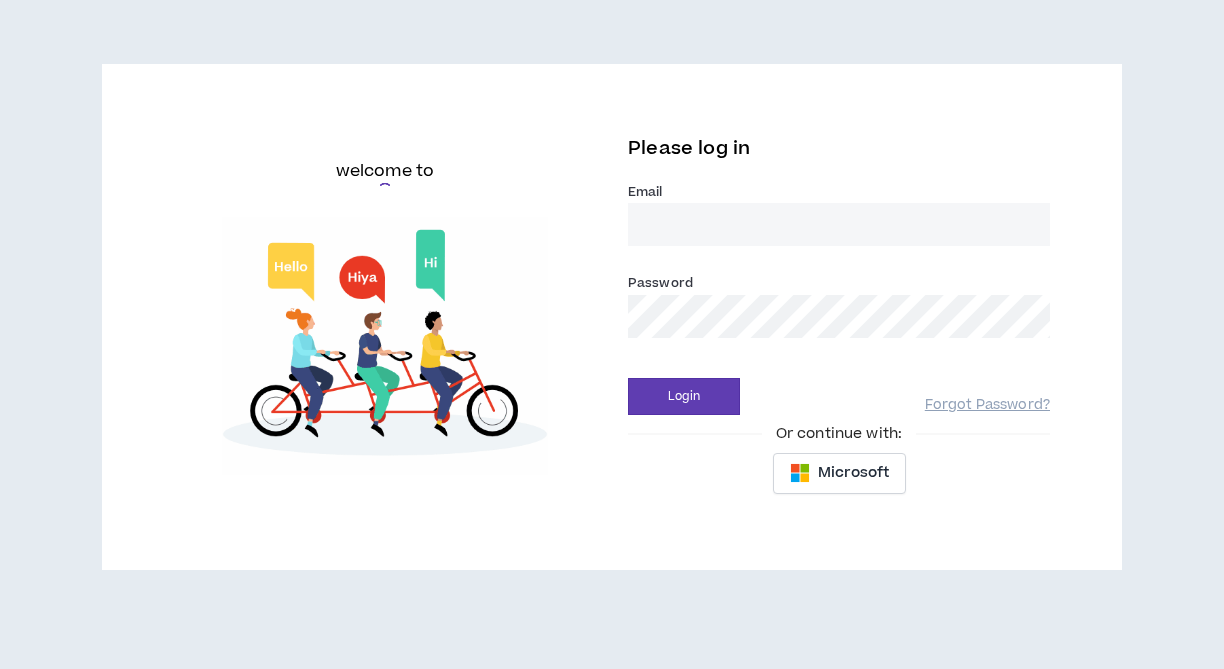 scroll, scrollTop: 0, scrollLeft: 0, axis: both 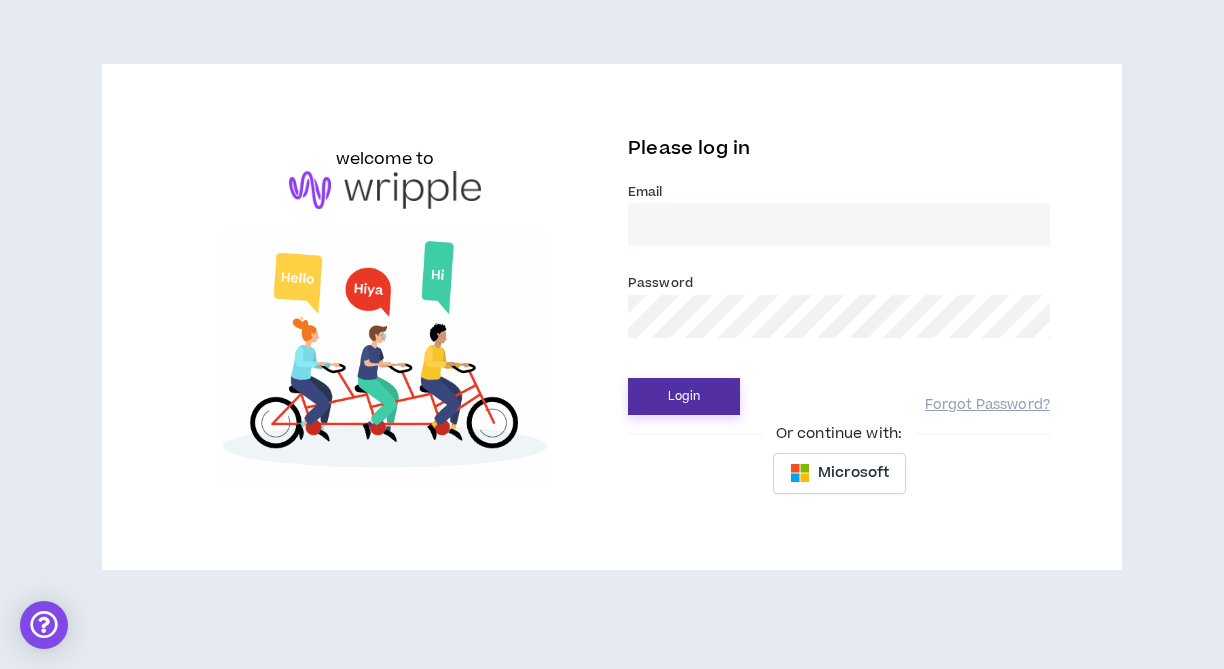 type on "[PERSON_NAME][EMAIL_ADDRESS][DOMAIN_NAME]" 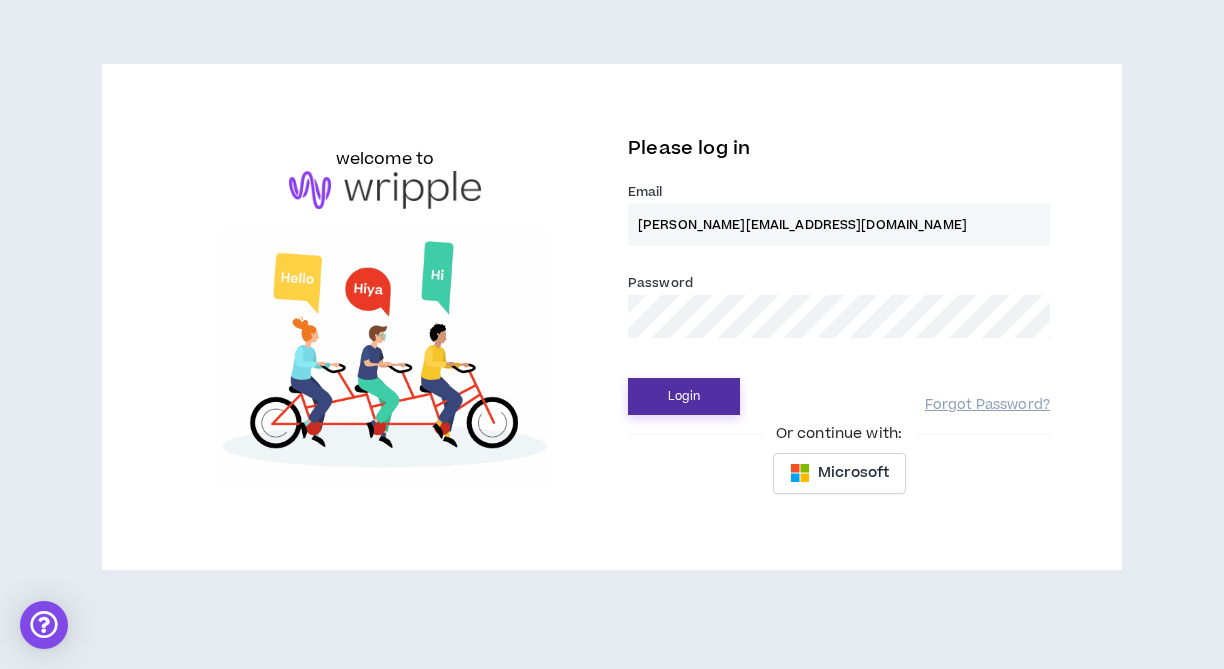 click on "Login" at bounding box center (684, 396) 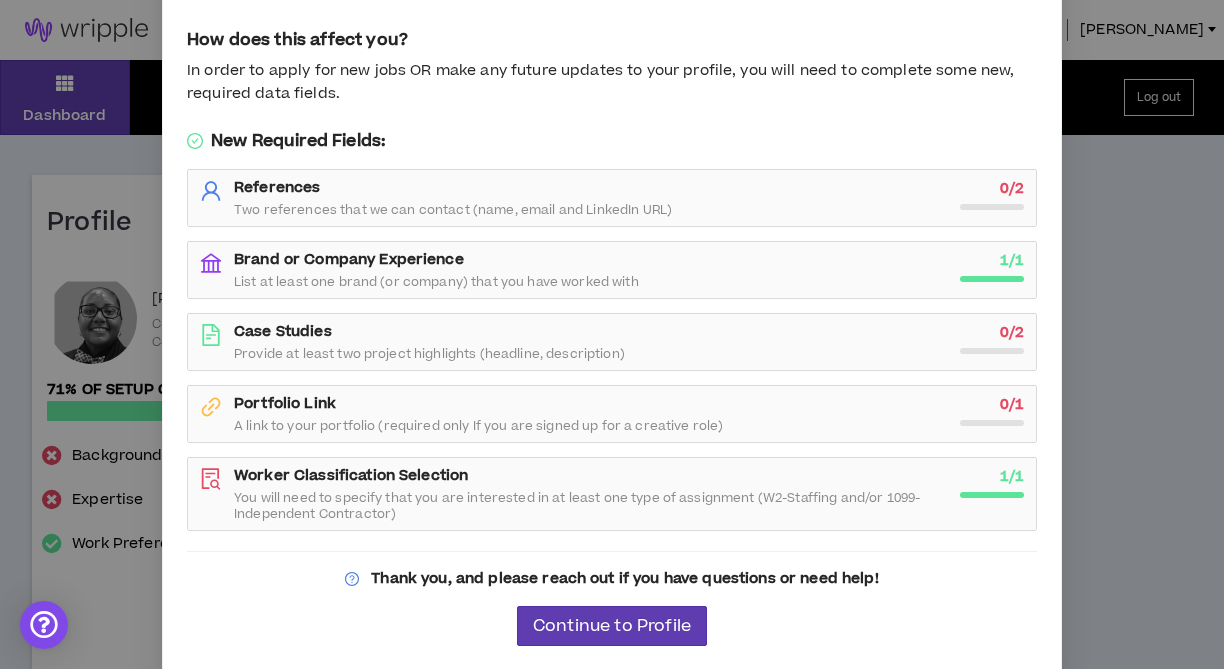scroll, scrollTop: 110, scrollLeft: 0, axis: vertical 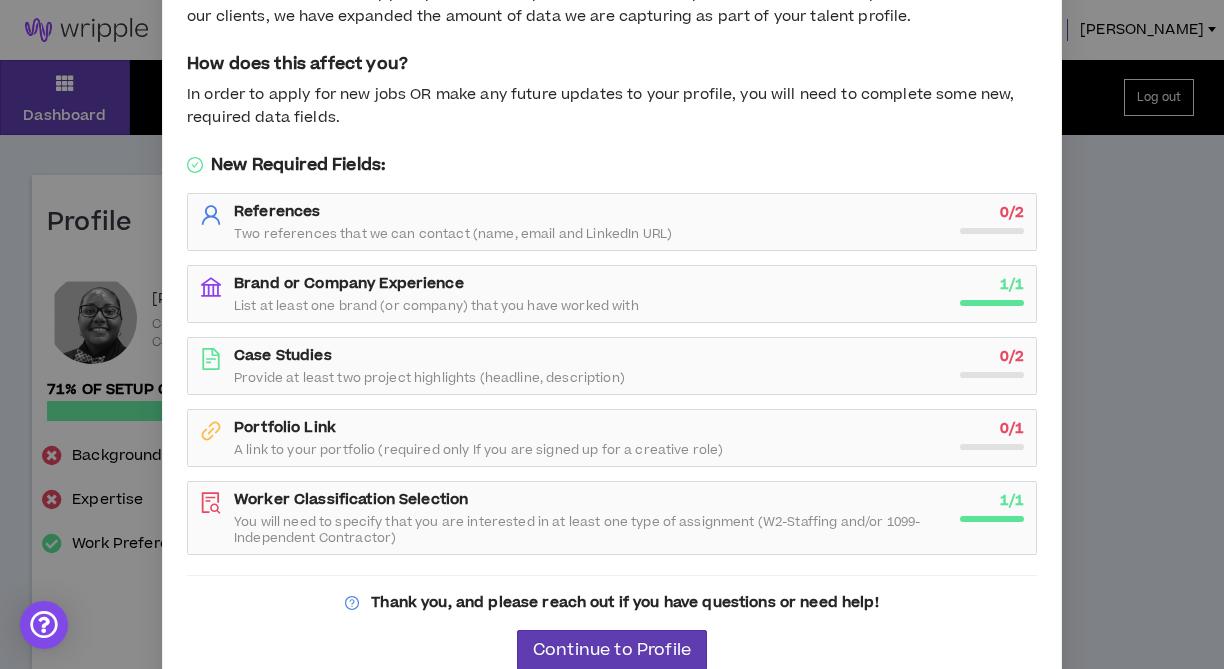click on "References Two references that we can contact (name, email and LinkedIn URL)" at bounding box center [591, 222] 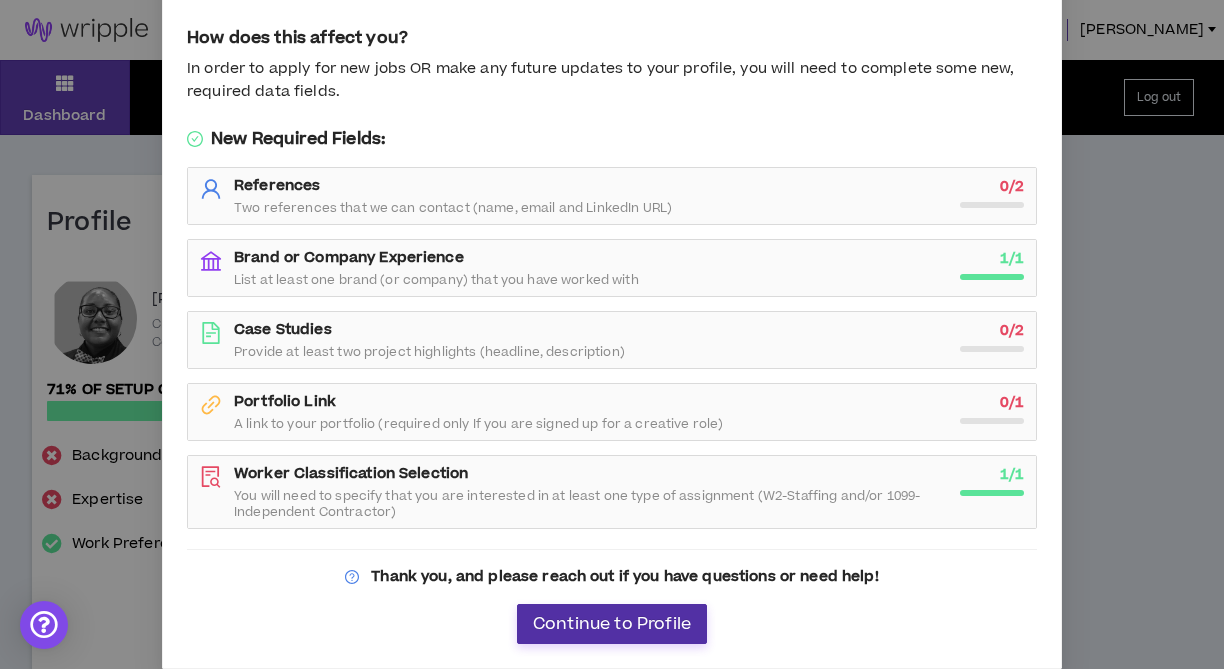 click on "Continue to Profile" at bounding box center (612, 624) 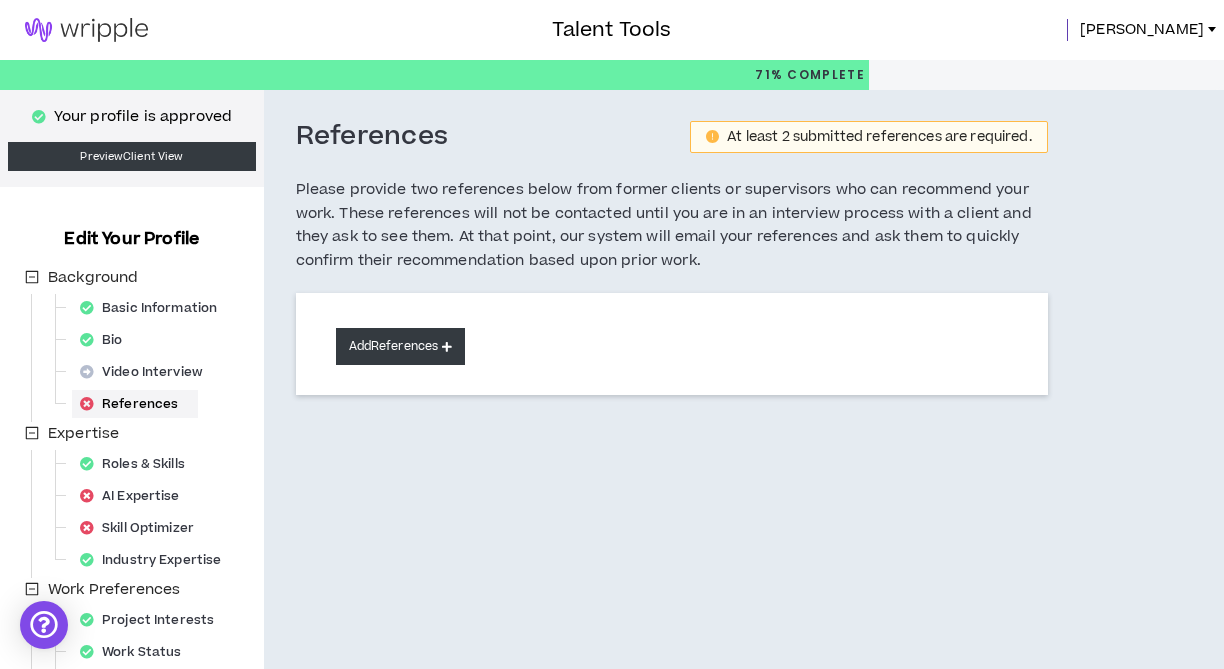 click on "Add  References" at bounding box center [401, 346] 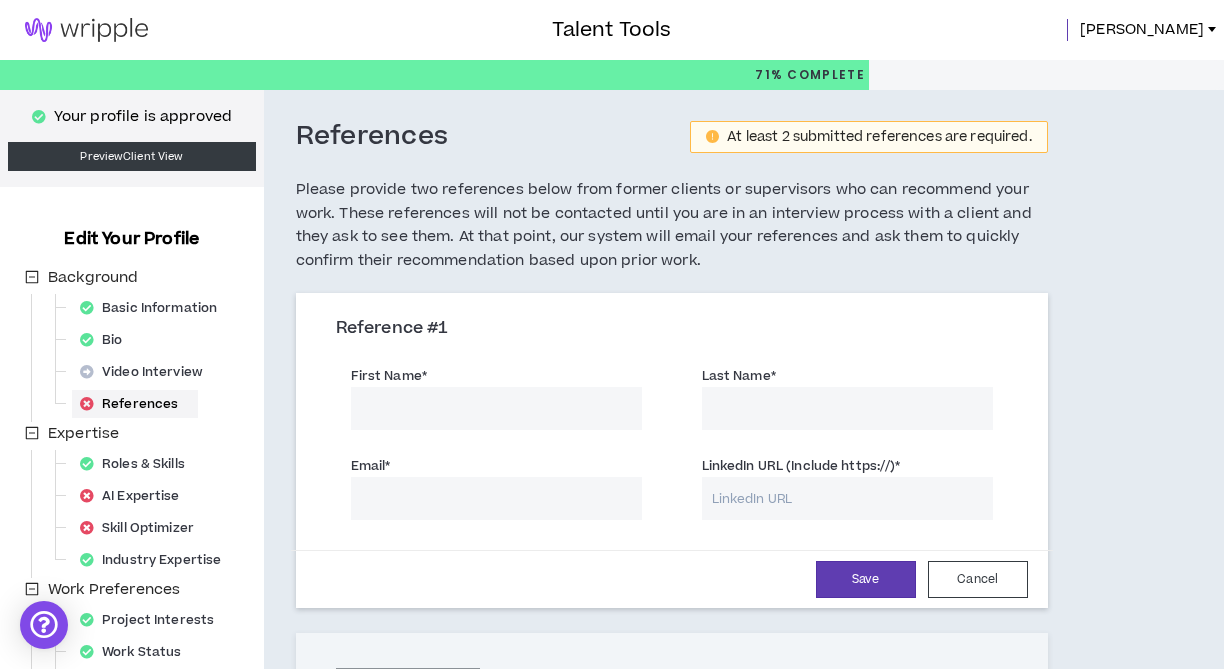 click on "First Name  *" at bounding box center (496, 408) 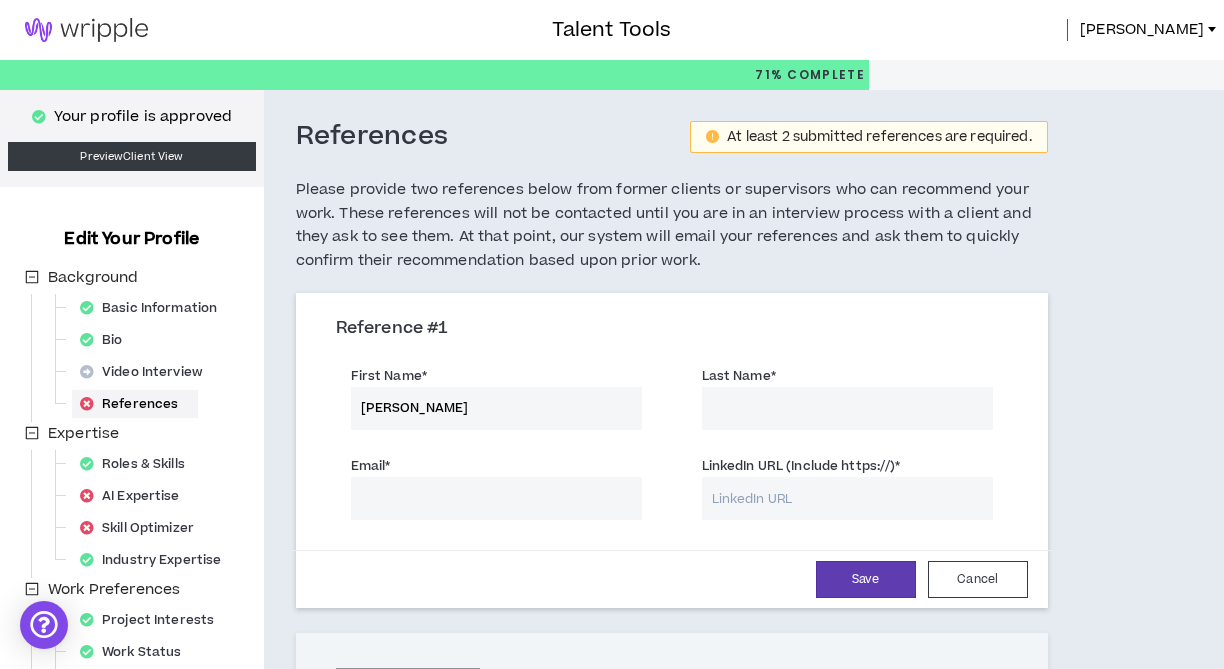 type on "[PERSON_NAME]" 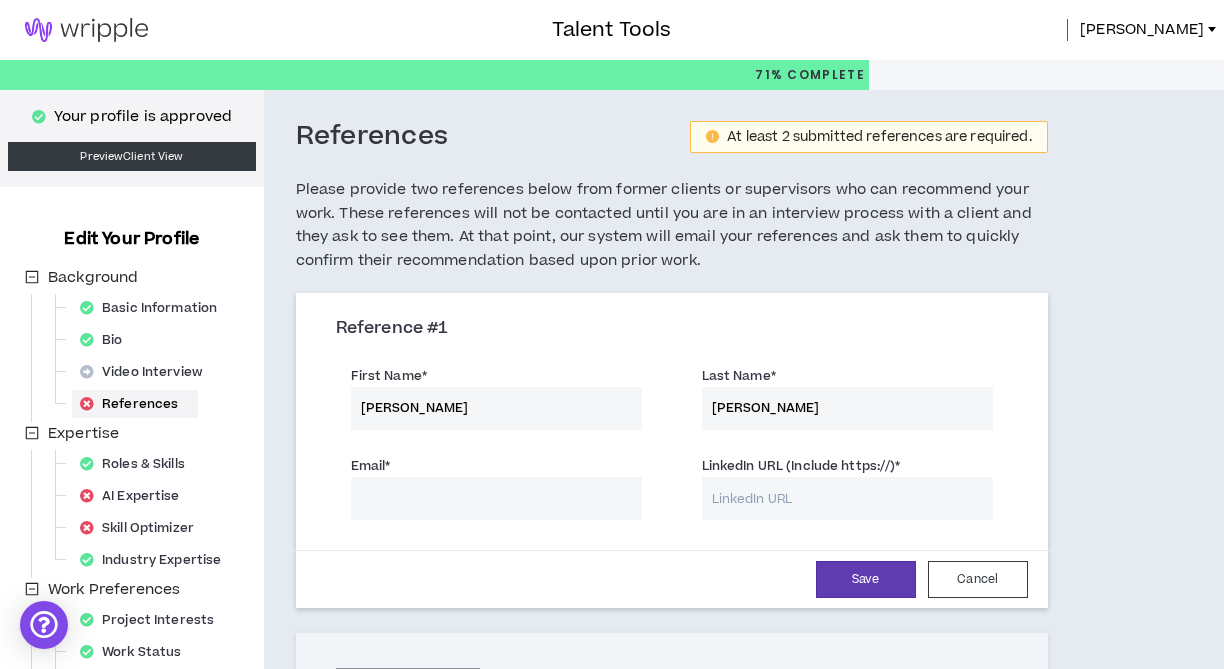 type on "[PERSON_NAME]" 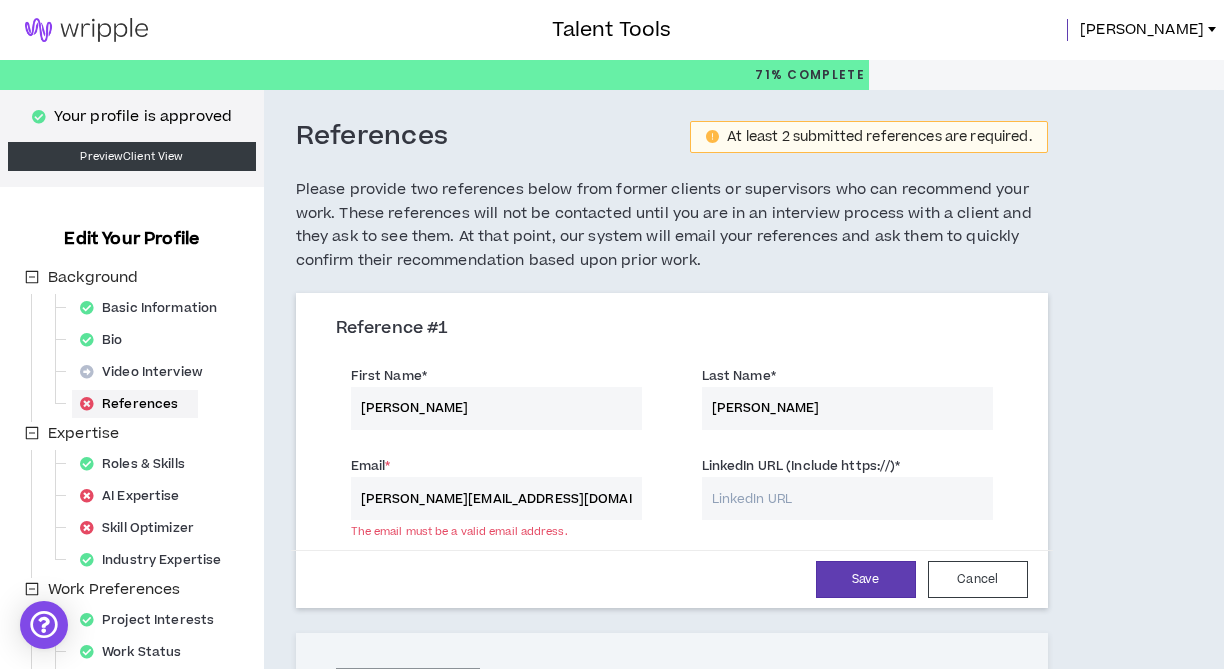 type on "[PERSON_NAME][EMAIL_ADDRESS][DOMAIN_NAME]" 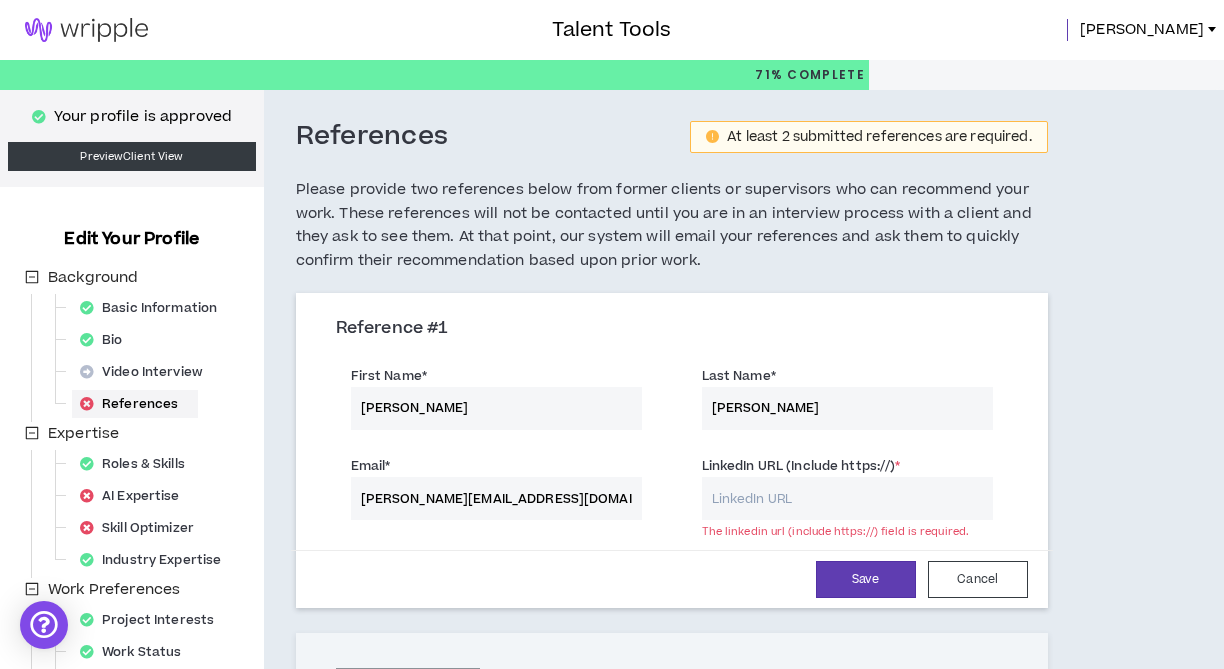 click on "LinkedIn URL (Include https://)  *" at bounding box center [847, 498] 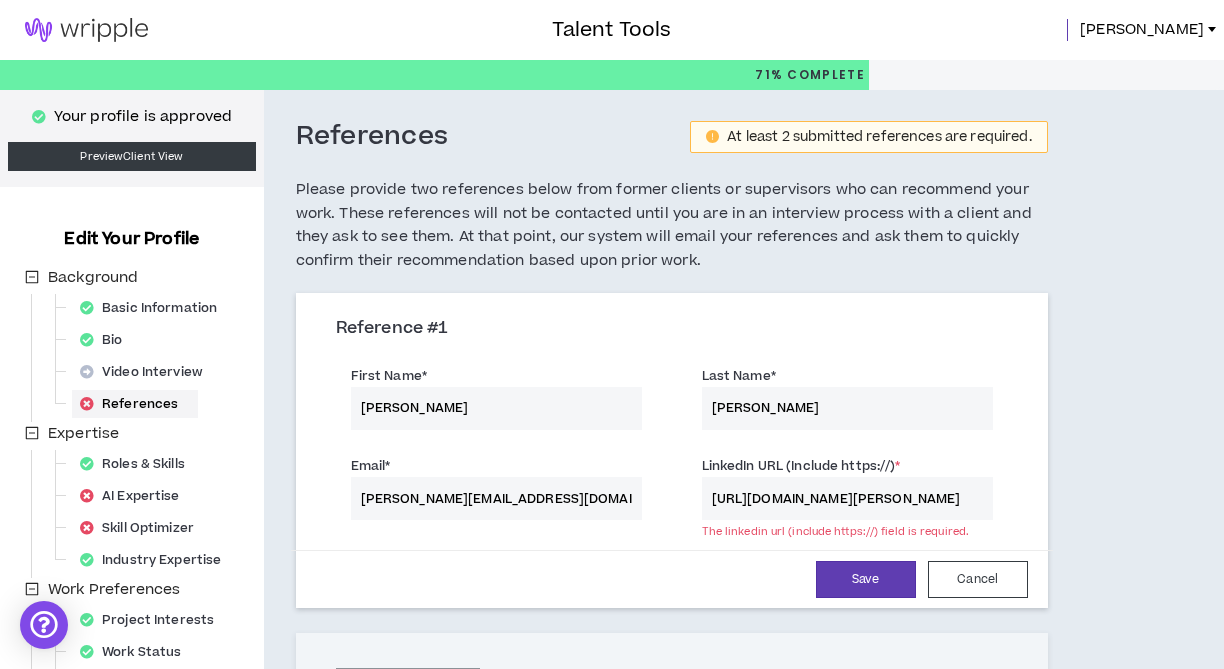 scroll, scrollTop: 0, scrollLeft: 56, axis: horizontal 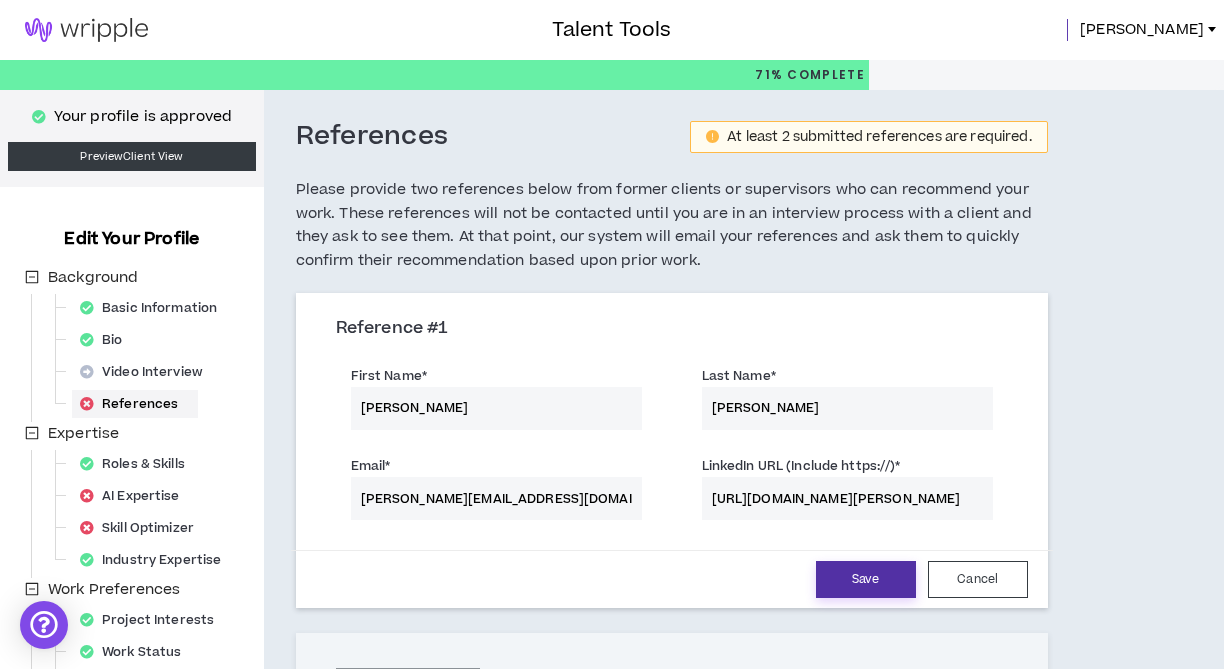type on "[URL][DOMAIN_NAME][PERSON_NAME]" 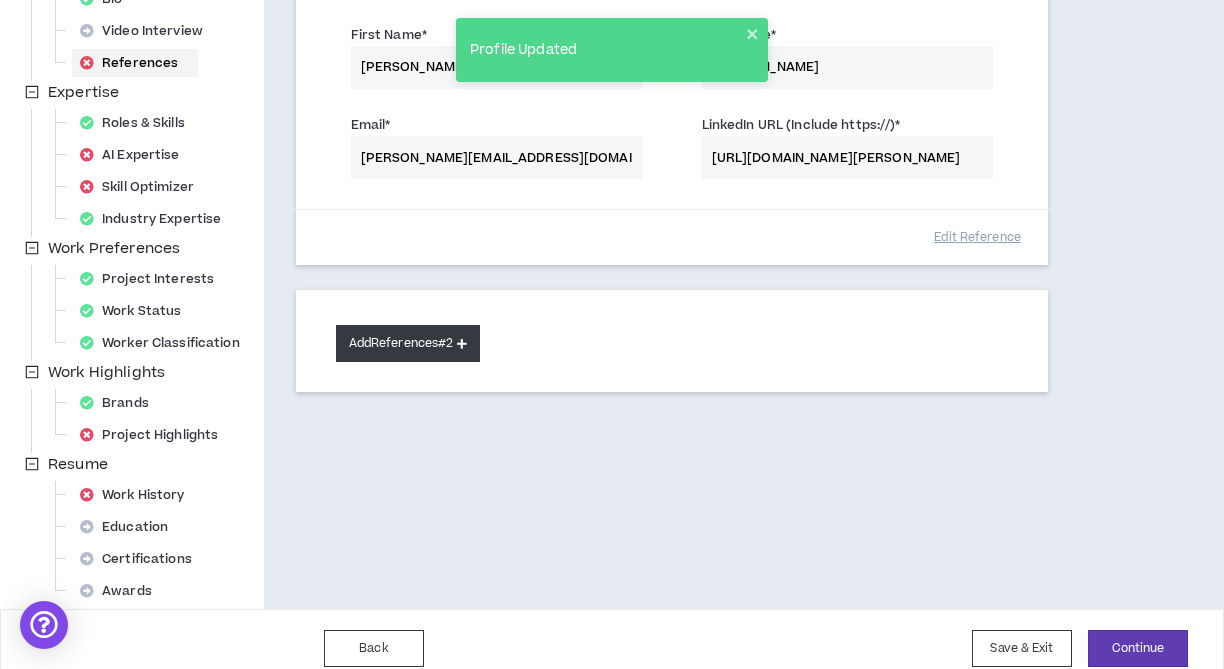 scroll, scrollTop: 329, scrollLeft: 0, axis: vertical 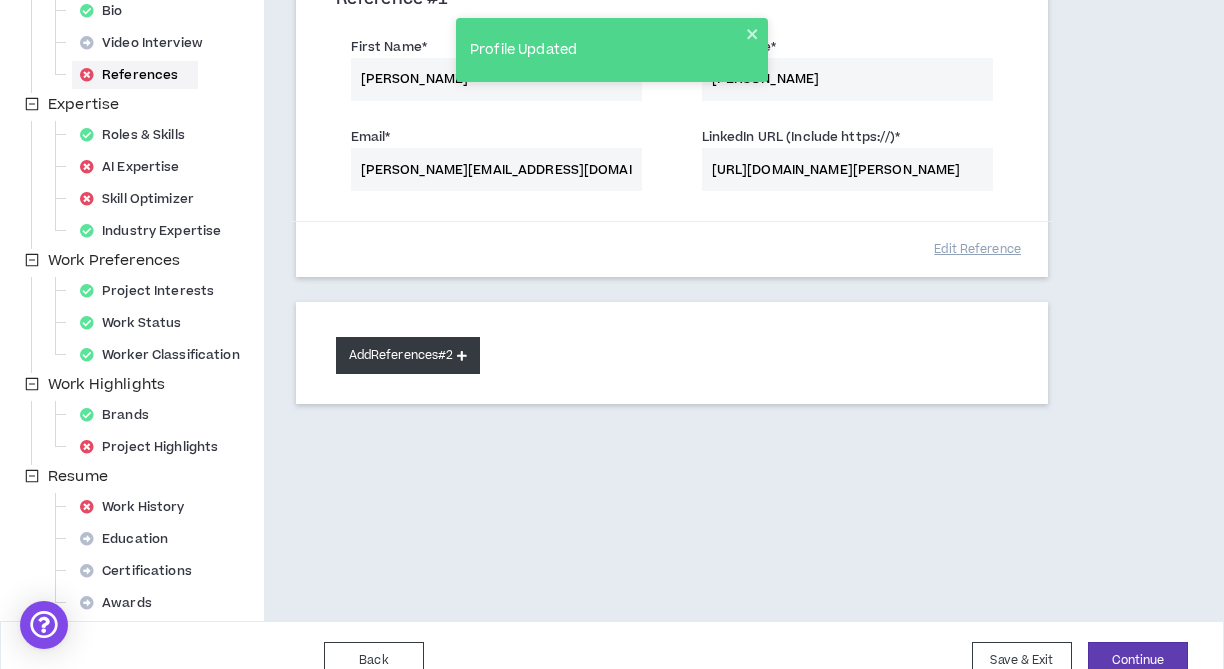 click on "Add  References  #2" at bounding box center [408, 355] 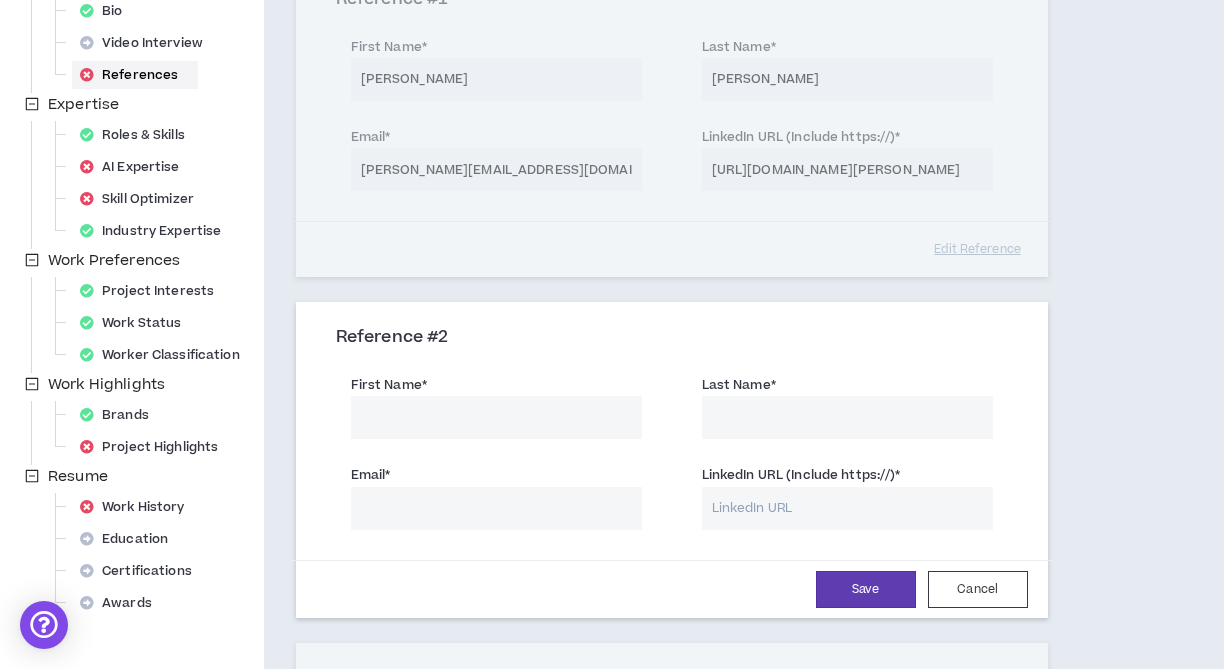 click on "First Name  *" at bounding box center [496, 417] 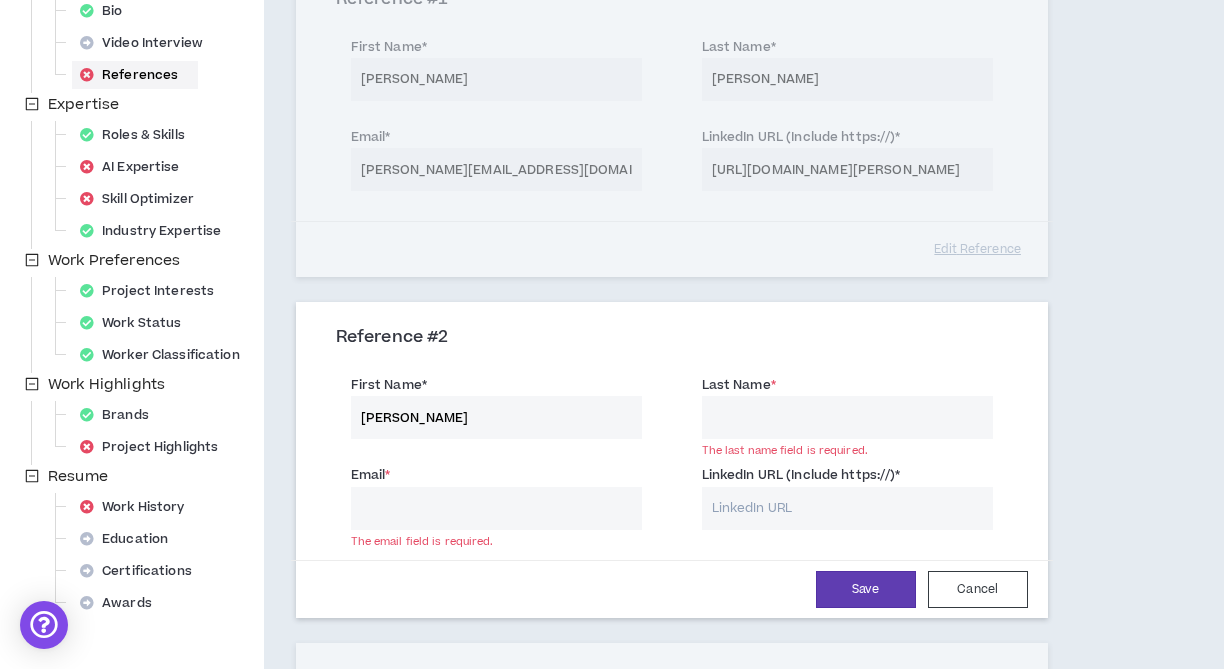type on "[PERSON_NAME]" 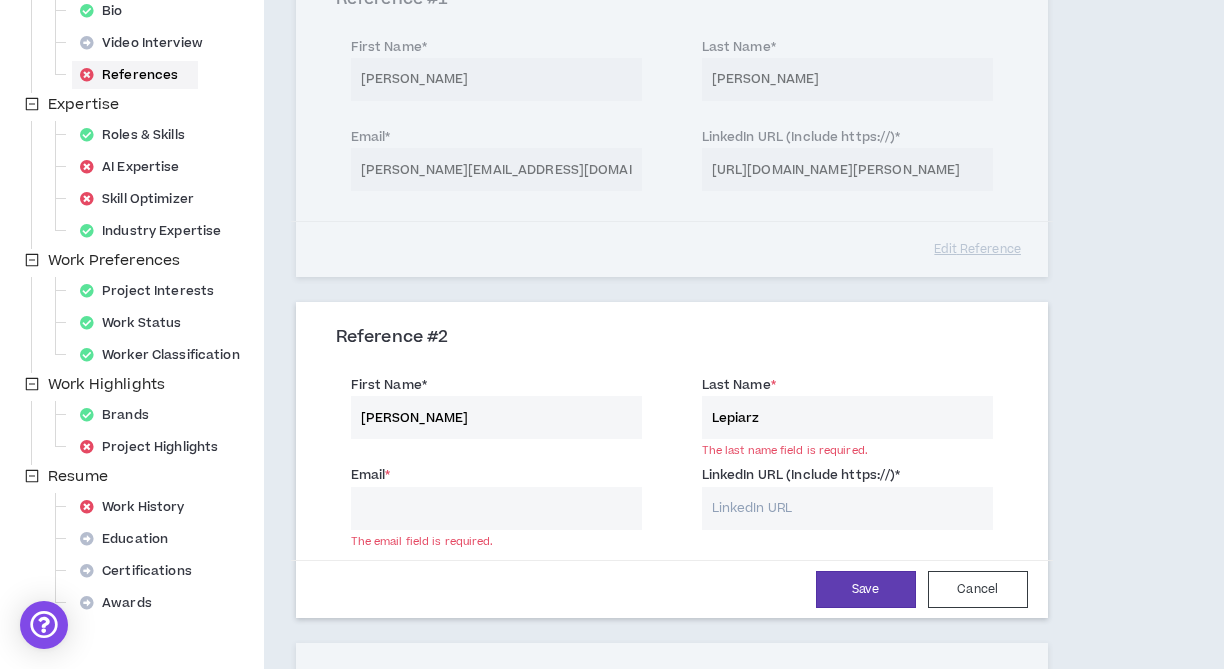 type on "Lepiarz" 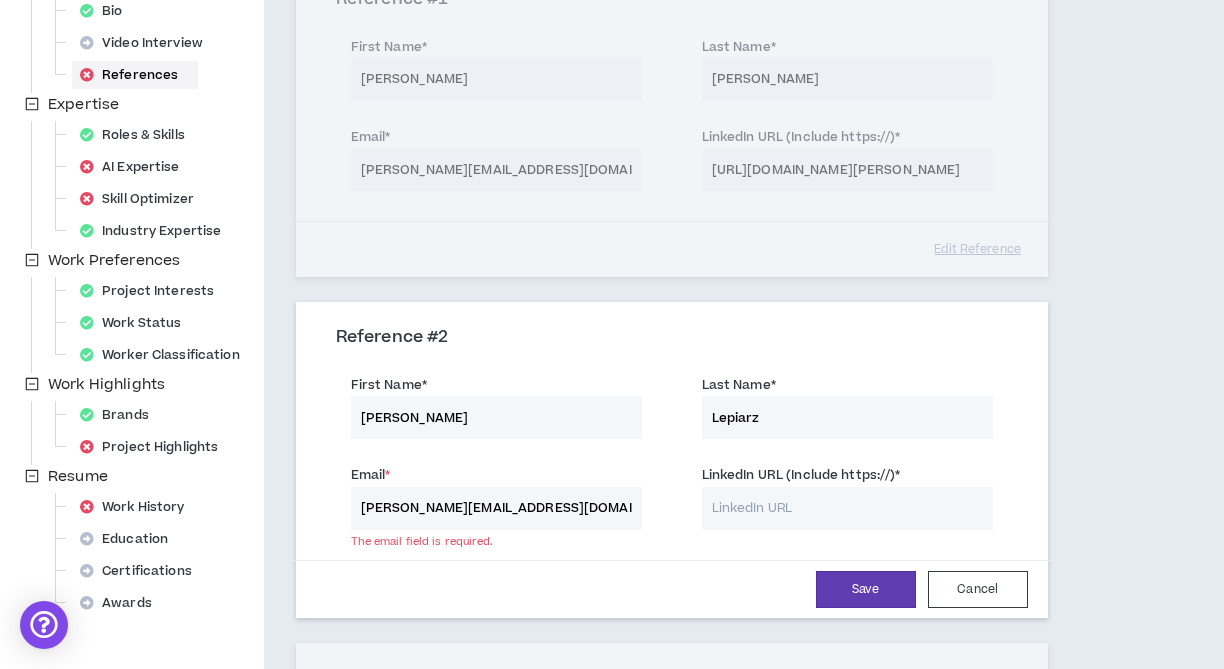 type on "jacob@somacomms.com" 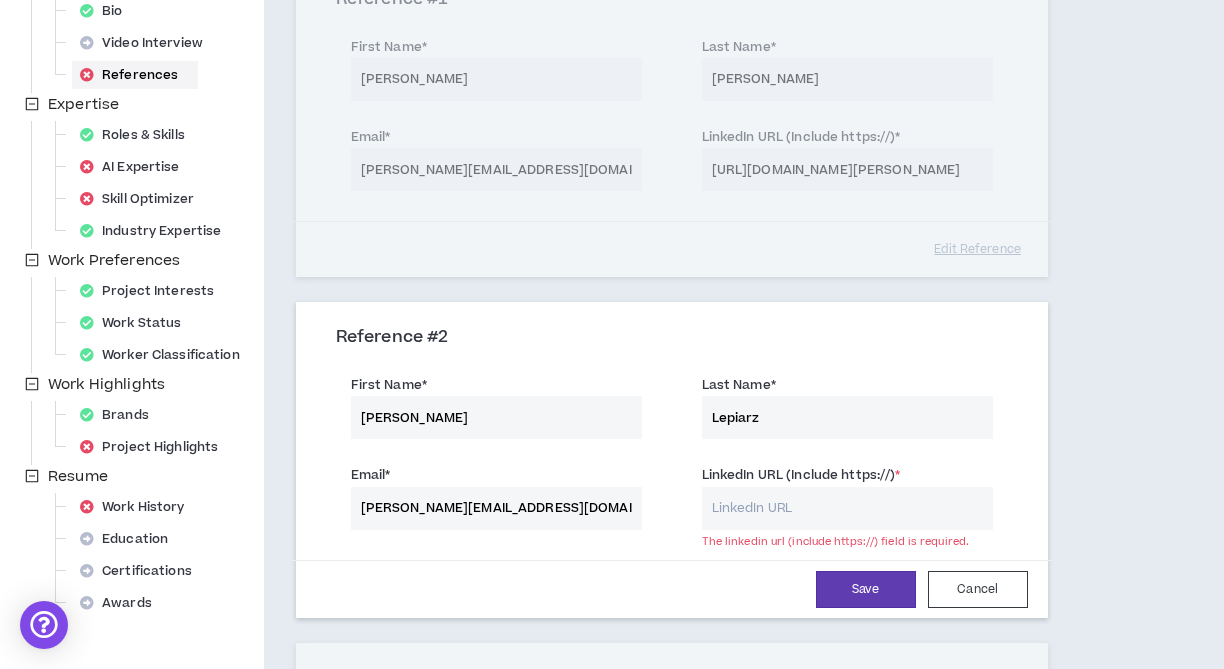 paste on "https://www.linkedin.com/in/jakelepiarz/" 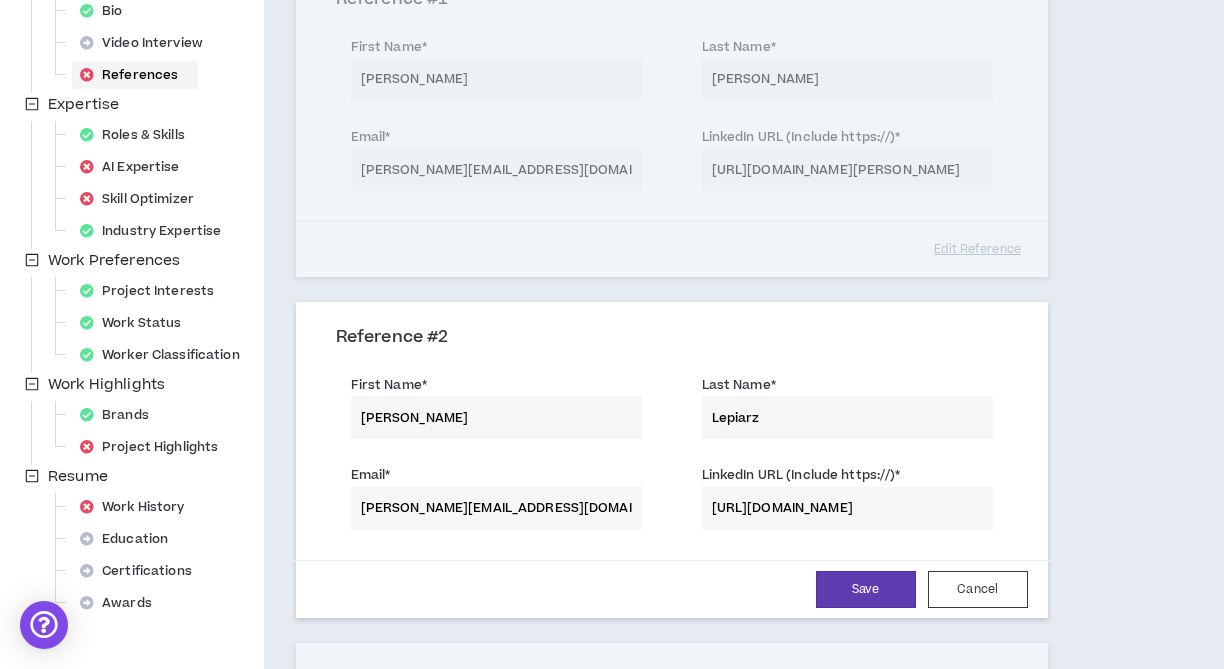 type on "https://www.linkedin.com/in/jakelepiarz/" 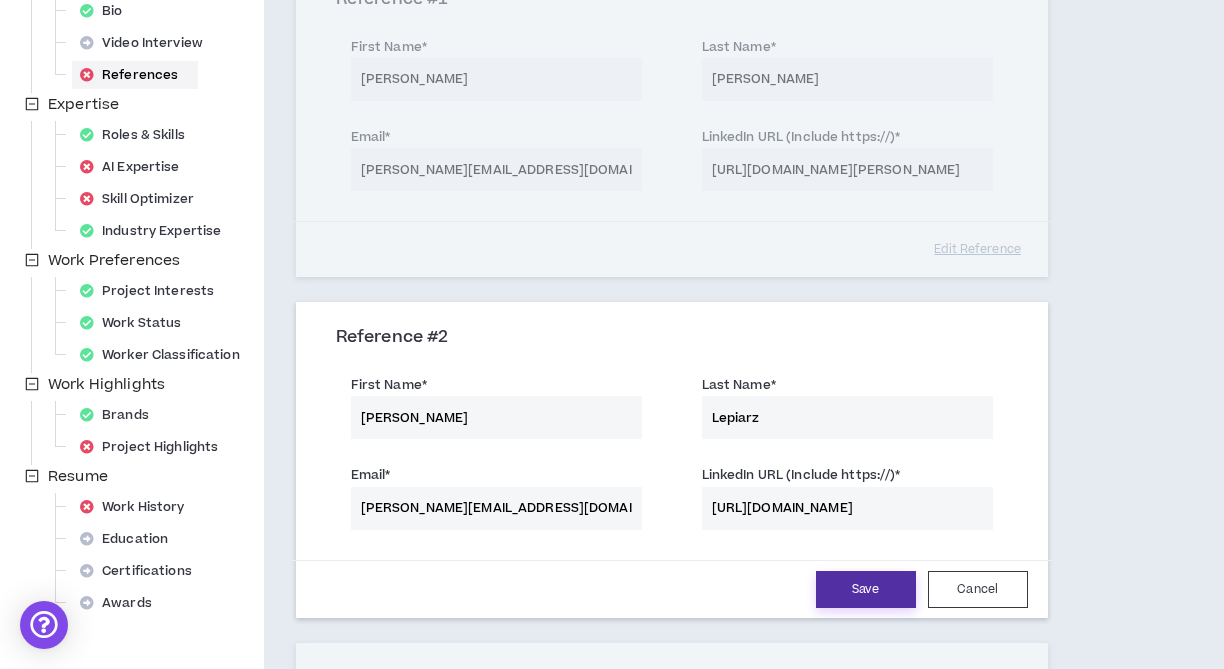click on "Save" at bounding box center (866, 589) 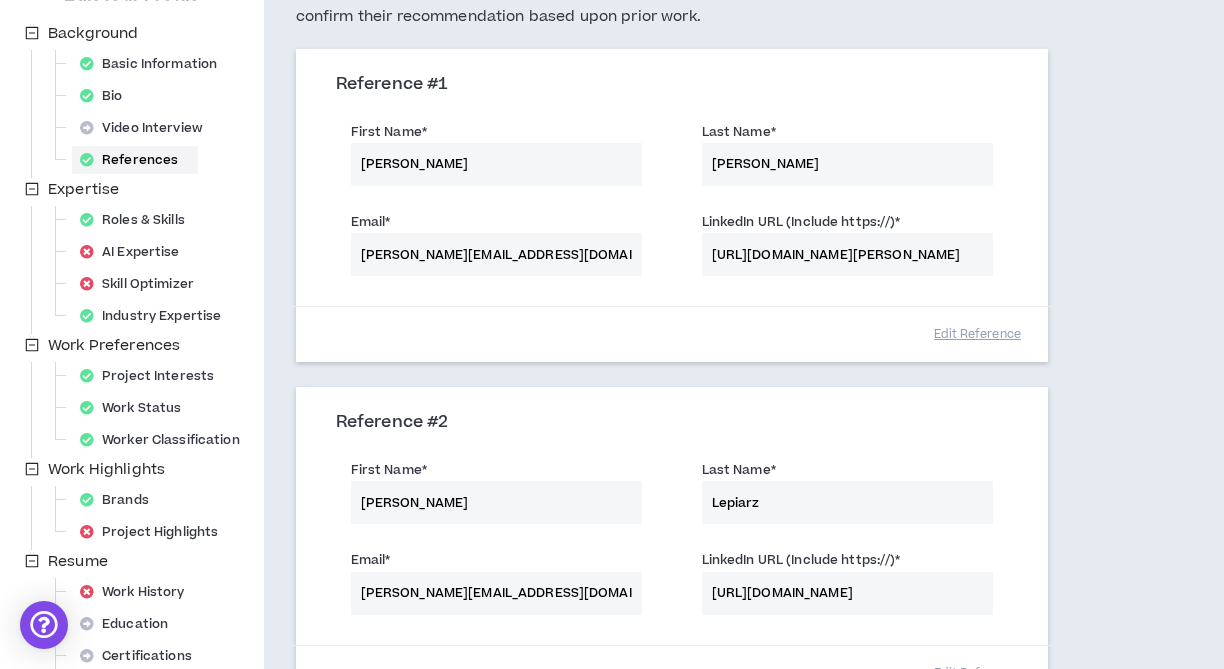 scroll, scrollTop: 246, scrollLeft: 0, axis: vertical 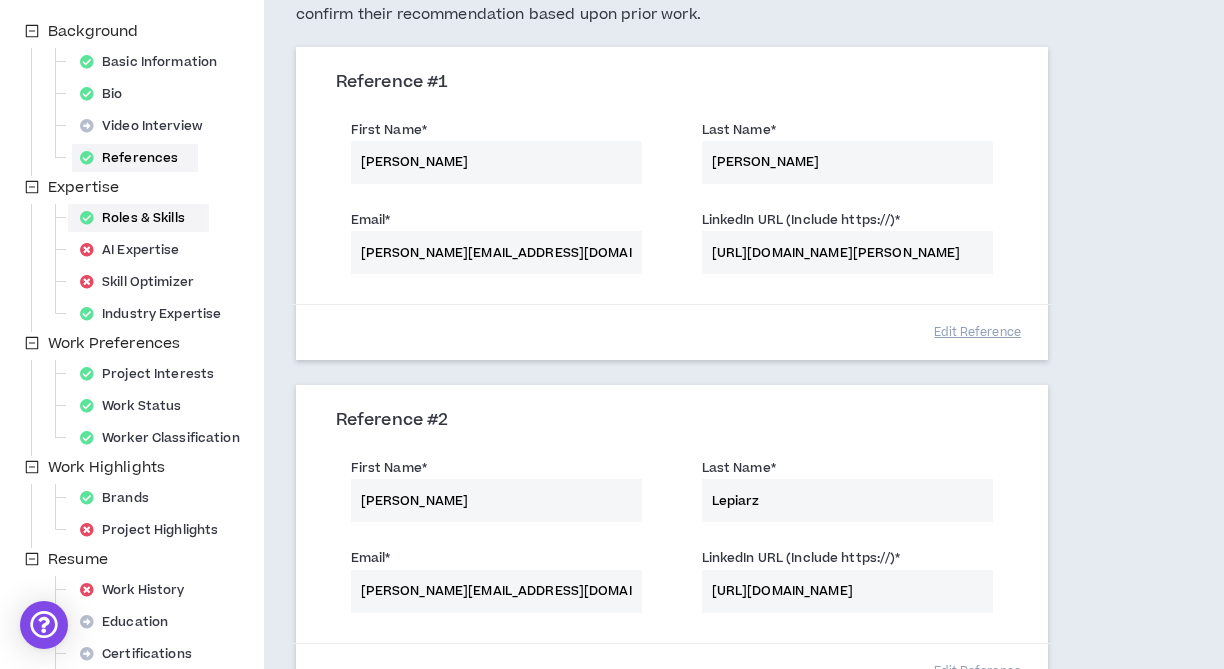 click on "Roles & Skills" at bounding box center [138, 218] 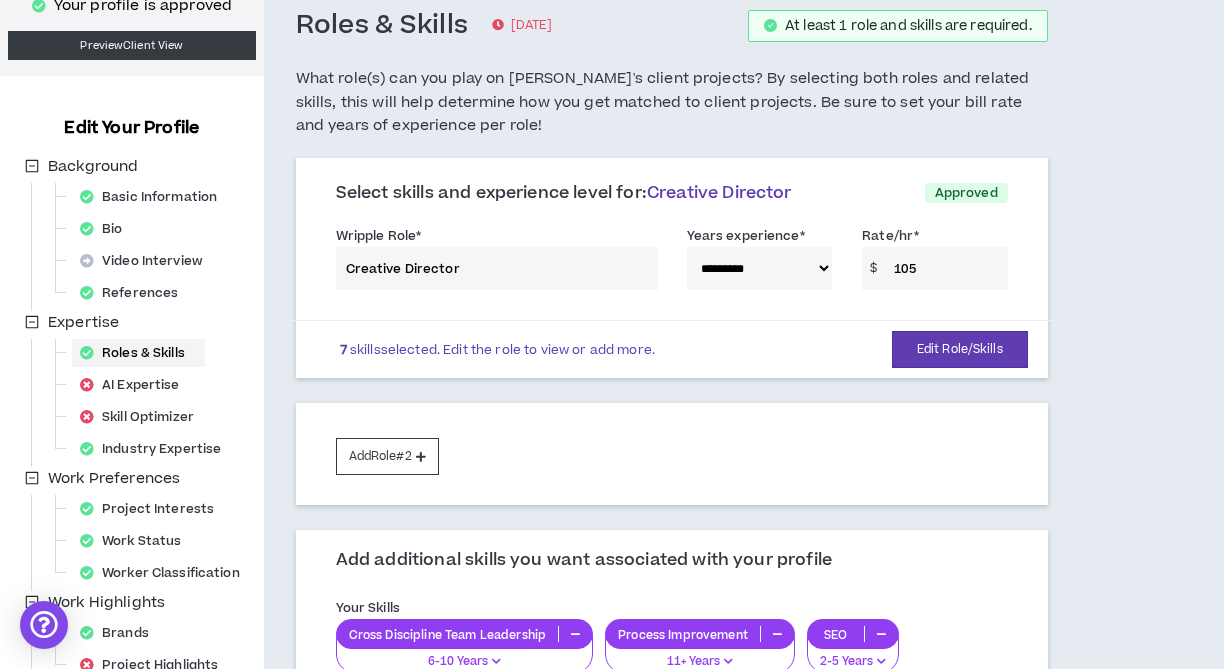scroll, scrollTop: 106, scrollLeft: 0, axis: vertical 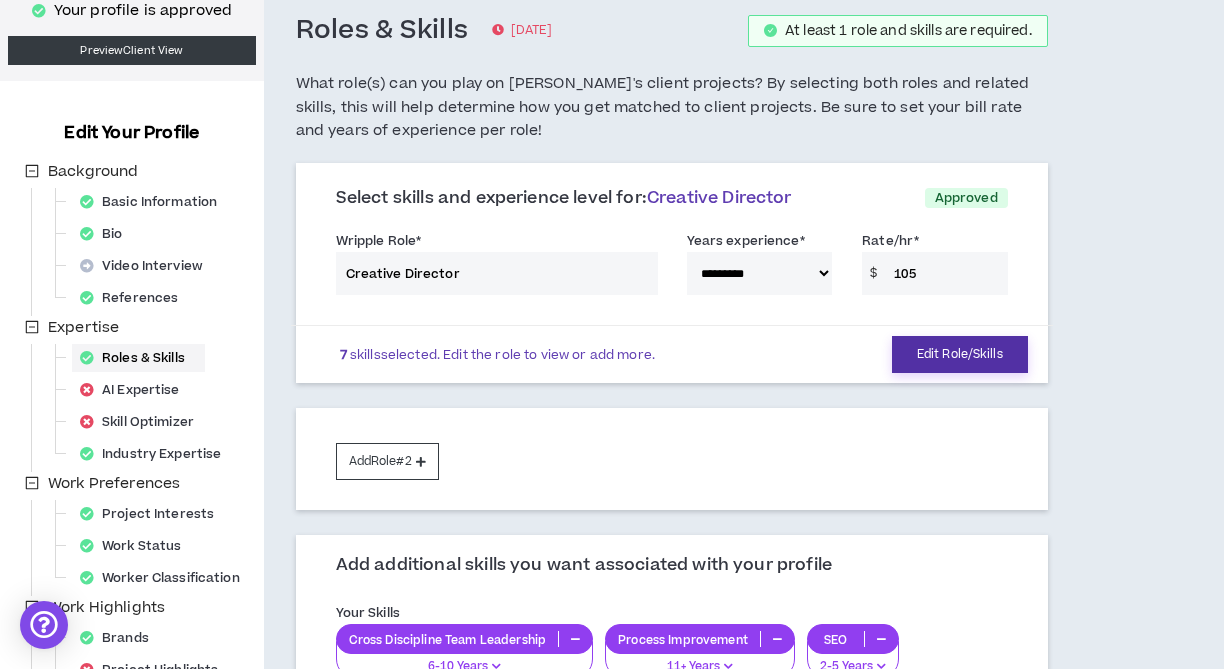 click on "Edit Role/Skills" at bounding box center [960, 354] 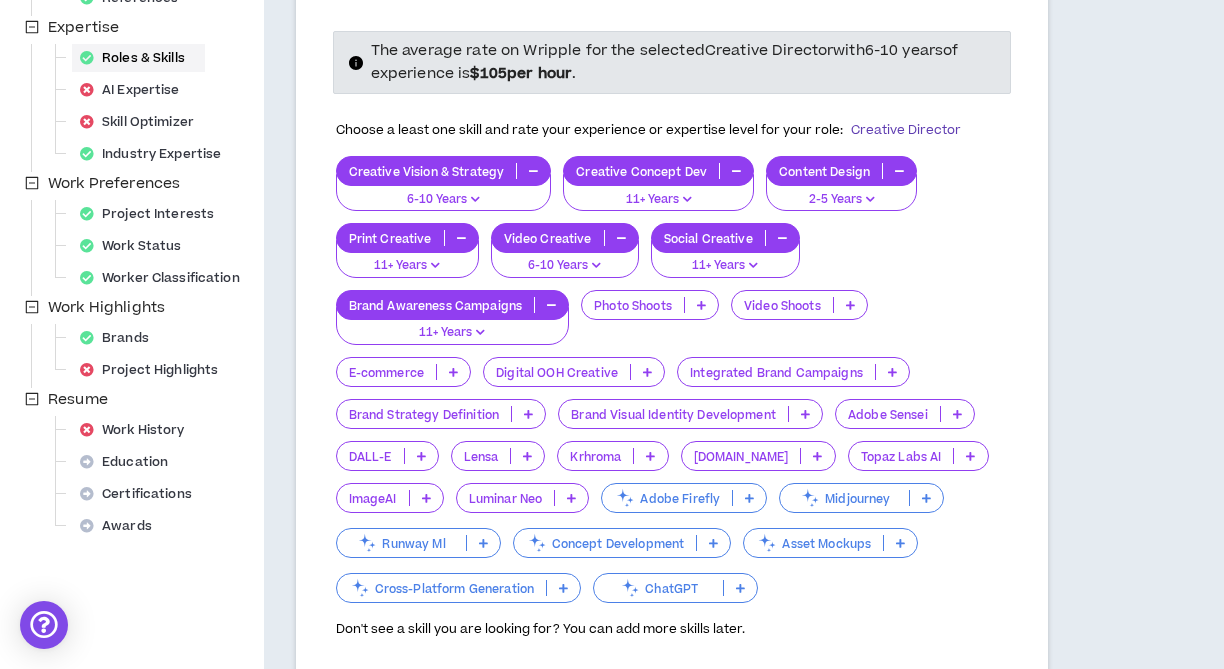scroll, scrollTop: 409, scrollLeft: 0, axis: vertical 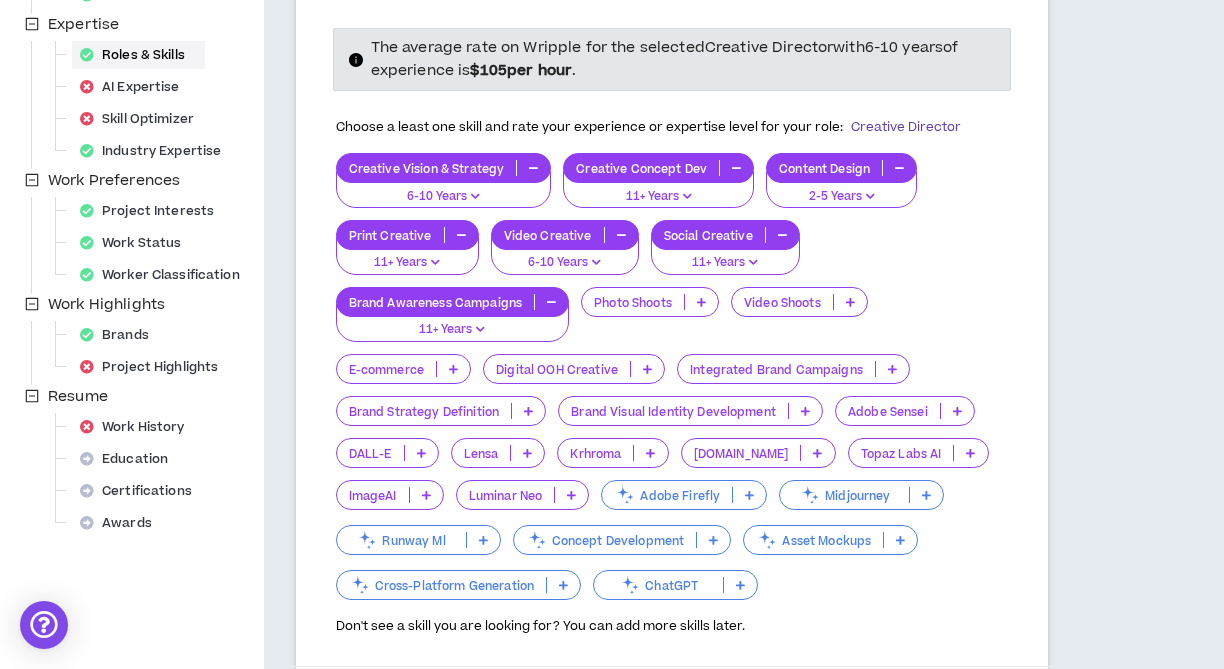 click at bounding box center [701, 302] 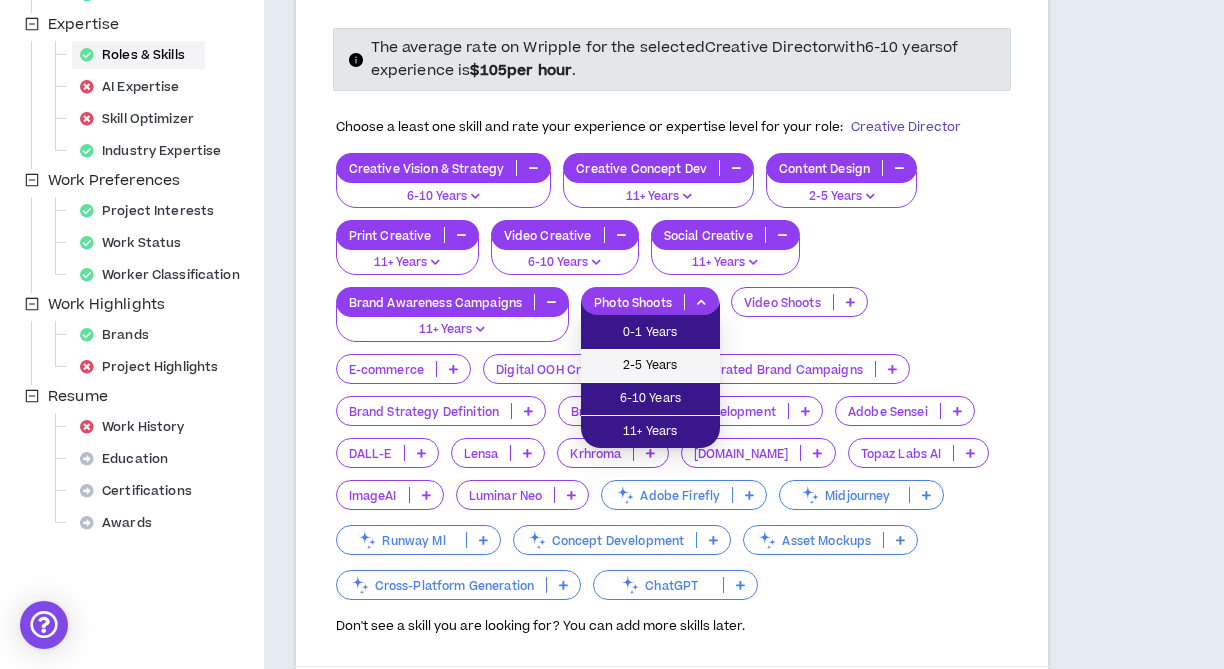 click on "2-5 Years" at bounding box center (650, 366) 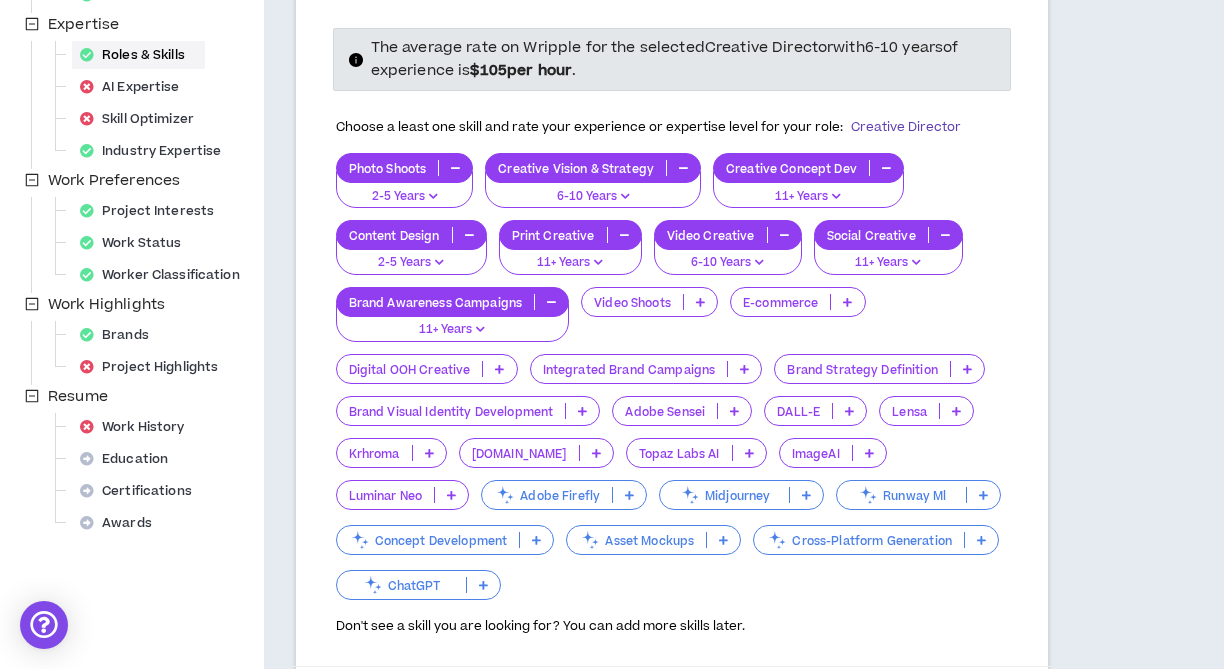 click at bounding box center [700, 302] 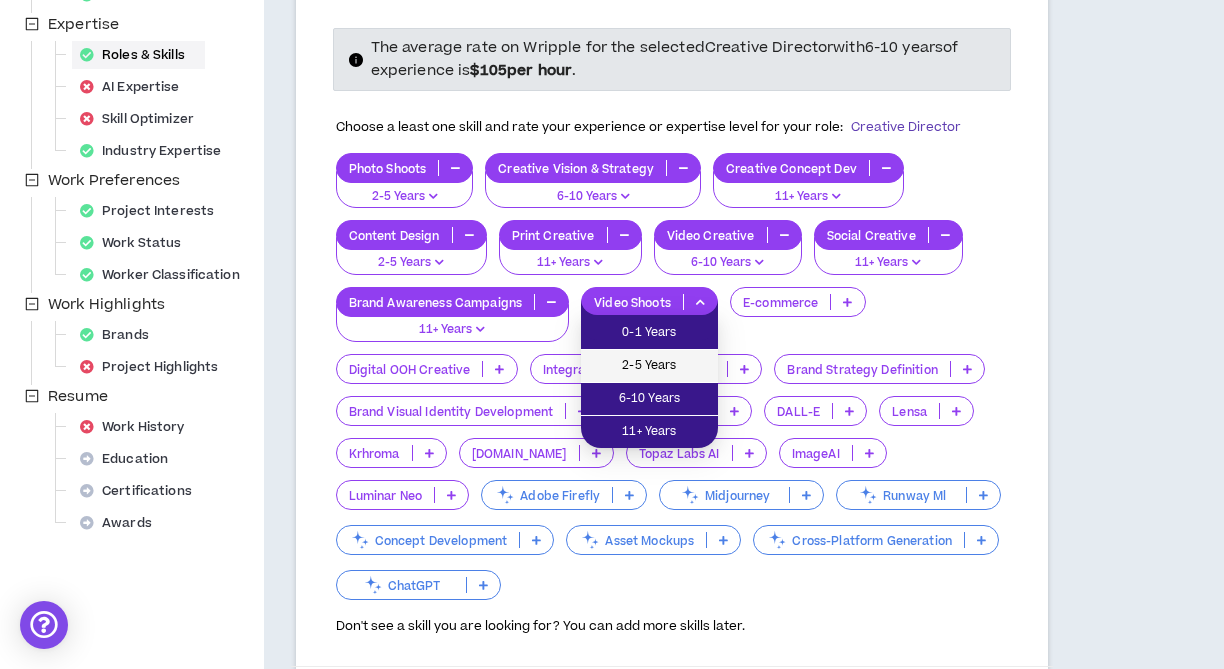 click on "2-5 Years" at bounding box center (649, 366) 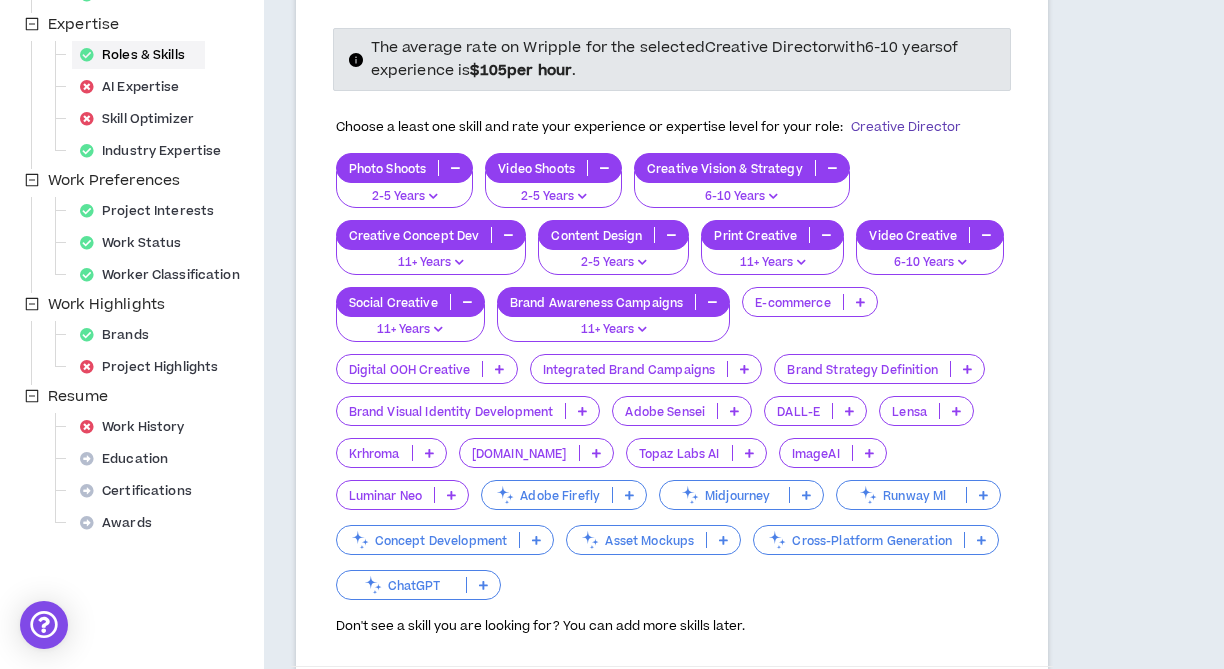 click at bounding box center (860, 302) 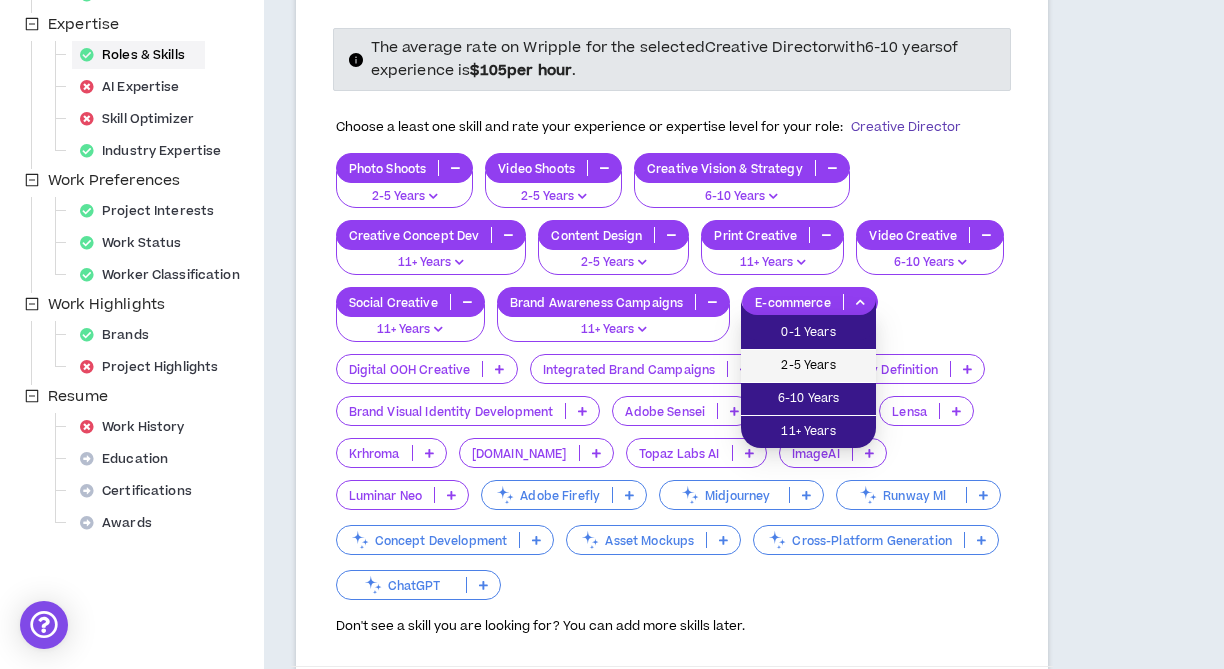click on "2-5 Years" at bounding box center (808, 366) 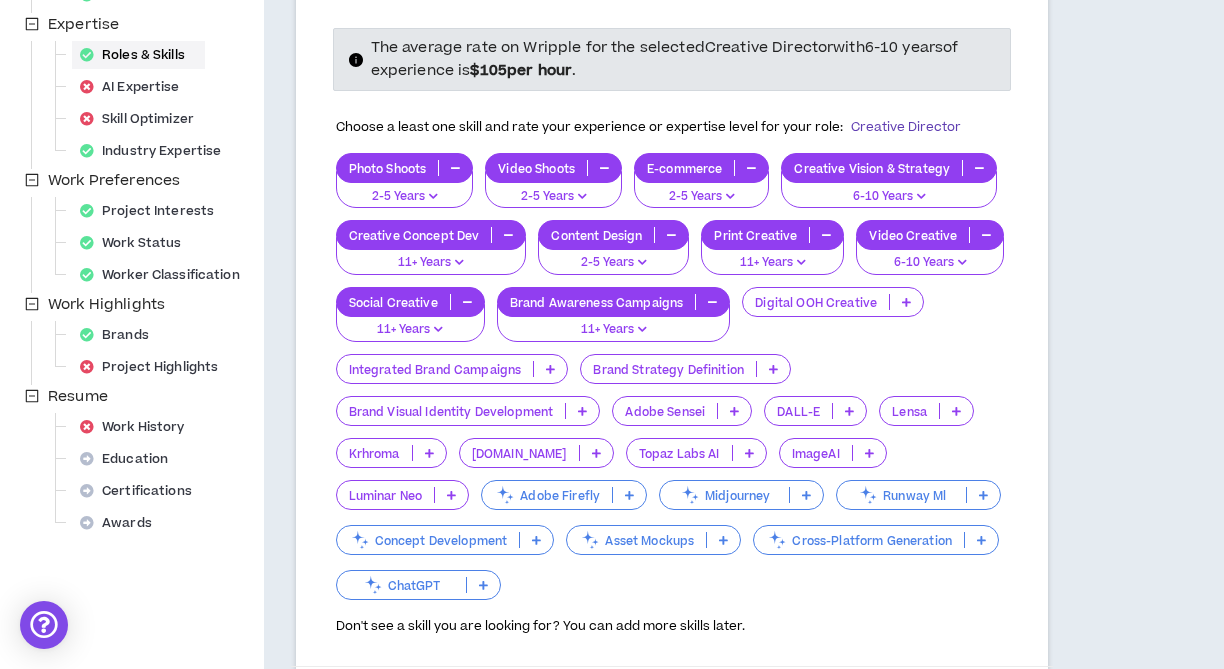 click at bounding box center (906, 302) 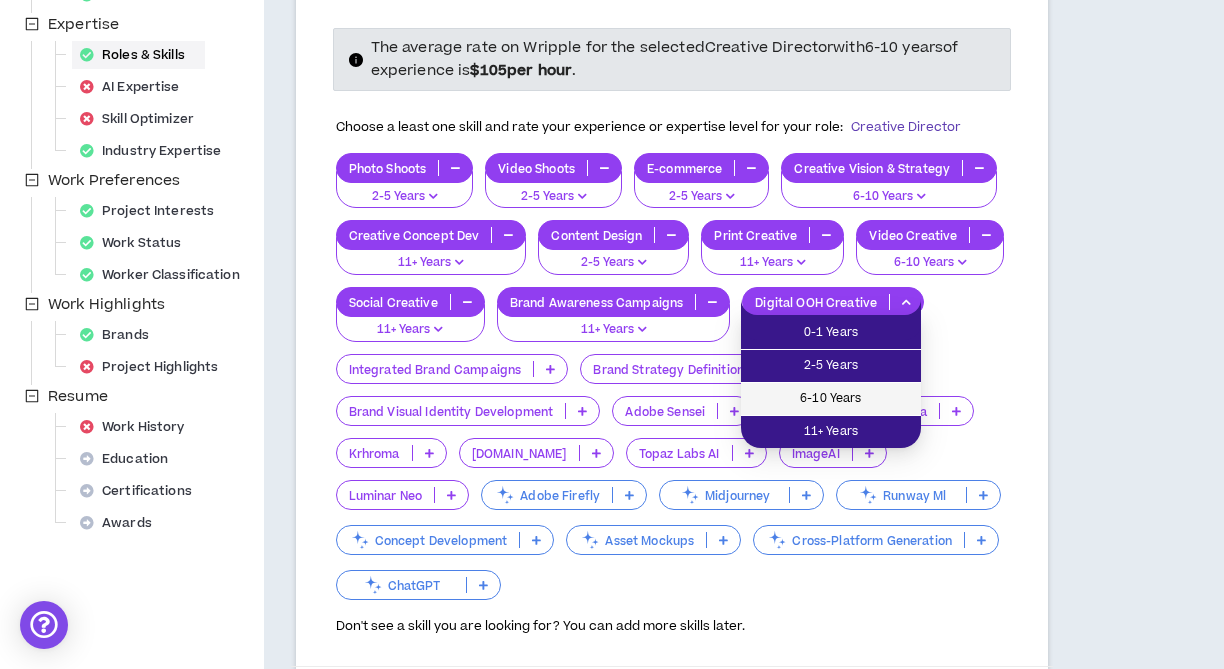 click on "6-10 Years" at bounding box center (831, 399) 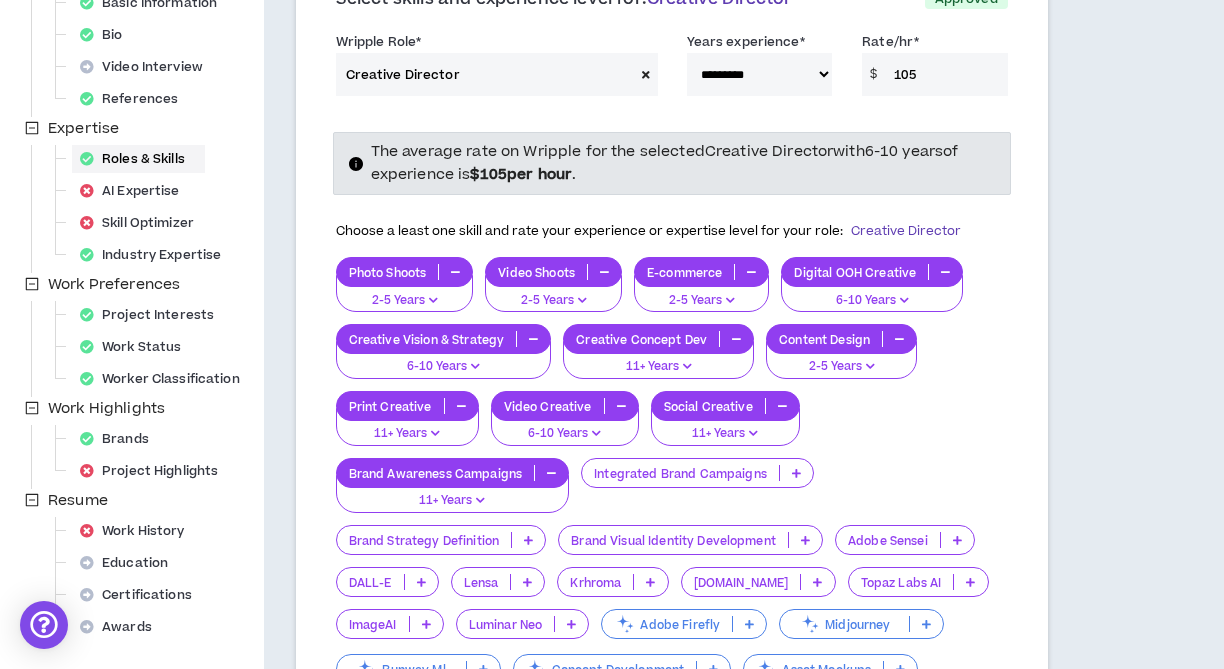 scroll, scrollTop: 312, scrollLeft: 0, axis: vertical 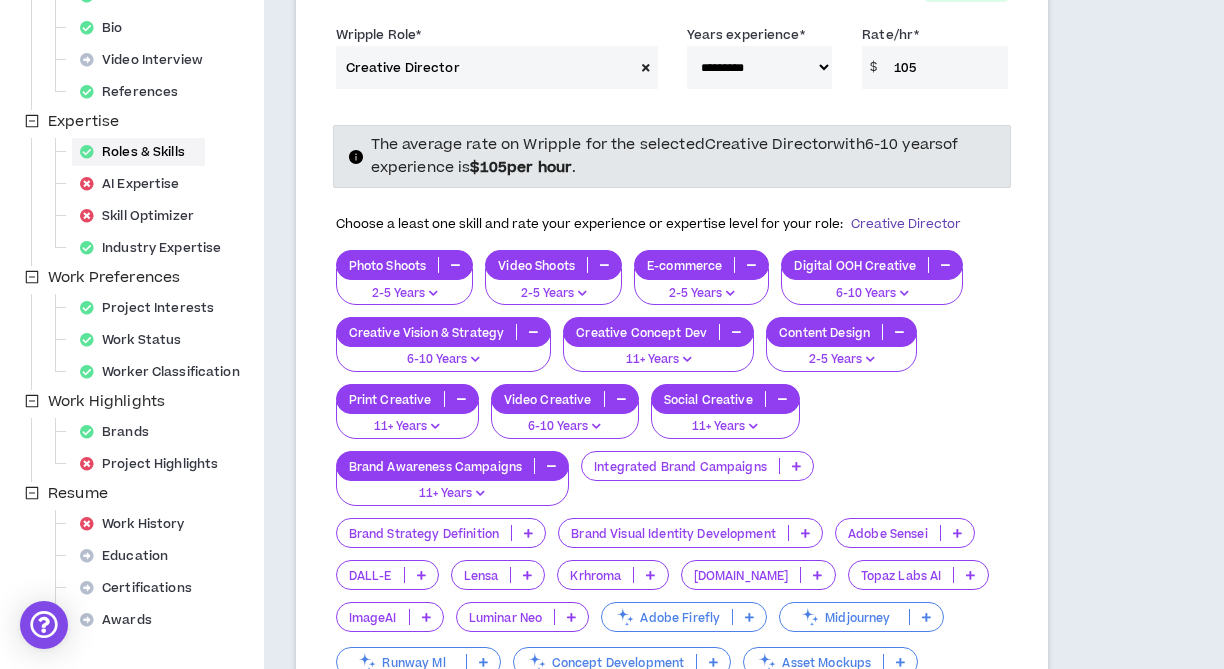 click at bounding box center [687, 359] 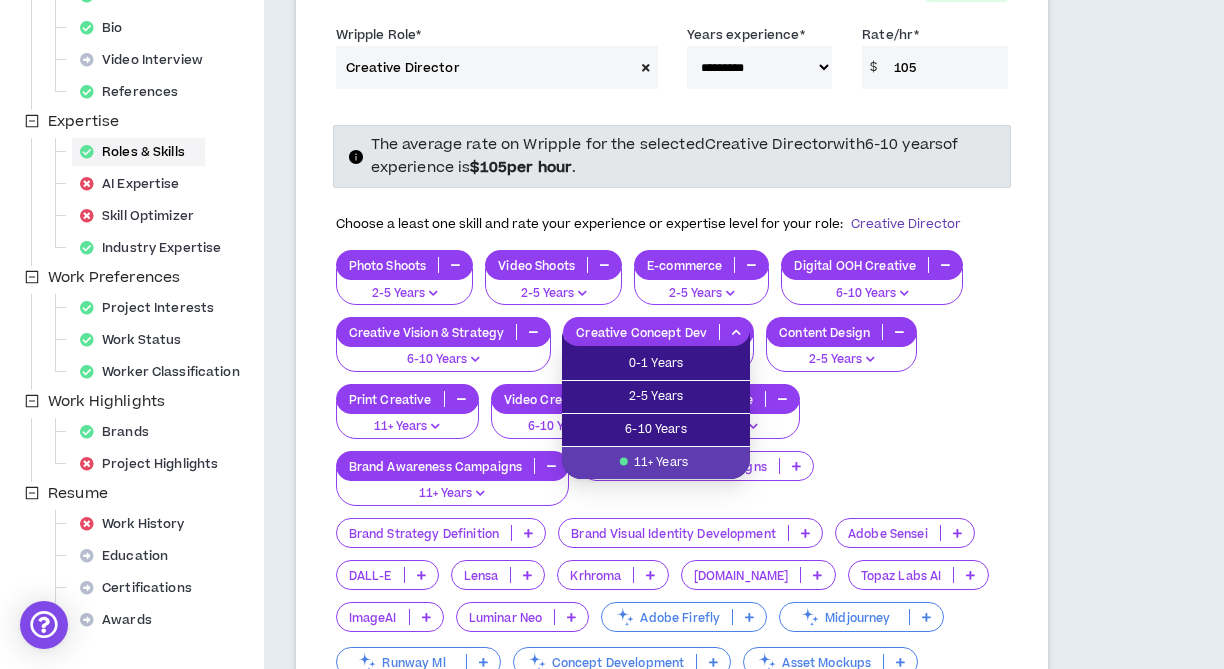 click on "Photo Shoots 2-5 Years Video Shoots 2-5 Years E-commerce 2-5 Years Digital OOH Creative 6-10 Years Creative Vision & Strategy 6-10 Years Creative Concept Dev 11+ Years Content Design 2-5 Years Print Creative 11+ Years Video Creative 6-10 Years Social Creative 11+ Years Brand Awareness Campaigns 11+ Years Integrated Brand Campaigns Brand Strategy Definition Brand Visual Identity Development Adobe Sensei DALL-E Lensa Krhroma Remove.bg Topaz Labs AI ImageAI Luminar Neo Adobe Firefly Midjourney Runway Ml Concept Development Asset Mockups Cross-Platform Generation ChatGPT" at bounding box center [672, 487] 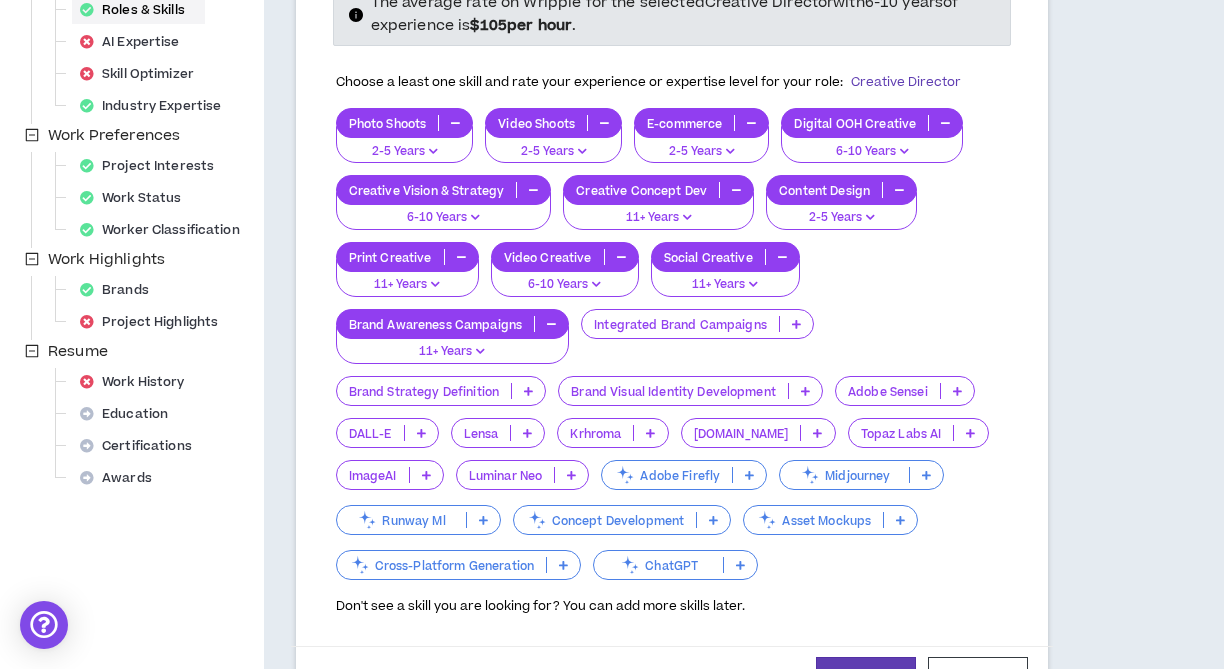 scroll, scrollTop: 455, scrollLeft: 0, axis: vertical 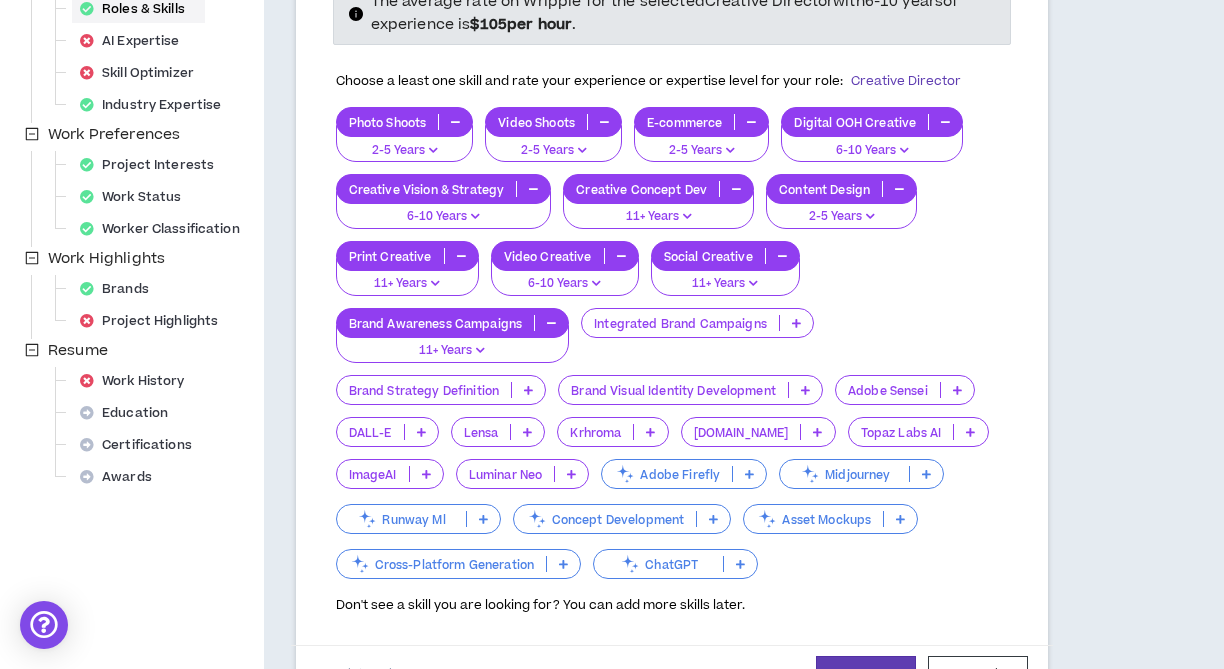 click at bounding box center (796, 323) 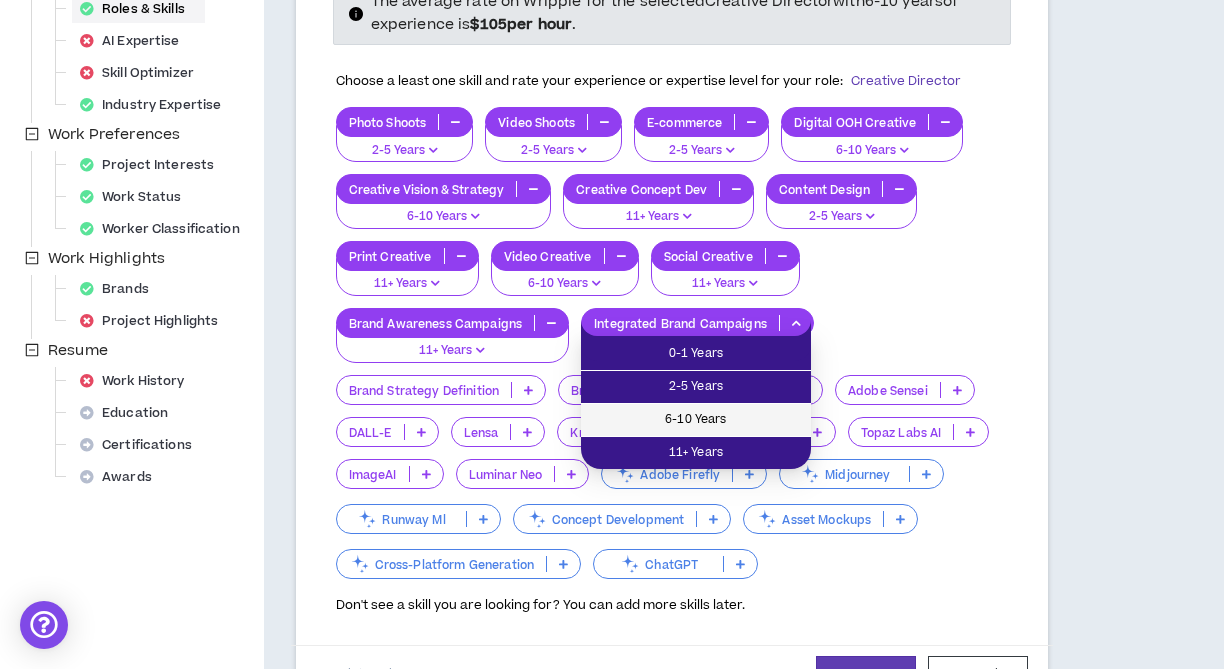 click on "6-10 Years" at bounding box center (696, 420) 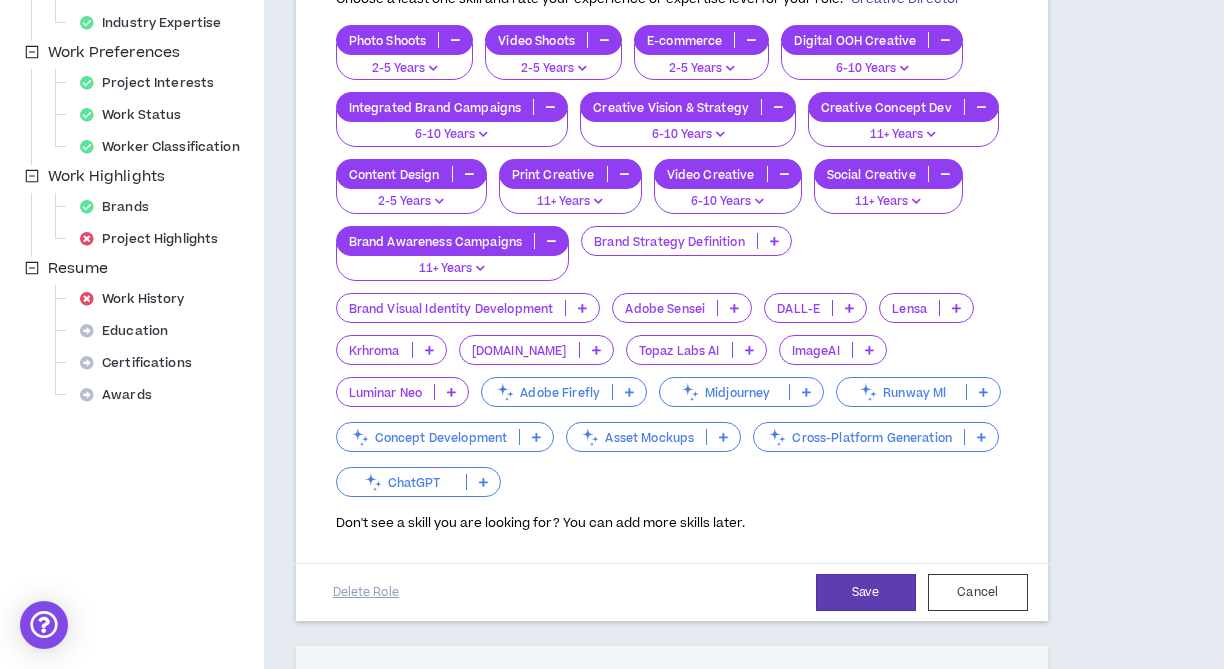 scroll, scrollTop: 543, scrollLeft: 0, axis: vertical 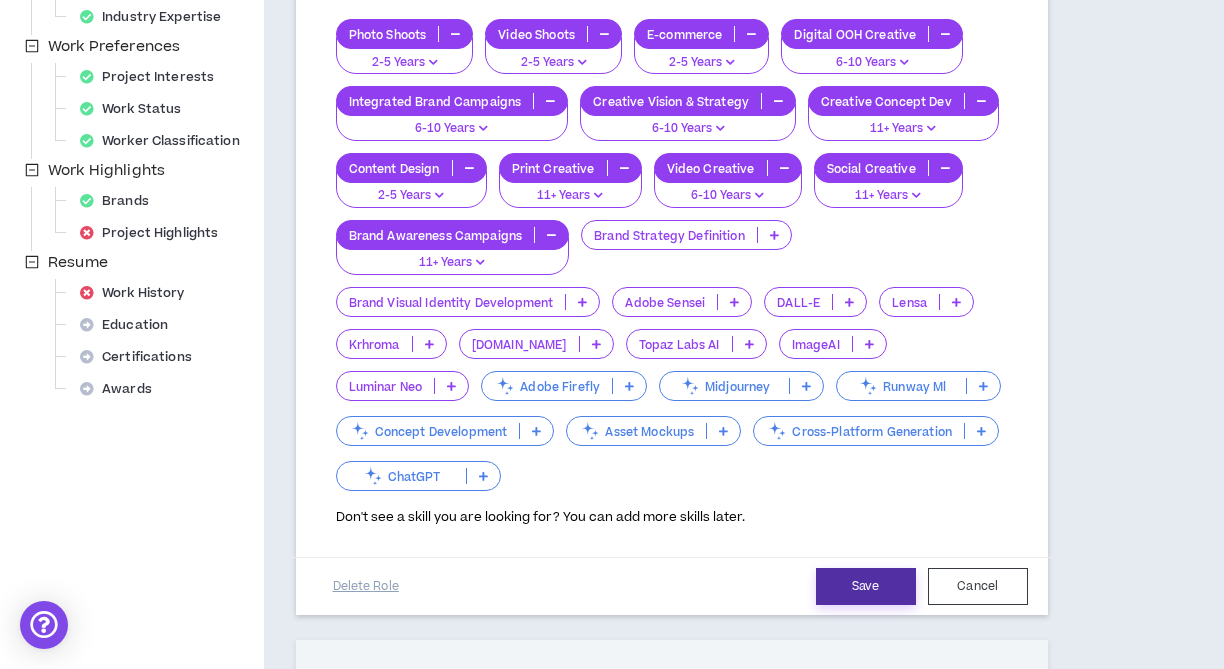 click on "Save" at bounding box center (866, 586) 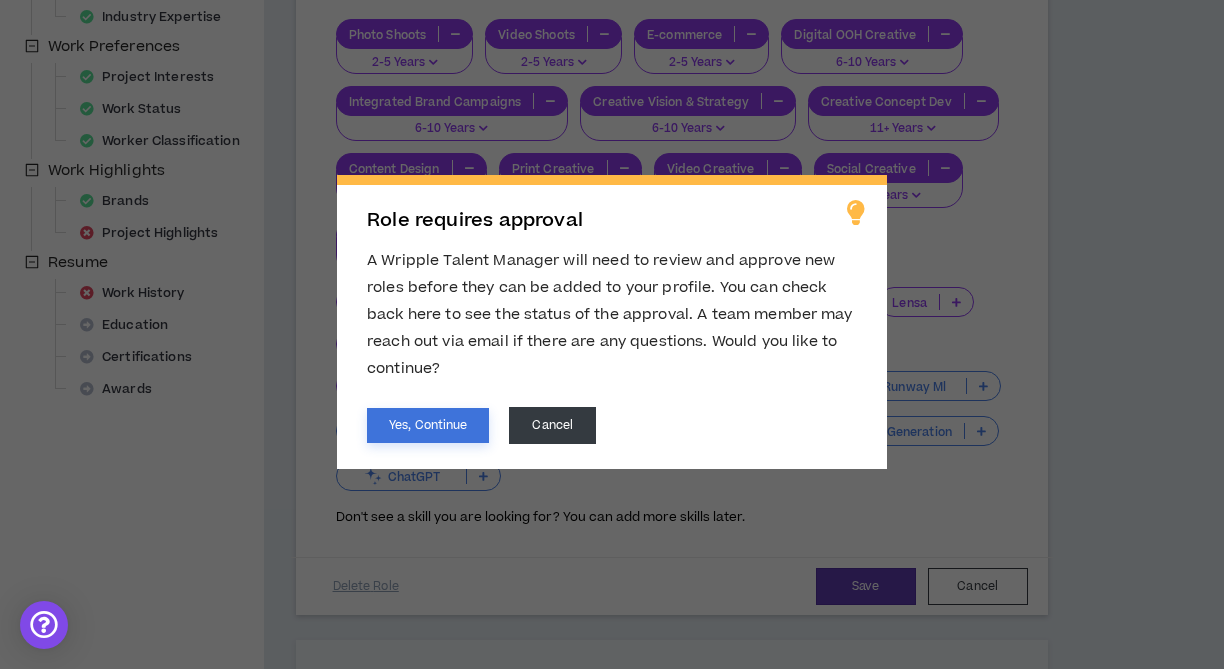 click on "Yes, Continue" at bounding box center (428, 425) 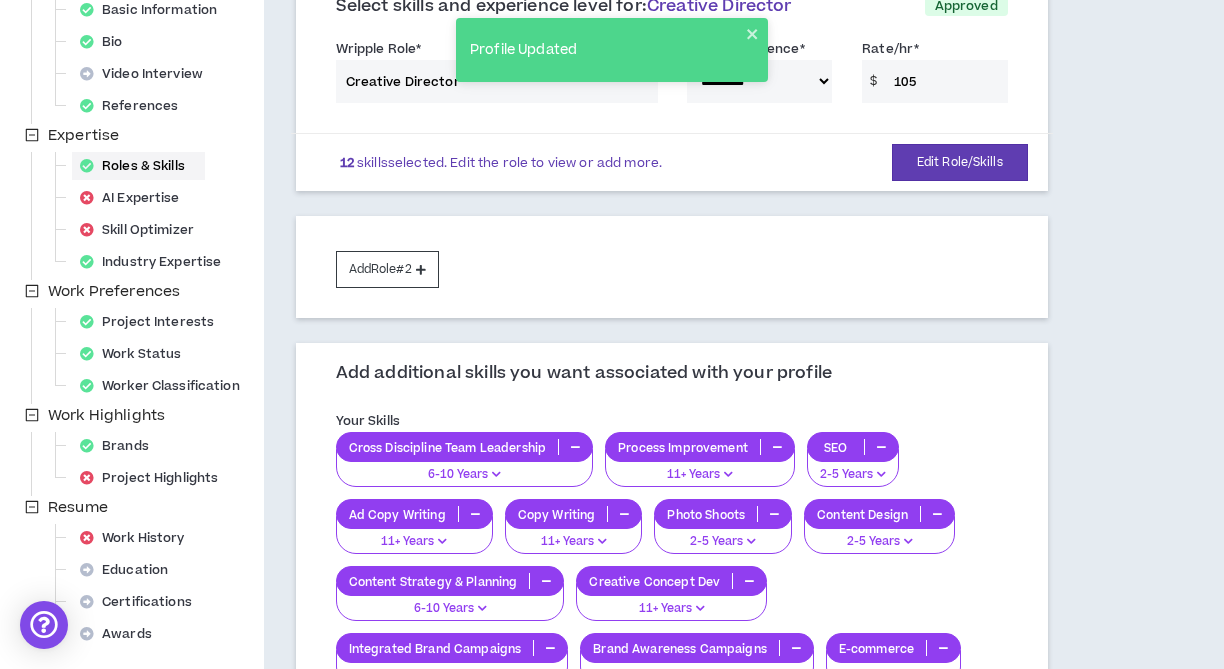 scroll, scrollTop: 296, scrollLeft: 0, axis: vertical 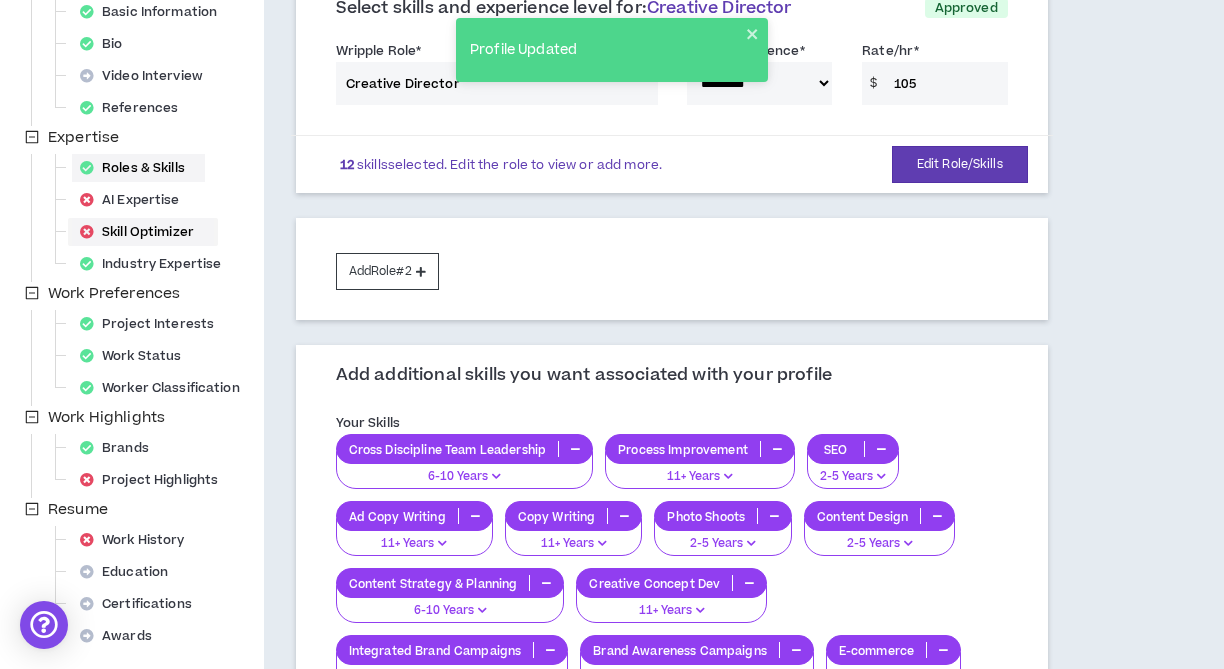 click on "Skill Optimizer" at bounding box center (143, 232) 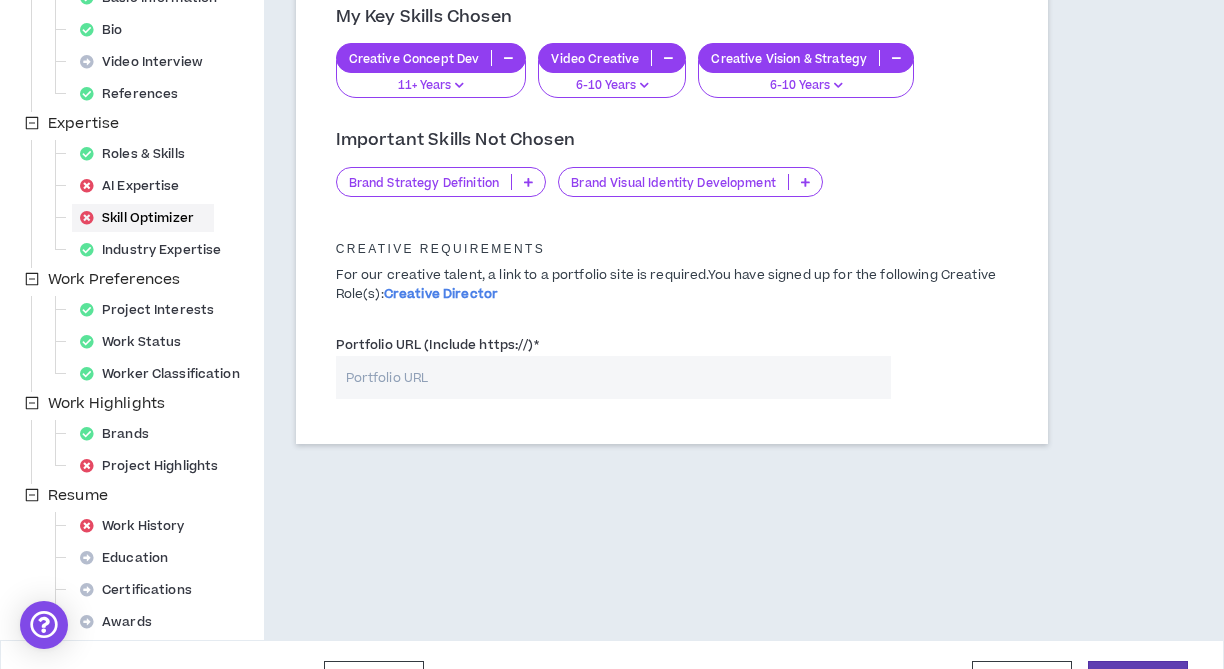 scroll, scrollTop: 315, scrollLeft: 0, axis: vertical 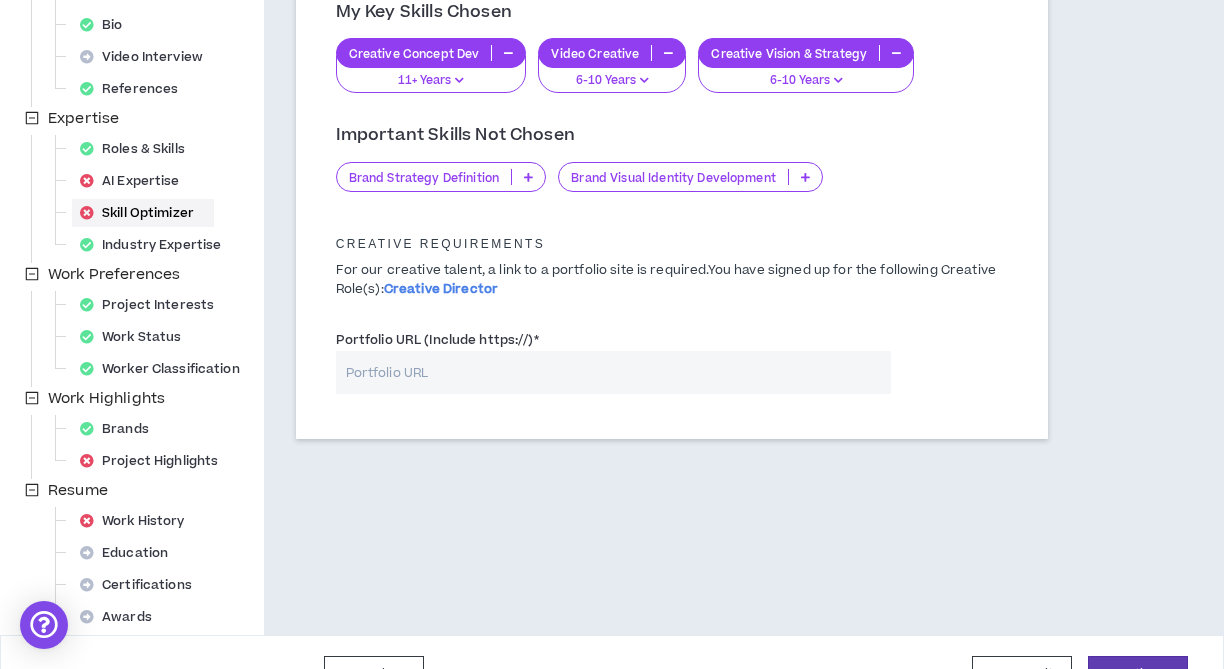 click on "Portfolio URL (Include https://)  *" at bounding box center (613, 372) 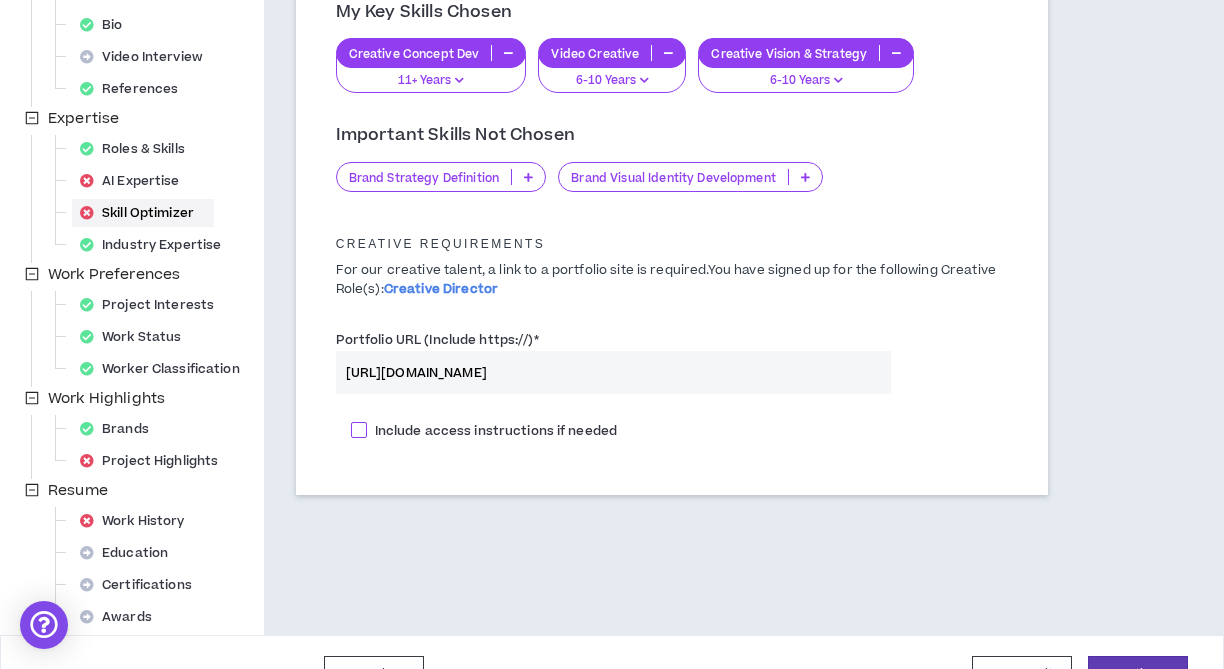 type on "[URL][DOMAIN_NAME]" 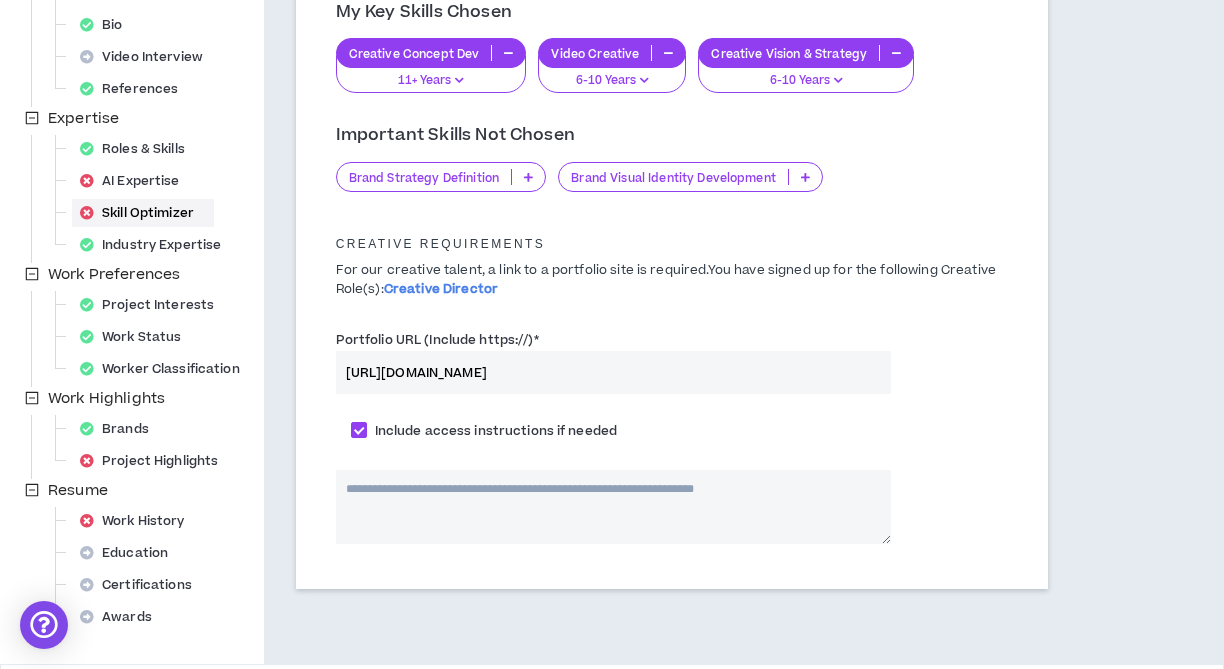 click at bounding box center (613, 507) 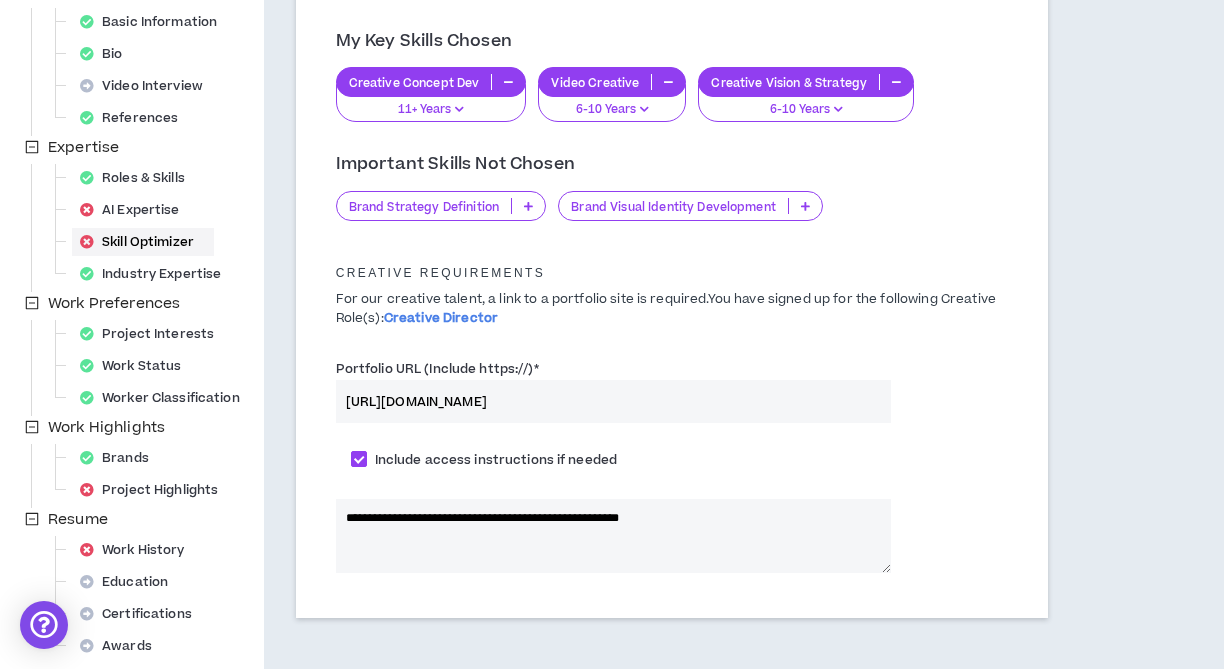 scroll, scrollTop: 390, scrollLeft: 0, axis: vertical 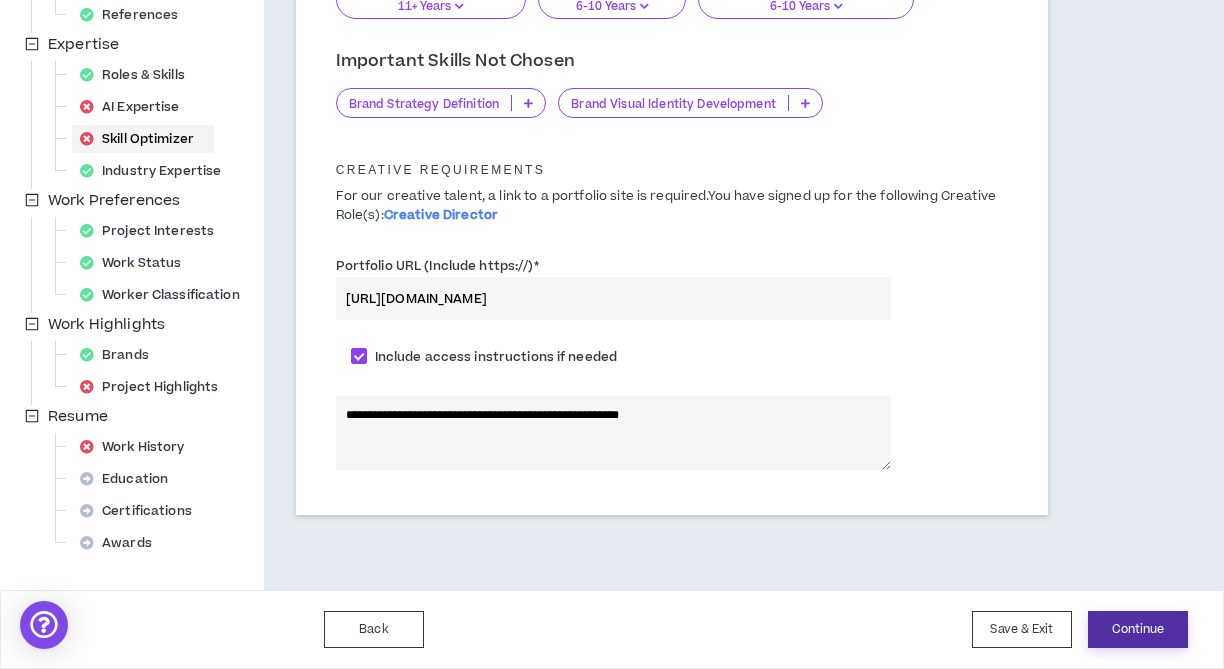 type on "**********" 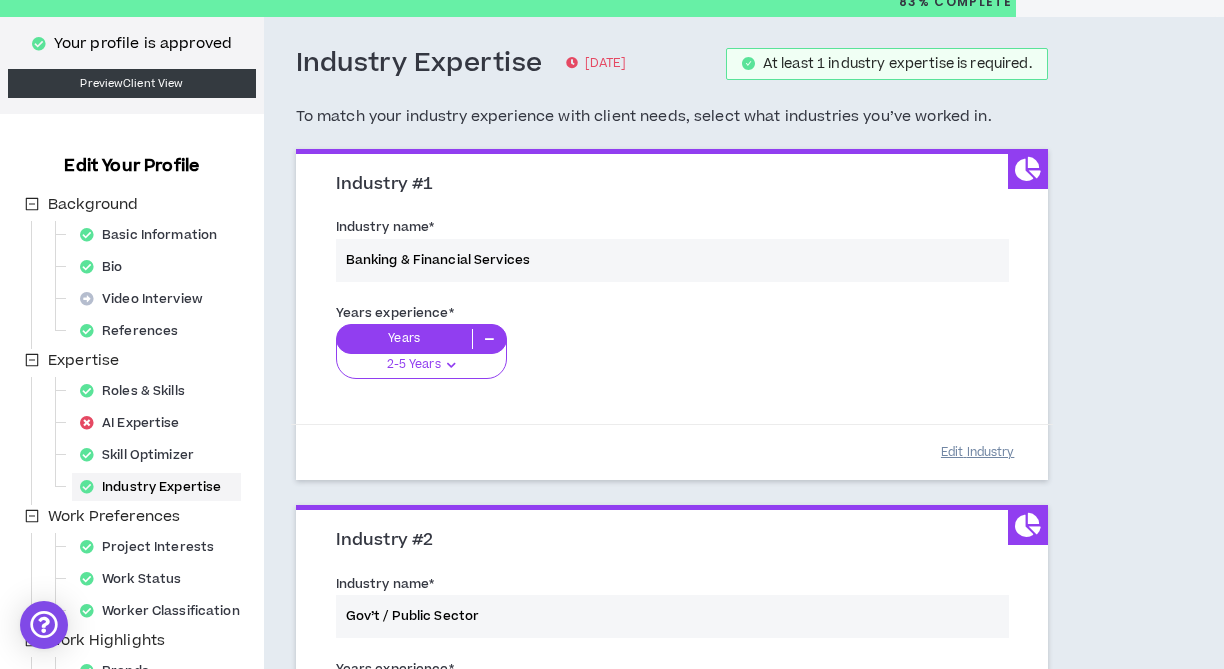 scroll, scrollTop: 68, scrollLeft: 0, axis: vertical 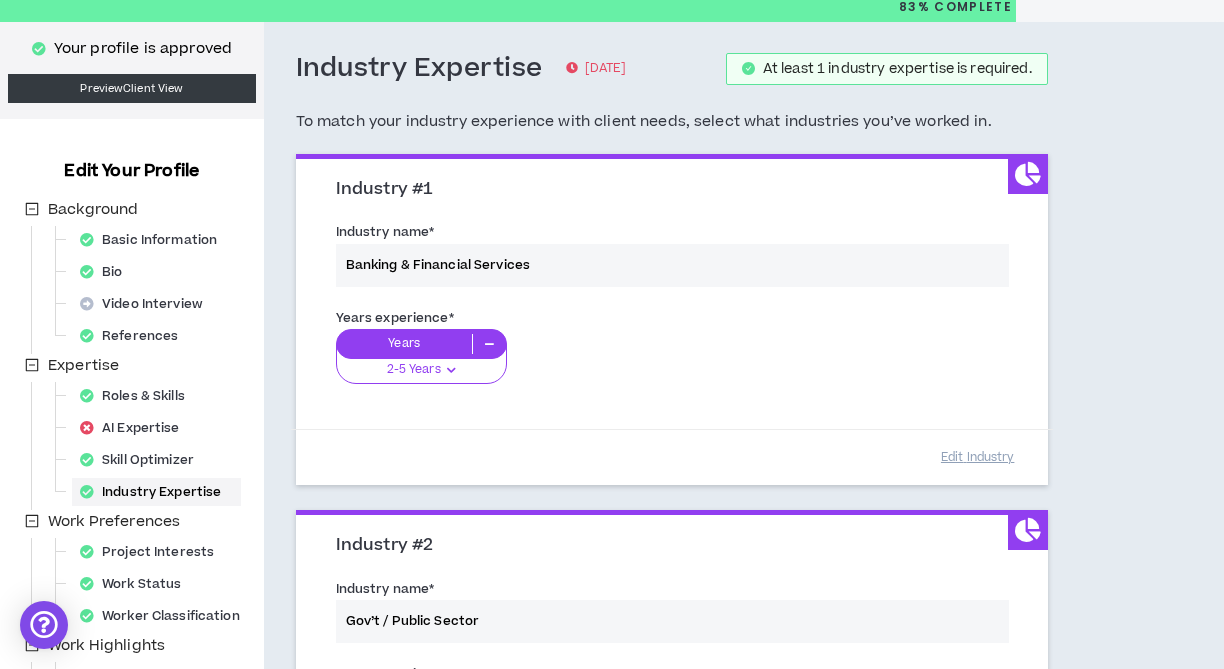 click on "Industry name  * Banking & Financial Services" at bounding box center [672, 258] 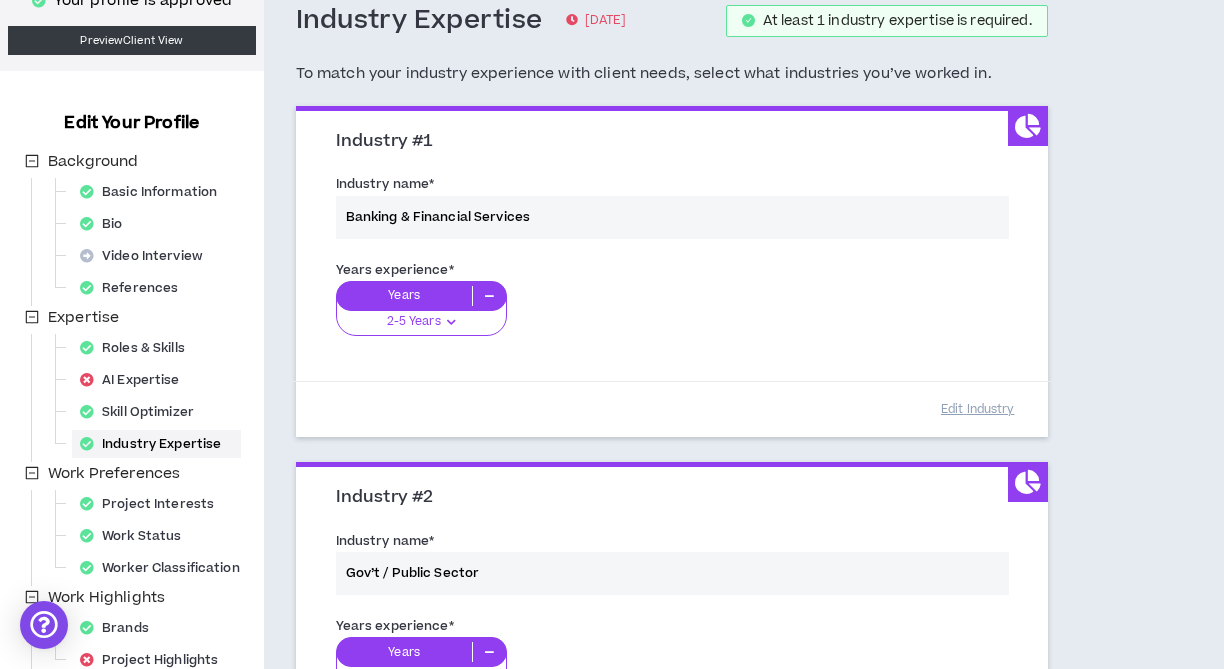 scroll, scrollTop: 111, scrollLeft: 0, axis: vertical 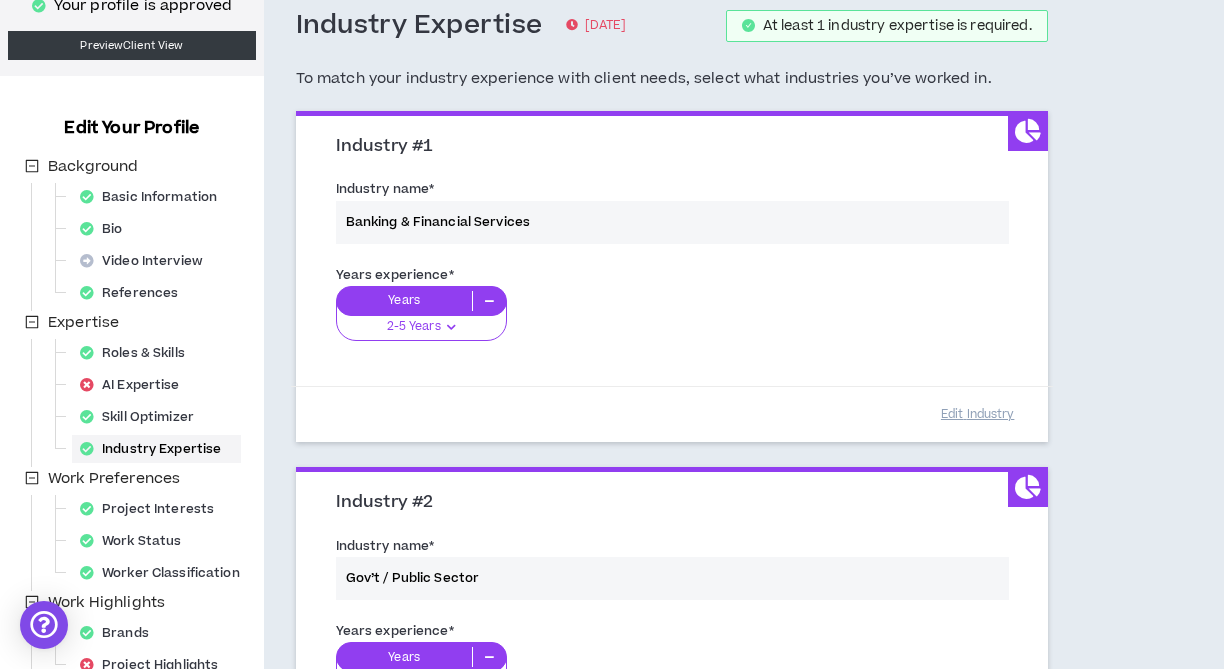 drag, startPoint x: 564, startPoint y: 223, endPoint x: 509, endPoint y: 223, distance: 55 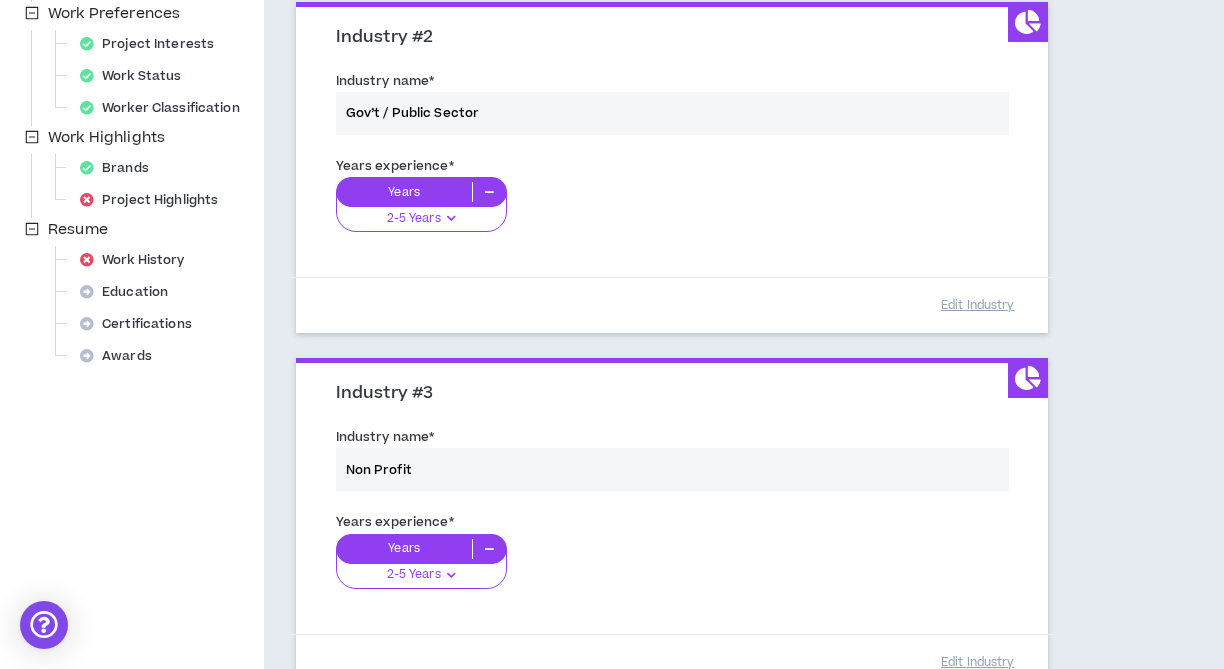 scroll, scrollTop: 0, scrollLeft: 0, axis: both 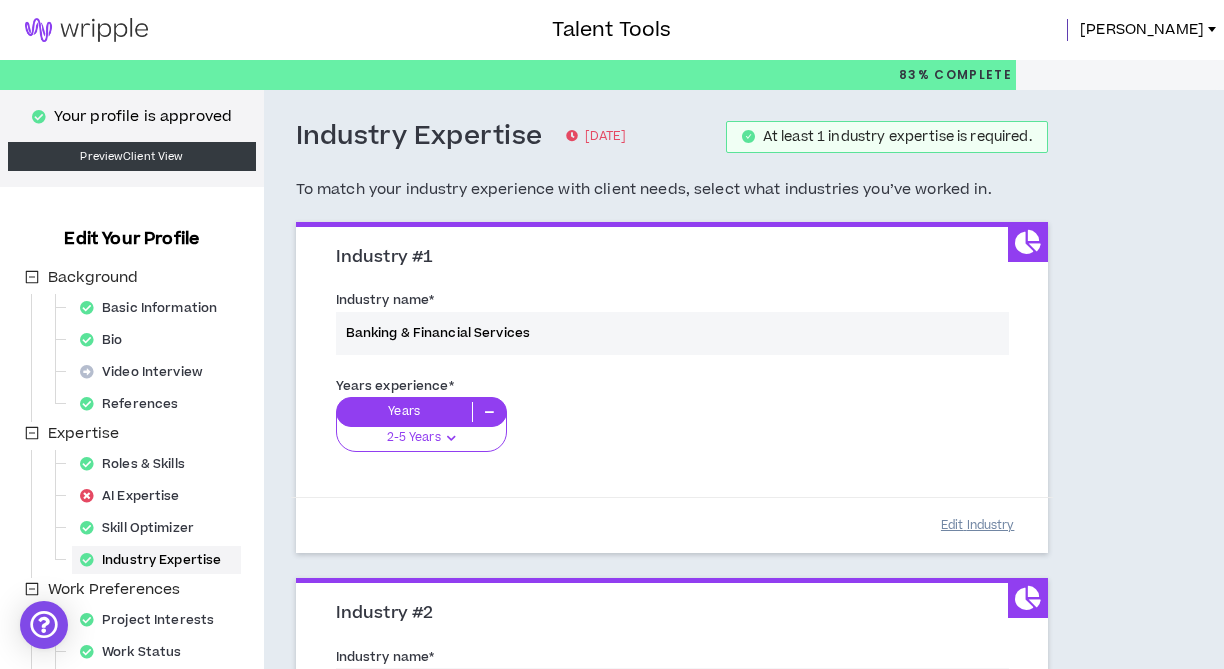 click on "Edit   Industry" at bounding box center (978, 525) 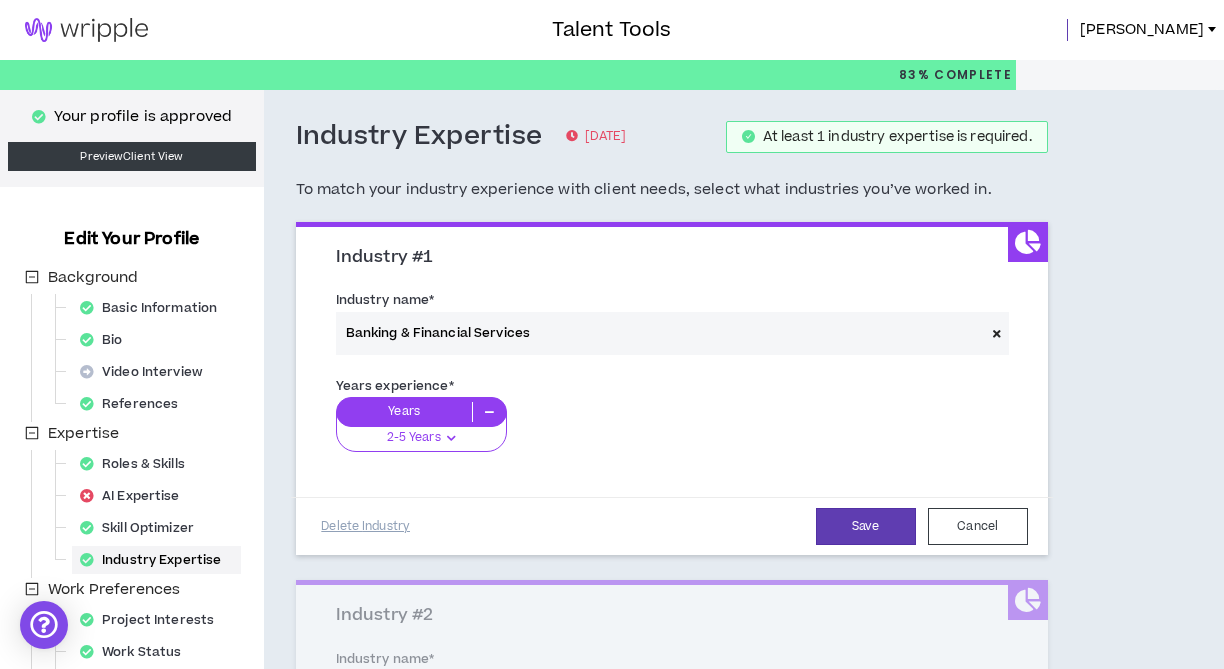 click at bounding box center [997, 333] 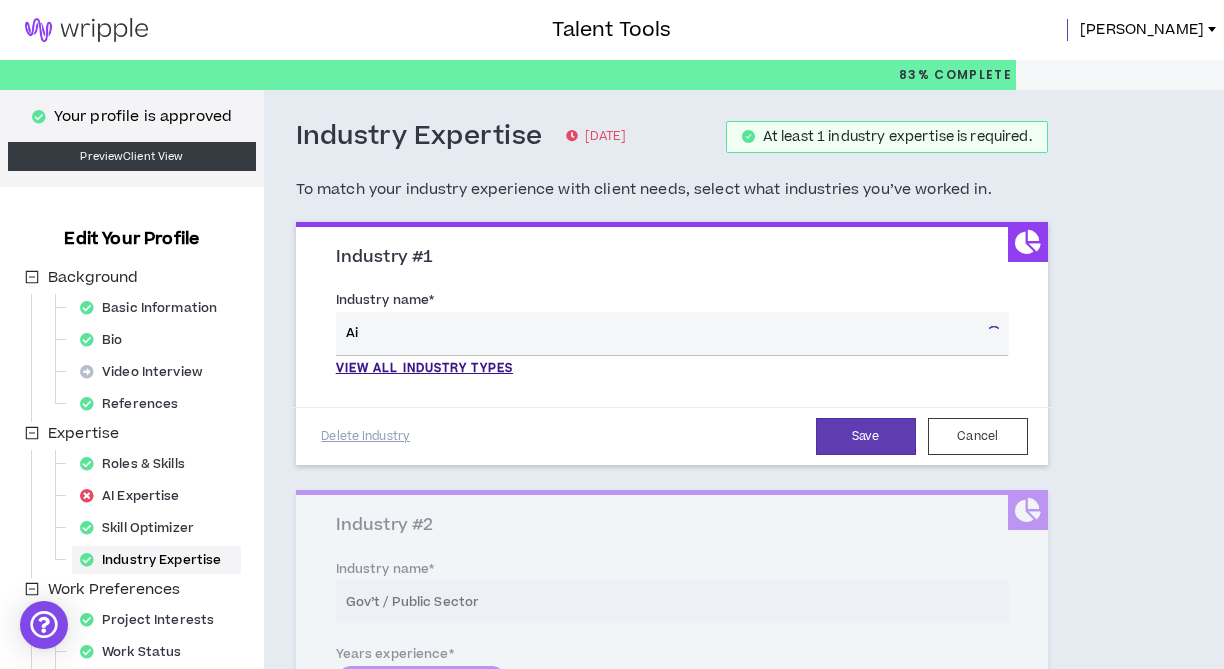 type on "A" 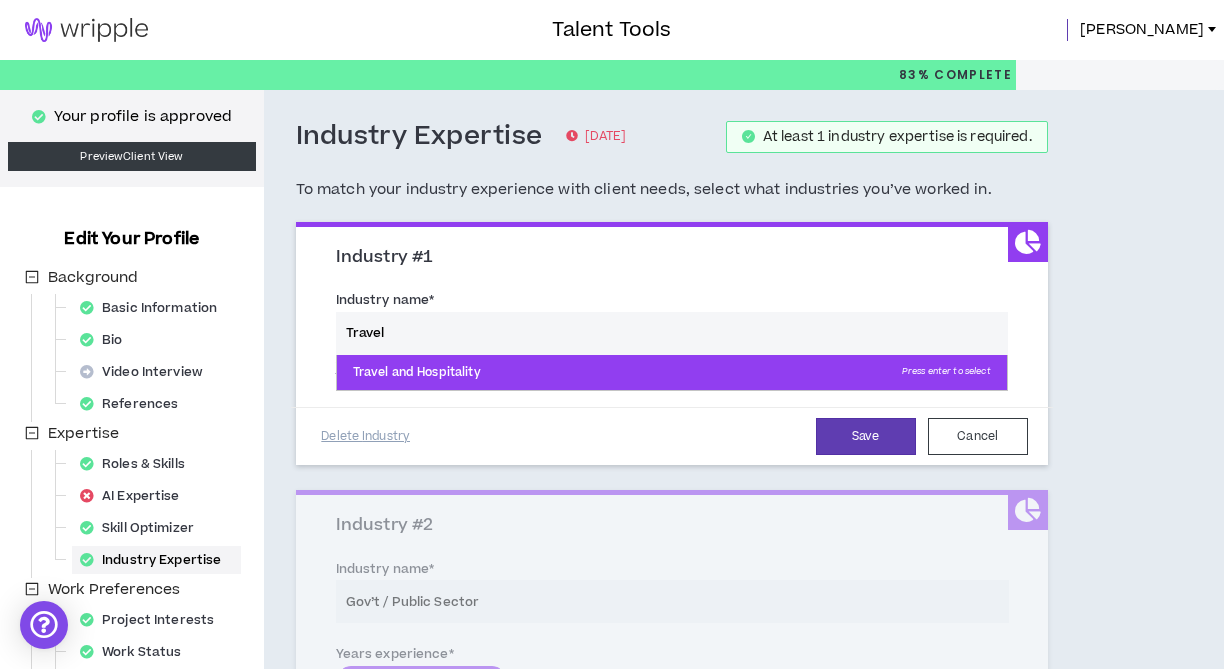 click on "Travel and Hospitality Press enter to select" at bounding box center (672, 373) 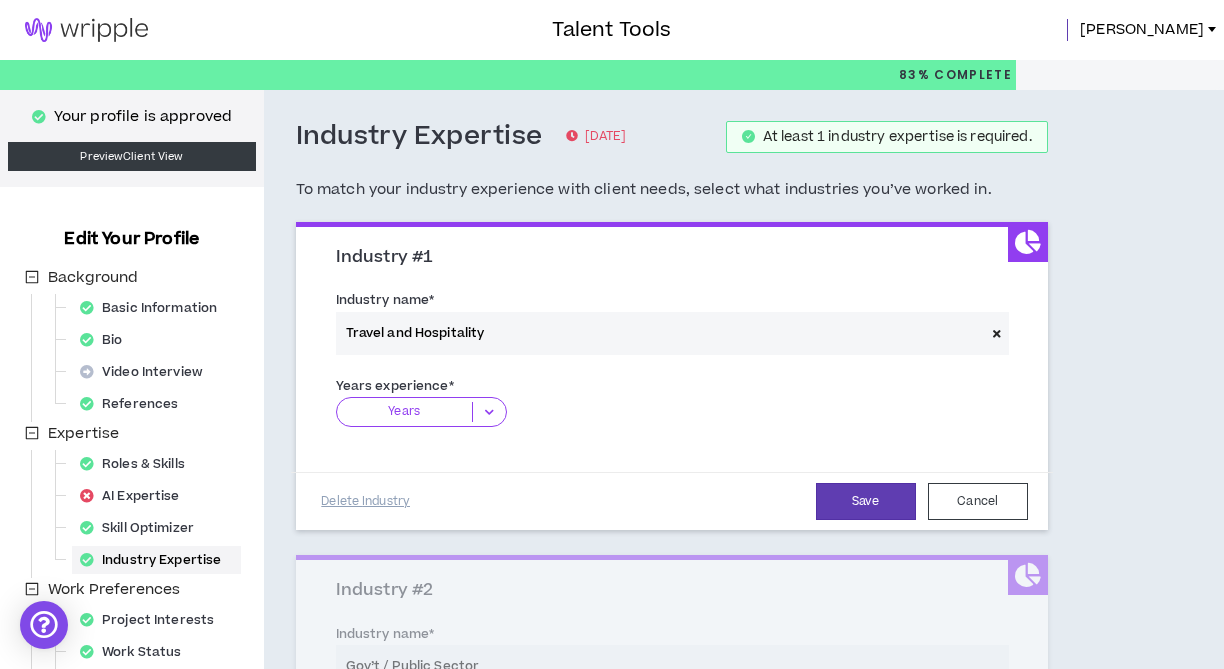 click at bounding box center (489, 412) 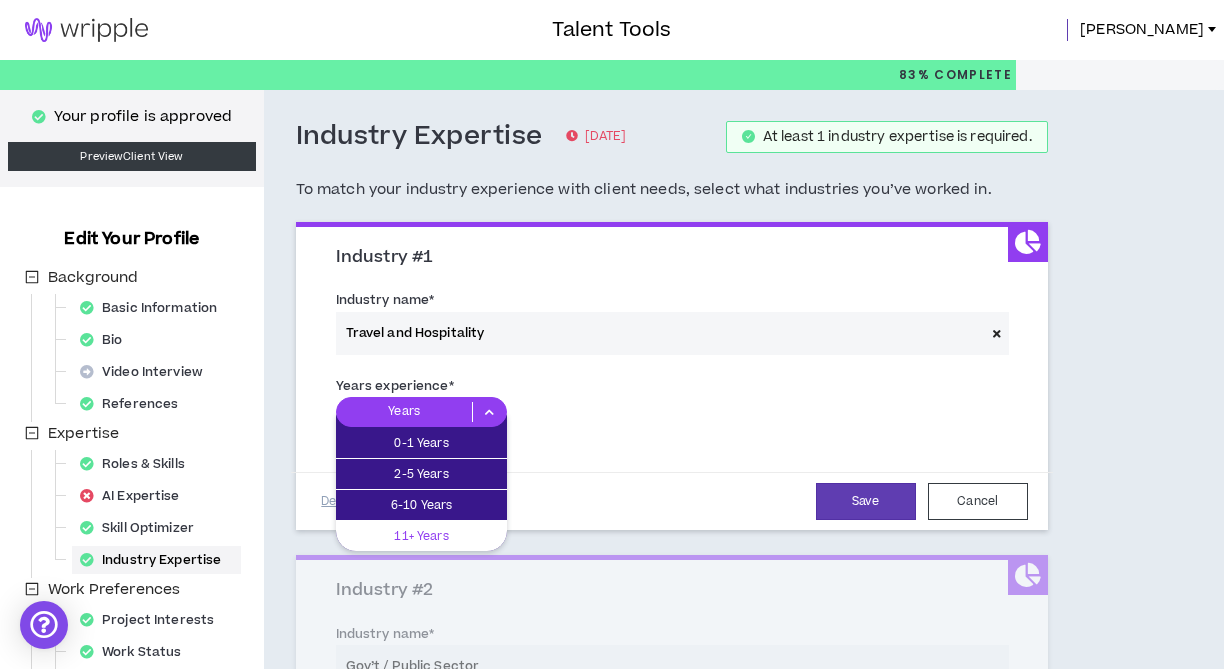 click on "11+ Years" at bounding box center [421, 536] 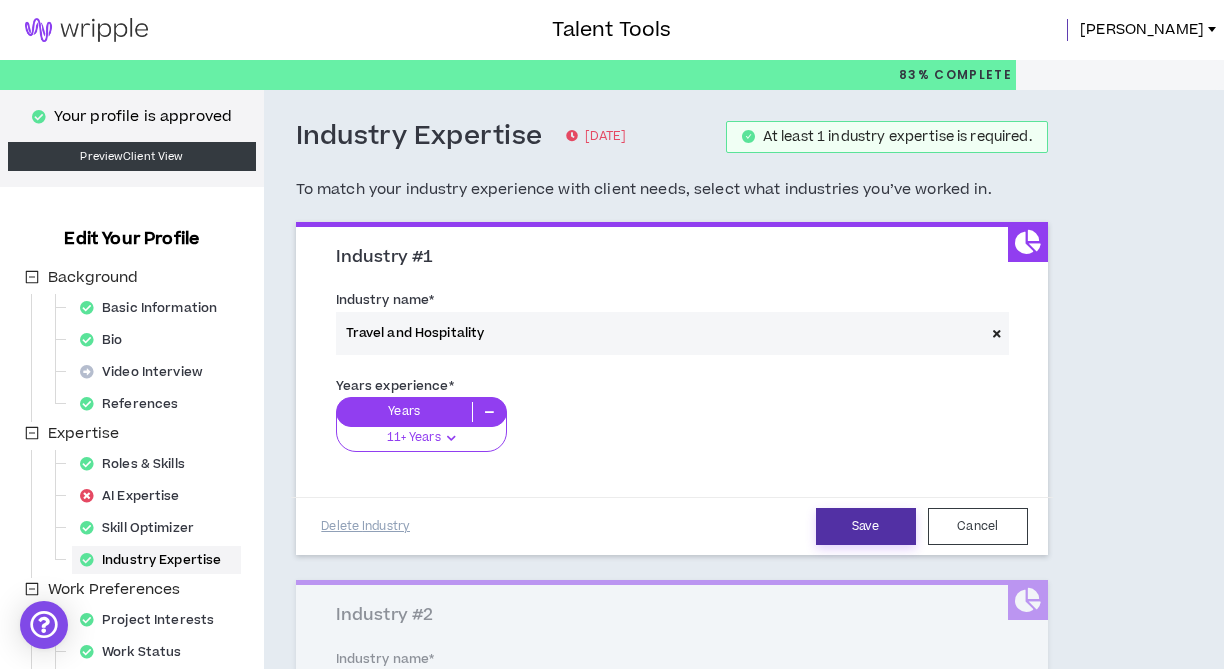 click on "Save" at bounding box center [866, 526] 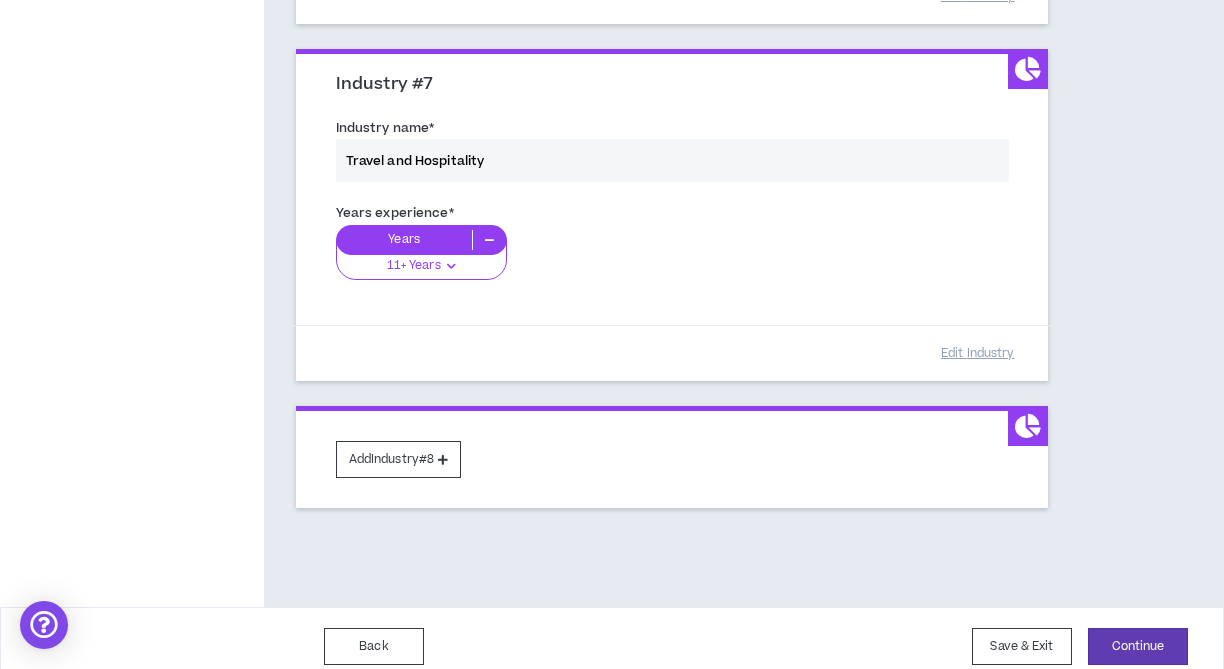 scroll, scrollTop: 2683, scrollLeft: 0, axis: vertical 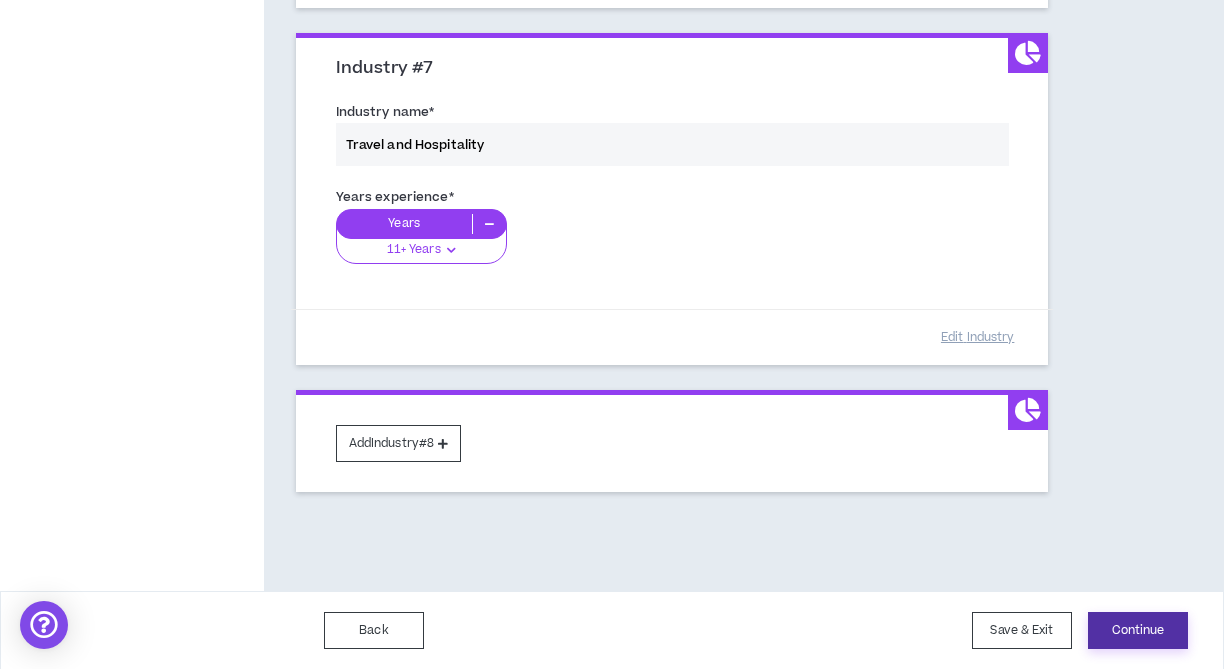 click on "Continue" at bounding box center [1138, 630] 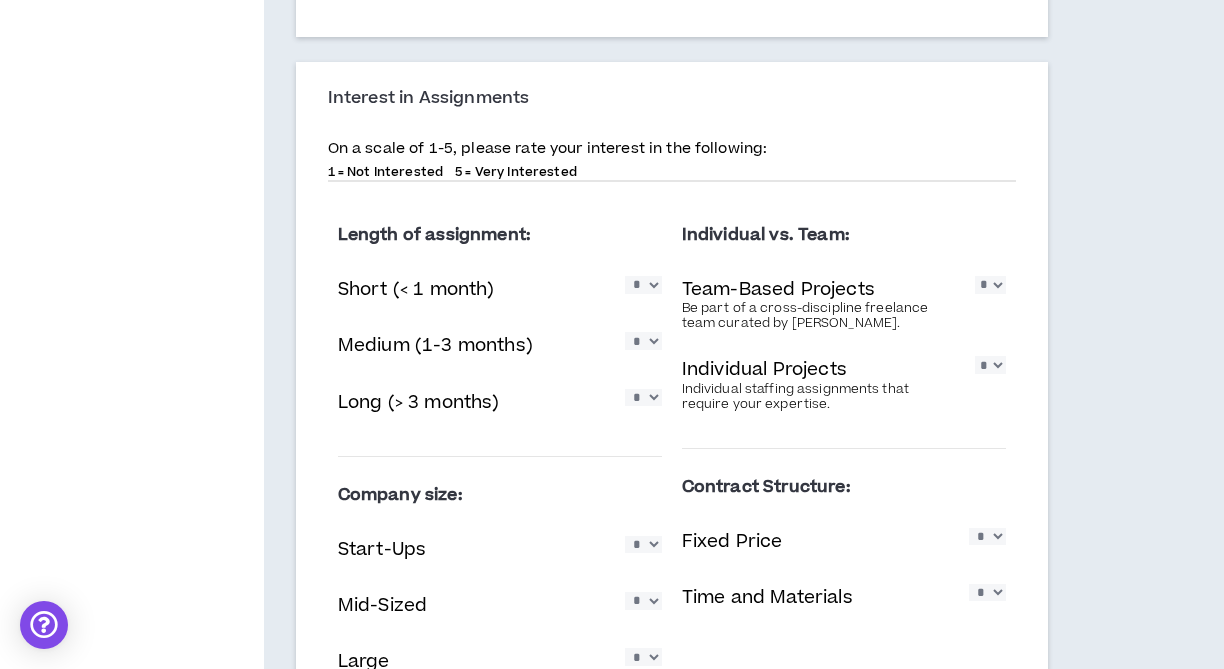 scroll, scrollTop: 1789, scrollLeft: 0, axis: vertical 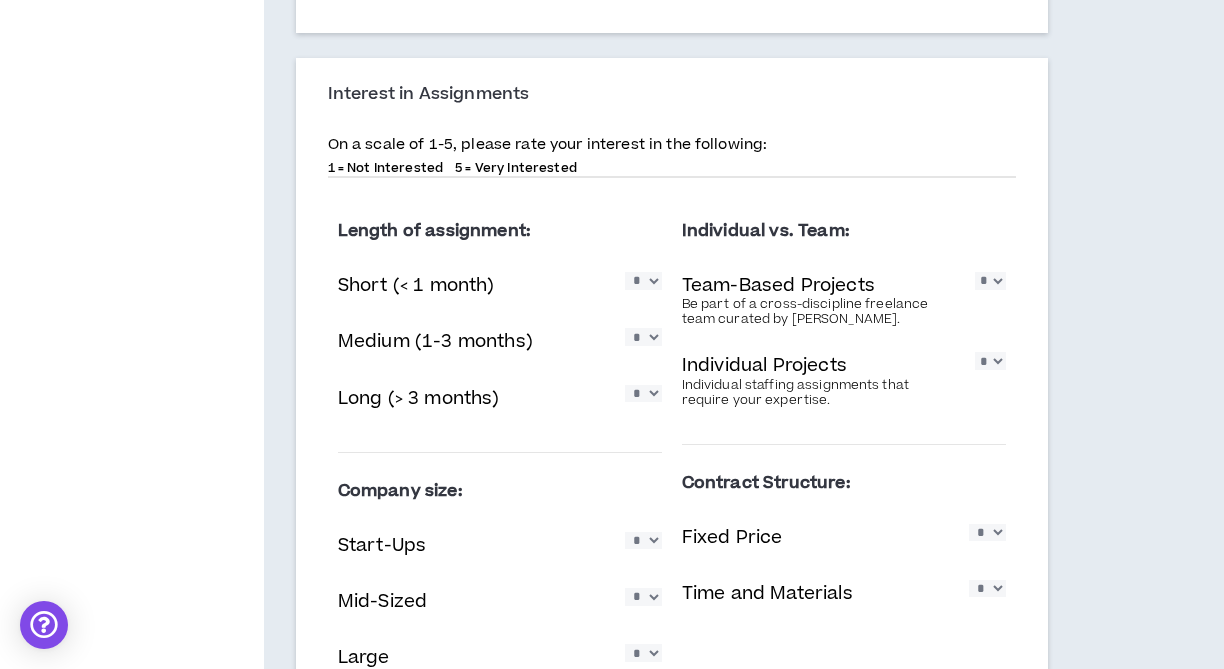 click on "* * * * *" at bounding box center [990, 280] 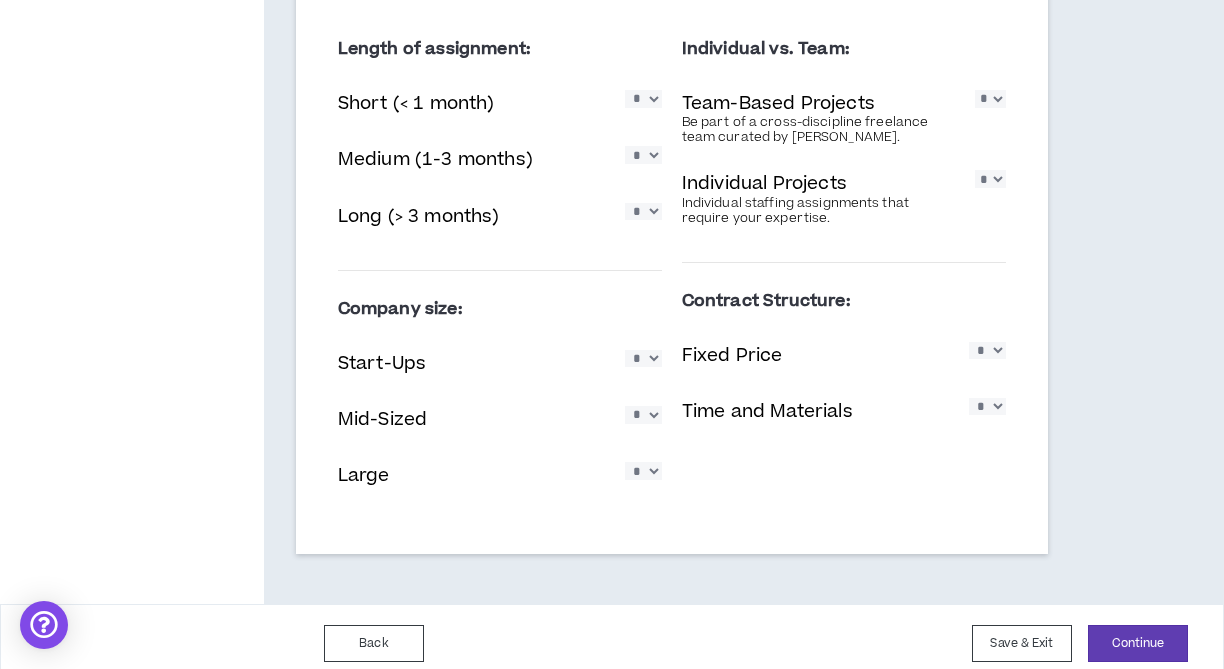 scroll, scrollTop: 1985, scrollLeft: 0, axis: vertical 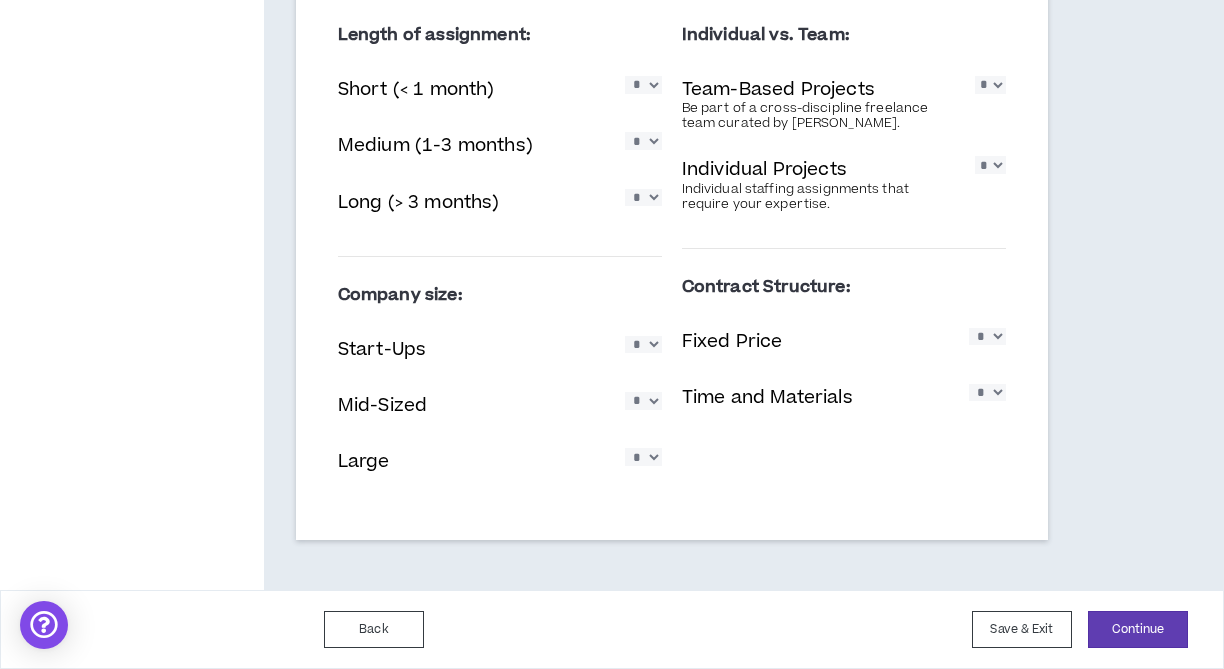 click on "* * * * *" at bounding box center (643, 400) 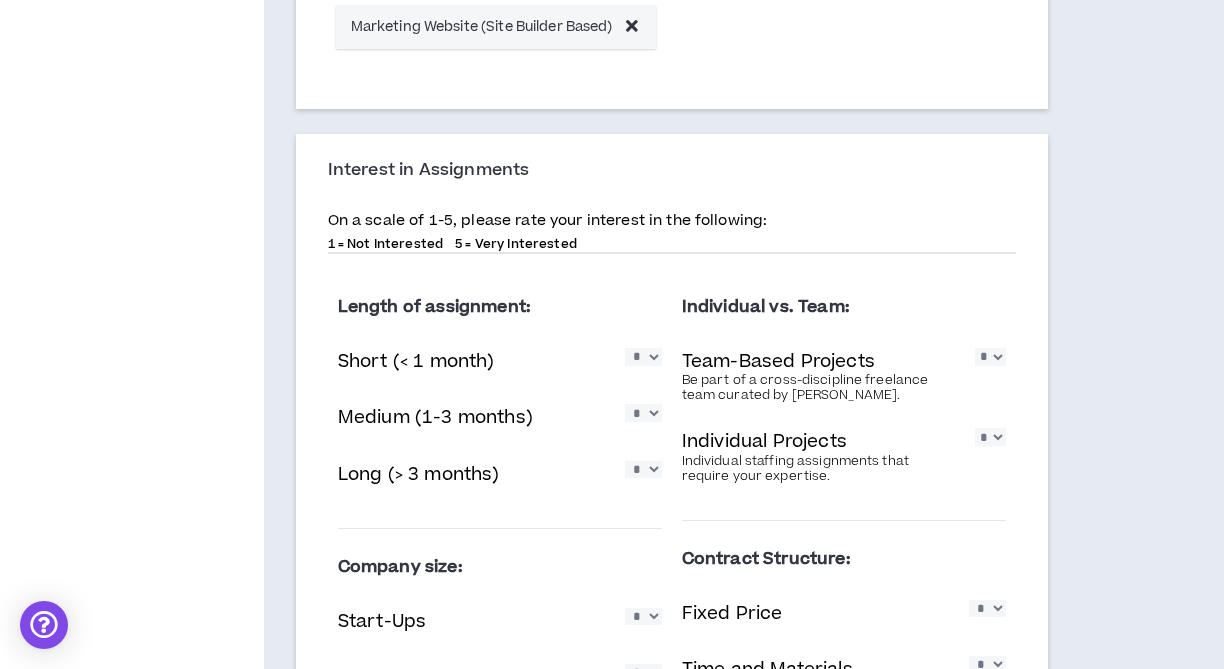 scroll, scrollTop: 1723, scrollLeft: 0, axis: vertical 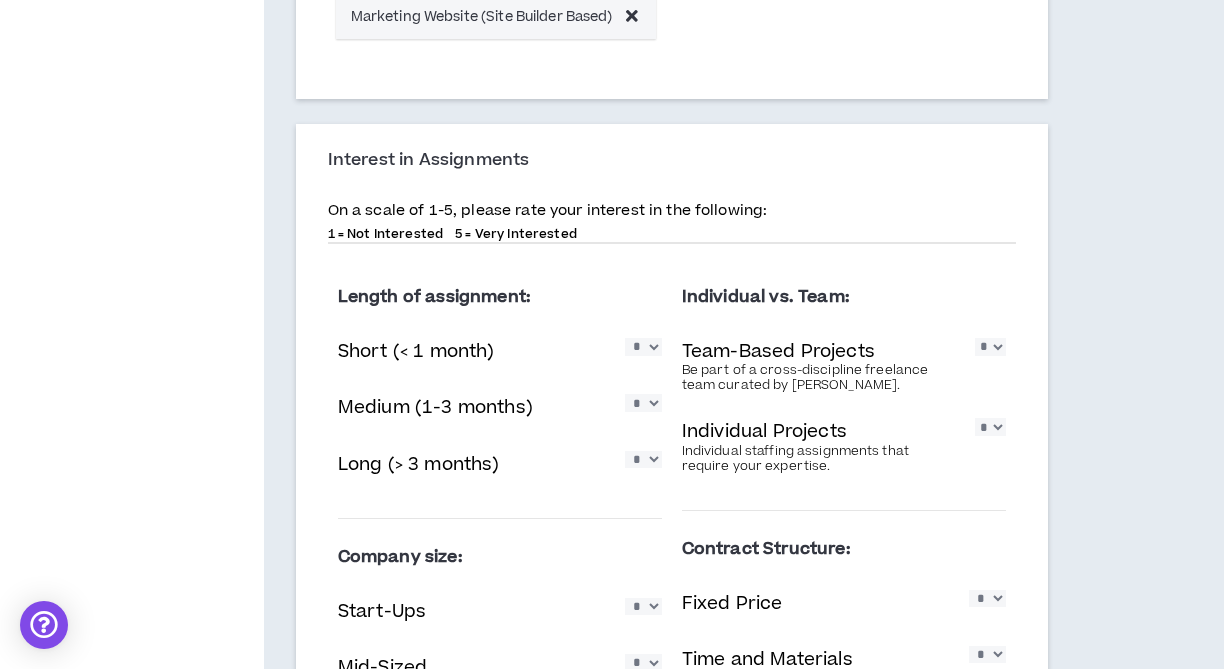 click on "* * * * *" at bounding box center [643, 459] 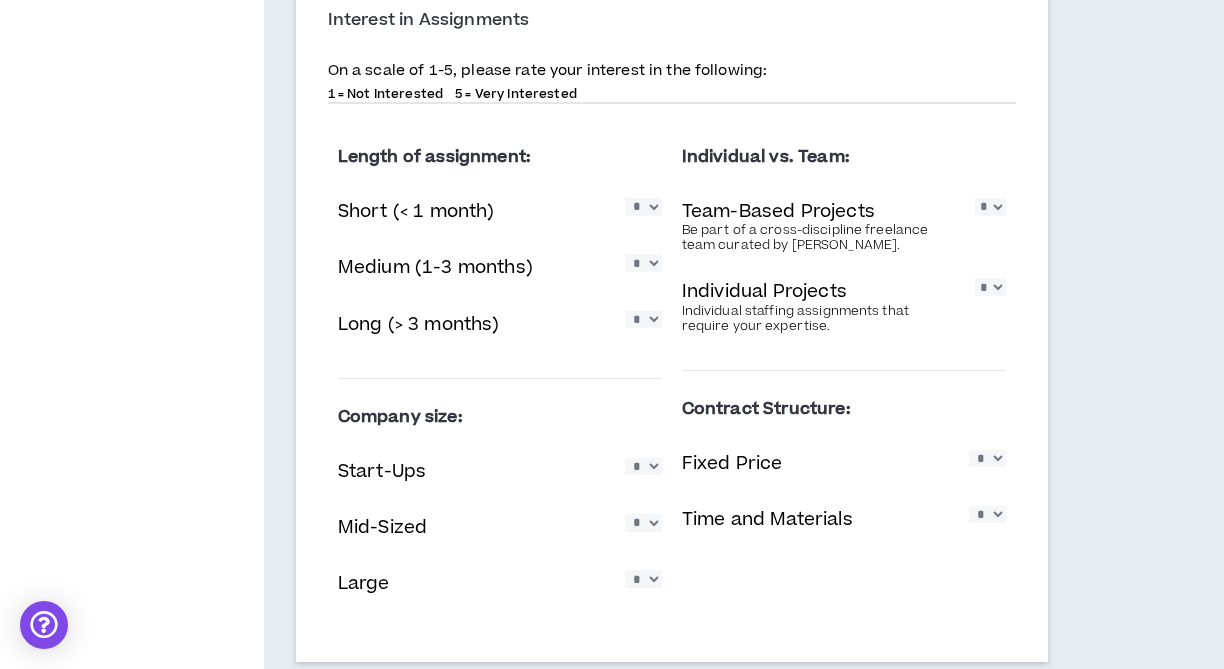 scroll, scrollTop: 1985, scrollLeft: 0, axis: vertical 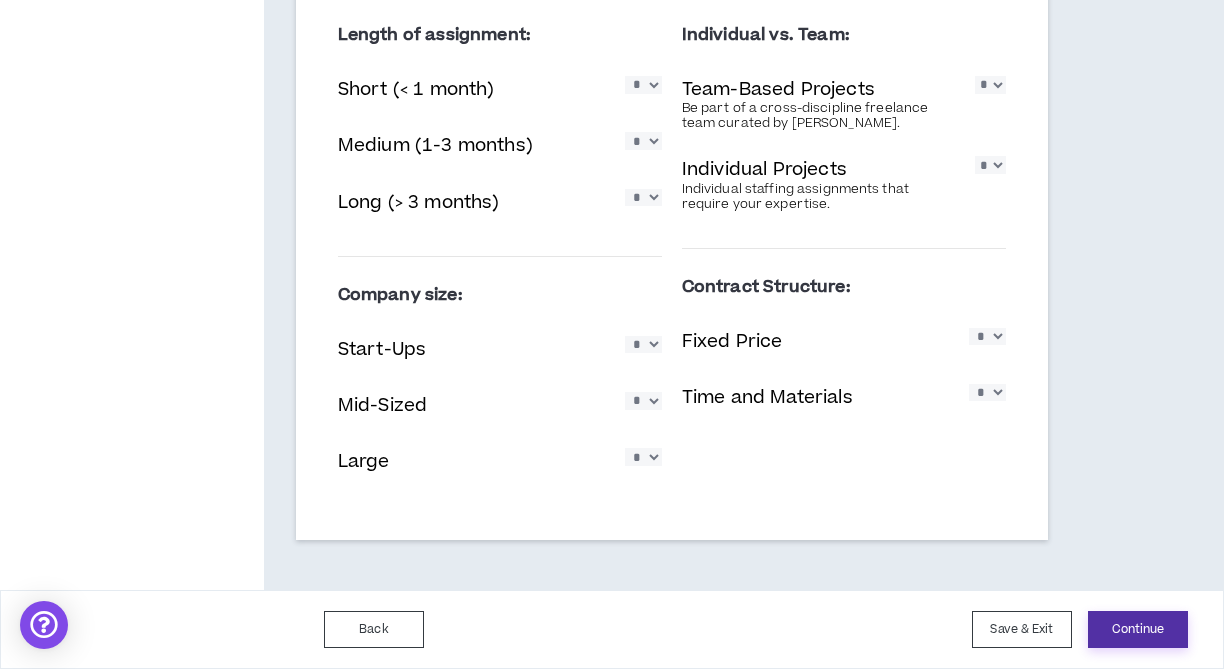 click on "Continue" at bounding box center [1138, 629] 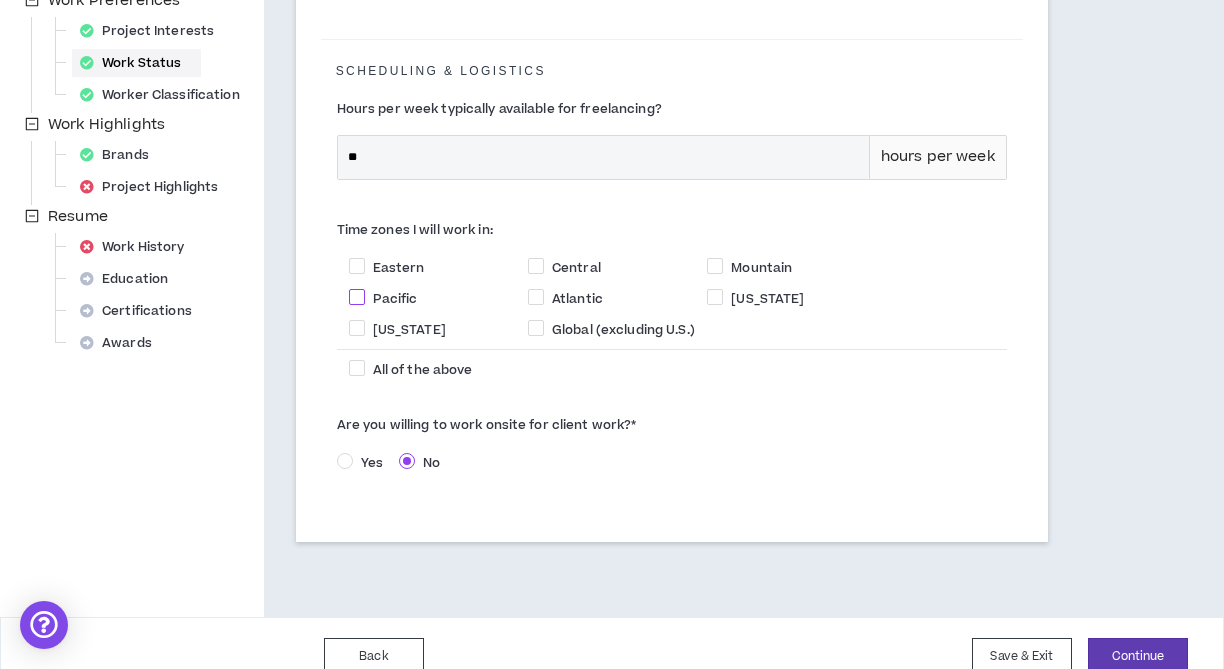 scroll, scrollTop: 600, scrollLeft: 0, axis: vertical 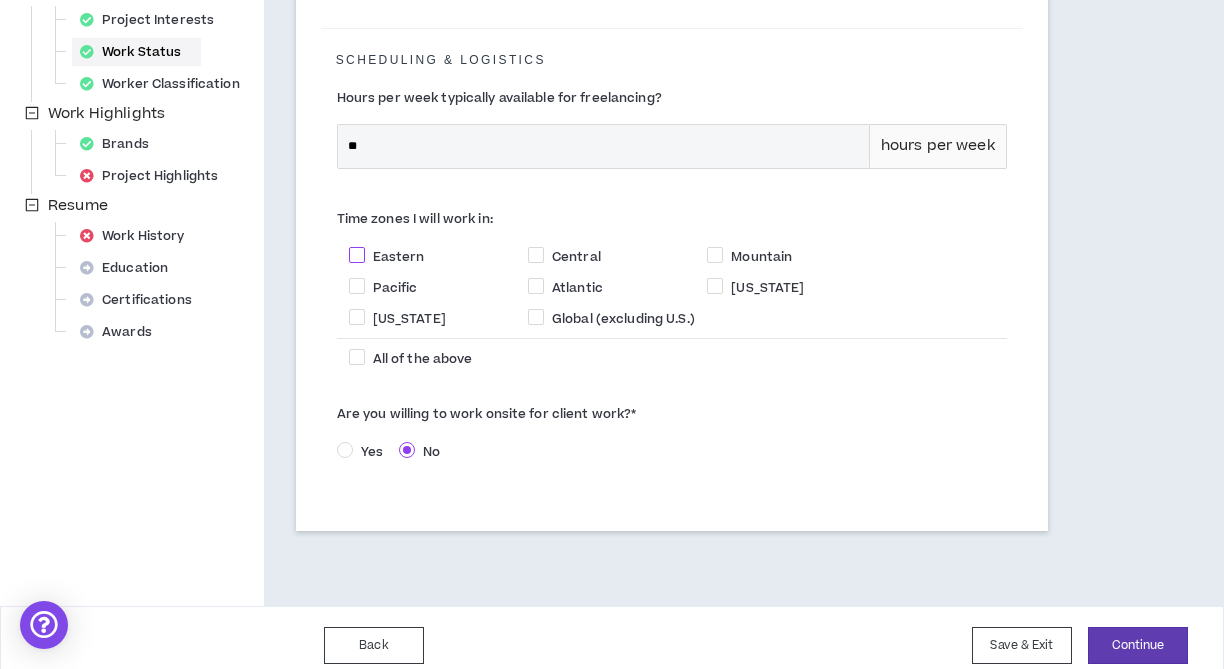 click at bounding box center [357, 255] 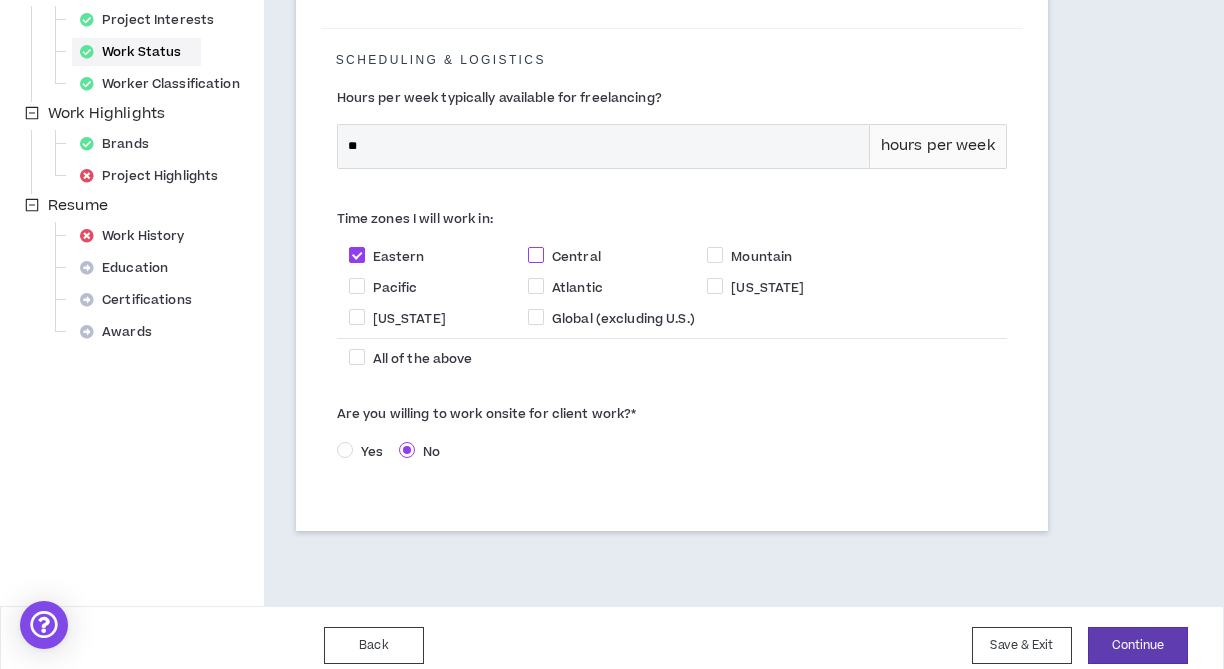 click on "Central" at bounding box center (576, 257) 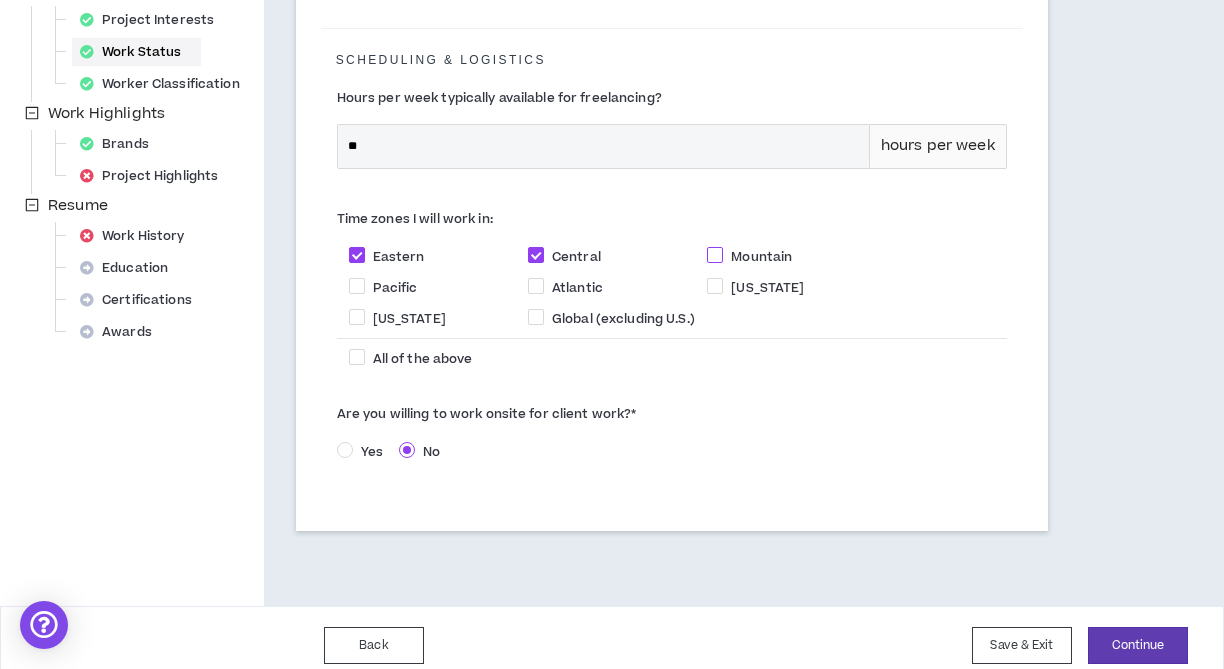 click at bounding box center (715, 255) 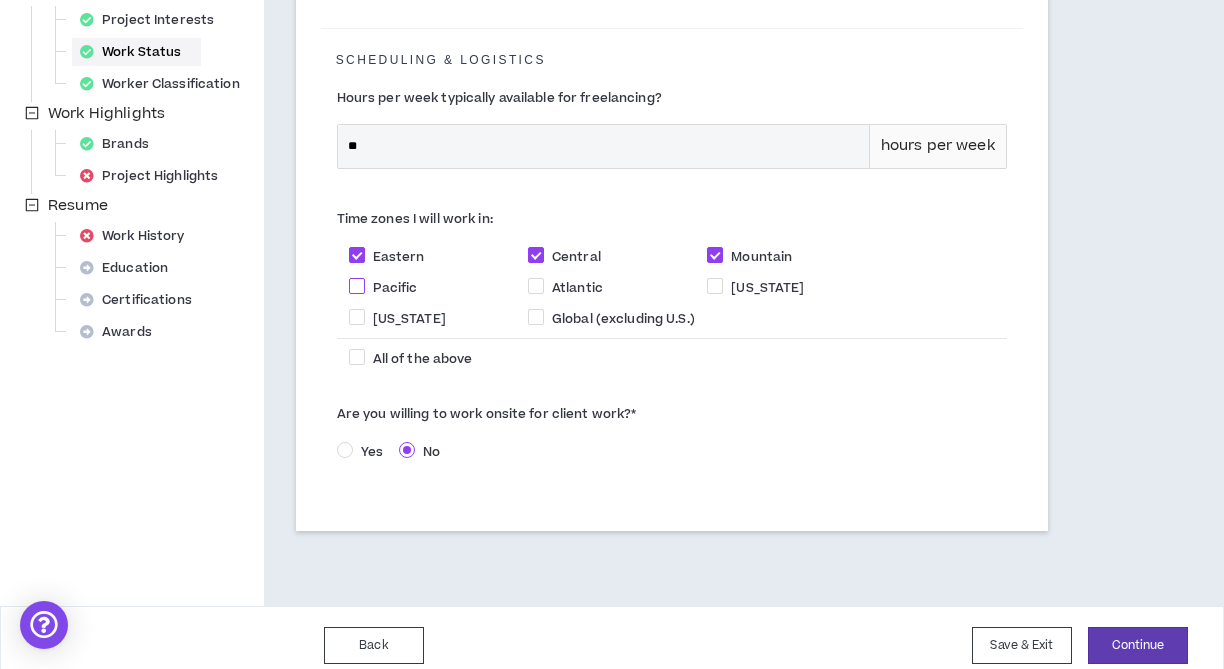 click at bounding box center [357, 286] 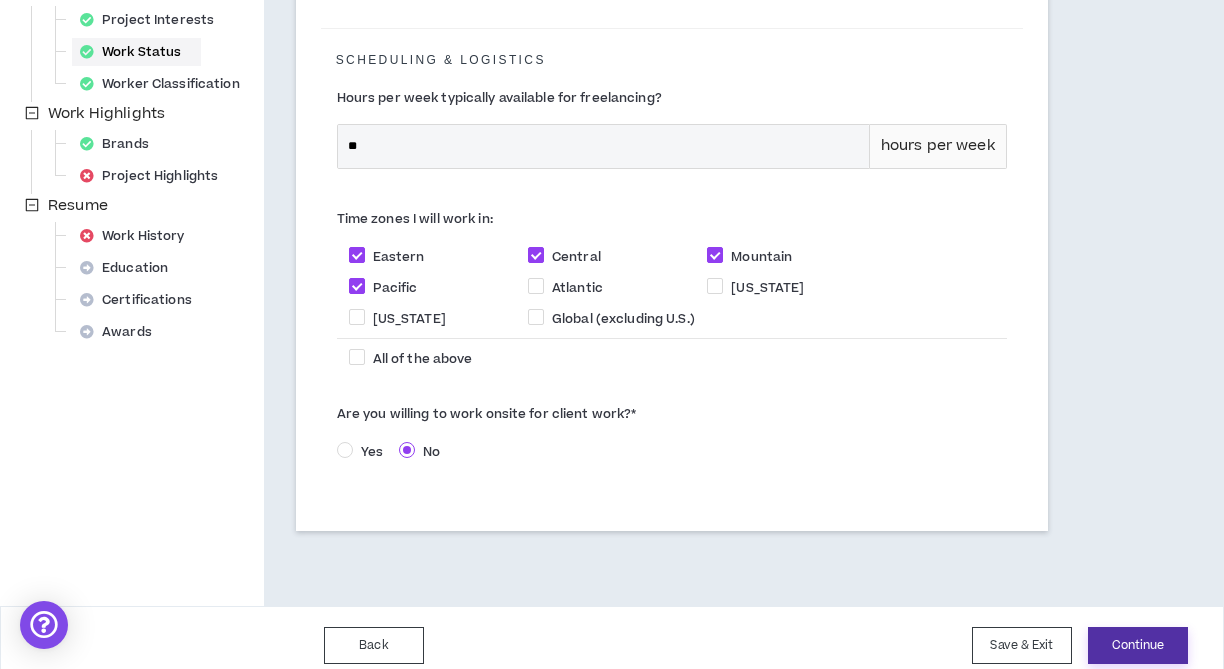 click on "Continue" at bounding box center (1138, 645) 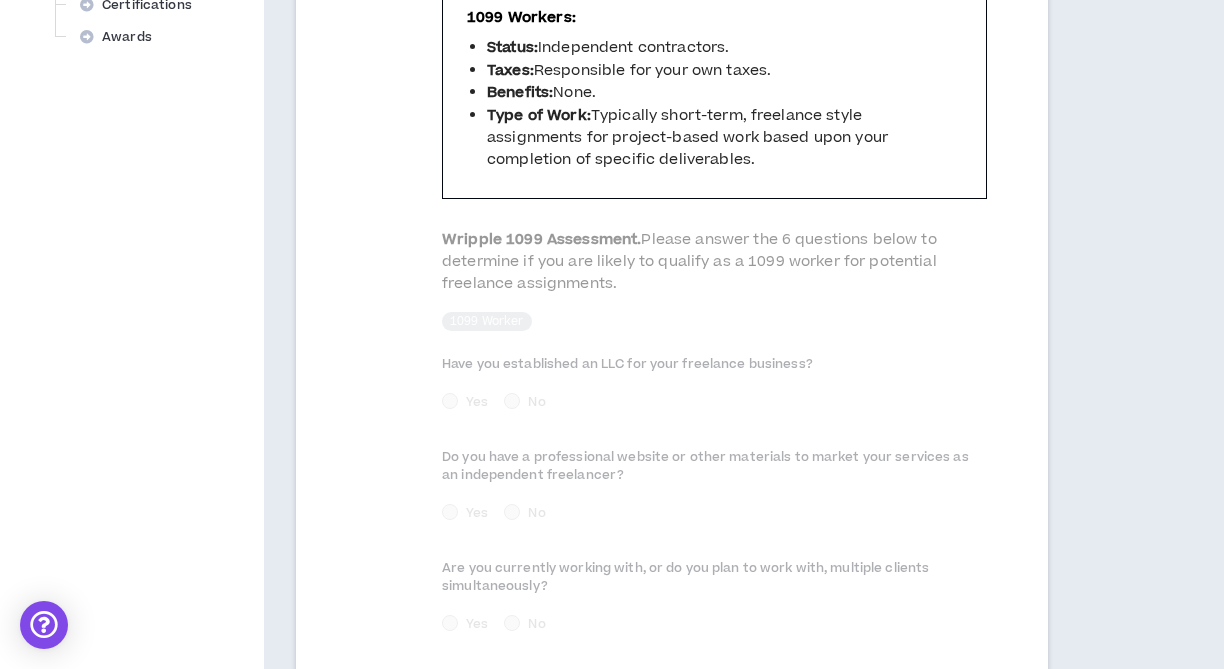 scroll, scrollTop: 1267, scrollLeft: 0, axis: vertical 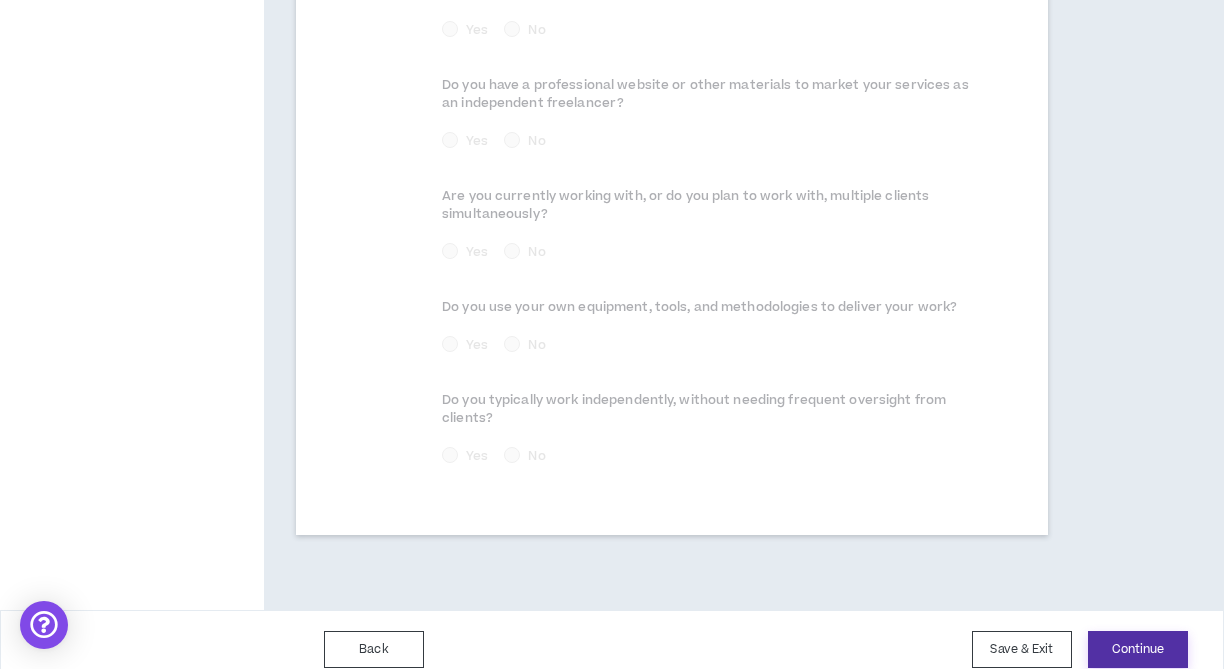 click on "Continue" at bounding box center [1138, 649] 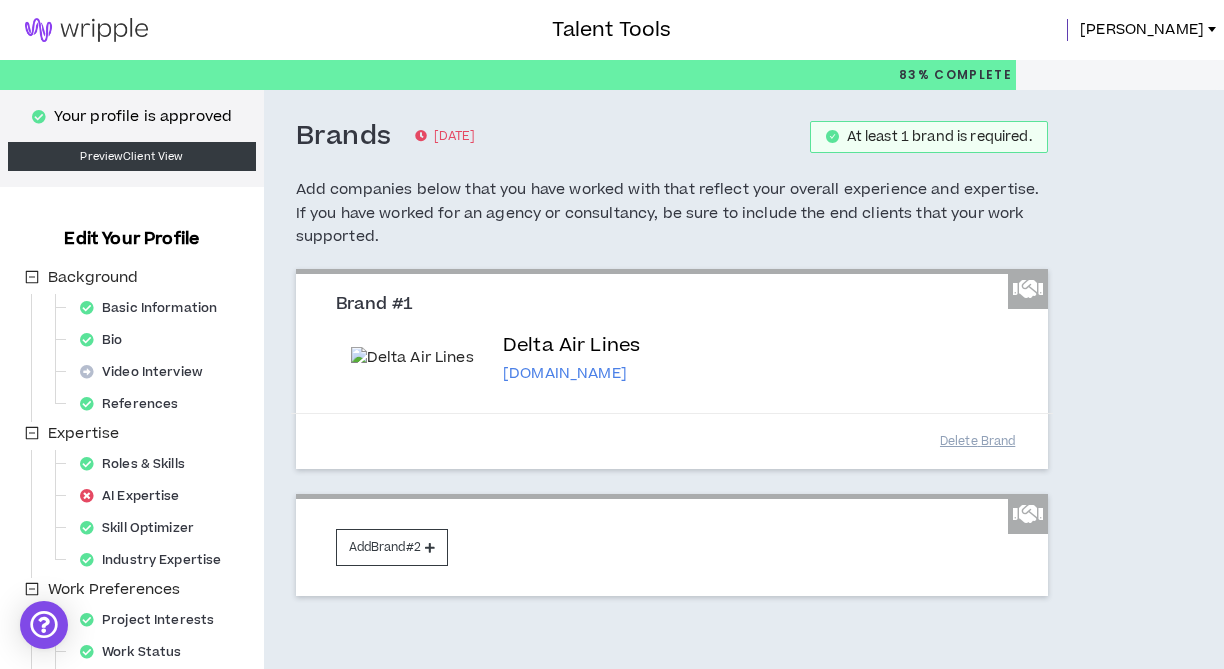 scroll, scrollTop: 0, scrollLeft: 0, axis: both 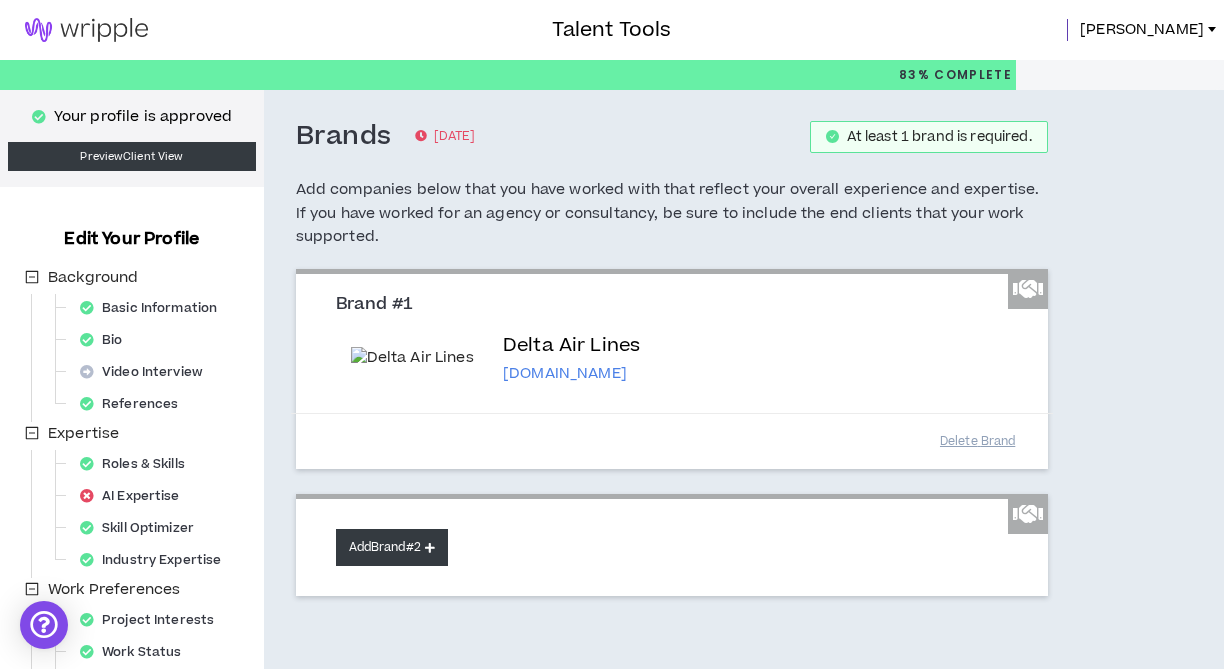 click on "Add  Brand  #2" at bounding box center [392, 547] 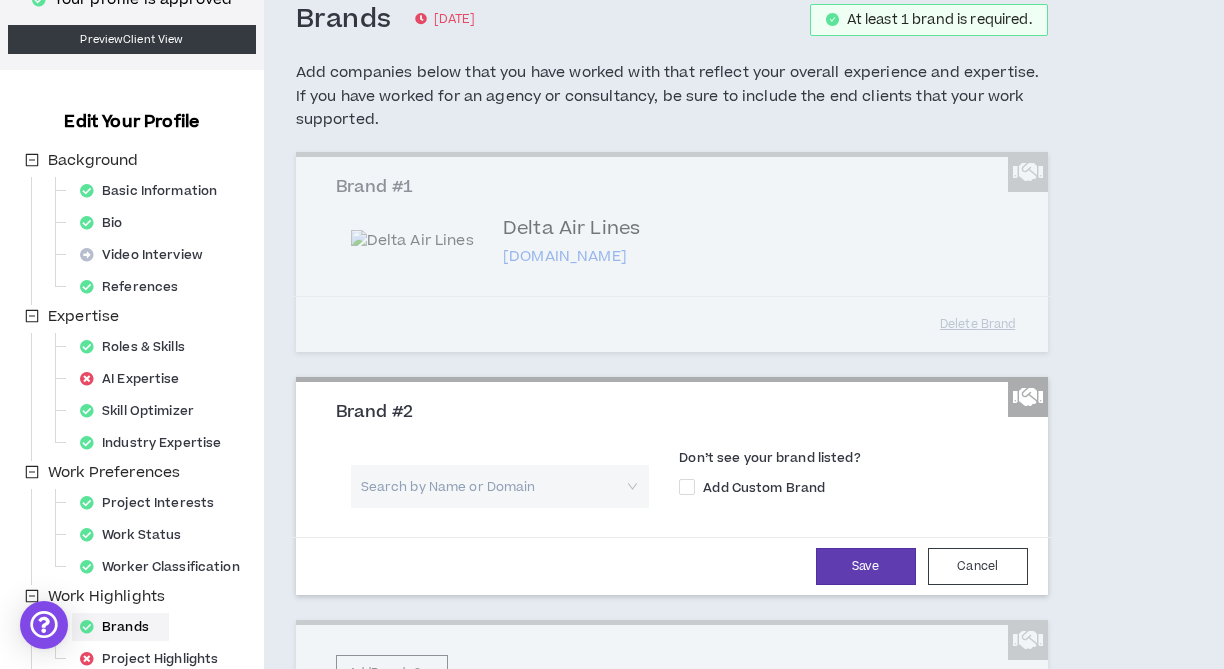 scroll, scrollTop: 102, scrollLeft: 0, axis: vertical 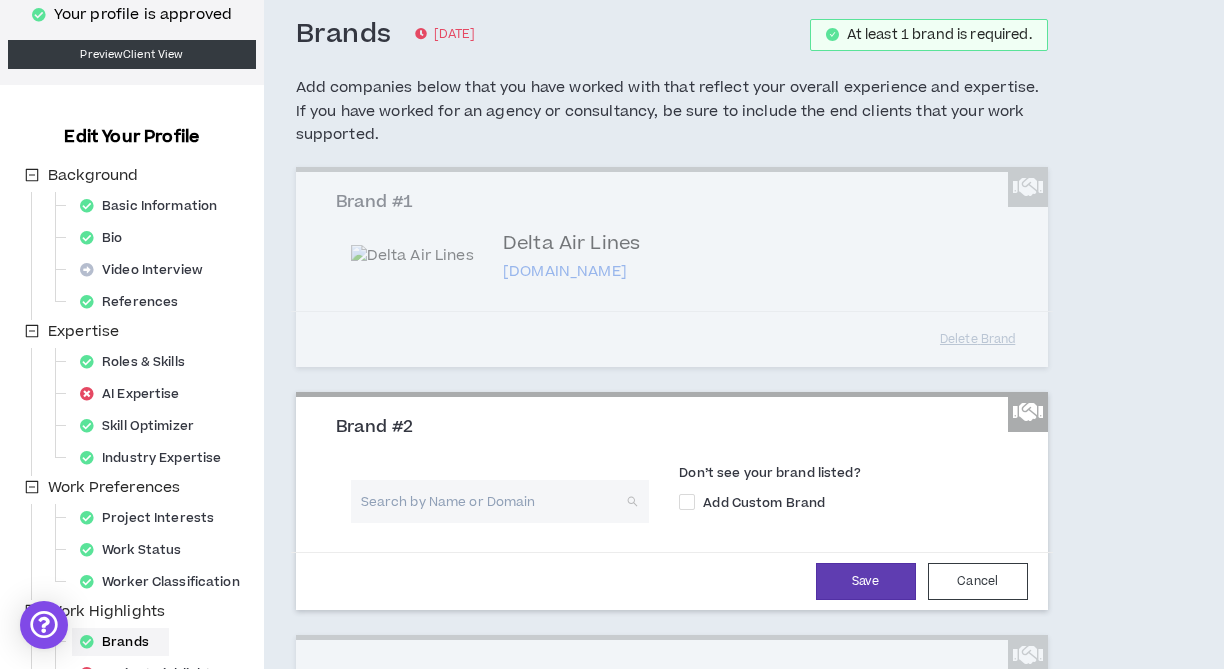click at bounding box center [493, 501] 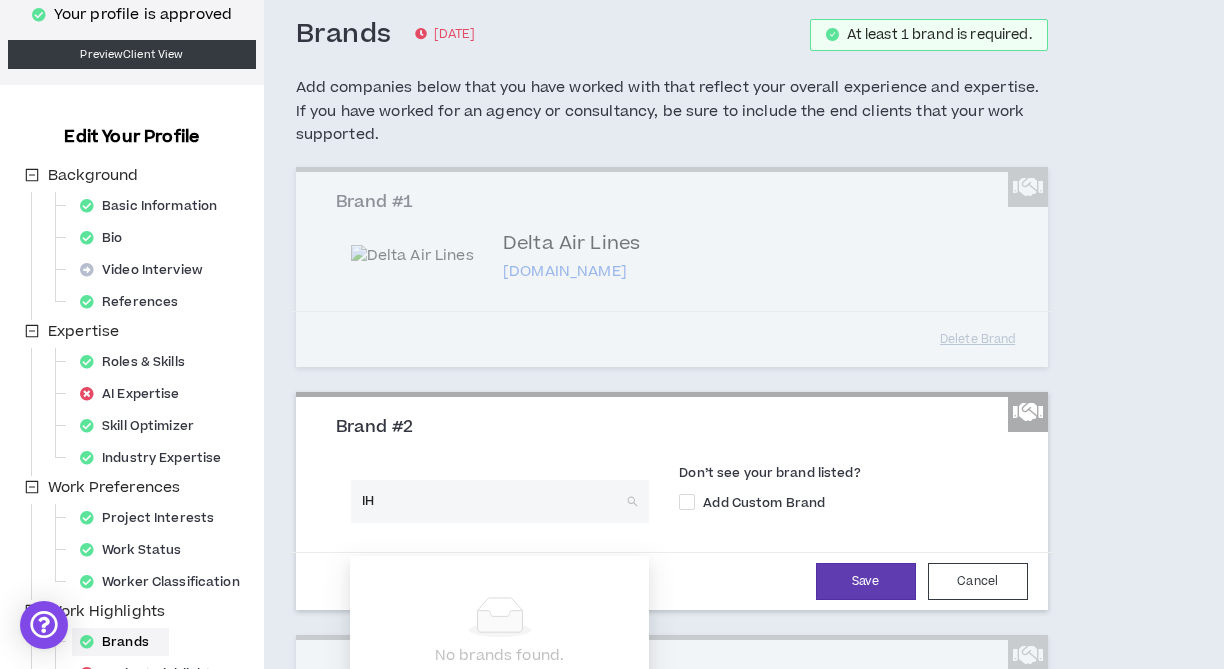 type on "IHG" 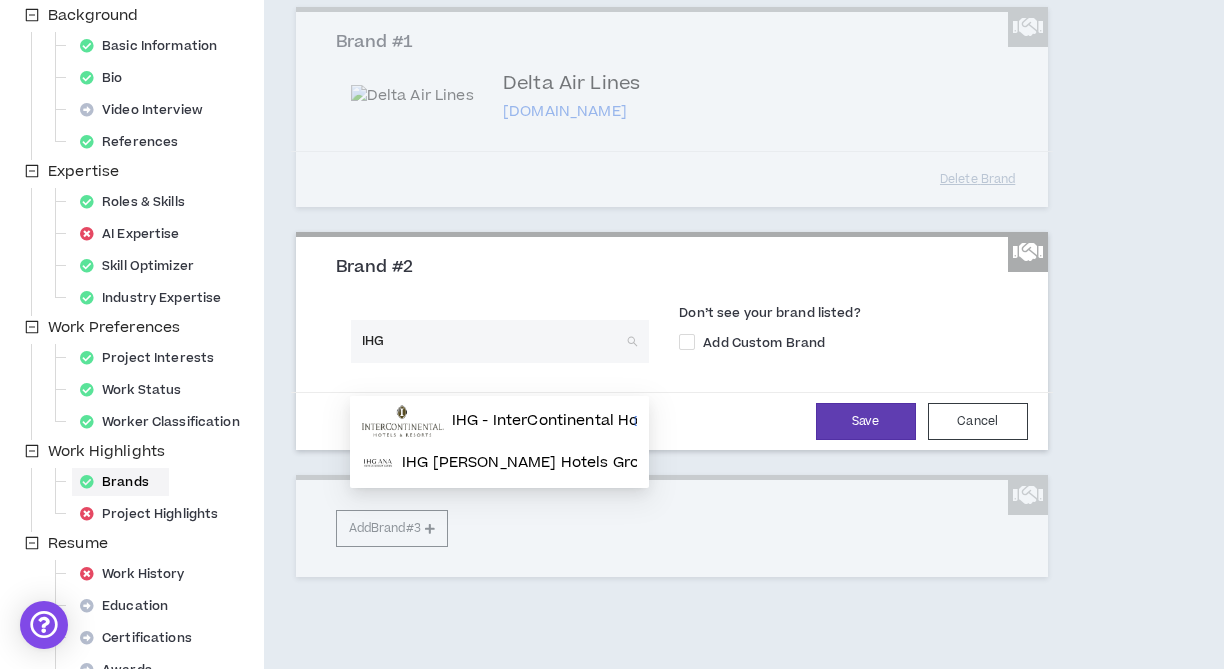 scroll, scrollTop: 268, scrollLeft: 0, axis: vertical 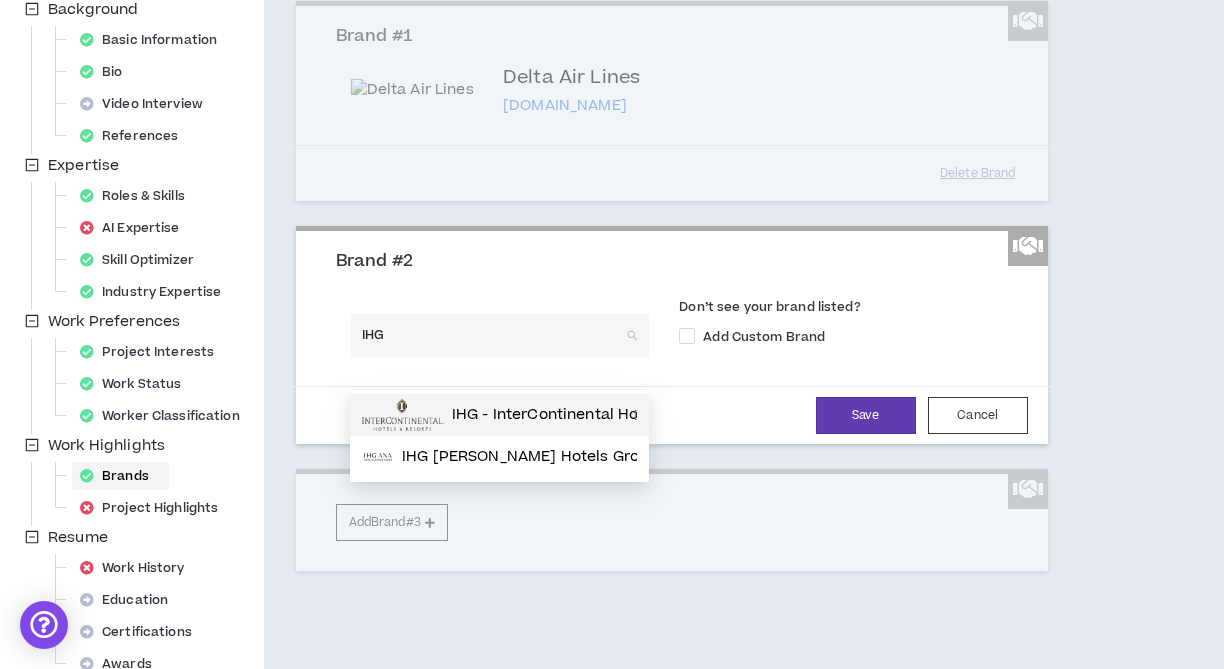 click on "IHG - InterContinental Hotels Group" at bounding box center (584, 415) 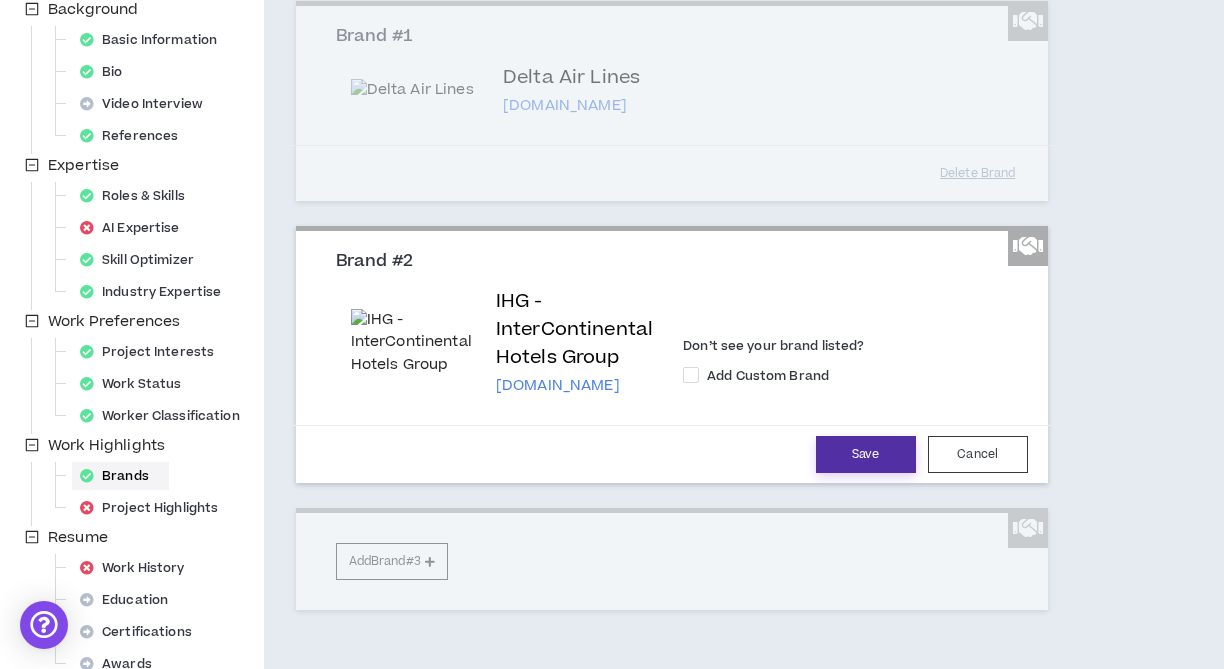 click on "Save" at bounding box center [866, 454] 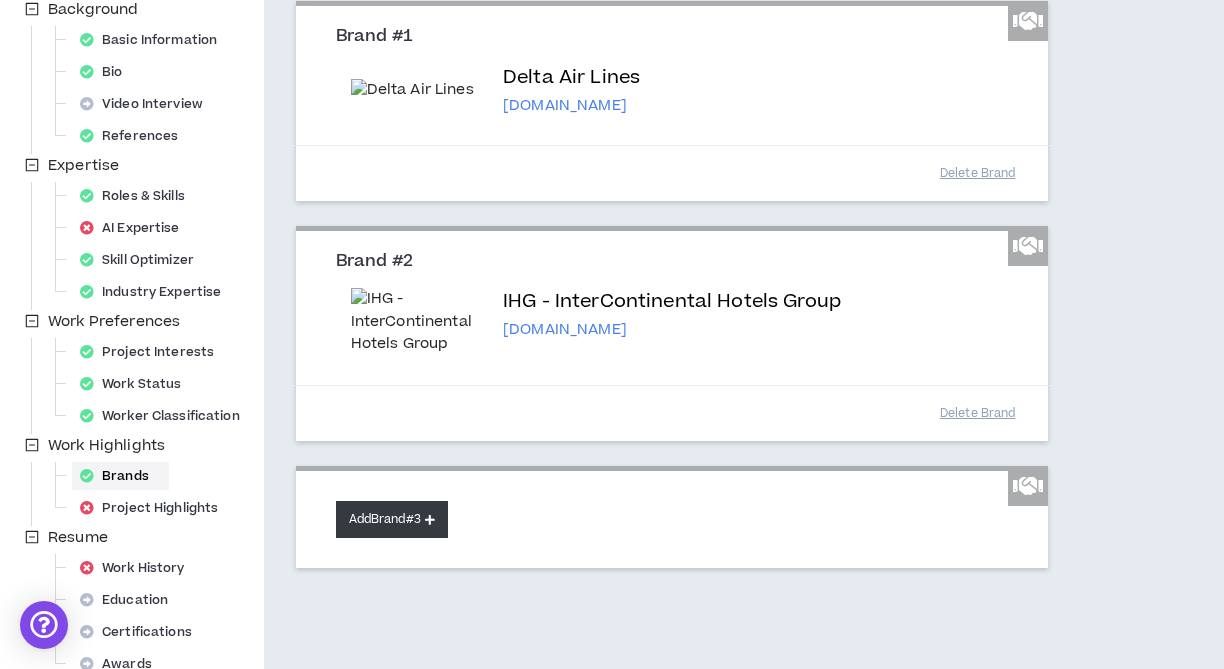 click on "Add  Brand  #3" at bounding box center (392, 519) 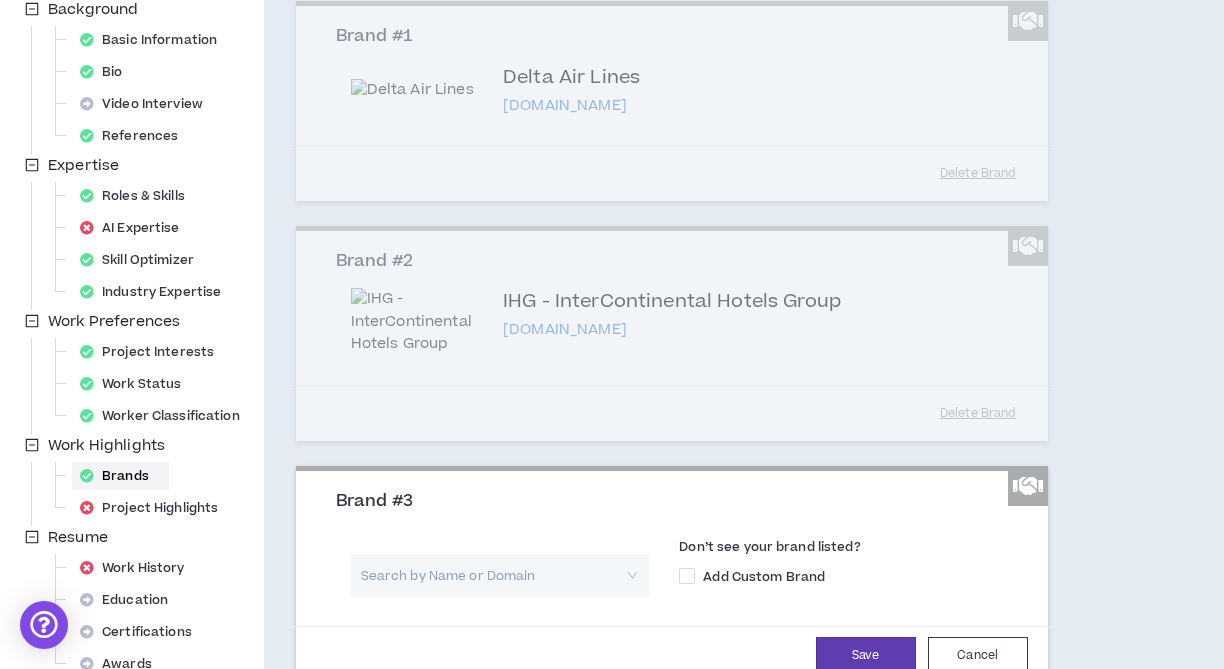 type 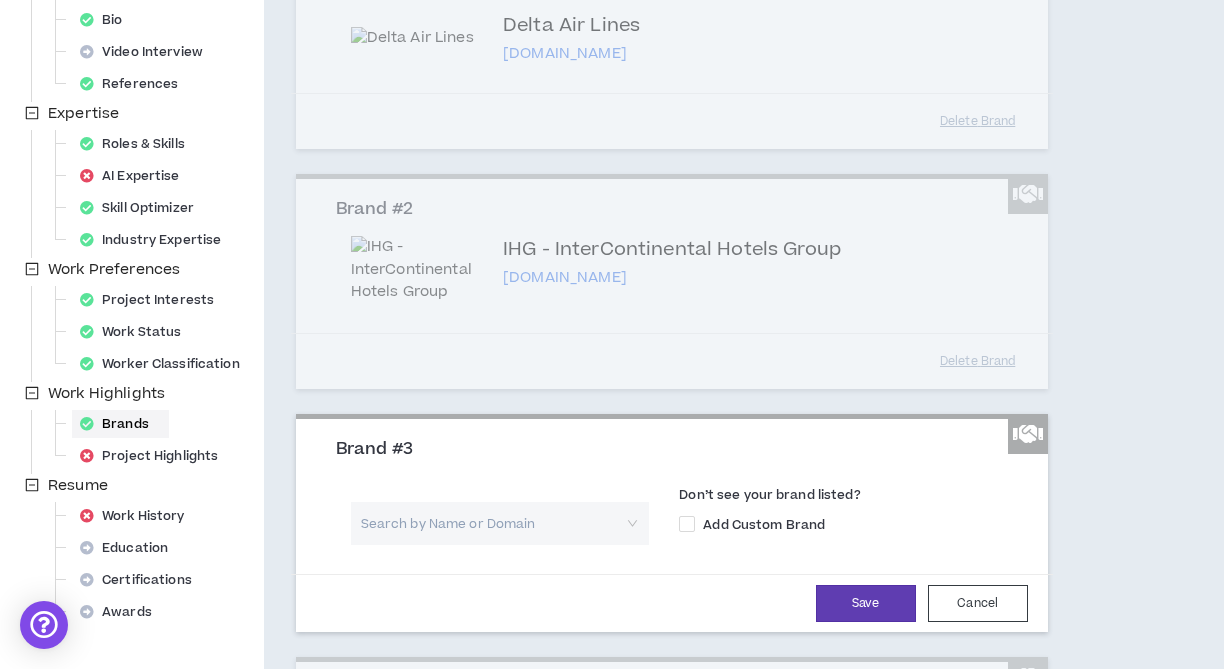 scroll, scrollTop: 372, scrollLeft: 0, axis: vertical 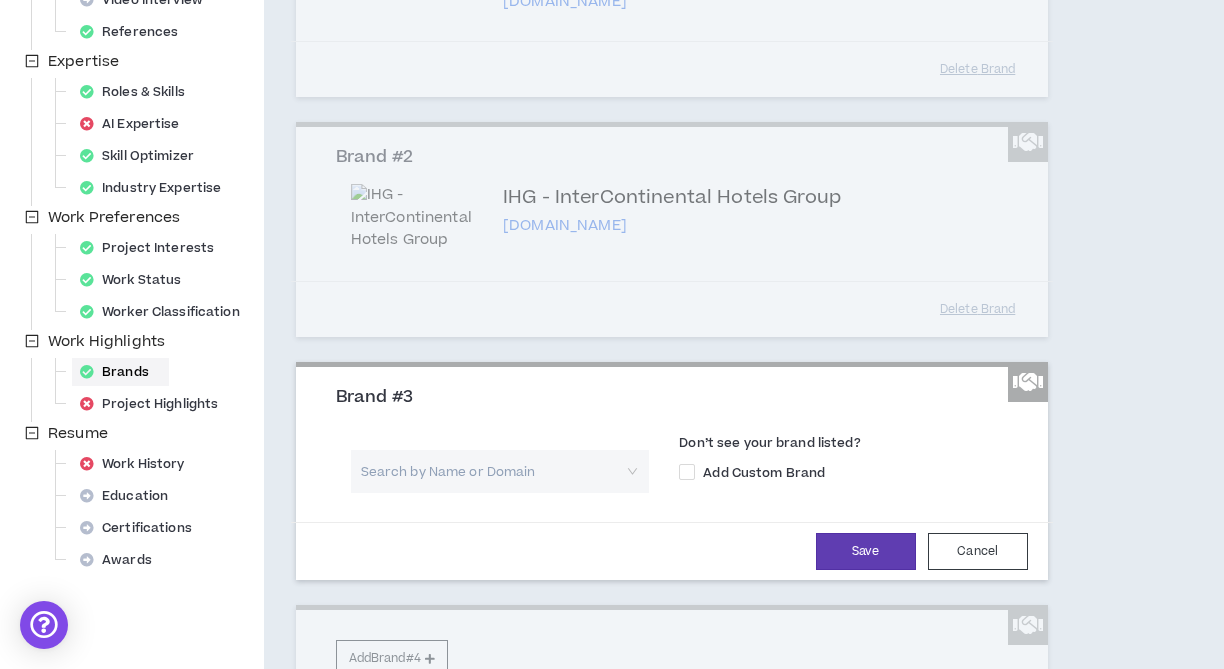 click at bounding box center (493, 471) 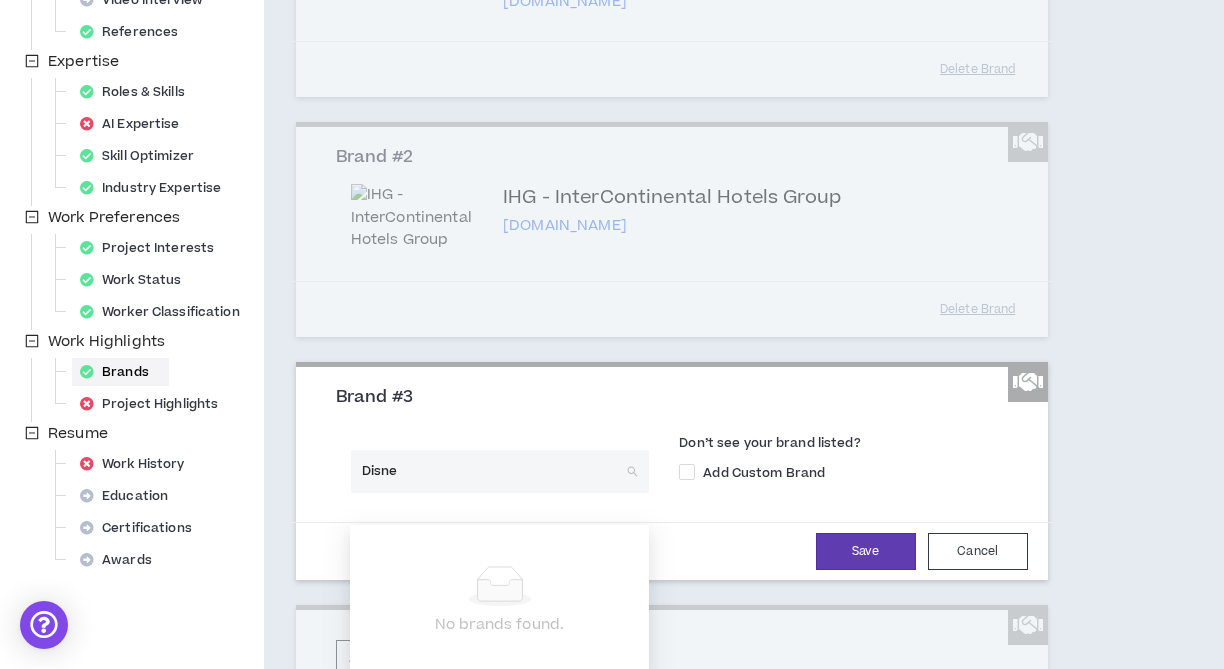 type on "Disney" 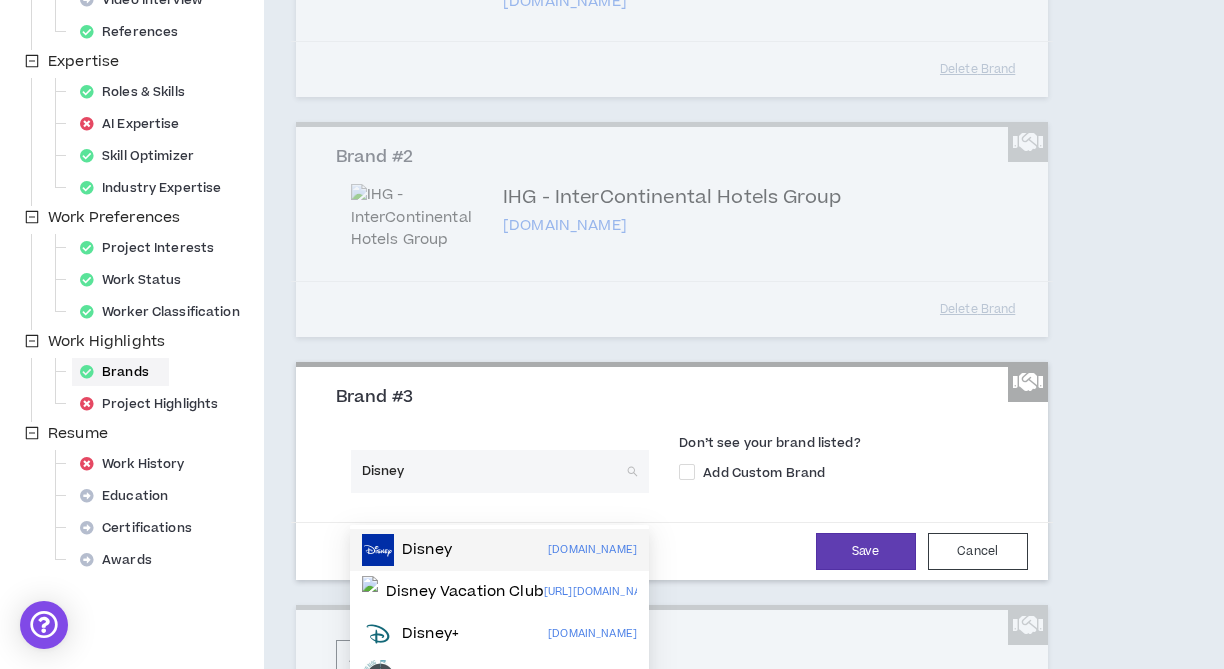 click on "Disney disney.com" at bounding box center [499, 550] 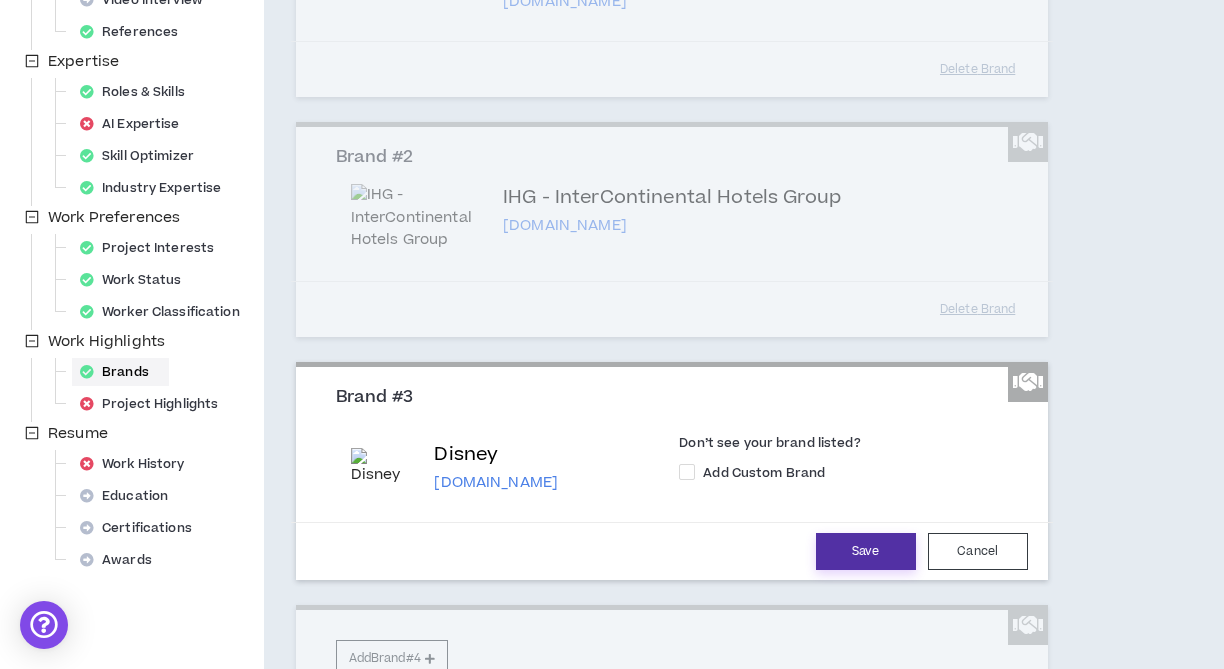 click on "Save" at bounding box center [866, 551] 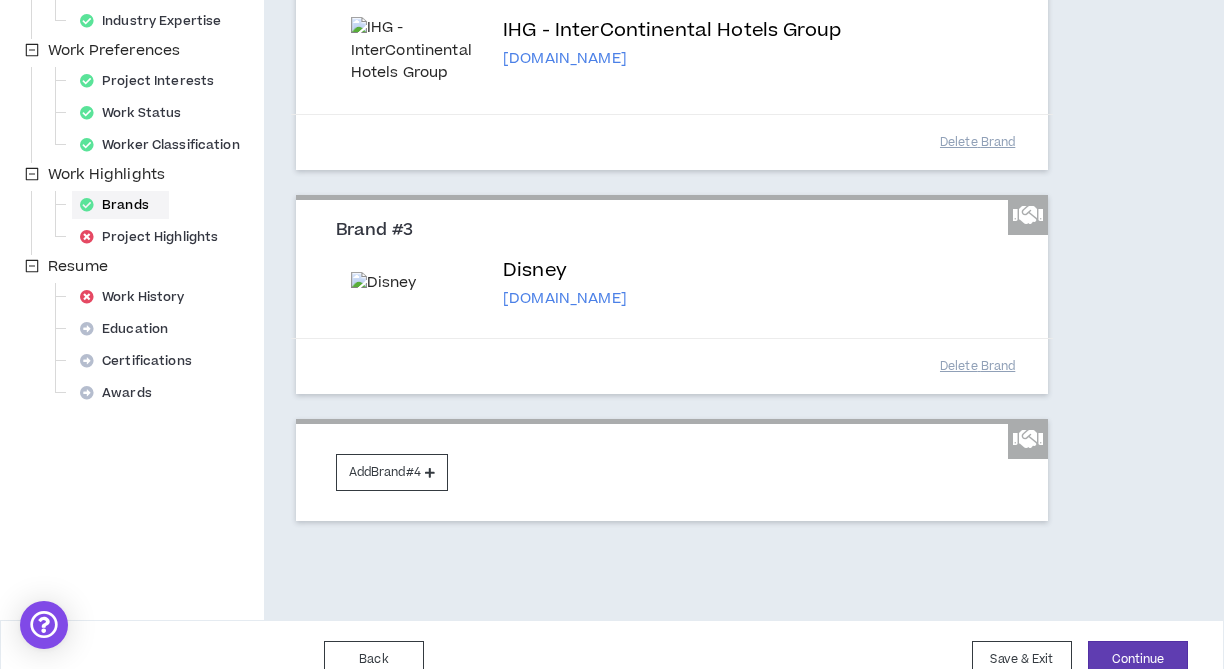 scroll, scrollTop: 599, scrollLeft: 0, axis: vertical 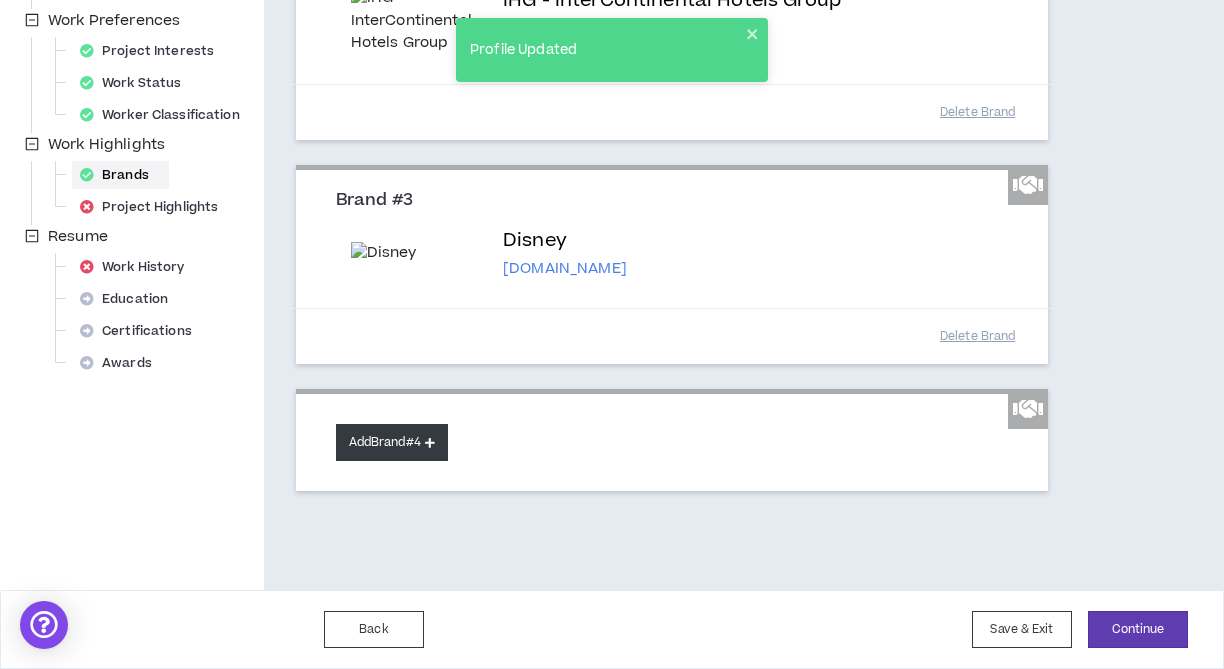 click on "Add  Brand  #4" at bounding box center (392, 442) 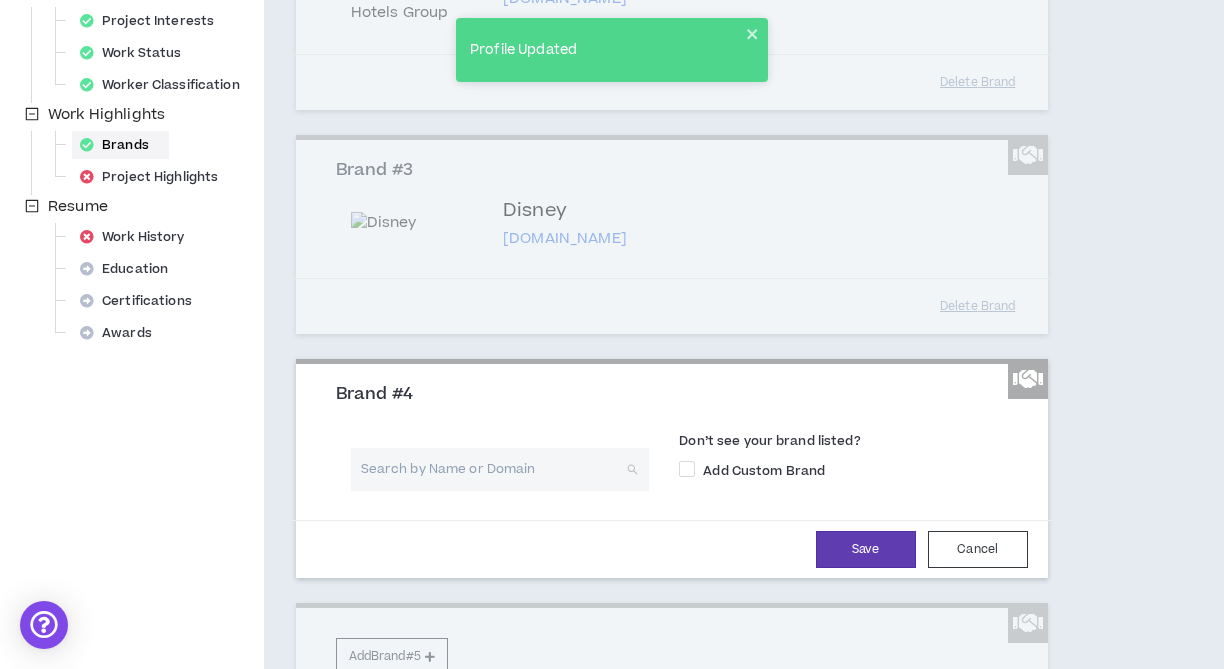 click at bounding box center [493, 469] 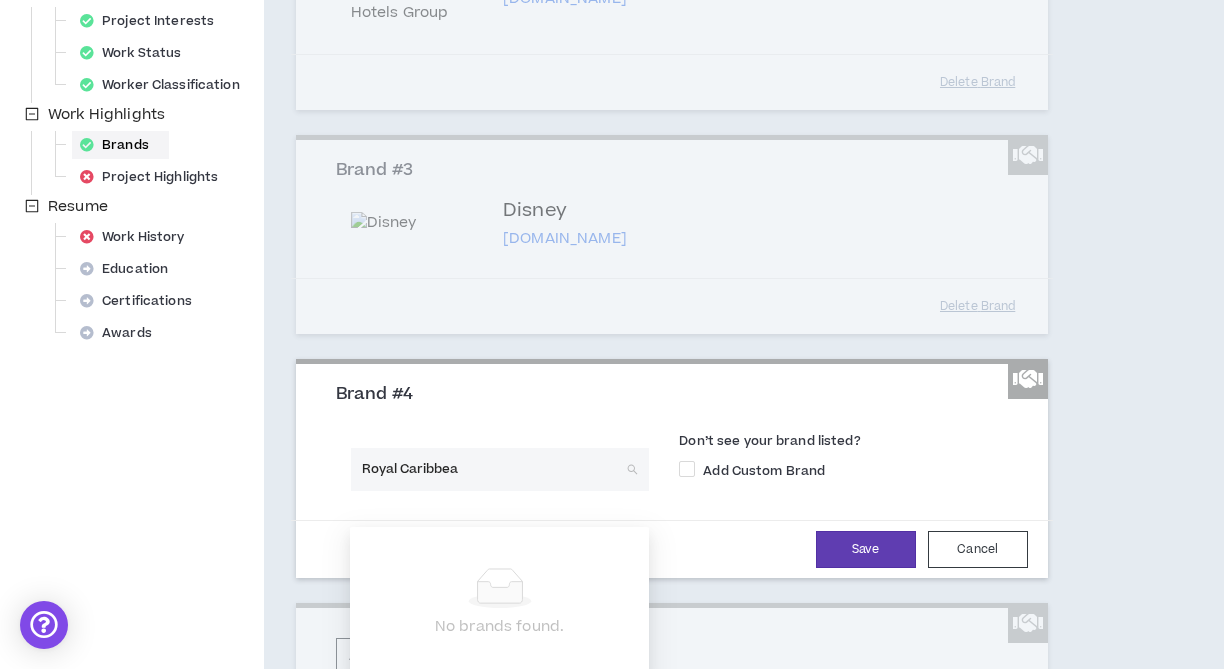 type on "Royal Caribbean" 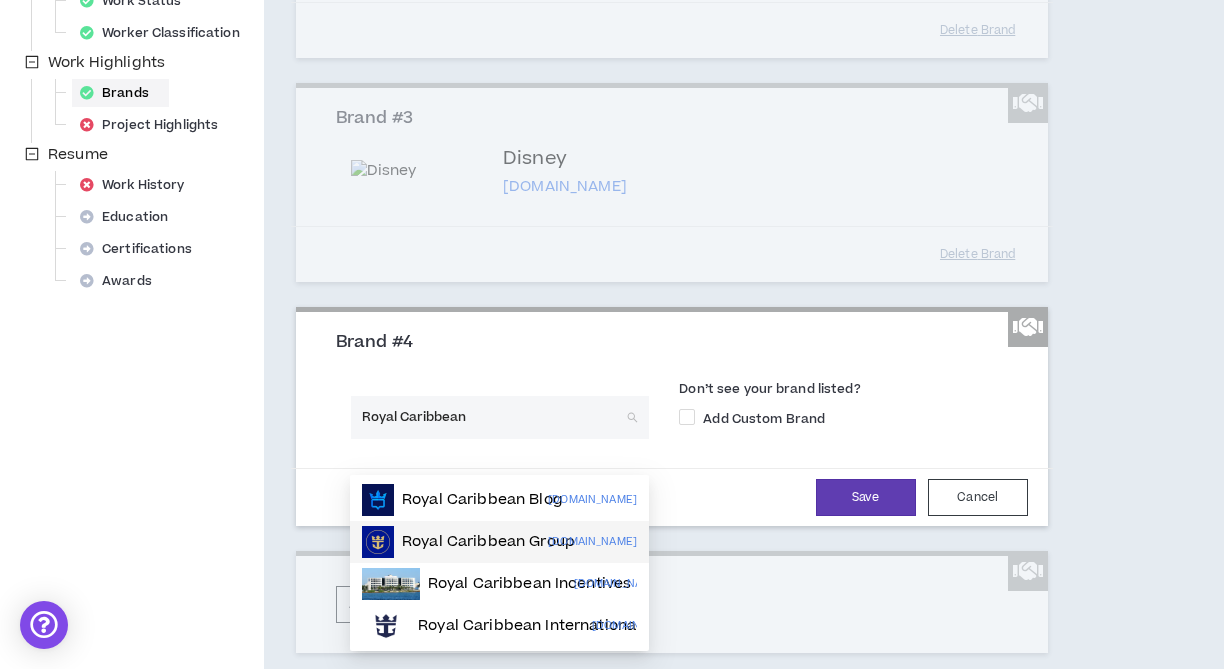 scroll, scrollTop: 663, scrollLeft: 0, axis: vertical 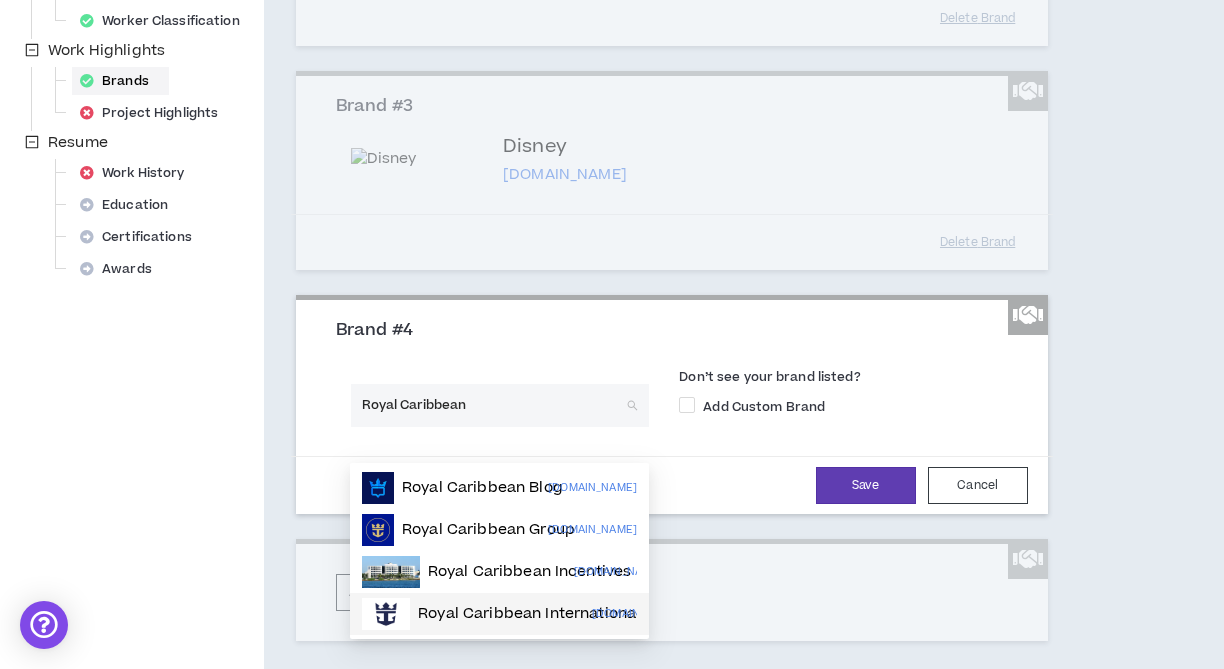 click on "Royal Caribbean International" at bounding box center (529, 614) 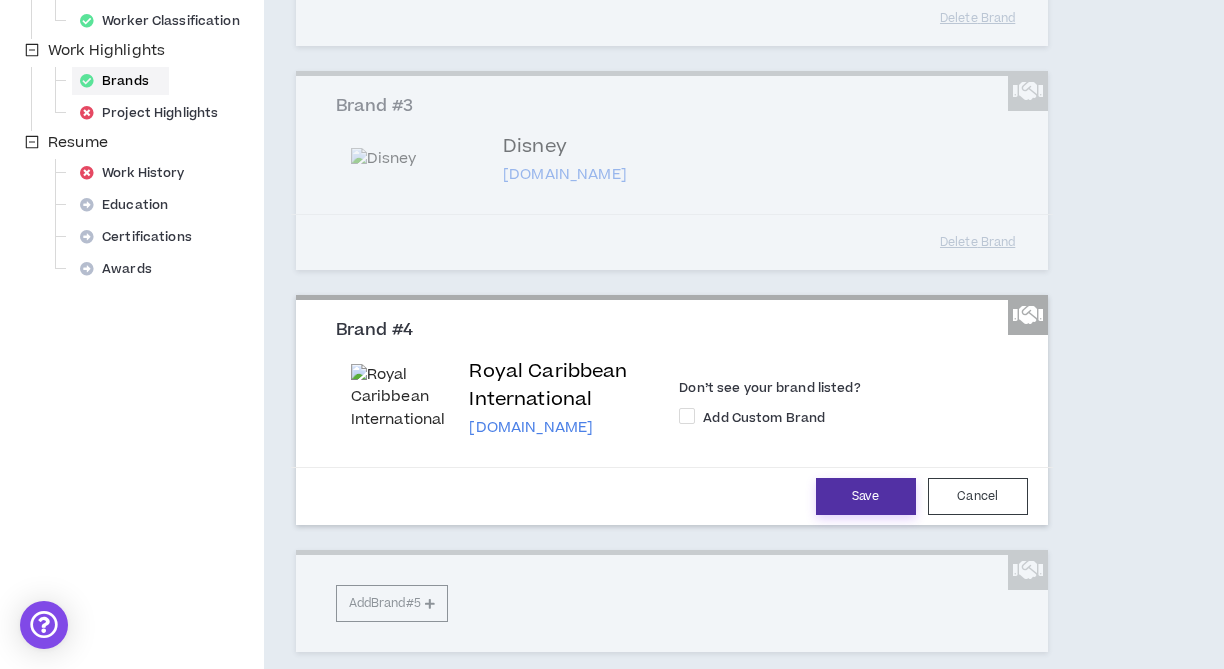 click on "Save" at bounding box center (866, 496) 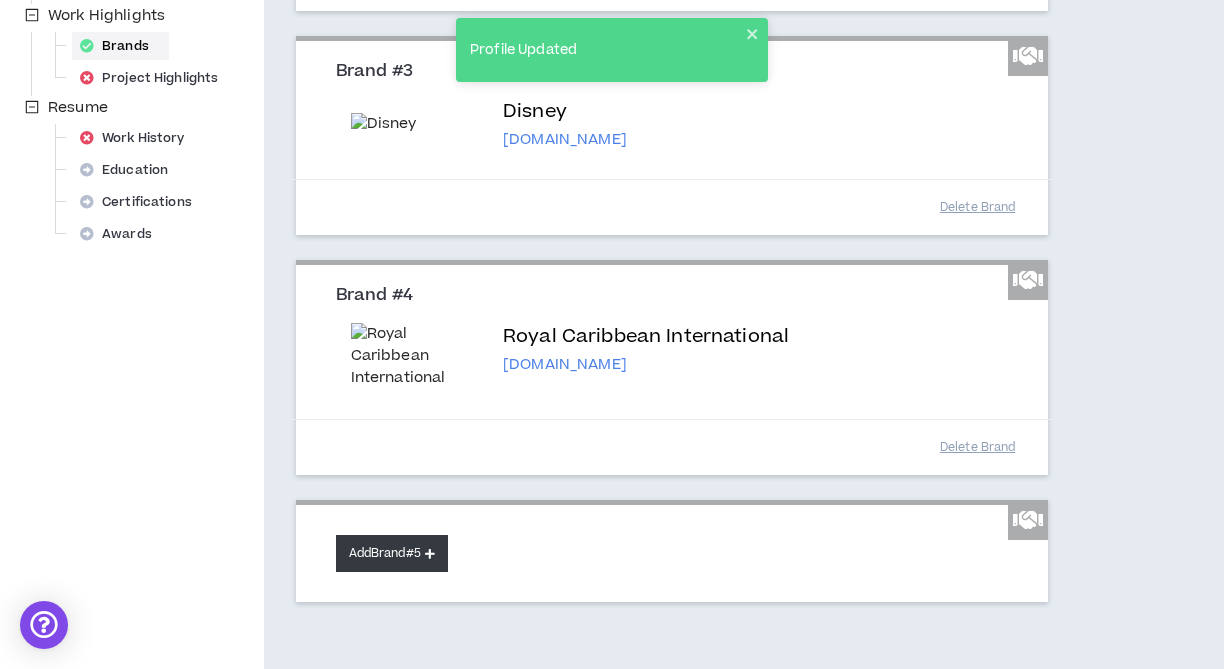 scroll, scrollTop: 710, scrollLeft: 0, axis: vertical 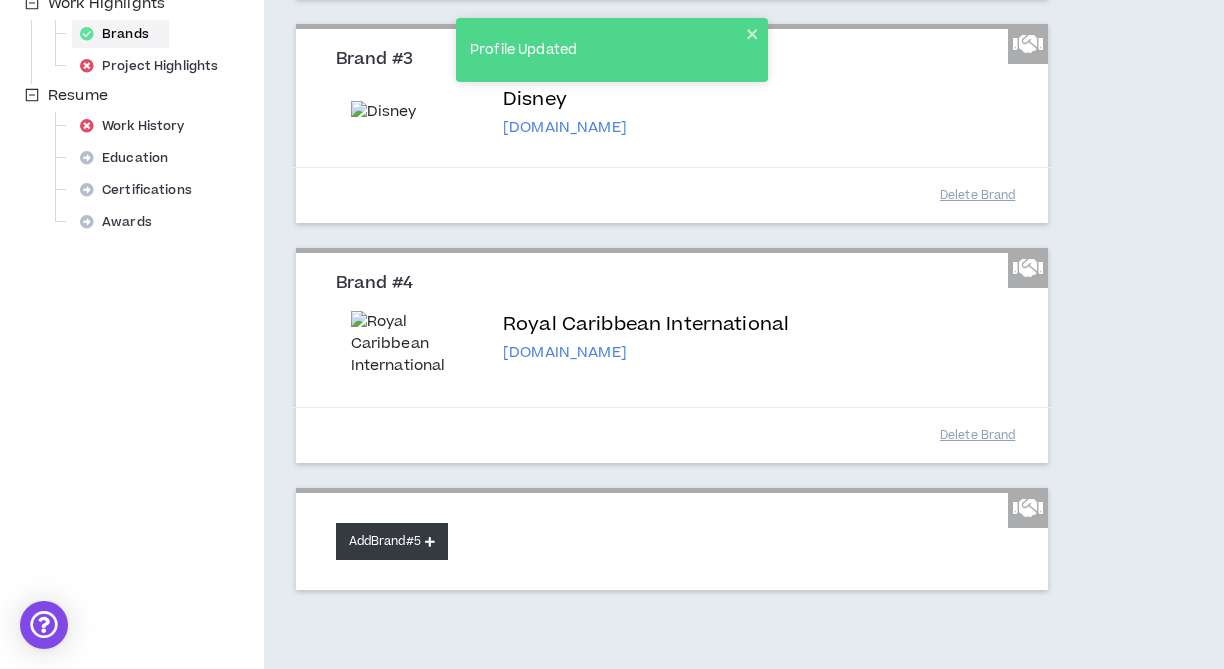 click on "Add  Brand  #5" at bounding box center [392, 541] 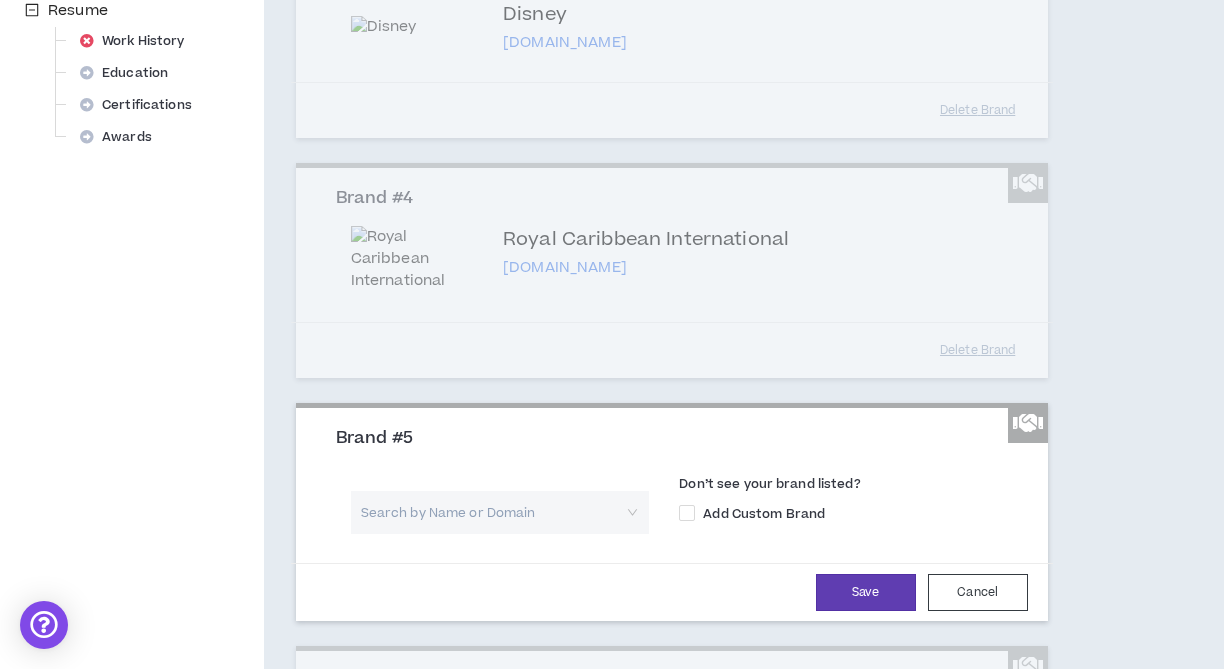 scroll, scrollTop: 824, scrollLeft: 0, axis: vertical 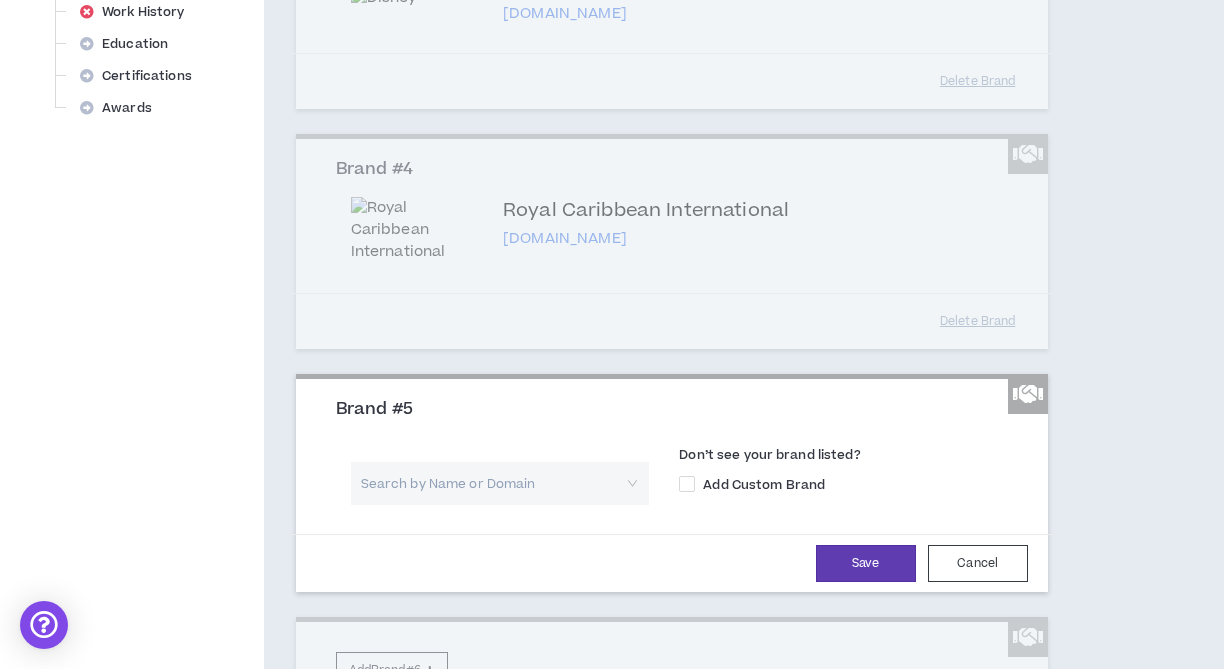 click at bounding box center (493, 483) 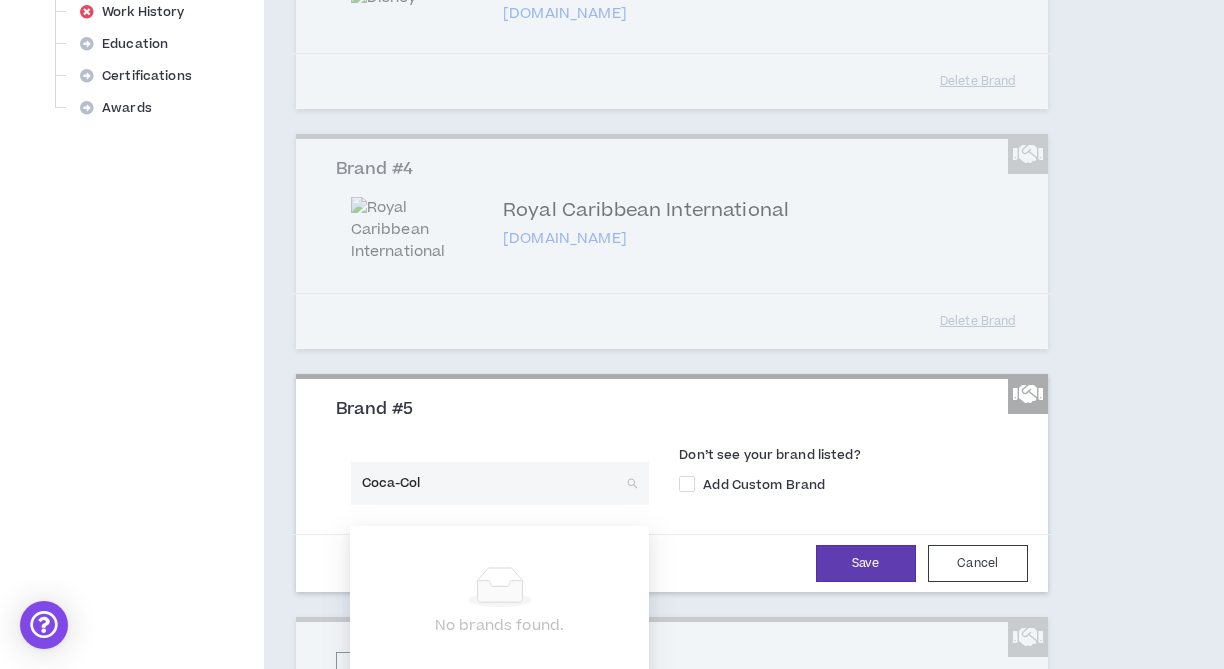 type on "Coca-Cola" 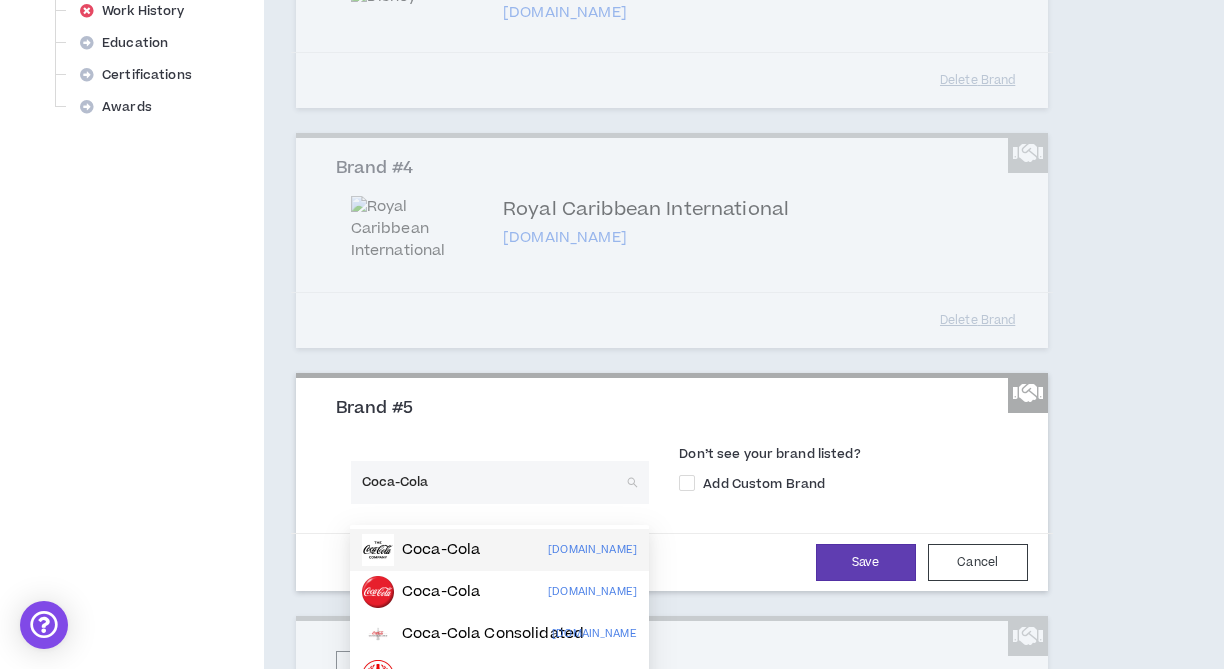 click on "Coca-Cola" at bounding box center (441, 550) 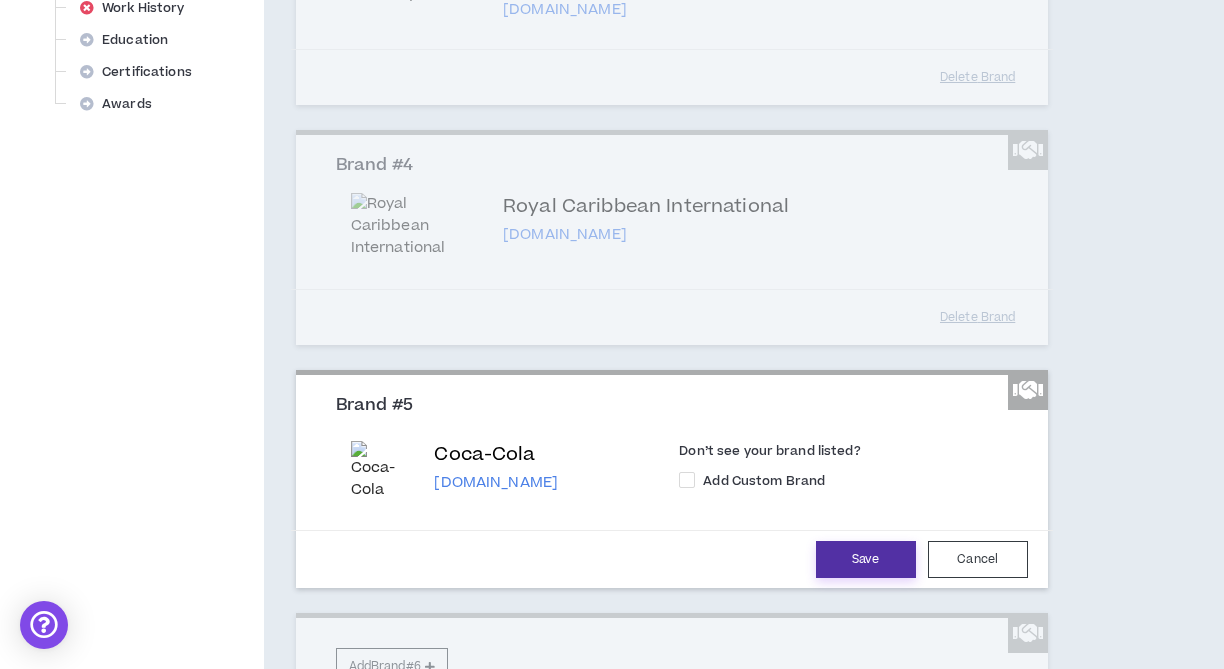 click on "Save" at bounding box center [866, 559] 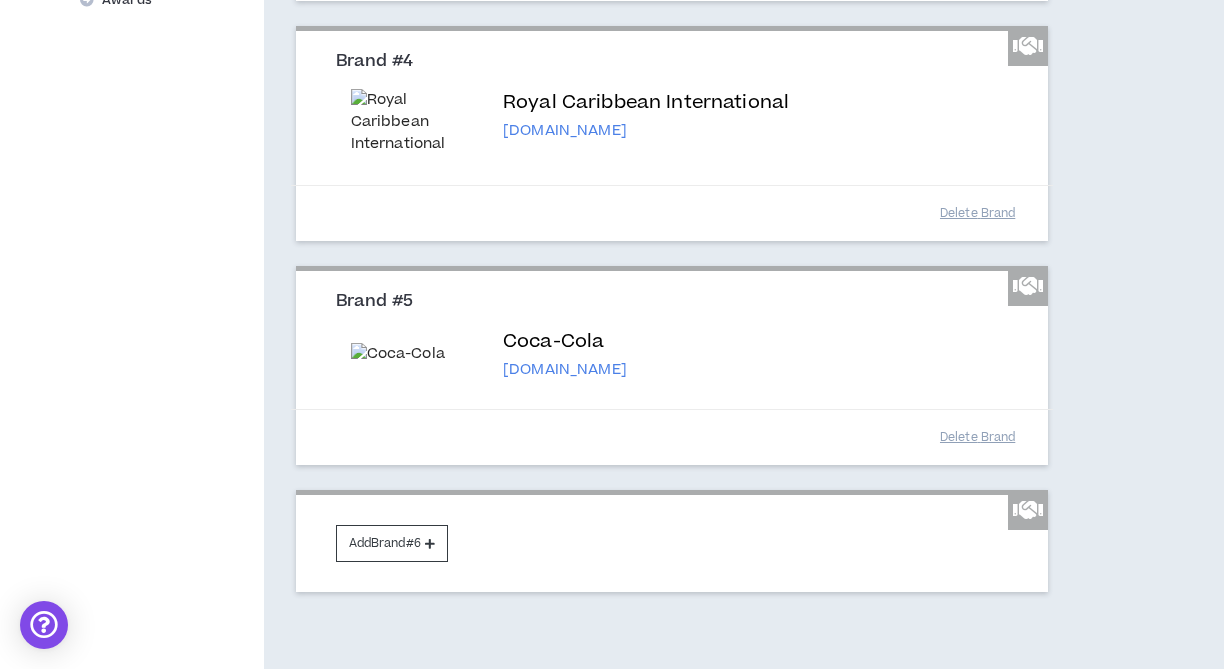 scroll, scrollTop: 1033, scrollLeft: 0, axis: vertical 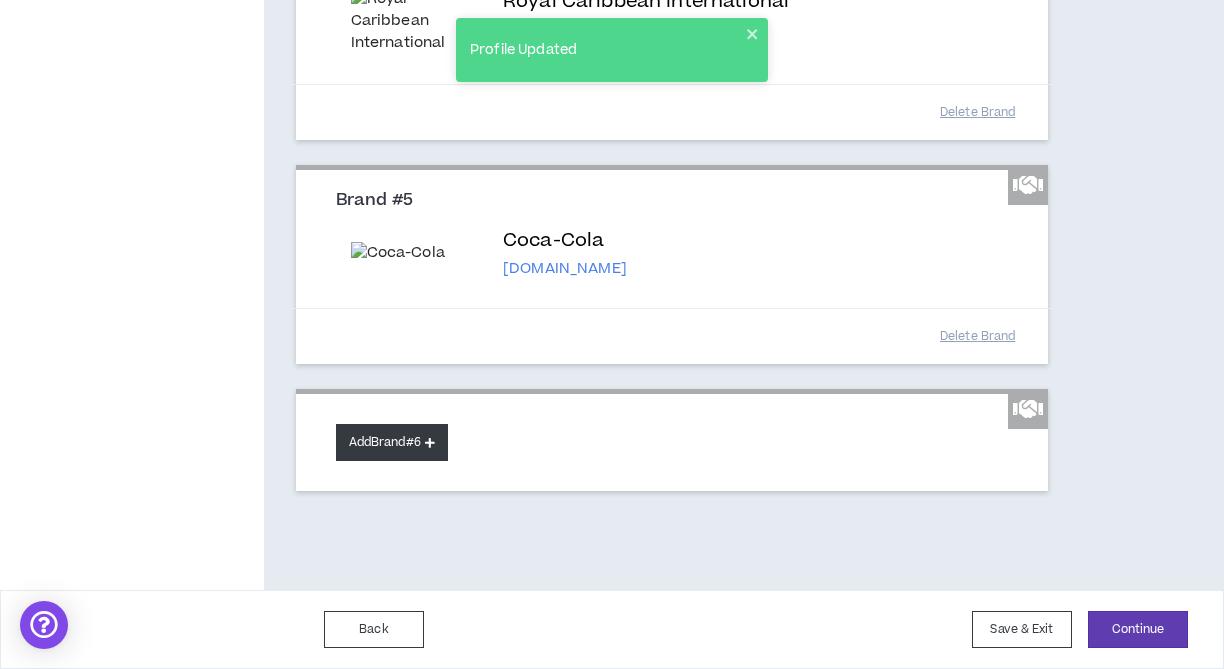 click on "Add  Brand  #6" at bounding box center (392, 442) 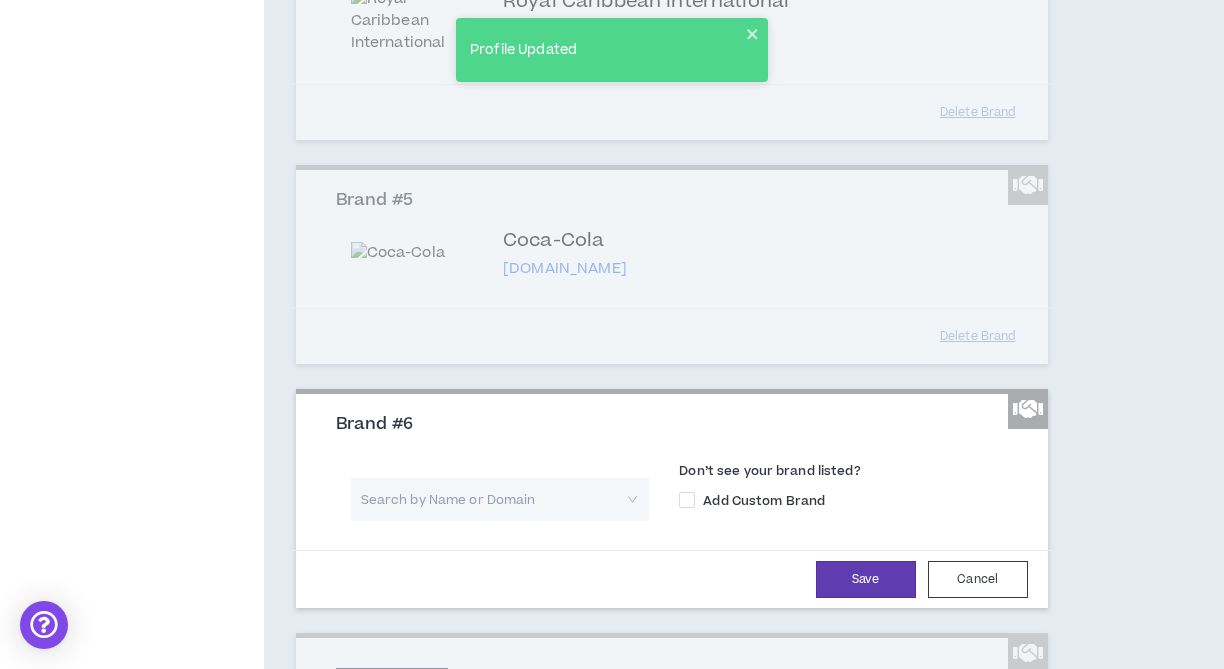 click at bounding box center (493, 499) 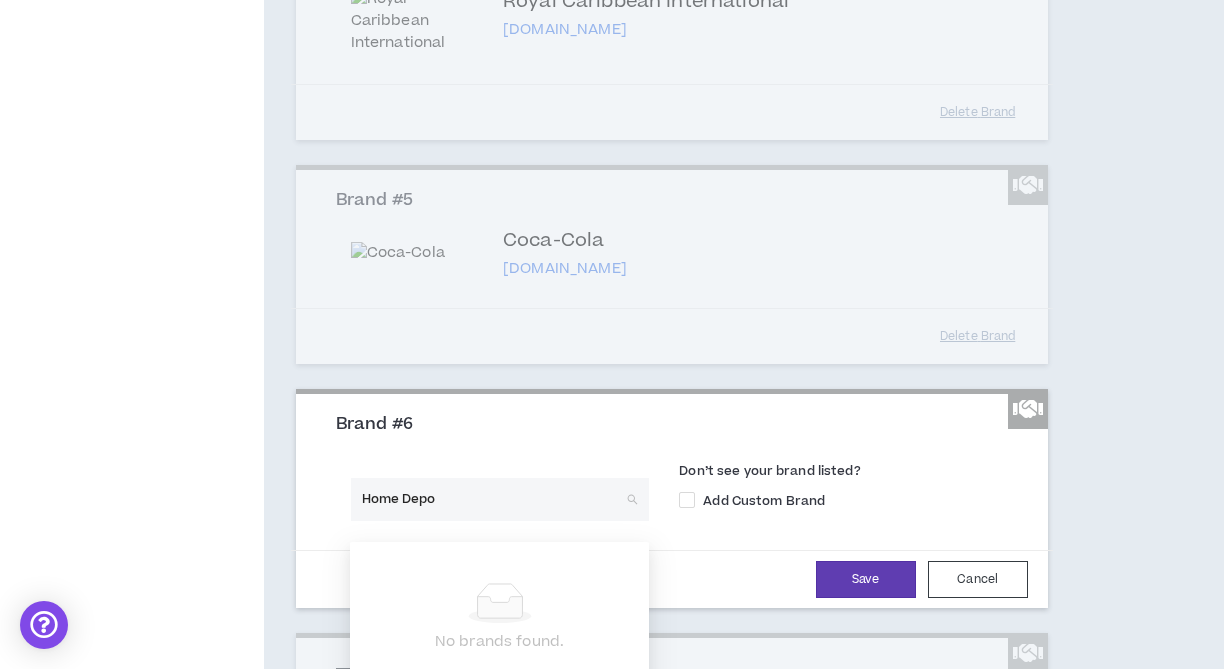 type on "Home Depot" 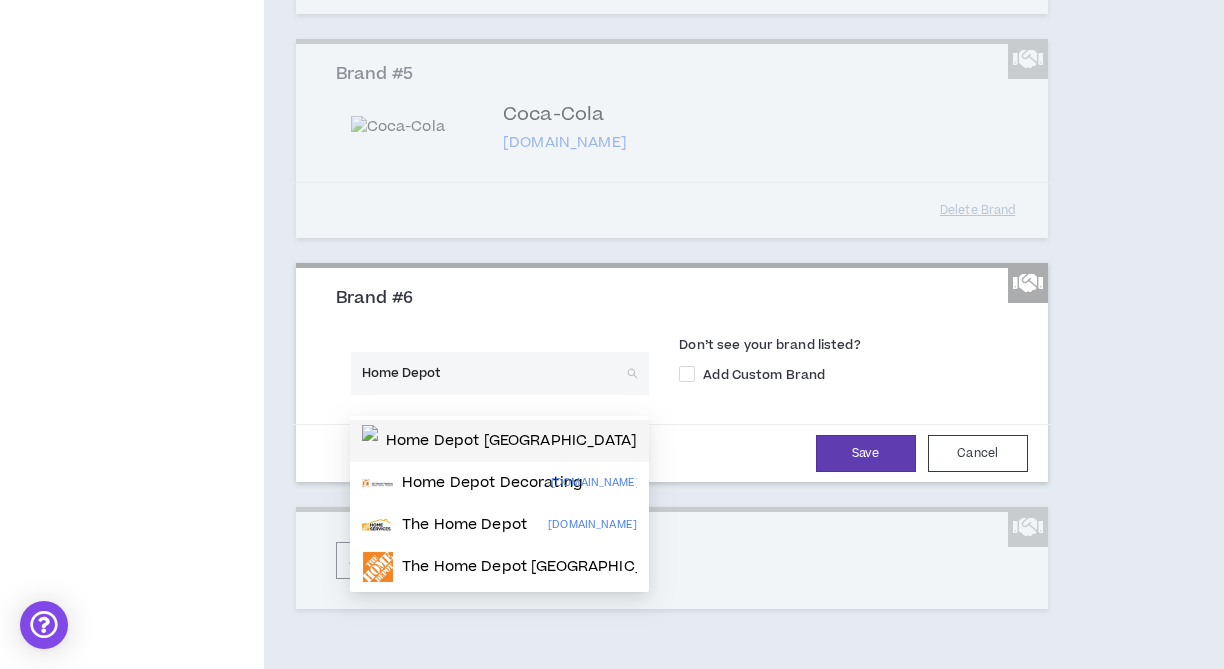 scroll, scrollTop: 1160, scrollLeft: 0, axis: vertical 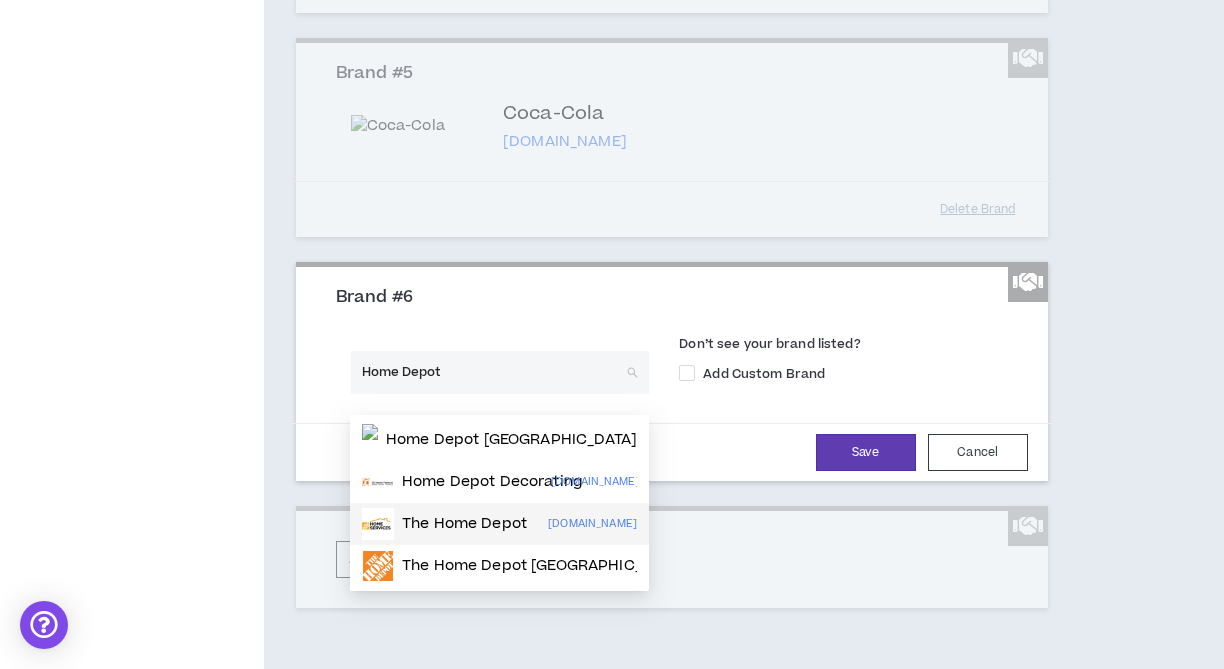 click on "The Home Depot" at bounding box center [464, 524] 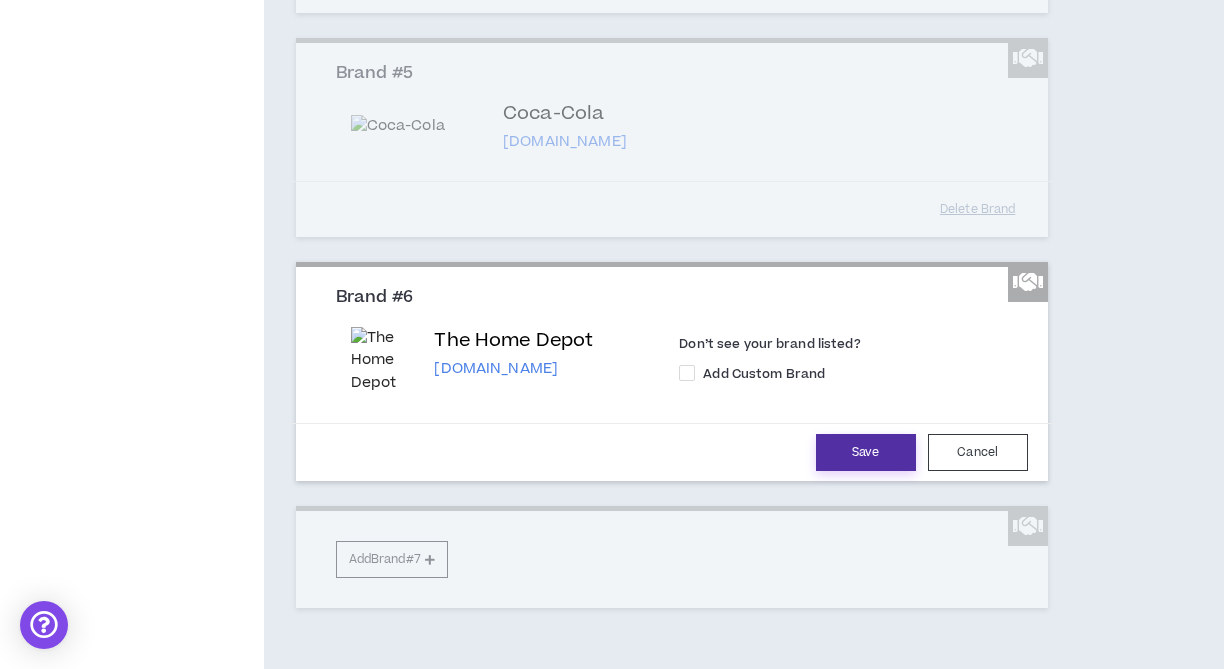 click on "Save" at bounding box center [866, 452] 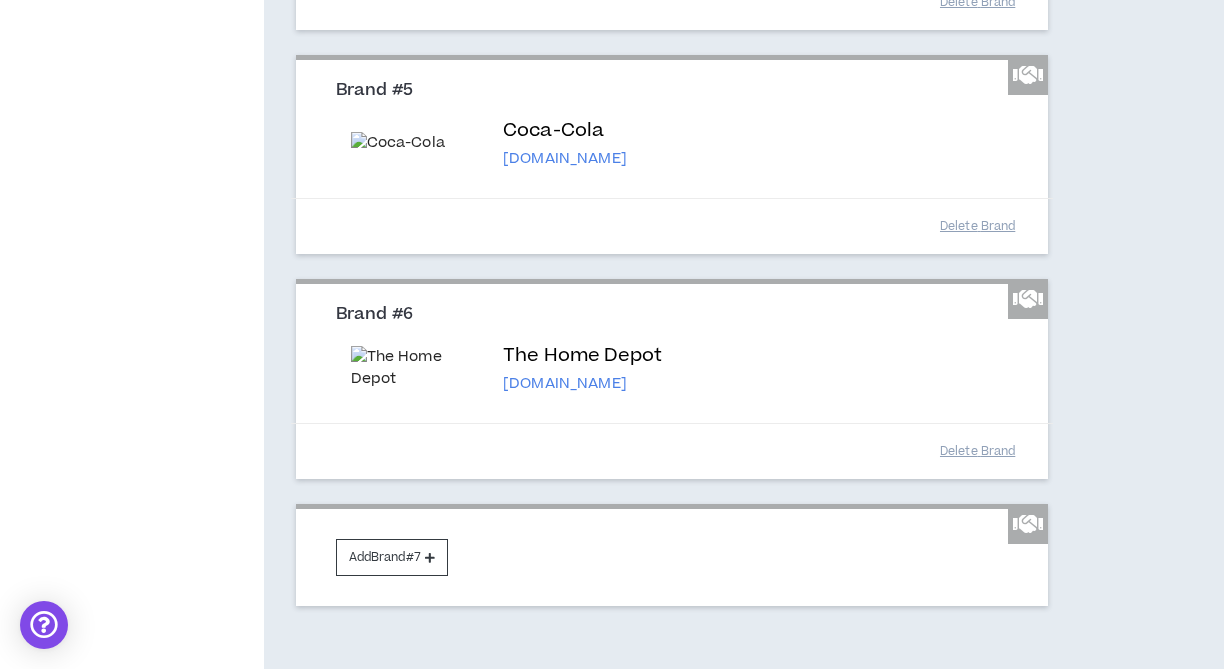 scroll, scrollTop: 1349, scrollLeft: 0, axis: vertical 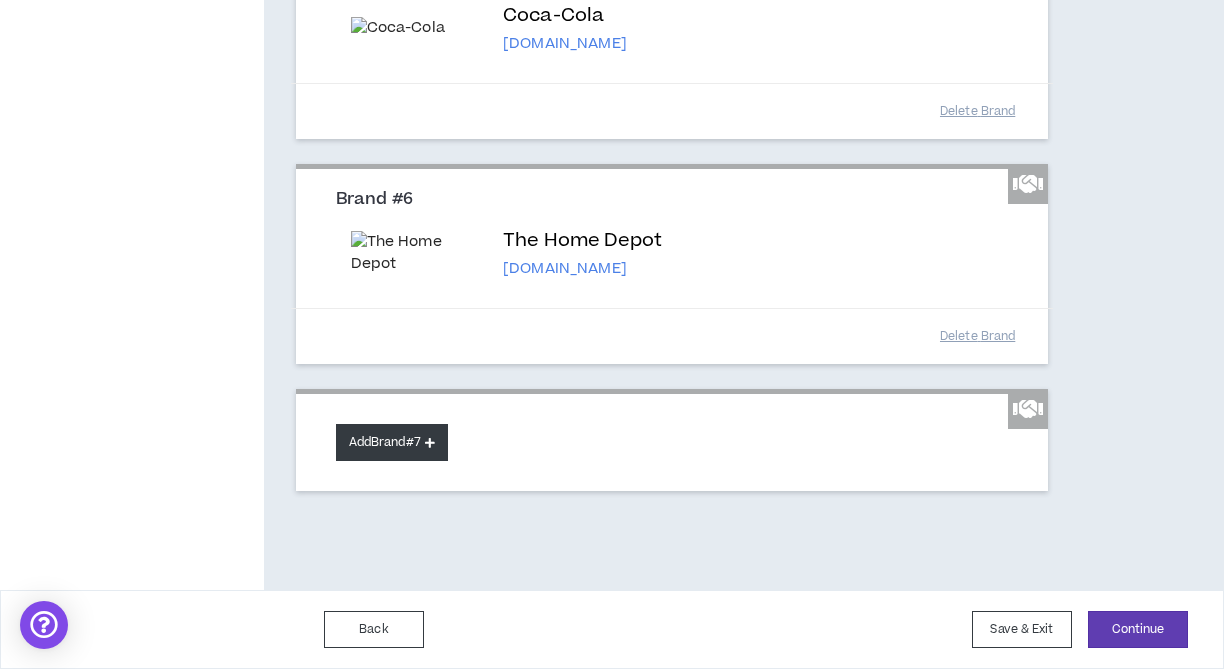 click on "Add  Brand  #7" at bounding box center [392, 442] 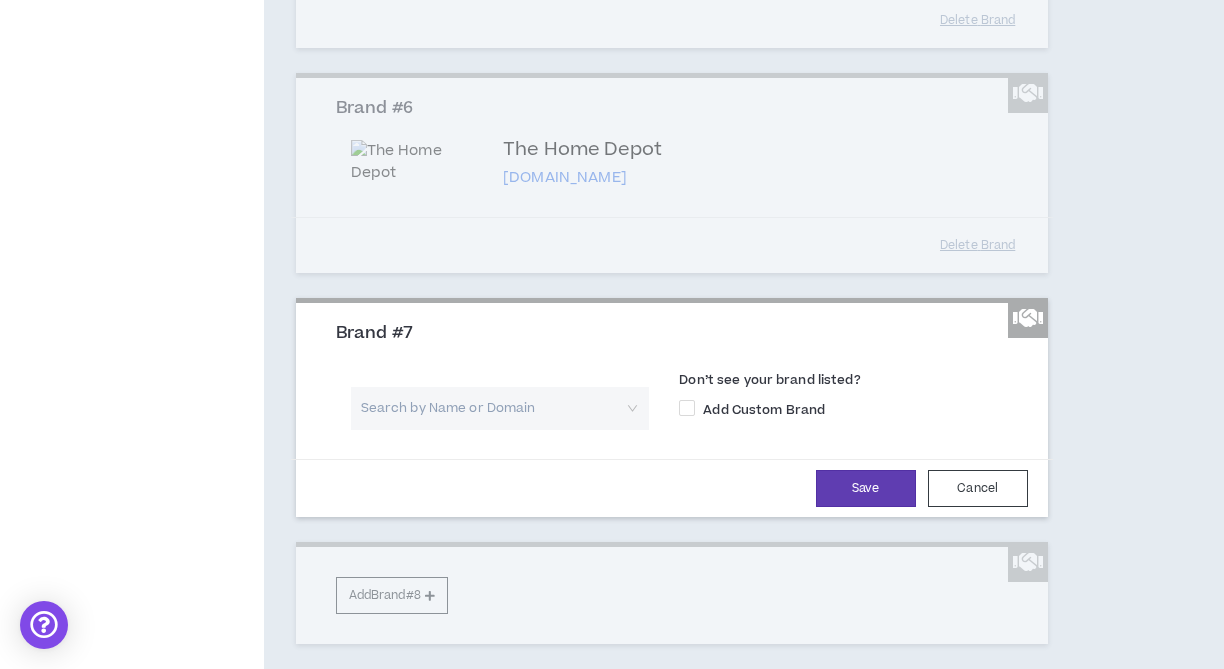 click at bounding box center [493, 408] 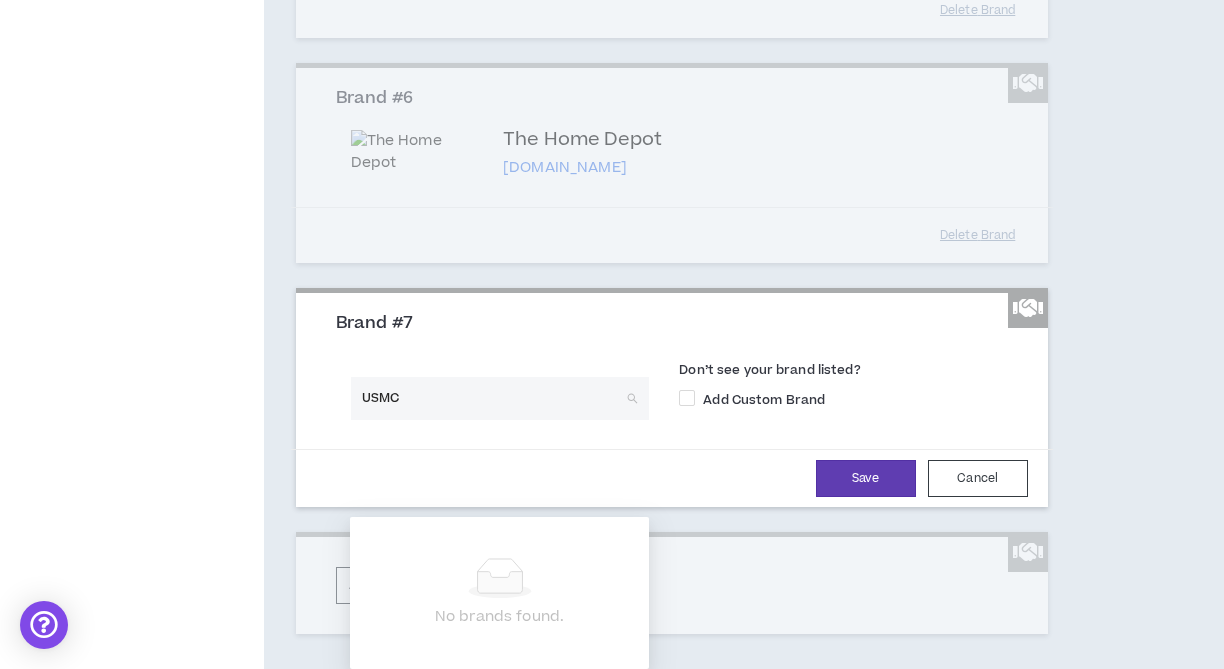 scroll, scrollTop: 1360, scrollLeft: 0, axis: vertical 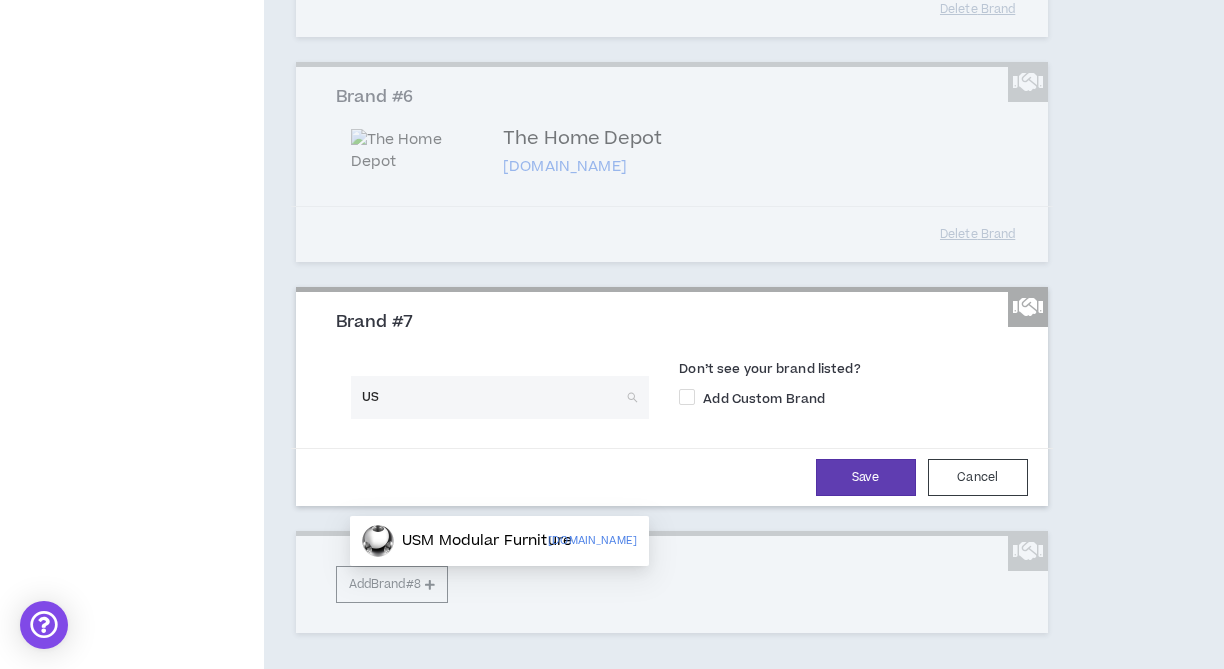 type on "U" 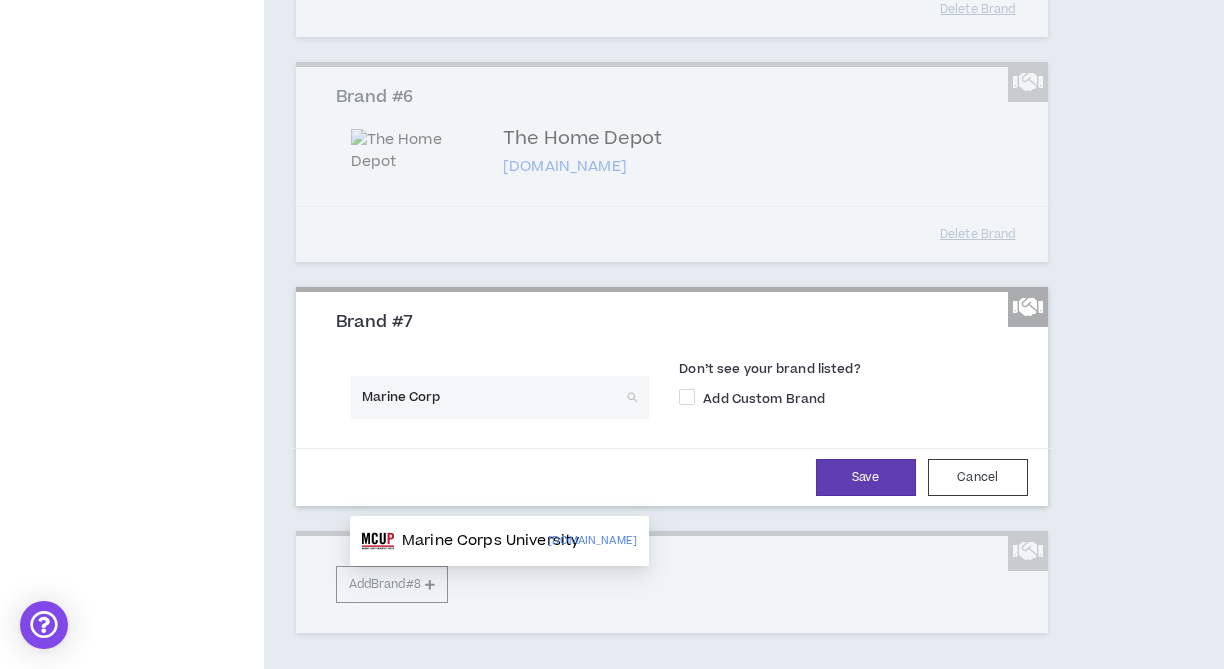 type on "Marine Corps" 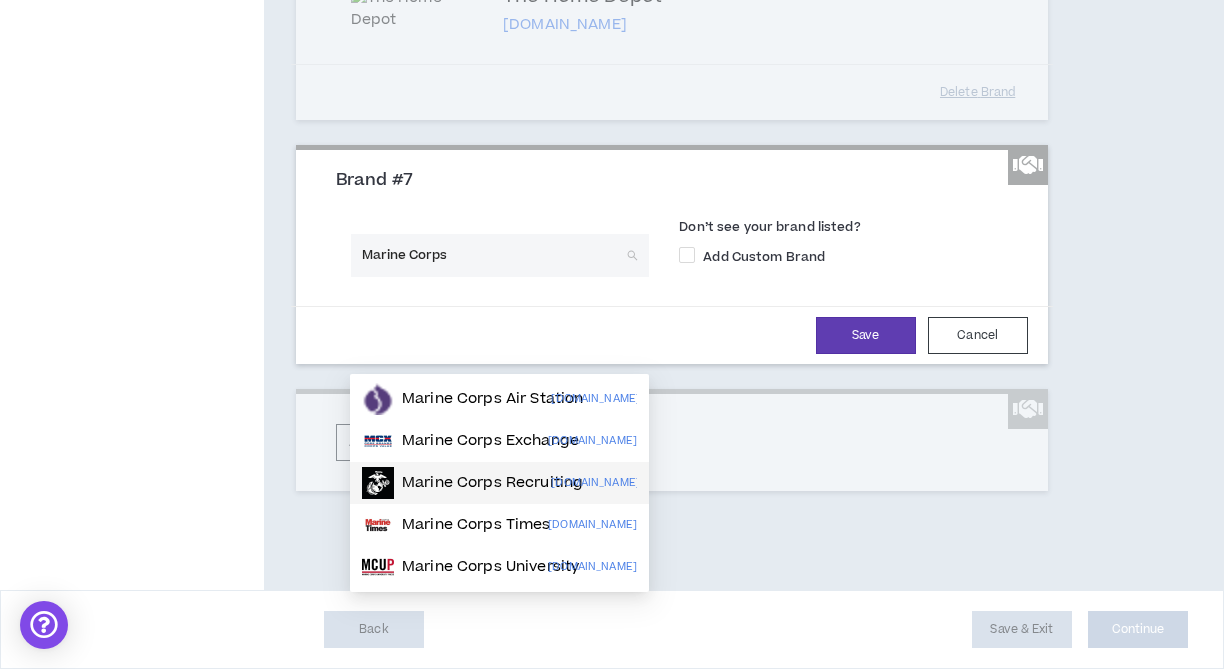 scroll, scrollTop: 1530, scrollLeft: 0, axis: vertical 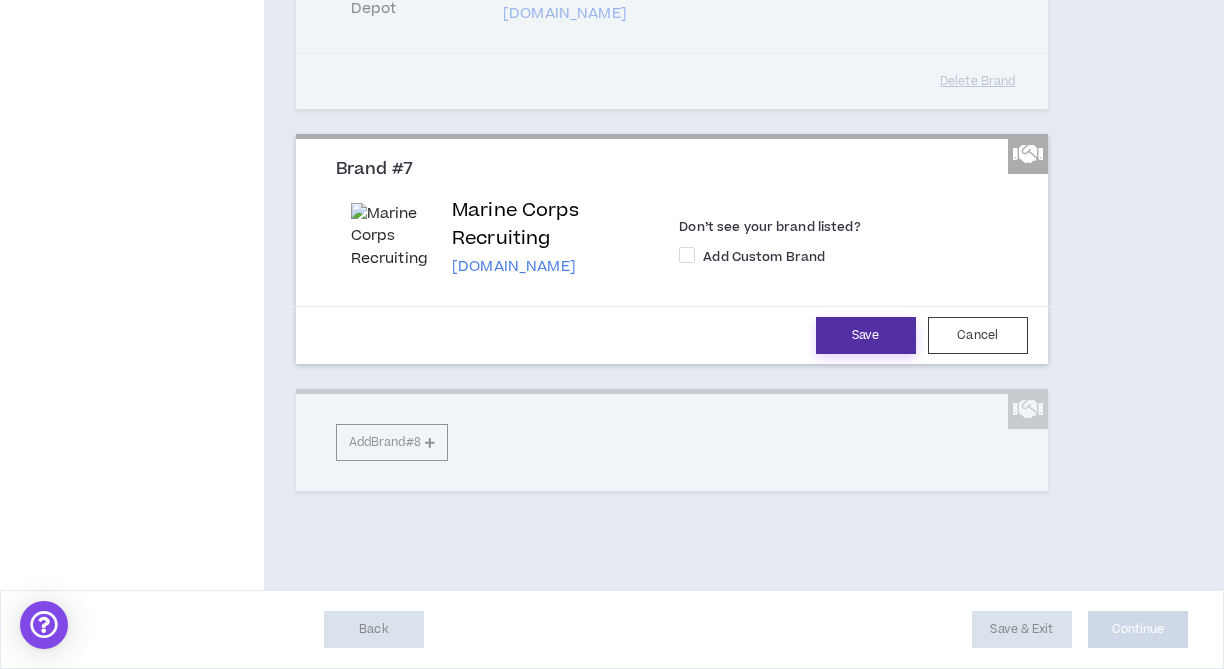 click on "Save" at bounding box center [866, 335] 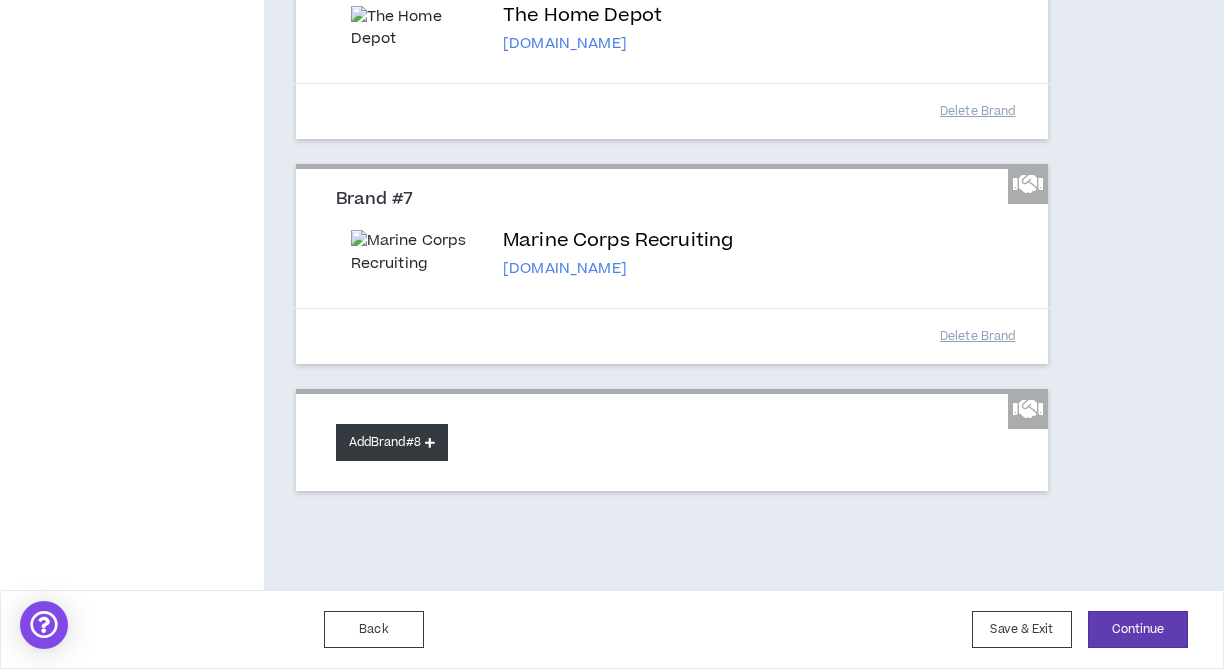 click on "Add  Brand  #8" at bounding box center (392, 442) 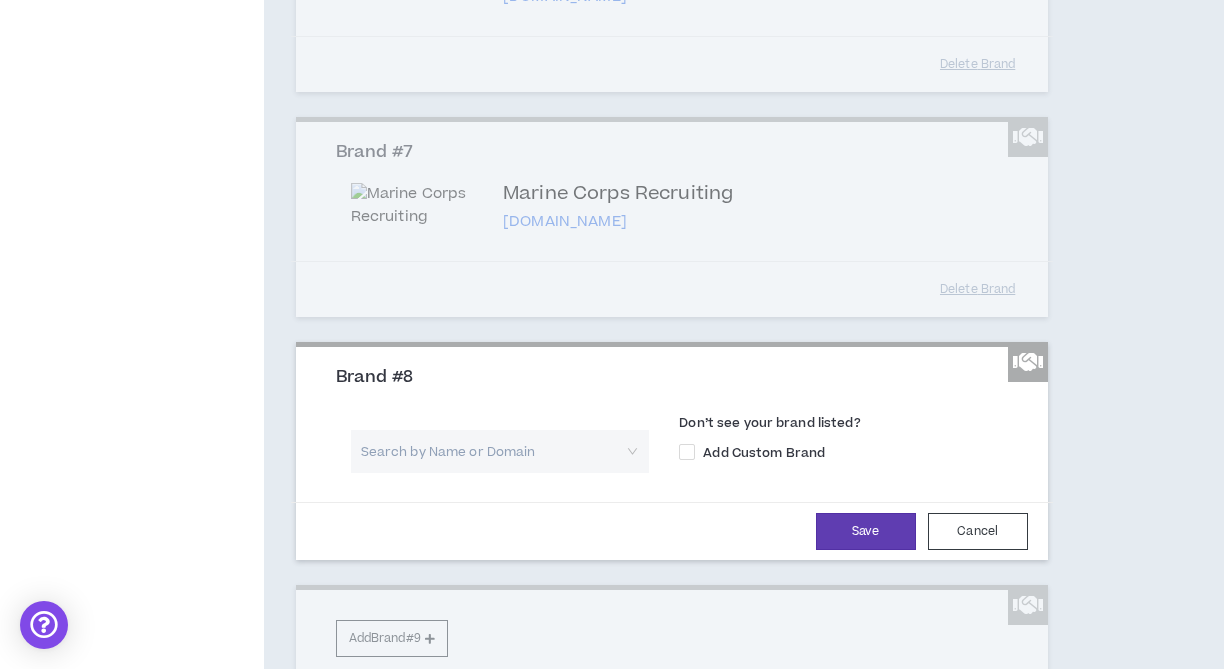 click at bounding box center [493, 451] 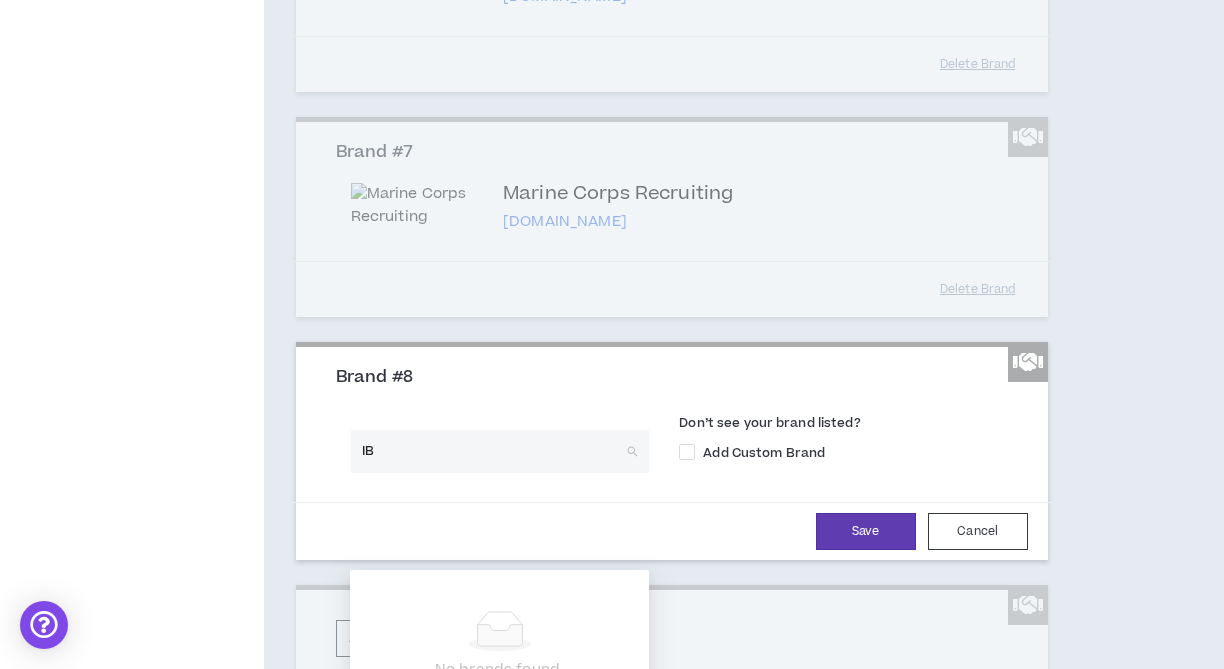 type on "IBM" 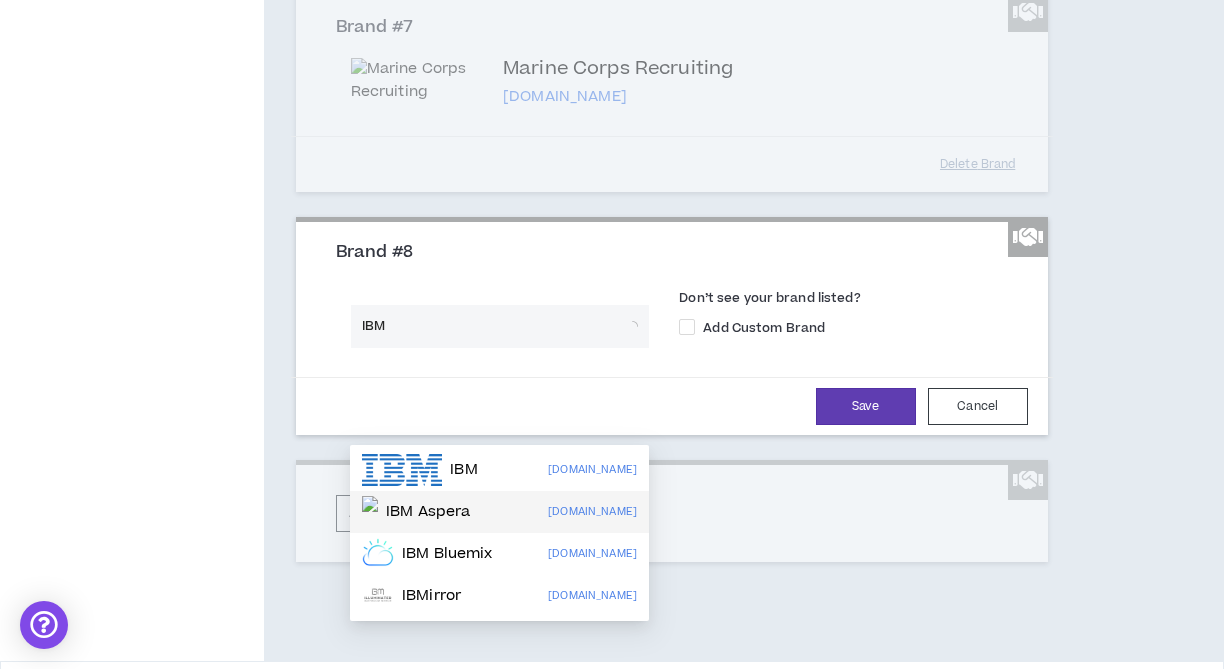 scroll, scrollTop: 1665, scrollLeft: 0, axis: vertical 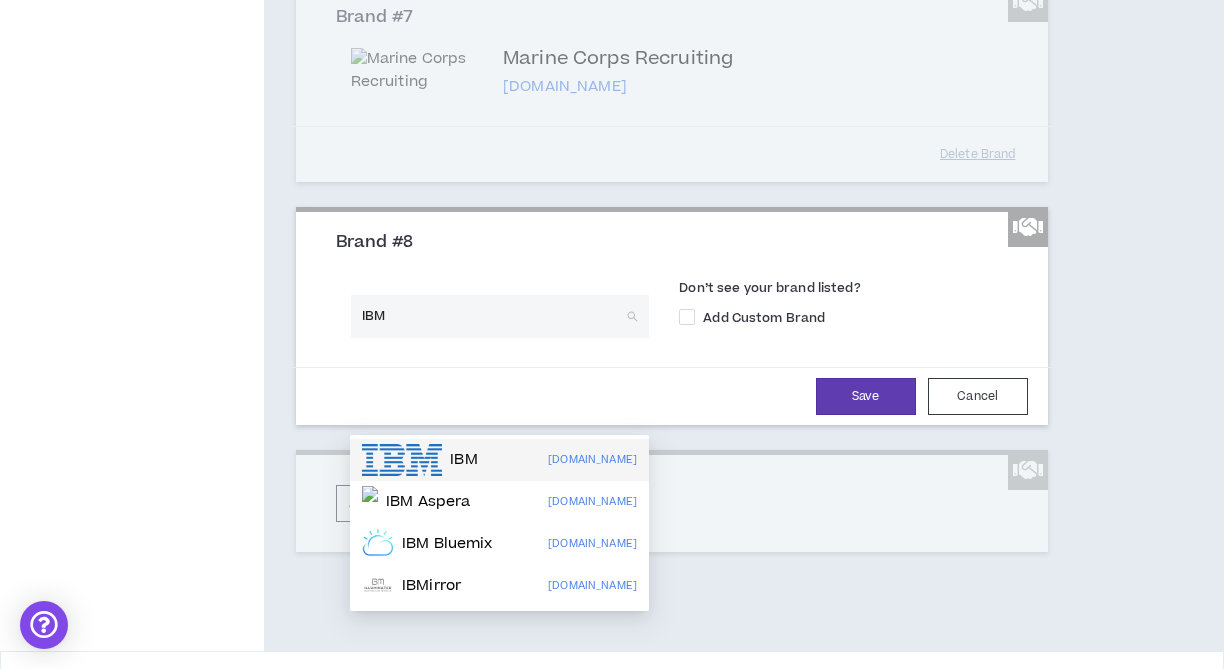 click on "IBM" at bounding box center (463, 460) 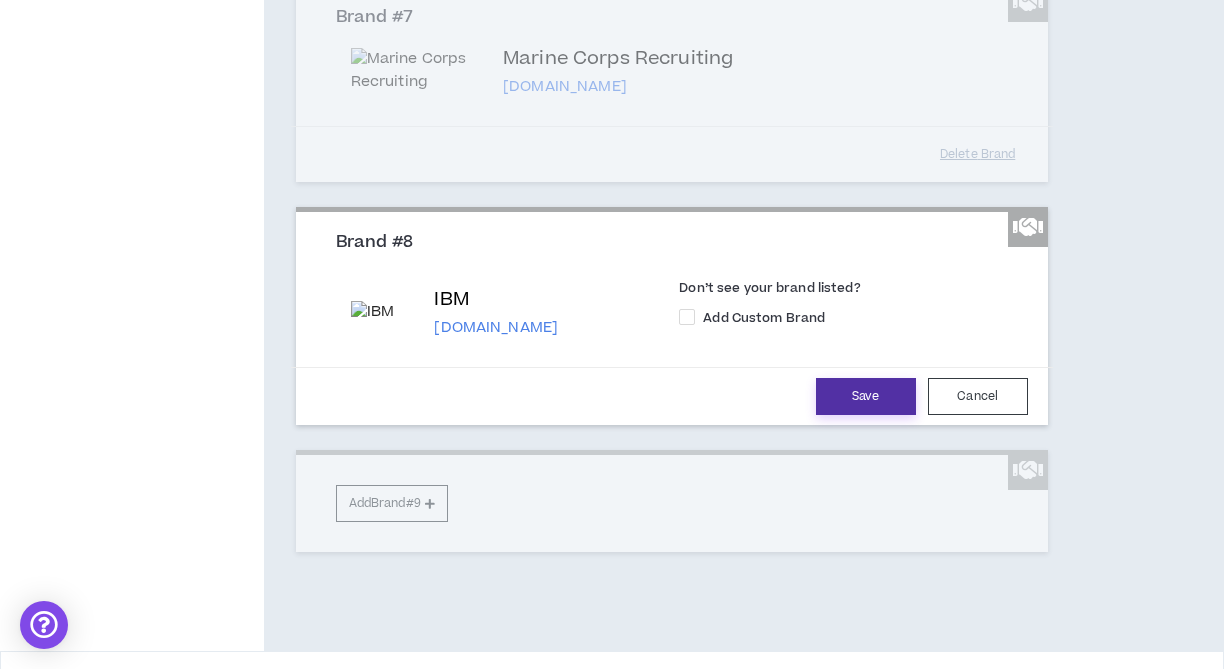 click on "Save" at bounding box center (866, 396) 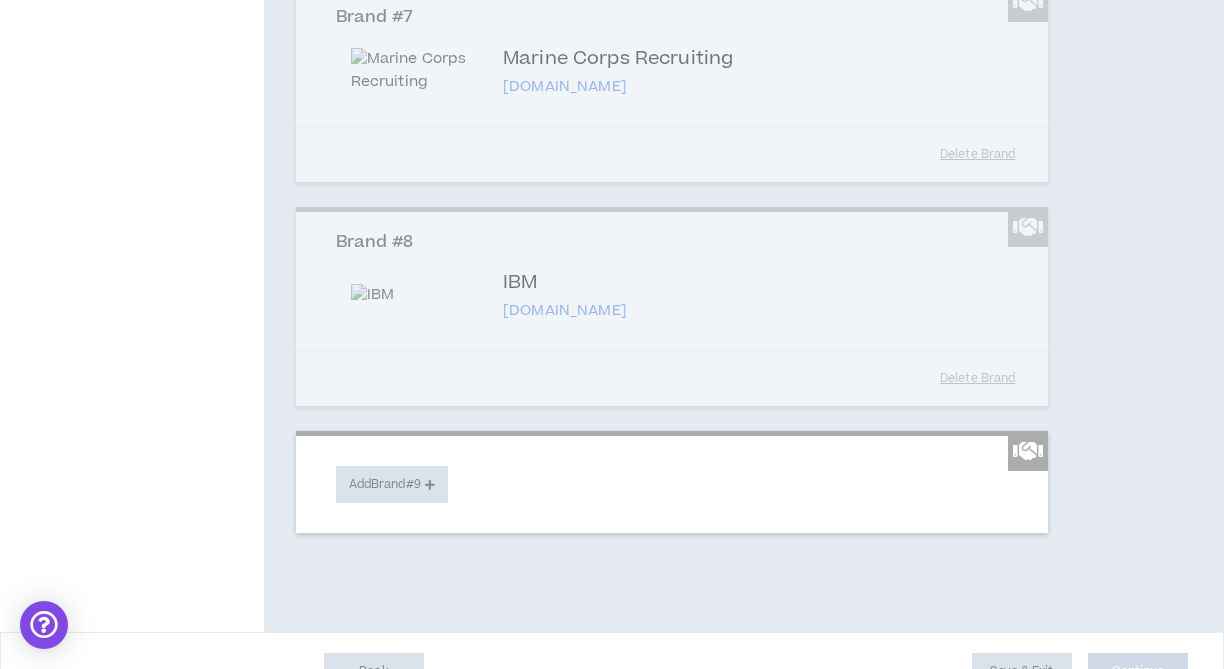 scroll, scrollTop: 1661, scrollLeft: 0, axis: vertical 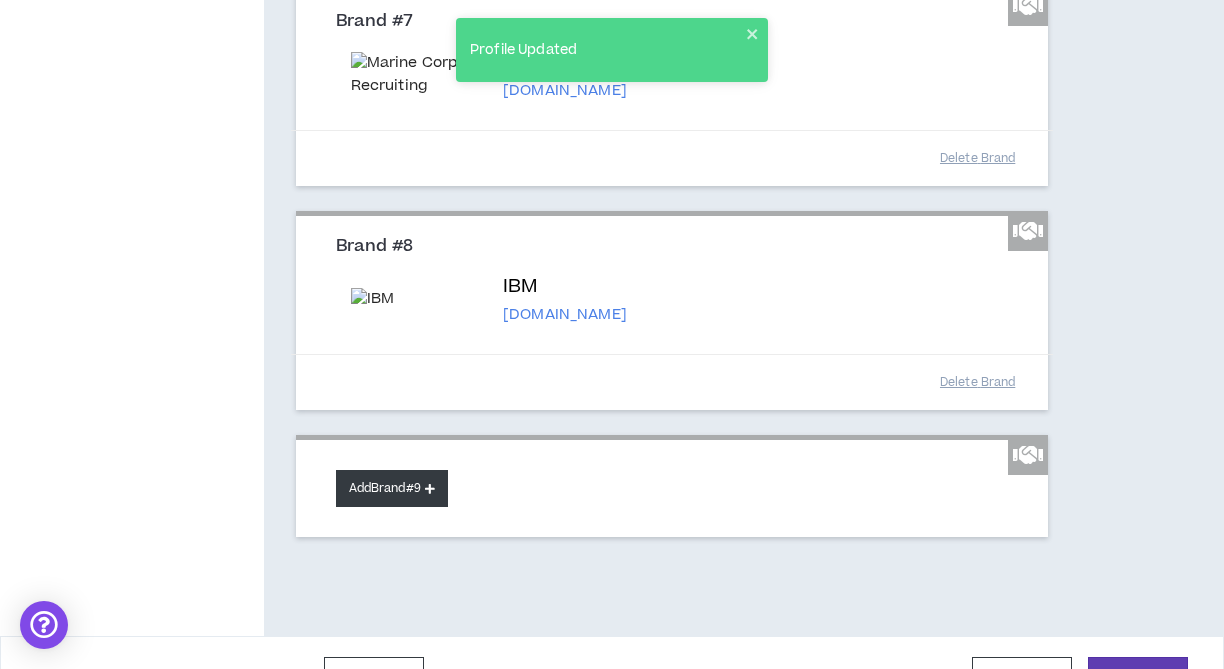 click on "Add  Brand  #9" at bounding box center [392, 488] 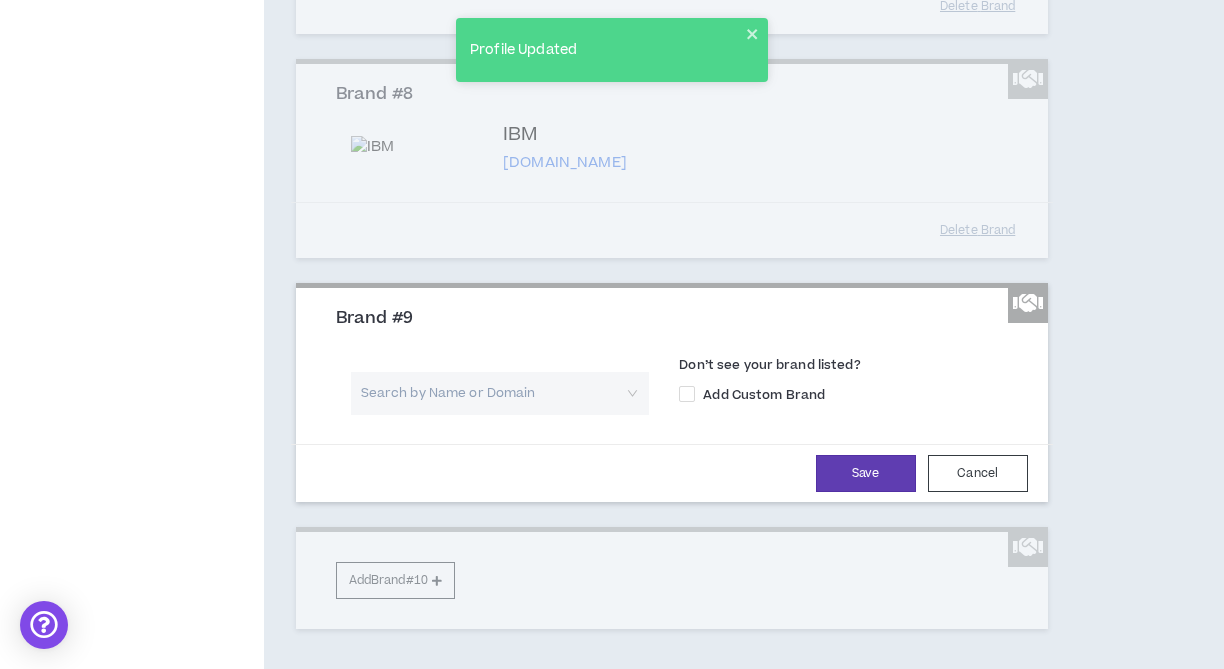 scroll, scrollTop: 1842, scrollLeft: 0, axis: vertical 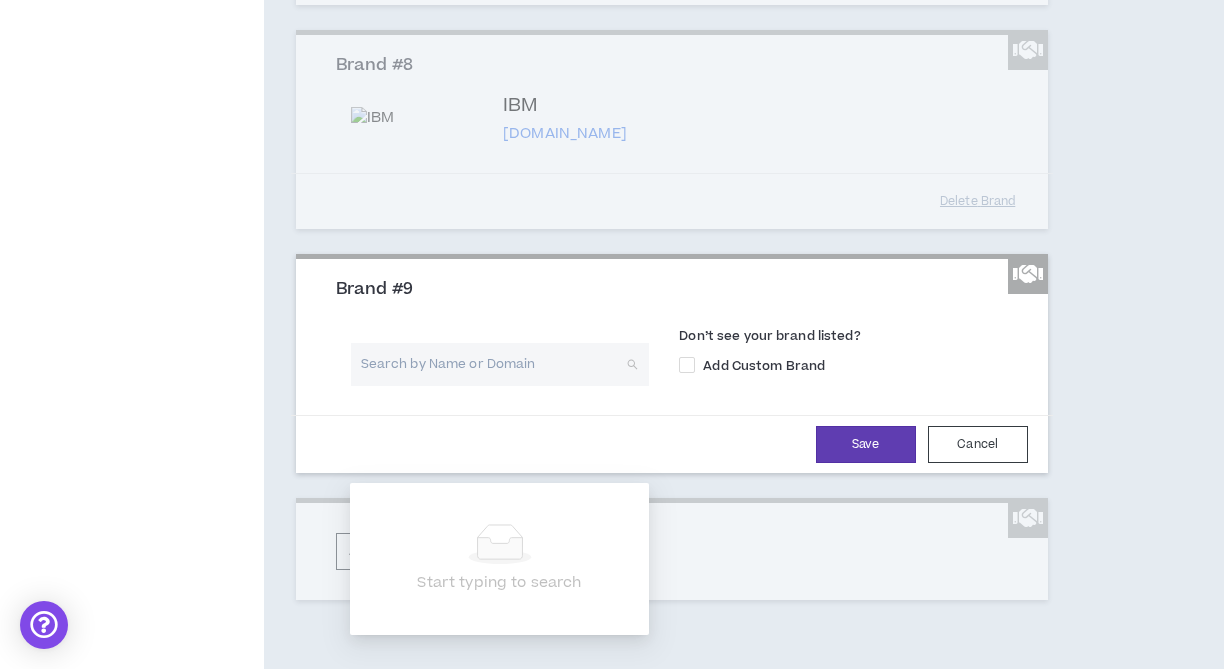 click at bounding box center [493, 364] 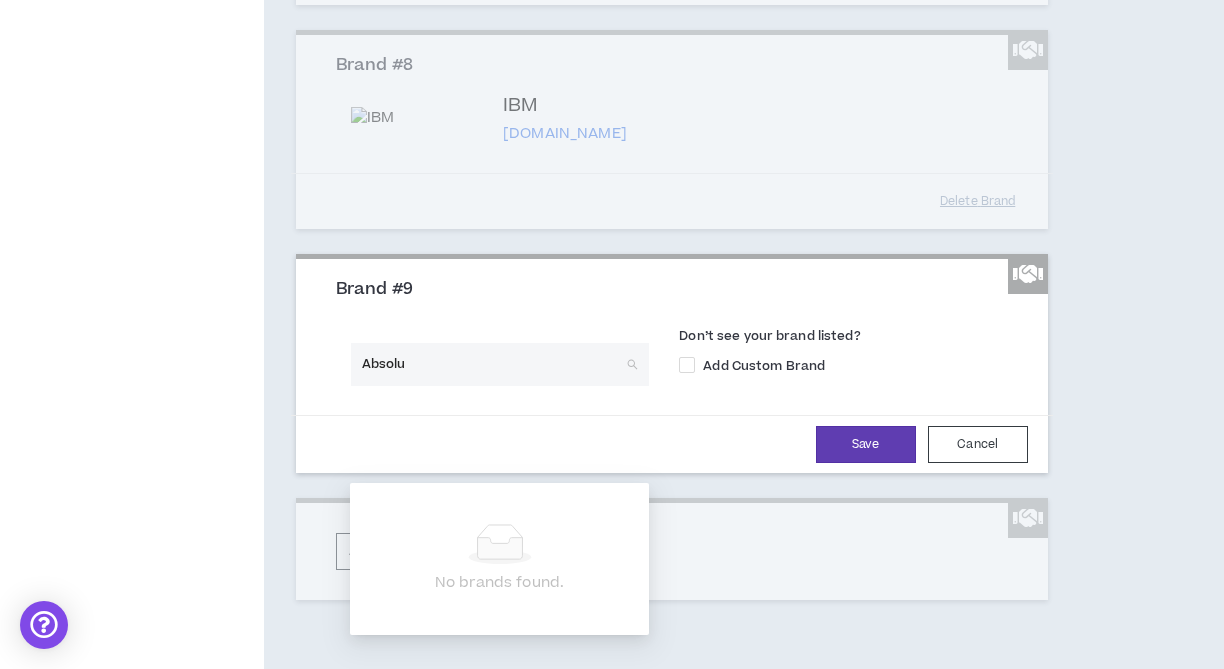 type on "Absolut" 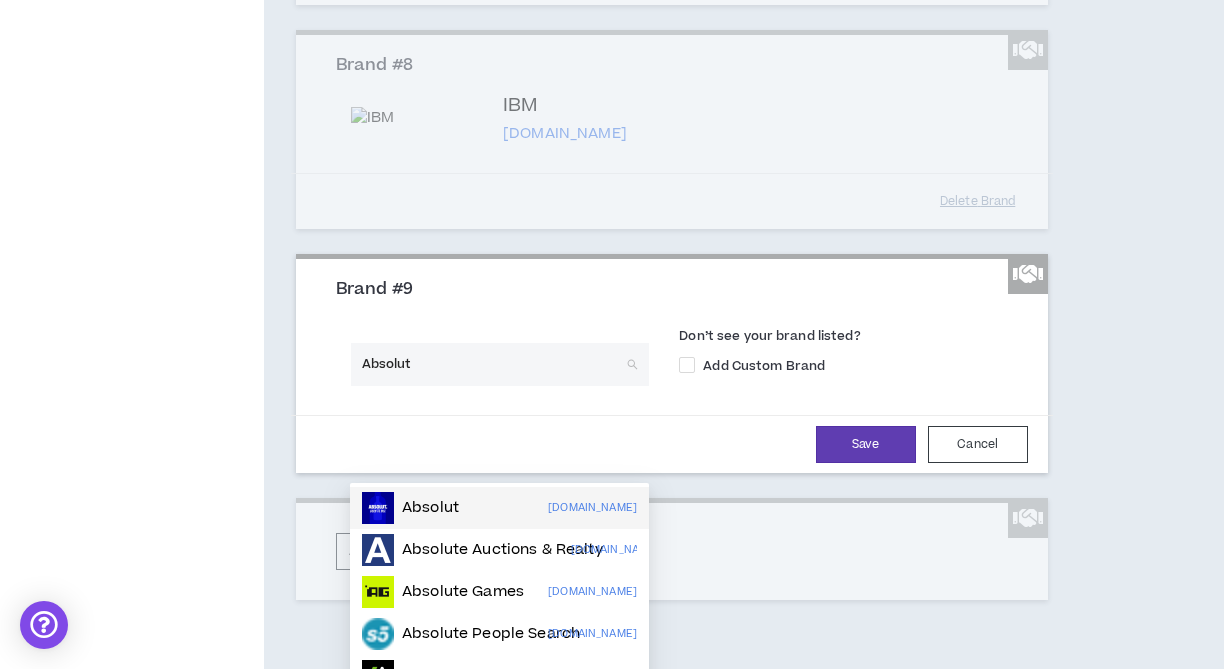 click on "Absolut" at bounding box center (430, 508) 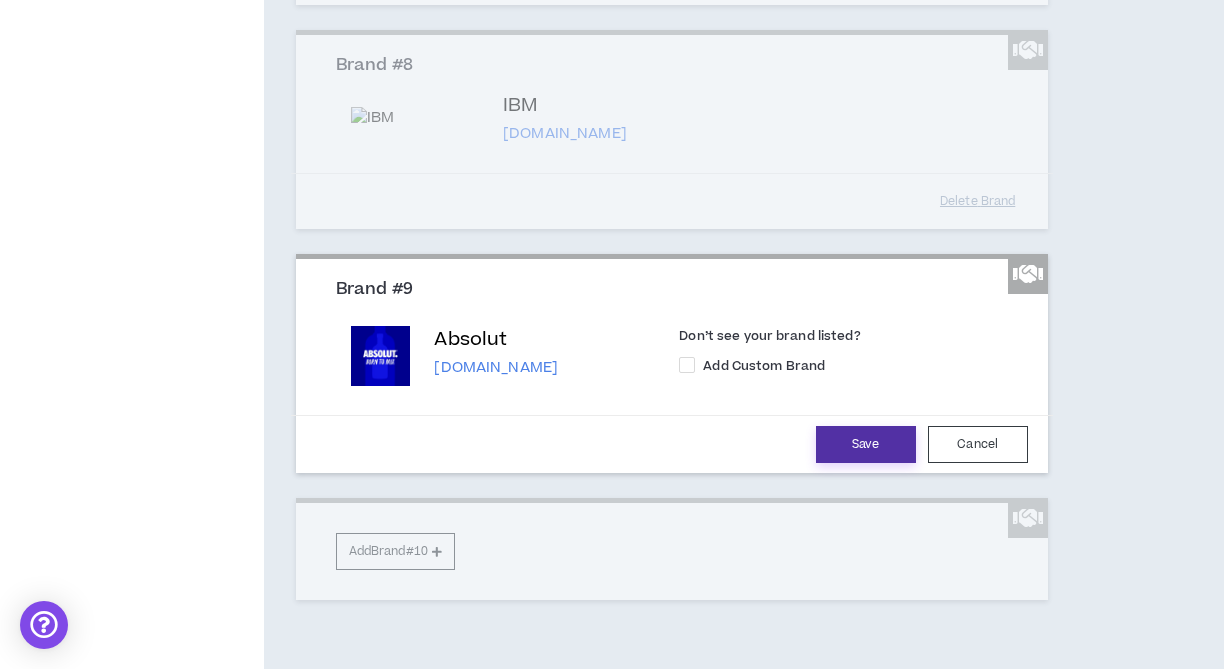 click on "Save" at bounding box center [866, 444] 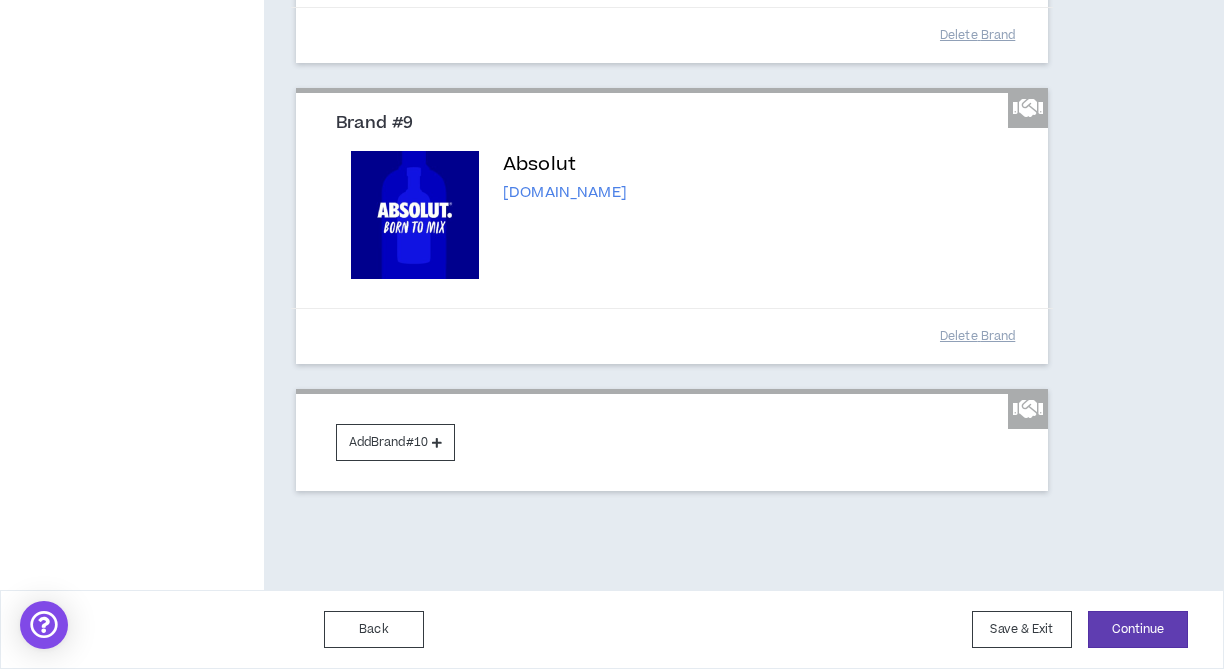 scroll, scrollTop: 2100, scrollLeft: 0, axis: vertical 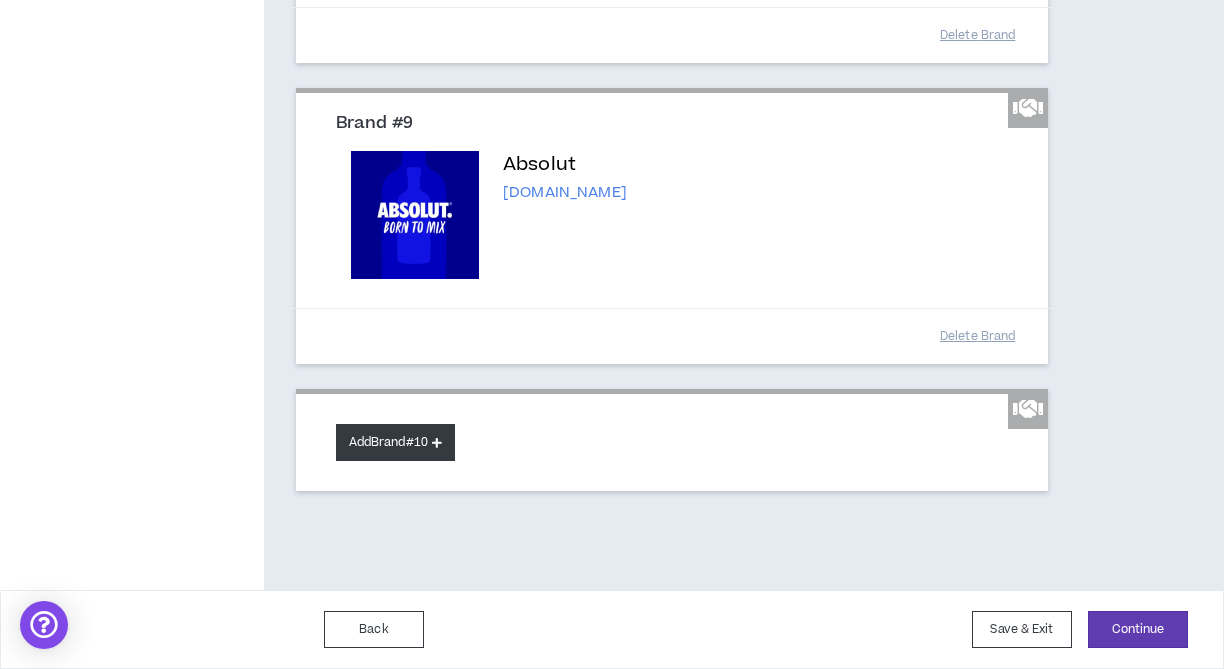click on "Add  Brand  #10" at bounding box center (395, 442) 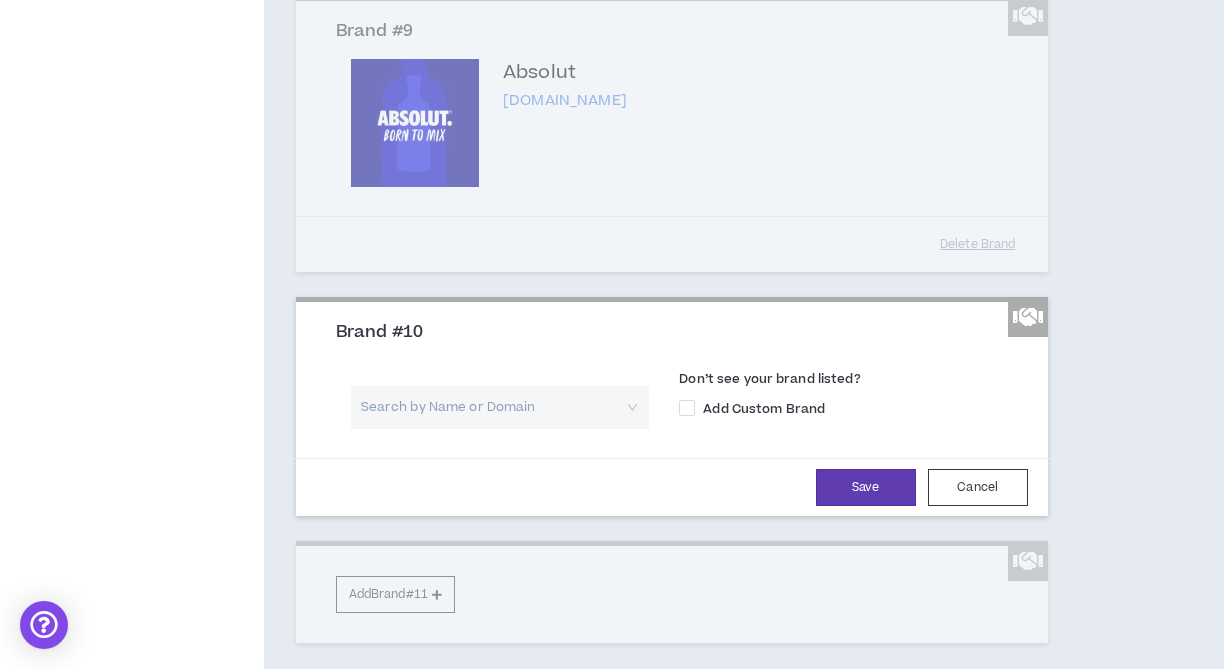 click at bounding box center [493, 407] 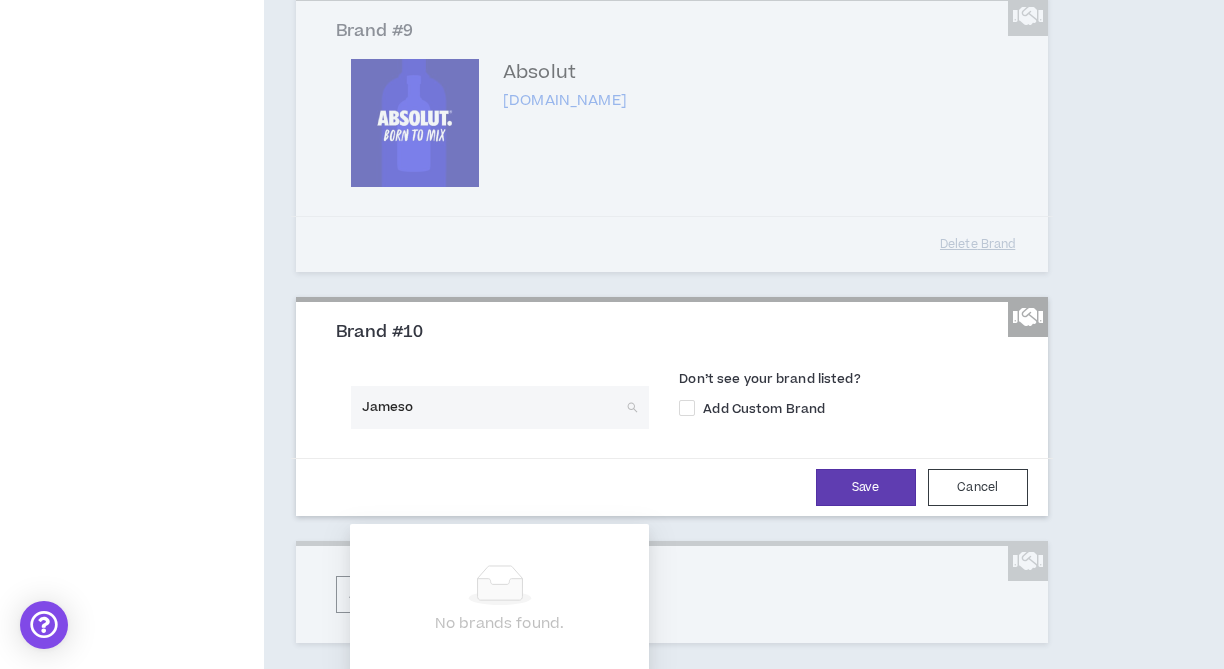 type on "Jameson" 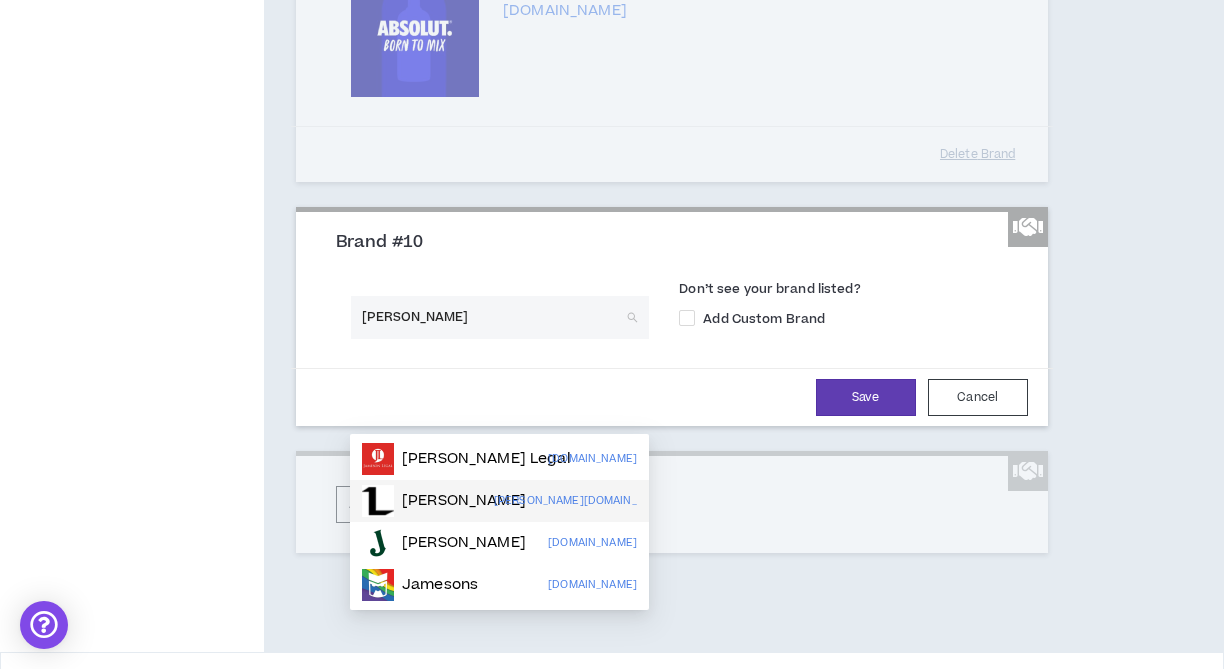 scroll, scrollTop: 2192, scrollLeft: 0, axis: vertical 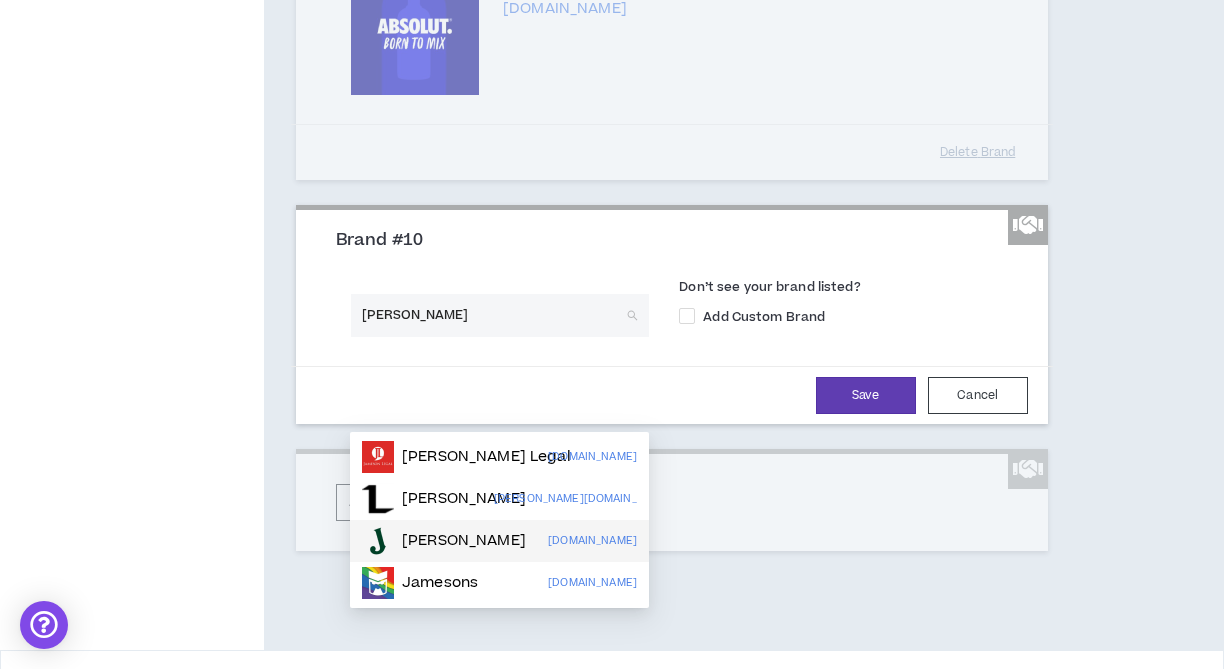 click on "Jameson Whiskey" at bounding box center [464, 541] 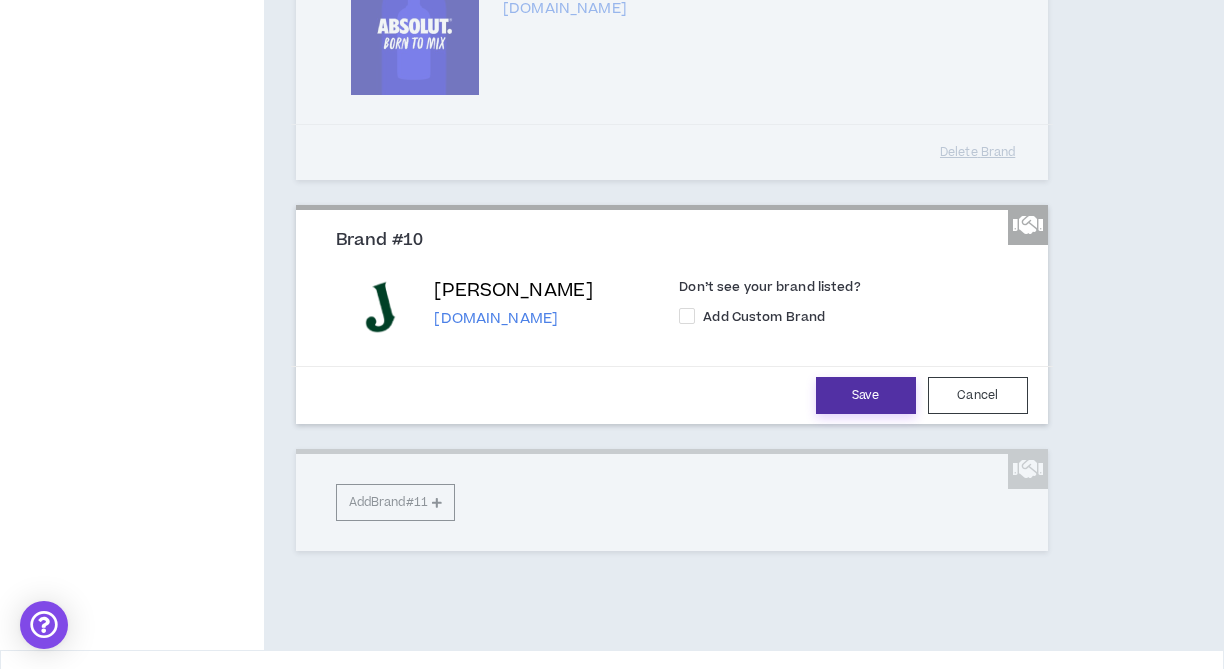 click on "Save" at bounding box center [866, 395] 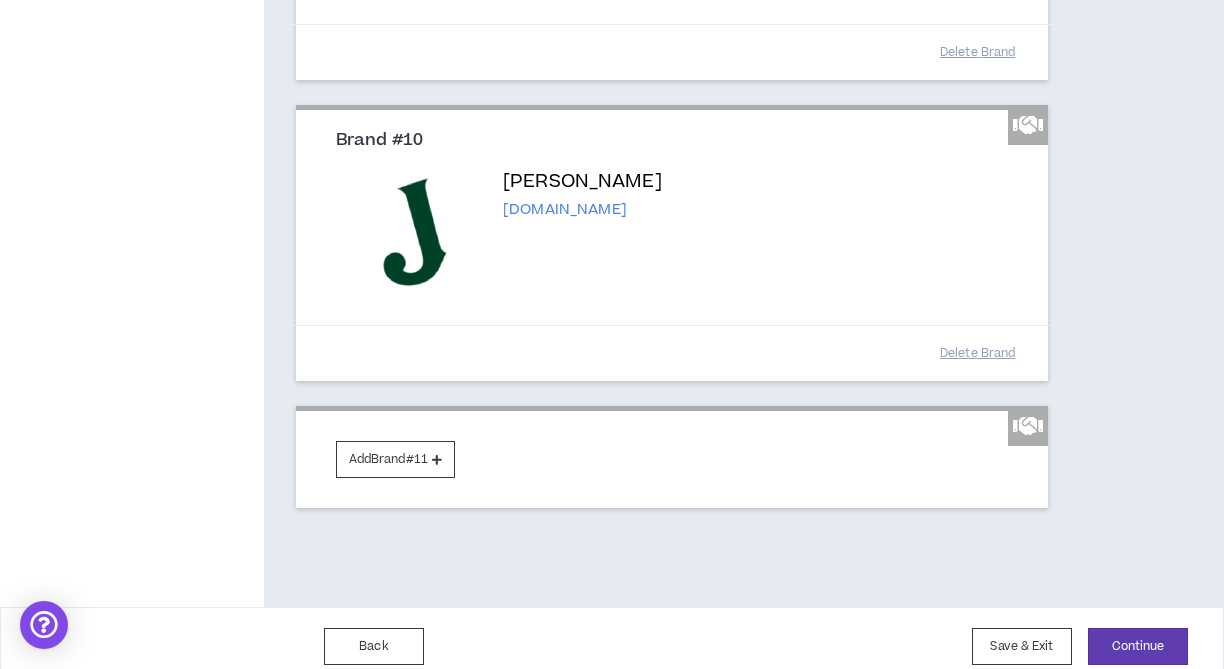 scroll, scrollTop: 2401, scrollLeft: 0, axis: vertical 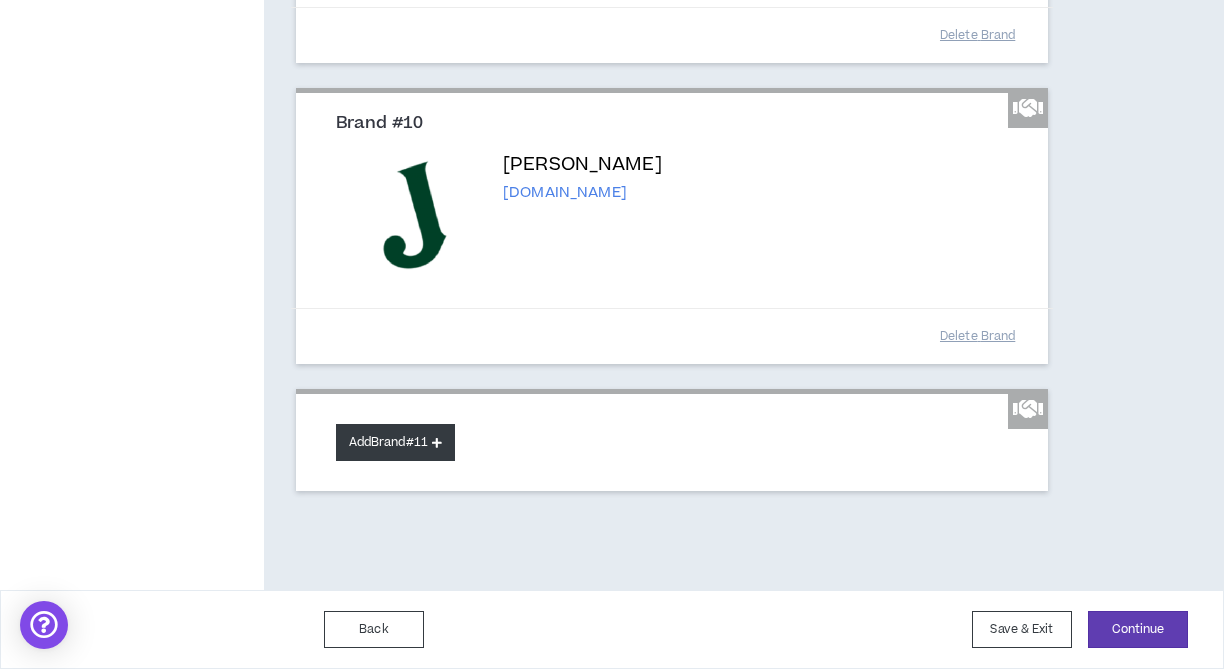 click on "Add  Brand  #11" at bounding box center [395, 442] 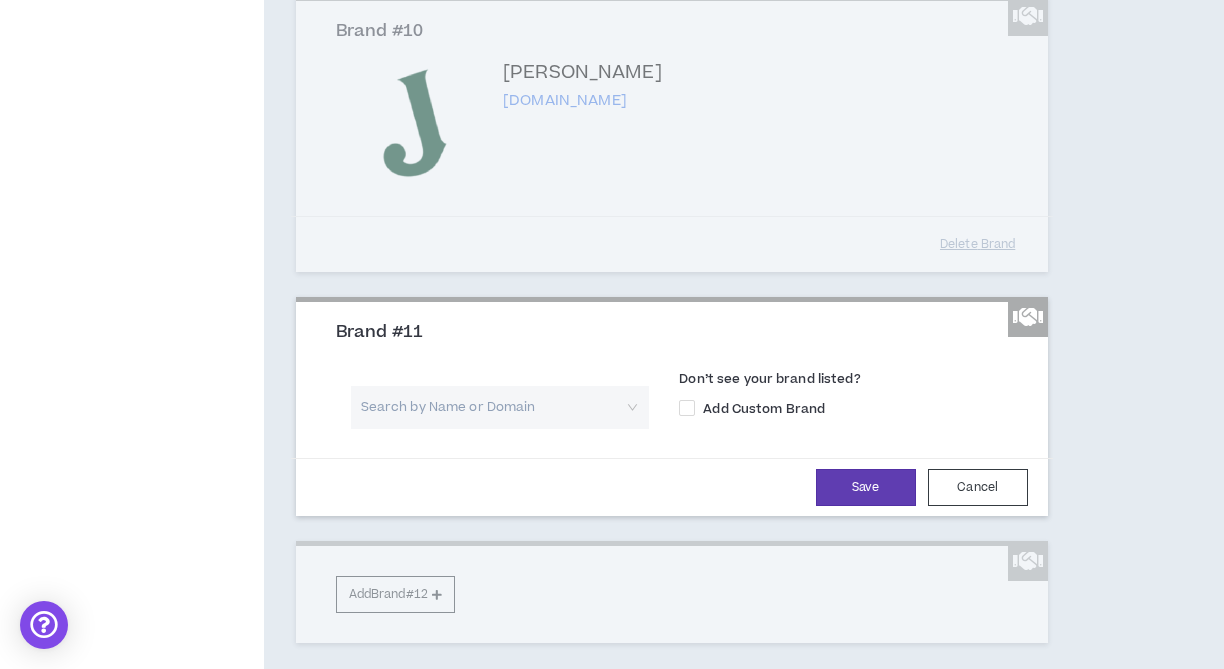 click at bounding box center (493, 407) 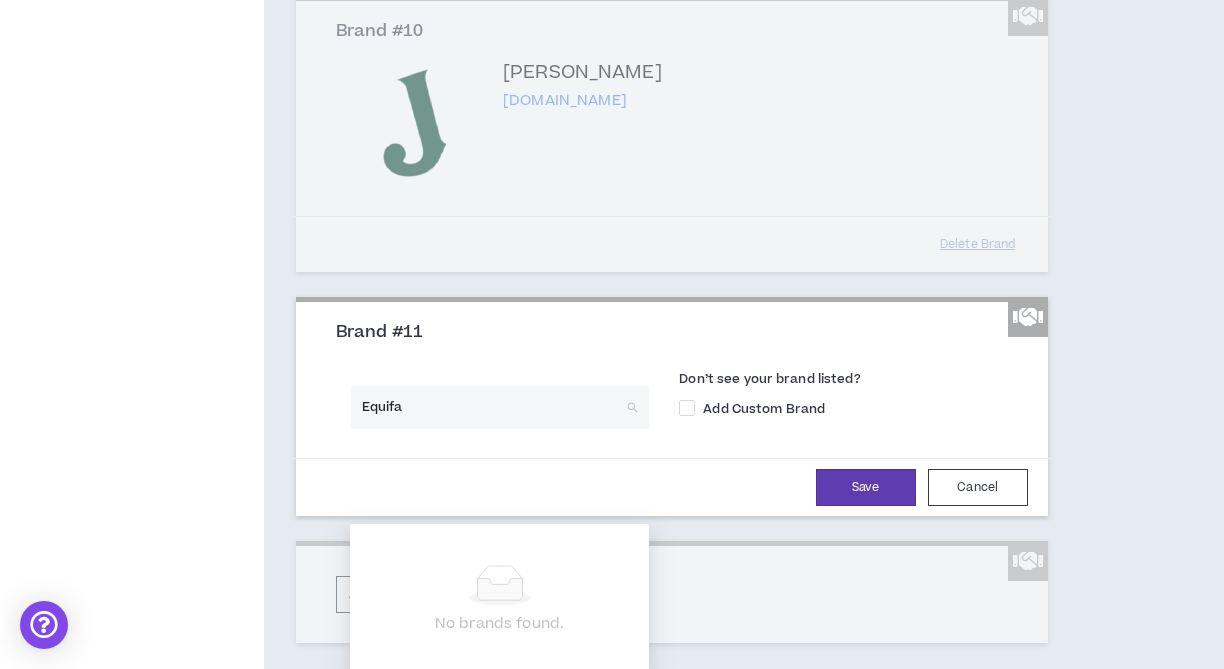 type on "Equifax" 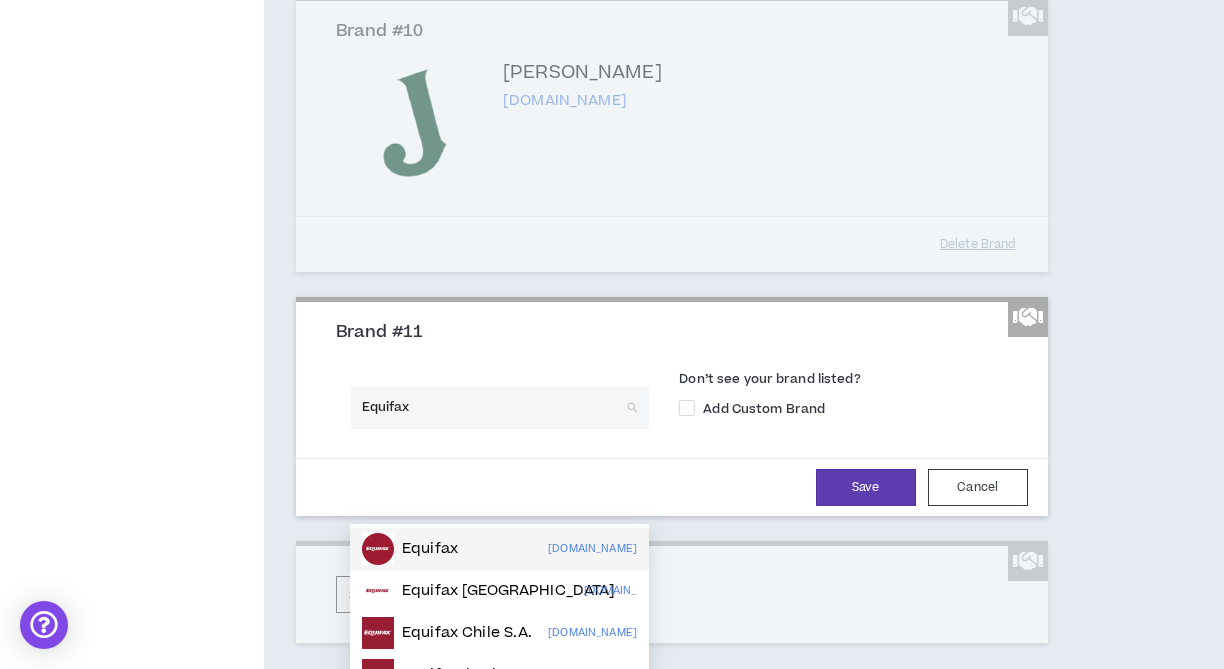 click on "Equifax" at bounding box center (430, 549) 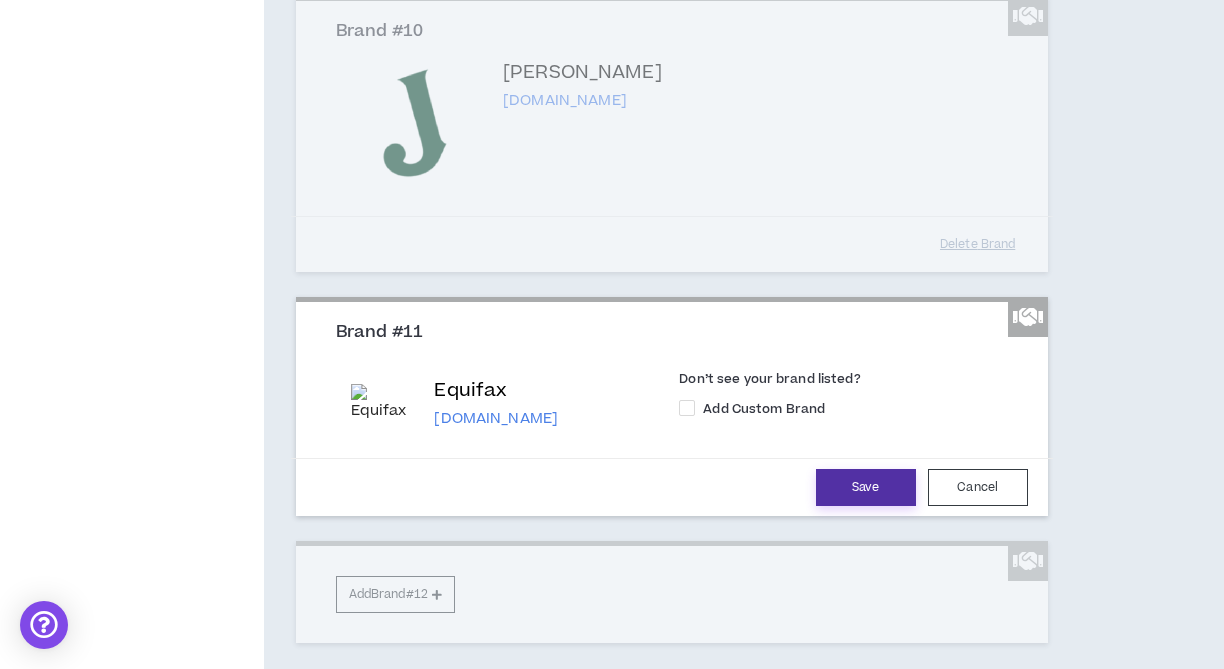 click on "Save" at bounding box center [866, 487] 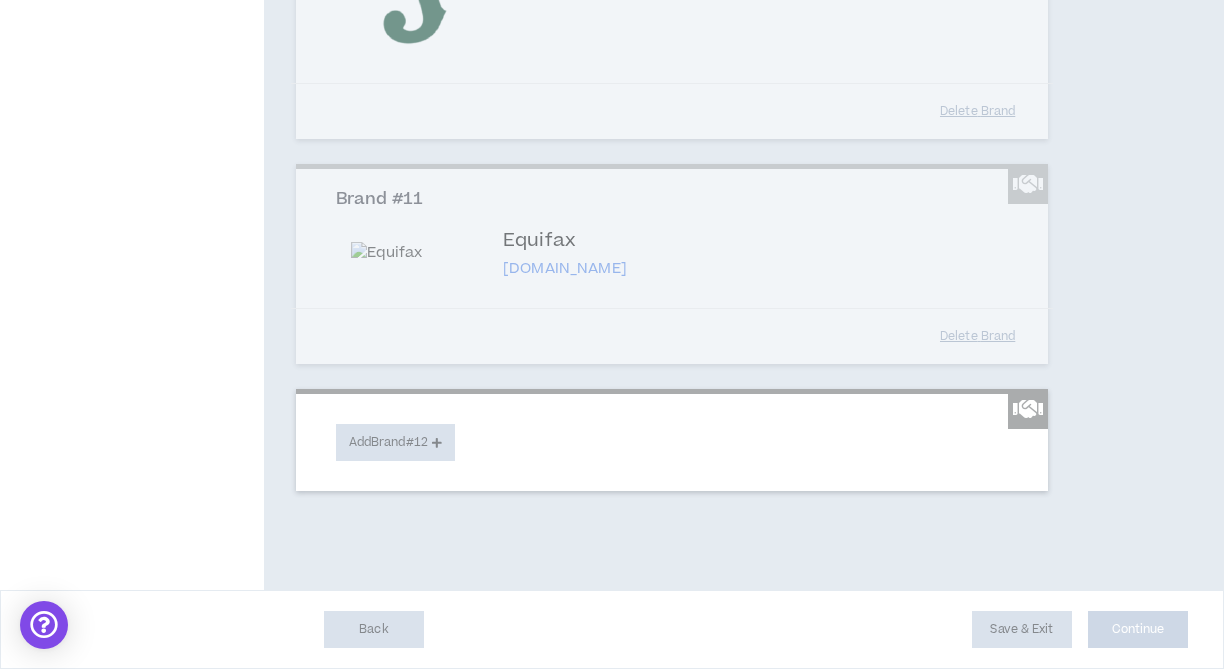 scroll, scrollTop: 2625, scrollLeft: 0, axis: vertical 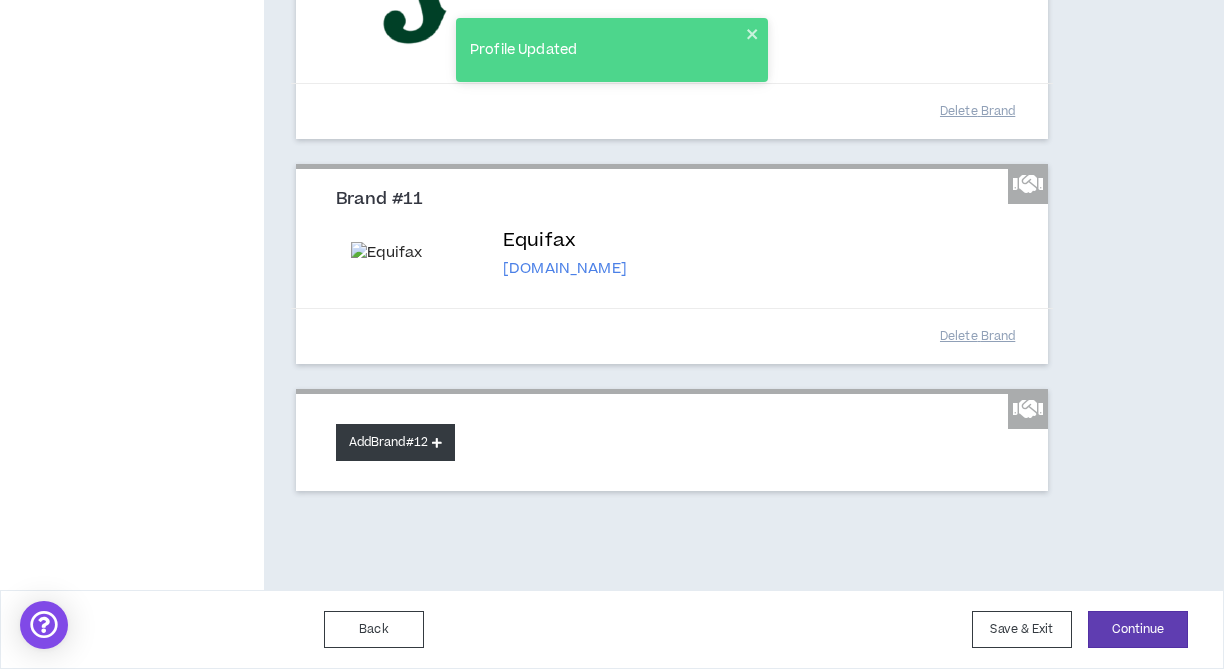 click on "Add  Brand  #12" at bounding box center [395, 442] 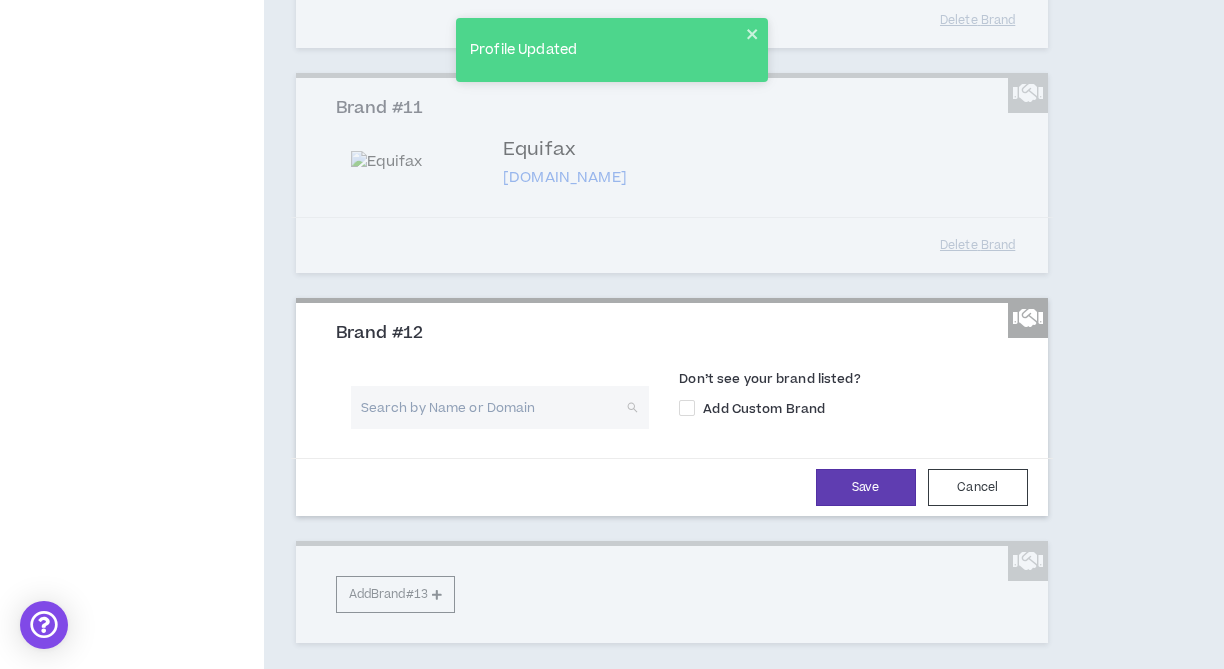 click at bounding box center (493, 407) 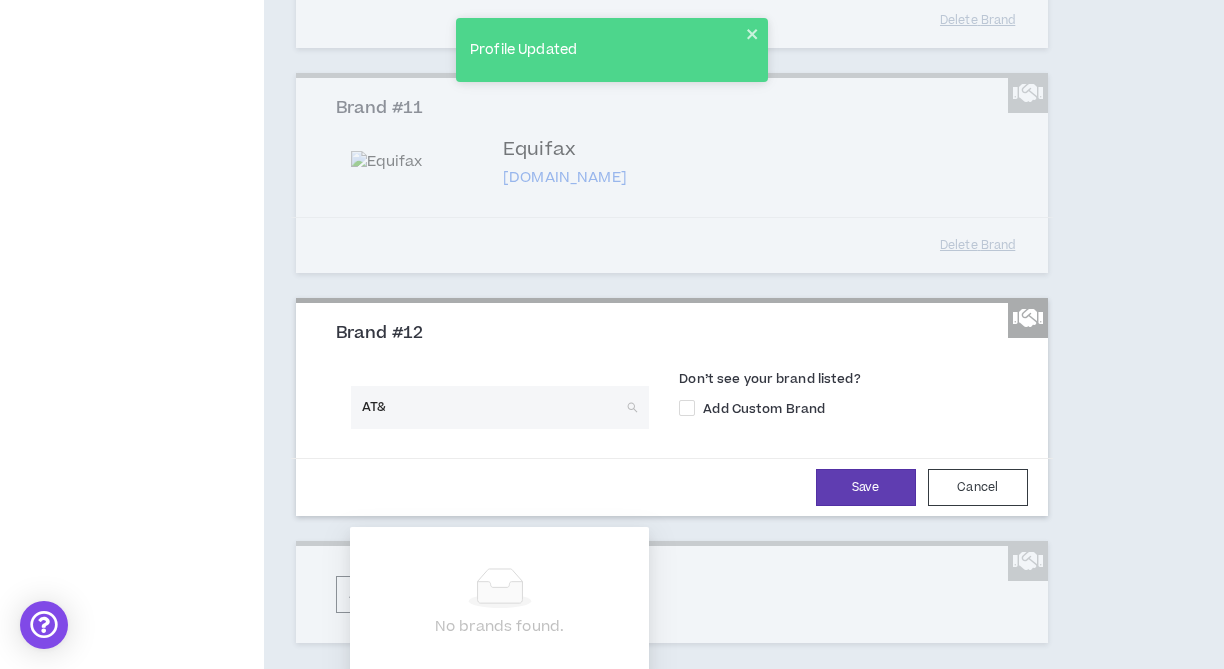 type on "AT&T" 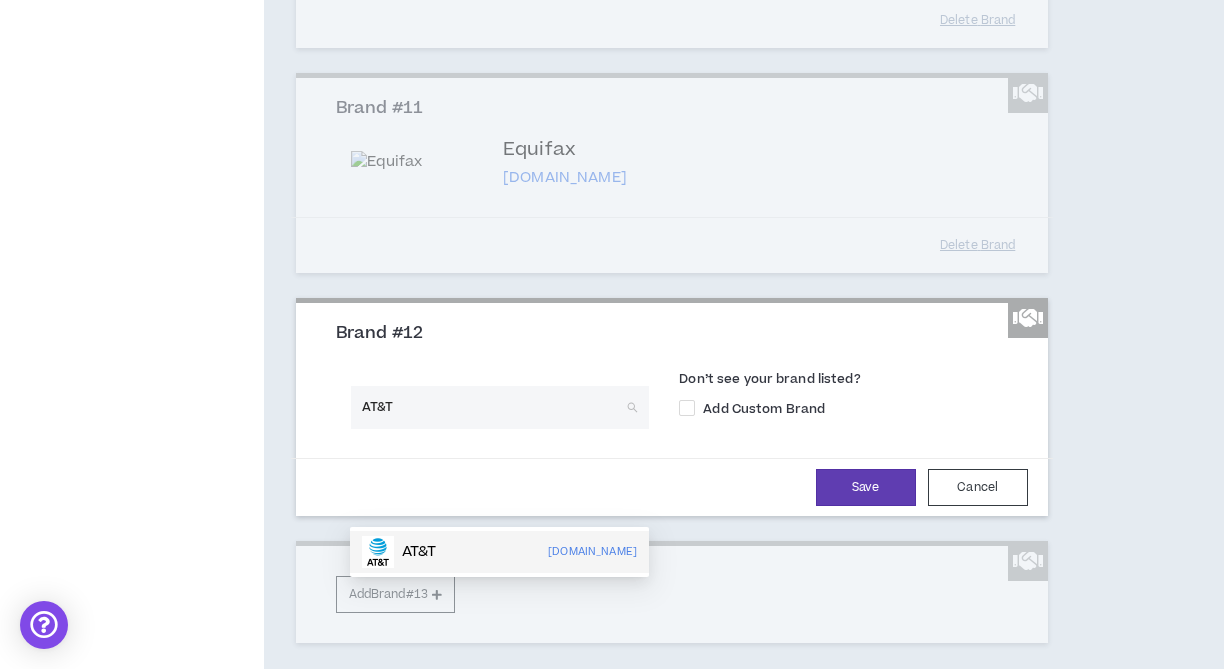 click on "AT&T" at bounding box center [419, 552] 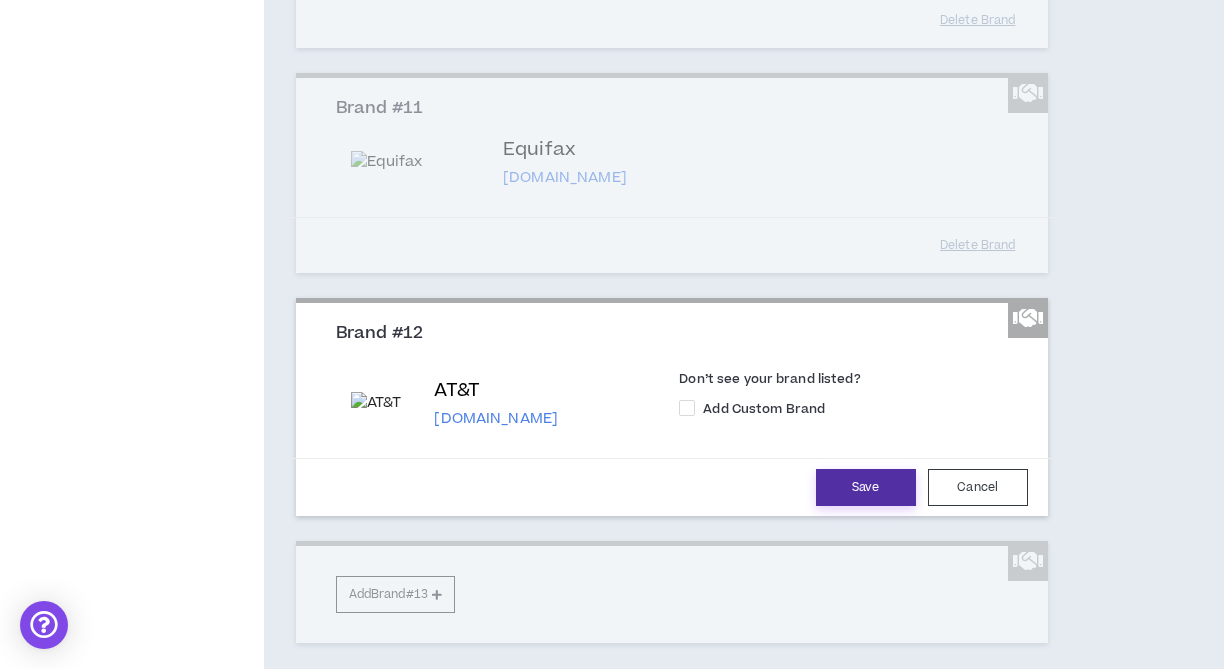 click on "Save" at bounding box center (866, 487) 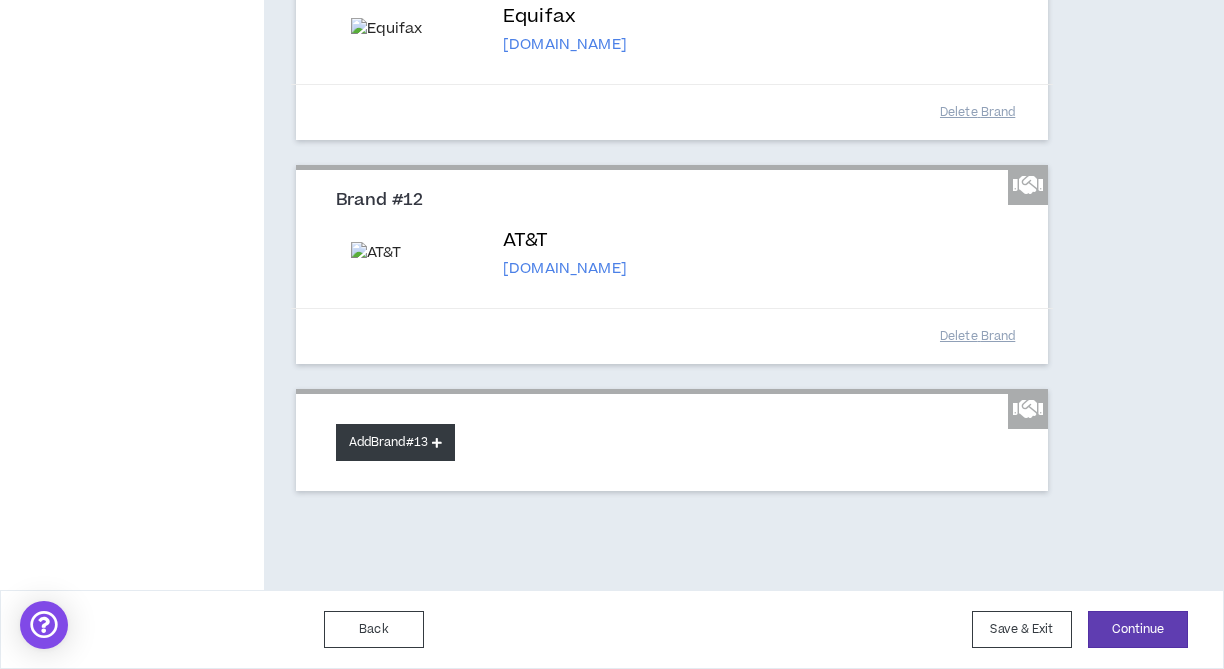 click on "Add  Brand  #13" at bounding box center (395, 442) 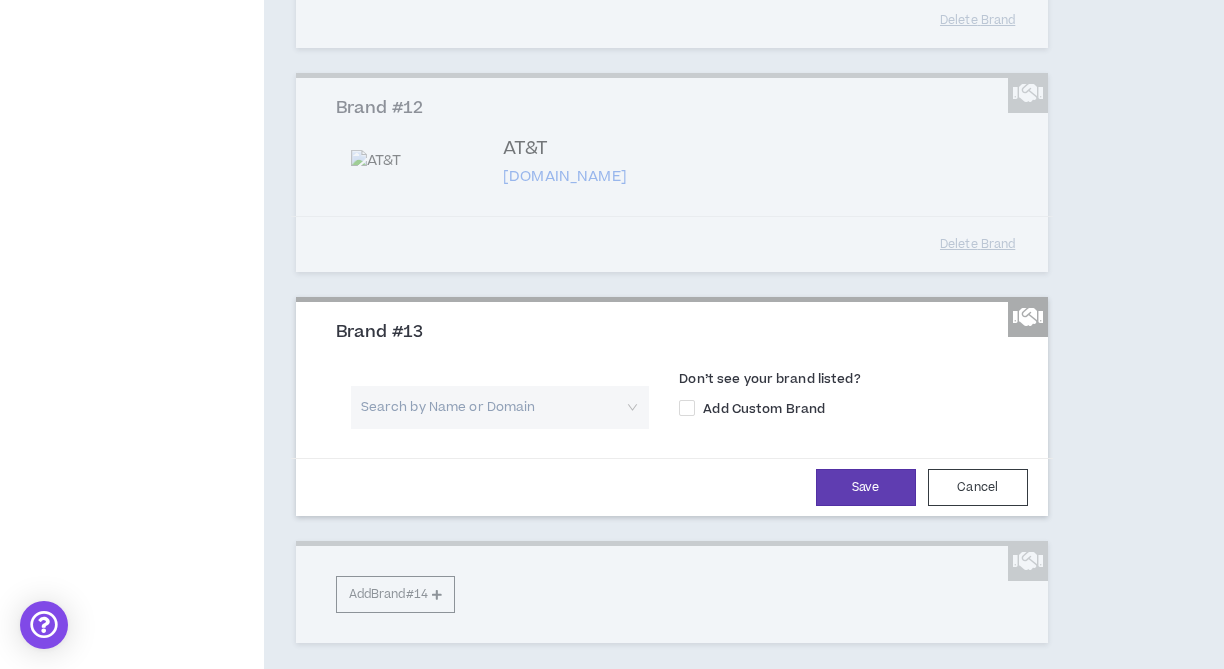 click at bounding box center (493, 407) 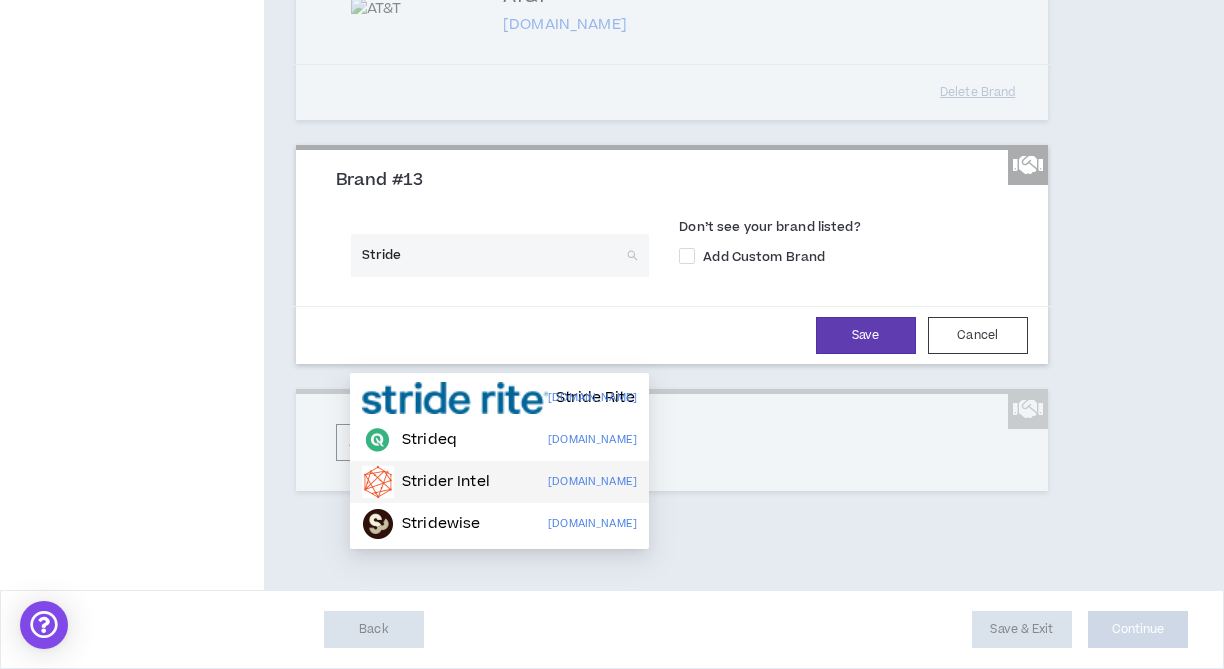 scroll, scrollTop: 3030, scrollLeft: 0, axis: vertical 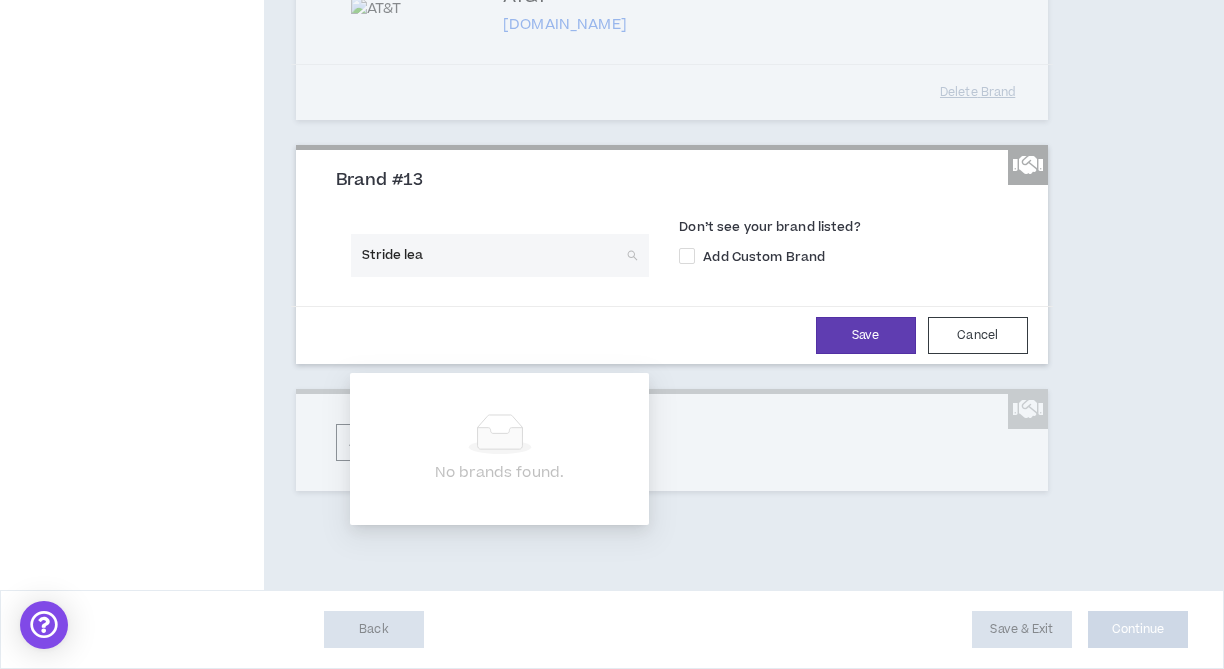 type on "Stride lear" 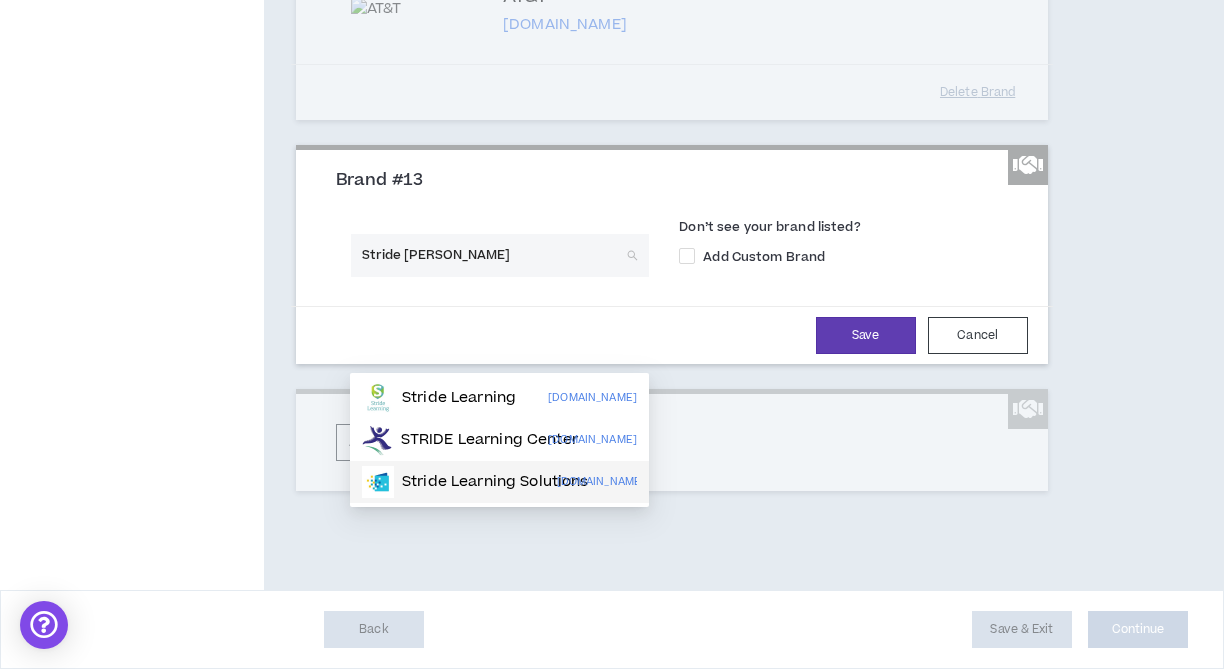 click on "Stride Learning Solutions" at bounding box center [495, 482] 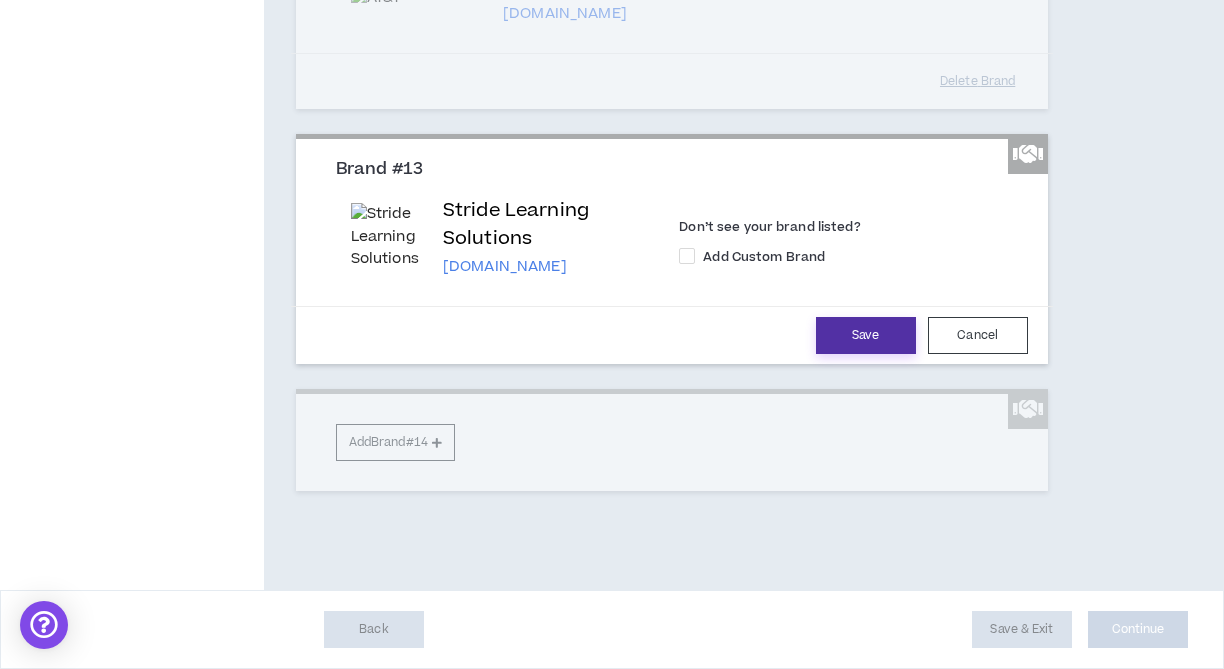 click on "Save" at bounding box center (866, 335) 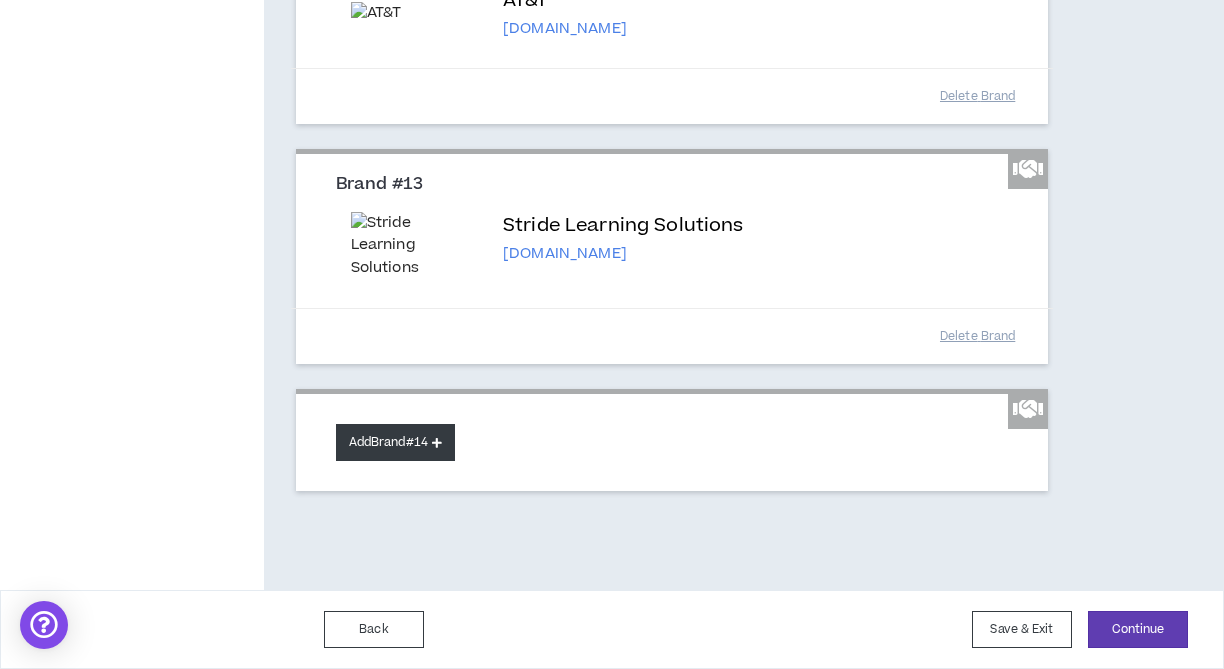 click on "Add  Brand  #14" at bounding box center (395, 442) 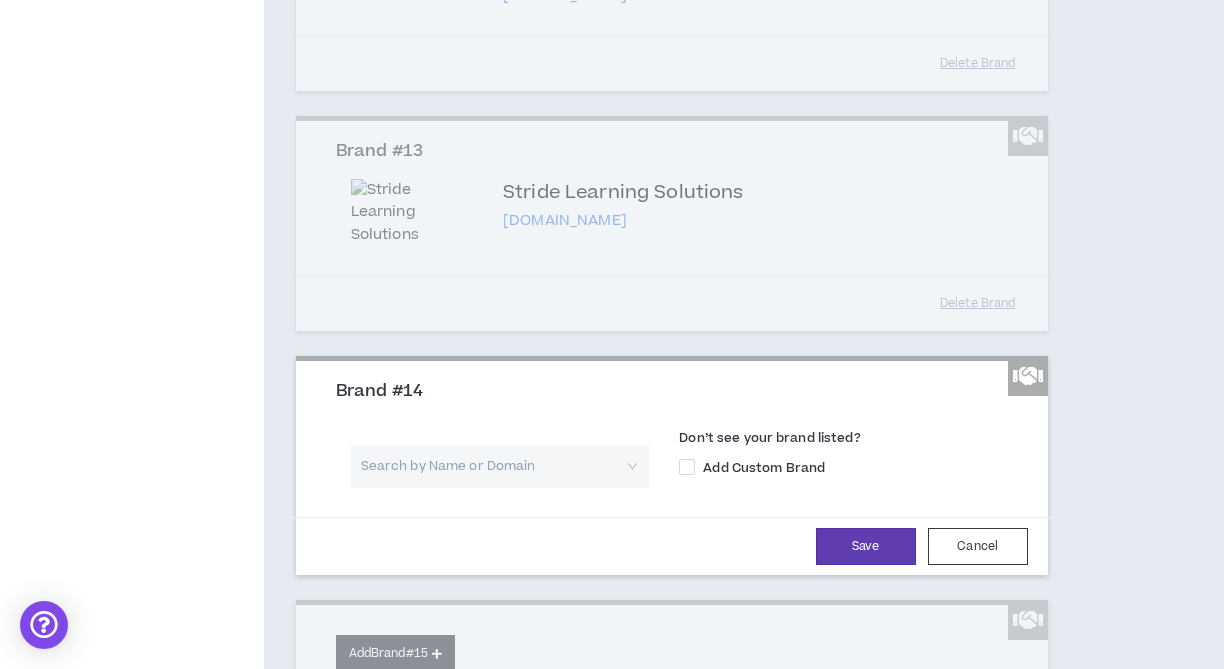 scroll, scrollTop: 3032, scrollLeft: 0, axis: vertical 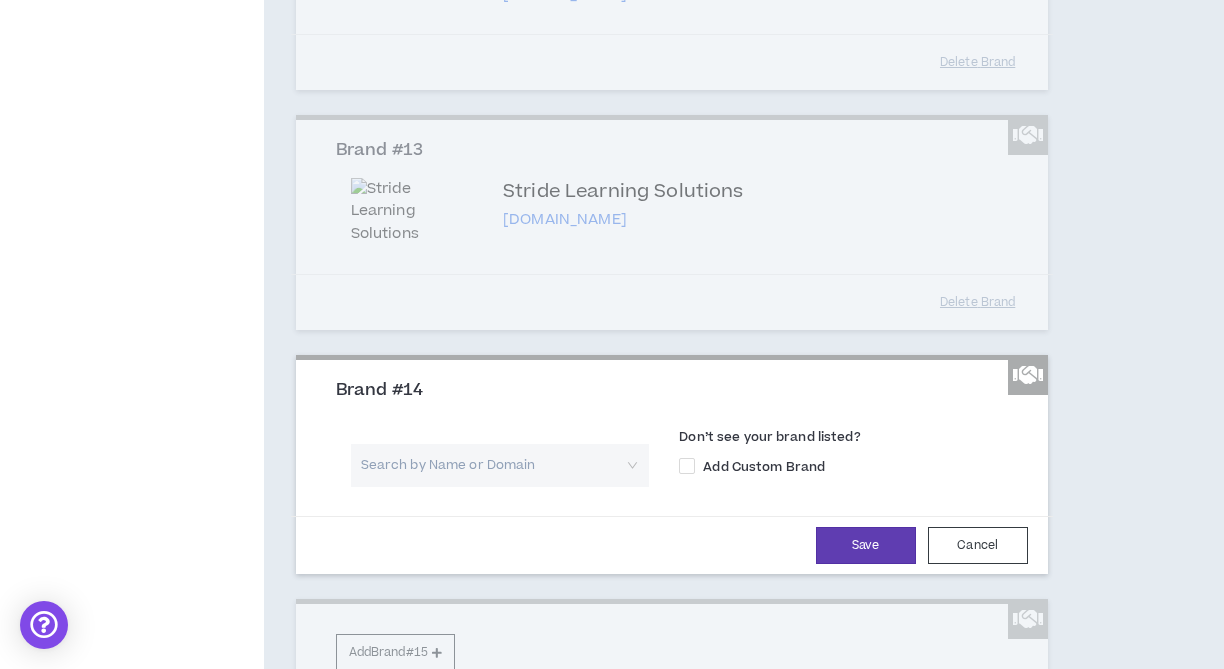 click at bounding box center [493, 465] 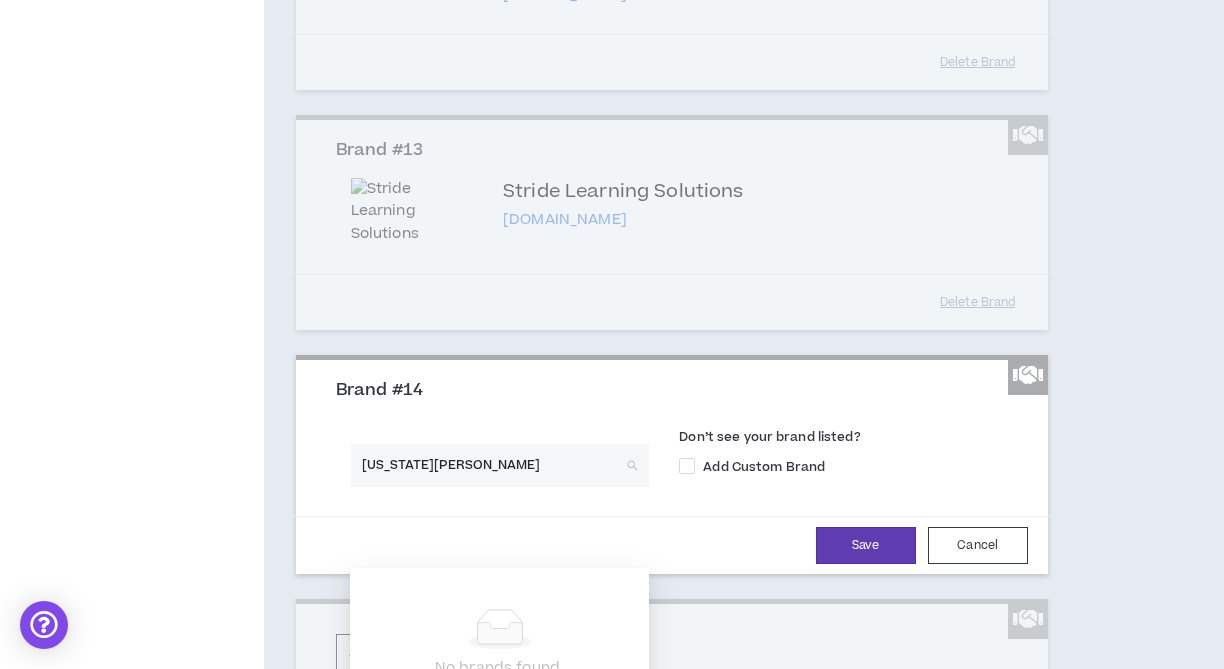type on "Georgia Lottery" 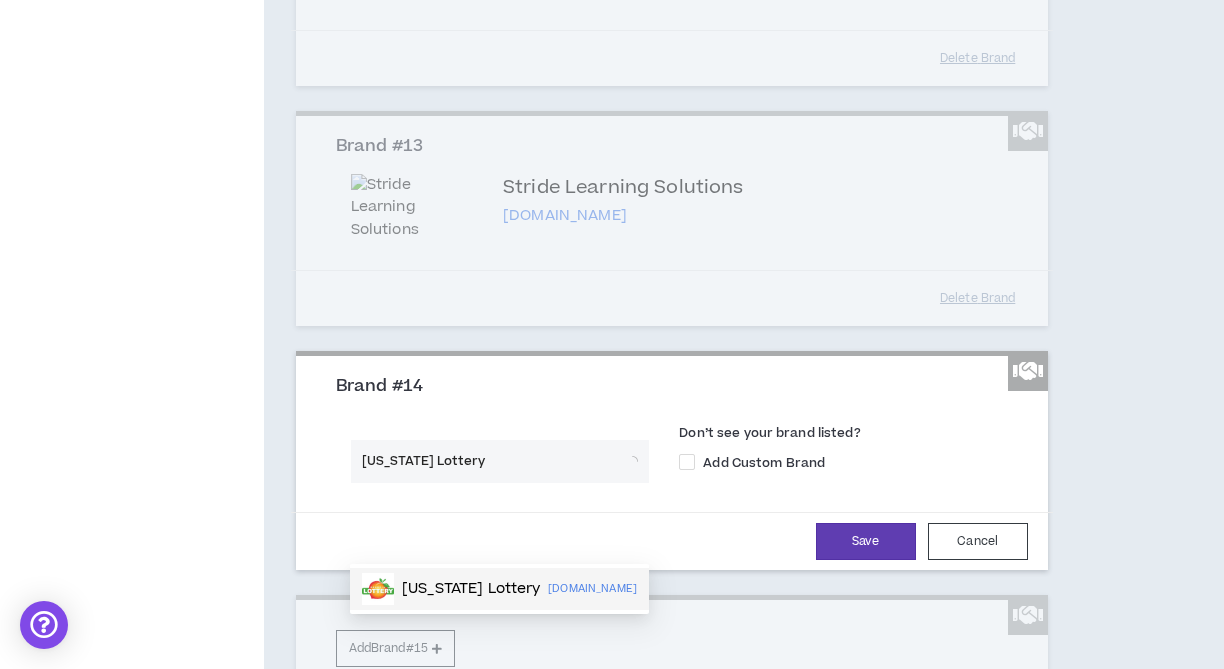 scroll, scrollTop: 3045, scrollLeft: 0, axis: vertical 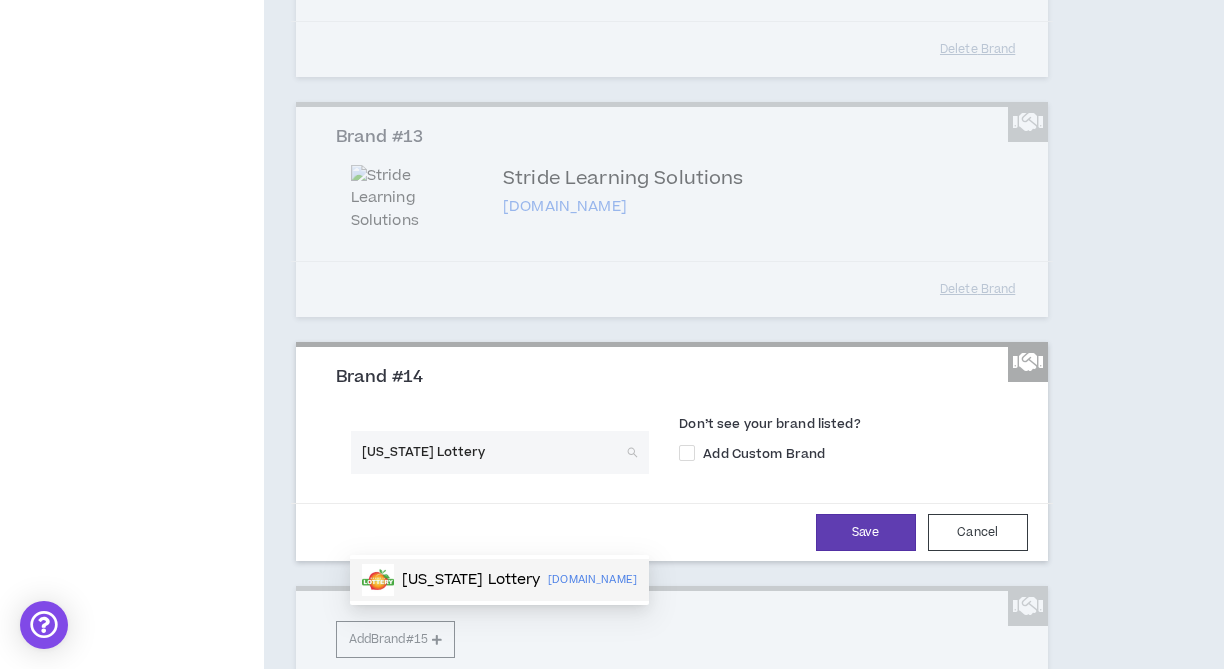 click on "Georgia Lottery" at bounding box center [451, 580] 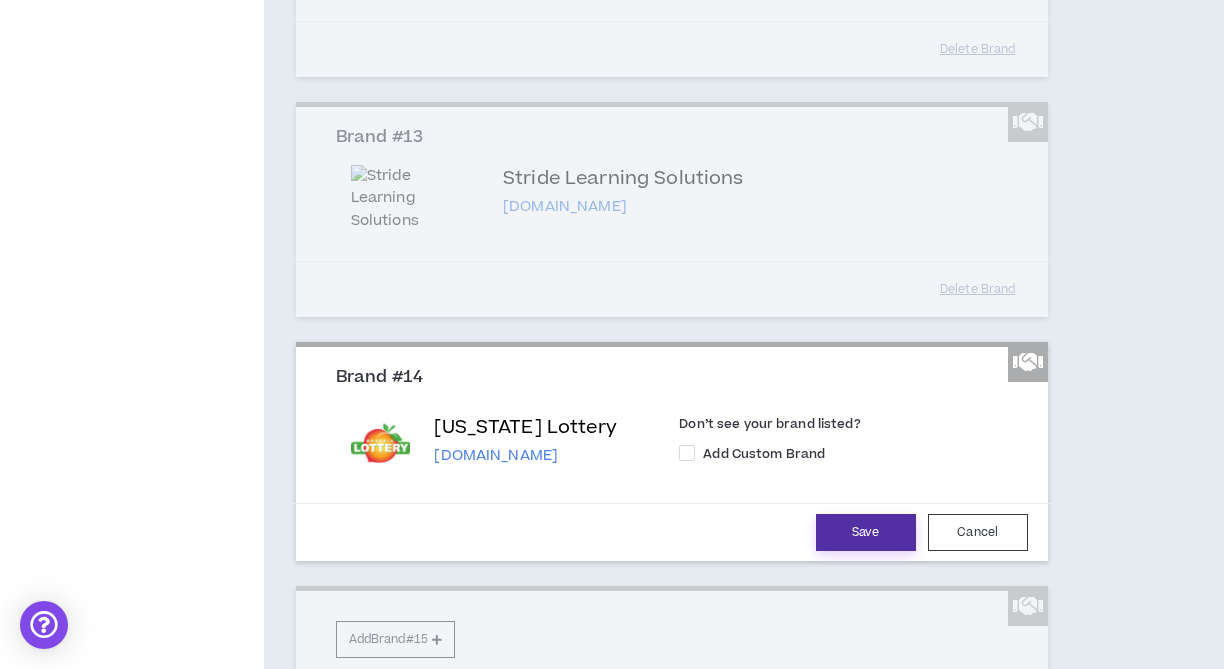 click on "Save" at bounding box center (866, 532) 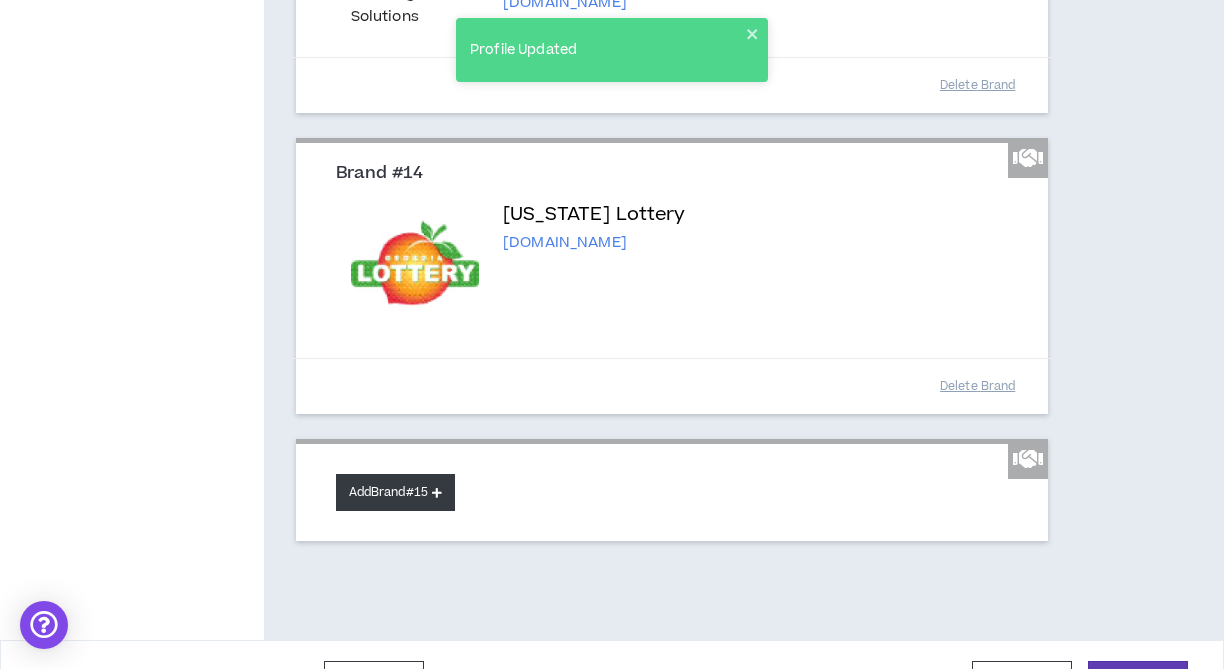 scroll, scrollTop: 3376, scrollLeft: 0, axis: vertical 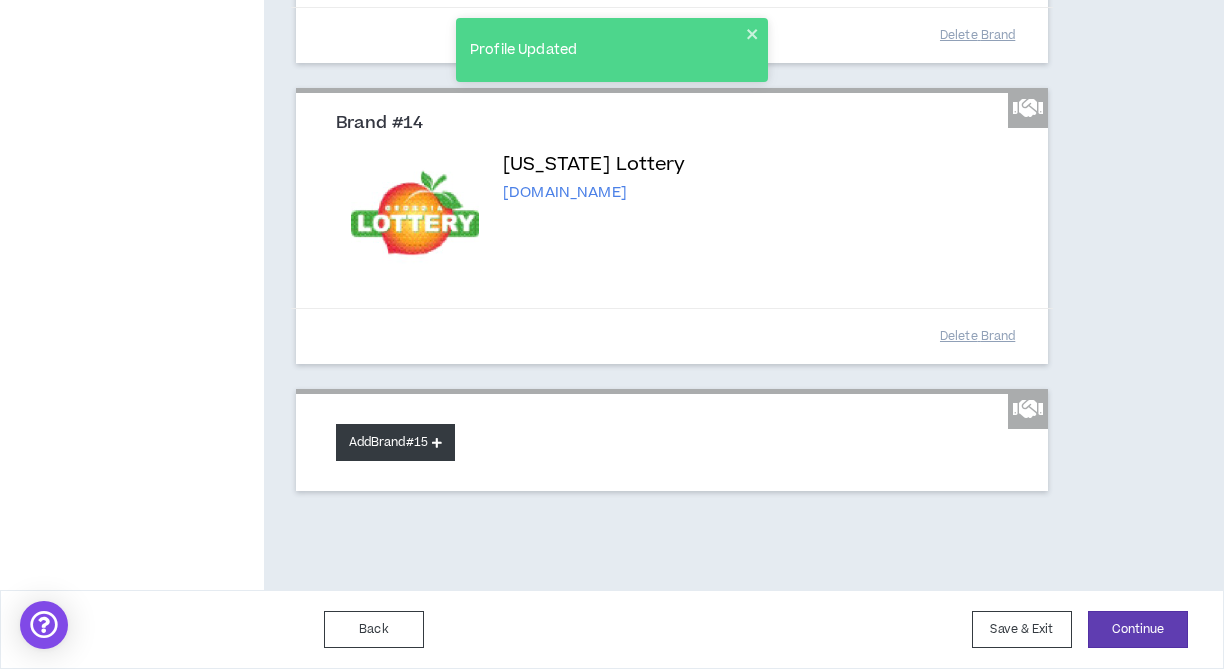 click on "Add  Brand  #15" at bounding box center (395, 442) 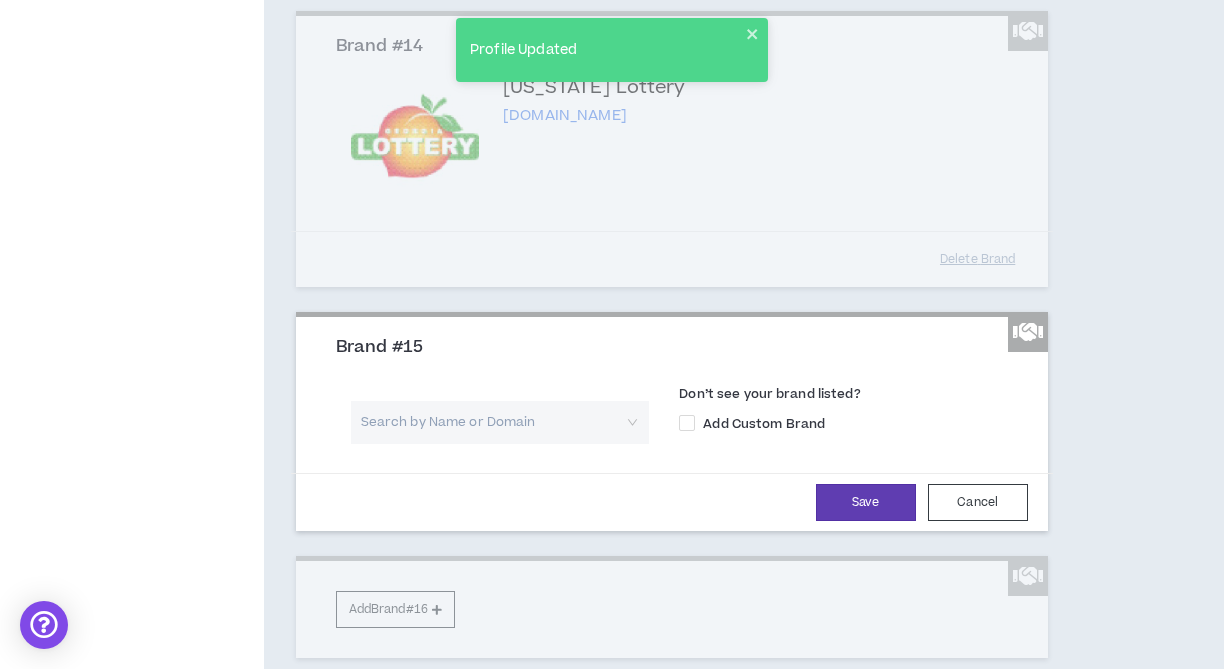 click at bounding box center (493, 422) 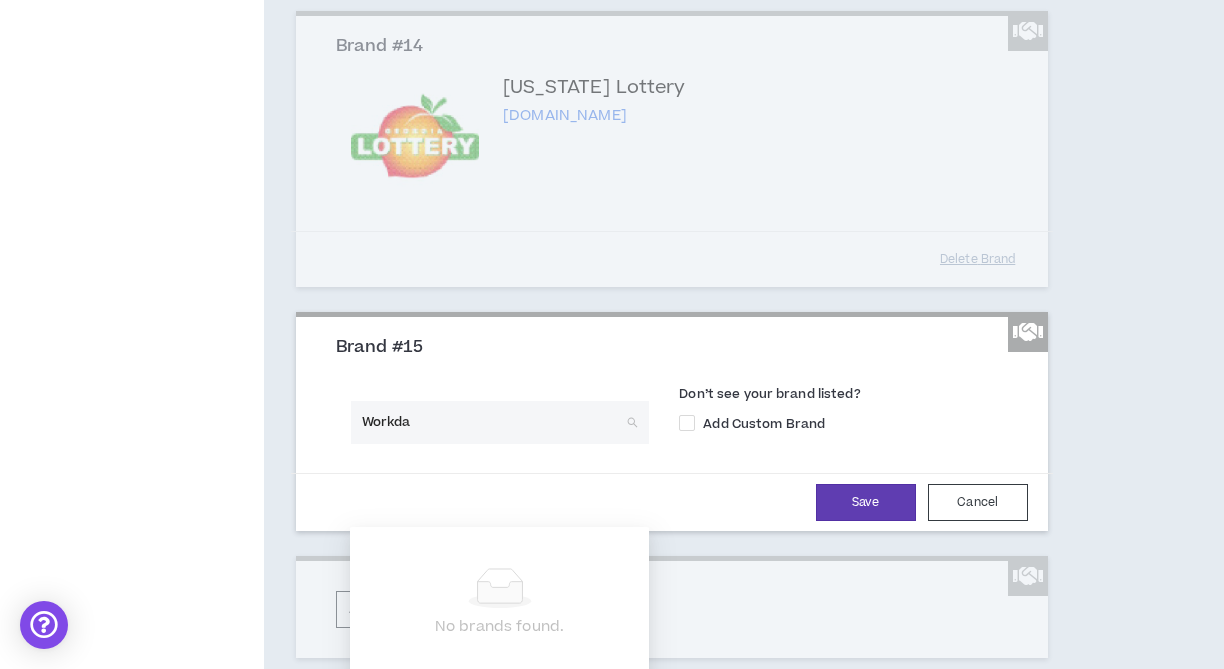 type on "Workday" 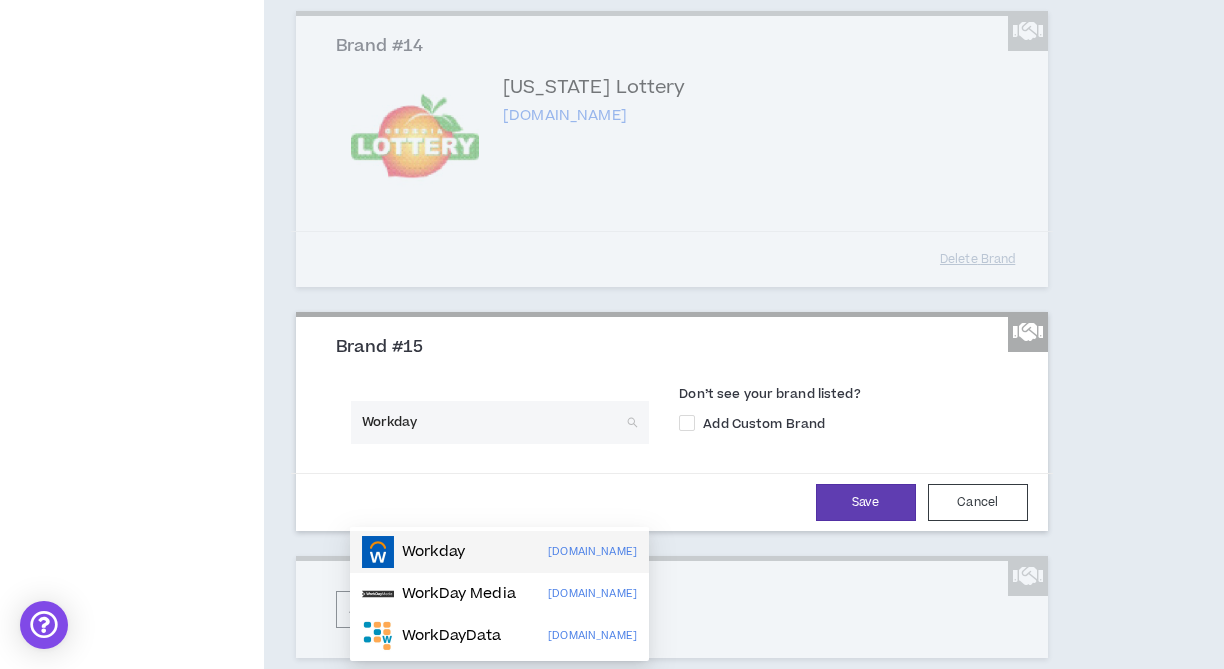 click on "Workday" at bounding box center (433, 552) 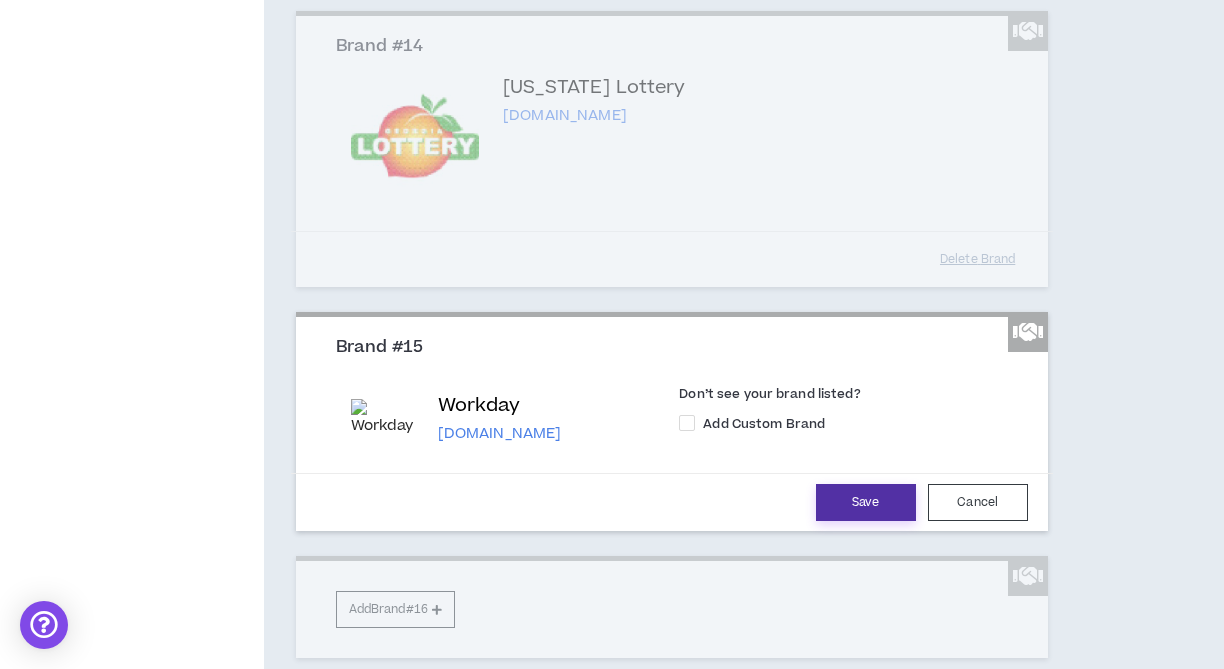 click on "Save" at bounding box center (866, 502) 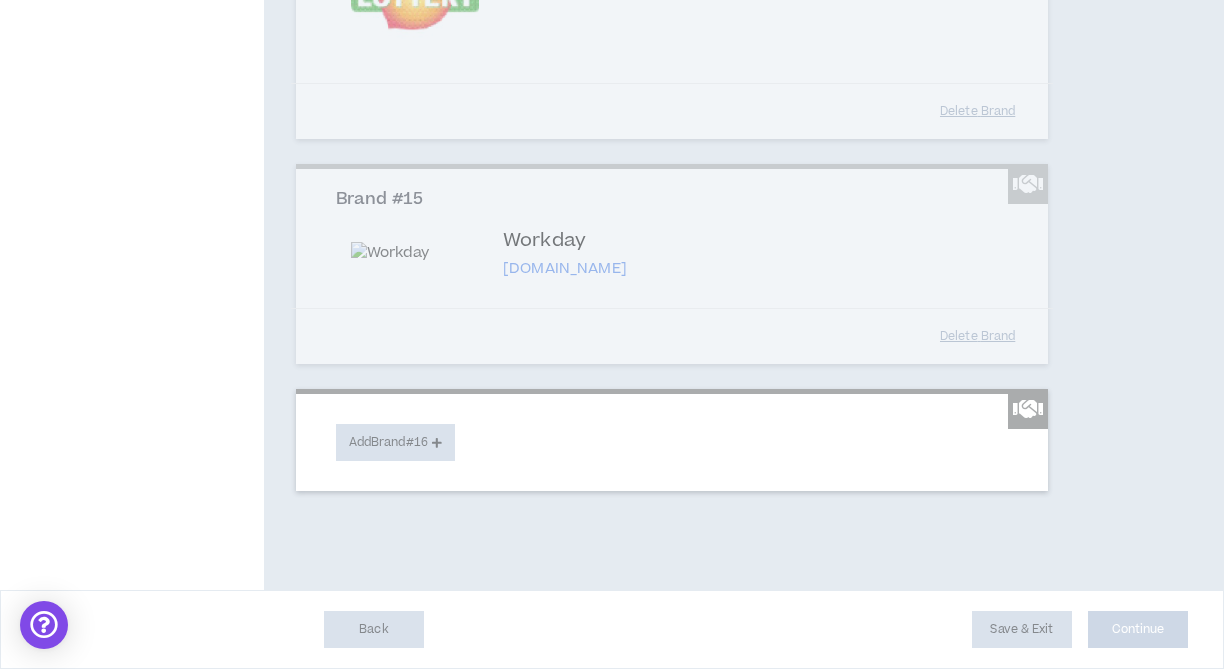 scroll, scrollTop: 3601, scrollLeft: 0, axis: vertical 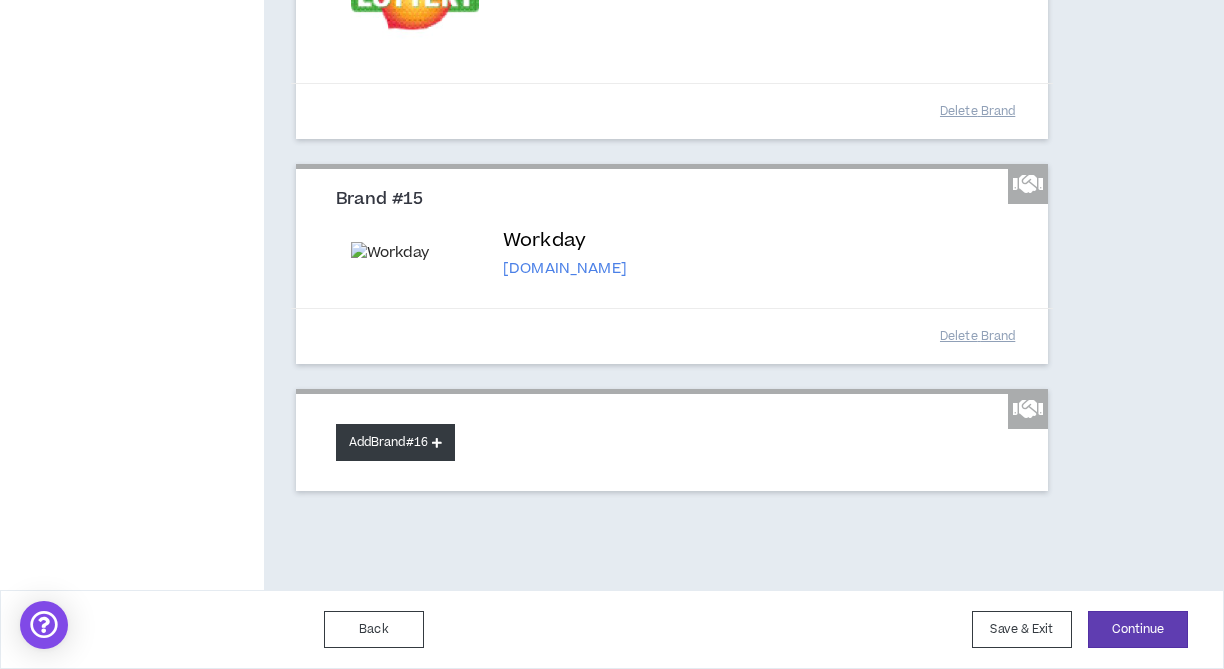 click on "Add  Brand  #16" at bounding box center [395, 442] 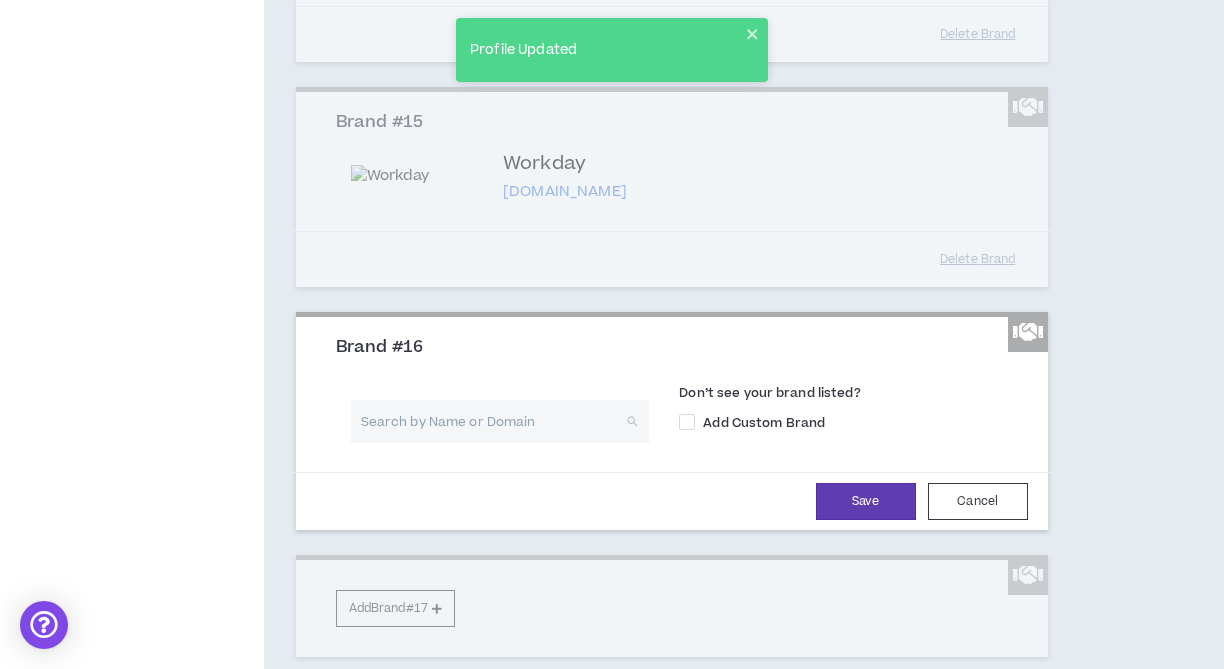 click at bounding box center (493, 421) 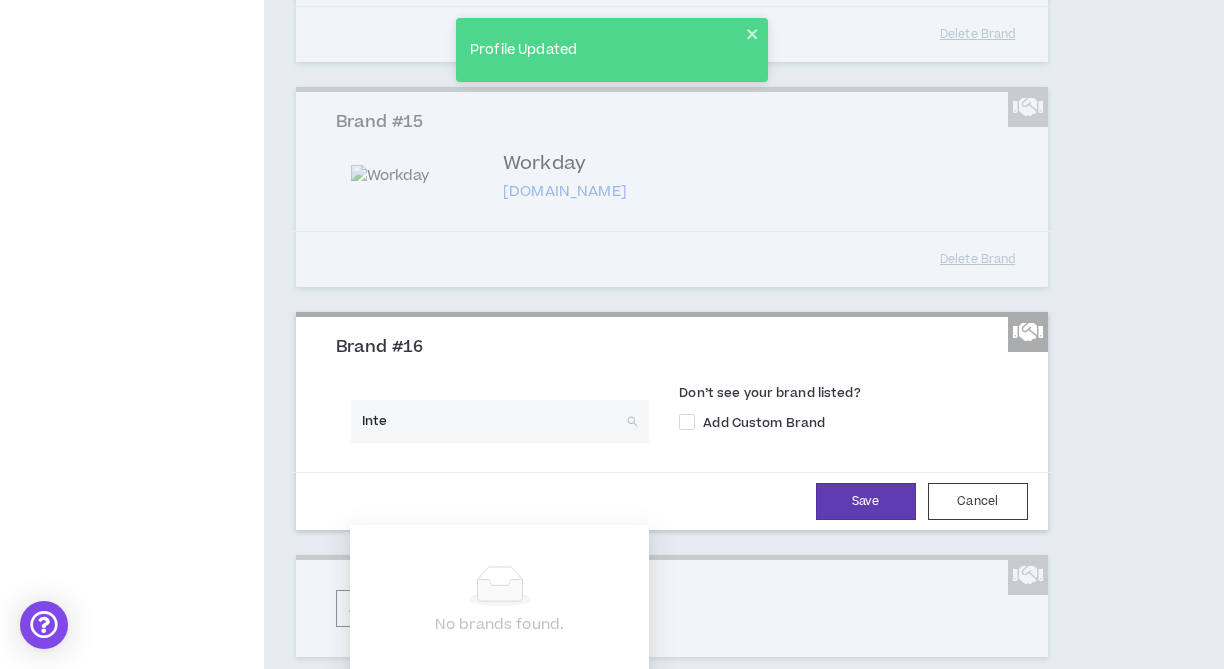 type on "Intel" 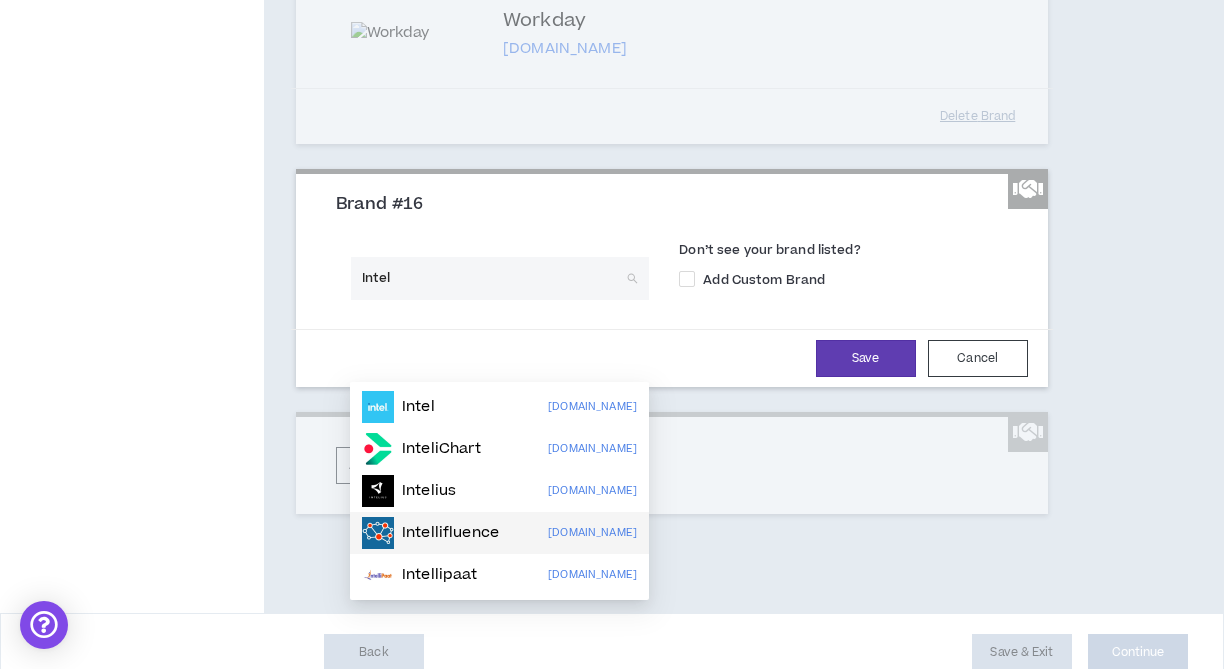 scroll, scrollTop: 3741, scrollLeft: 0, axis: vertical 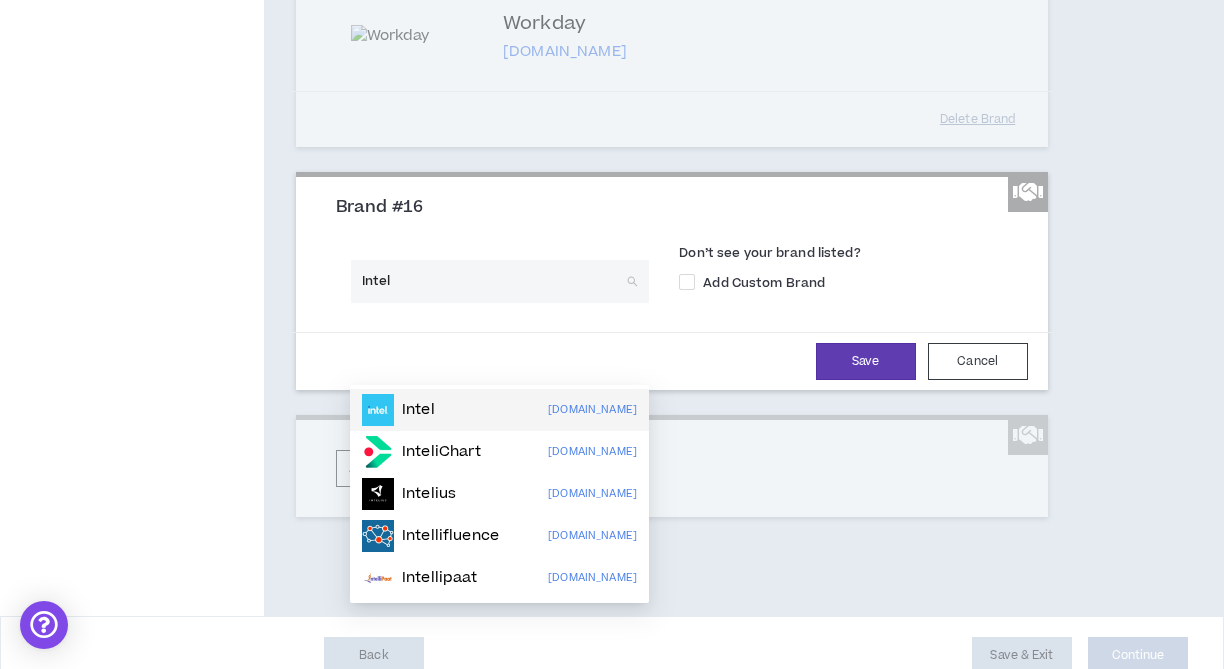 click on "Intel intel.com" at bounding box center [499, 410] 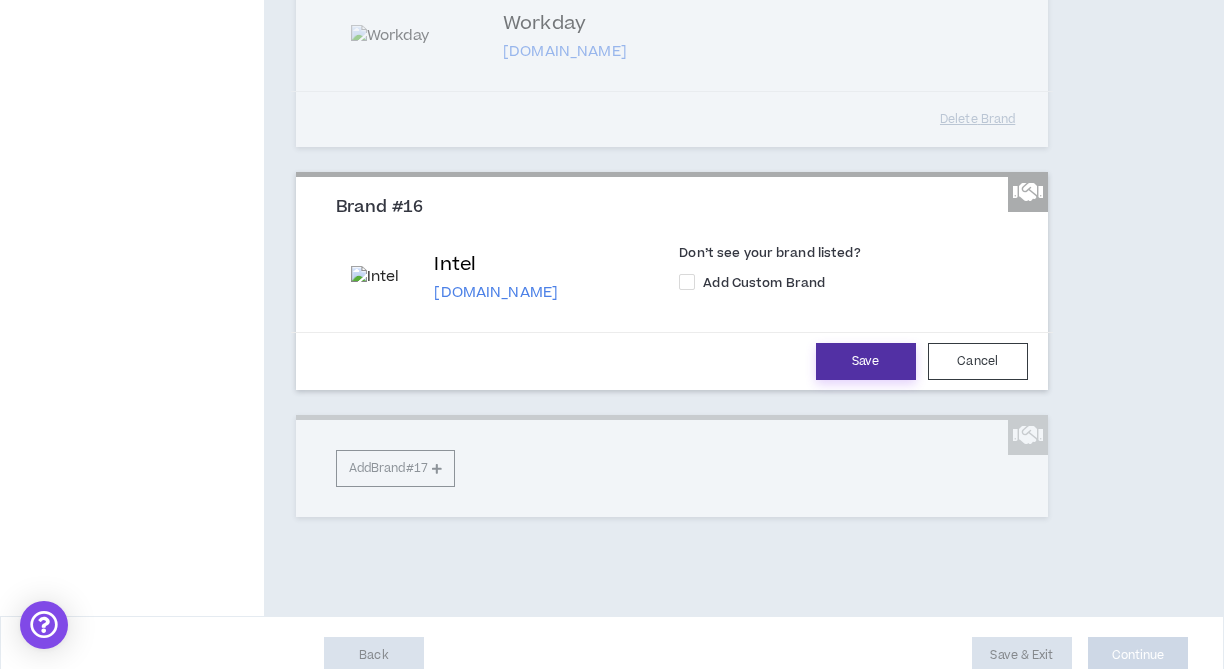 click on "Save" at bounding box center (866, 361) 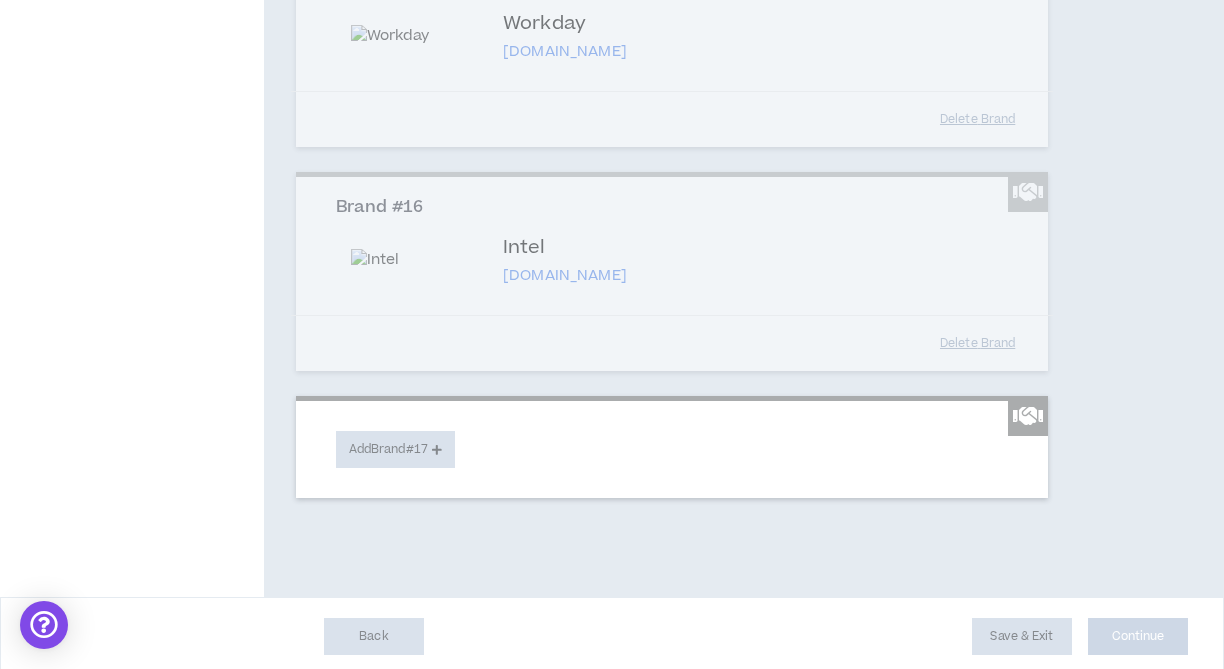 scroll, scrollTop: 3715, scrollLeft: 0, axis: vertical 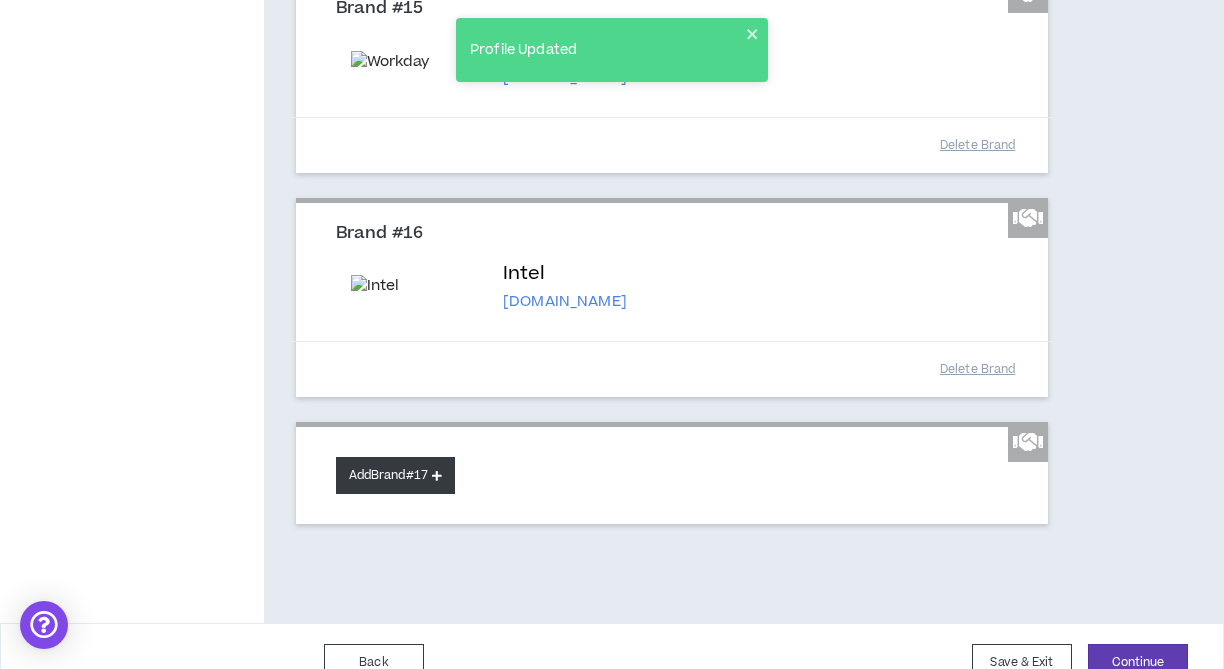 click on "Add  Brand  #17" at bounding box center [395, 475] 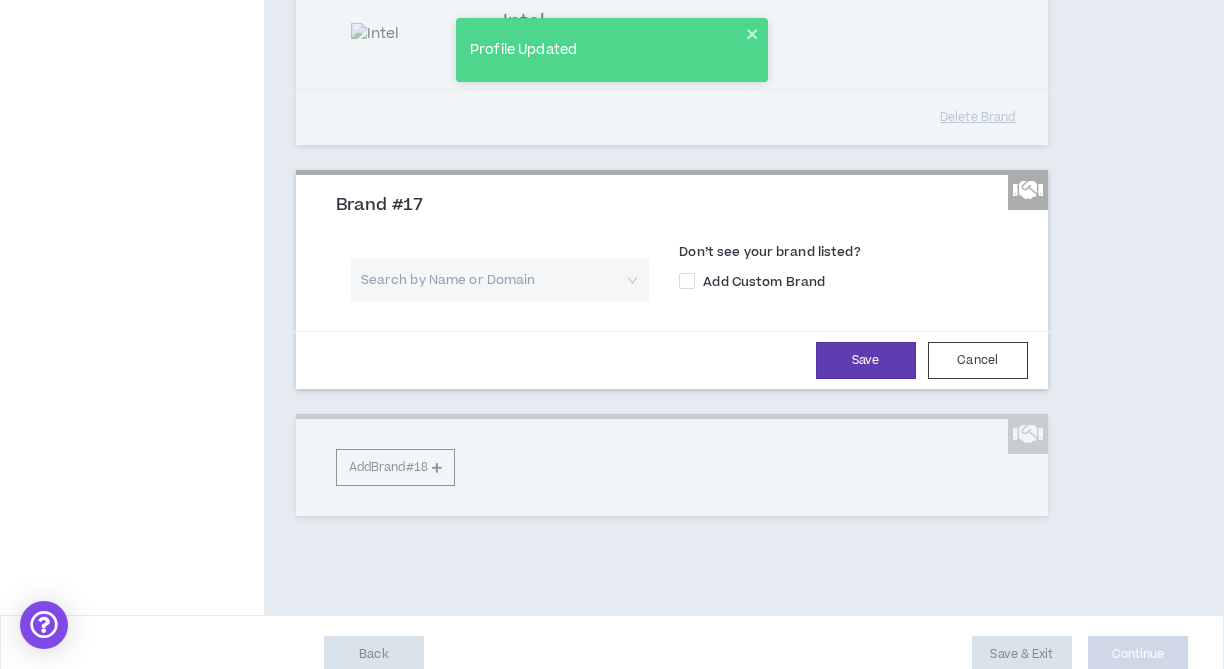 scroll, scrollTop: 4070, scrollLeft: 0, axis: vertical 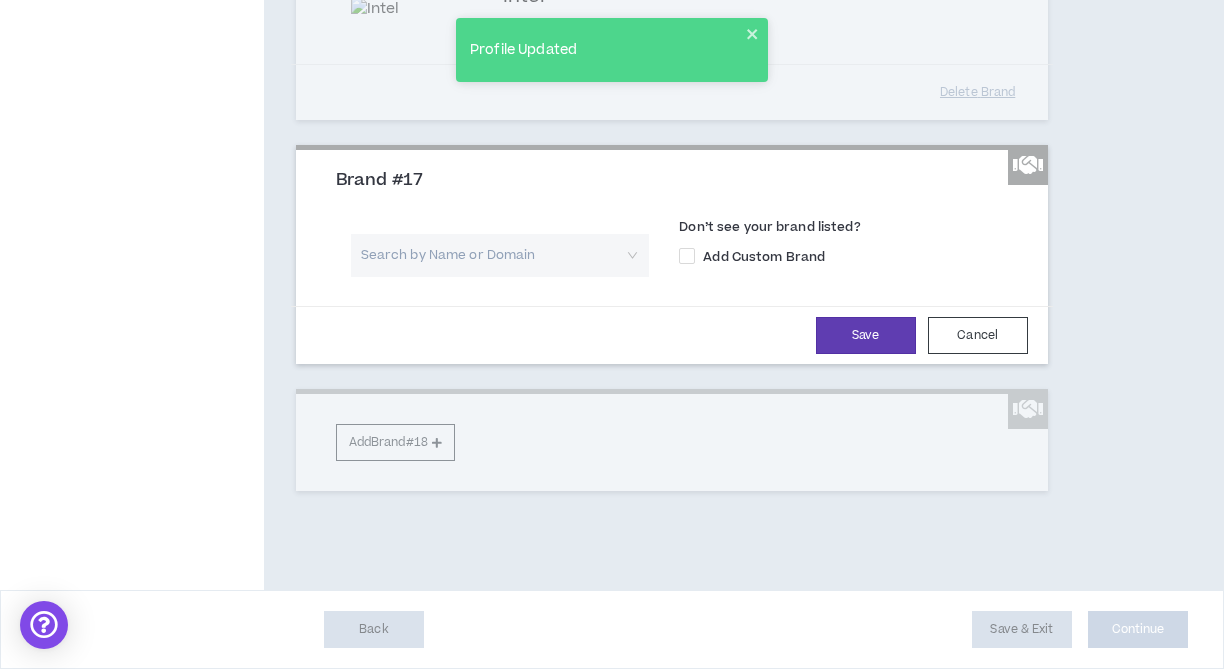 click at bounding box center (493, 255) 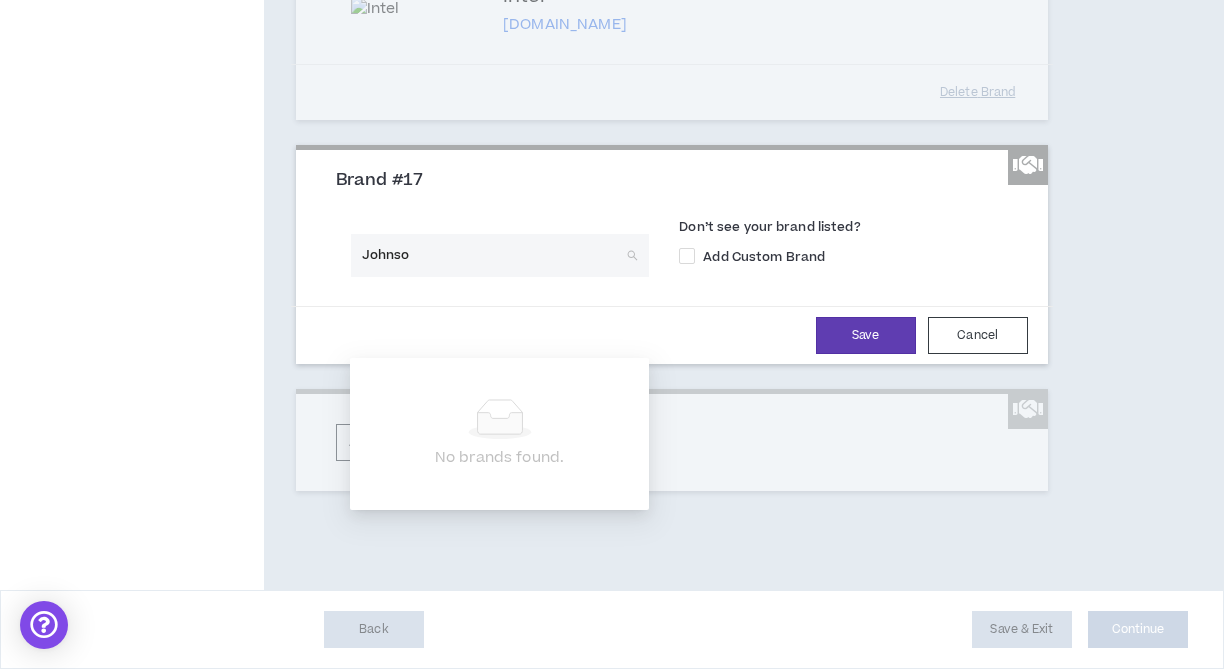 type on "Johnson" 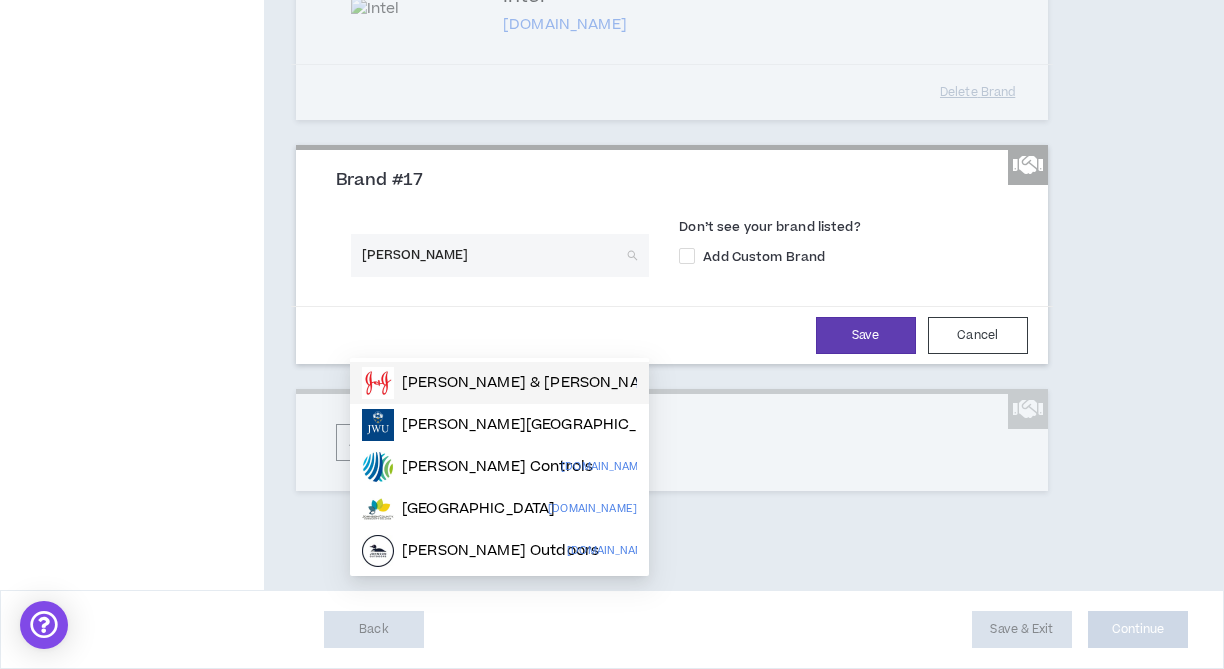 click on "Johnson & Johnson" at bounding box center (535, 383) 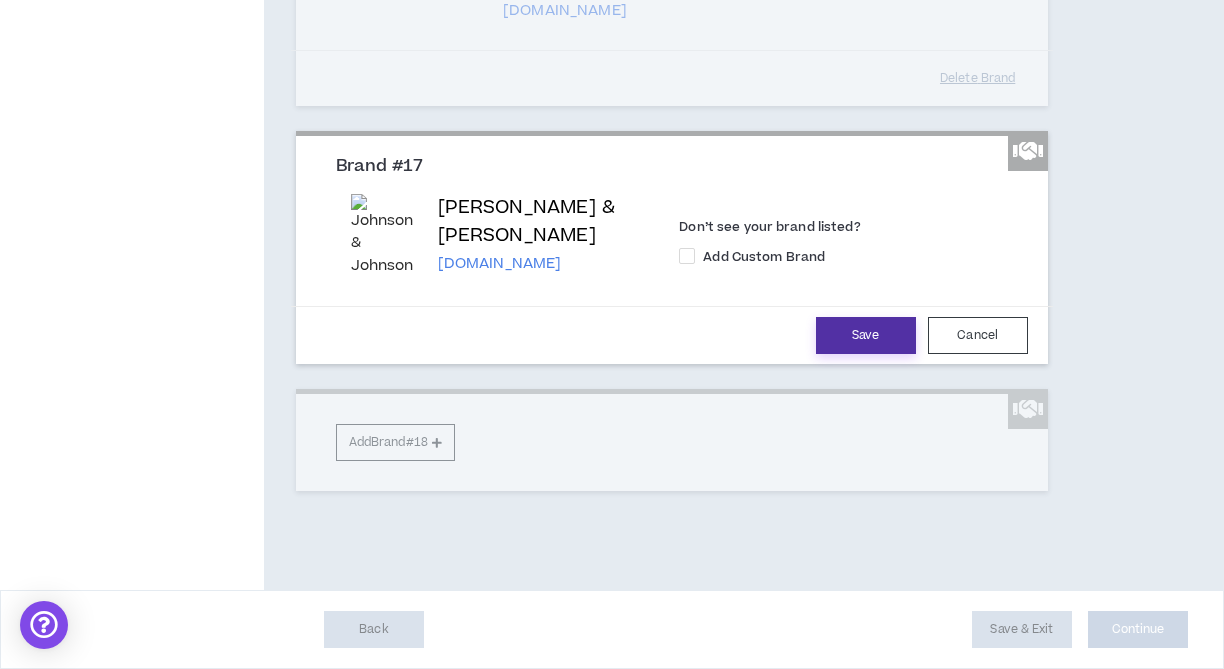 click on "Save" at bounding box center [866, 335] 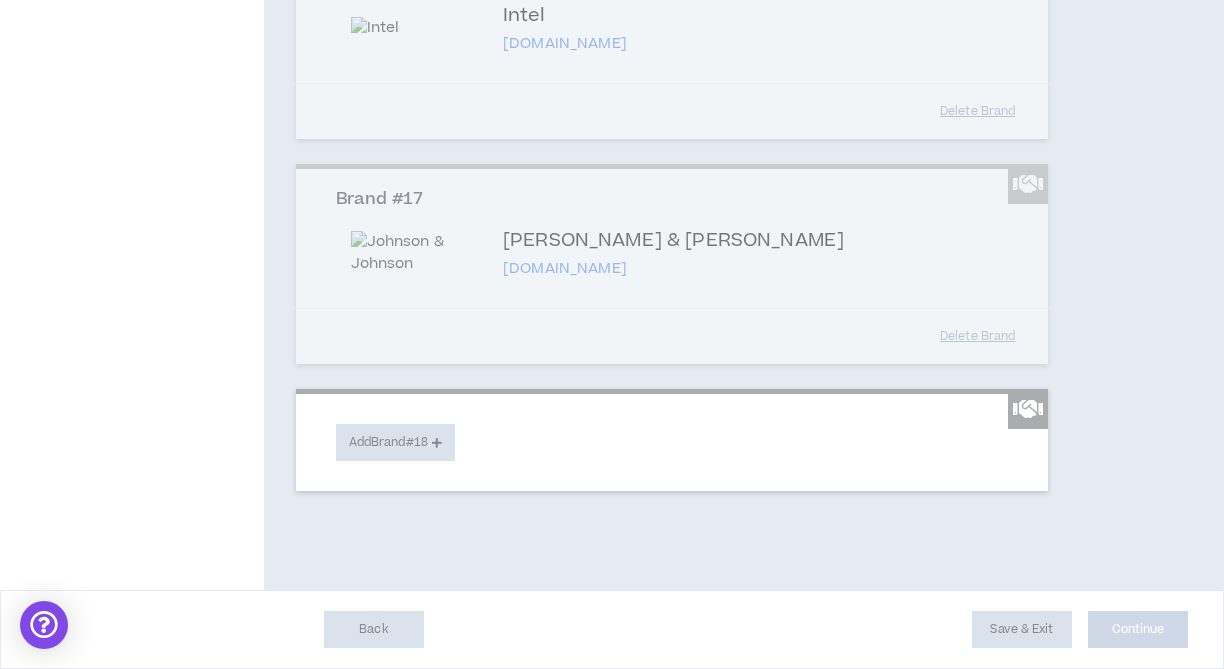 scroll, scrollTop: 4050, scrollLeft: 0, axis: vertical 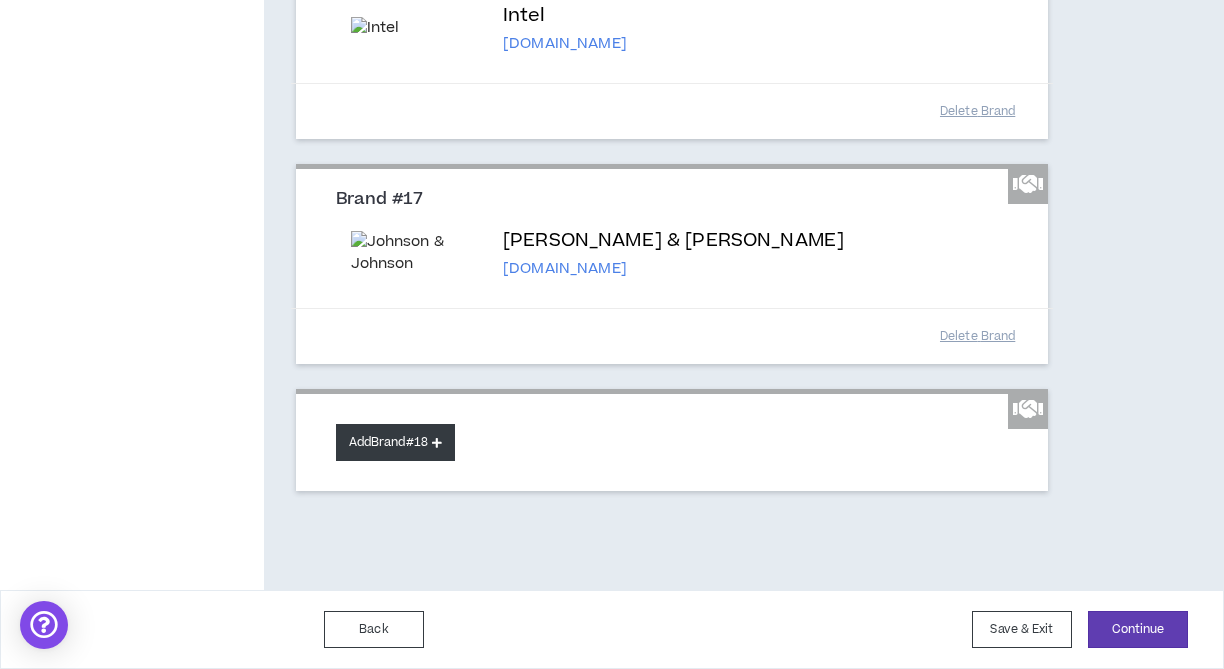 click on "Add  Brand  #18" at bounding box center (395, 442) 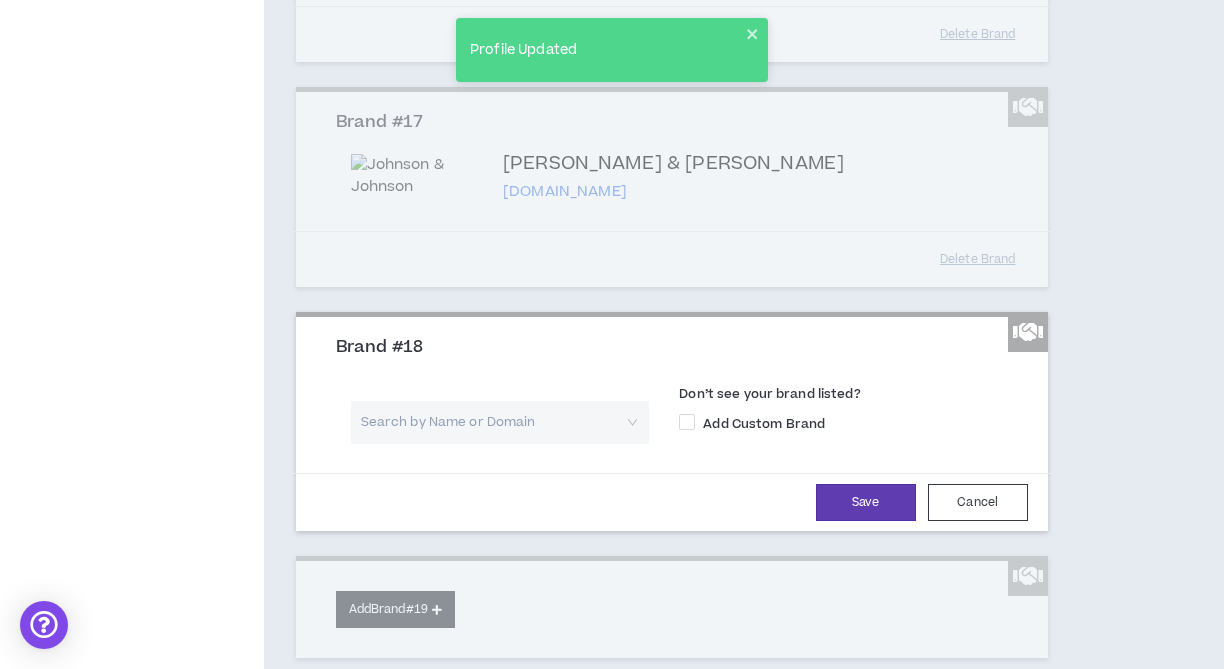 scroll, scrollTop: 4049, scrollLeft: 0, axis: vertical 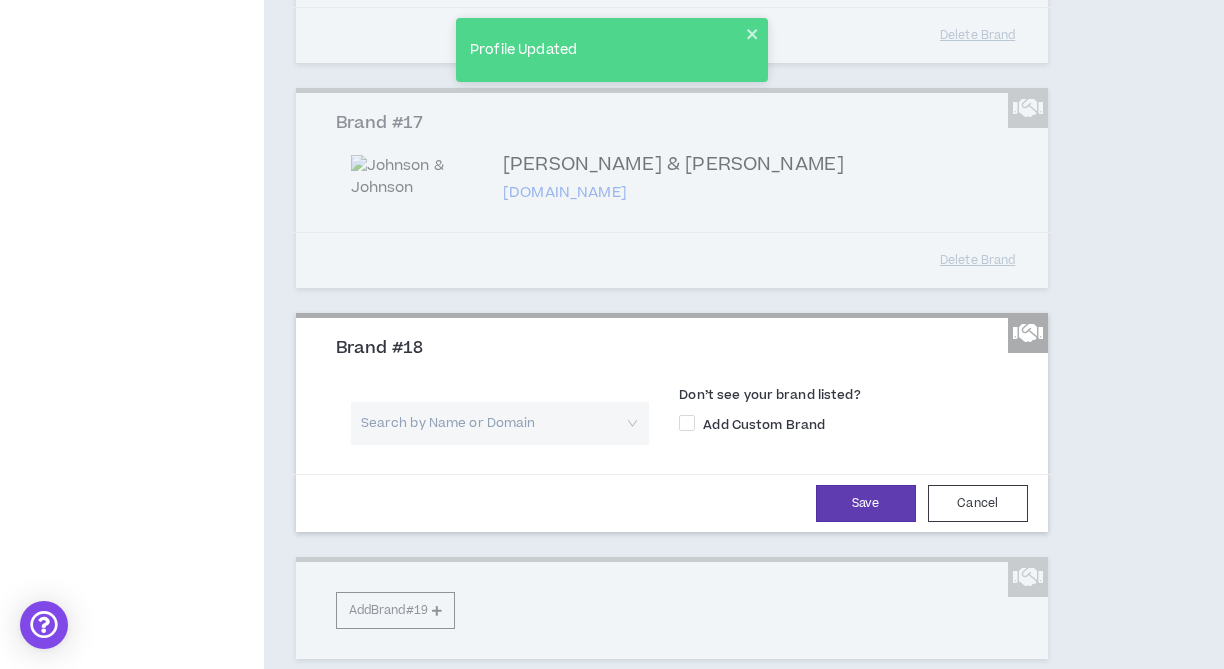 click at bounding box center (493, 423) 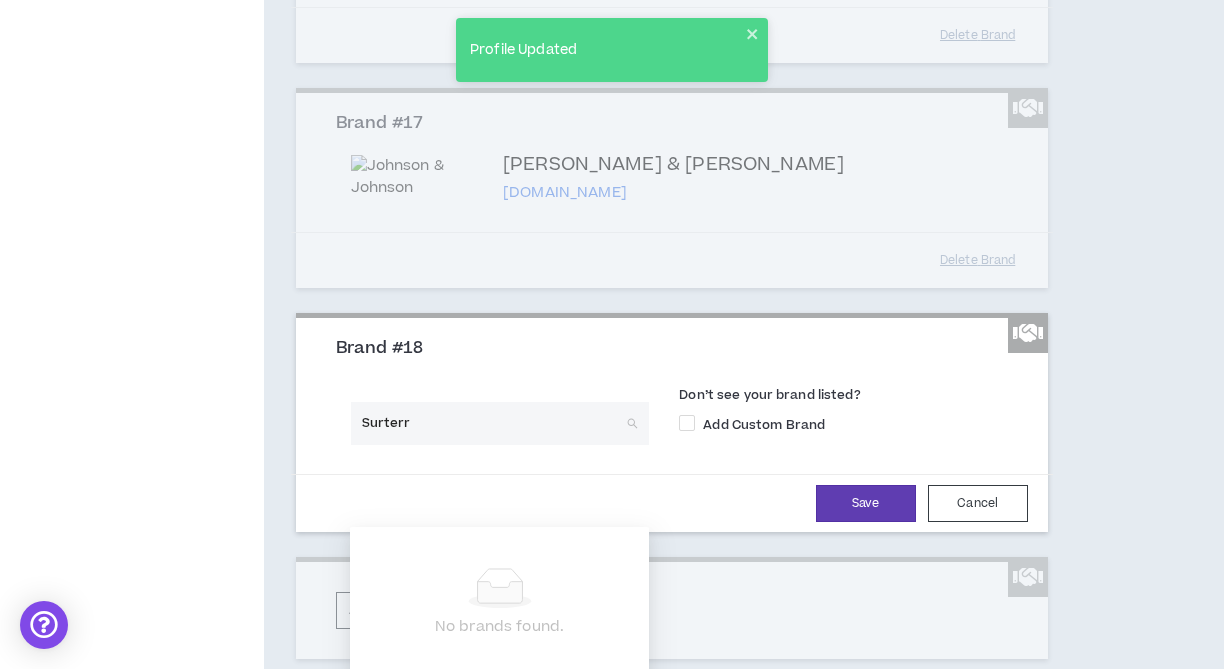 type on "Surterra" 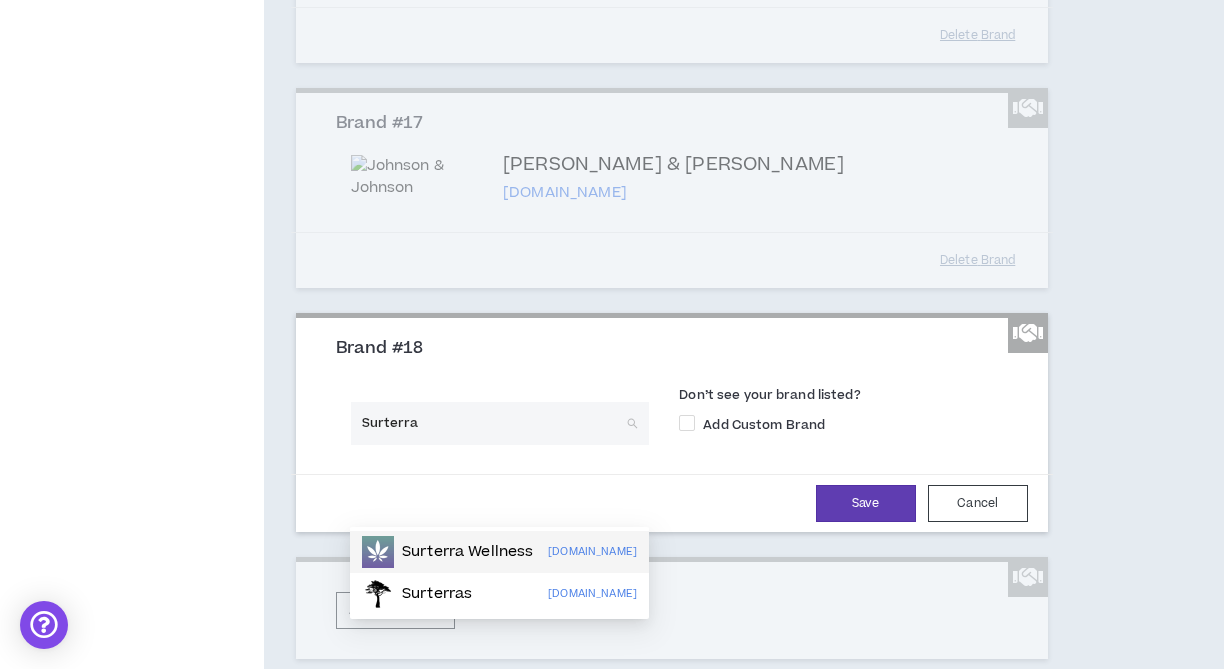 drag, startPoint x: 500, startPoint y: 554, endPoint x: 514, endPoint y: 553, distance: 14.035668 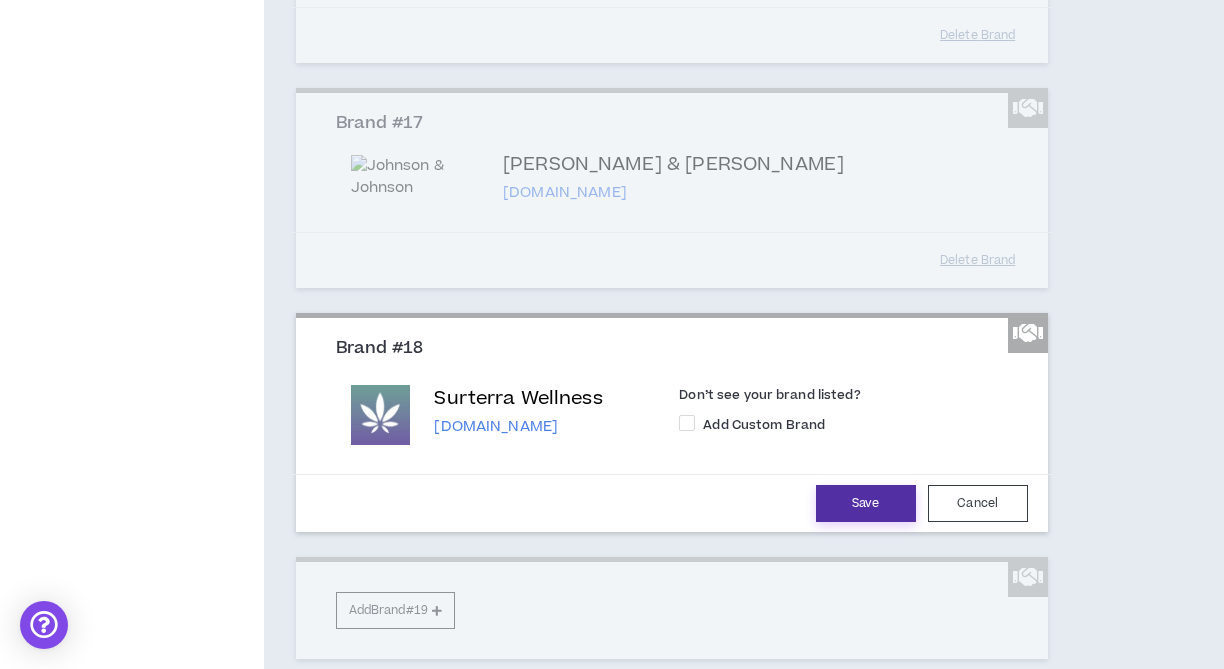 click on "Save" at bounding box center (866, 503) 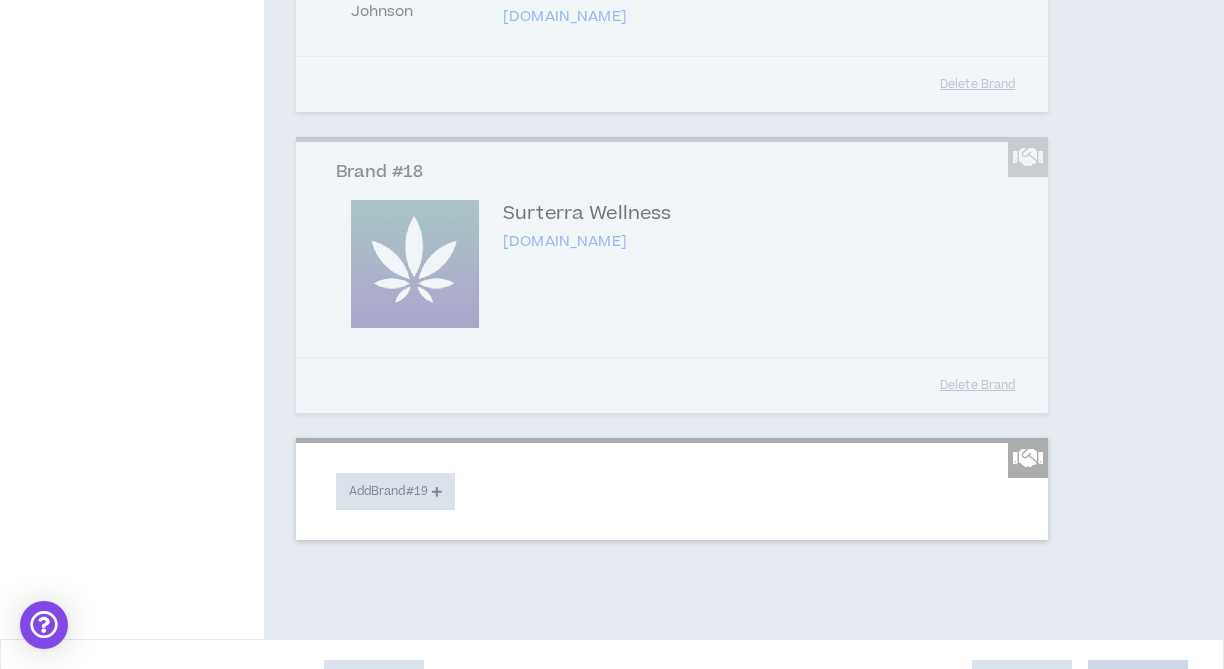 scroll, scrollTop: 4351, scrollLeft: 0, axis: vertical 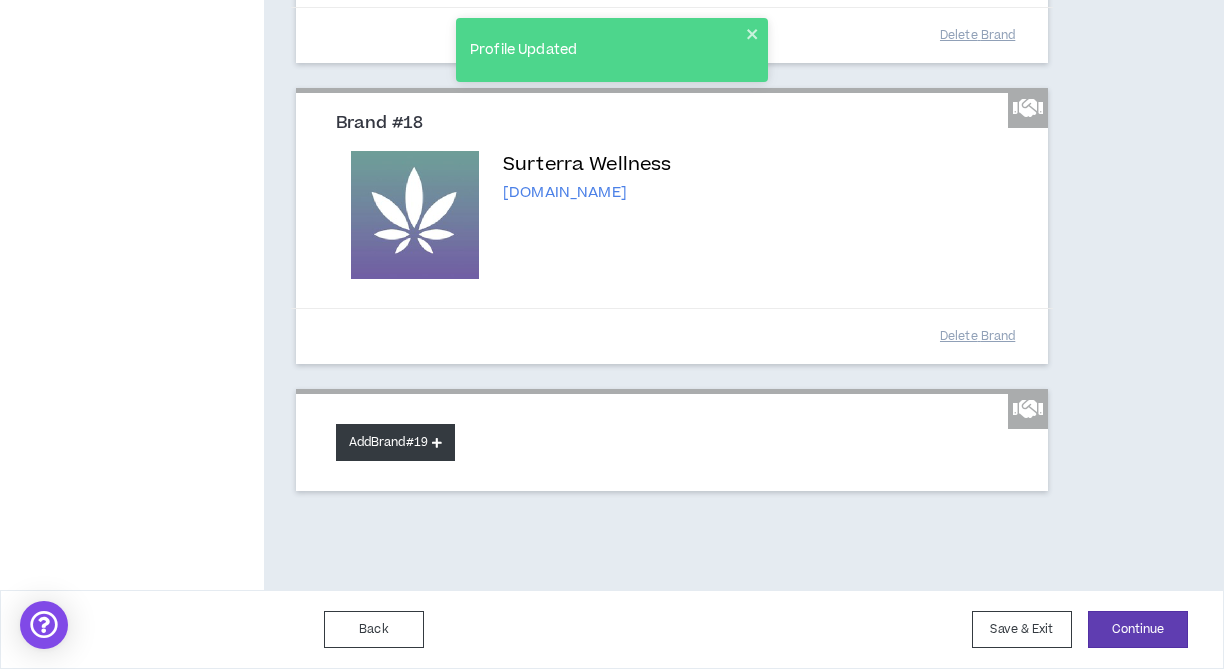 click on "Add  Brand  #19" at bounding box center [395, 442] 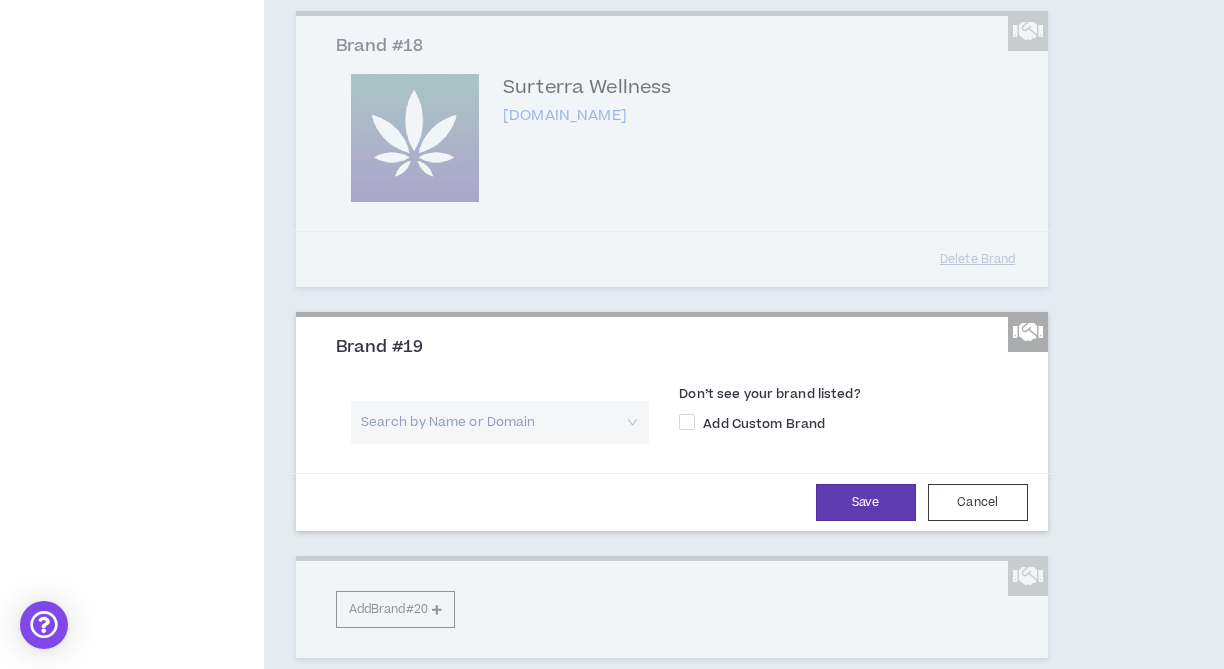 click at bounding box center [493, 422] 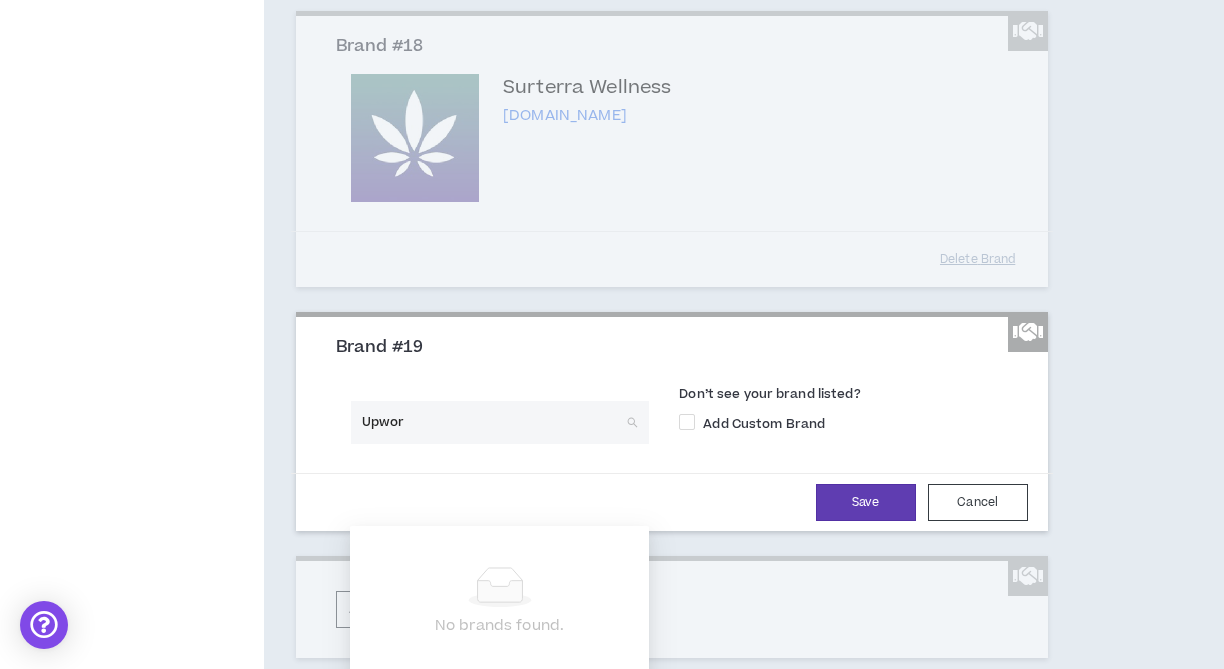 type on "Upwork" 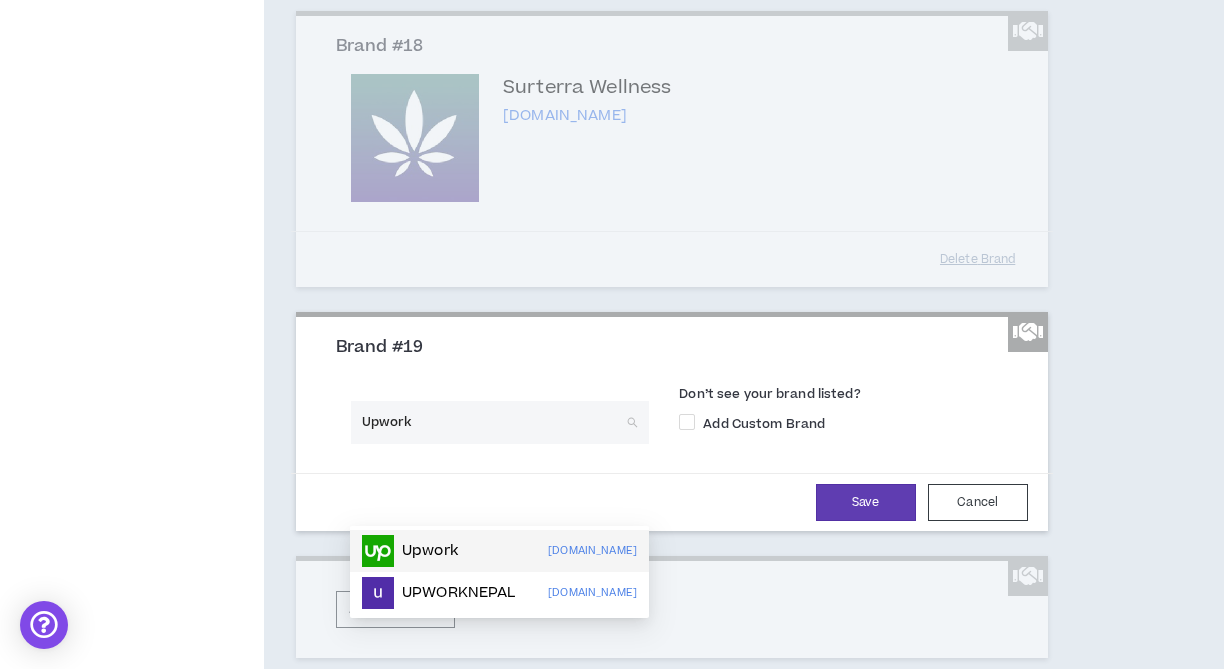 click on "Upwork" at bounding box center (430, 551) 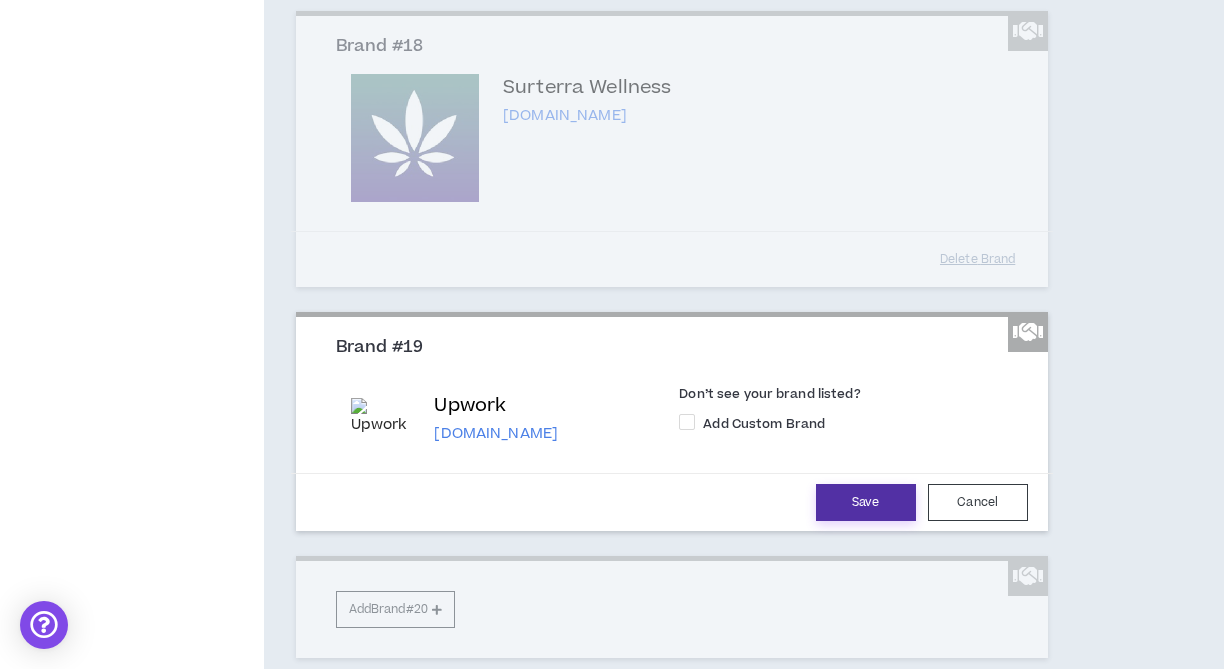 click on "Save" at bounding box center (866, 502) 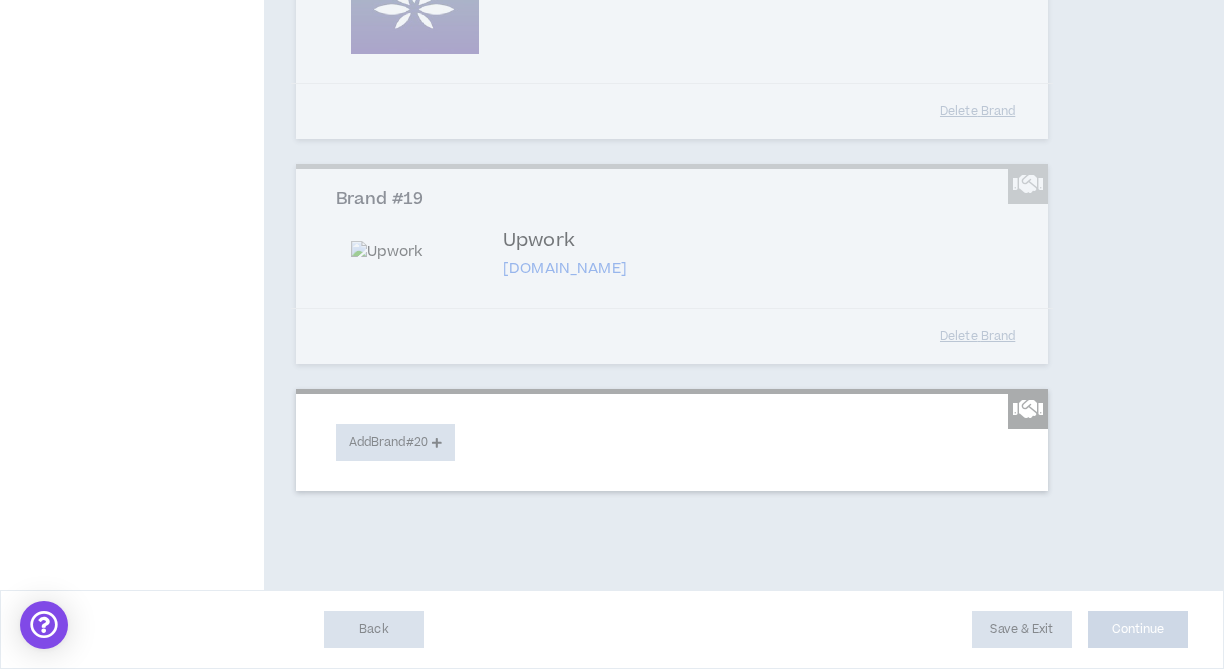 scroll, scrollTop: 4570, scrollLeft: 0, axis: vertical 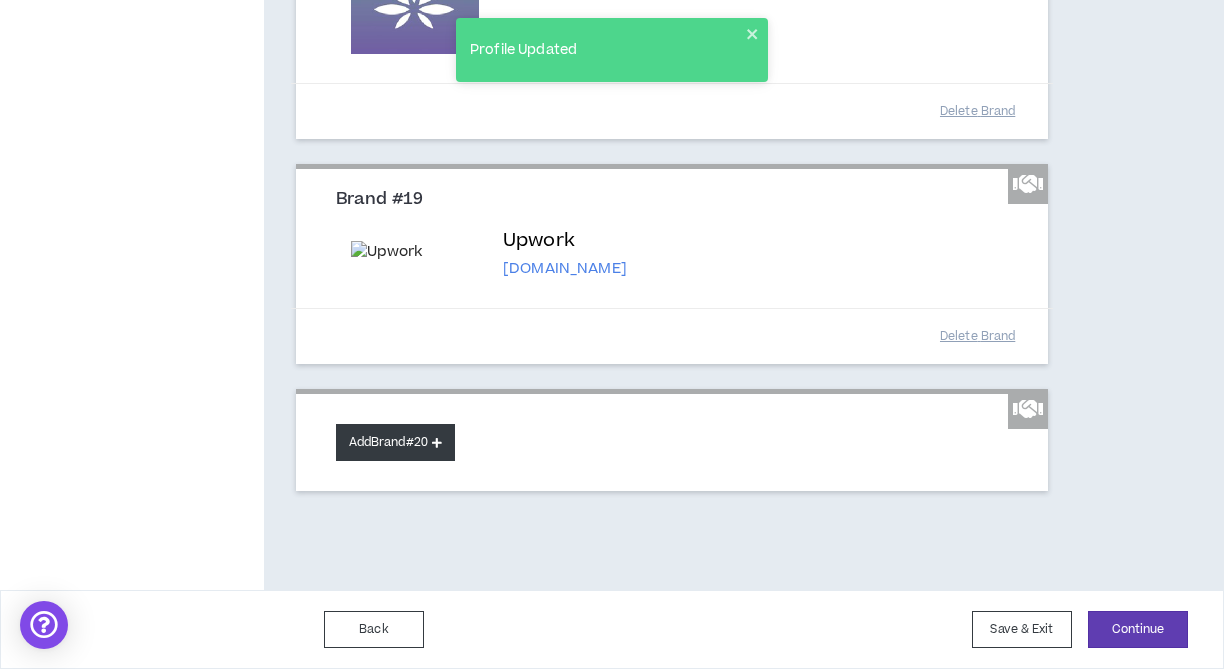 click on "Add  Brand  #20" at bounding box center [395, 442] 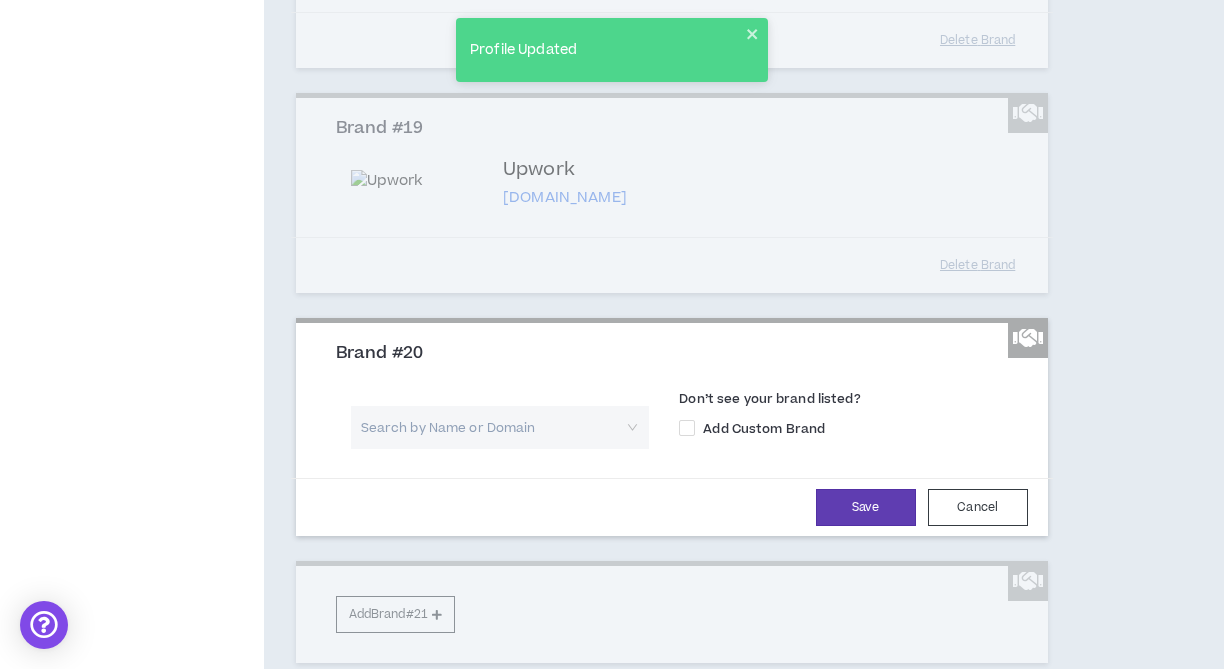 click at bounding box center (493, 427) 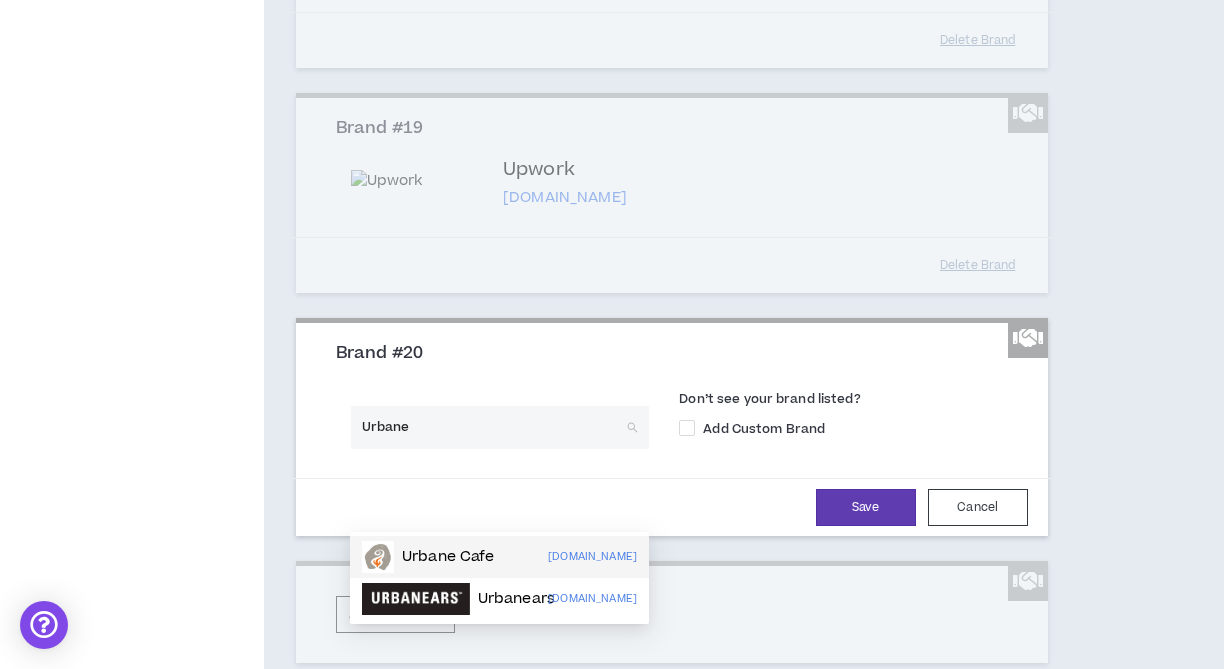 drag, startPoint x: 444, startPoint y: 504, endPoint x: 304, endPoint y: 490, distance: 140.69826 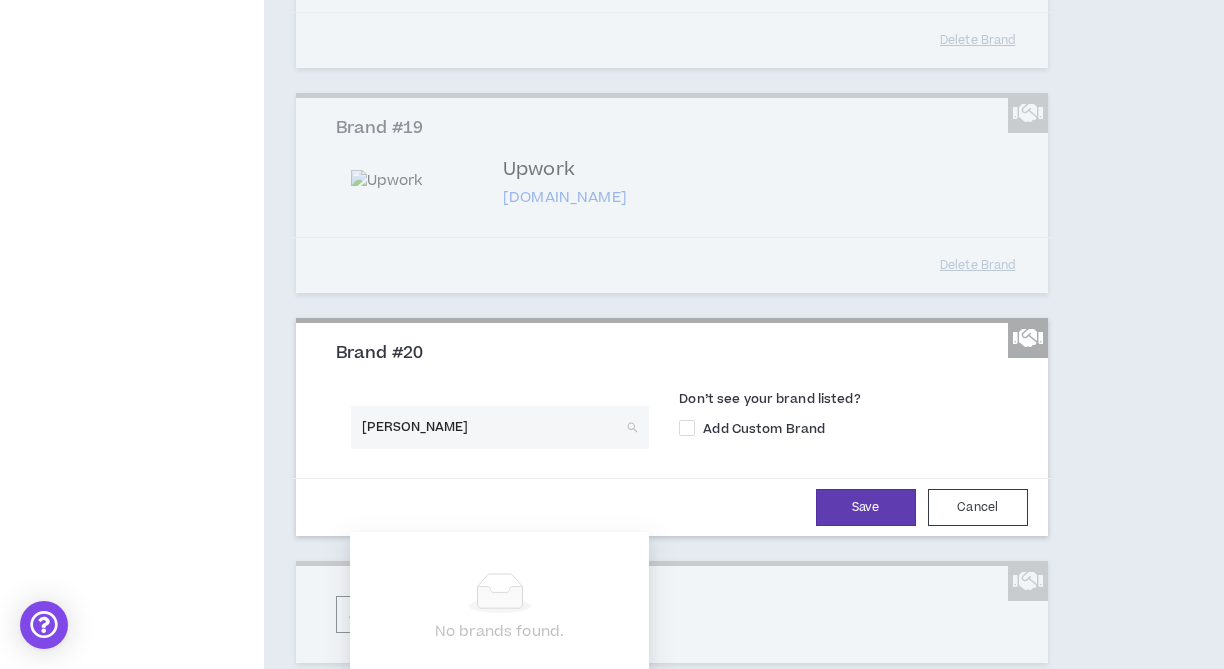 type on "Datto" 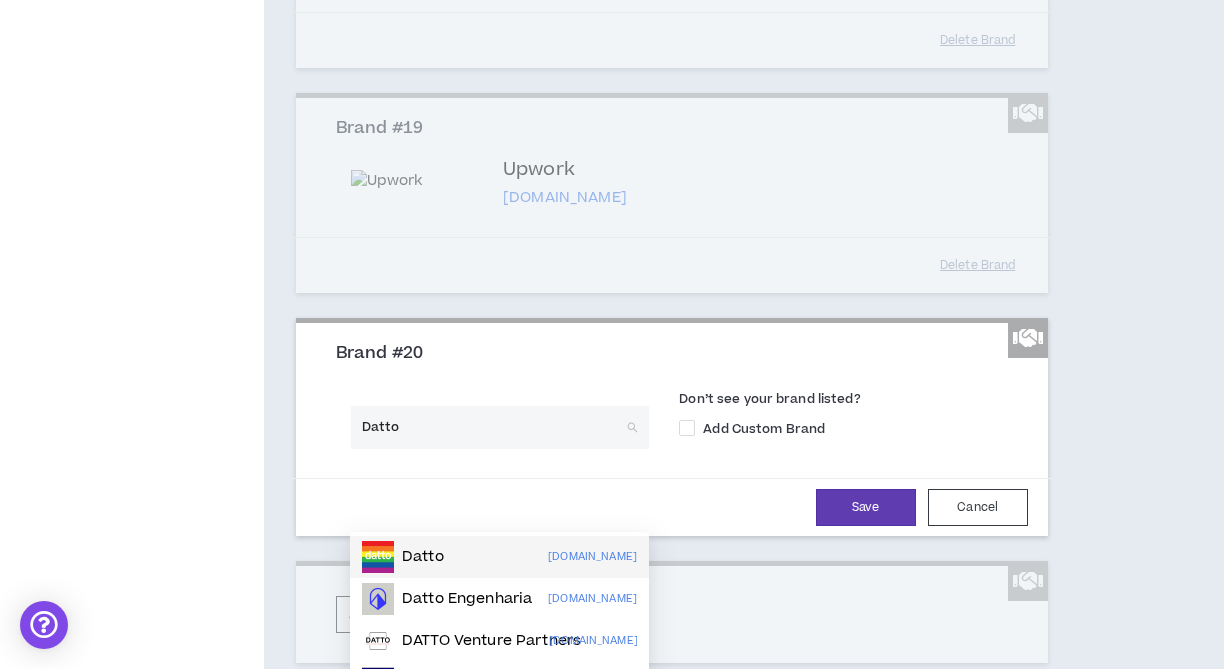 click on "Datto" at bounding box center [423, 557] 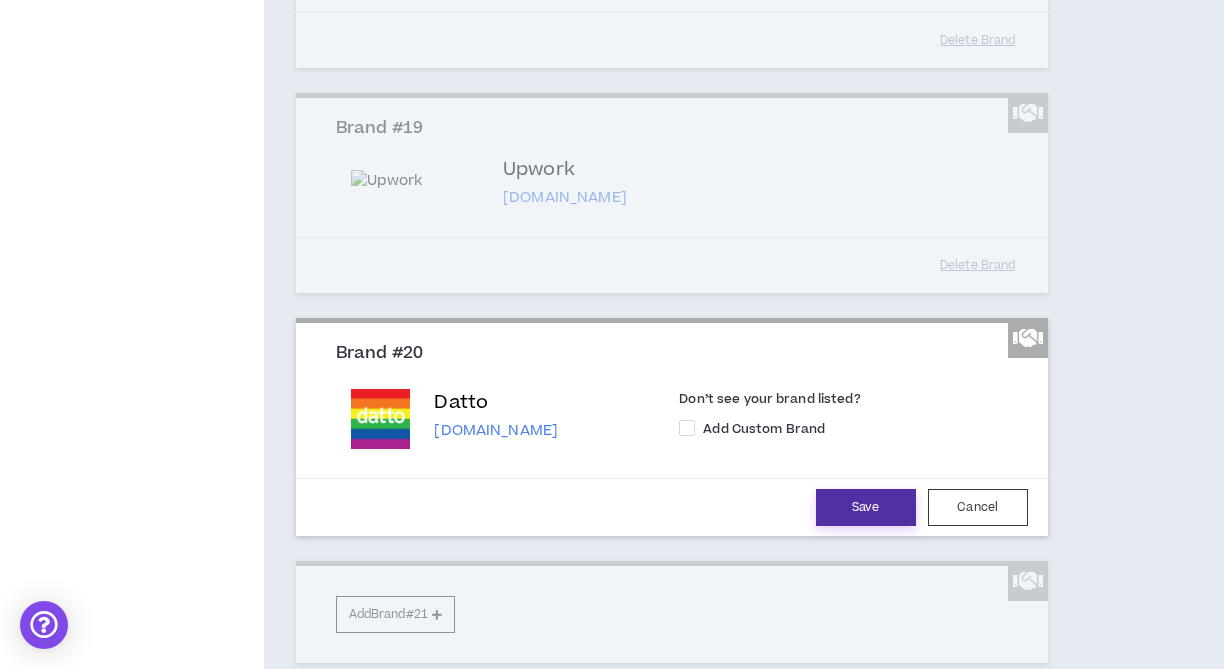 click on "Save" at bounding box center (866, 507) 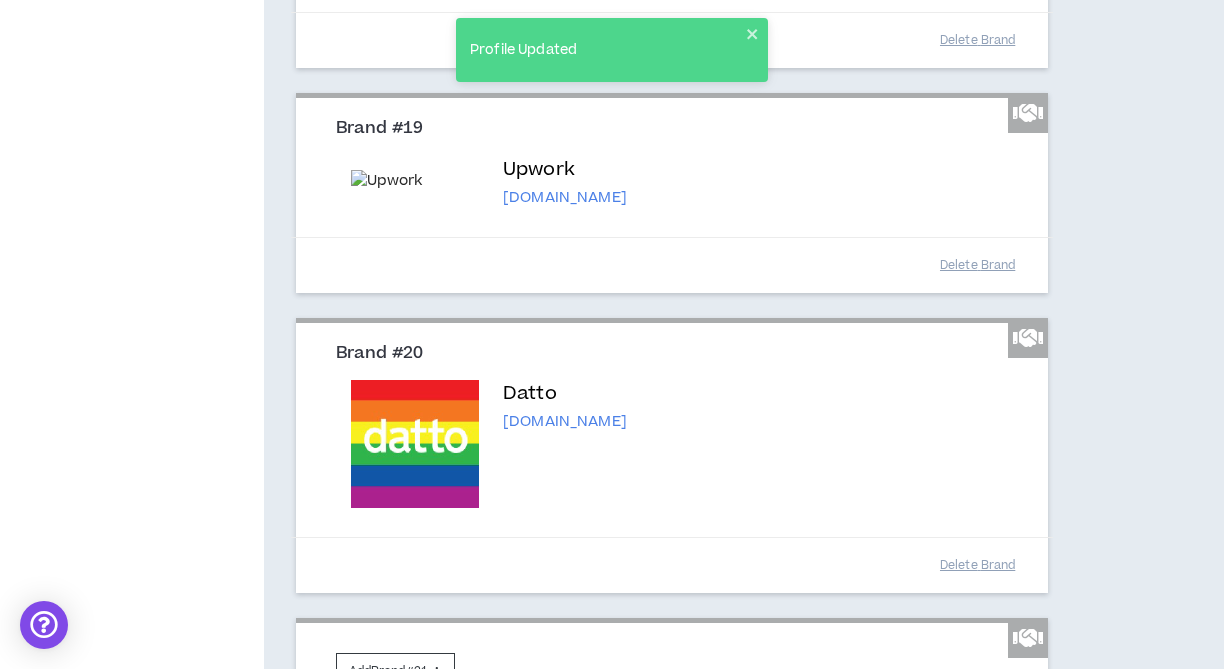scroll, scrollTop: 4877, scrollLeft: 0, axis: vertical 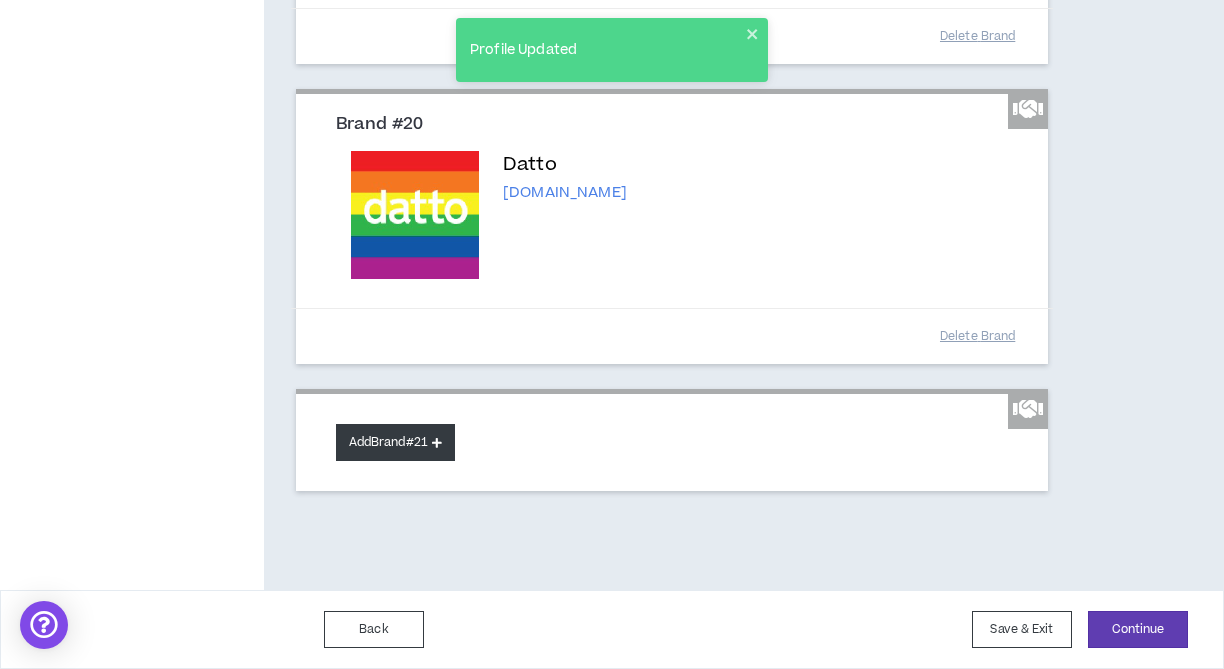 click on "Add  Brand  #21" at bounding box center (395, 442) 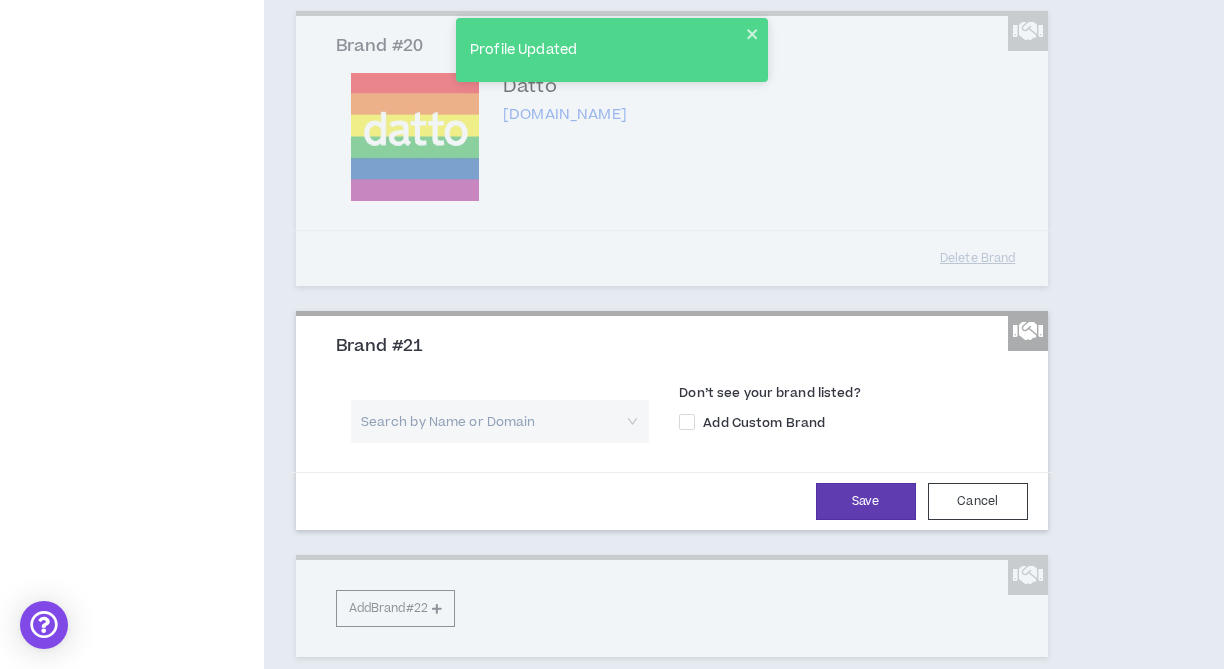 click at bounding box center (493, 421) 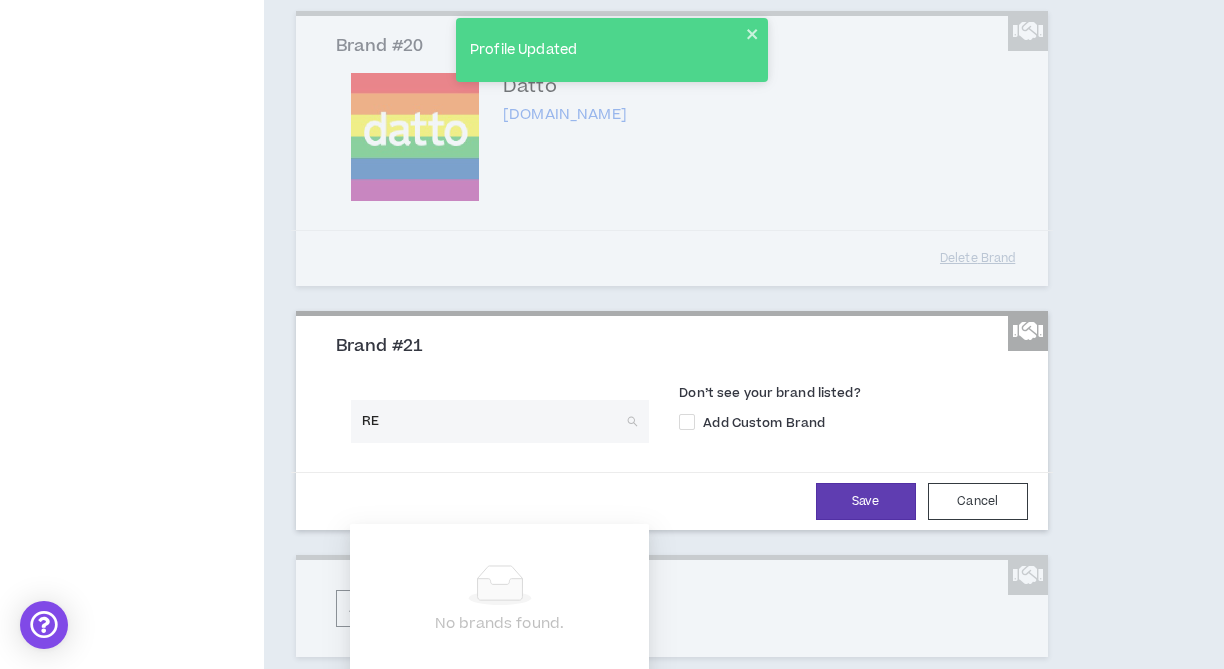 type on "REI" 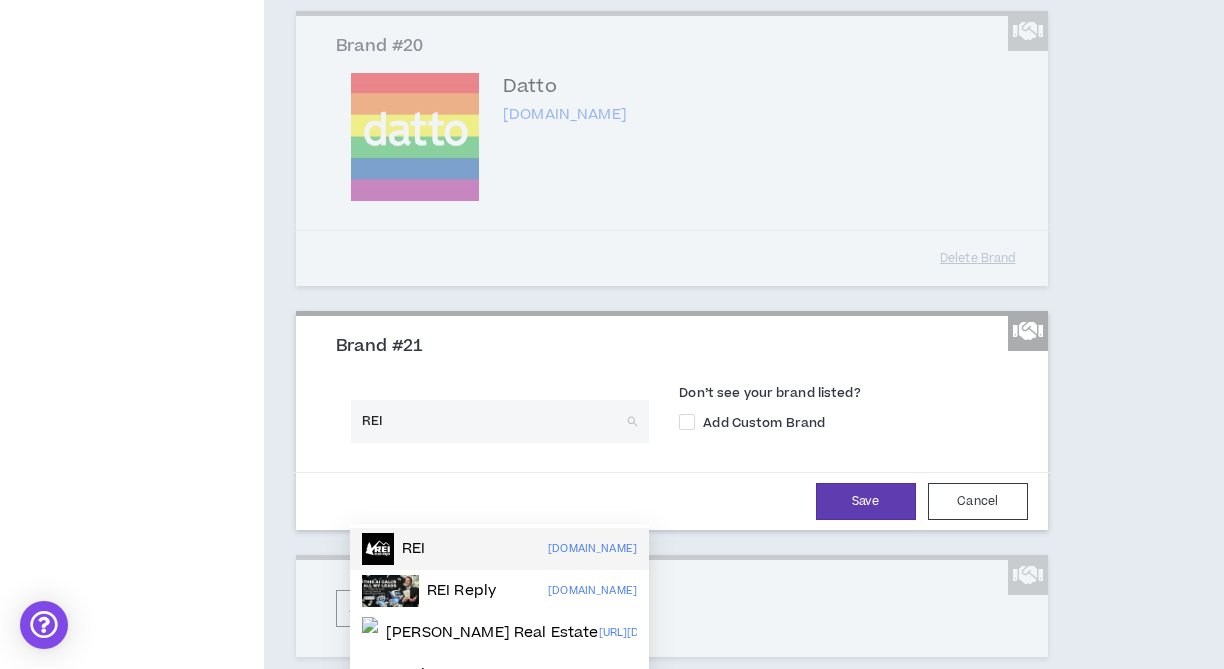 click on "REI rei.com" at bounding box center (499, 549) 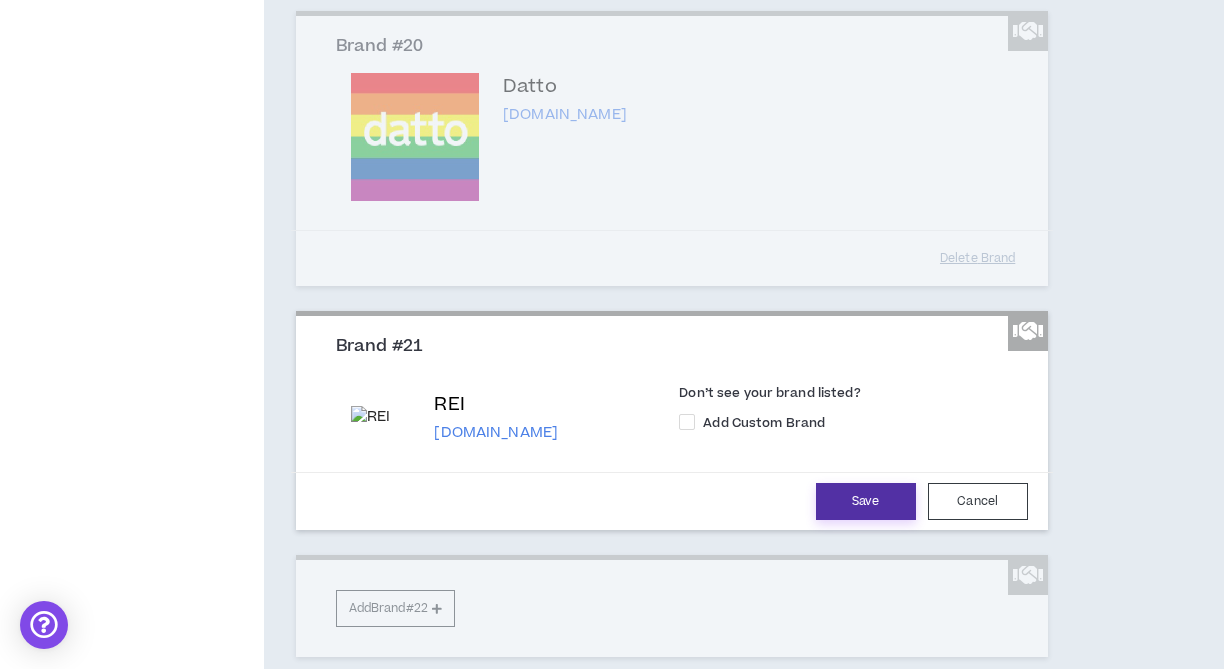 click on "Save" at bounding box center (866, 501) 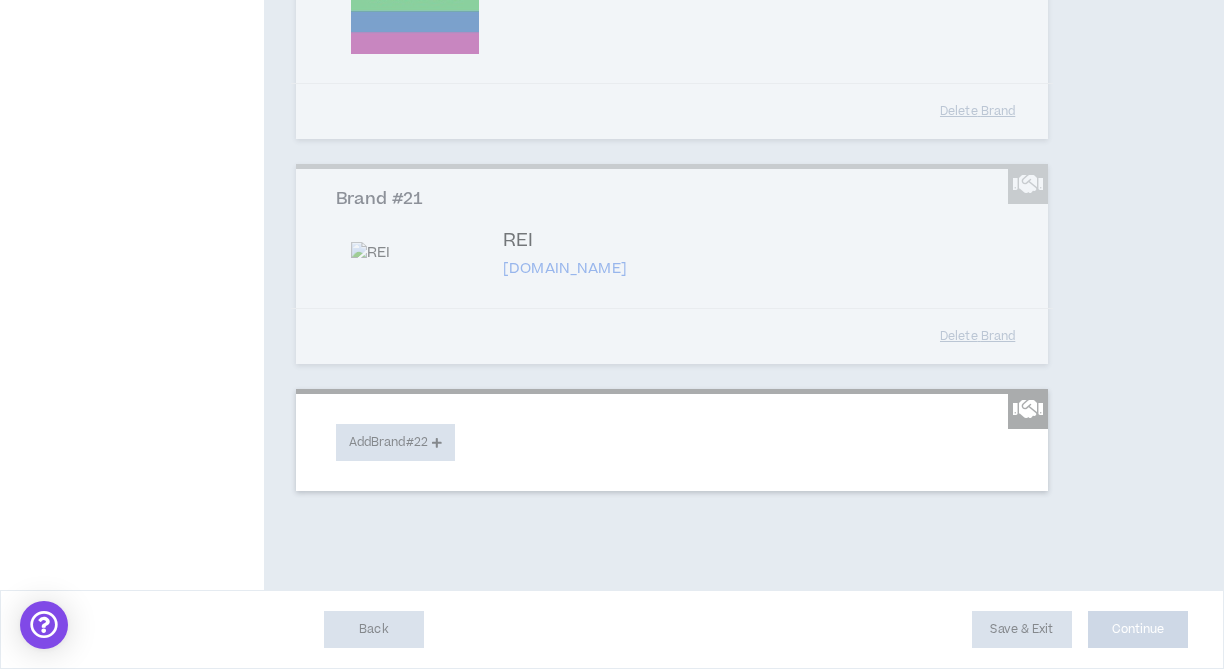 scroll, scrollTop: 5130, scrollLeft: 0, axis: vertical 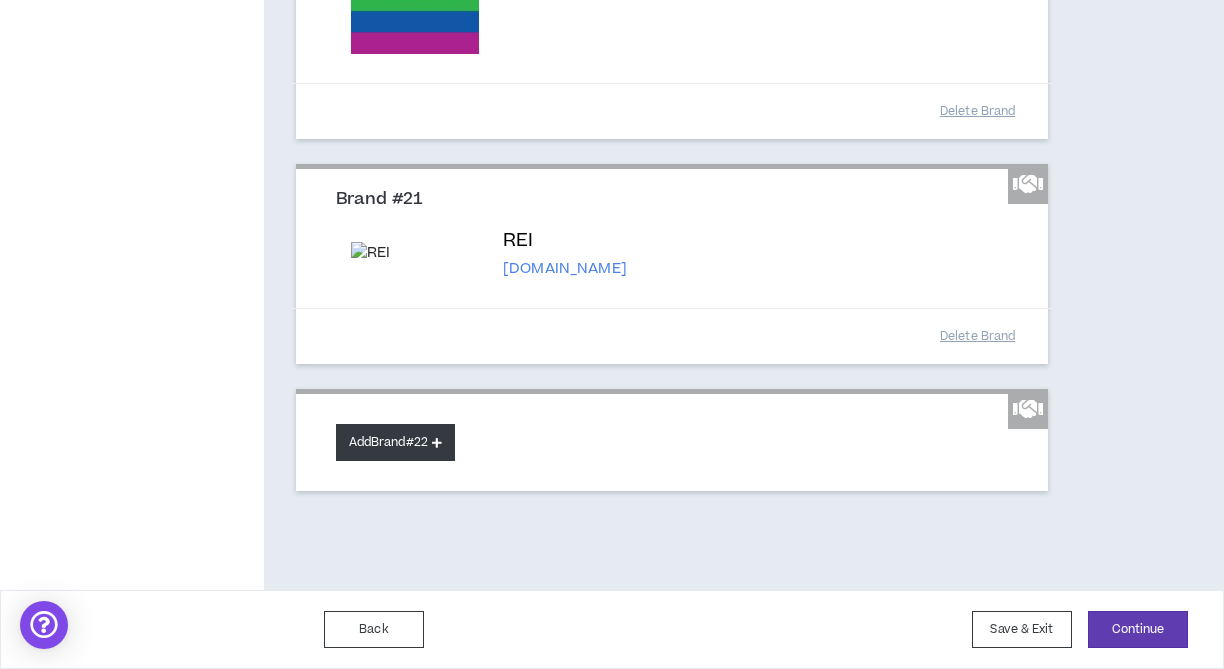 click on "Add  Brand  #22" at bounding box center (395, 442) 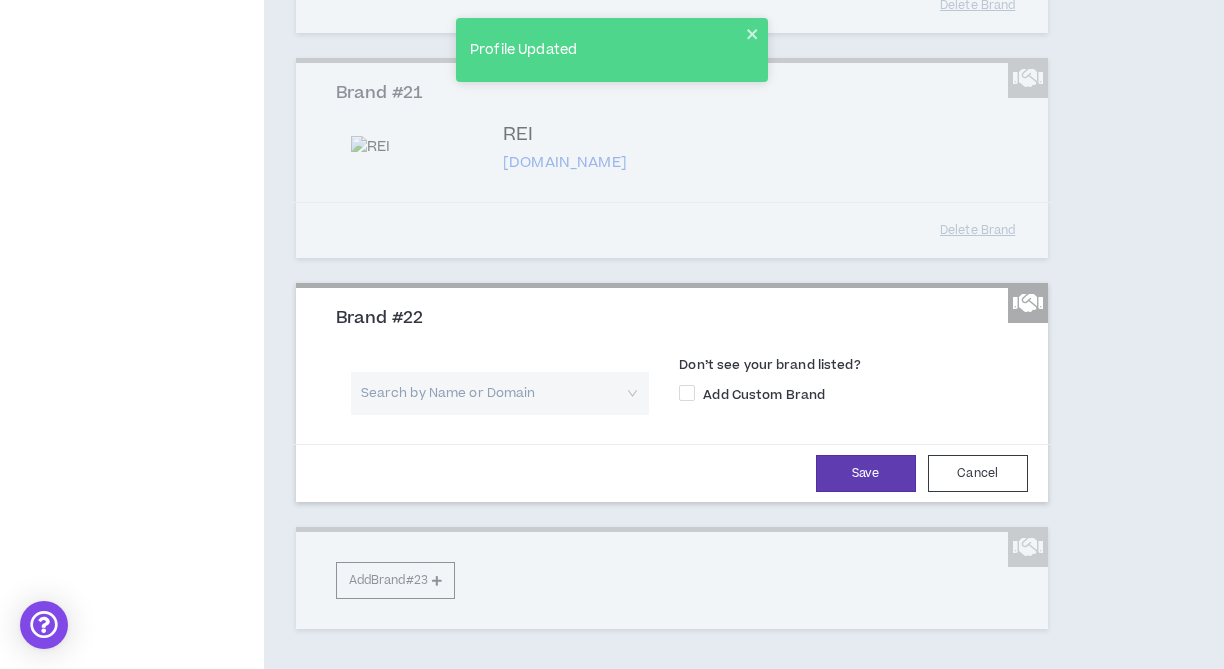 click at bounding box center (493, 393) 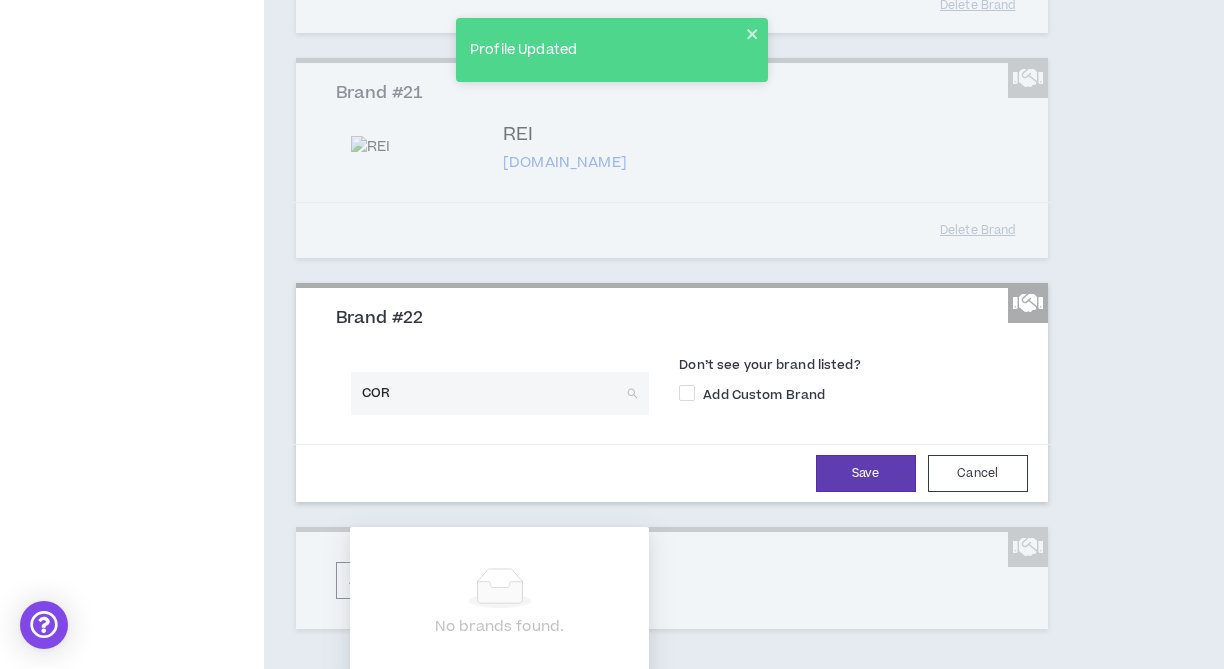 type on "CORT" 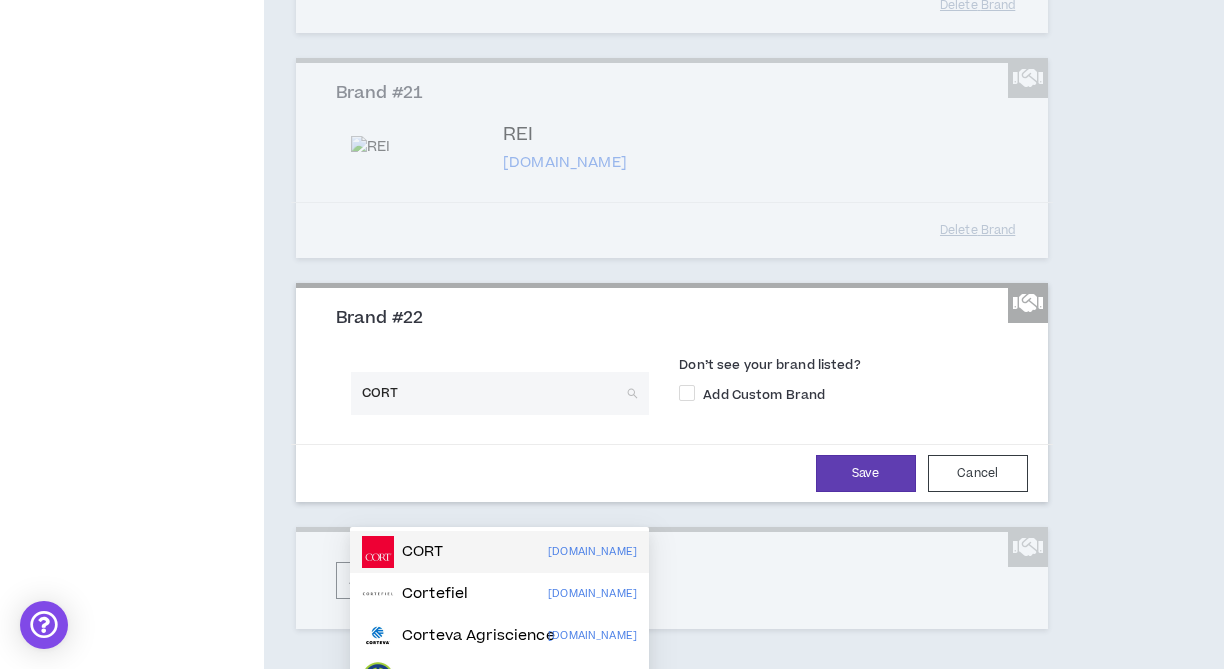 click on "CORT cort.com" at bounding box center (499, 552) 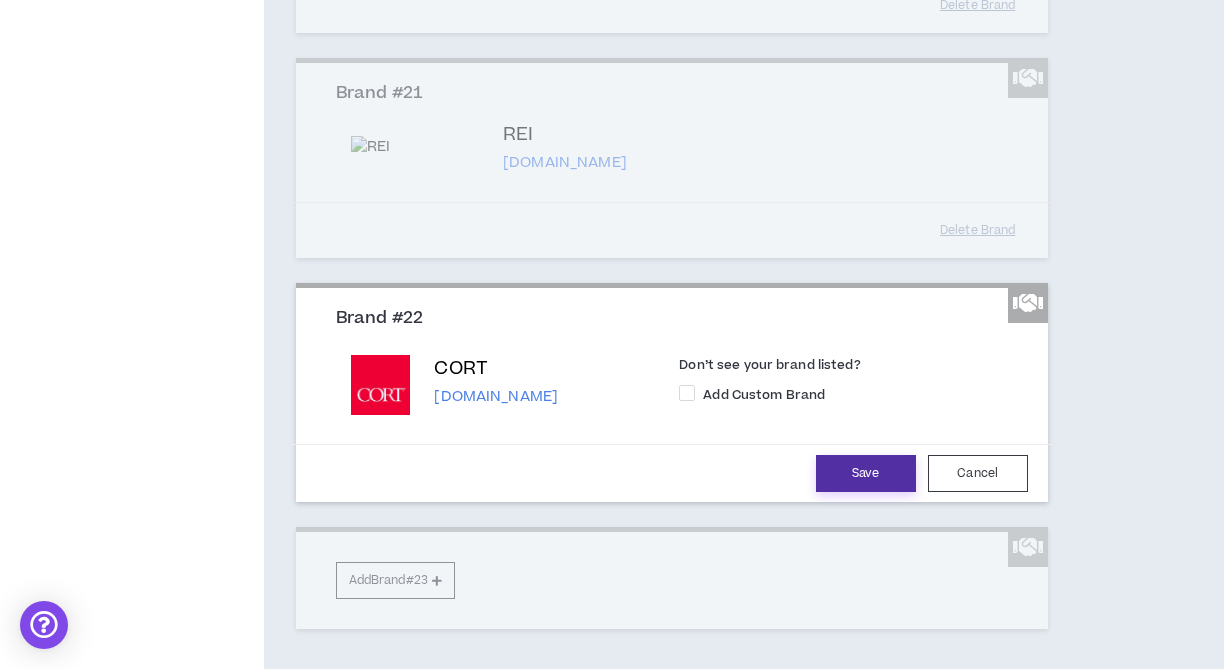 click on "Save" at bounding box center [866, 473] 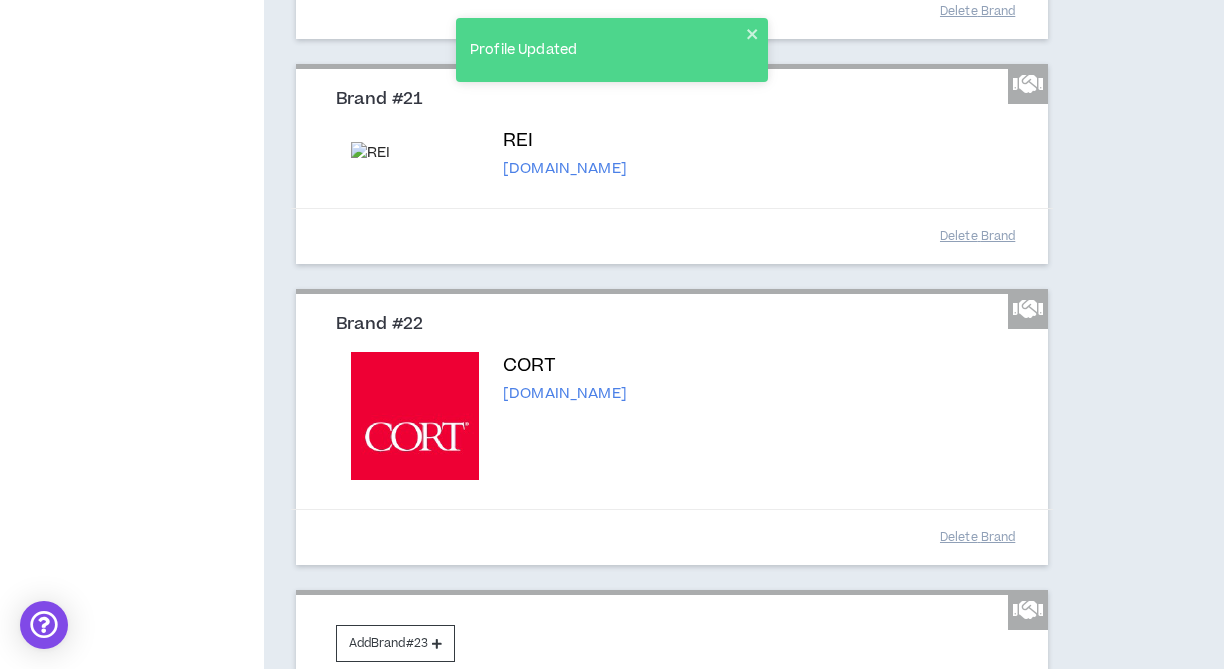 scroll, scrollTop: 5431, scrollLeft: 0, axis: vertical 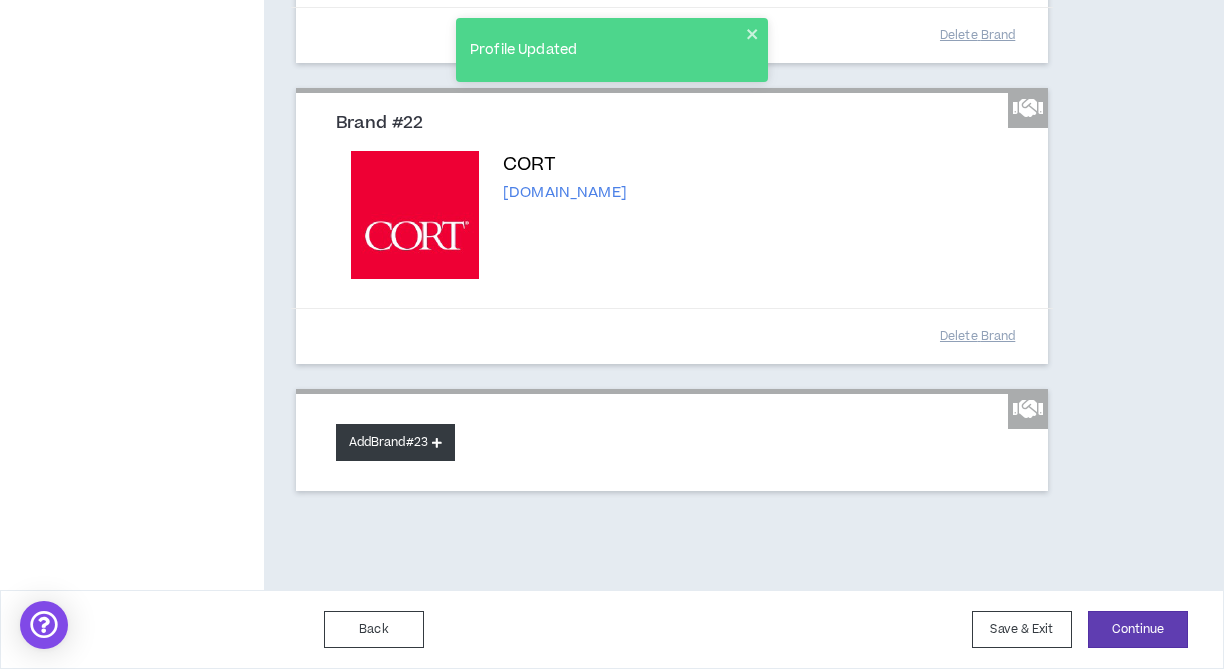 click on "Add  Brand  #23" at bounding box center (395, 442) 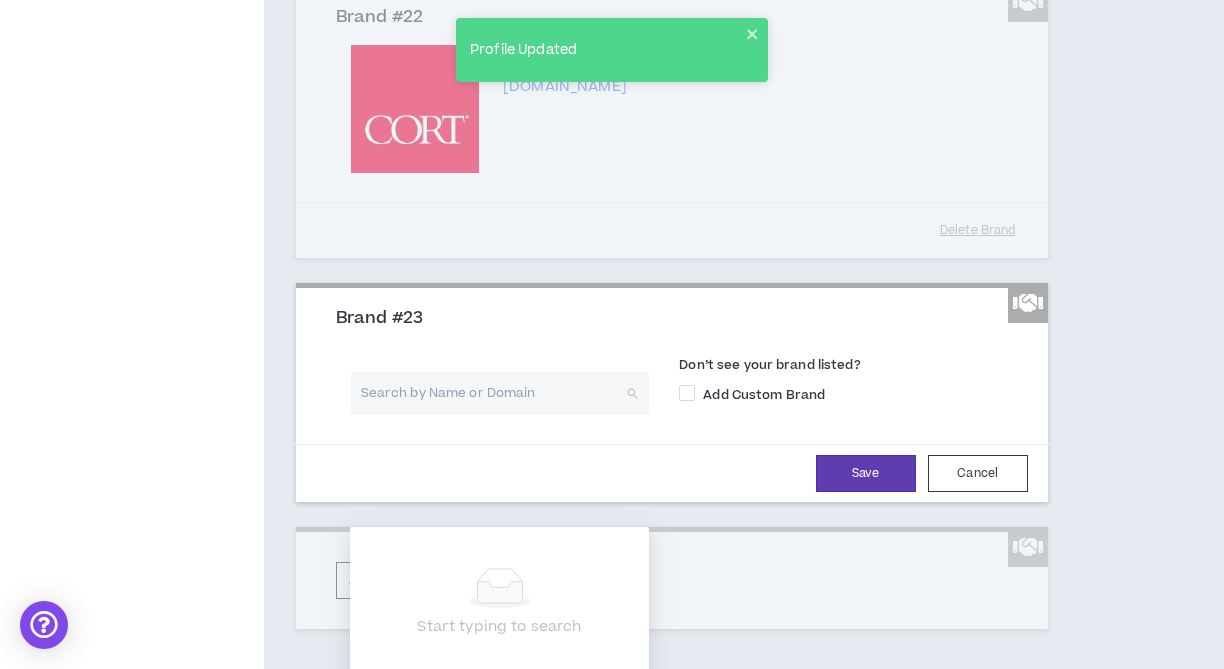 click at bounding box center [493, 393] 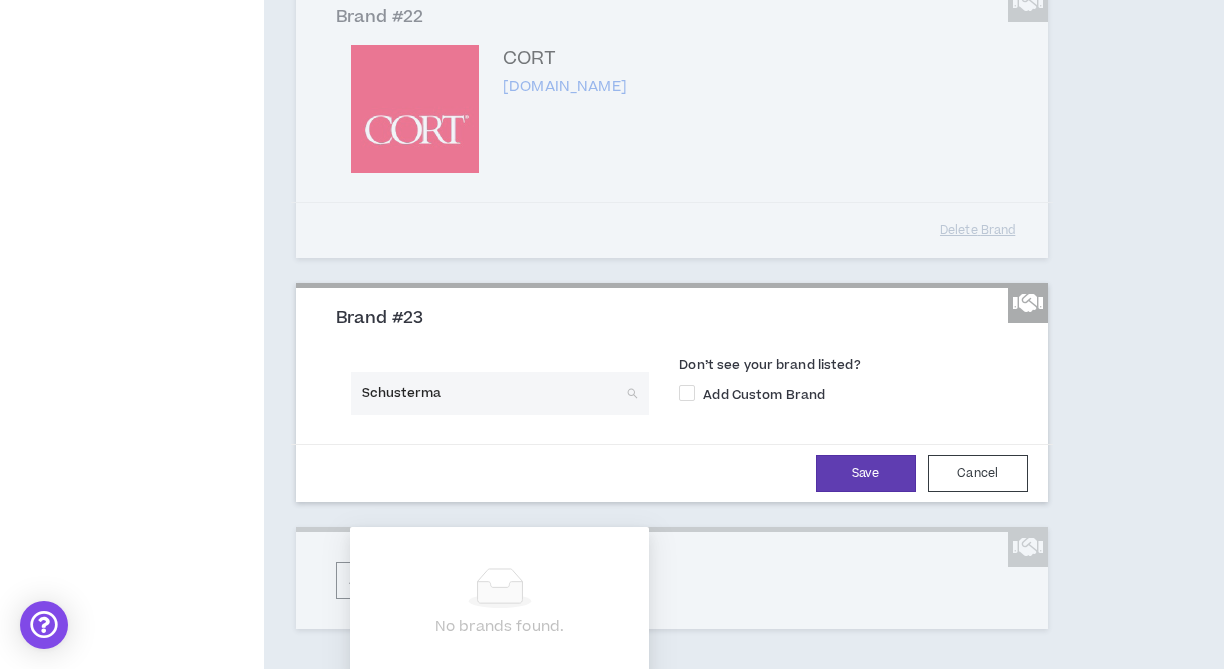 type on "Schusterman" 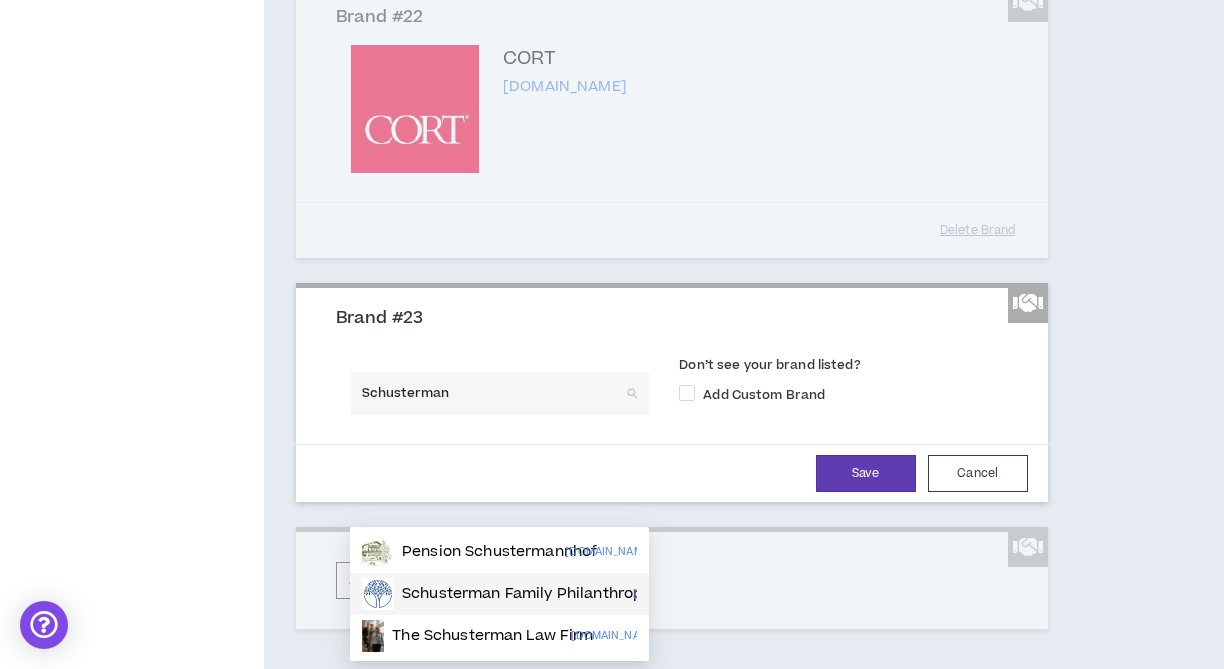 click on "Schusterman Family Philanthropies" at bounding box center (533, 594) 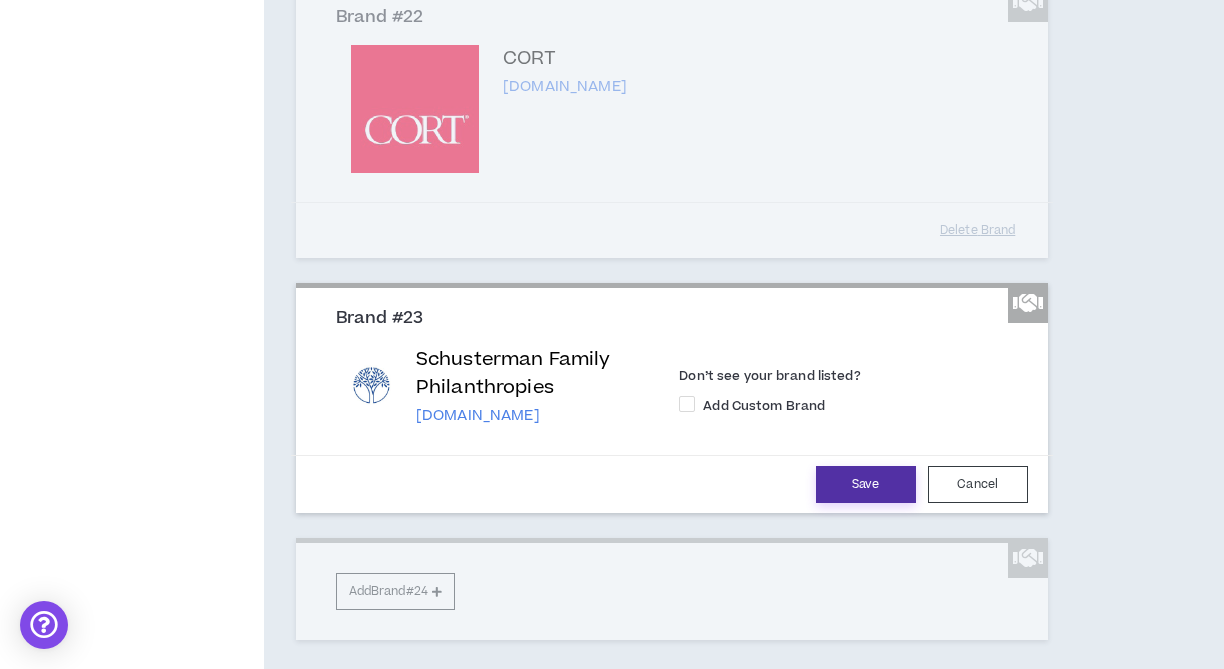 click on "Save" at bounding box center (866, 484) 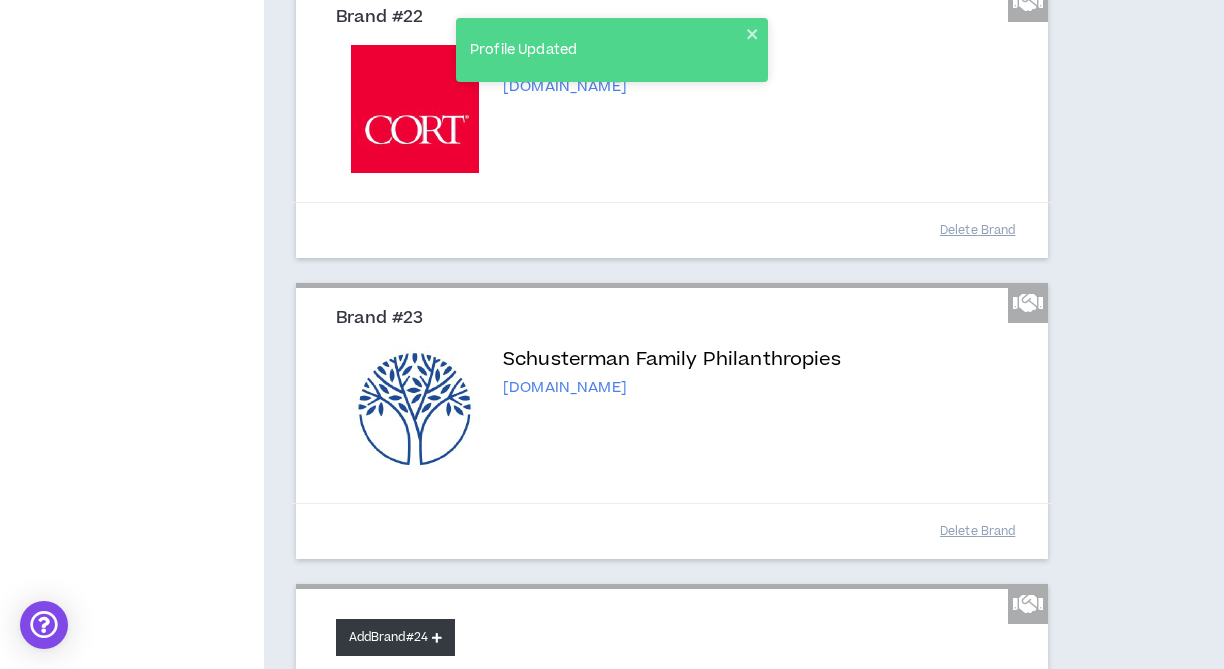 scroll, scrollTop: 5732, scrollLeft: 0, axis: vertical 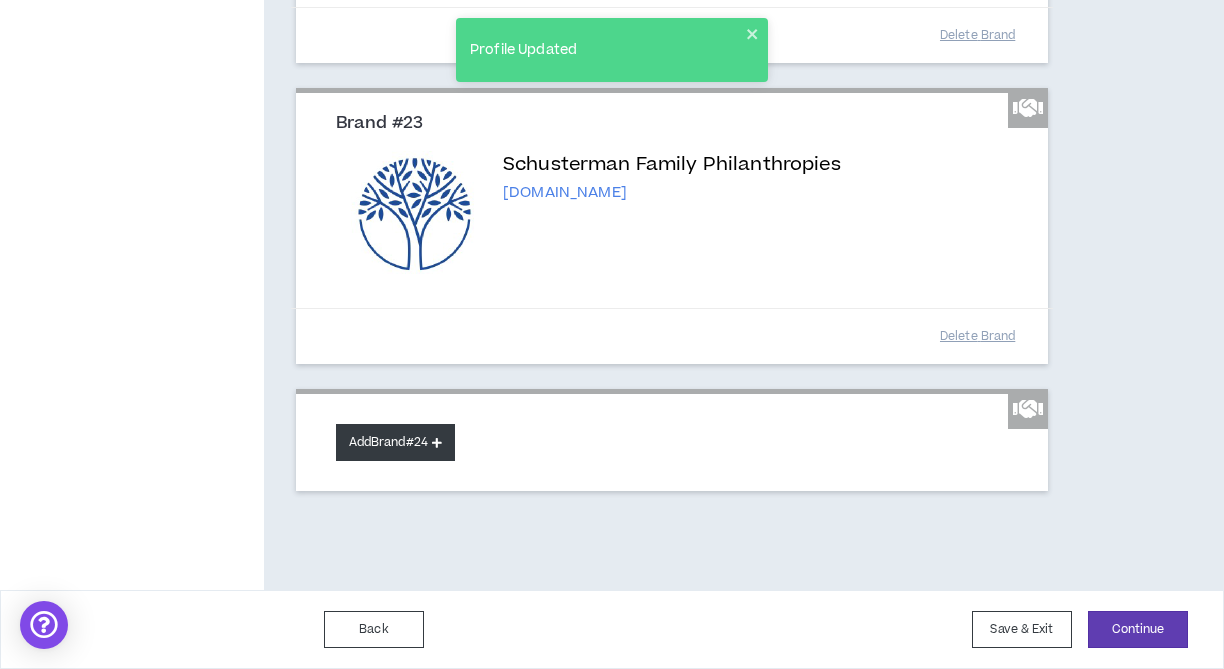 click on "Add  Brand  #24" at bounding box center [395, 442] 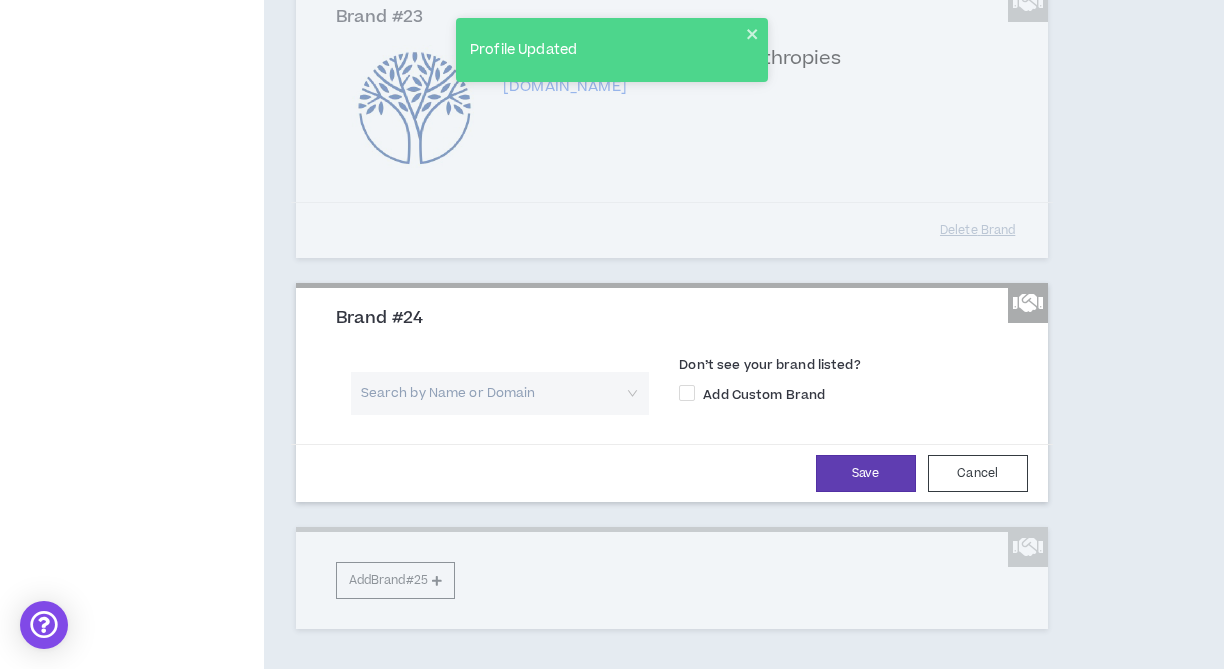 click at bounding box center [493, 393] 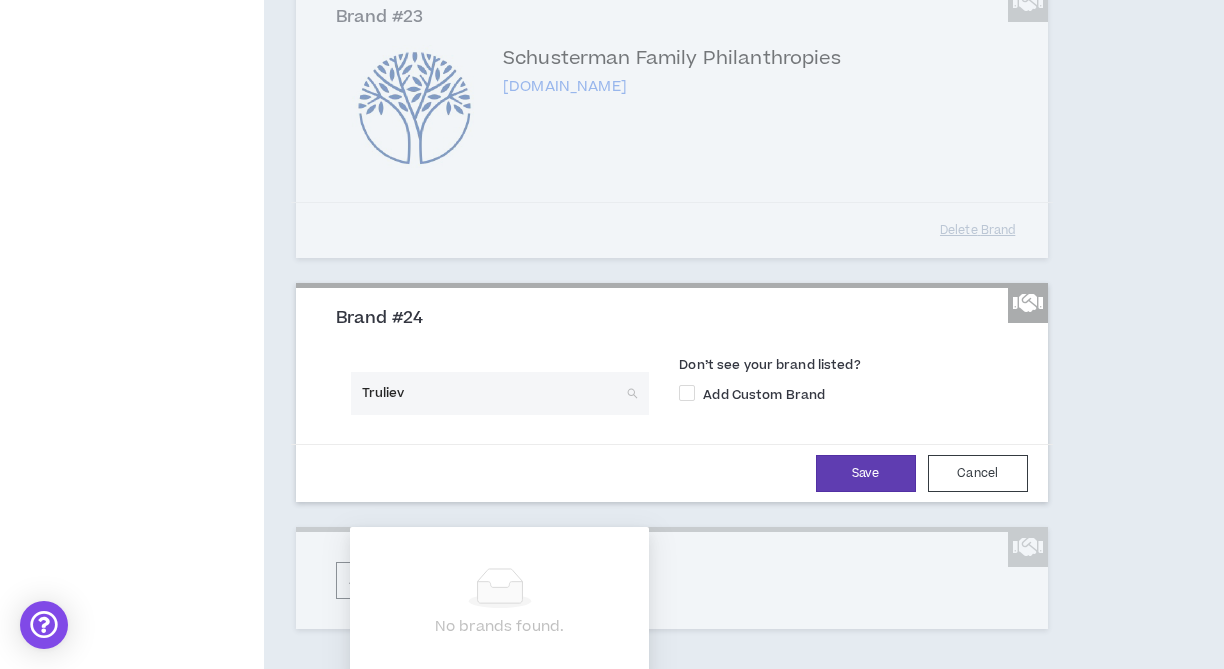 type on "Trulieve" 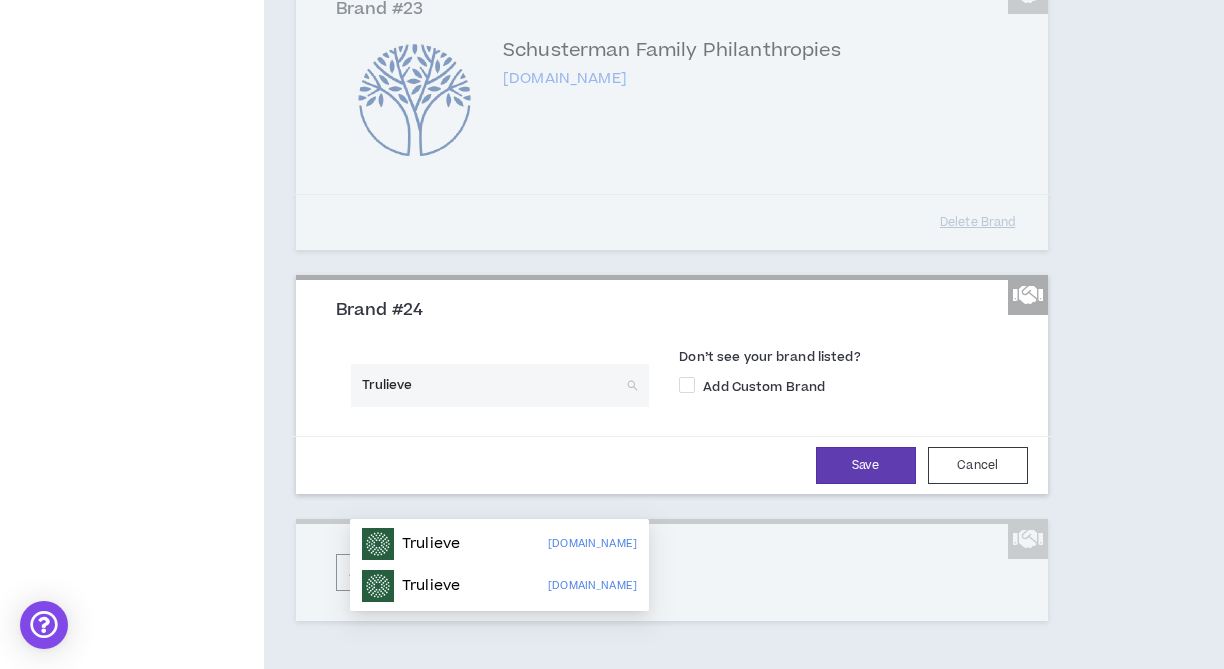 scroll, scrollTop: 5744, scrollLeft: 0, axis: vertical 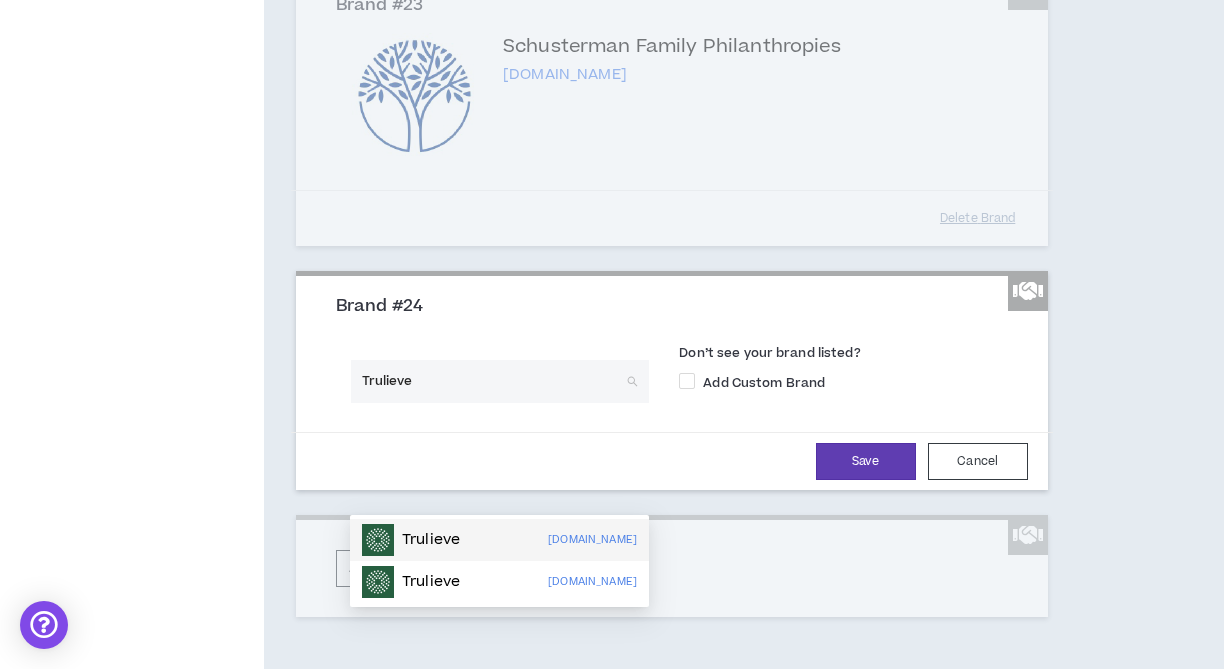 click on "Trulieve" at bounding box center (431, 540) 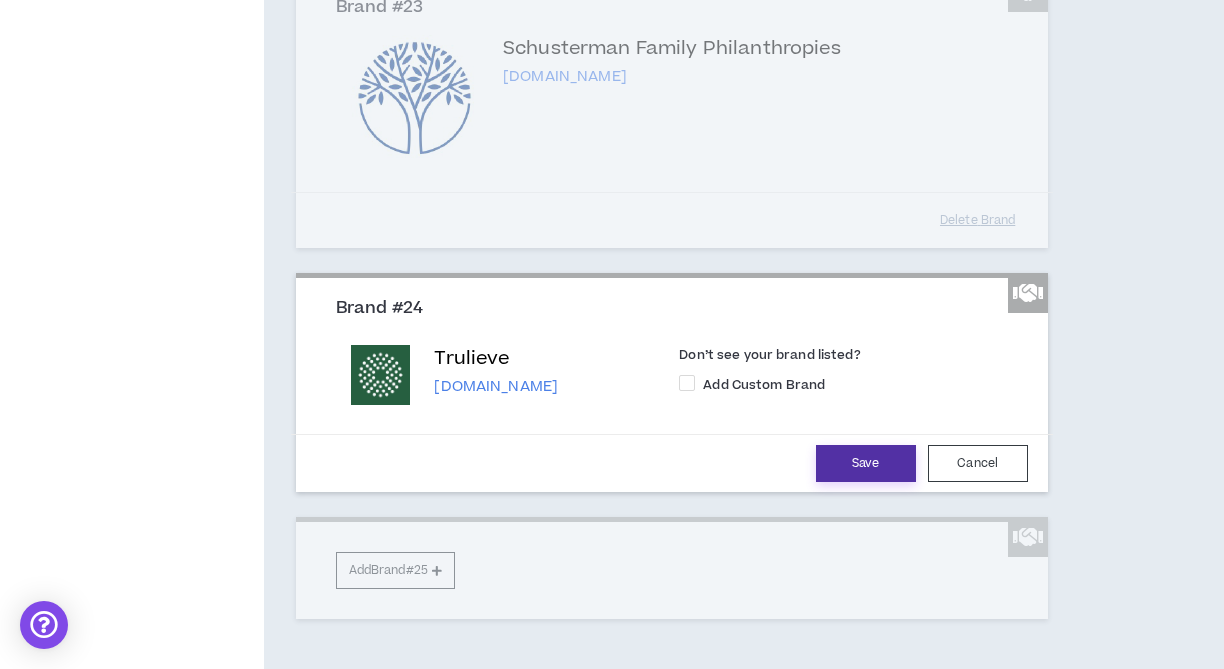 click on "Save" at bounding box center [866, 463] 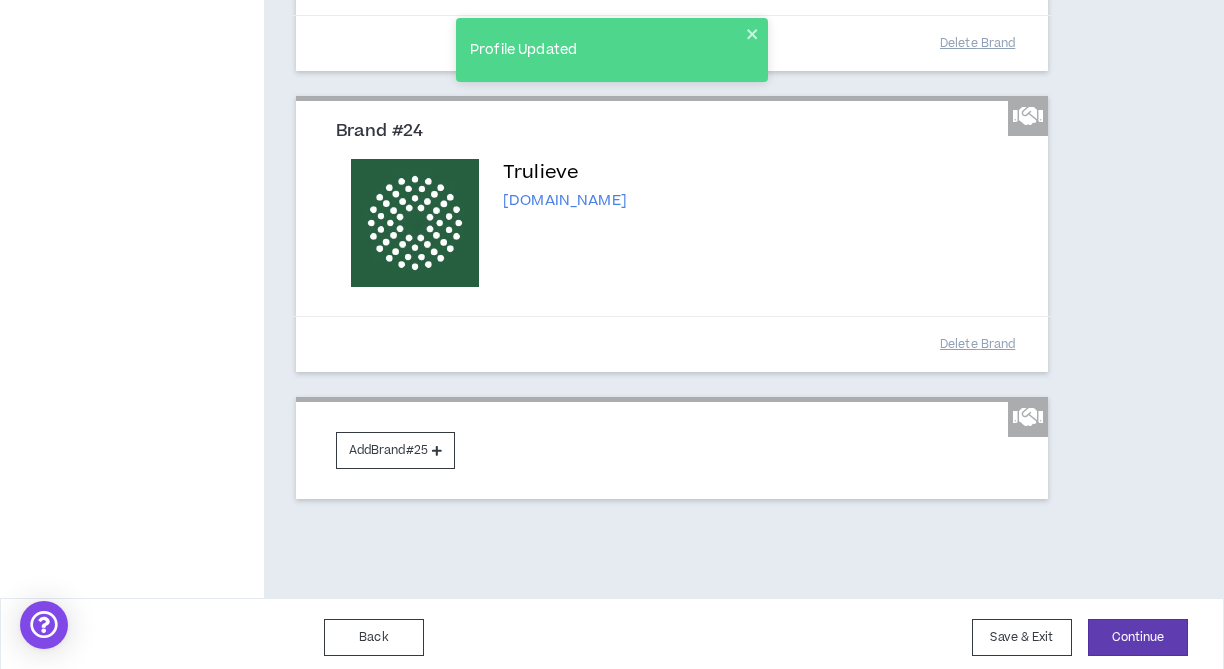 scroll, scrollTop: 6033, scrollLeft: 0, axis: vertical 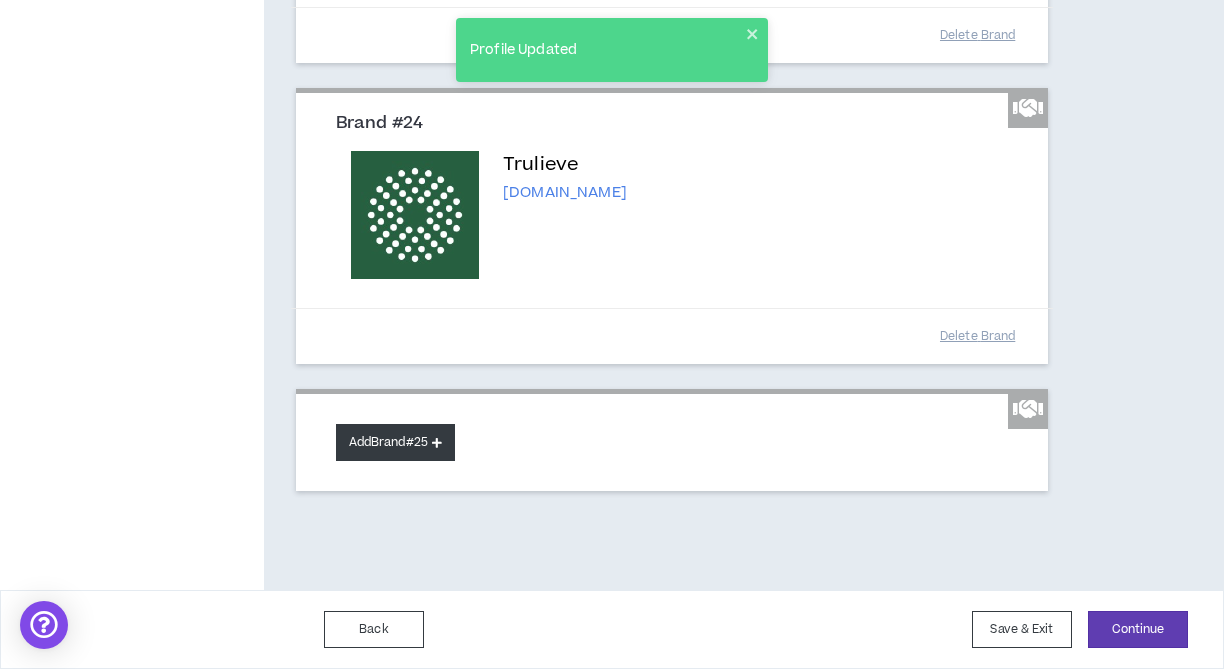 click on "Add  Brand  #25" at bounding box center [395, 442] 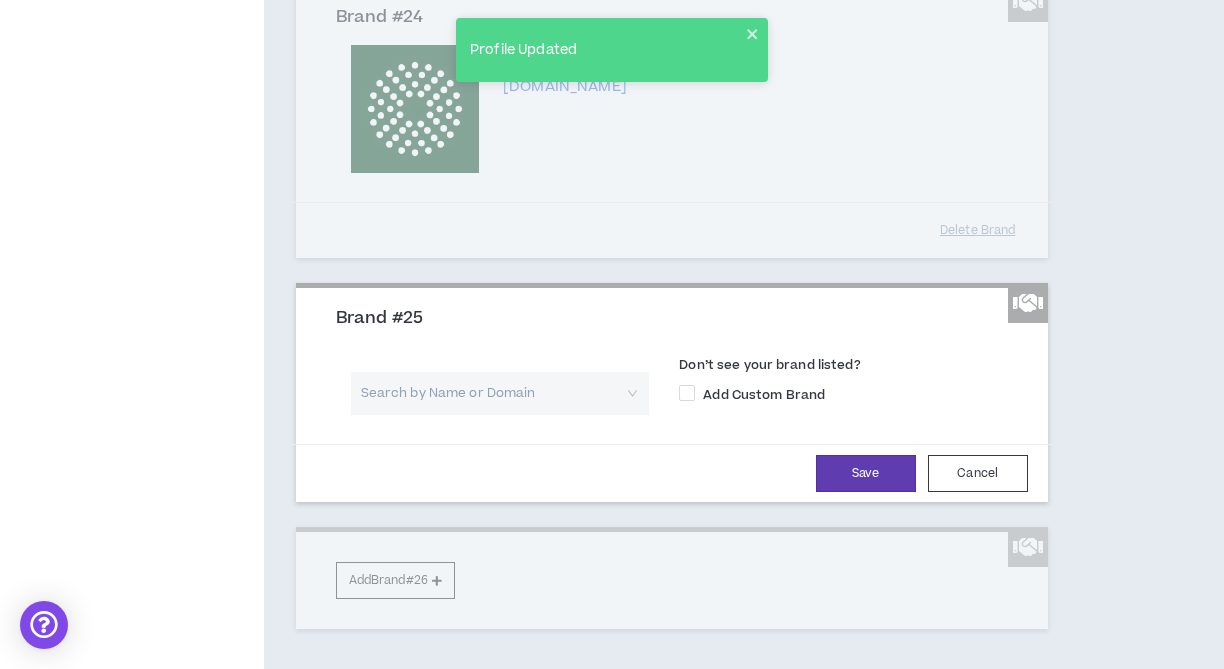 click at bounding box center [493, 393] 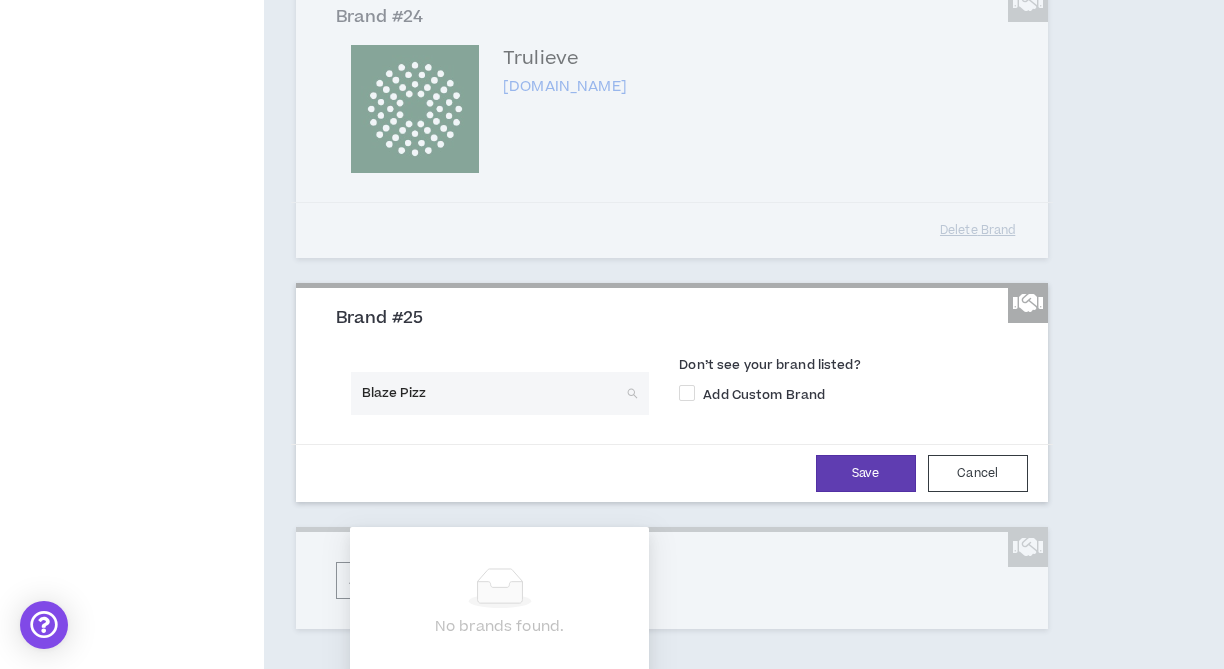 type on "Blaze Pizza" 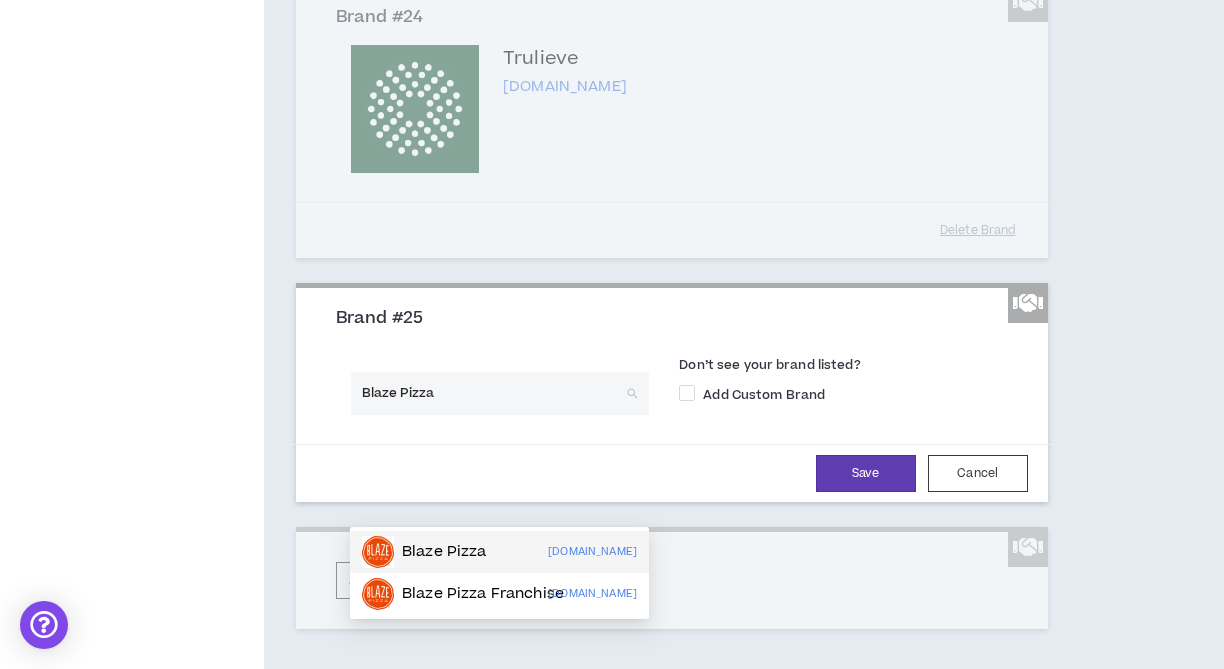click on "Blaze Pizza" at bounding box center [444, 552] 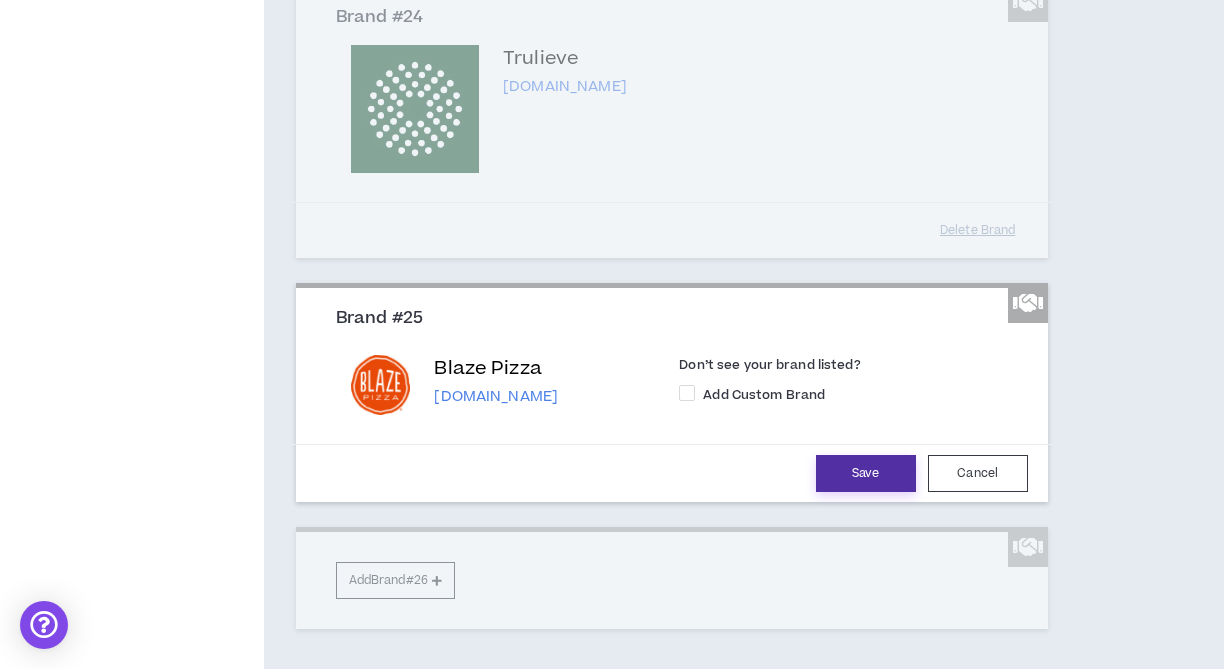 click on "Save" at bounding box center (866, 473) 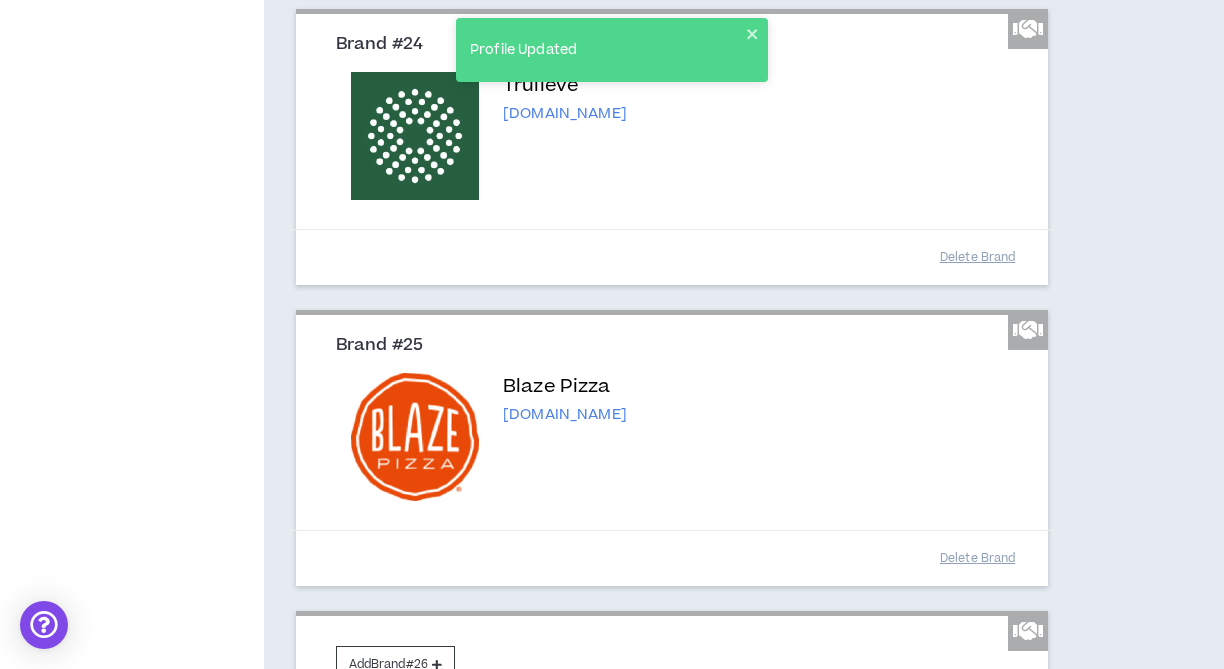 scroll, scrollTop: 6334, scrollLeft: 0, axis: vertical 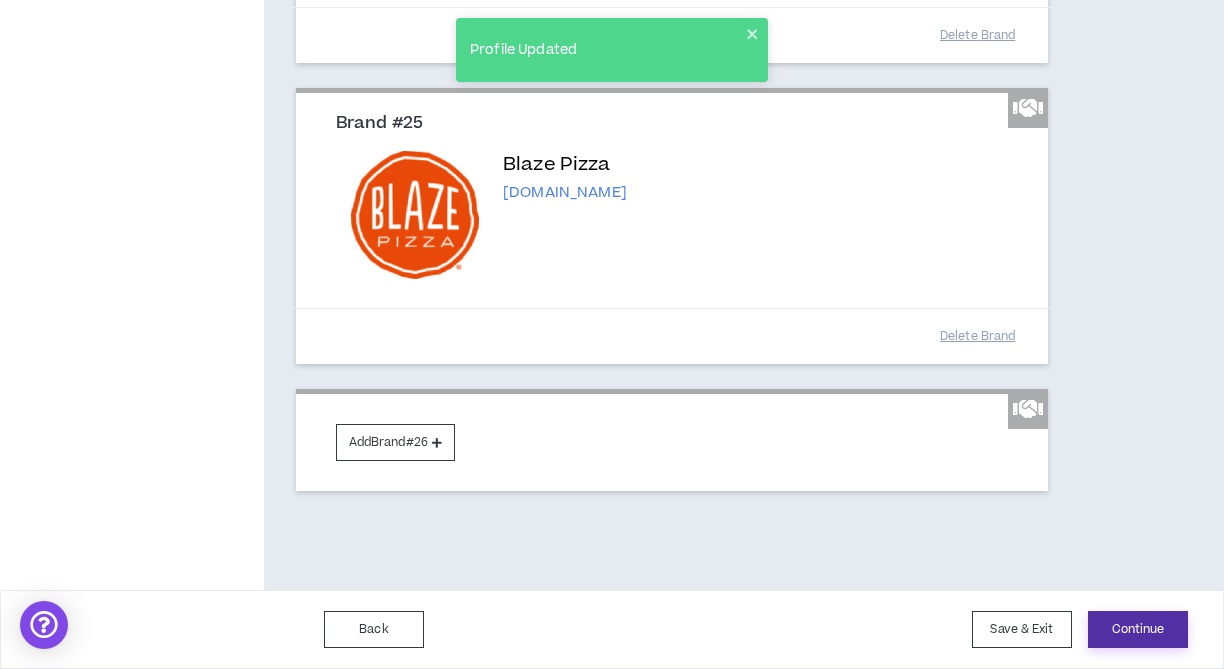 click on "Continue" at bounding box center (1138, 629) 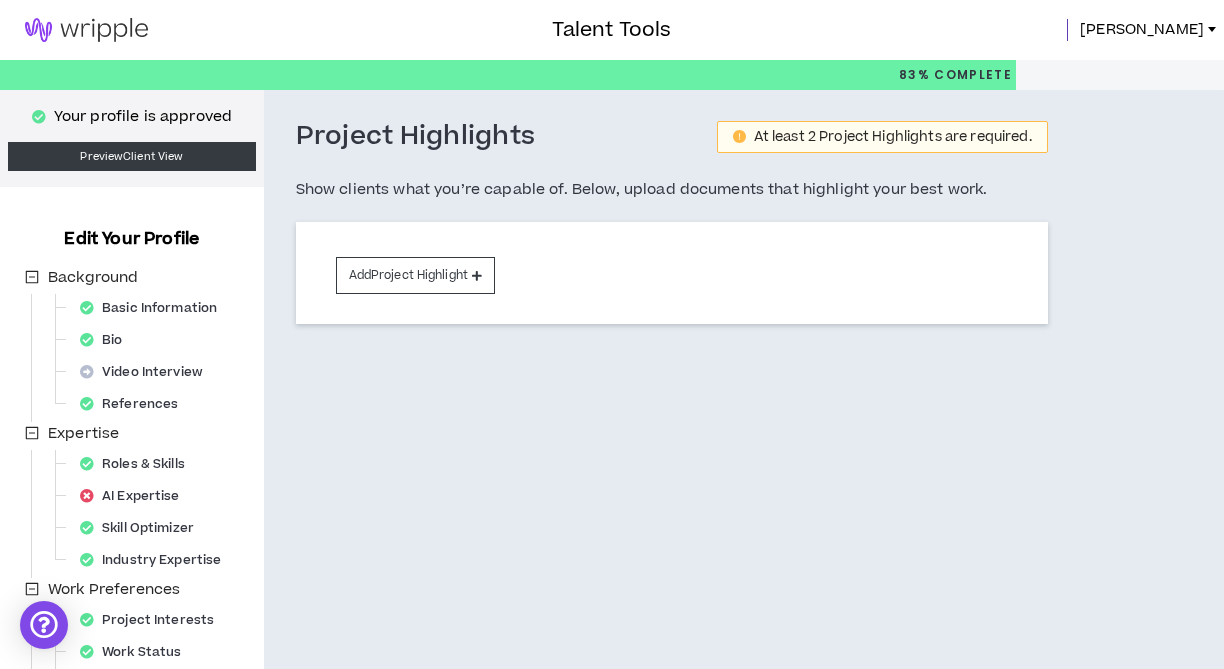 scroll, scrollTop: 0, scrollLeft: 0, axis: both 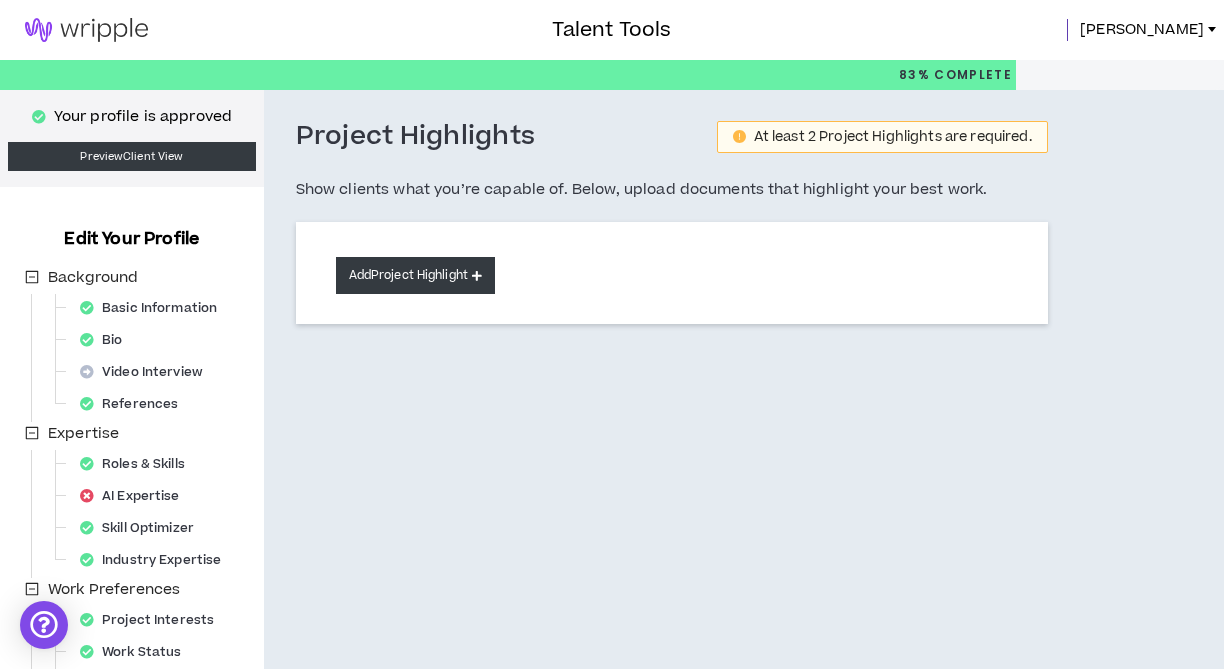 click on "Add  Project Highlight" at bounding box center [415, 275] 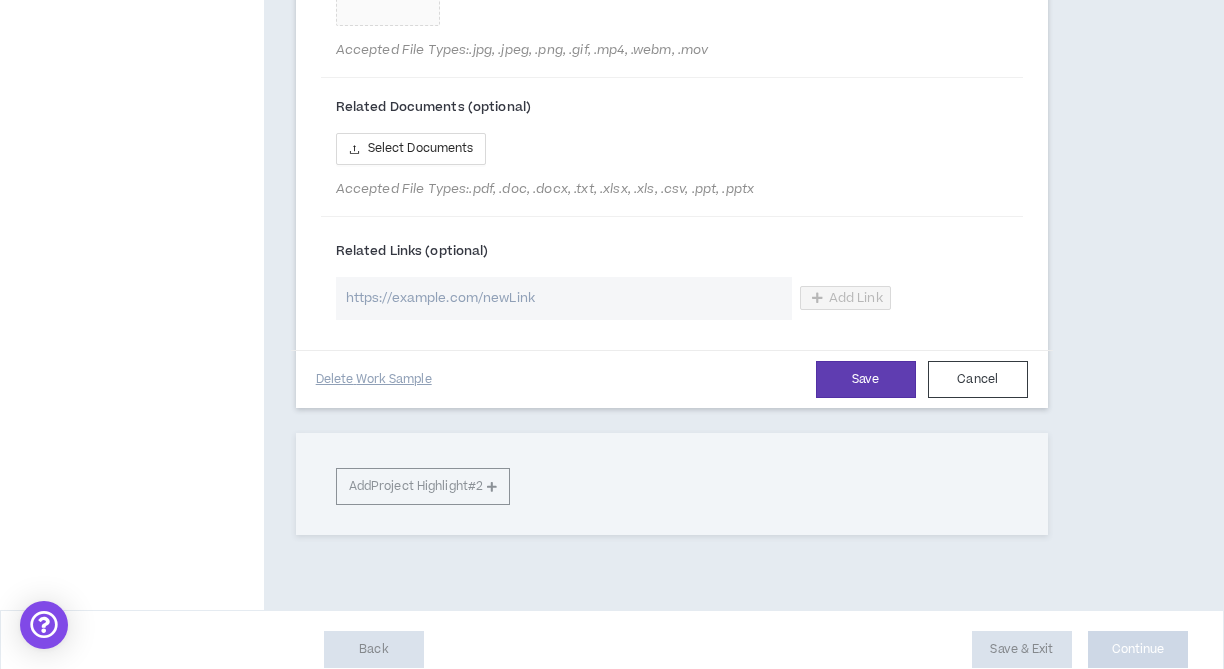 scroll, scrollTop: 1287, scrollLeft: 0, axis: vertical 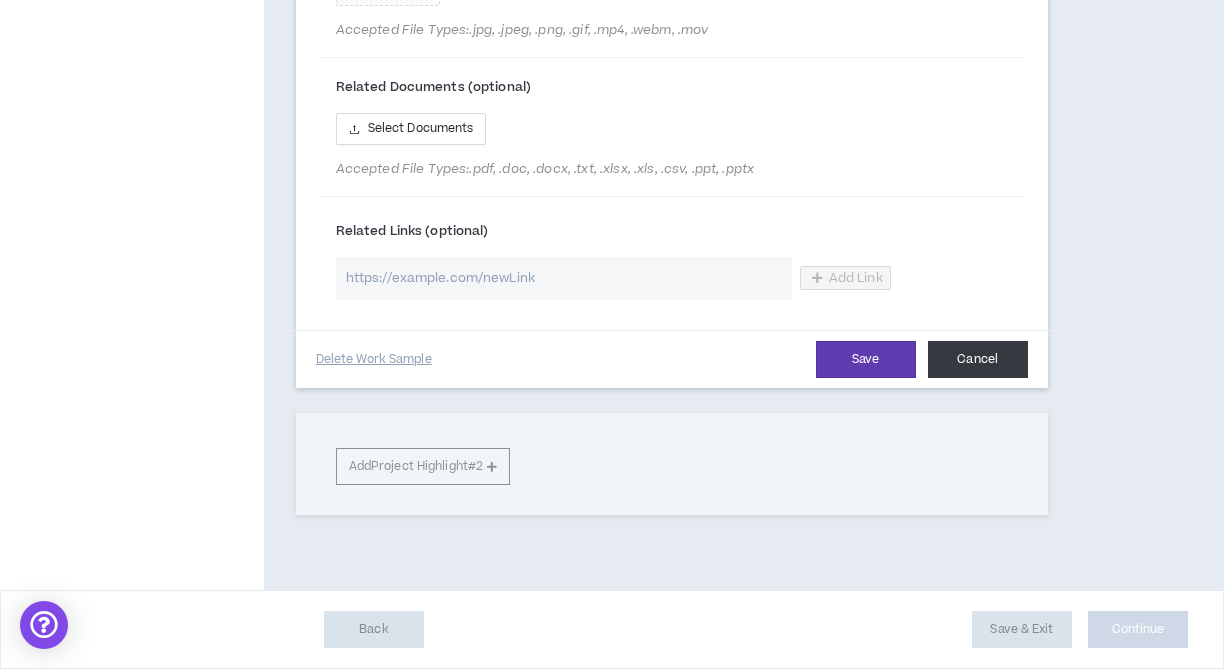 click on "Cancel" at bounding box center (978, 359) 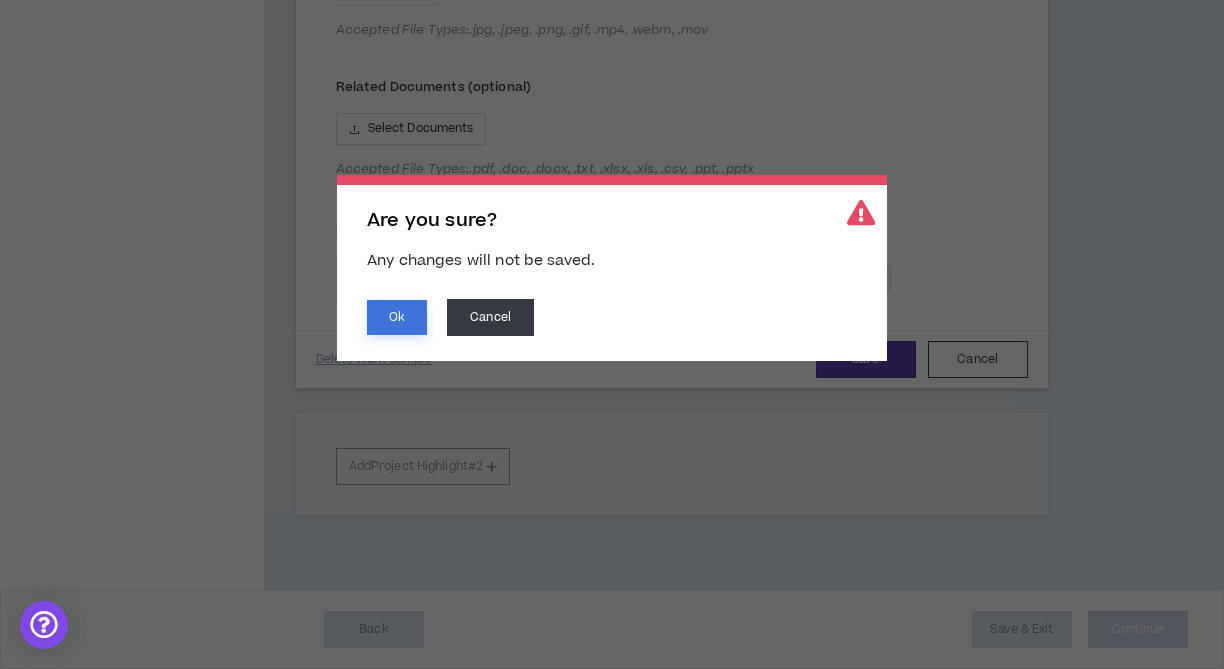 click on "Ok" at bounding box center [397, 317] 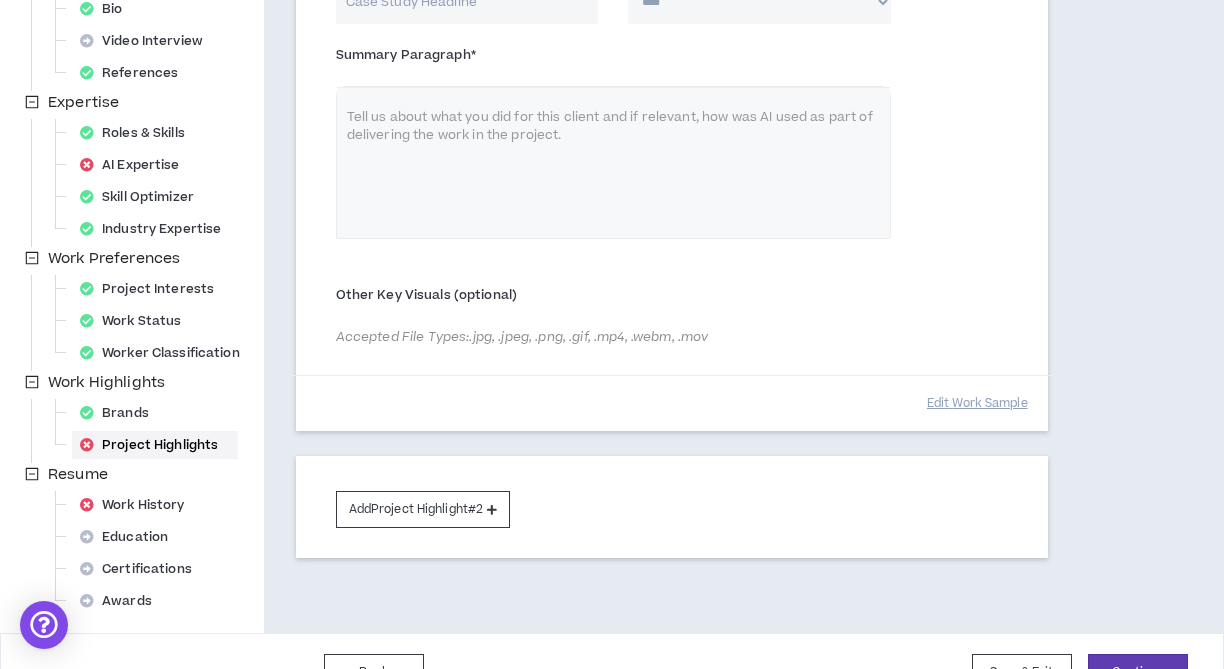scroll, scrollTop: 402, scrollLeft: 0, axis: vertical 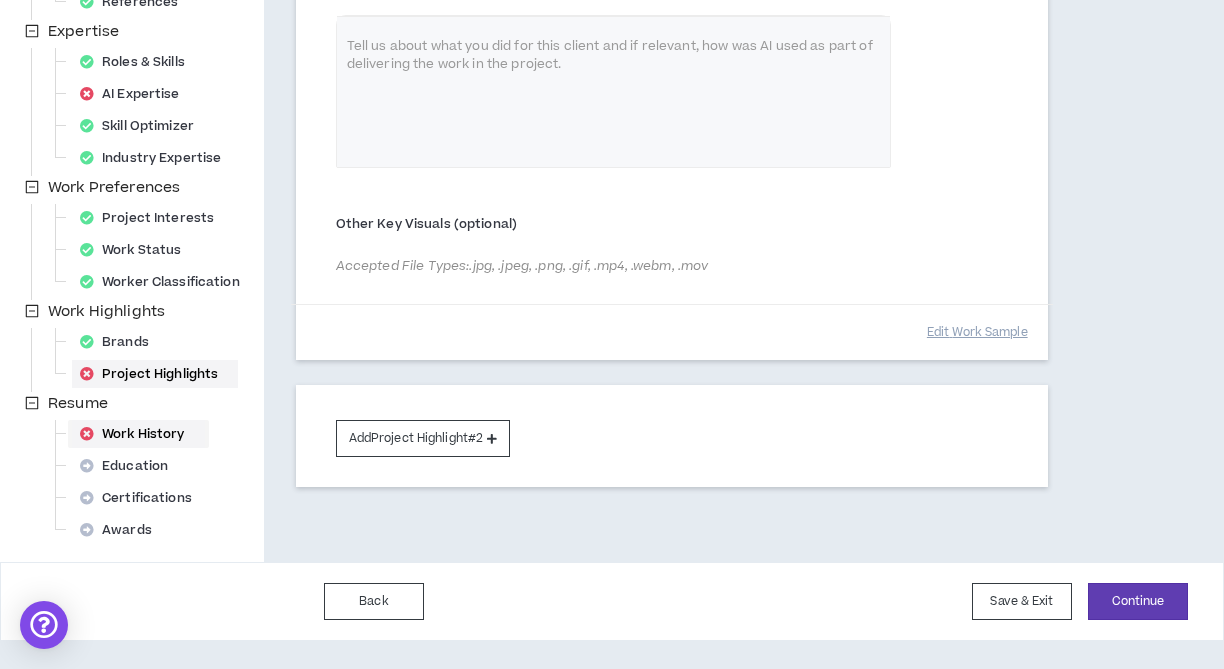 click on "Work History" at bounding box center [138, 434] 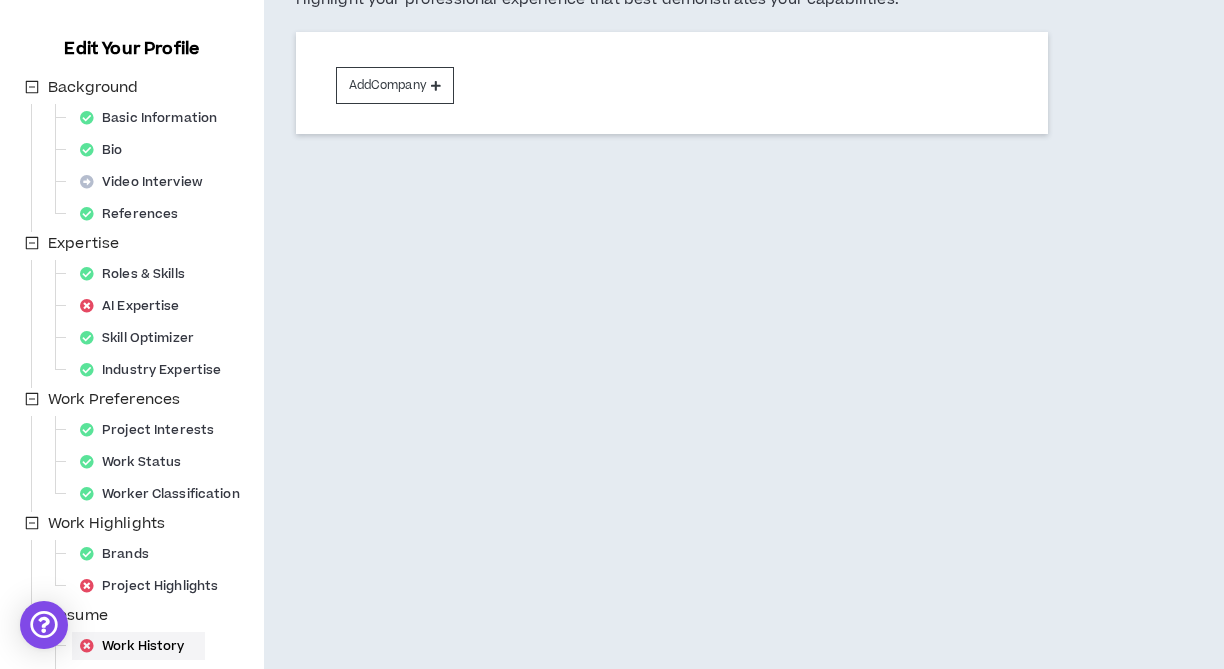 scroll, scrollTop: 0, scrollLeft: 0, axis: both 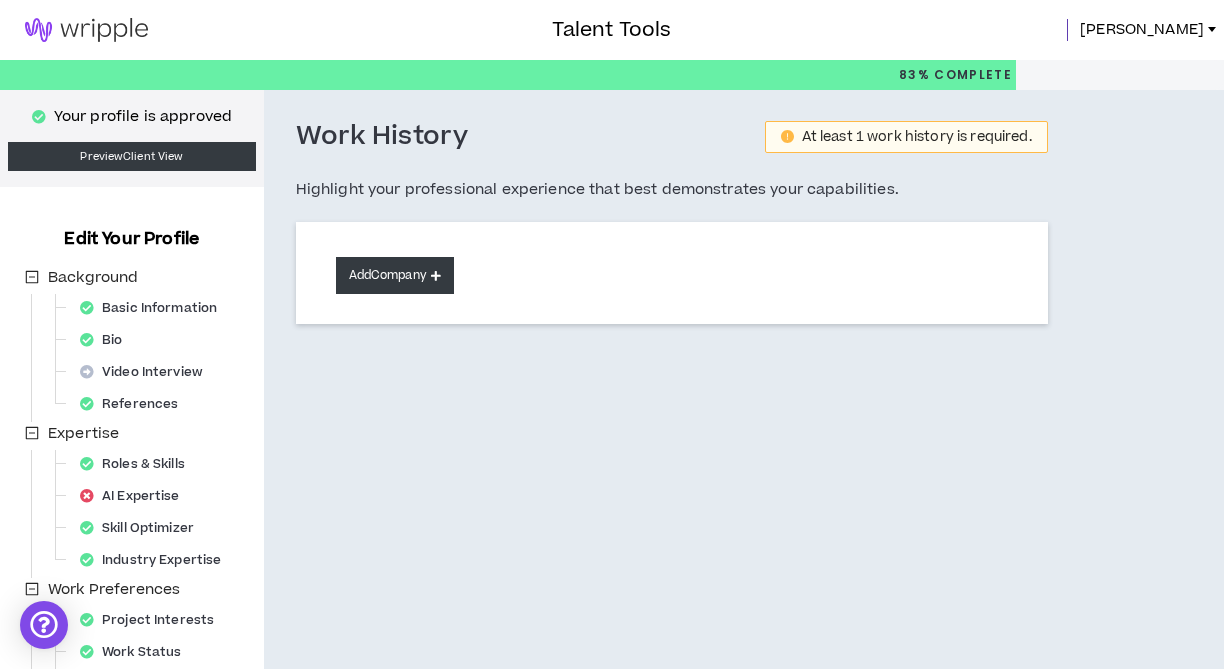 click on "Add  Company" at bounding box center (395, 275) 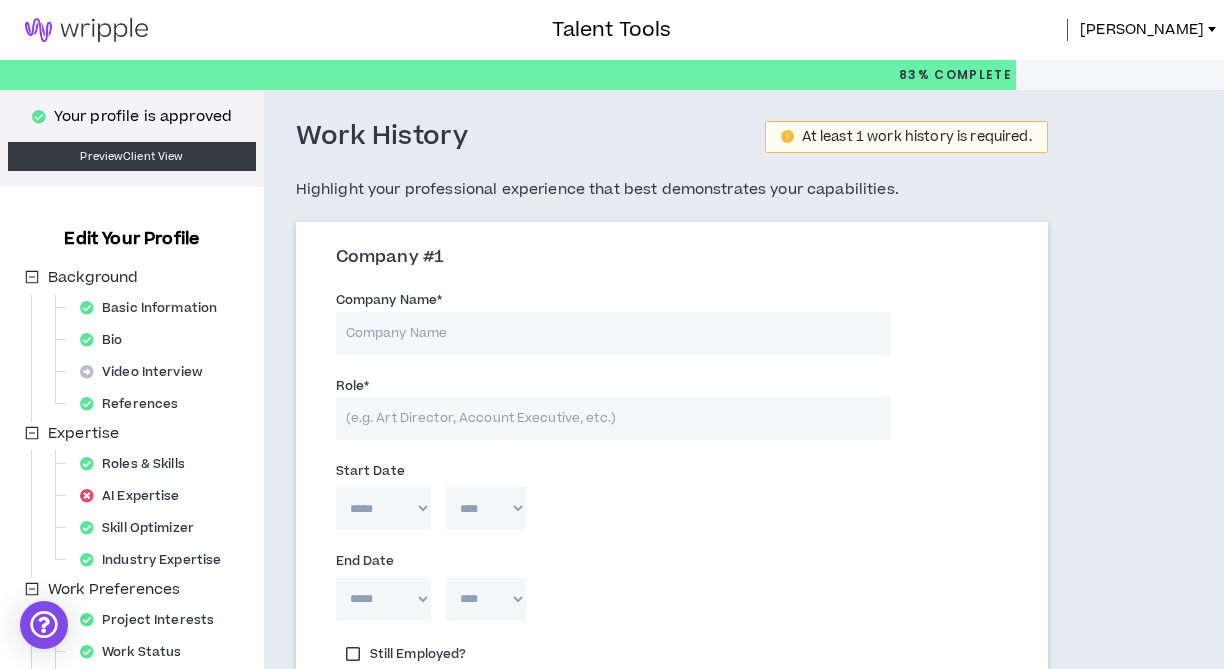 click on "Company Name  *" at bounding box center (613, 333) 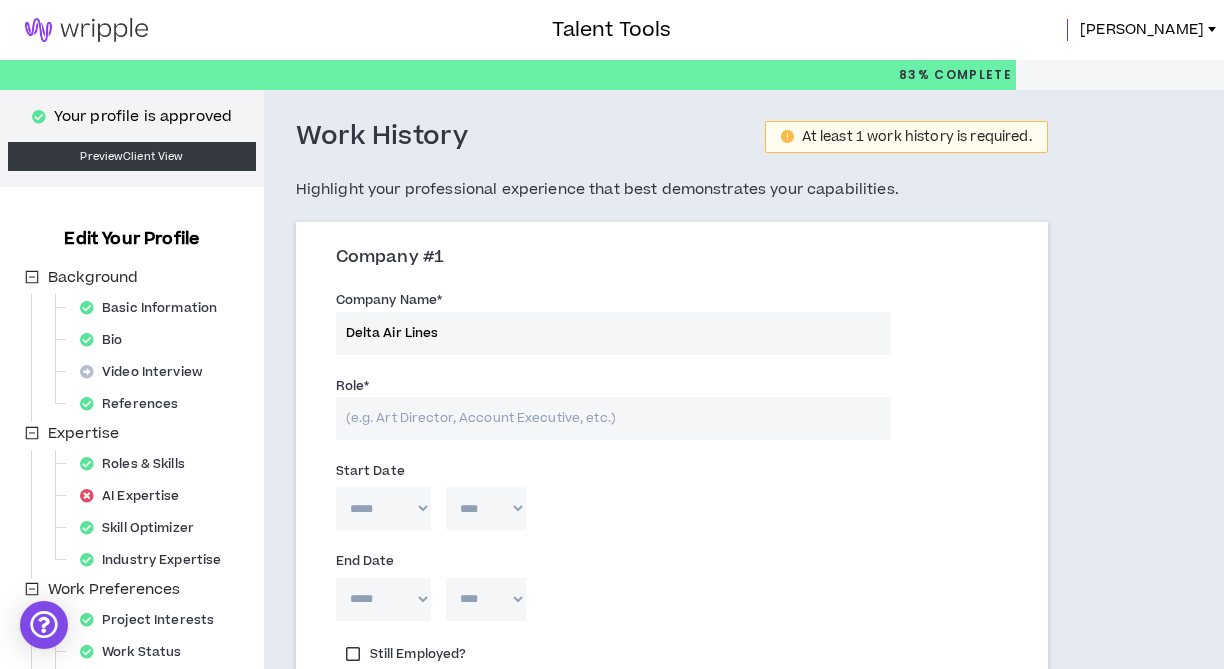 type on "Delta Air Lines" 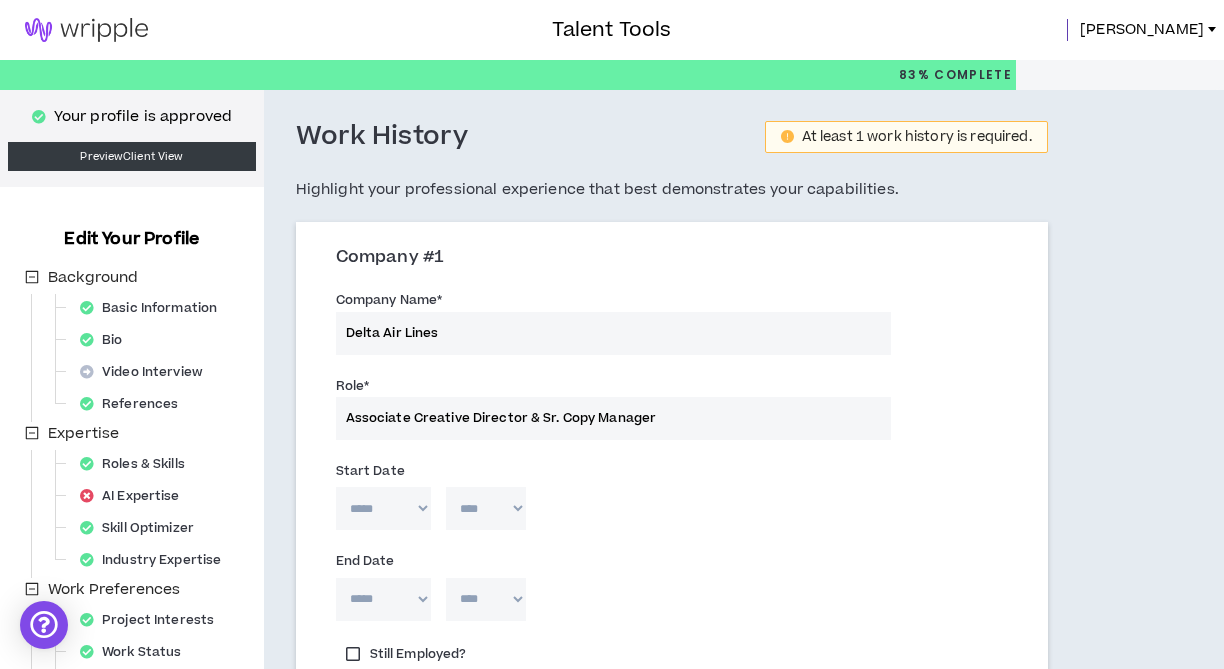type on "Associate Creative Director & Sr. Copy Manager" 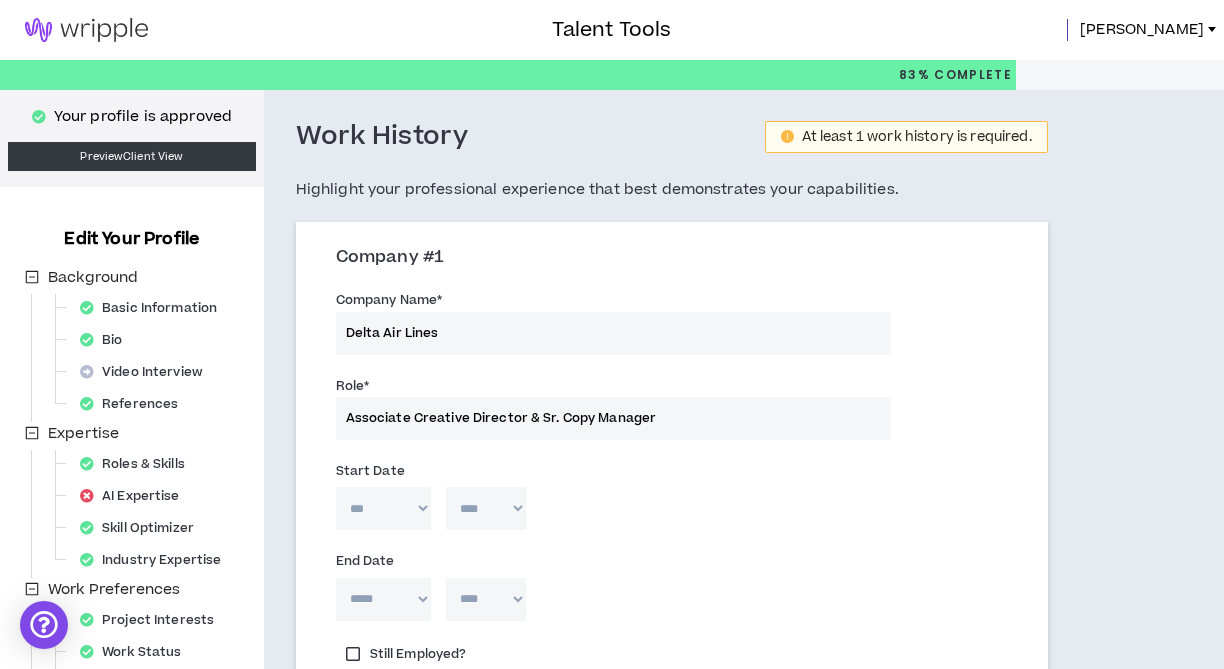 click on "**** **** **** **** **** **** **** **** **** **** **** **** **** **** **** **** **** **** **** **** **** **** **** **** **** **** **** **** **** **** **** **** **** **** **** **** **** **** **** **** **** **** **** **** **** **** **** **** **** **** **** **** **** **** **** **** **** **** **** **** **** **** **** **** **** **** **** **** **** **** **** **** **** **** **** **** **** **** **** **** **** **** **** **** **** **** **** **** **** **** **** **** **** **** **** **** **** **** **** **** **** **** **** **** **** **** **** **** **** **** **** **** **** **** **** **** **** **** **** **** **** **** **** **** **** **** ****" at bounding box center [486, 508] 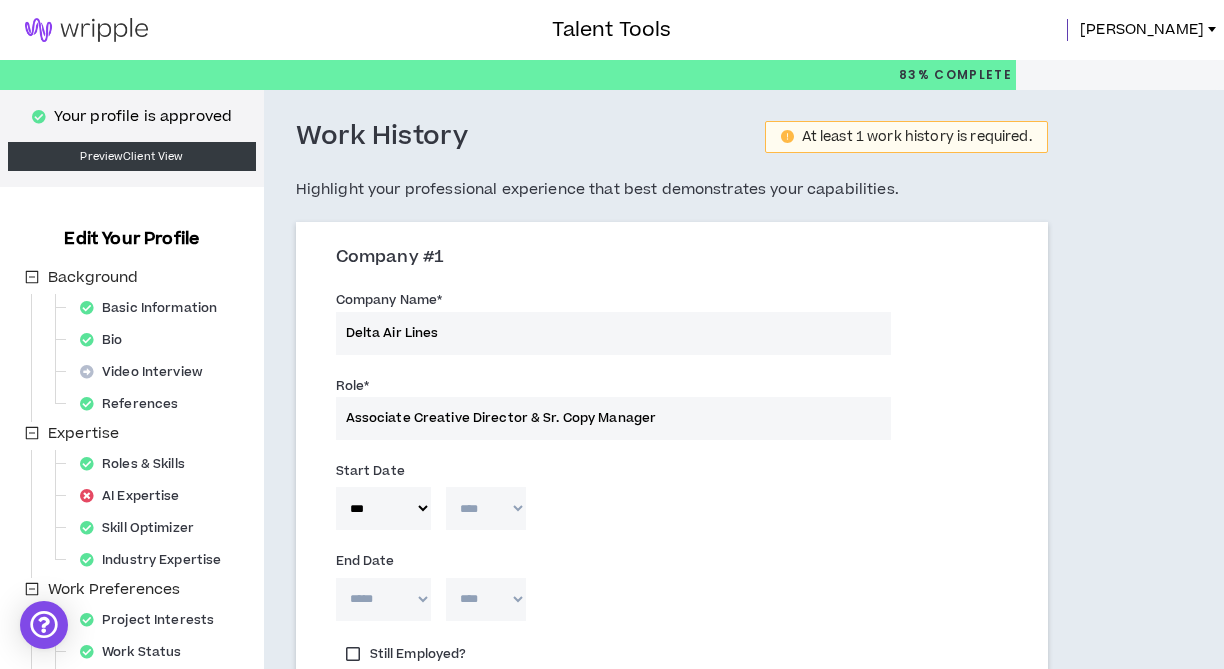 select on "****" 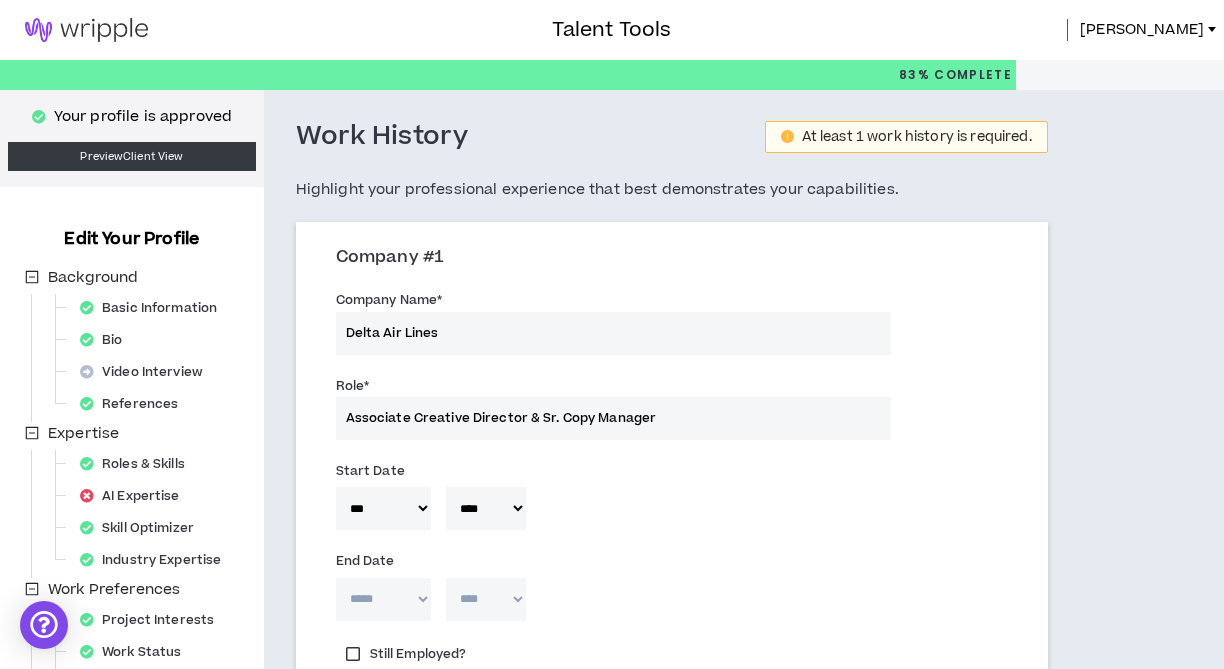 click on "***** *** *** *** *** *** **** *** *** **** *** *** ***" at bounding box center (383, 599) 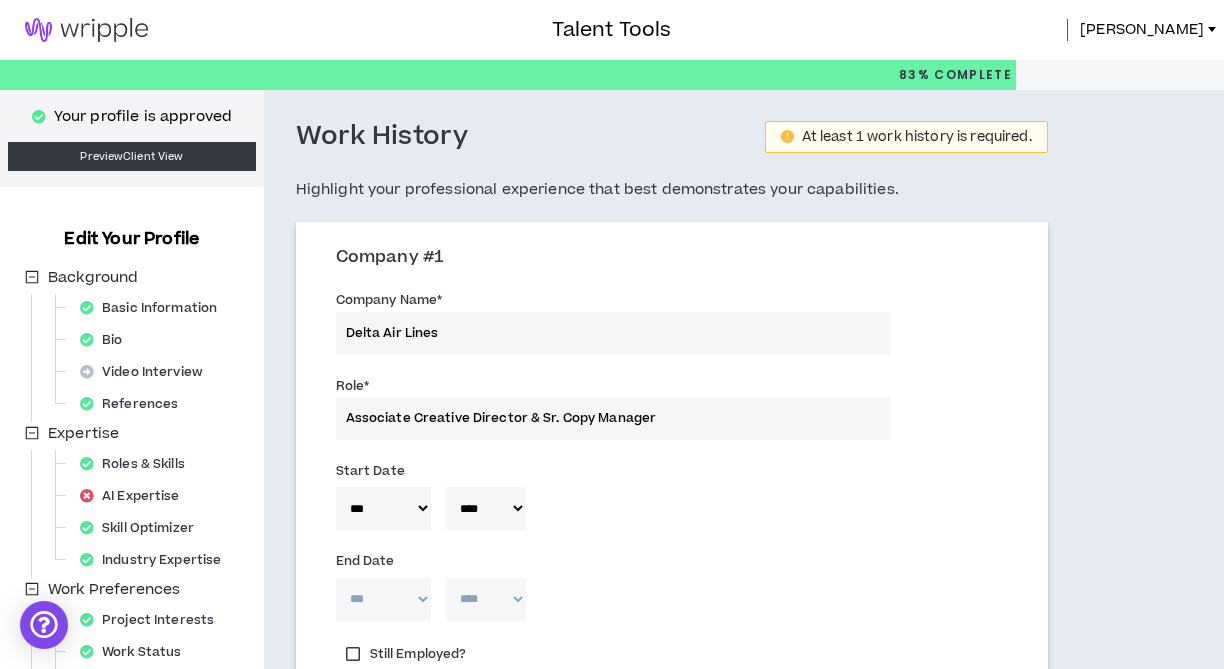 type 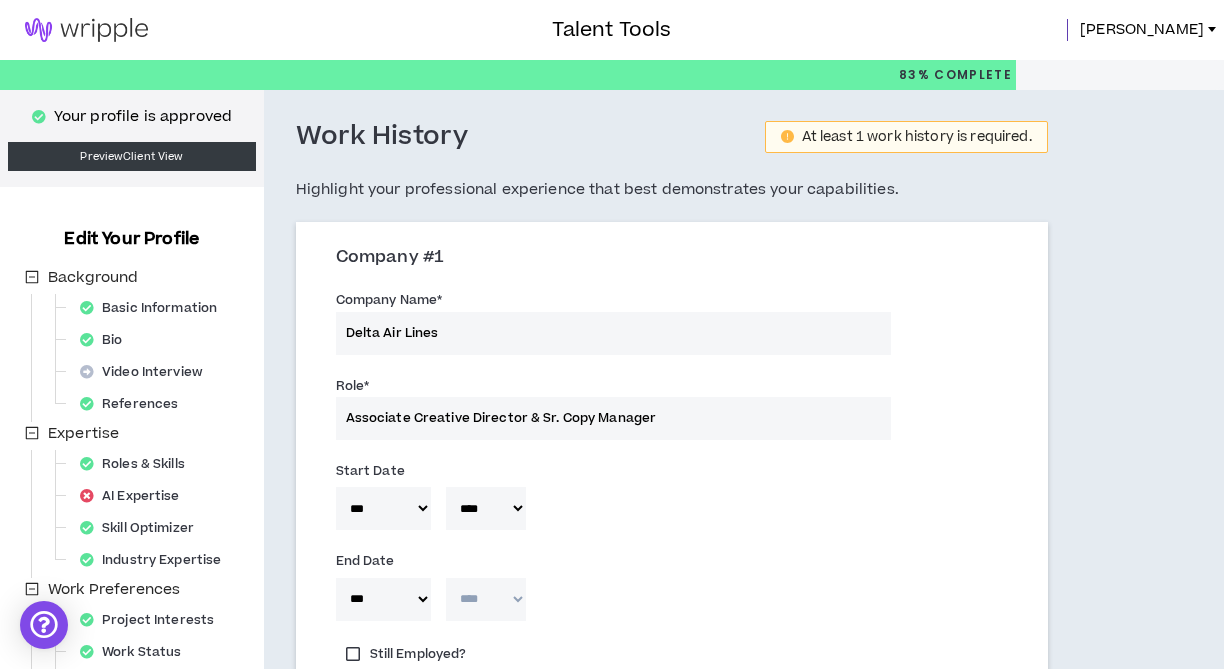 click on "**** **** **** **** **** **** **** **** **** **** **** **** **** **** **** **** **** **** **** **** **** **** **** **** **** **** **** **** **** **** **** **** **** **** **** **** **** **** **** **** **** **** **** **** **** **** **** **** **** **** **** **** **** **** **** **** **** **** **** **** **** **** **** **** **** **** **** **** **** **** **** **** **** **** **** **** **** **** **** **** **** **** **** **** **** **** **** **** **** **** **** **** **** **** **** **** **** **** **** **** **** **** **** **** **** **** **** **** **** **** **** **** **** **** **** **** **** **** **** **** **** **** **** **** **** **** ****" at bounding box center (486, 599) 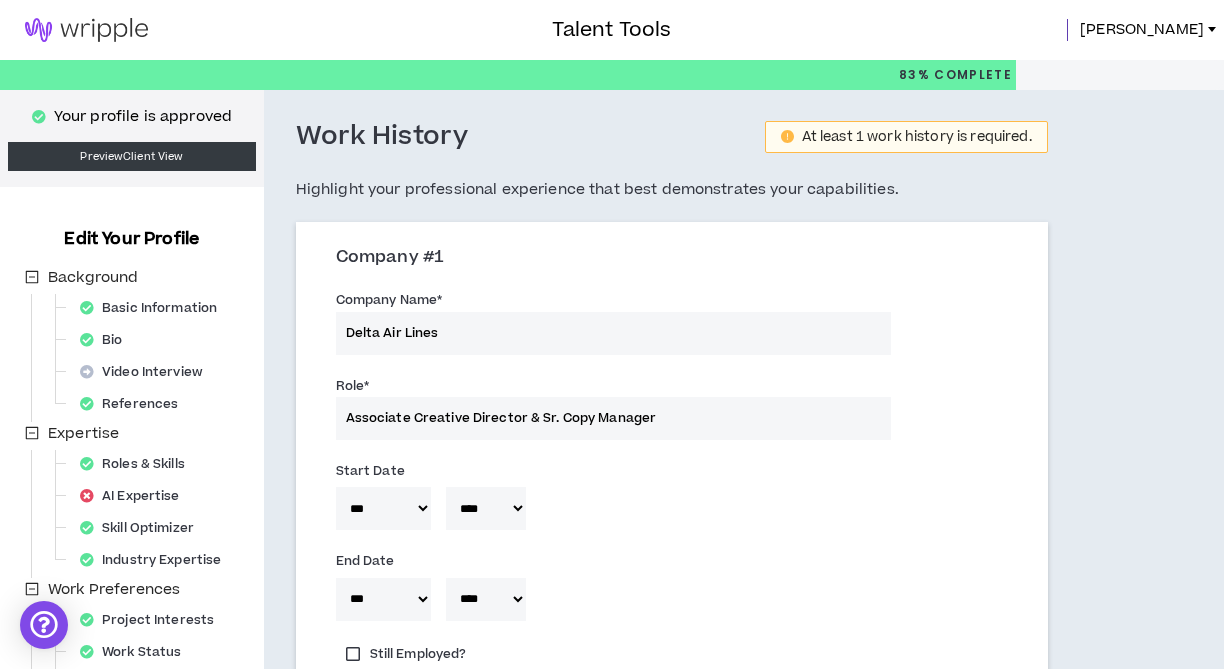 click on "End Date" at bounding box center (613, 561) 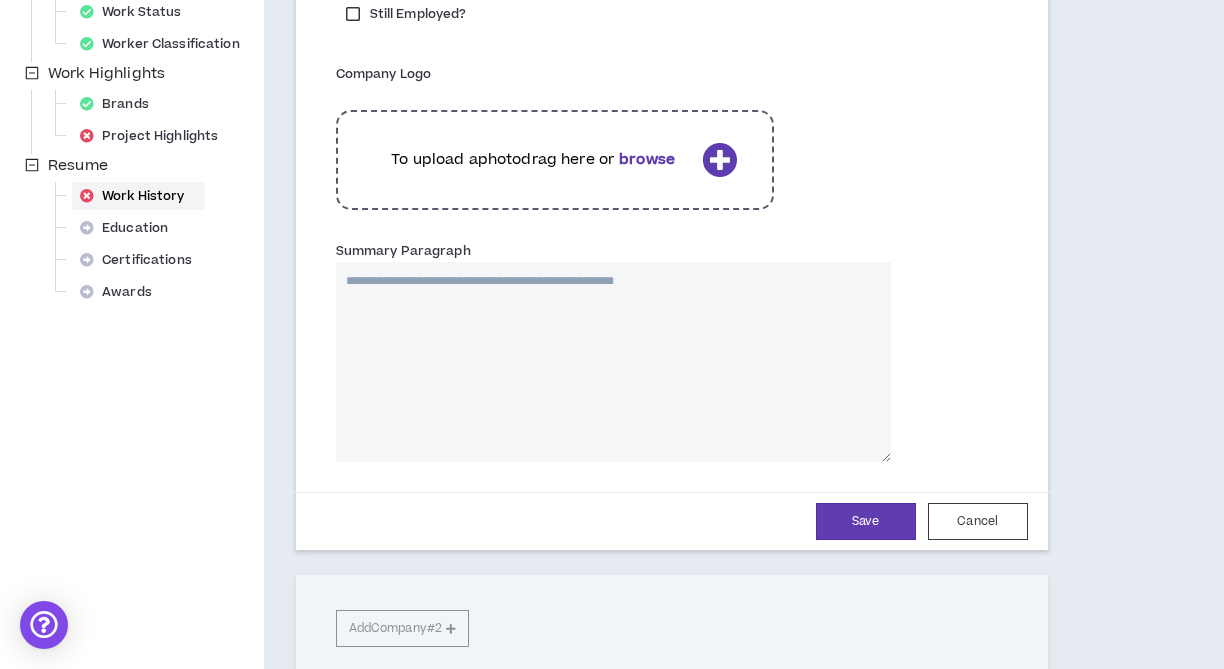 scroll, scrollTop: 648, scrollLeft: 0, axis: vertical 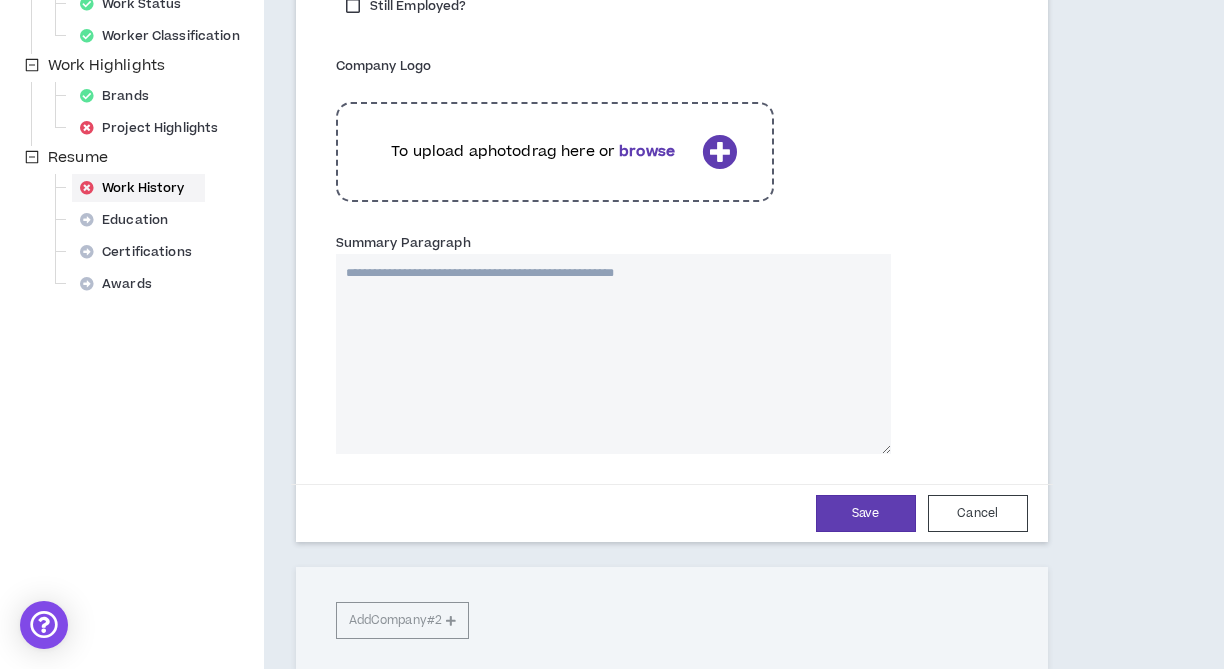 click on "Summary Paragraph" at bounding box center (613, 354) 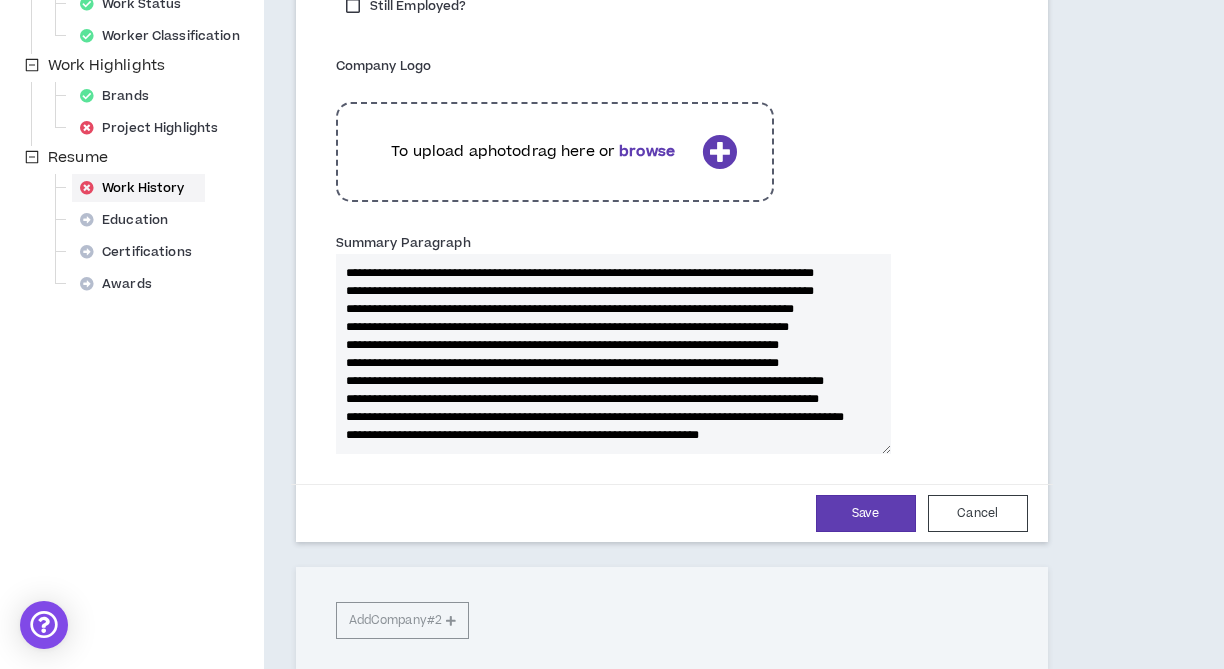 scroll, scrollTop: 152, scrollLeft: 0, axis: vertical 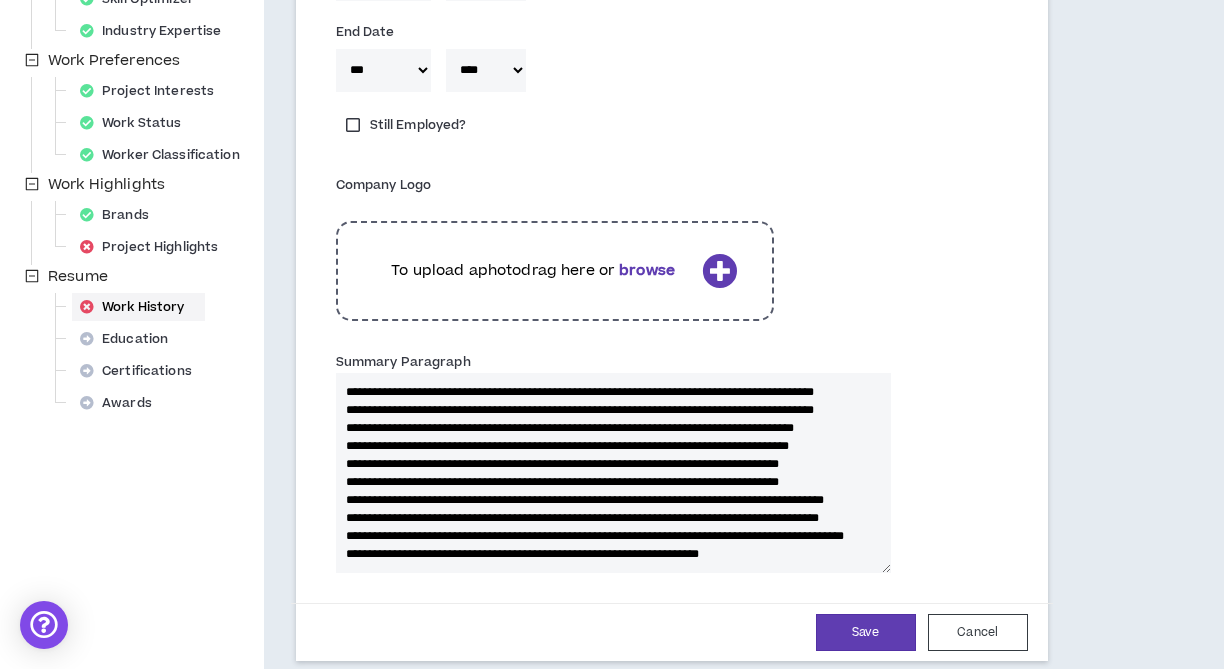 click on "**********" at bounding box center [613, 473] 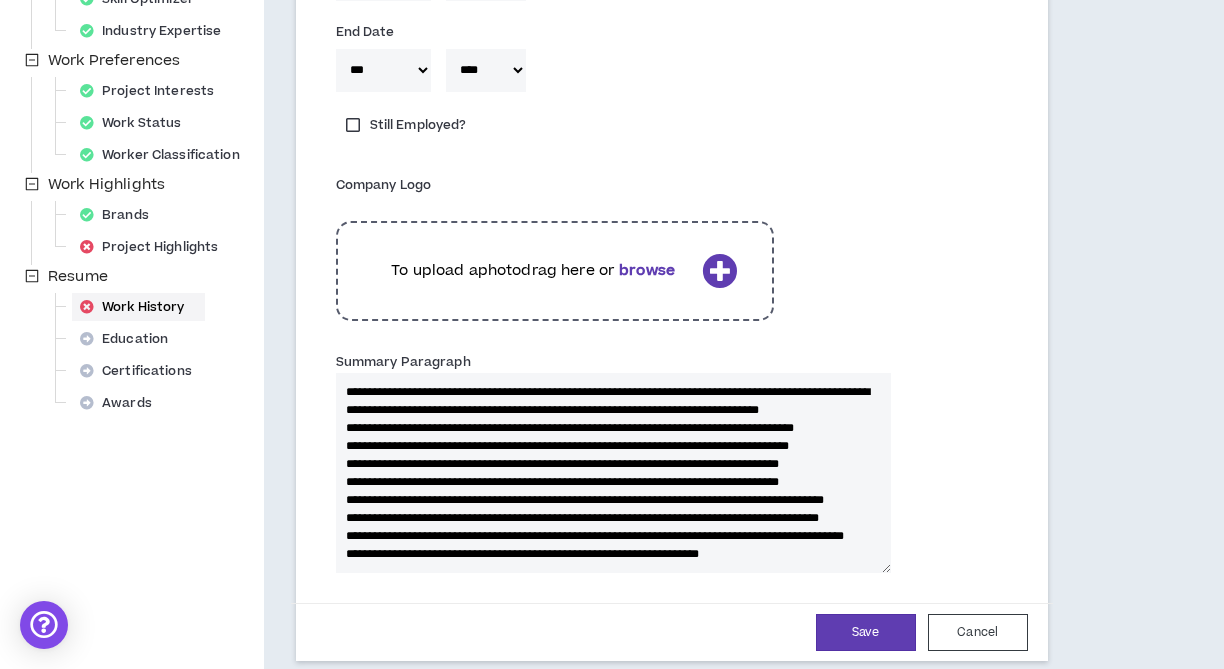 type 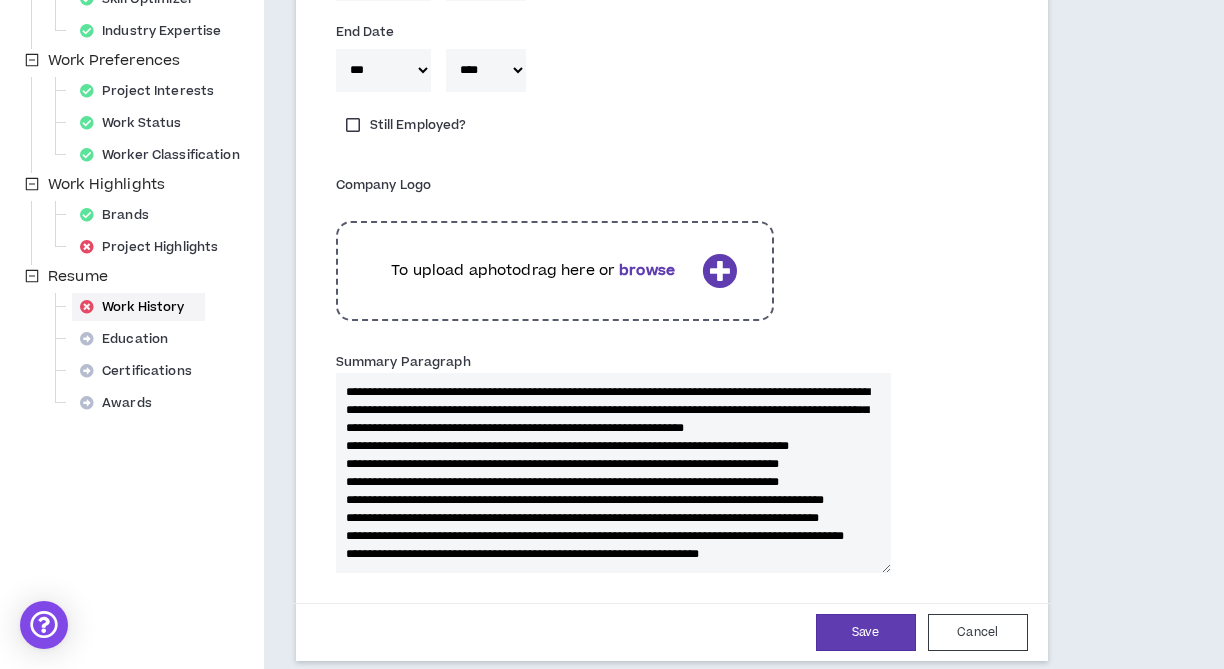 type 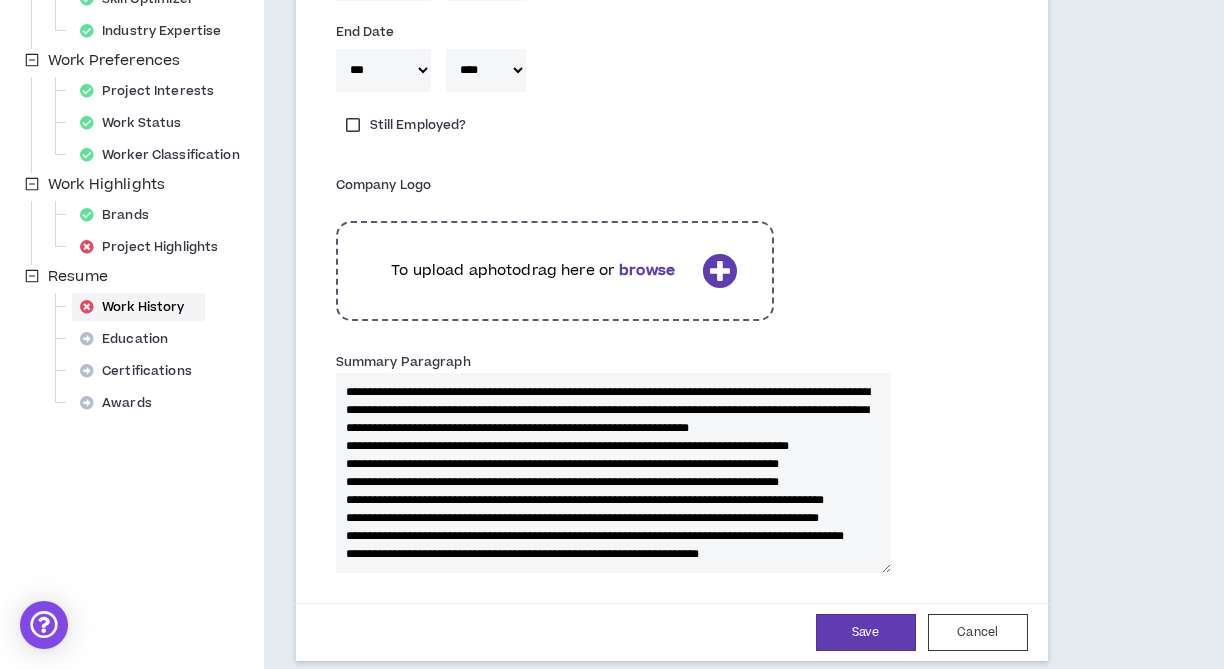 type 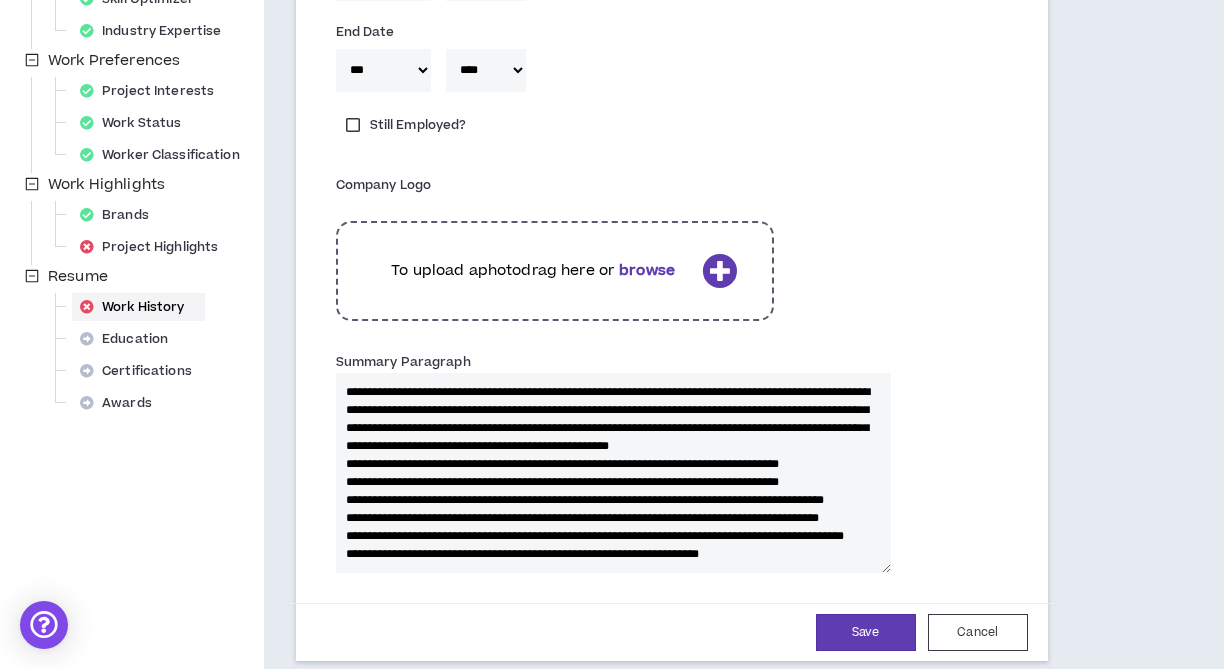 type on "**********" 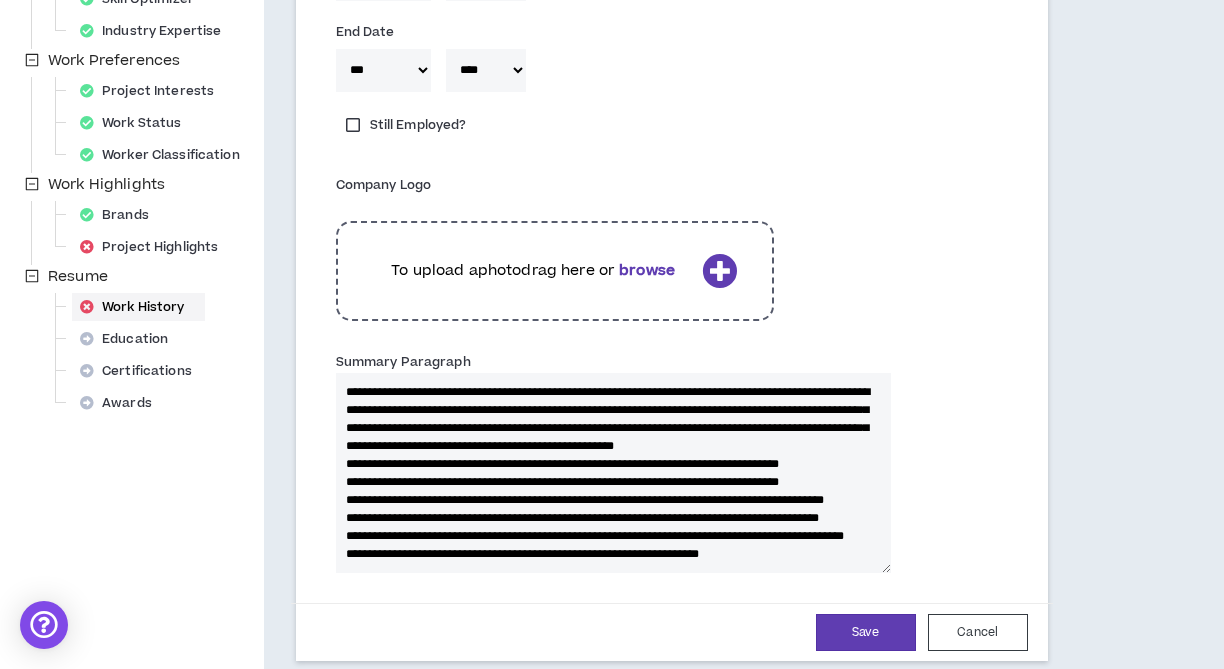 type 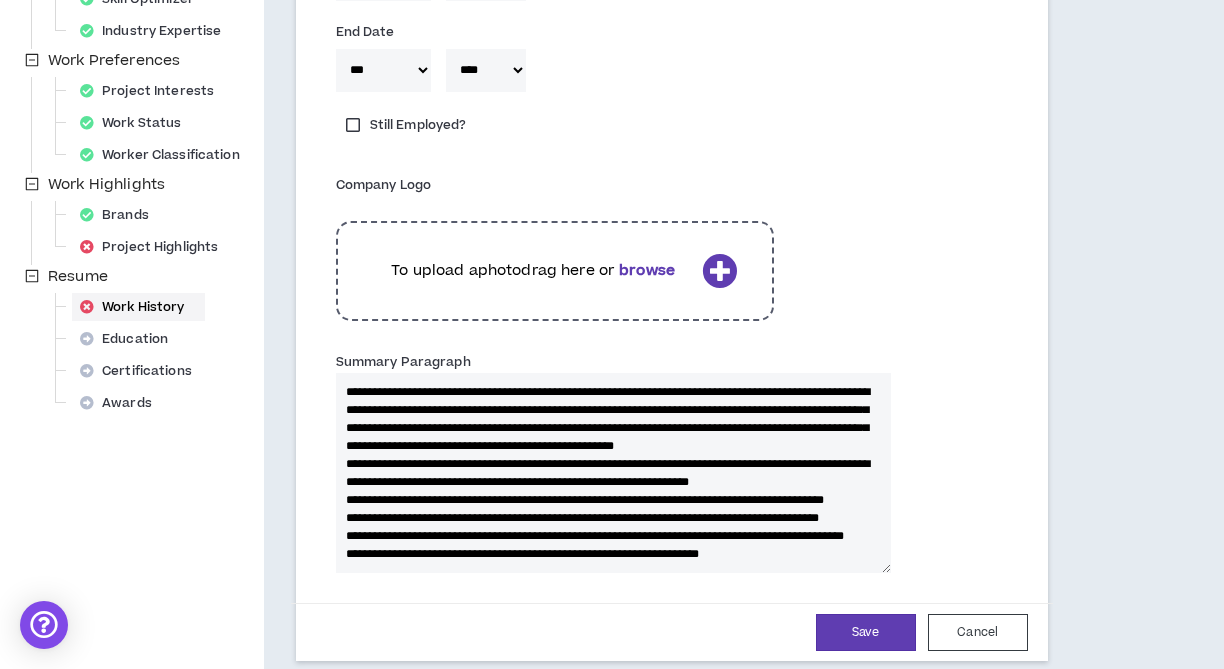 type on "**********" 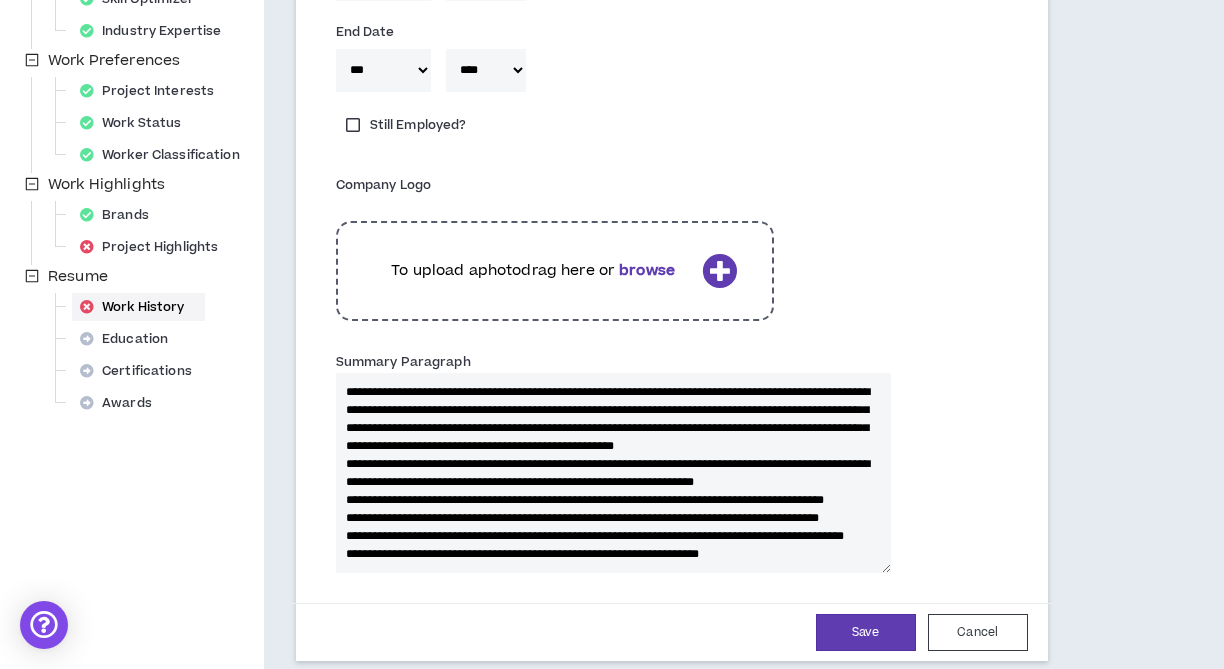 type 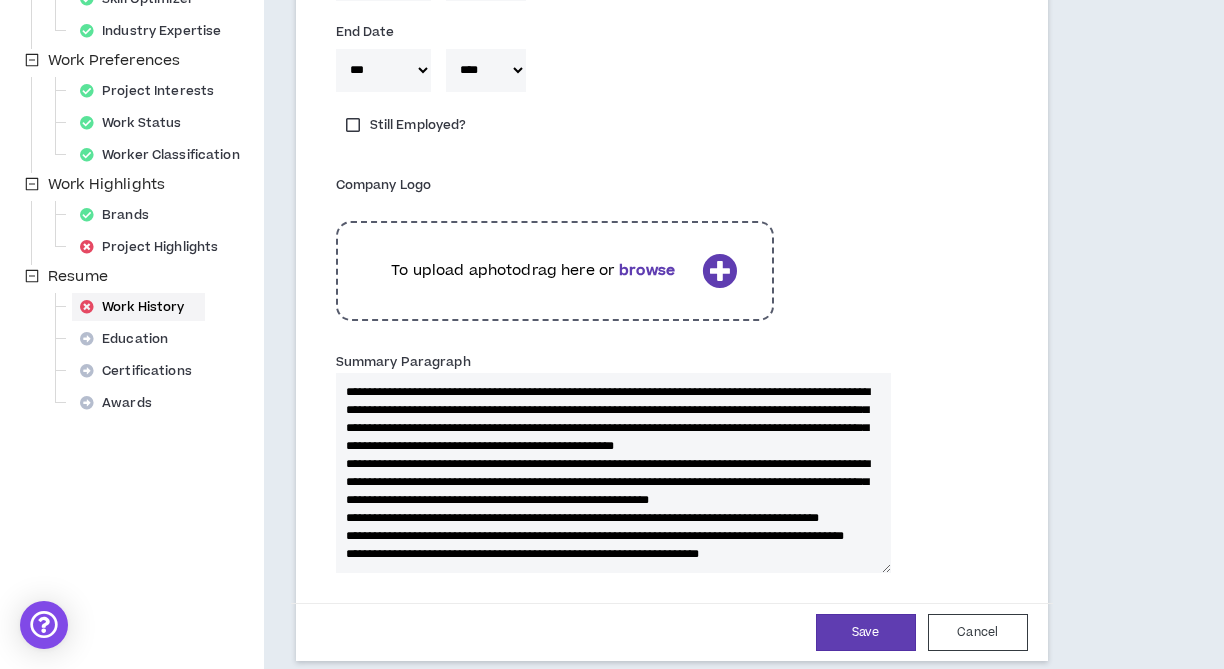 type on "**********" 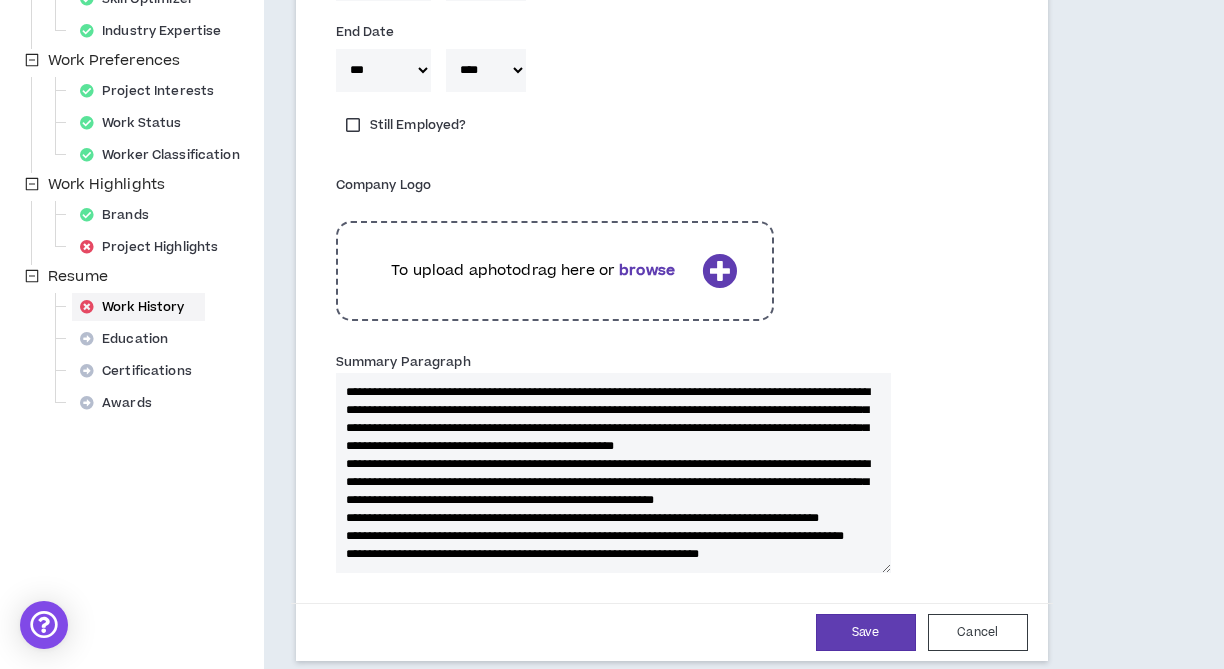 type 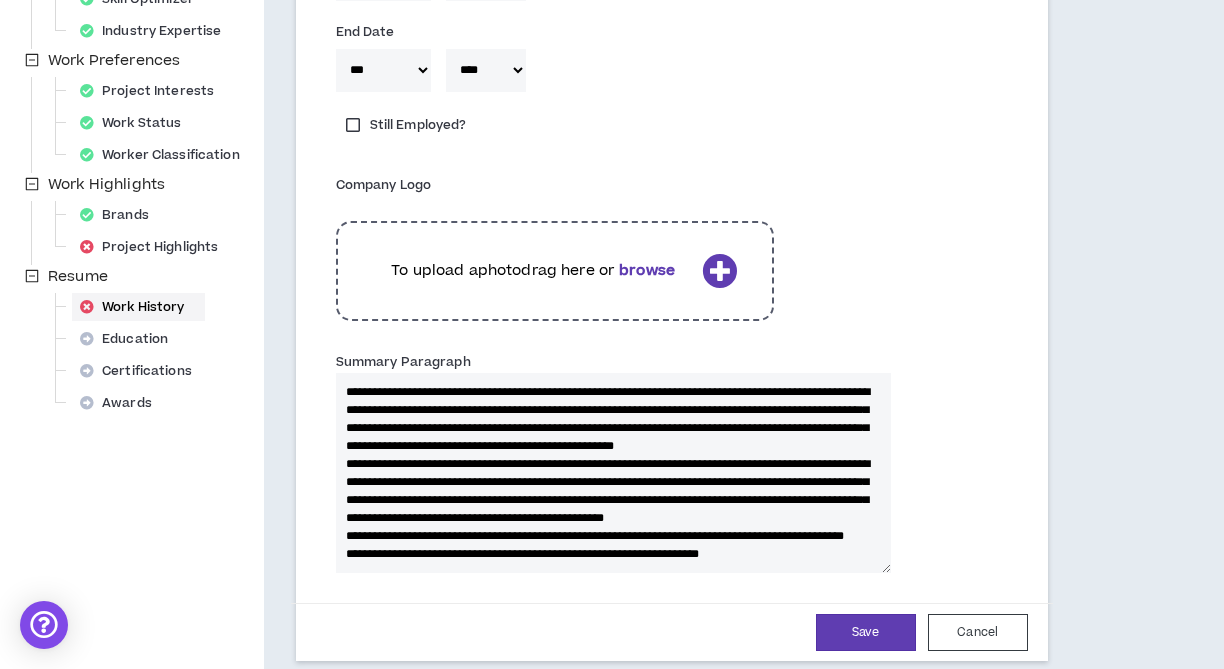 scroll, scrollTop: 54, scrollLeft: 0, axis: vertical 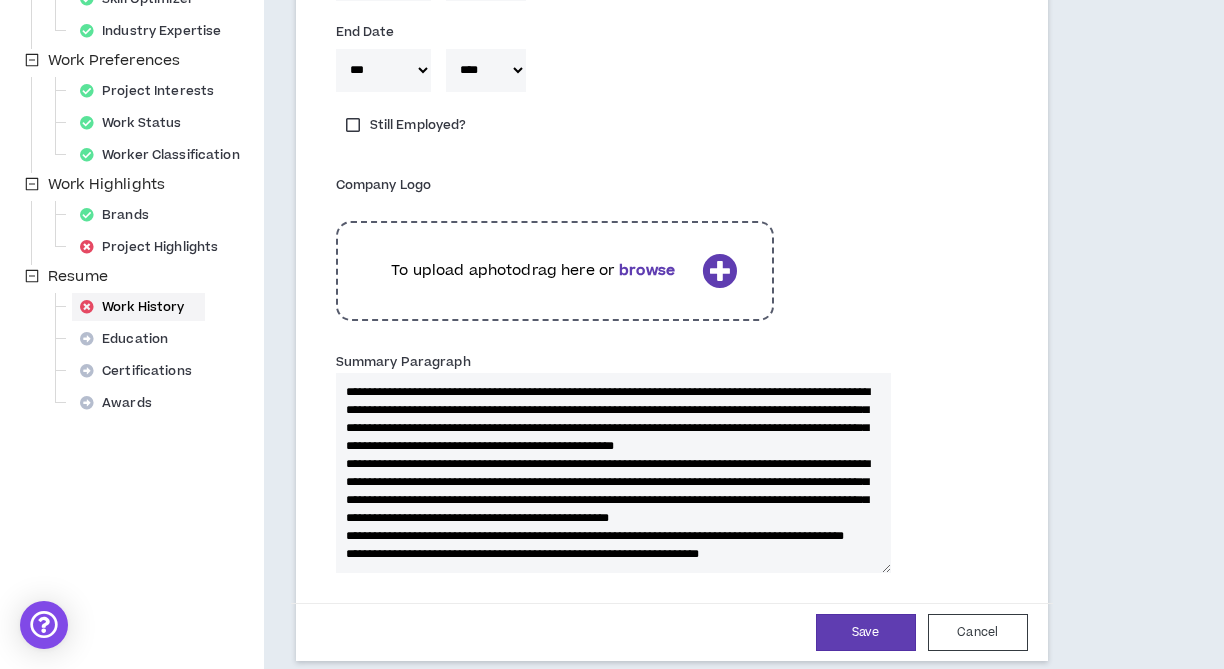 type 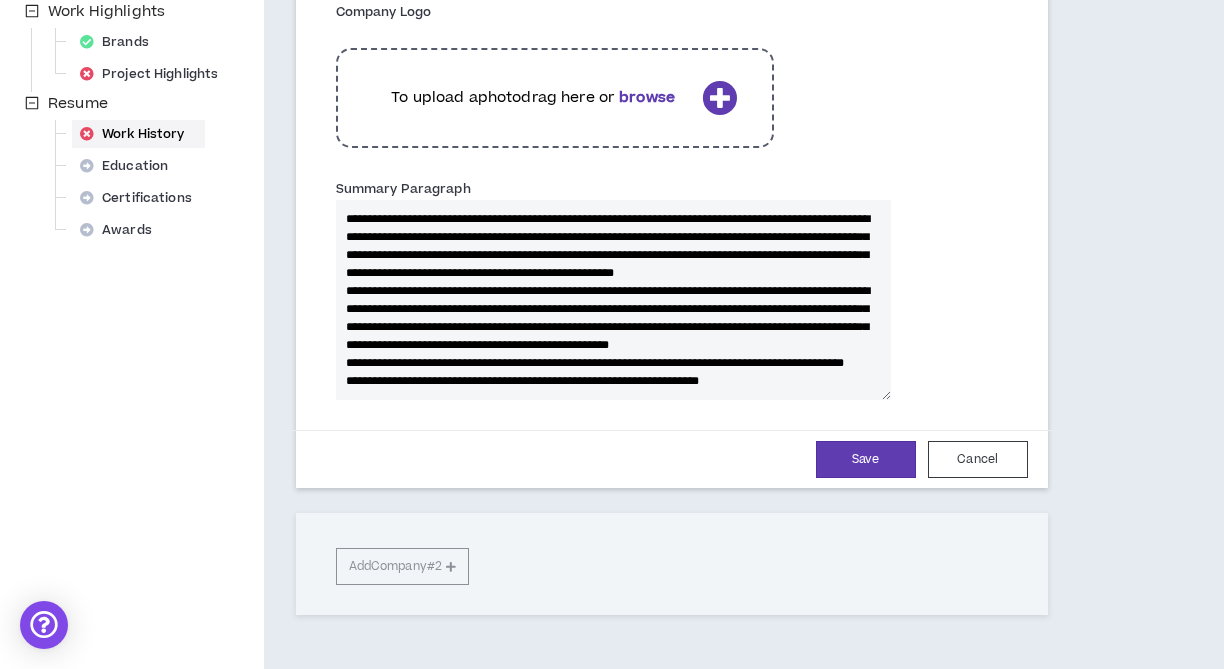 scroll, scrollTop: 716, scrollLeft: 0, axis: vertical 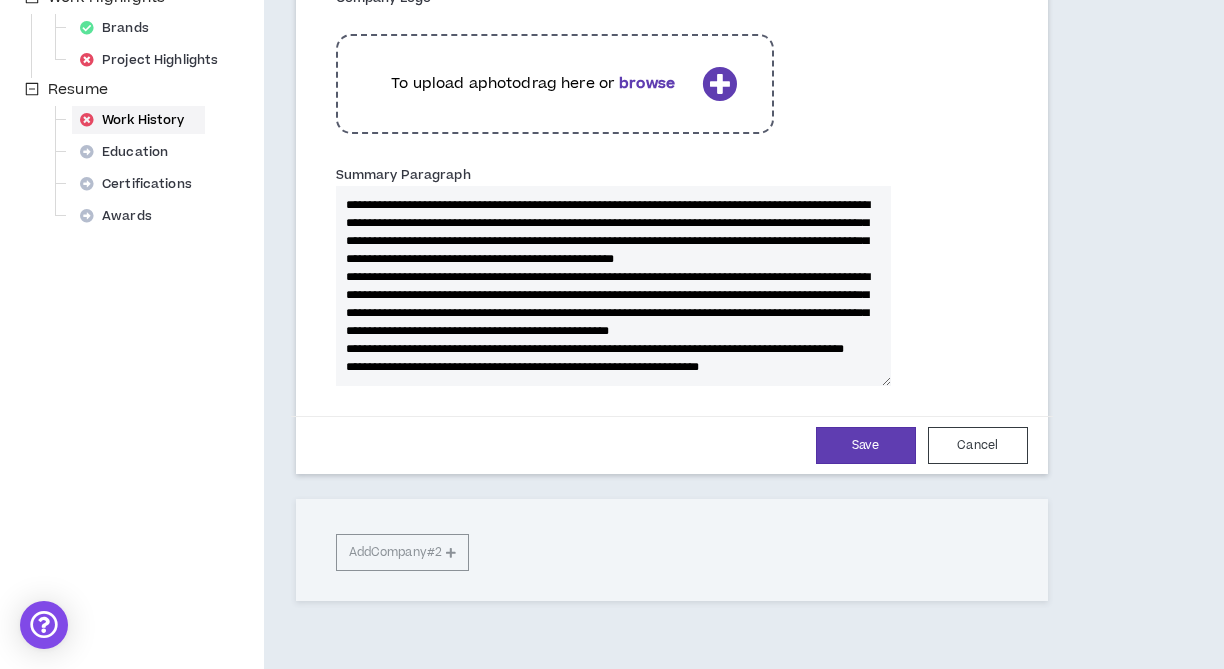 click on "**********" at bounding box center (613, 286) 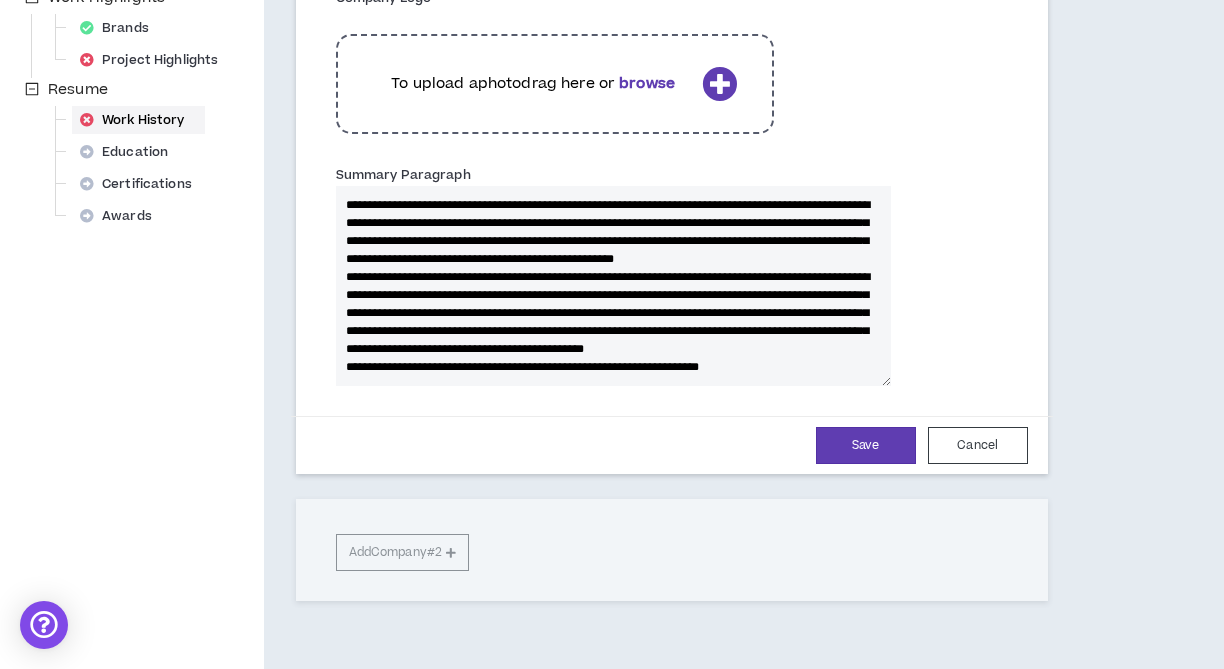 type on "**********" 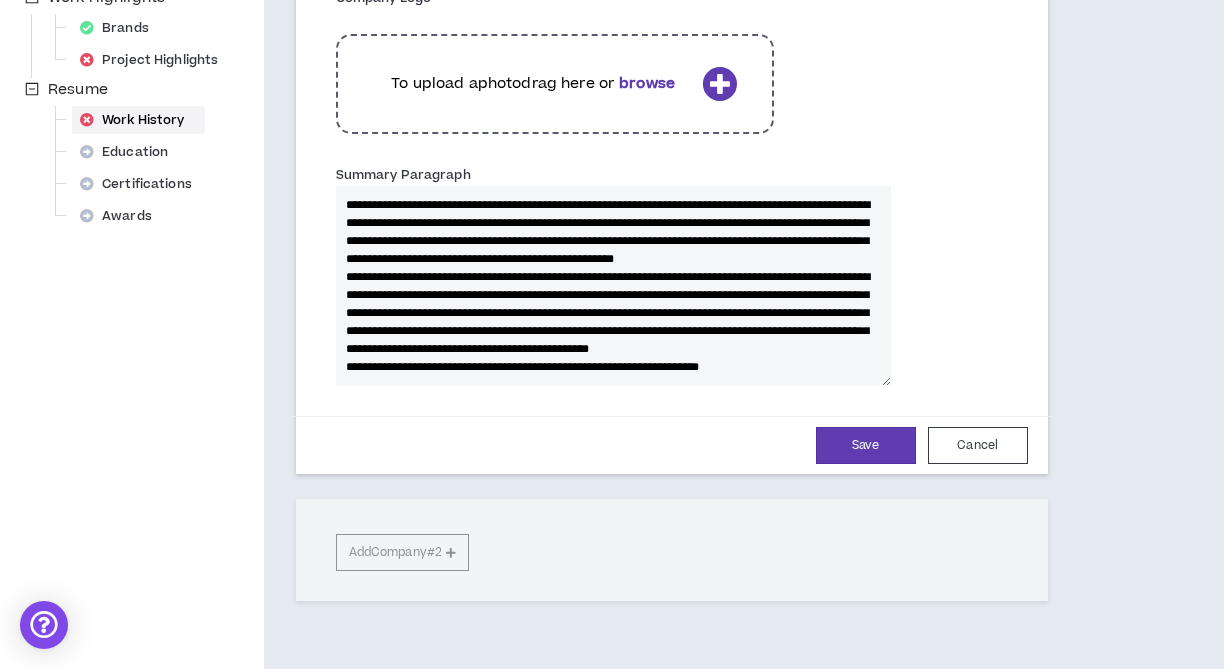 type 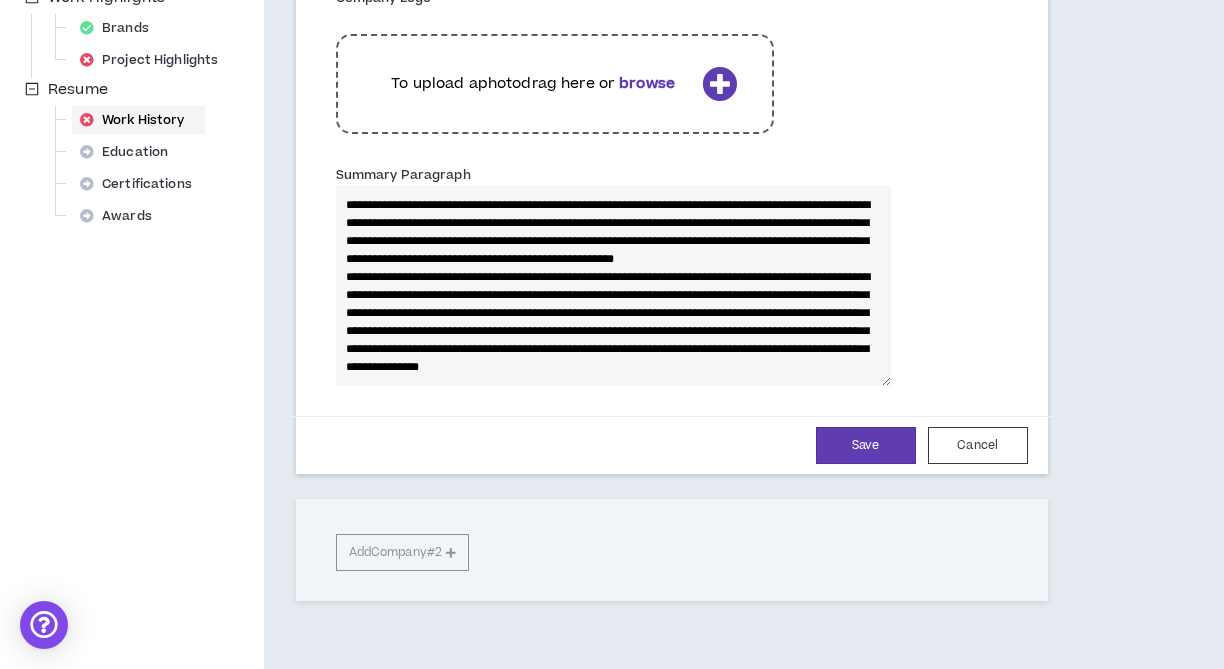 scroll, scrollTop: 36, scrollLeft: 0, axis: vertical 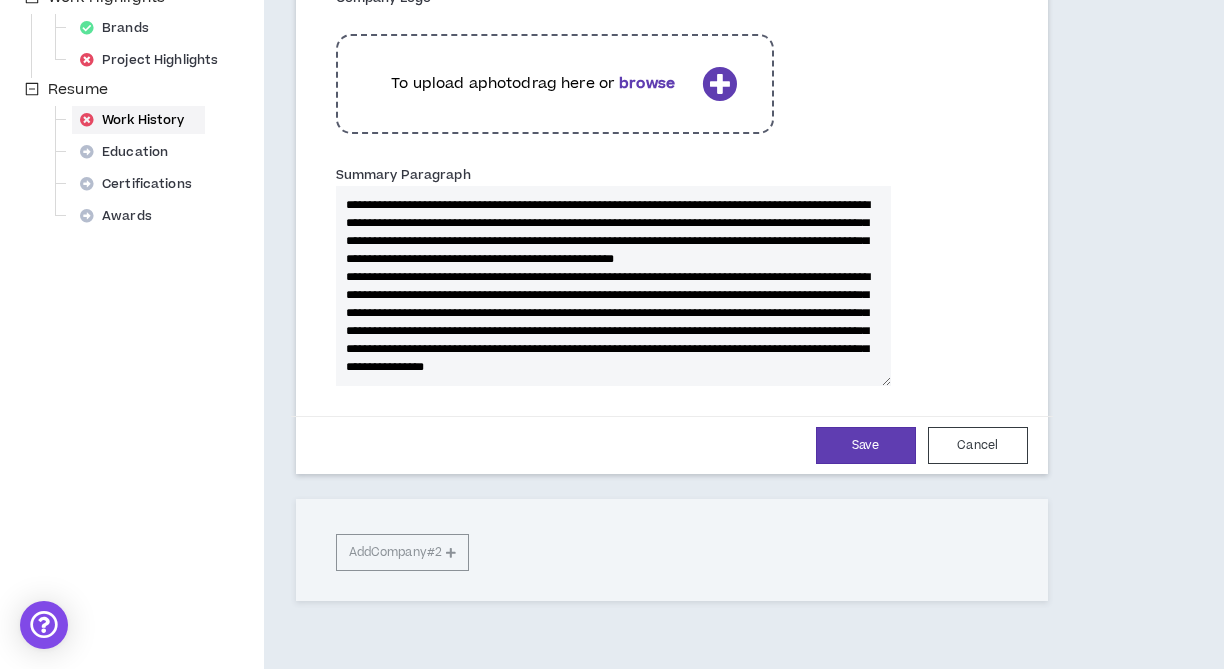 type 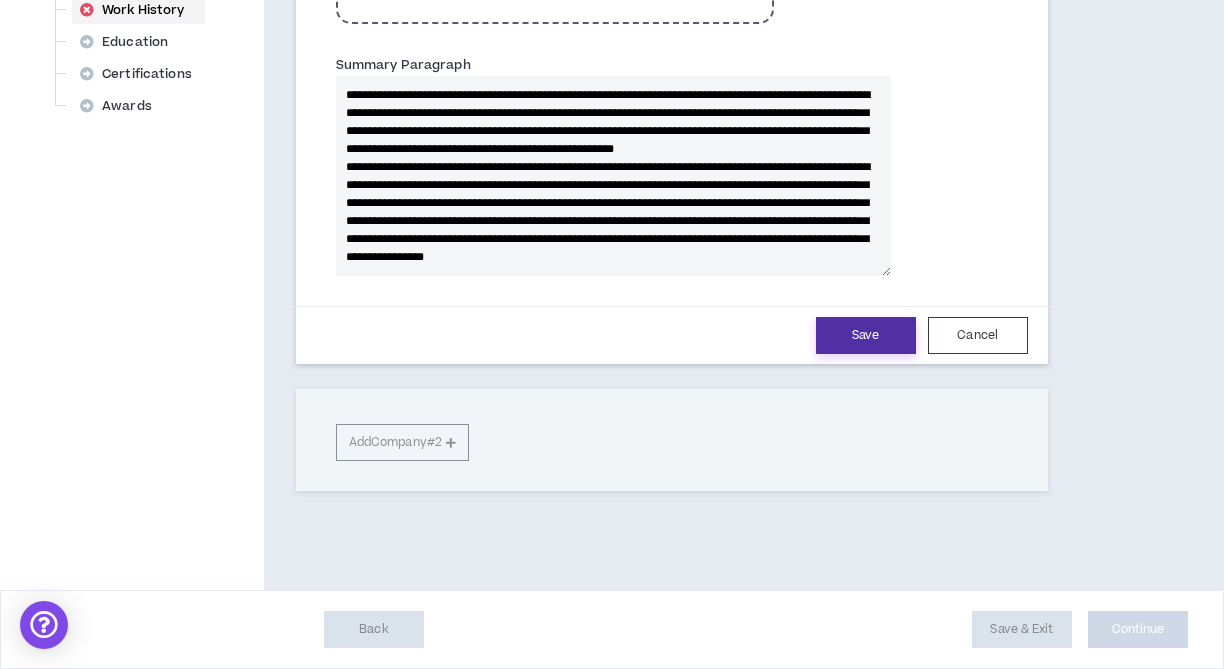type on "**********" 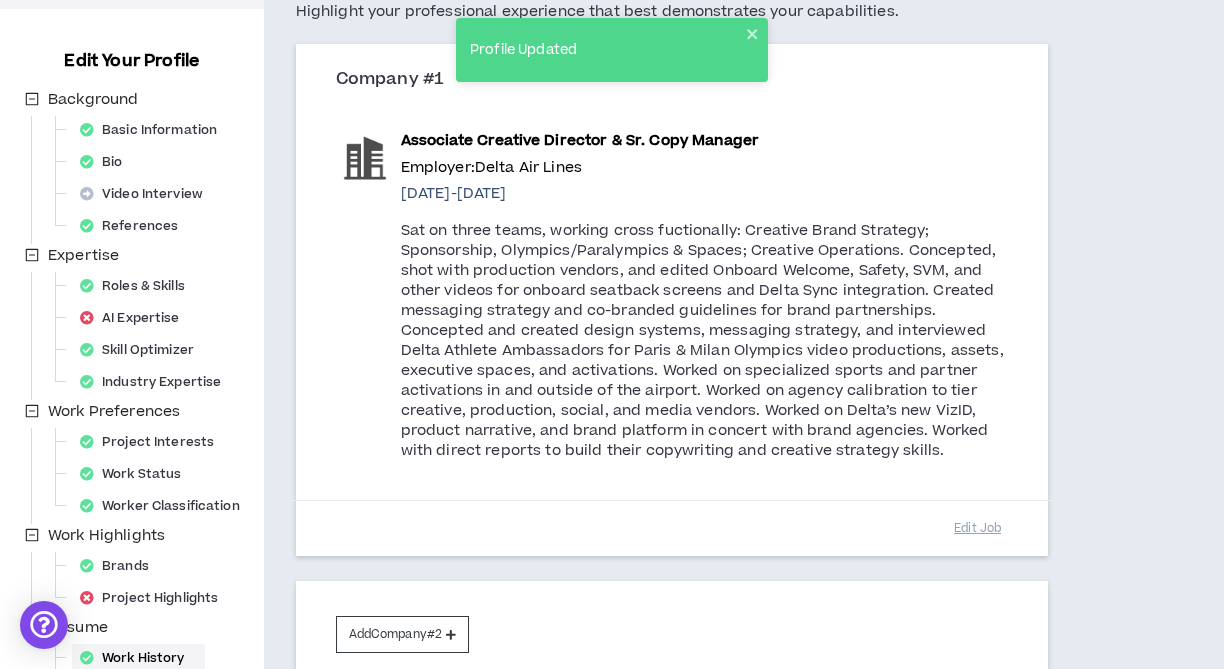 scroll, scrollTop: 162, scrollLeft: 0, axis: vertical 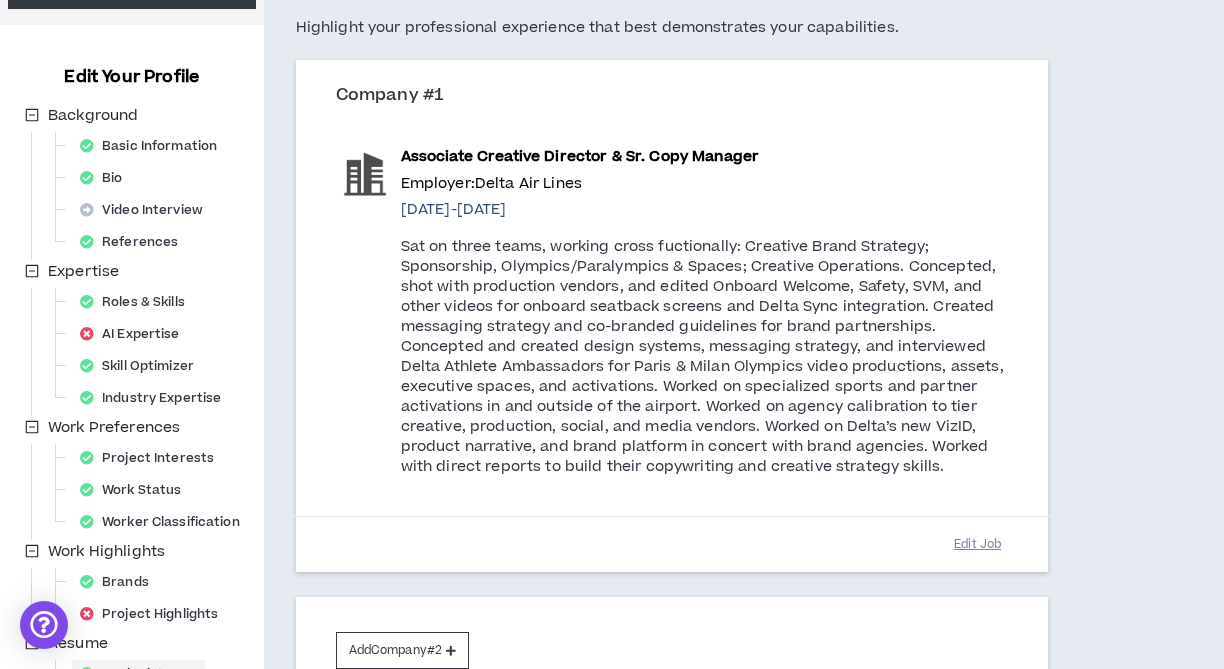 click on "Edit   Job" at bounding box center [978, 544] 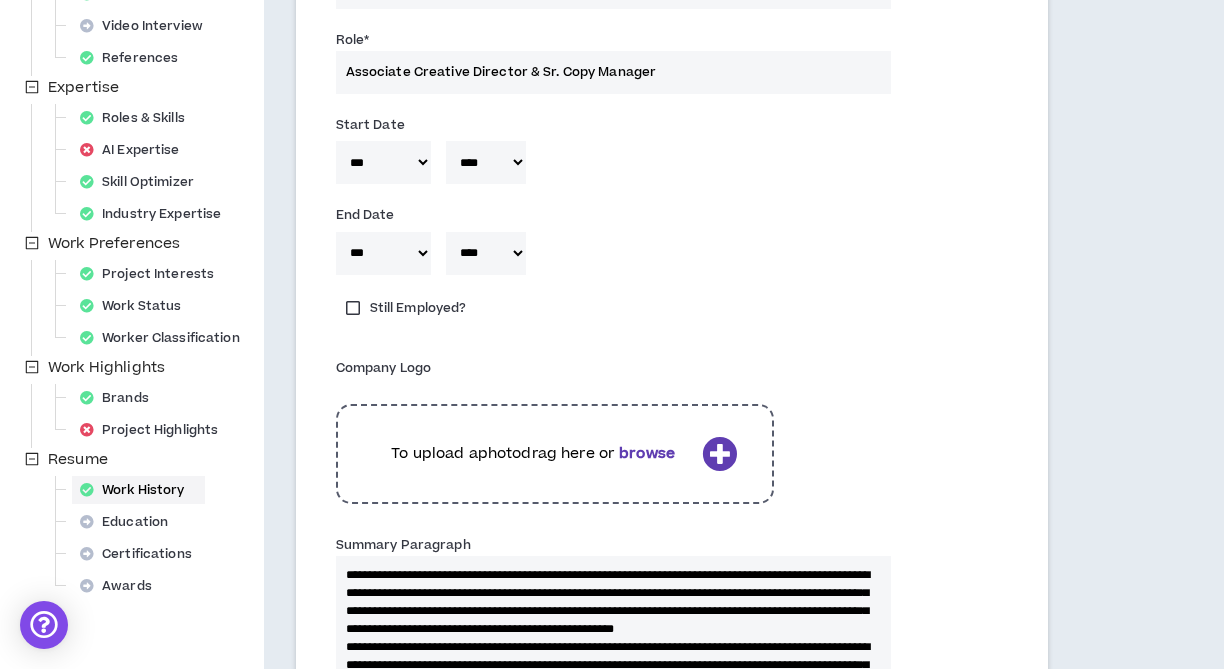 scroll, scrollTop: 372, scrollLeft: 0, axis: vertical 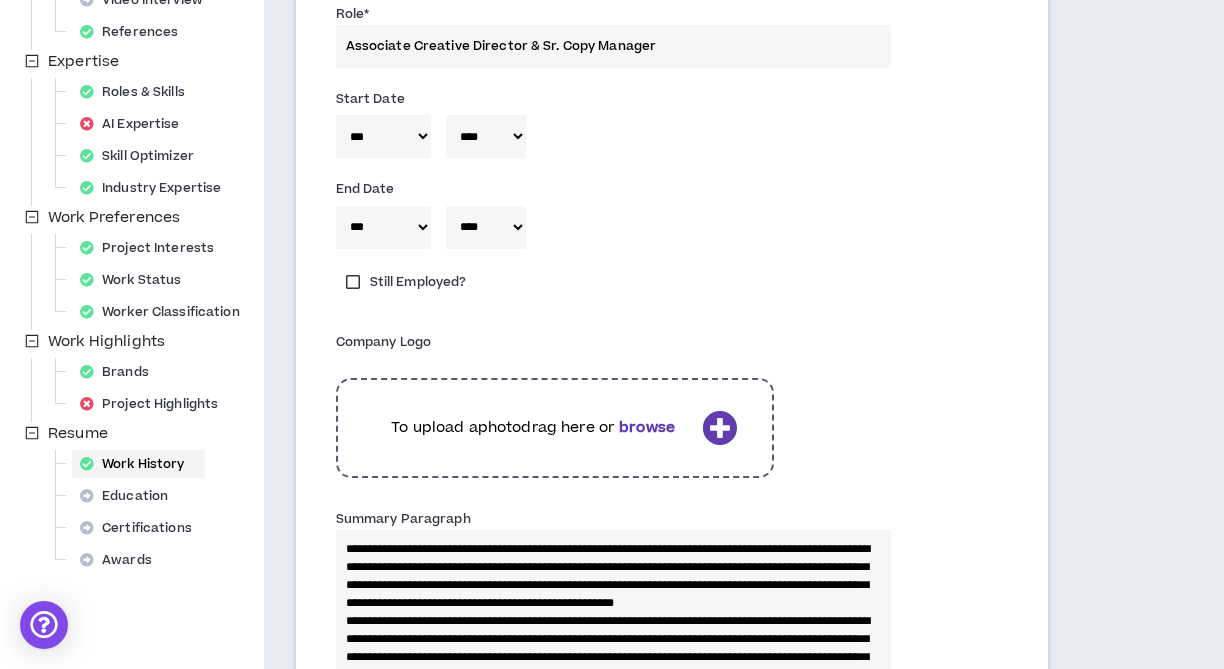 click on "To upload a  photo  drag here or browse" at bounding box center [533, 428] 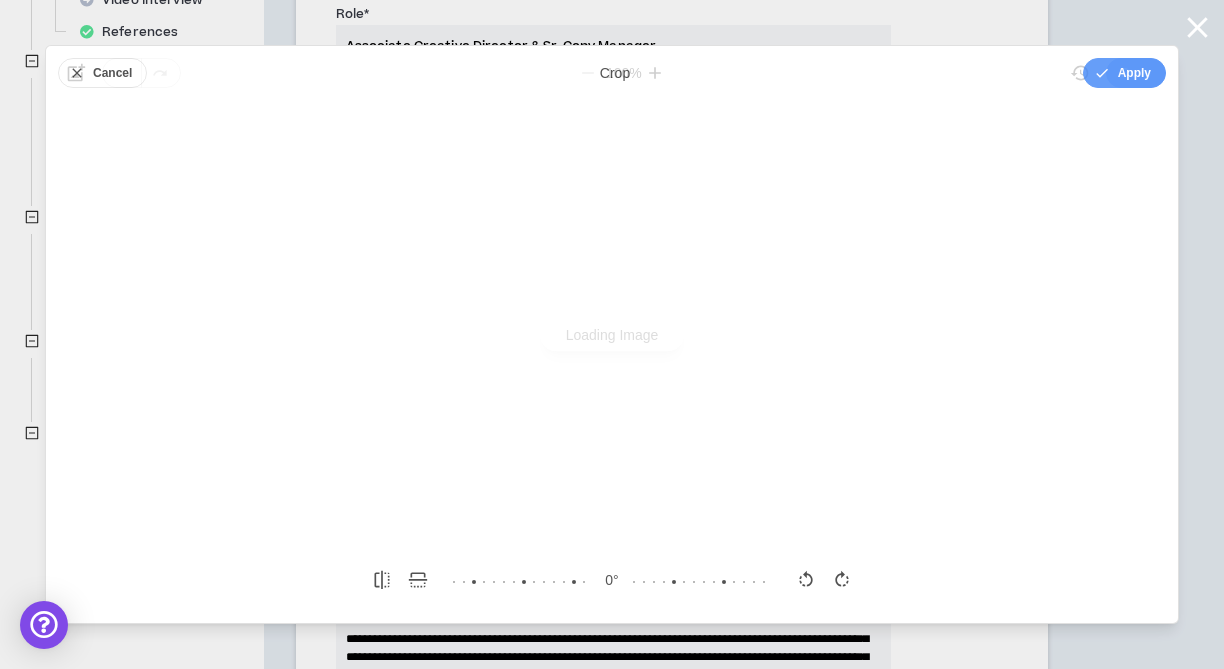 scroll, scrollTop: 0, scrollLeft: 0, axis: both 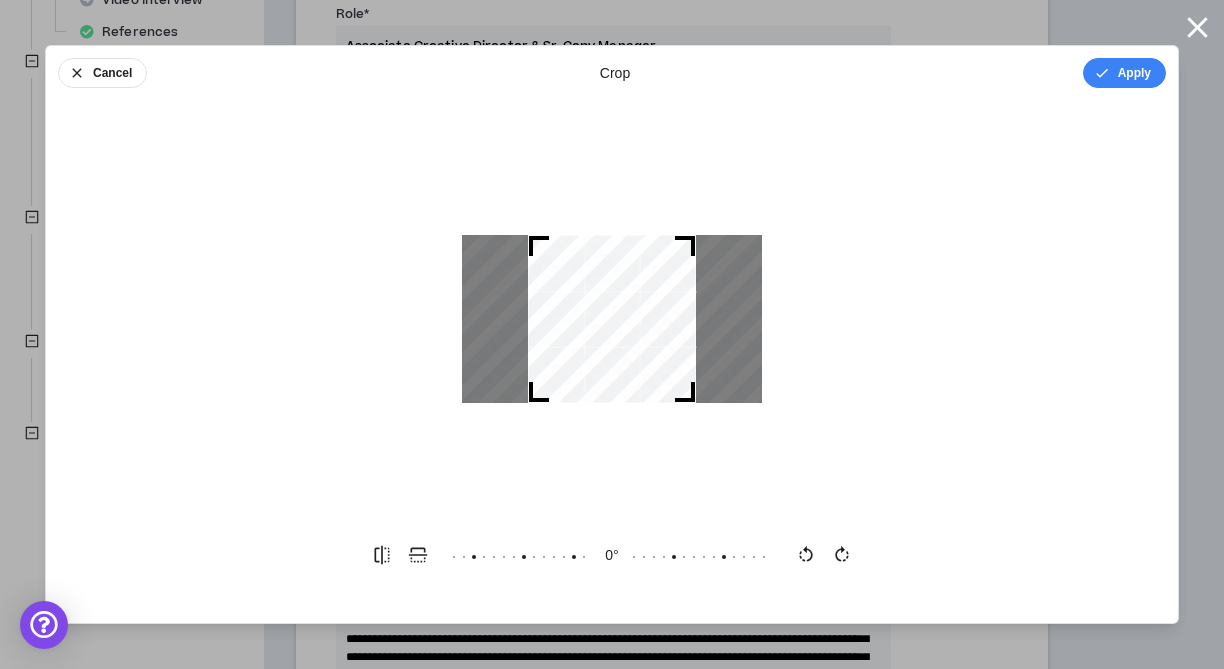 drag, startPoint x: 691, startPoint y: 392, endPoint x: 747, endPoint y: 399, distance: 56.435802 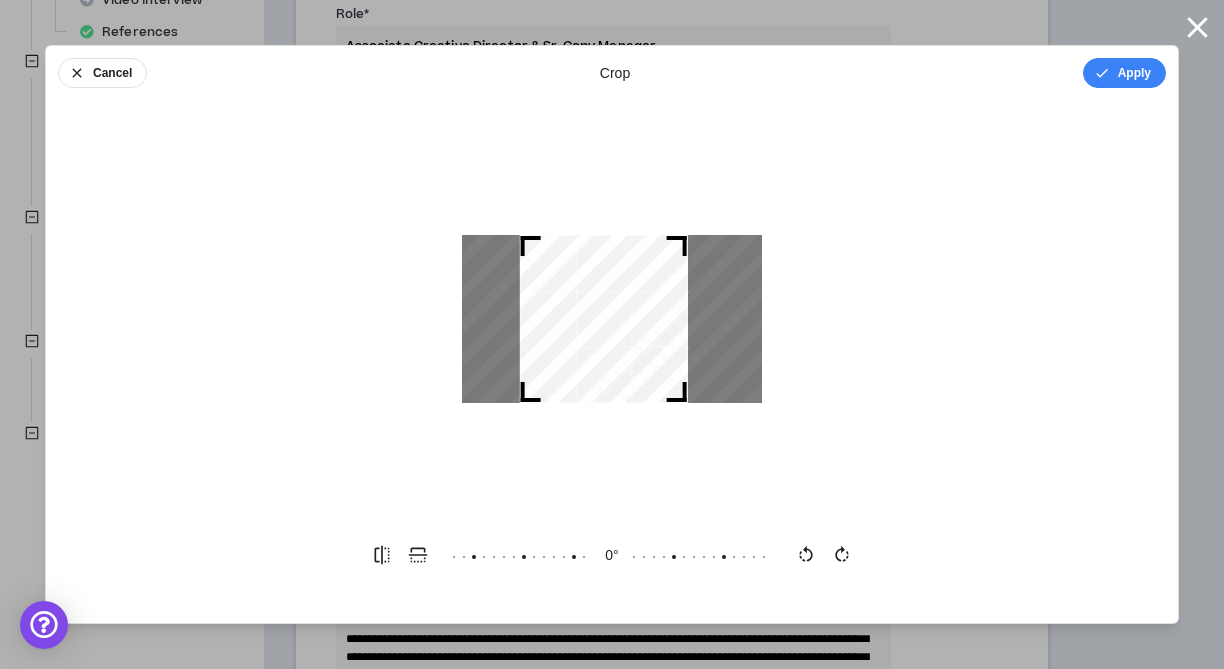 click at bounding box center (604, 319) 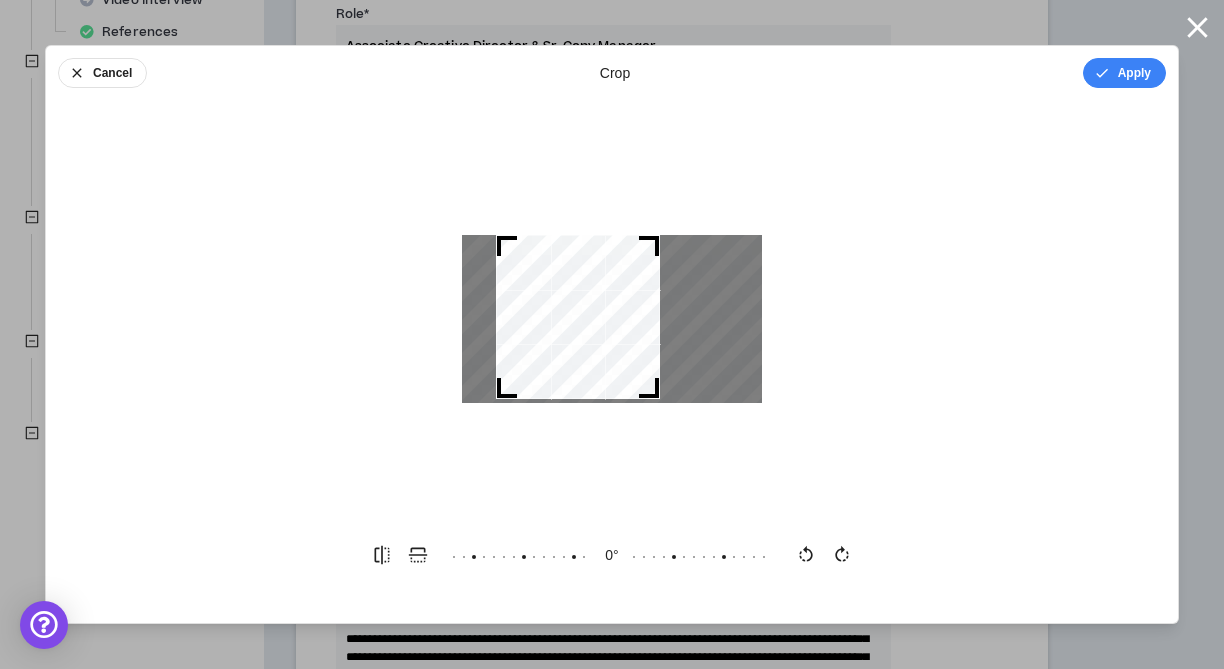 click at bounding box center [612, 319] 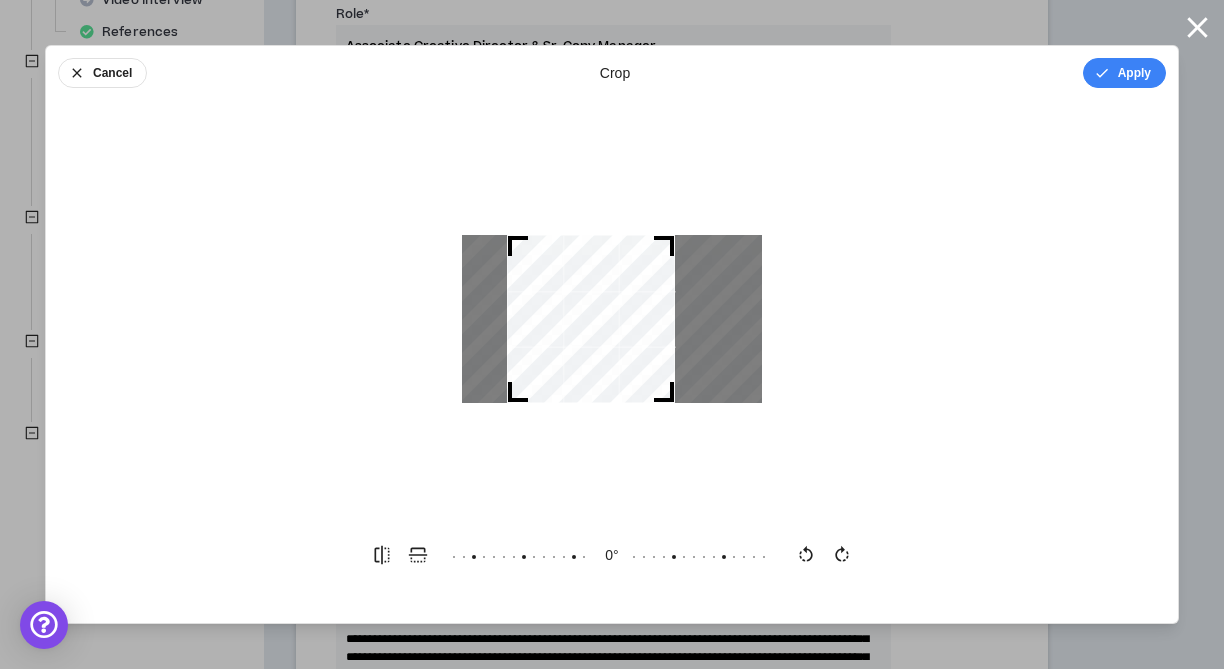 drag, startPoint x: 645, startPoint y: 368, endPoint x: 683, endPoint y: 372, distance: 38.209946 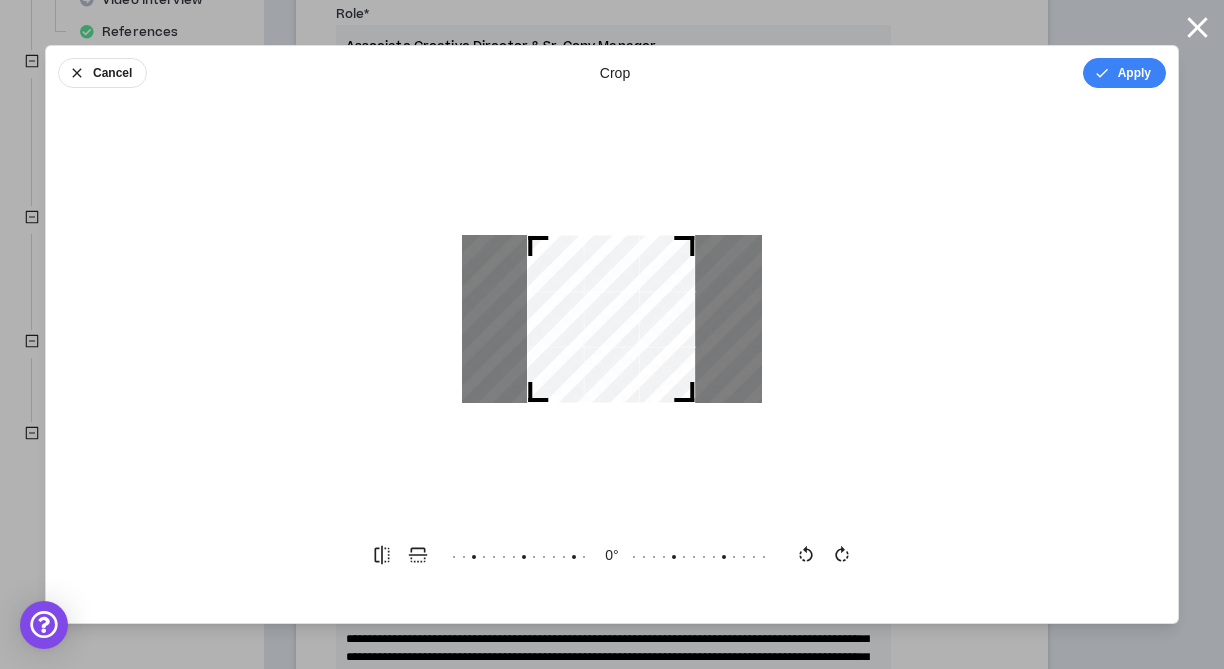 drag, startPoint x: 603, startPoint y: 327, endPoint x: 558, endPoint y: 316, distance: 46.32494 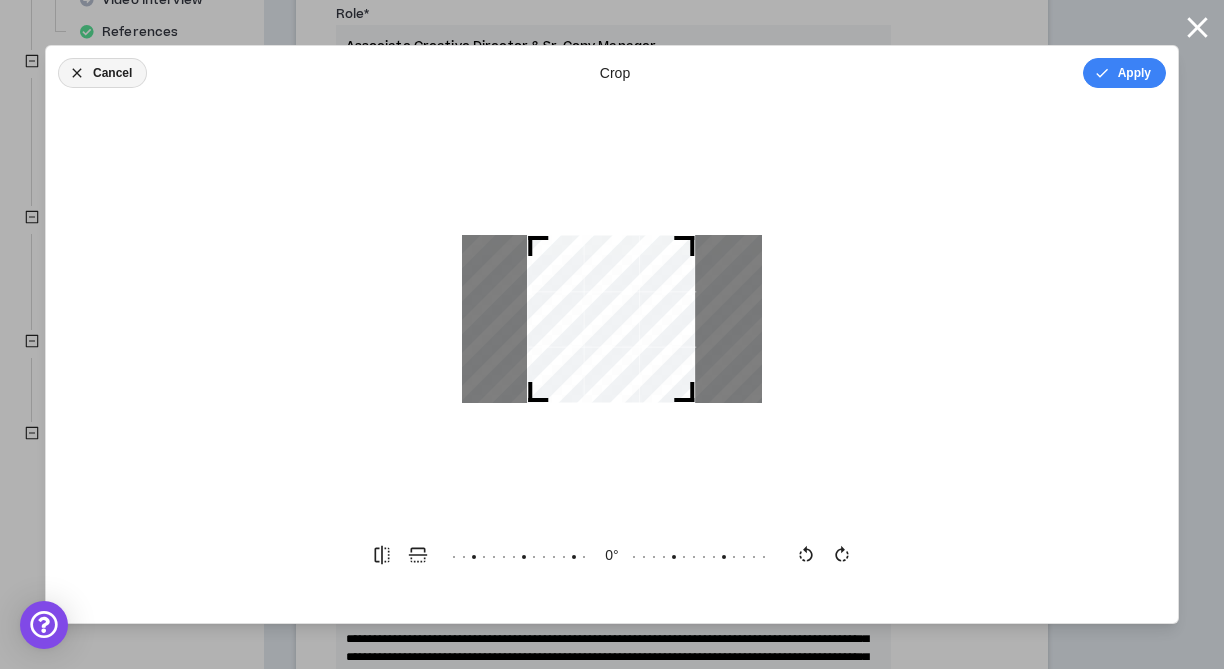 click on "Cancel" at bounding box center (102, 73) 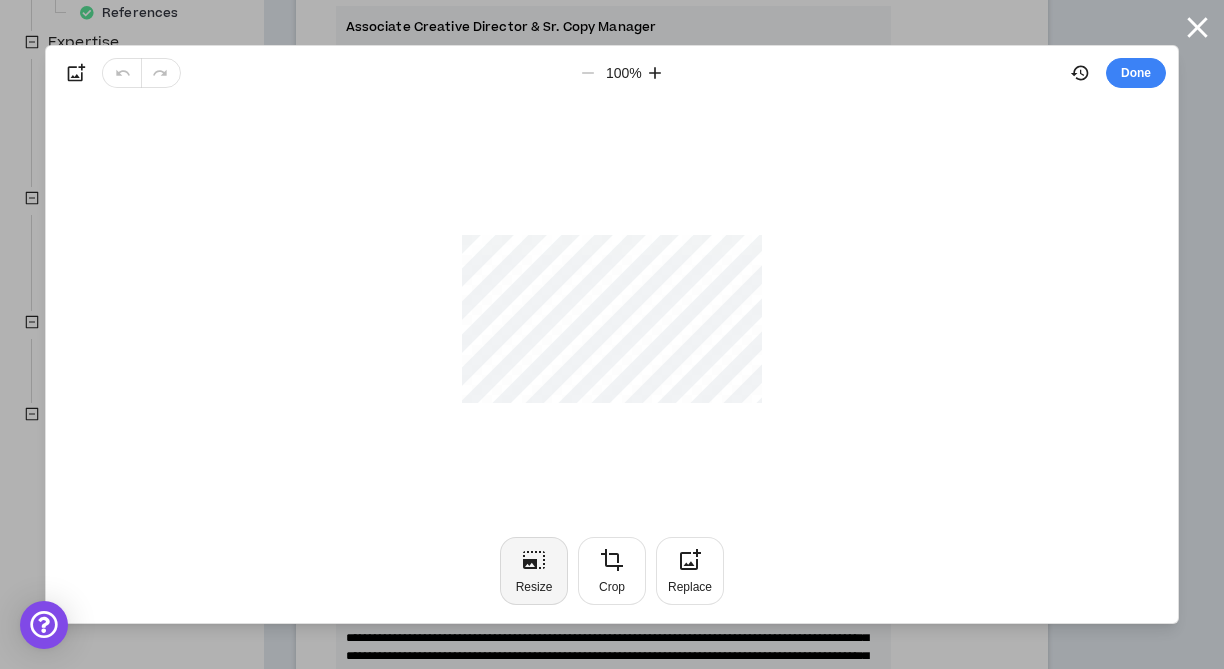 scroll, scrollTop: 390, scrollLeft: 0, axis: vertical 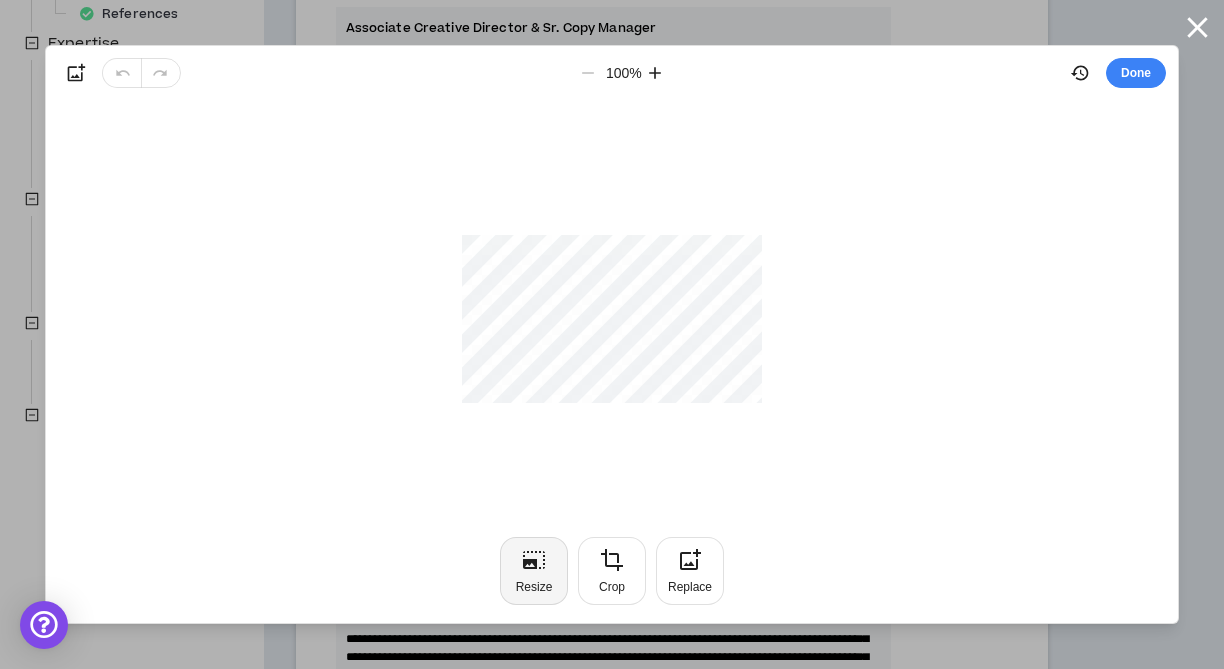 click on "Resize" at bounding box center (534, 571) 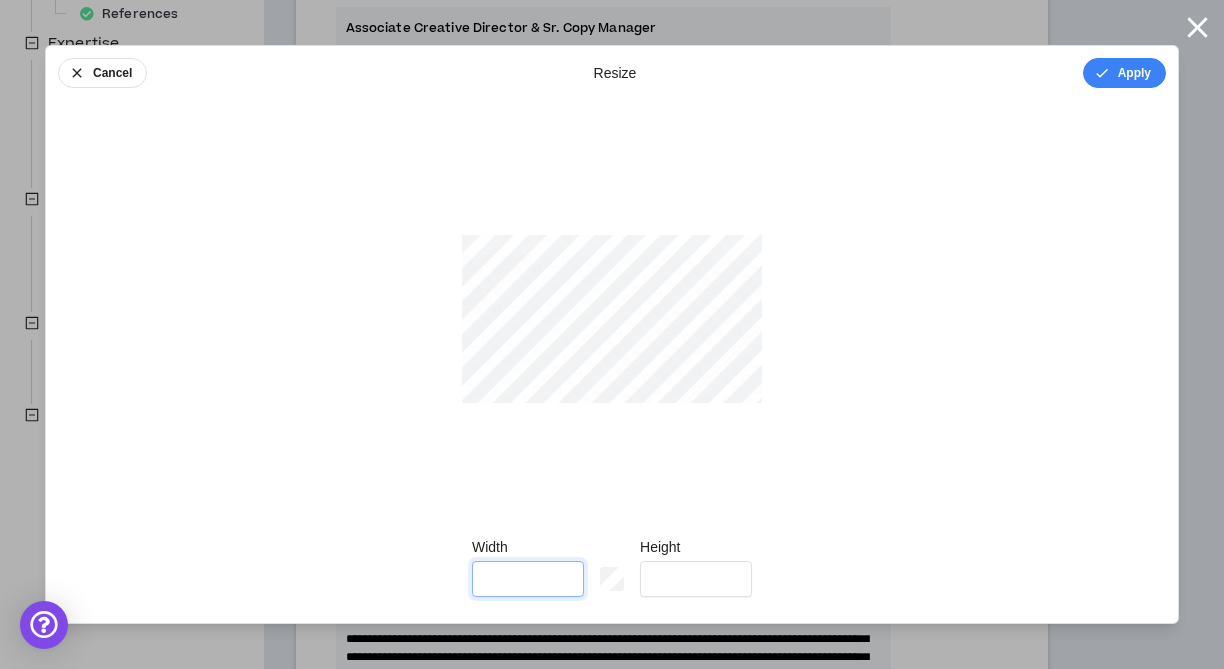 type on "***" 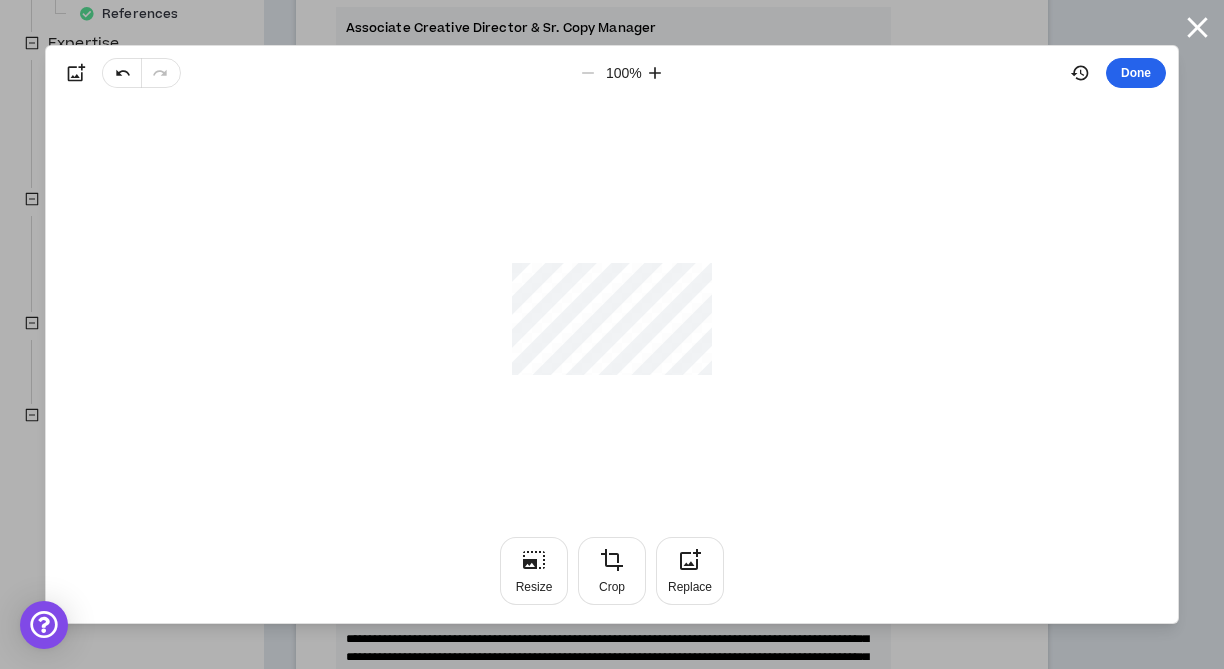 click on "Done" at bounding box center [1136, 73] 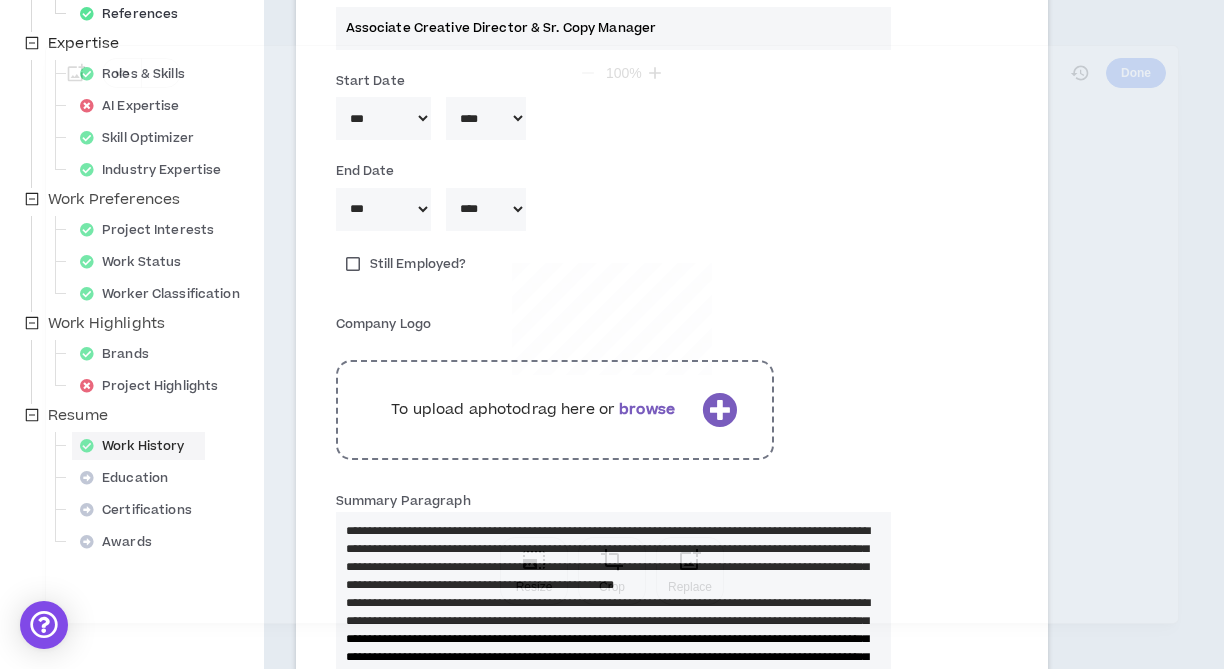 type 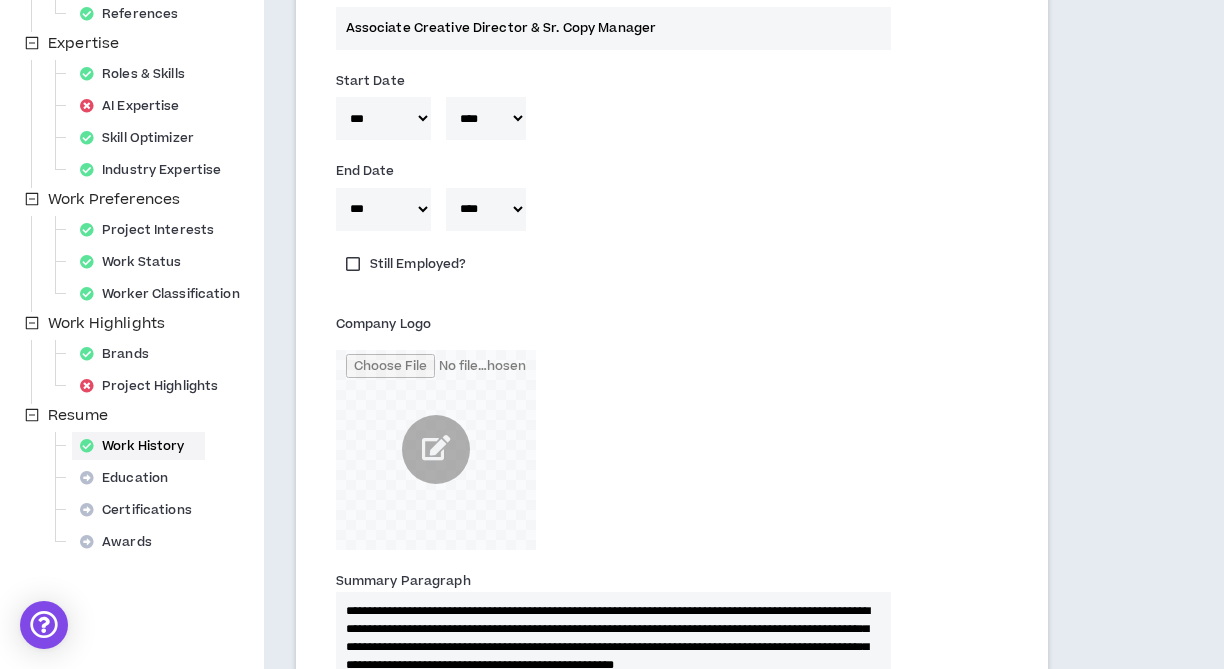 click on "Company Logo" at bounding box center (672, 434) 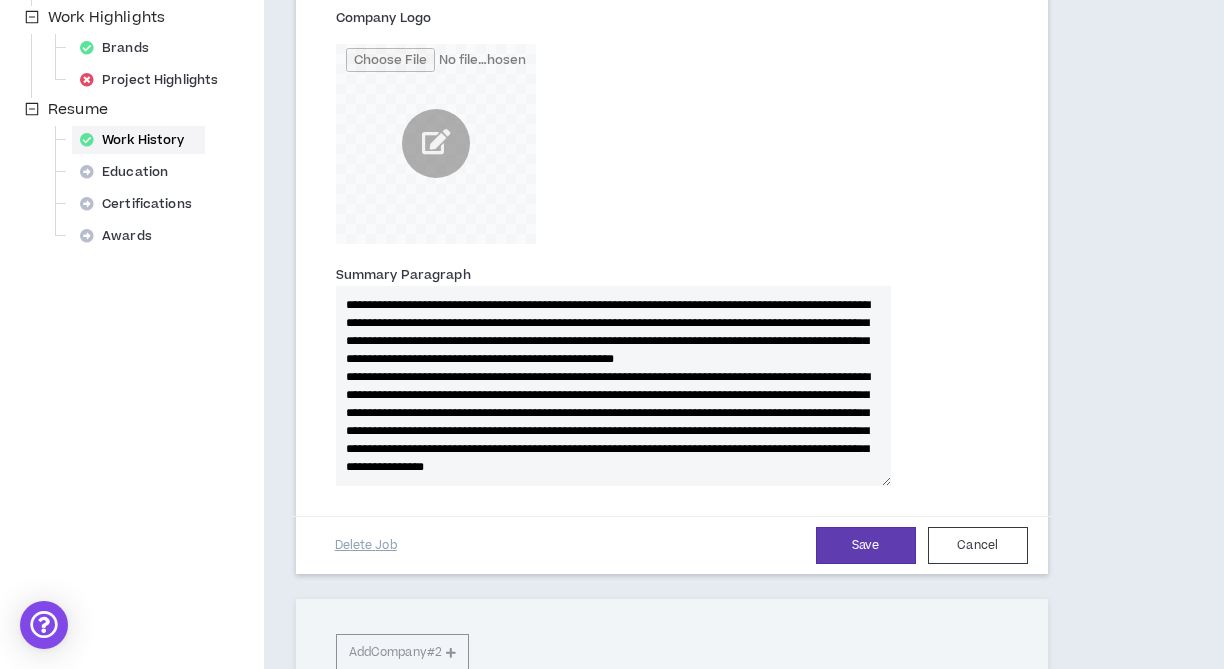 scroll, scrollTop: 706, scrollLeft: 0, axis: vertical 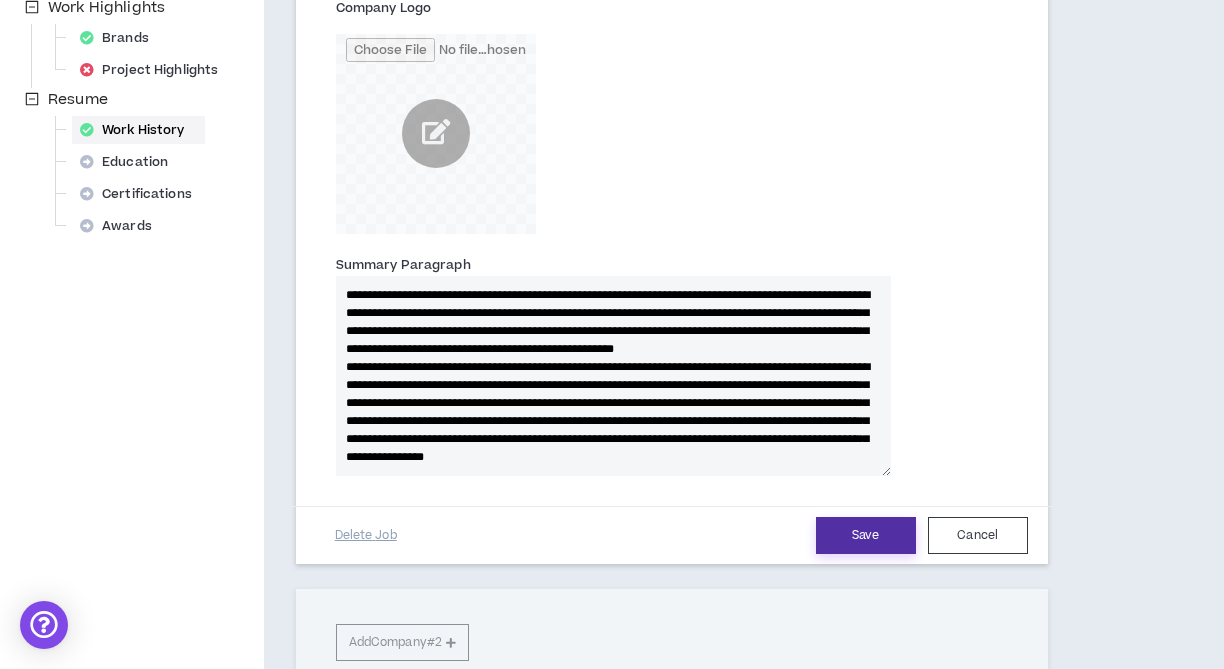 click on "Save" at bounding box center [866, 535] 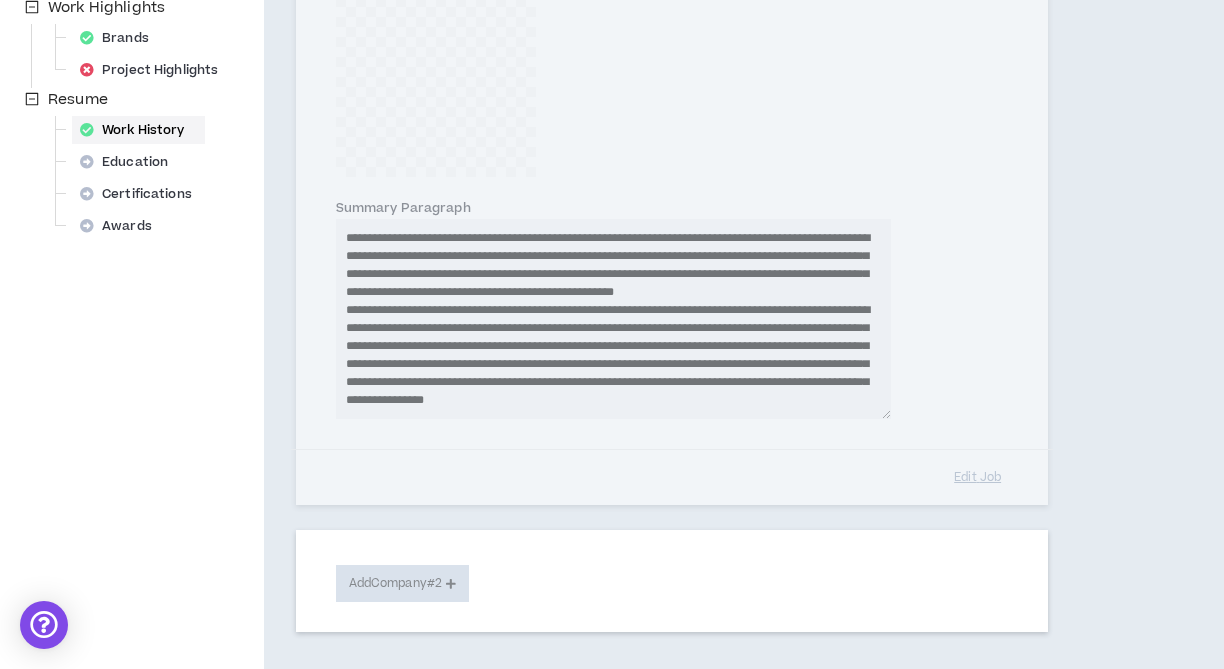 type 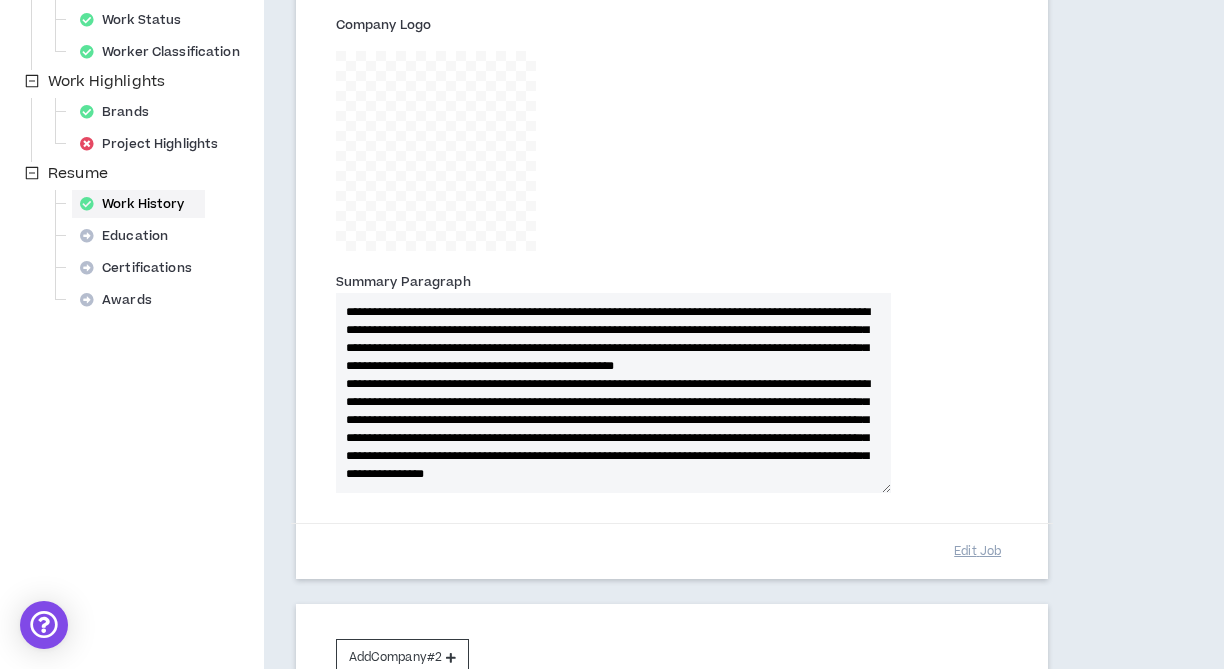 scroll, scrollTop: 635, scrollLeft: 0, axis: vertical 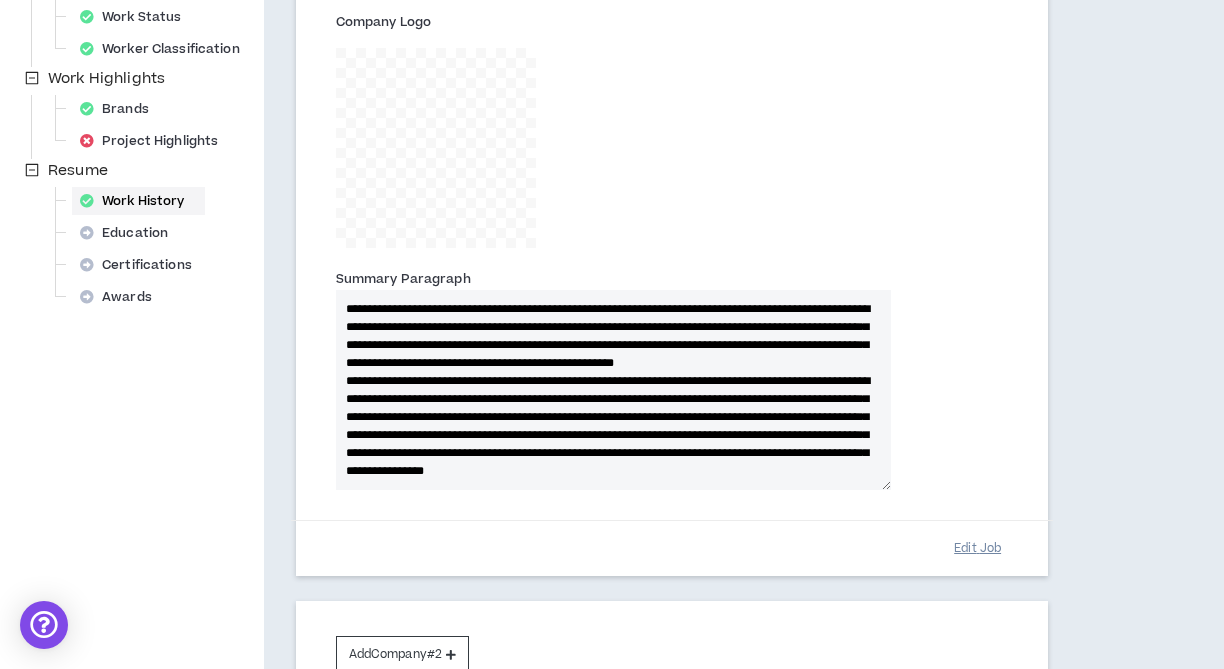 click on "Edit   Job" at bounding box center (978, 548) 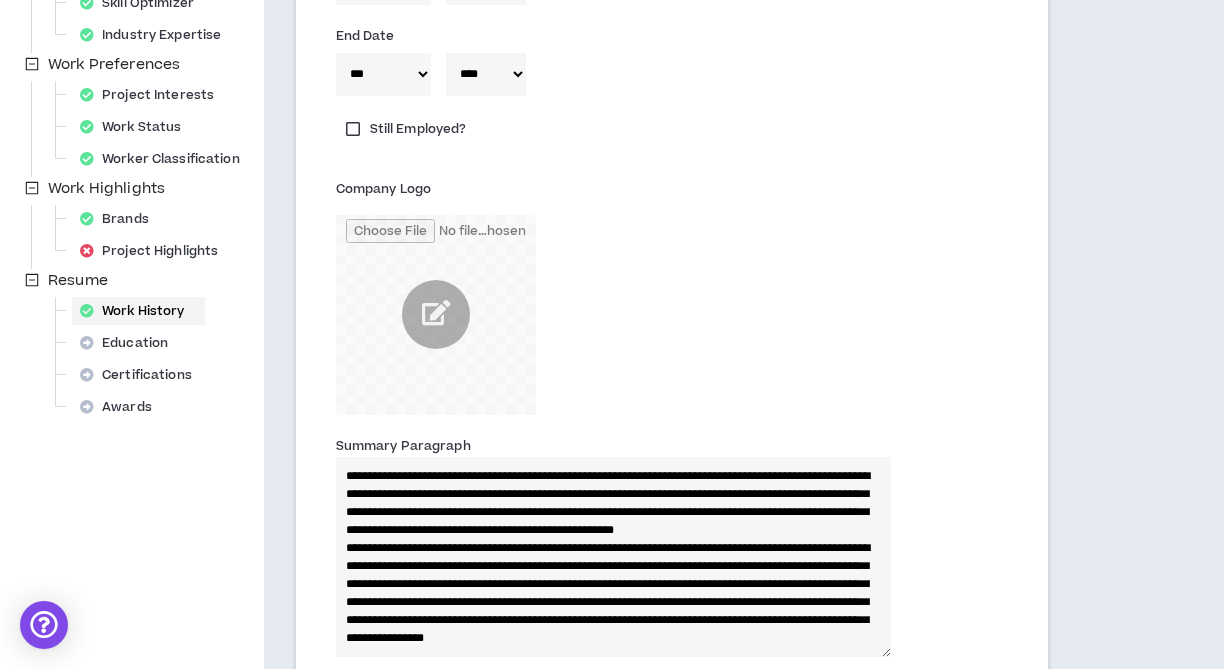 scroll, scrollTop: 499, scrollLeft: 0, axis: vertical 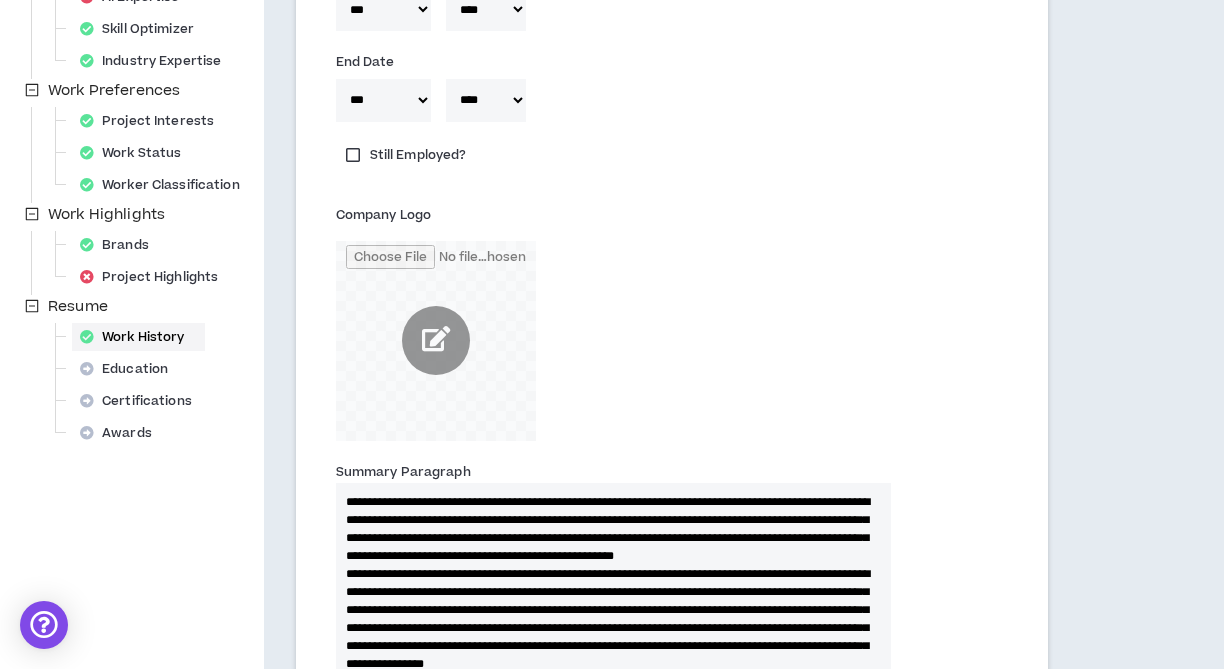click at bounding box center [436, 341] 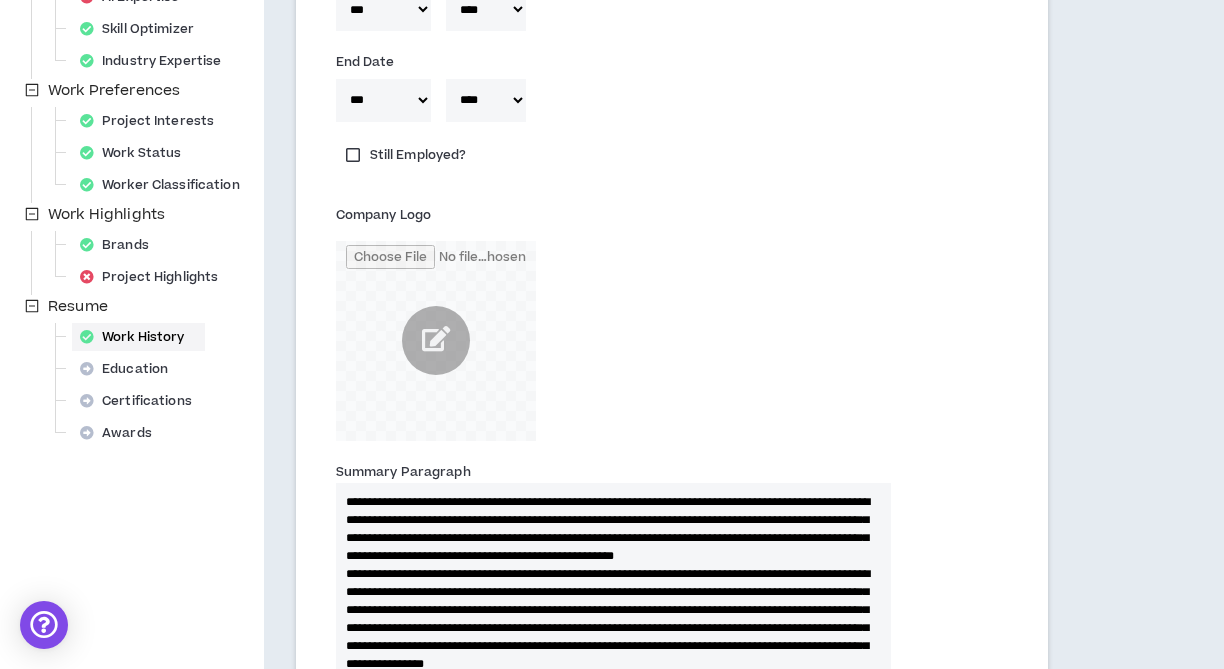 click on "Company Logo" at bounding box center (672, 325) 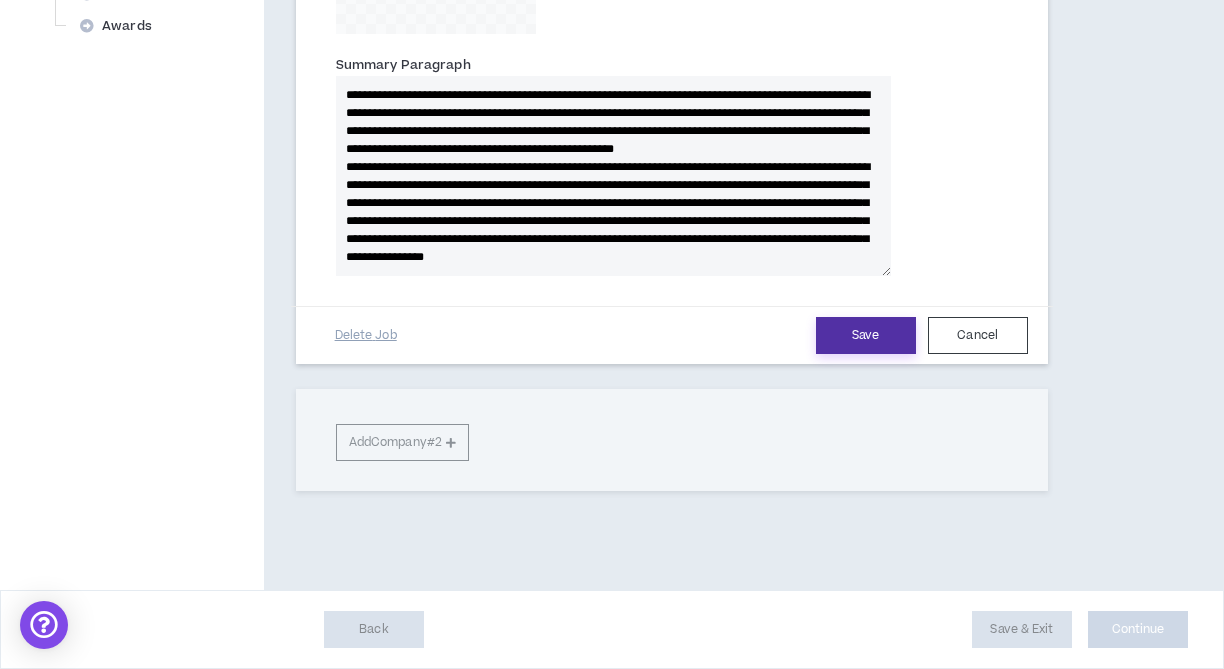 click on "Save" at bounding box center [866, 335] 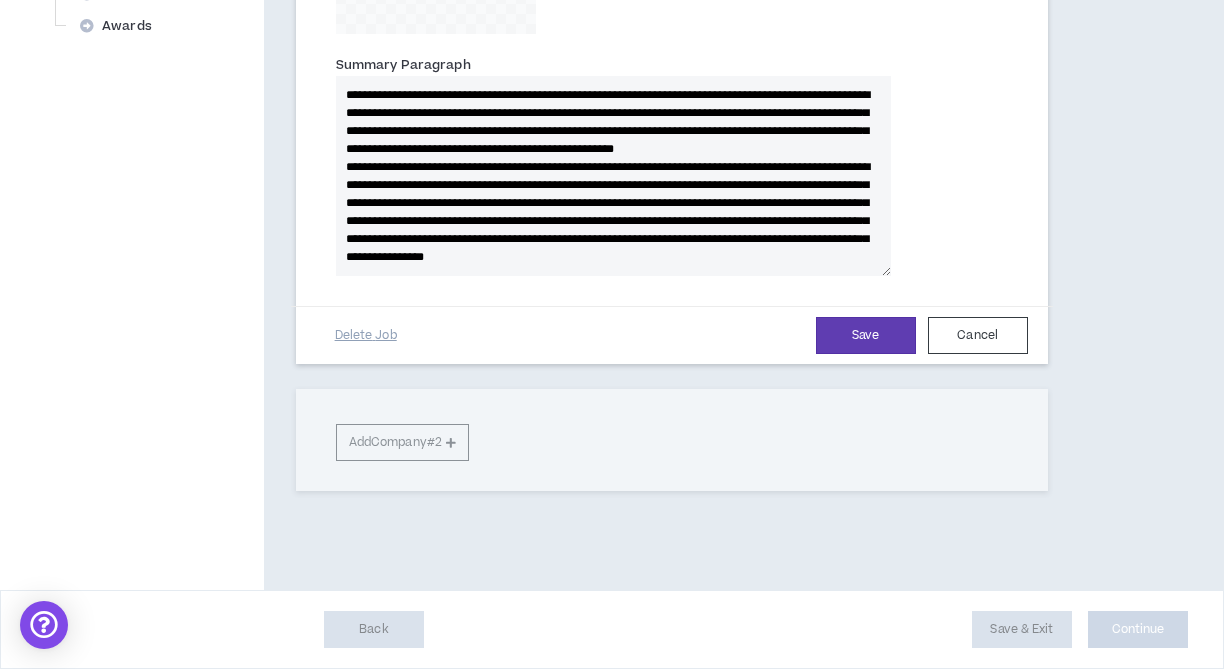 type 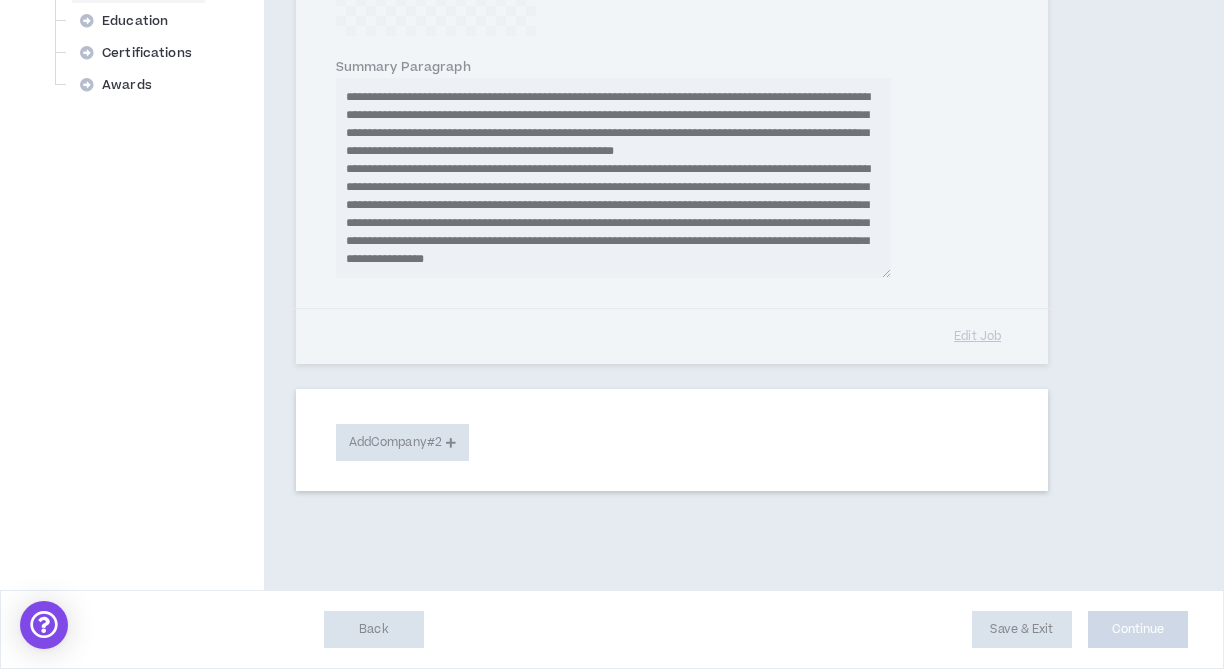 type 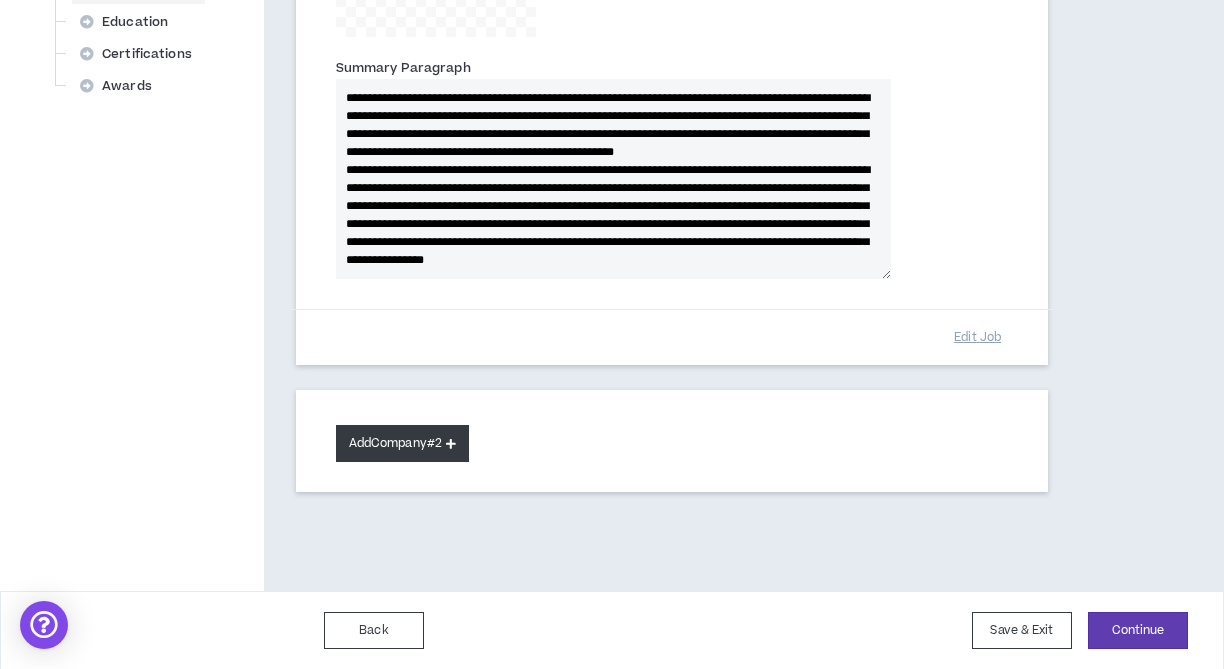 click on "Add  Company  #2" at bounding box center [402, 443] 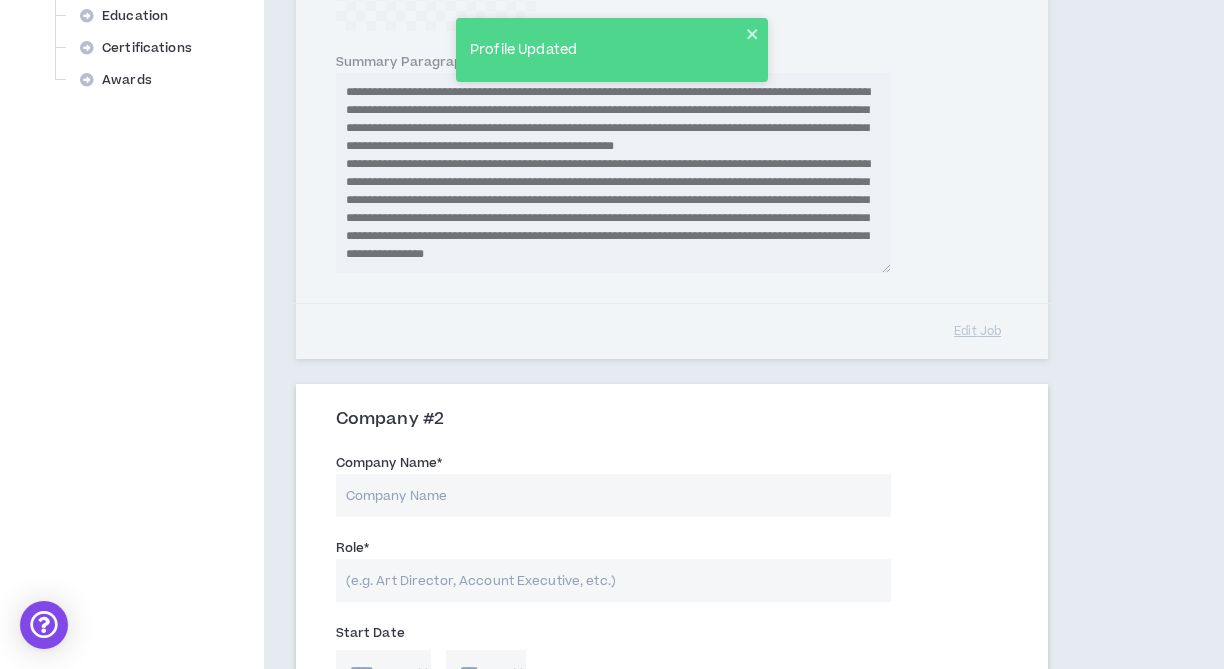 scroll, scrollTop: 850, scrollLeft: 0, axis: vertical 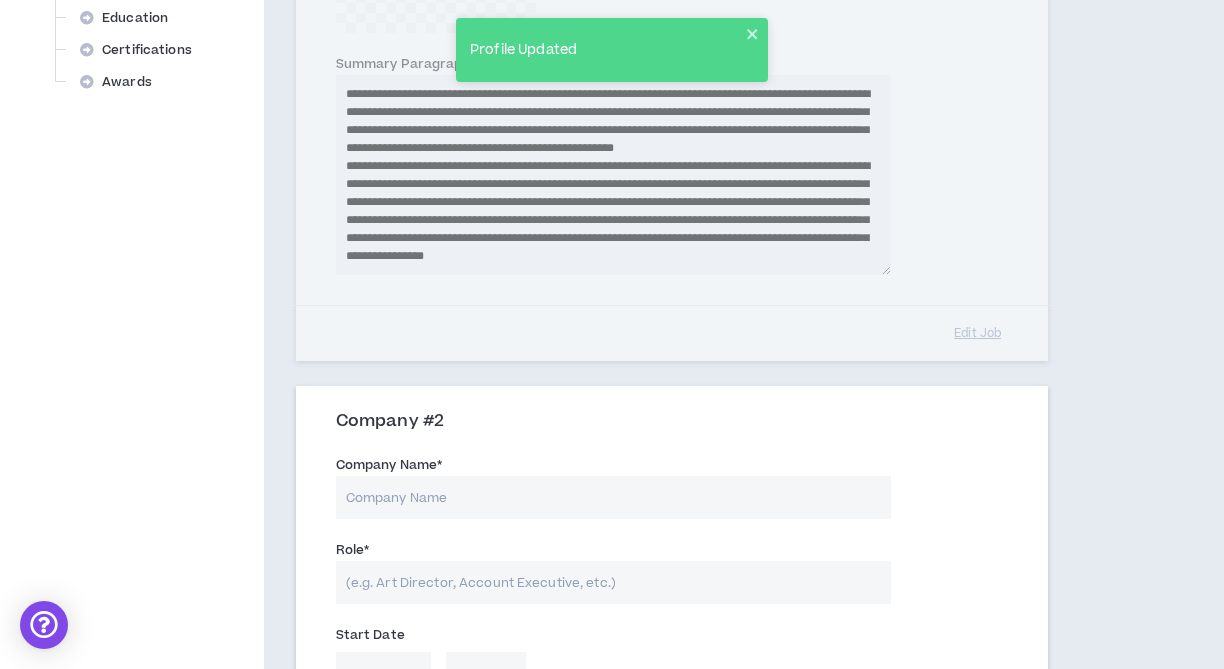 click on "Company Name  *" at bounding box center [613, 497] 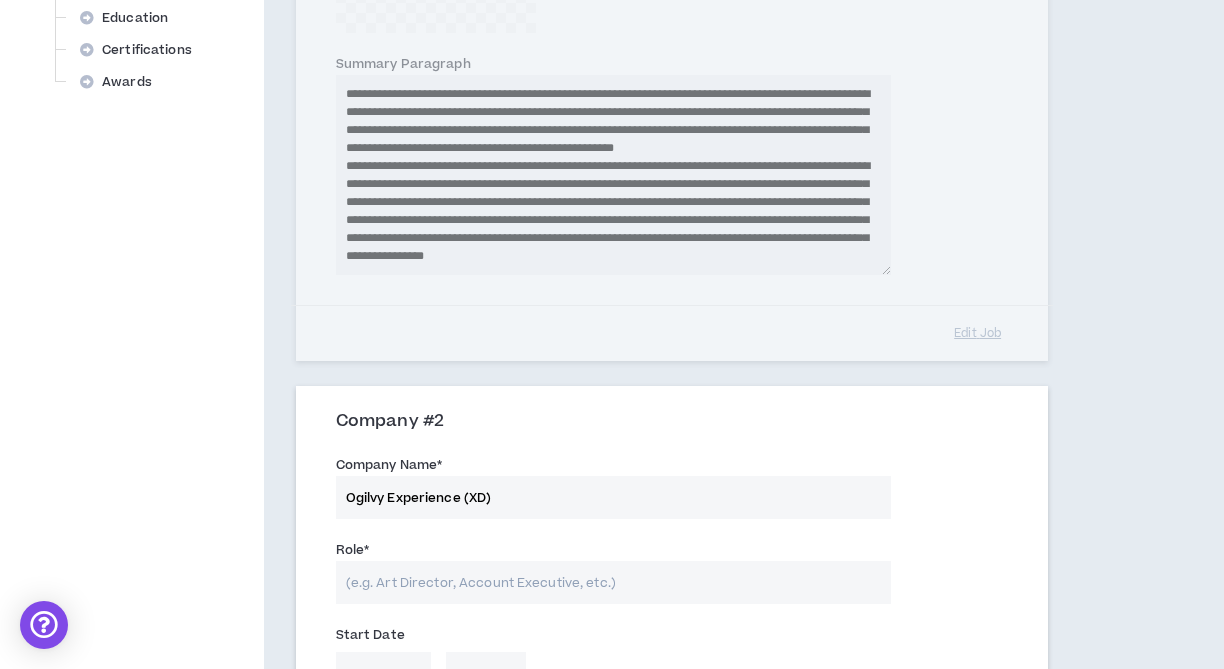 type on "Ogilvy Experience (XD)" 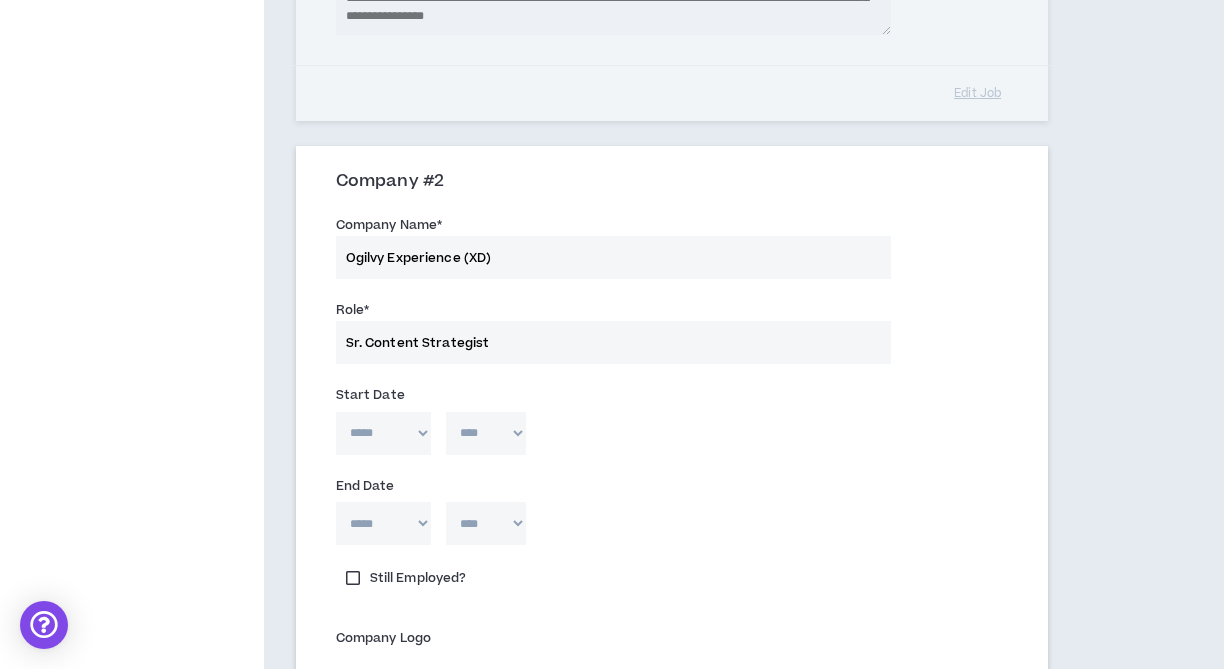 scroll, scrollTop: 1102, scrollLeft: 0, axis: vertical 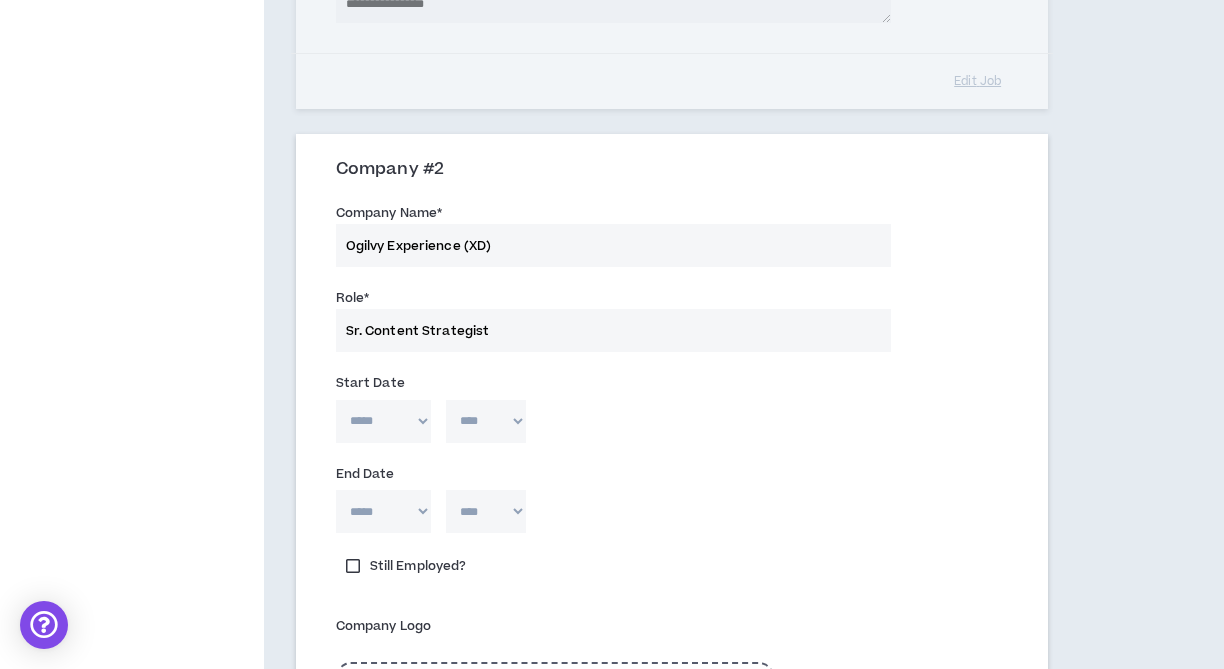 type on "Sr. Content Strategist" 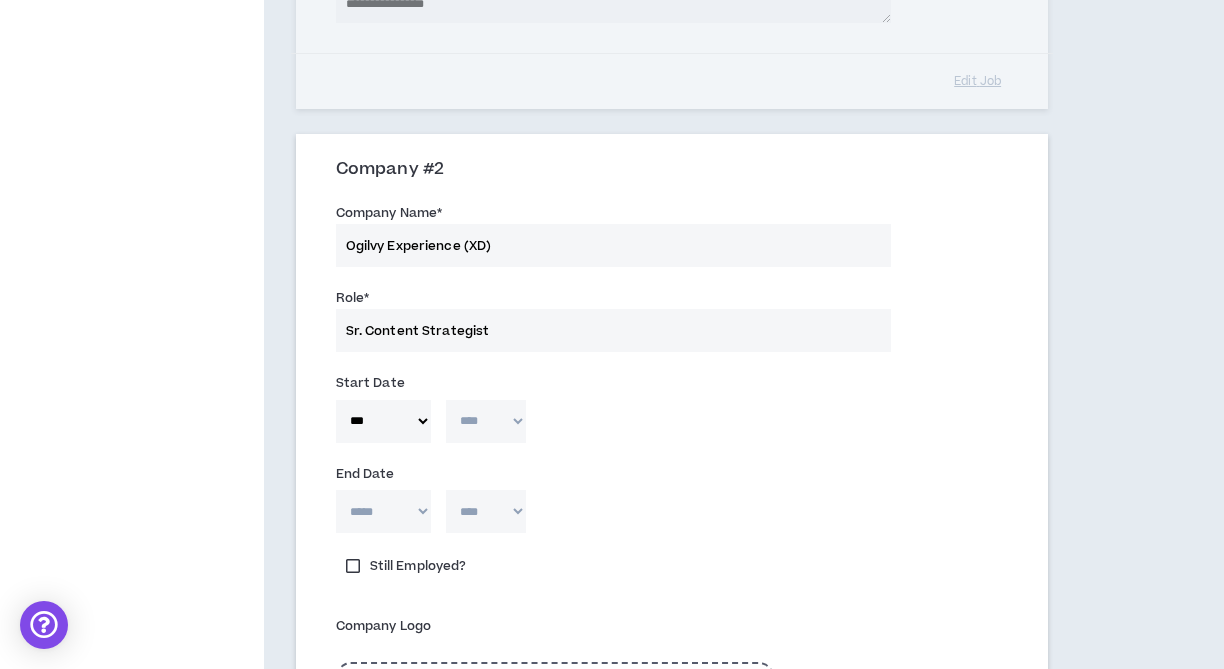 click on "**** **** **** **** **** **** **** **** **** **** **** **** **** **** **** **** **** **** **** **** **** **** **** **** **** **** **** **** **** **** **** **** **** **** **** **** **** **** **** **** **** **** **** **** **** **** **** **** **** **** **** **** **** **** **** **** **** **** **** **** **** **** **** **** **** **** **** **** **** **** **** **** **** **** **** **** **** **** **** **** **** **** **** **** **** **** **** **** **** **** **** **** **** **** **** **** **** **** **** **** **** **** **** **** **** **** **** **** **** **** **** **** **** **** **** **** **** **** **** **** **** **** **** **** **** **** ****" at bounding box center [486, 421] 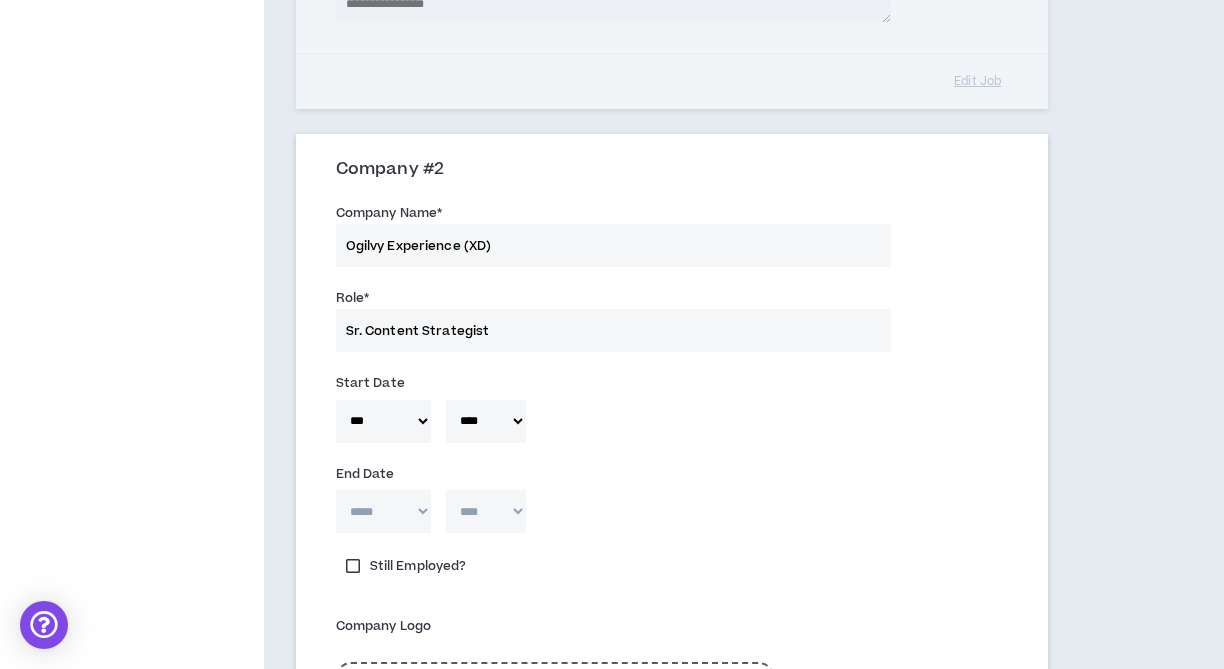 click on "***** *** *** *** *** *** **** *** *** **** *** *** ***" at bounding box center [383, 511] 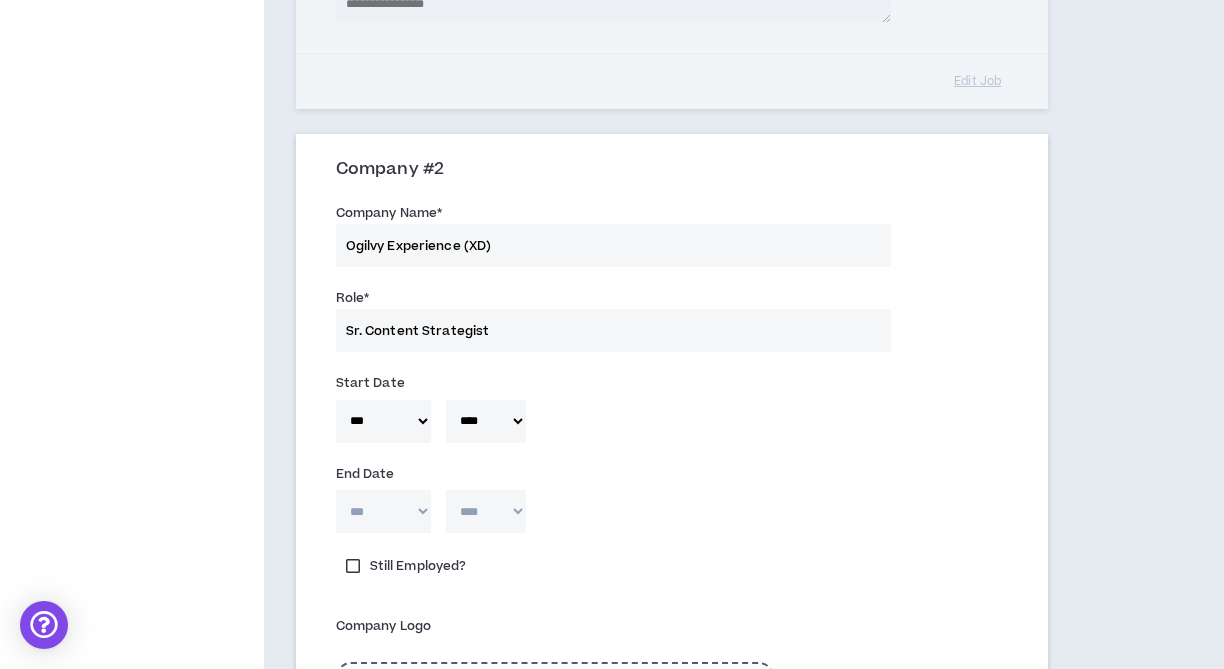 type 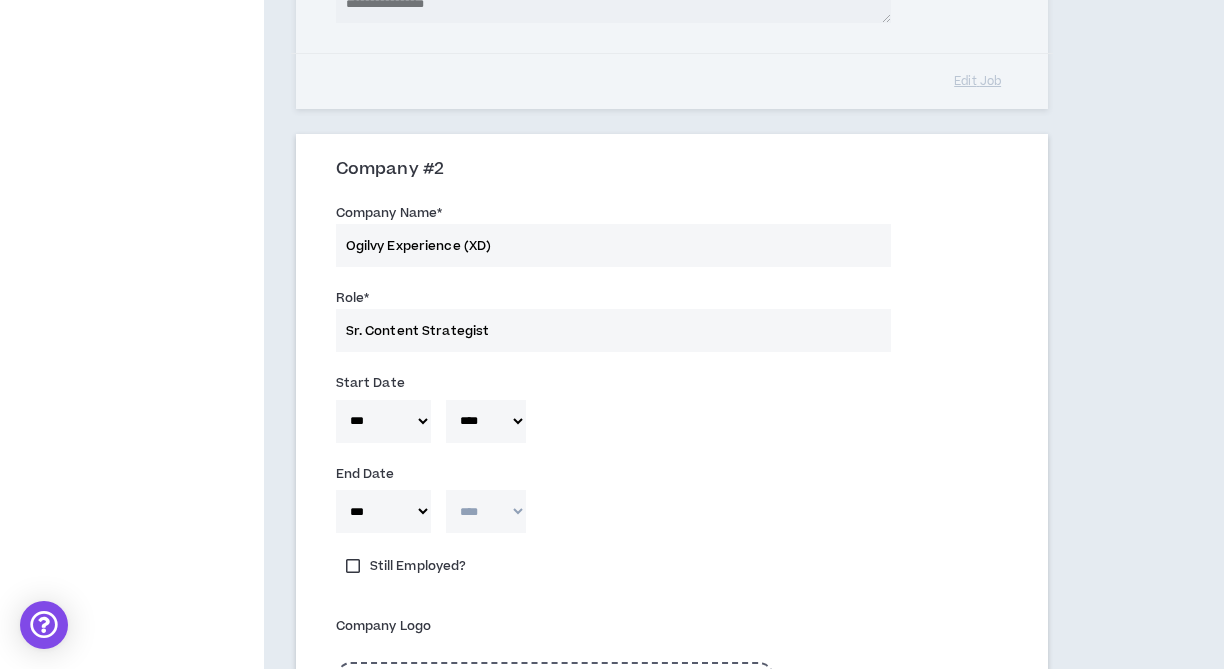 click on "**** **** **** **** **** **** **** **** **** **** **** **** **** **** **** **** **** **** **** **** **** **** **** **** **** **** **** **** **** **** **** **** **** **** **** **** **** **** **** **** **** **** **** **** **** **** **** **** **** **** **** **** **** **** **** **** **** **** **** **** **** **** **** **** **** **** **** **** **** **** **** **** **** **** **** **** **** **** **** **** **** **** **** **** **** **** **** **** **** **** **** **** **** **** **** **** **** **** **** **** **** **** **** **** **** **** **** **** **** **** **** **** **** **** **** **** **** **** **** **** **** **** **** **** **** **** ****" at bounding box center [486, 511] 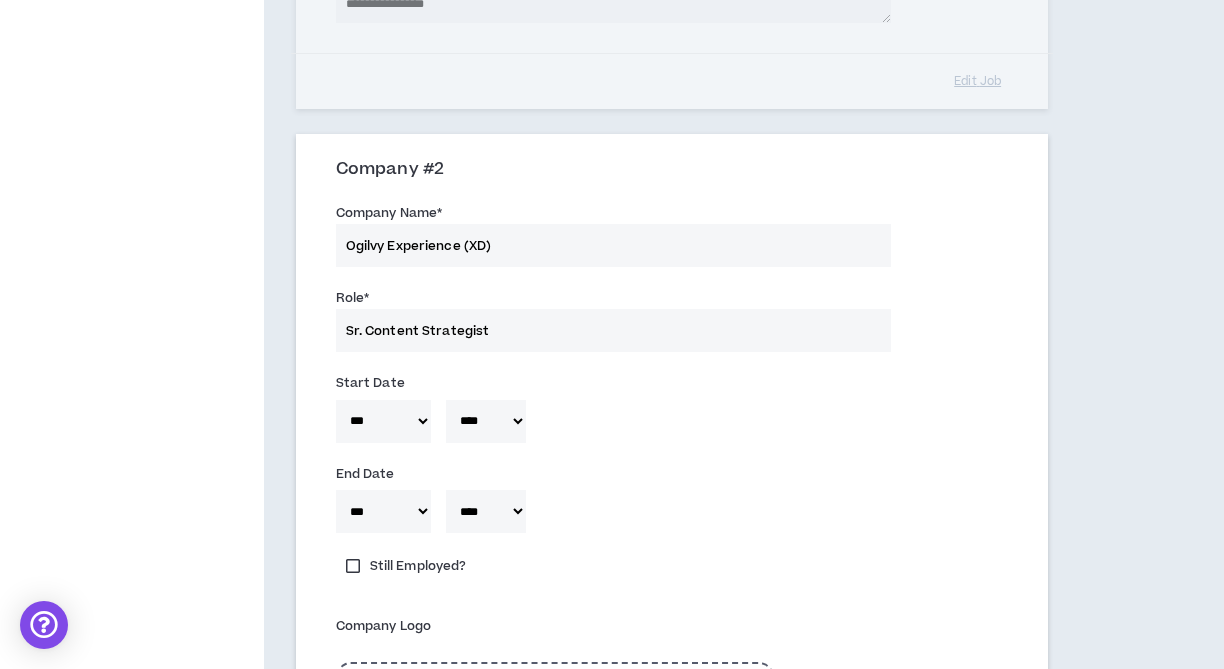 click on "***** *** *** *** *** *** **** *** *** **** *** *** ***  * **** **** **** **** **** **** **** **** **** **** **** **** **** **** **** **** **** **** **** **** **** **** **** **** **** **** **** **** **** **** **** **** **** **** **** **** **** **** **** **** **** **** **** **** **** **** **** **** **** **** **** **** **** **** **** **** **** **** **** **** **** **** **** **** **** **** **** **** **** **** **** **** **** **** **** **** **** **** **** **** **** **** **** **** **** **** **** **** **** **** **** **** **** **** **** **** **** **** **** **** **** **** **** **** **** **** **** **** **** **** **** **** **** **** **** **** **** **** **** **** **** **** **** **** **** **** ****" at bounding box center (672, 516) 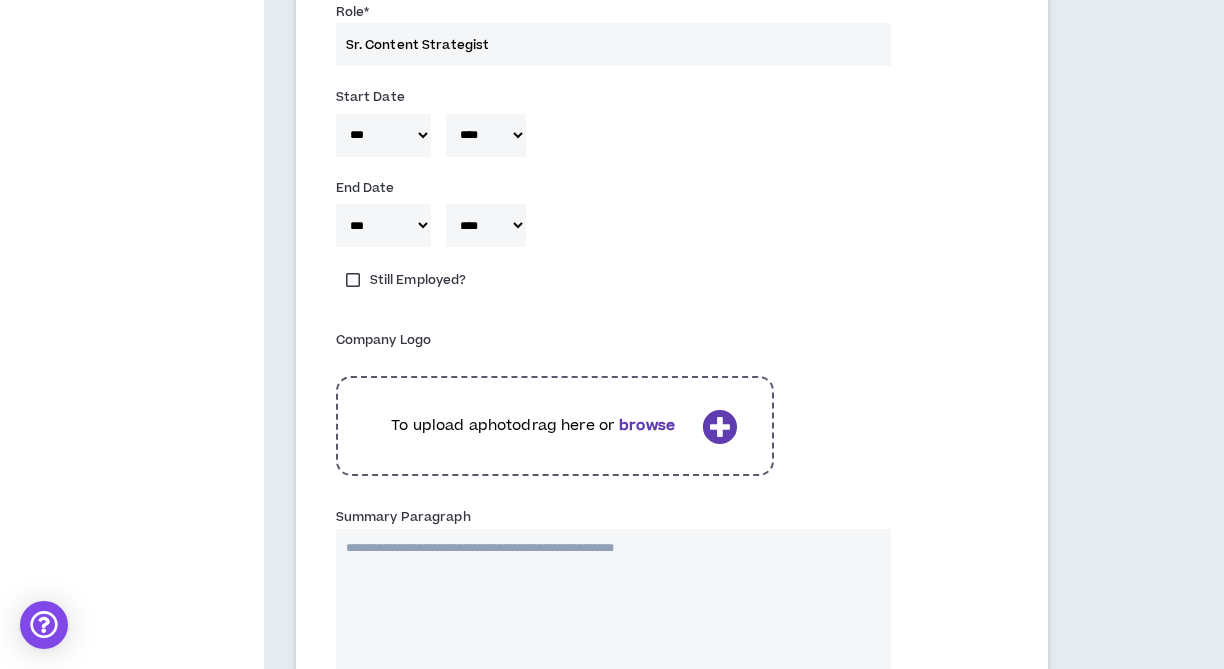 scroll, scrollTop: 1391, scrollLeft: 0, axis: vertical 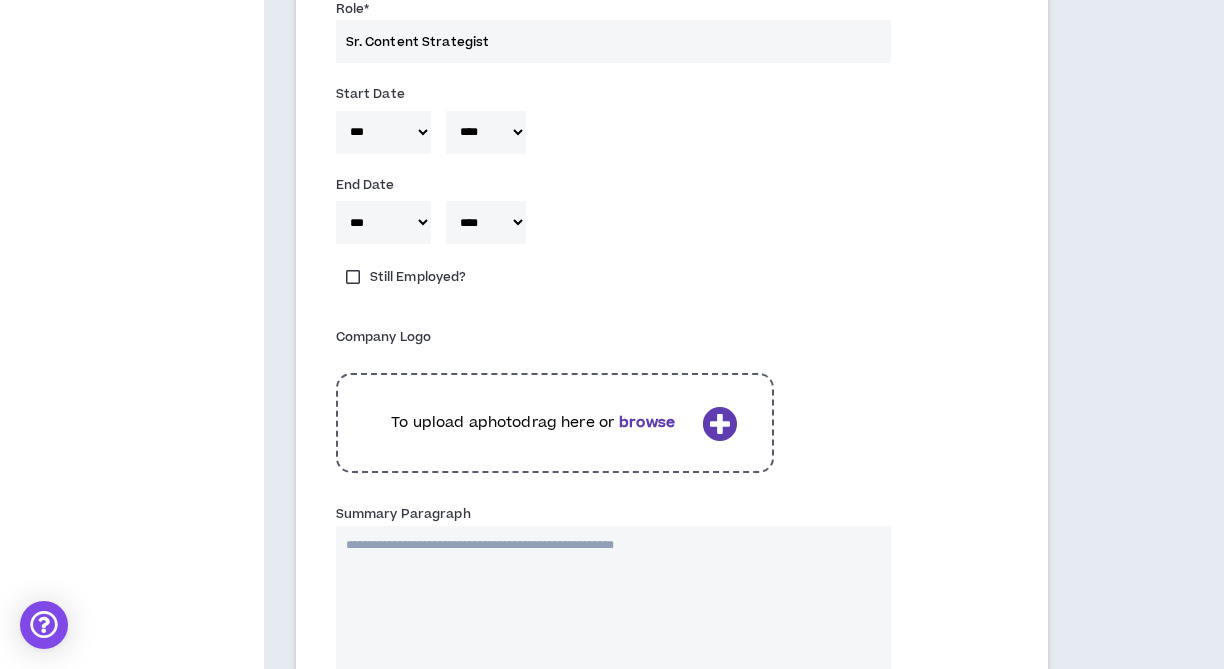 click on "browse" at bounding box center (647, 422) 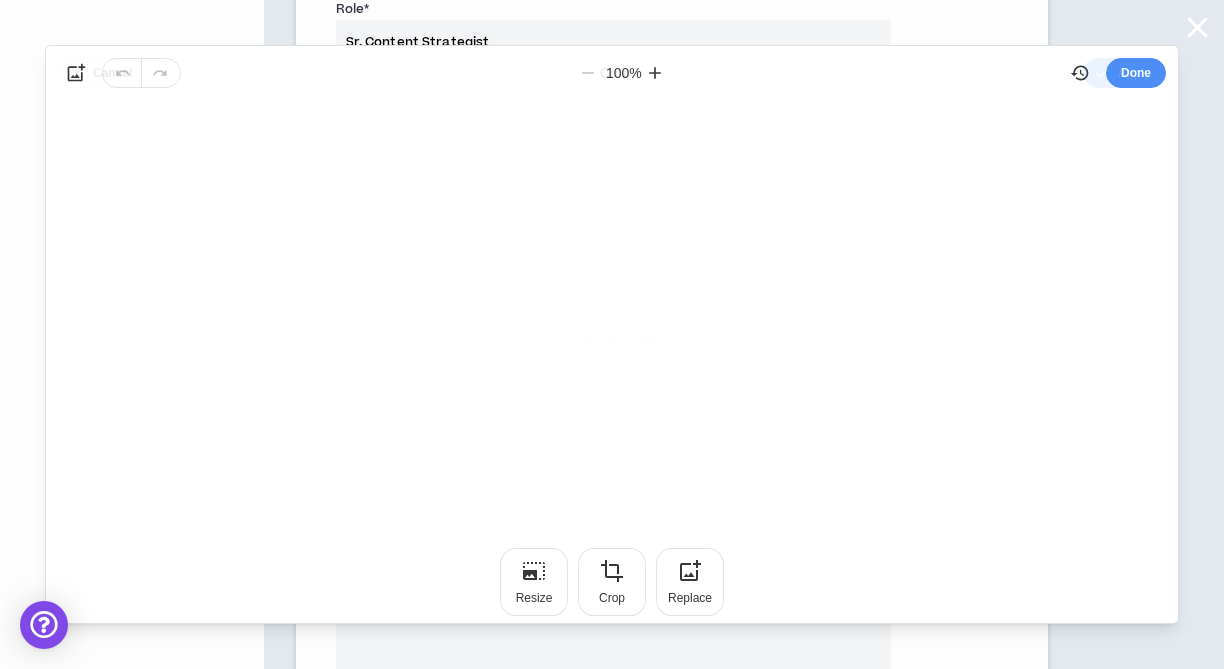 scroll, scrollTop: 0, scrollLeft: 0, axis: both 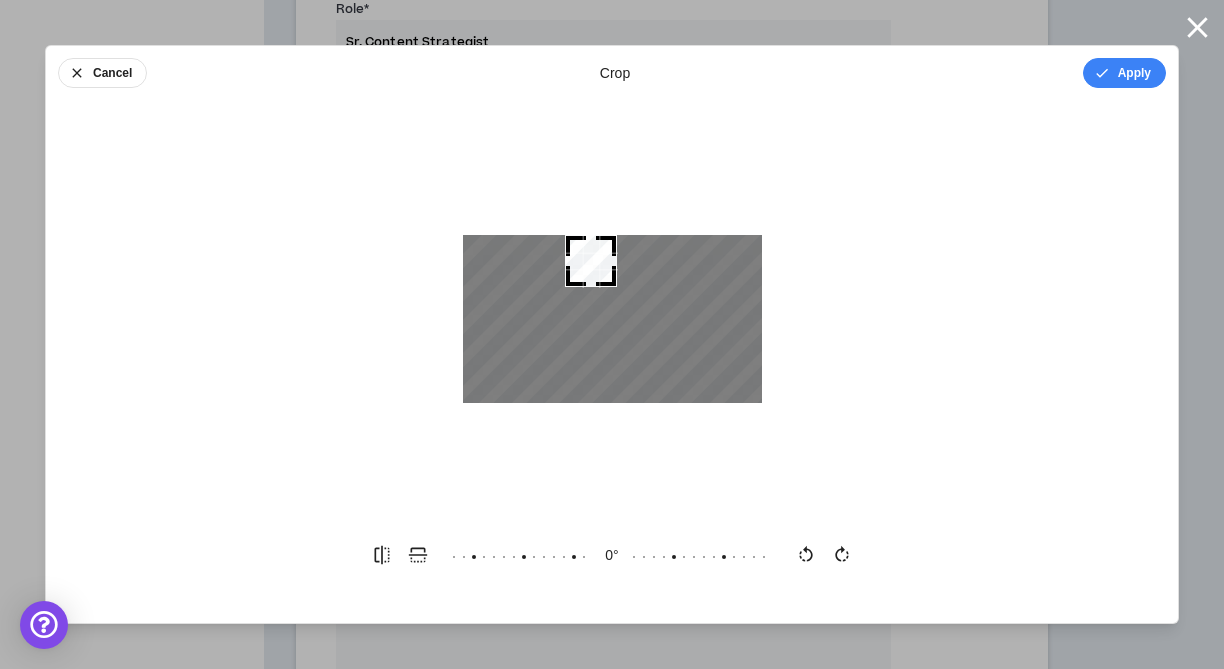 drag, startPoint x: 539, startPoint y: 394, endPoint x: 599, endPoint y: 463, distance: 91.43851 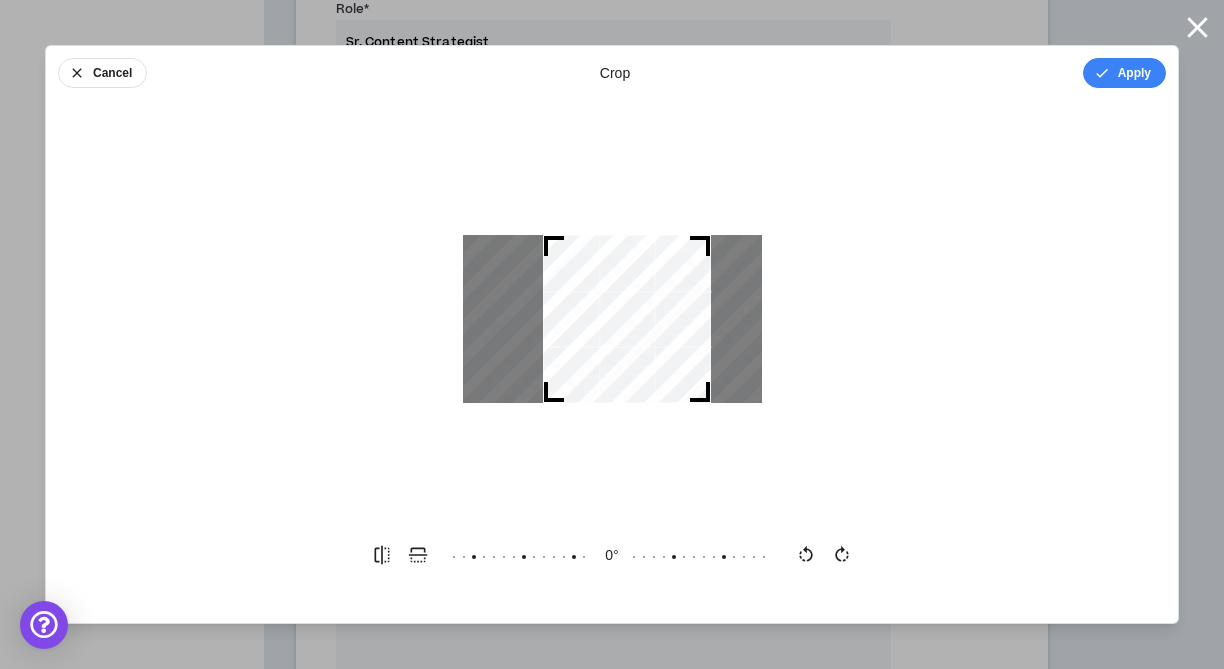 drag, startPoint x: 589, startPoint y: 292, endPoint x: 806, endPoint y: 432, distance: 258.24213 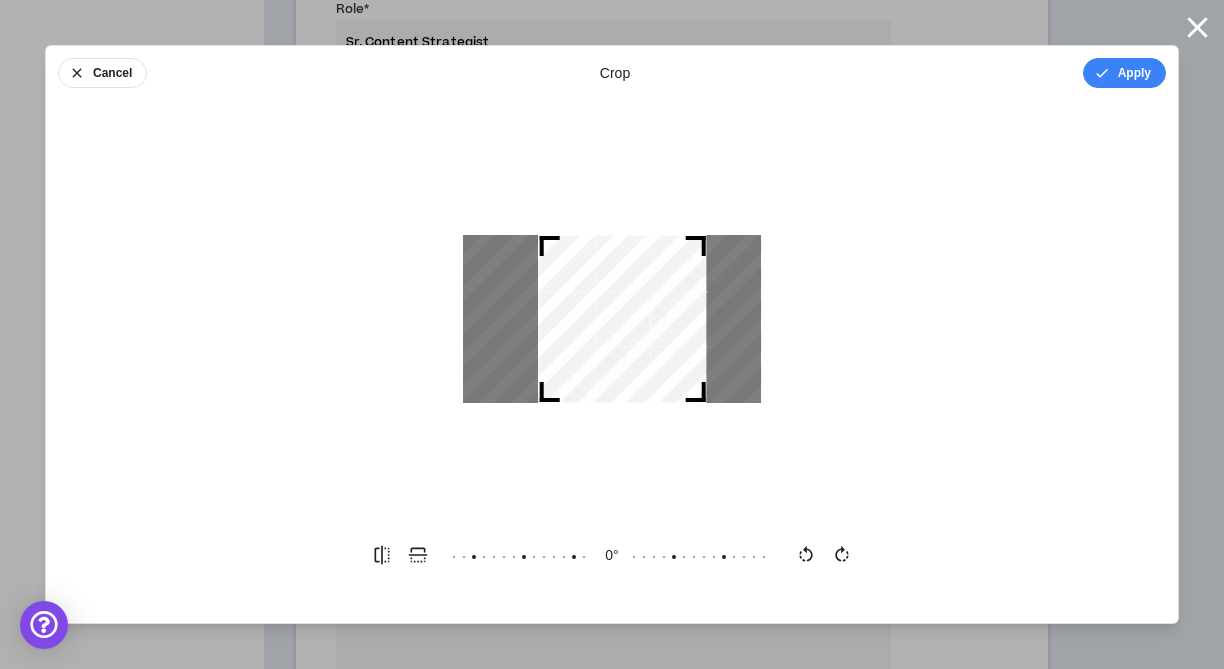 click at bounding box center (622, 319) 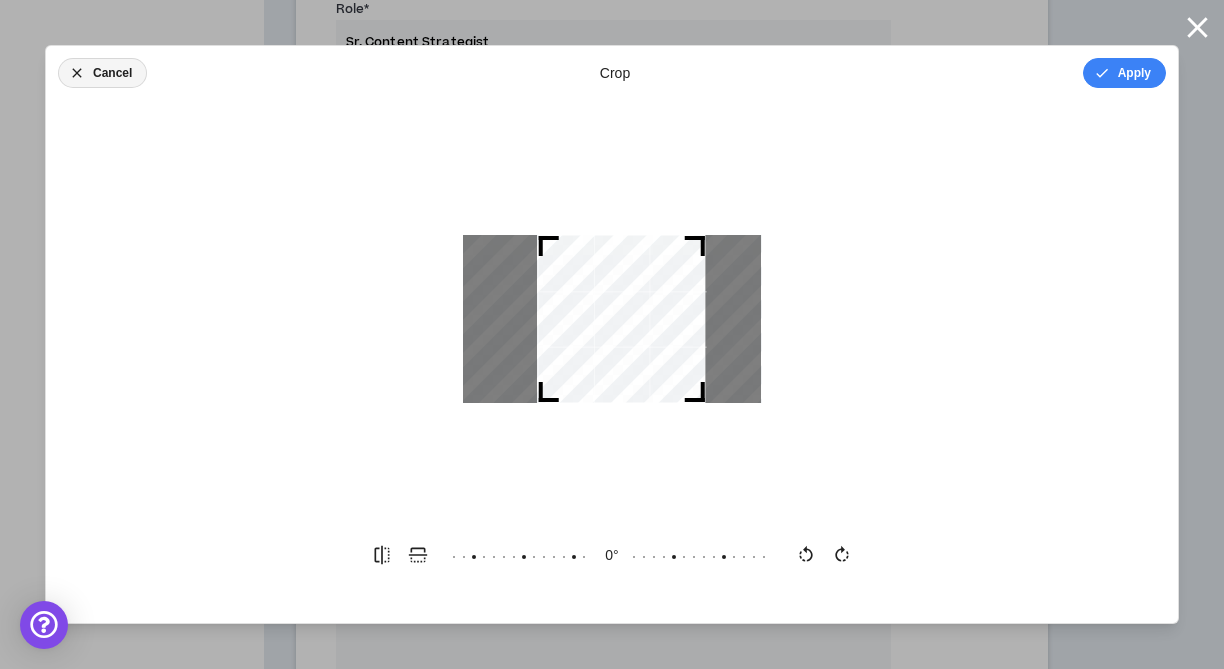 click on "Cancel" at bounding box center (102, 73) 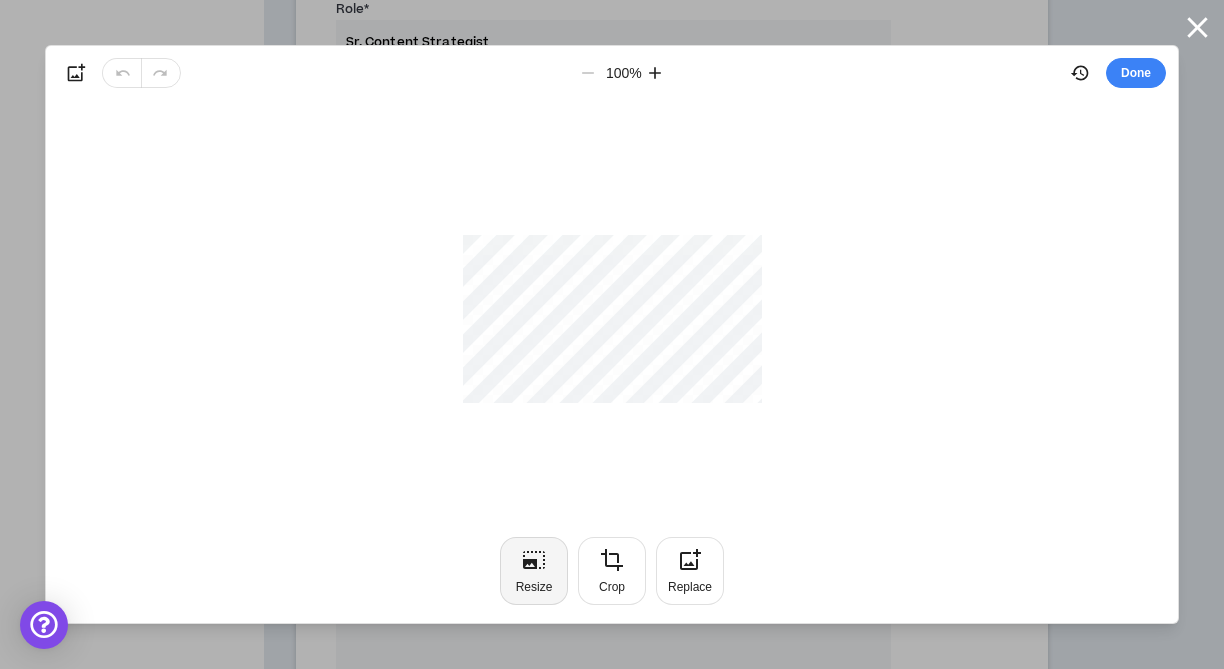 click on "Resize" at bounding box center [534, 571] 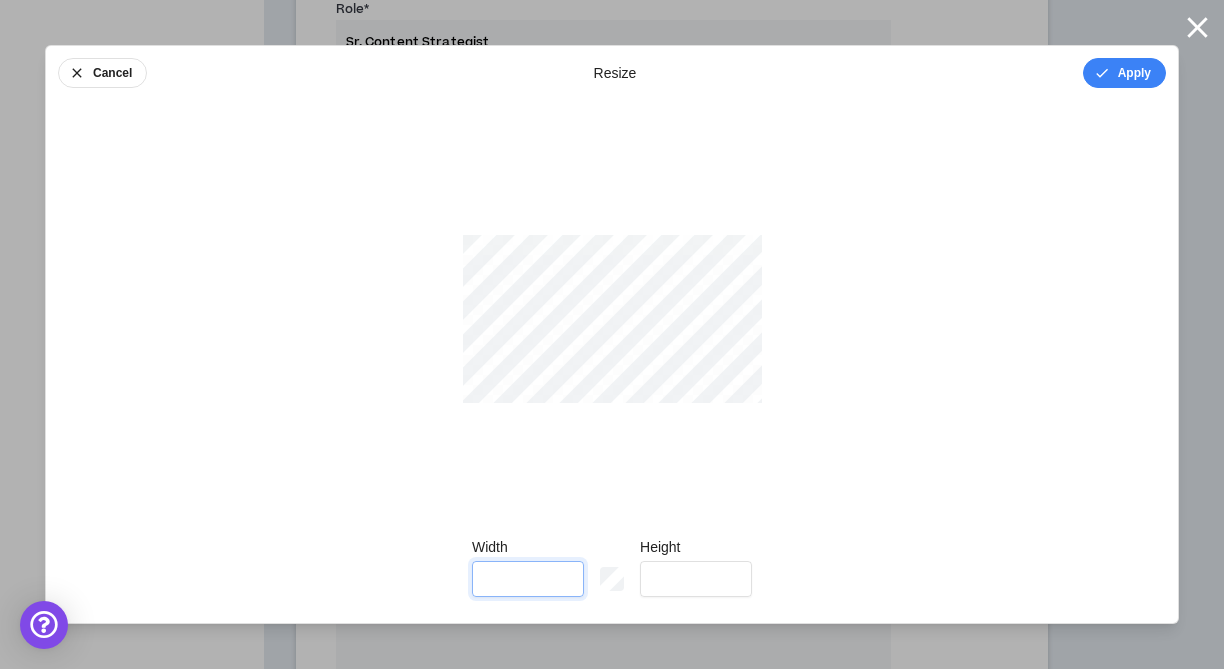 drag, startPoint x: 518, startPoint y: 577, endPoint x: 432, endPoint y: 573, distance: 86.09297 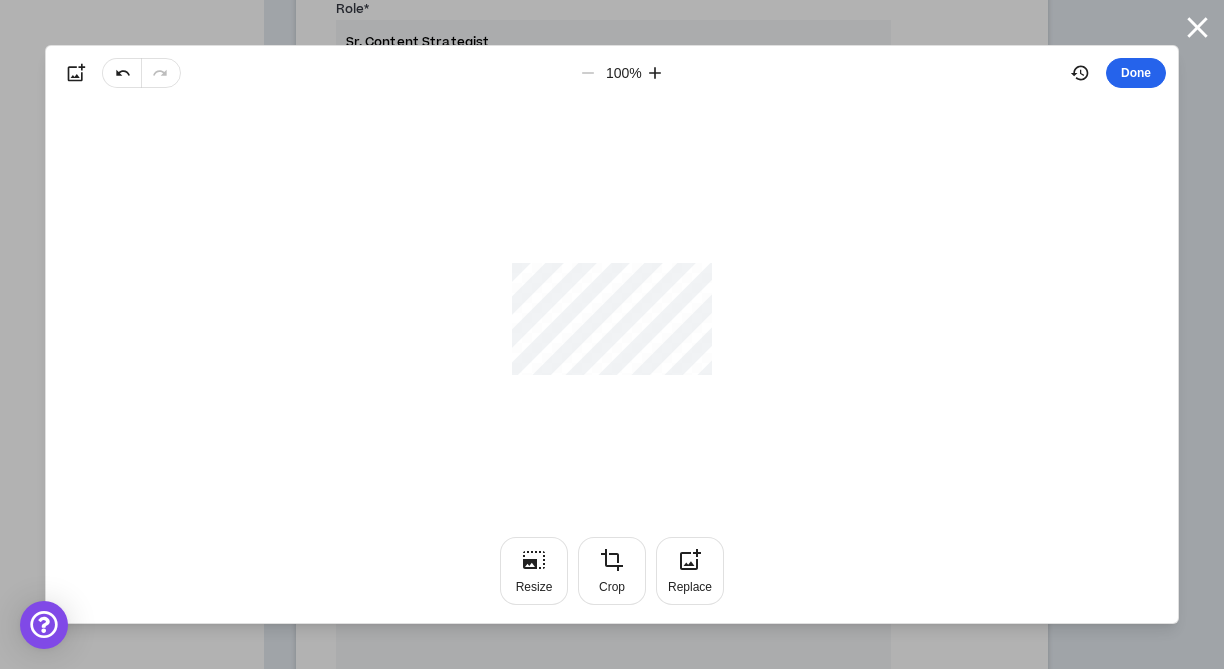 click on "Done" at bounding box center (1136, 73) 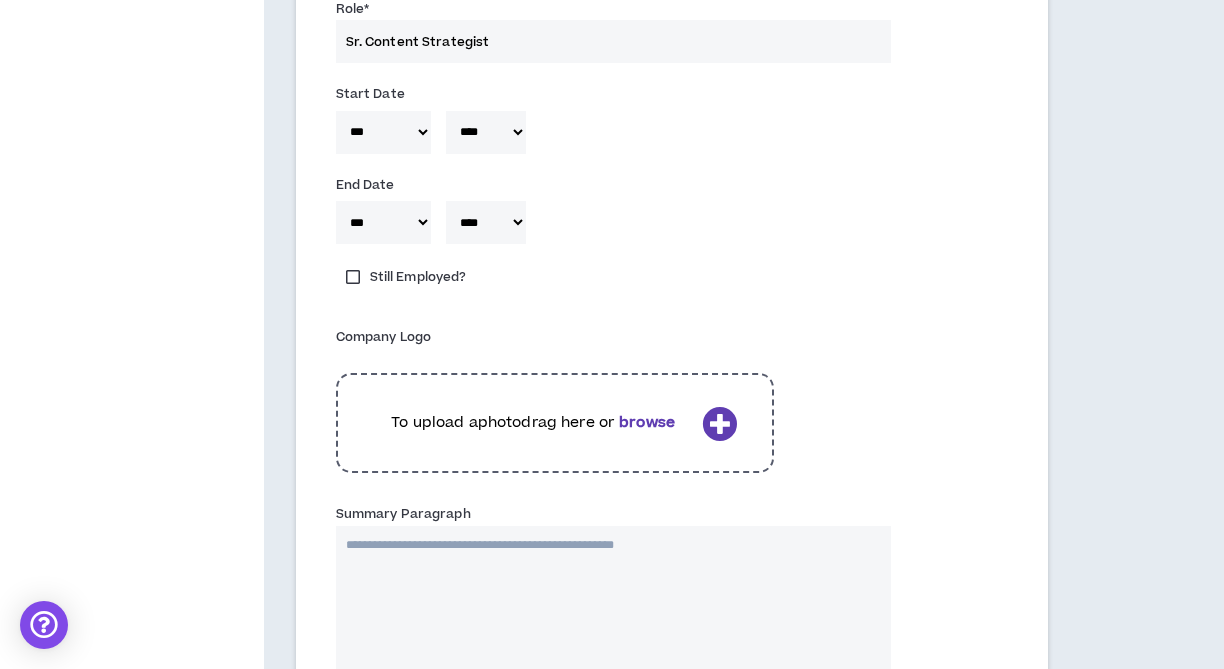 type 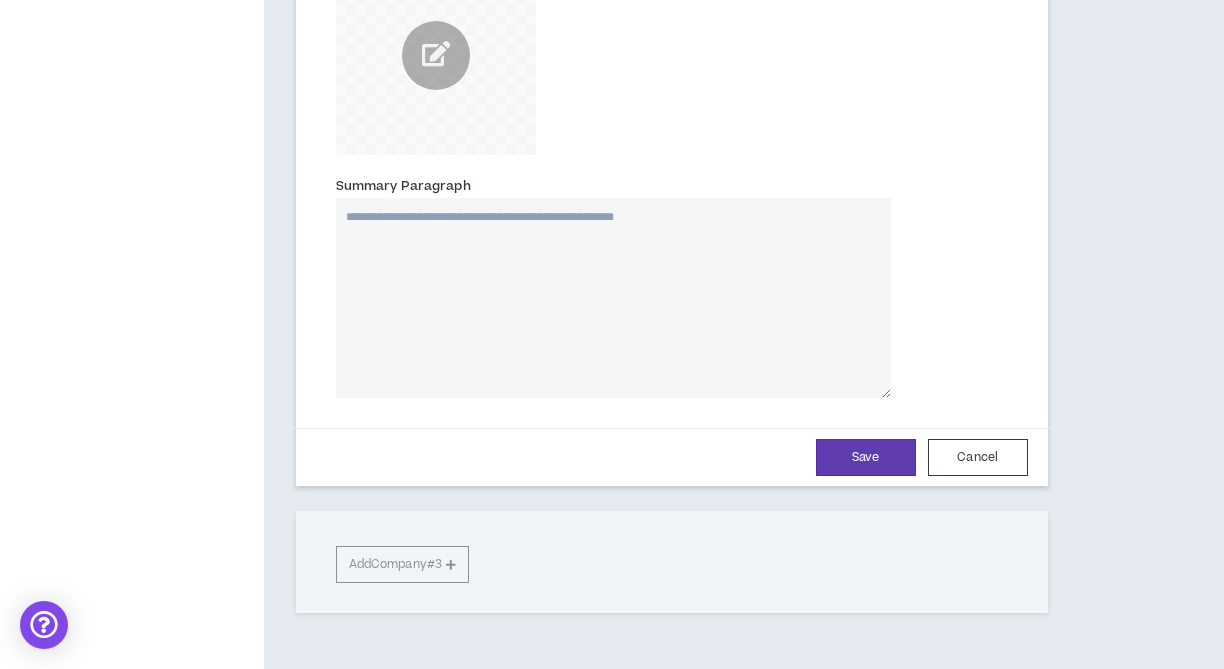scroll, scrollTop: 1803, scrollLeft: 0, axis: vertical 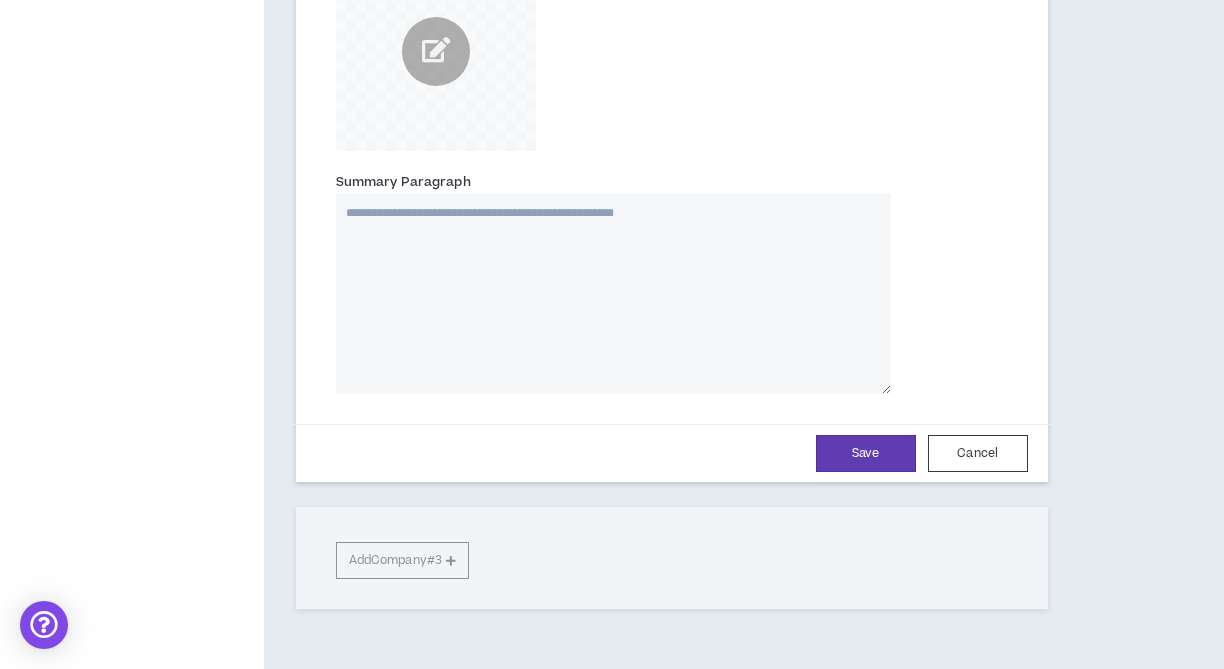 click on "Summary Paragraph" at bounding box center (613, 294) 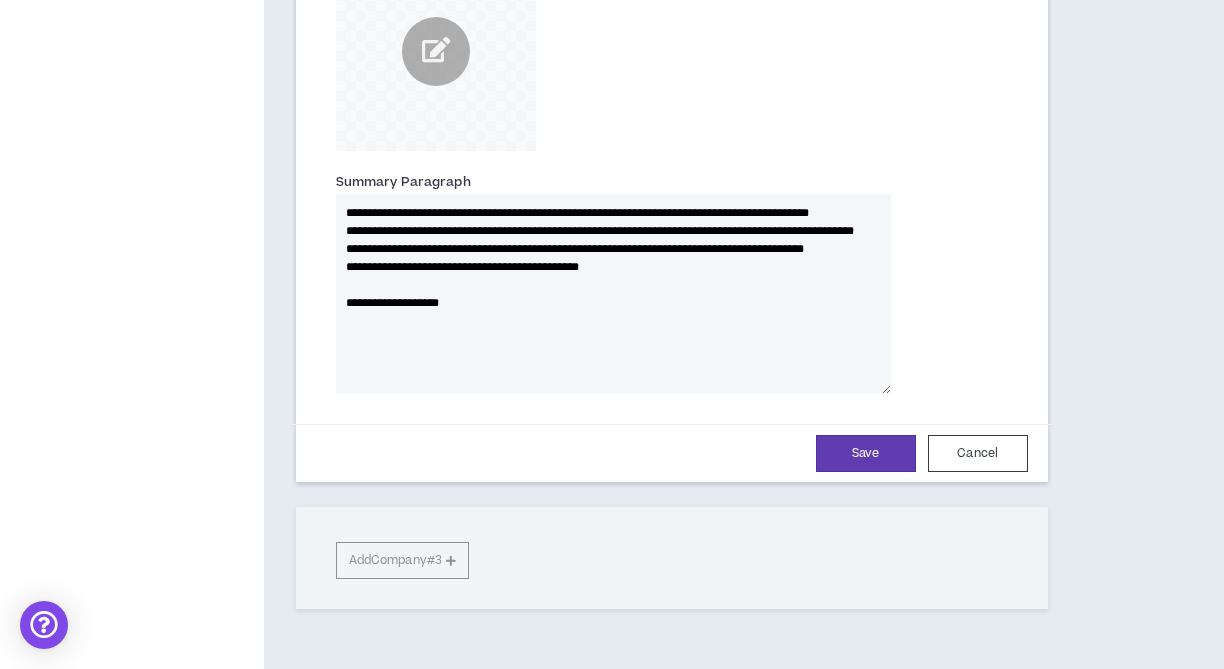 type 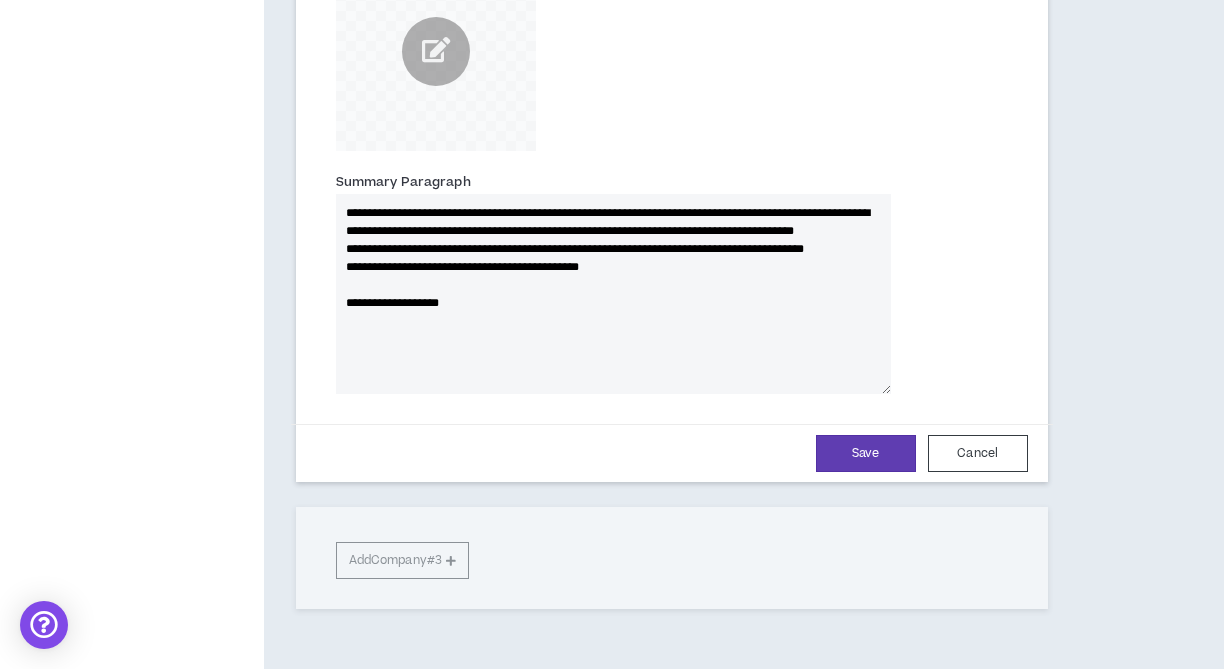 type 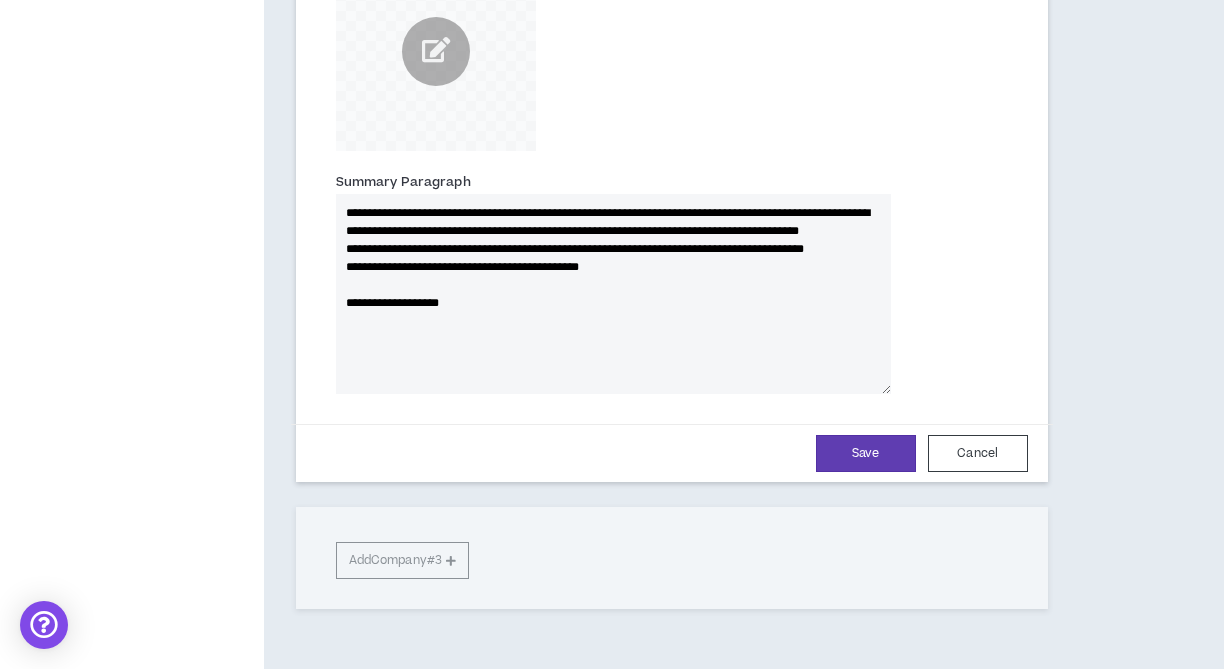 type 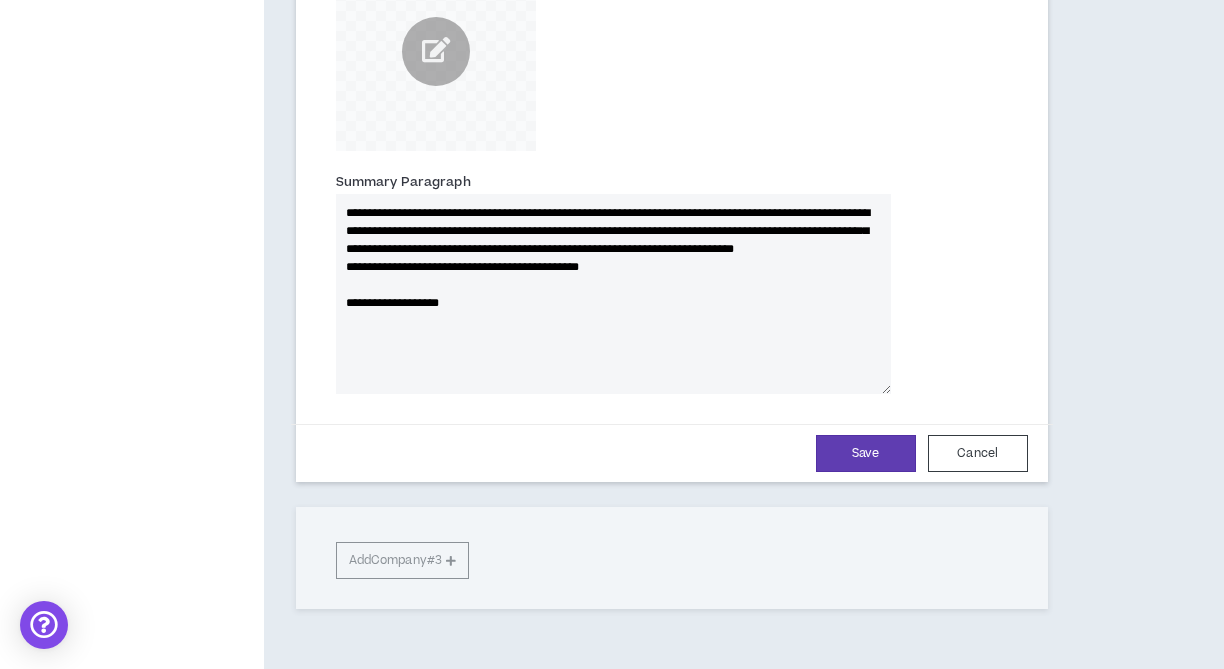 type 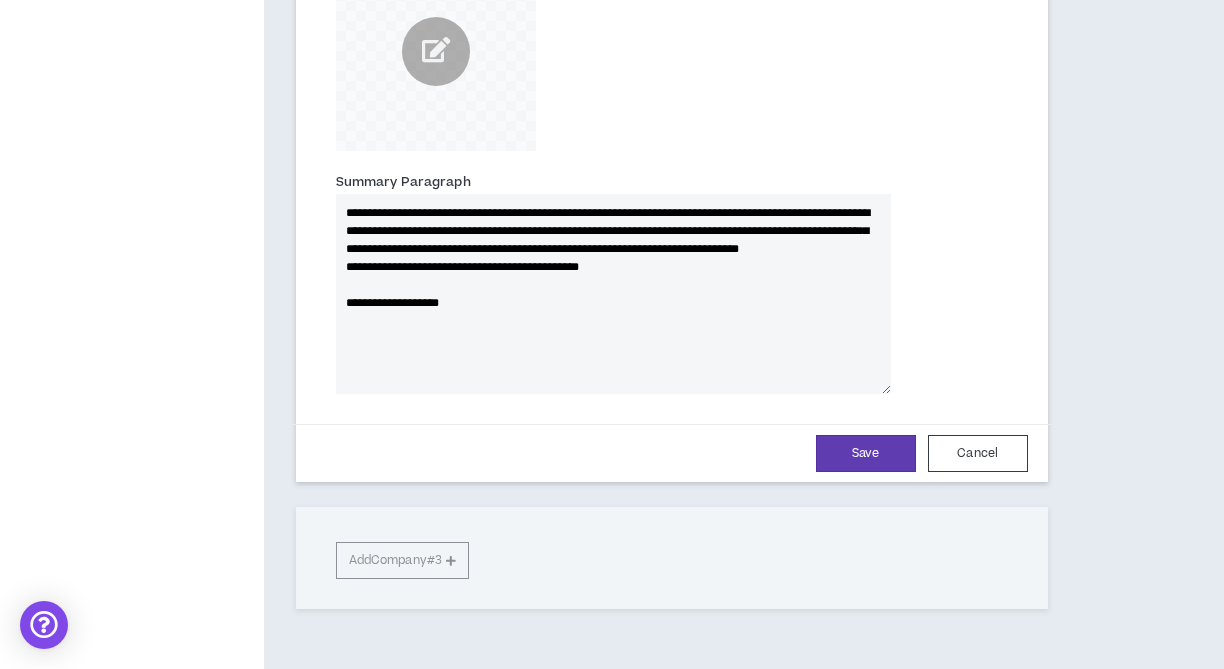 type 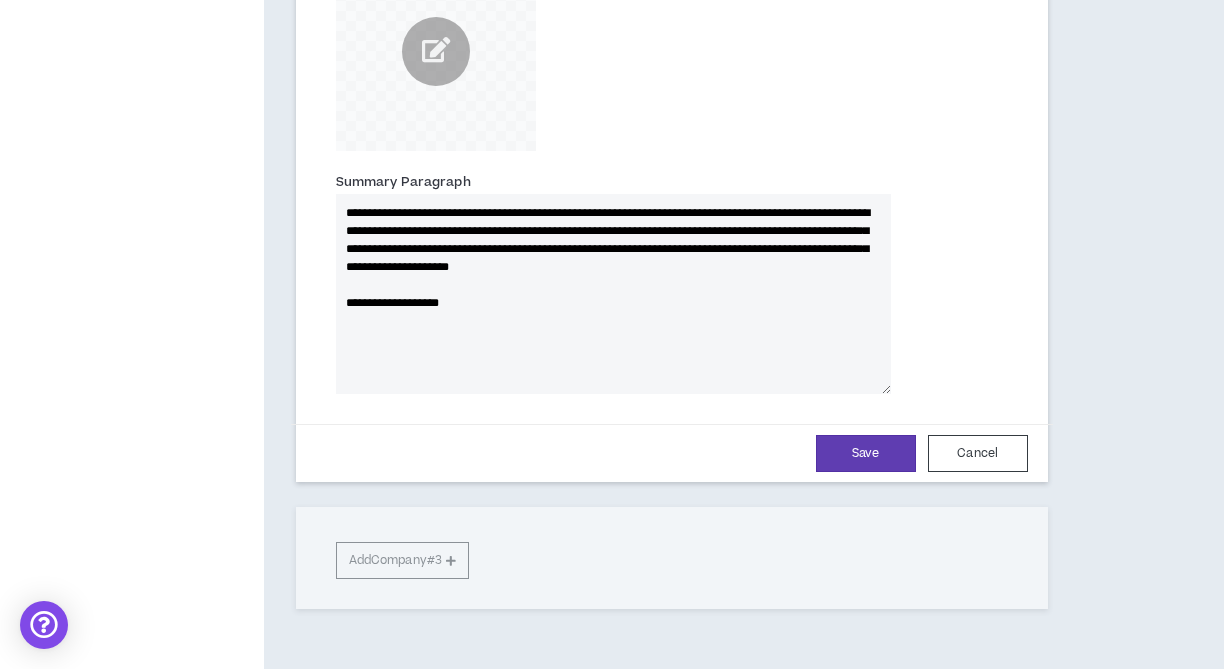 type on "**********" 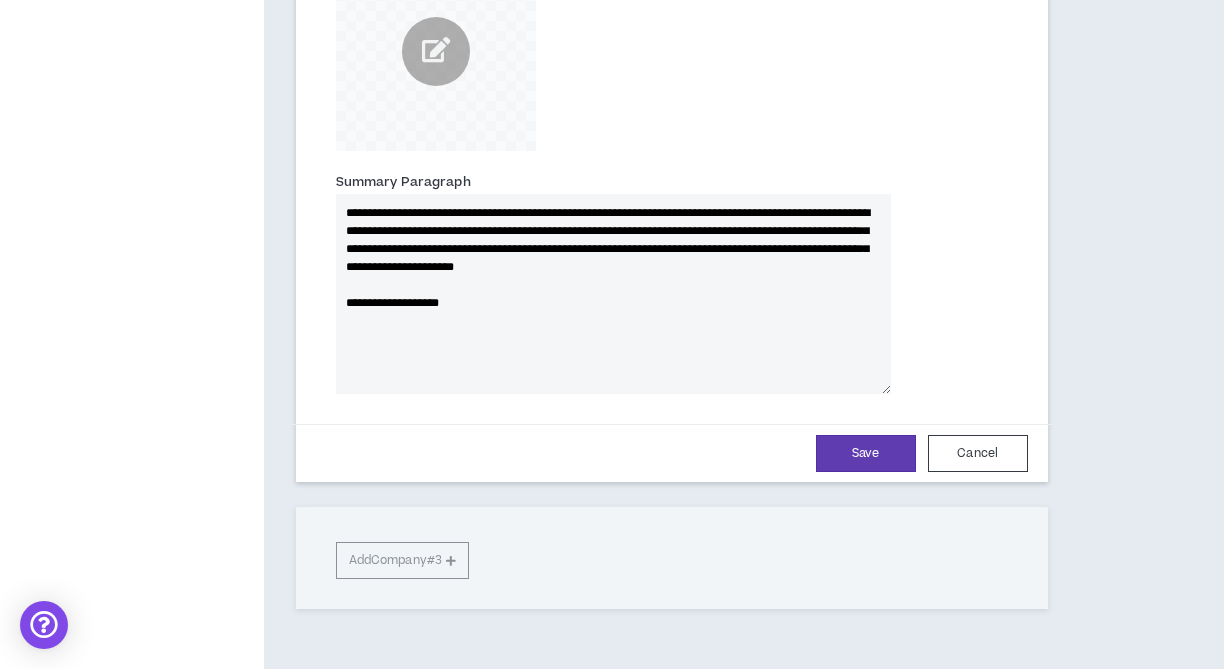 type 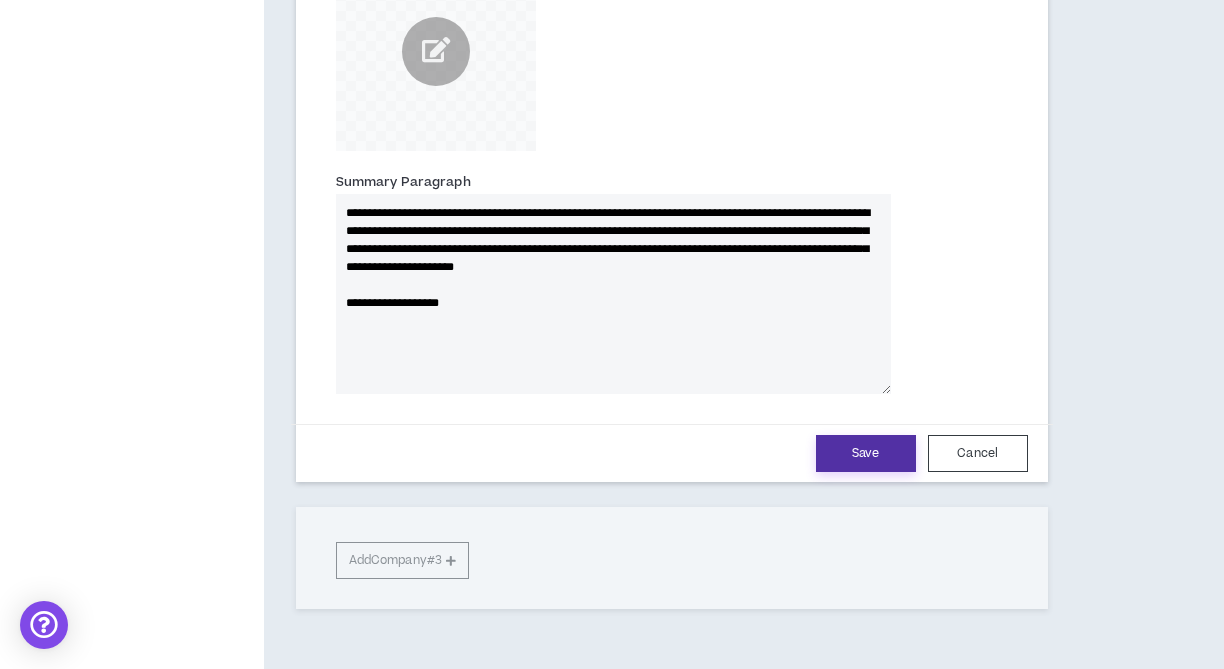 type on "**********" 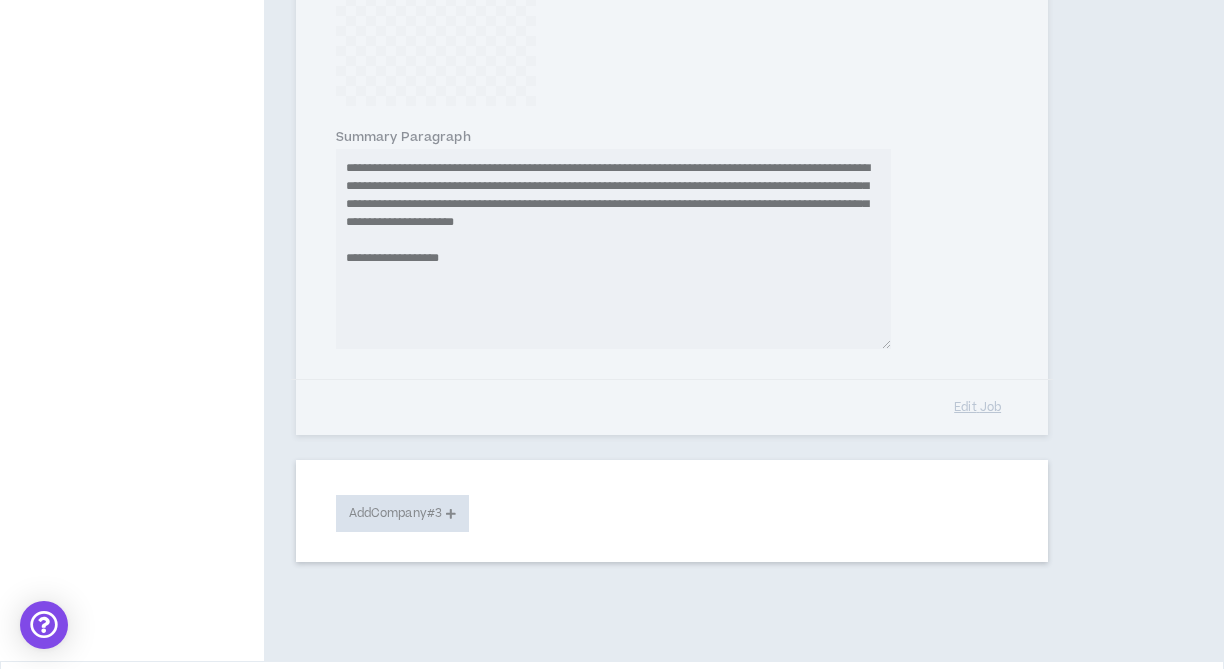 type 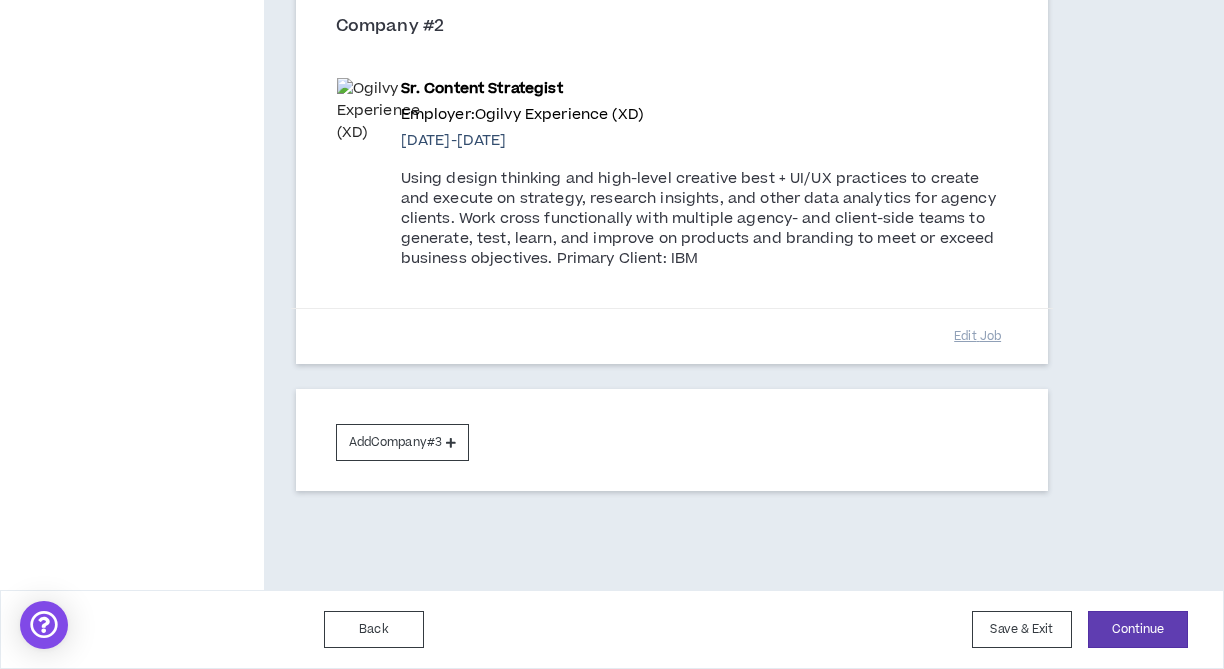 scroll, scrollTop: 1245, scrollLeft: 0, axis: vertical 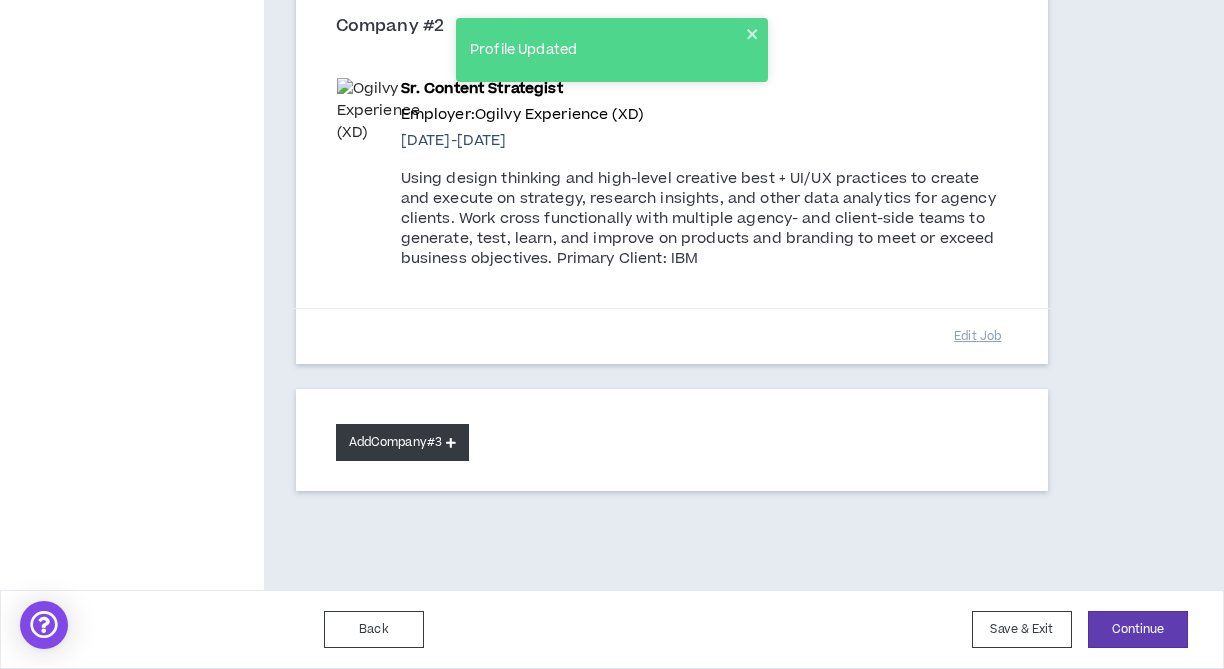 click on "Add  Company  #3" at bounding box center (402, 442) 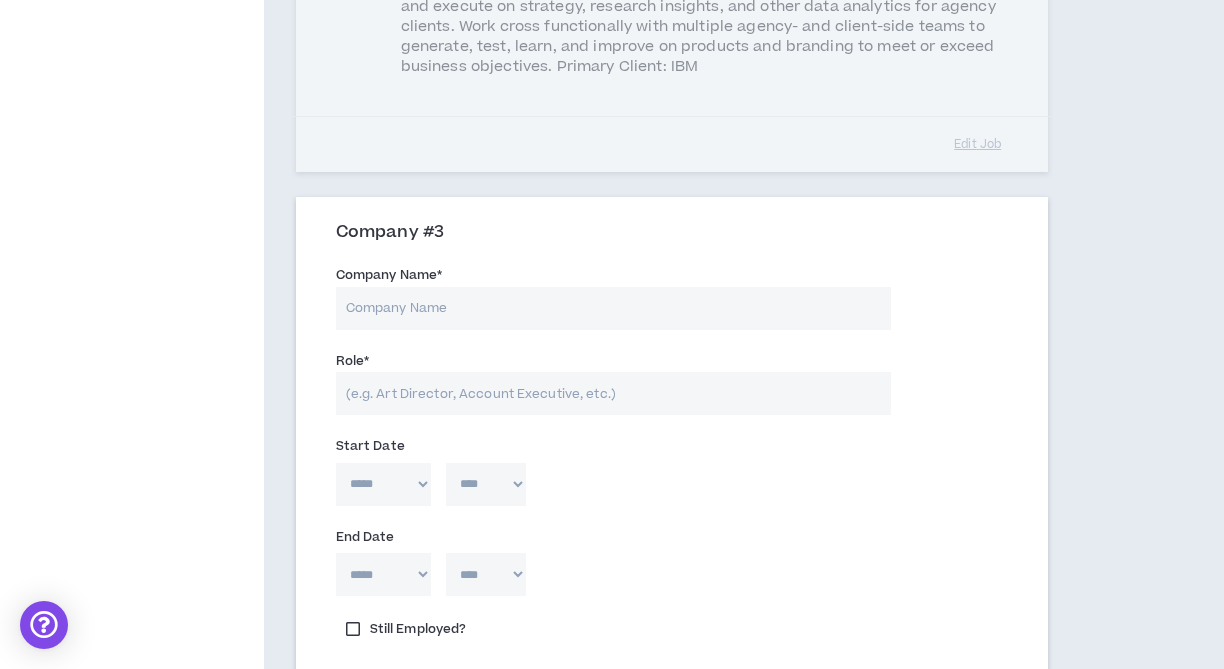 scroll, scrollTop: 1459, scrollLeft: 0, axis: vertical 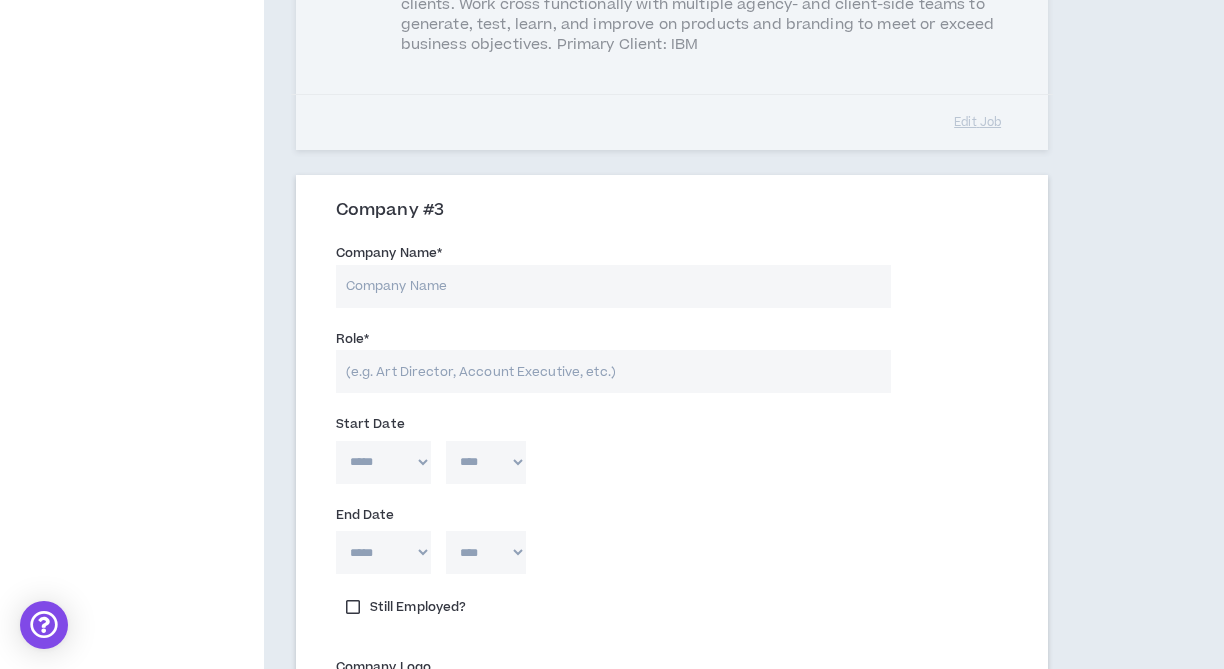click on "Company Name  *" at bounding box center (613, 286) 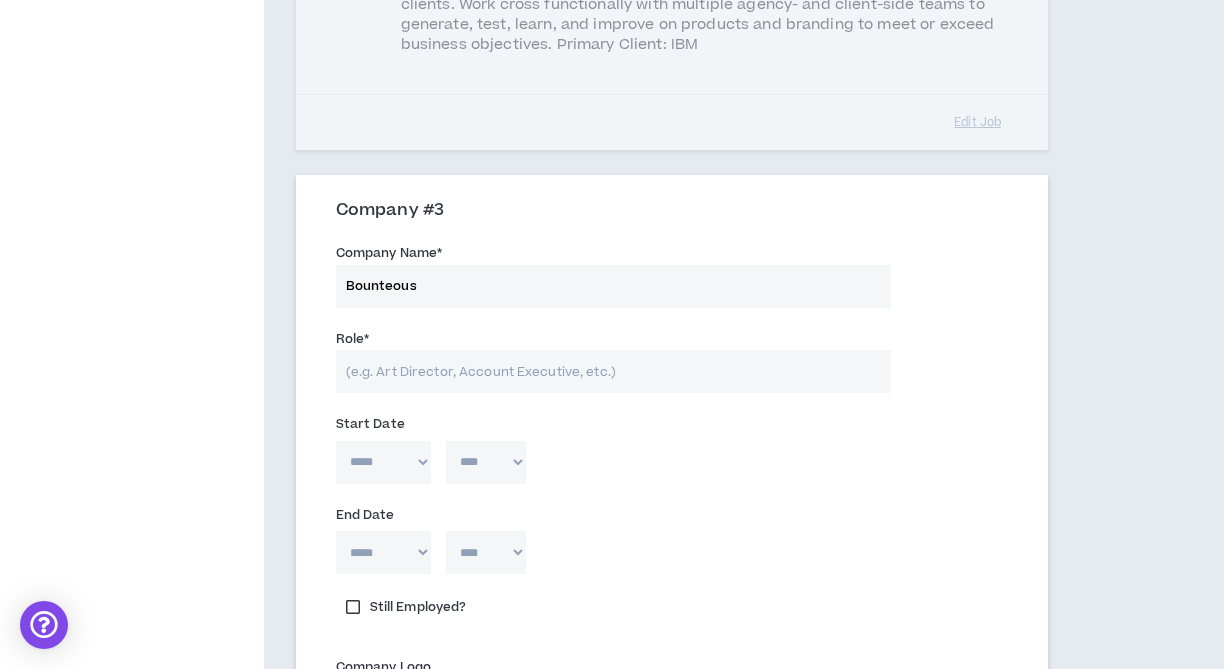 type on "Bounteous" 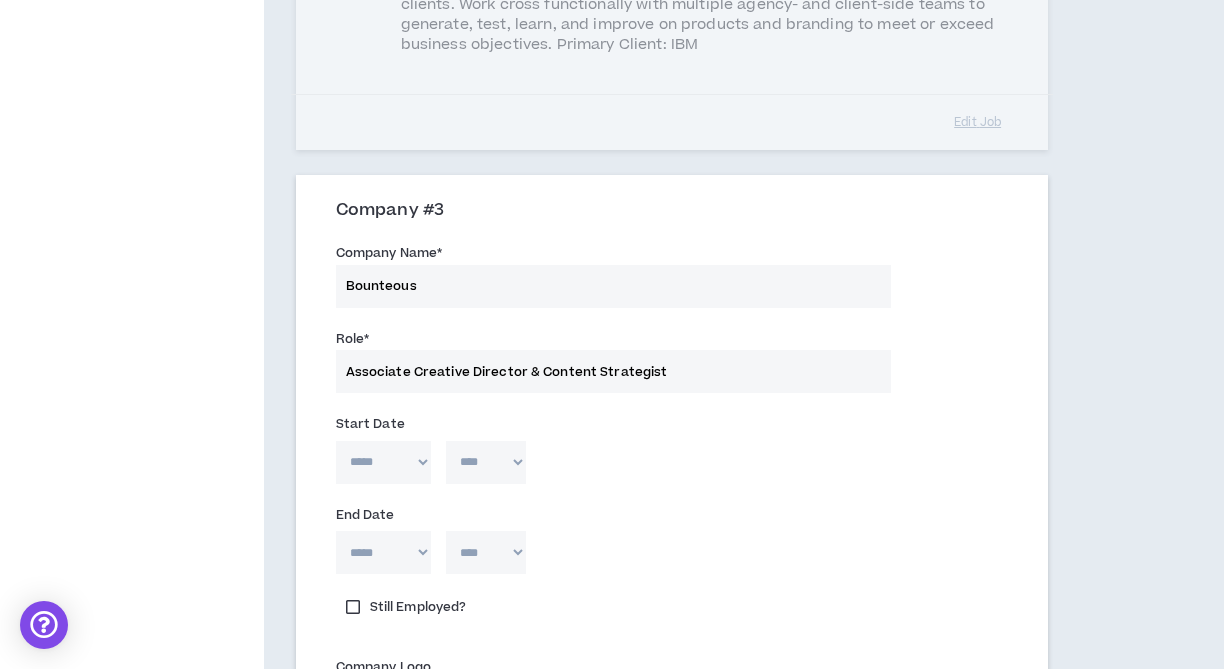 type on "Associate Creative Director & Content Strategist" 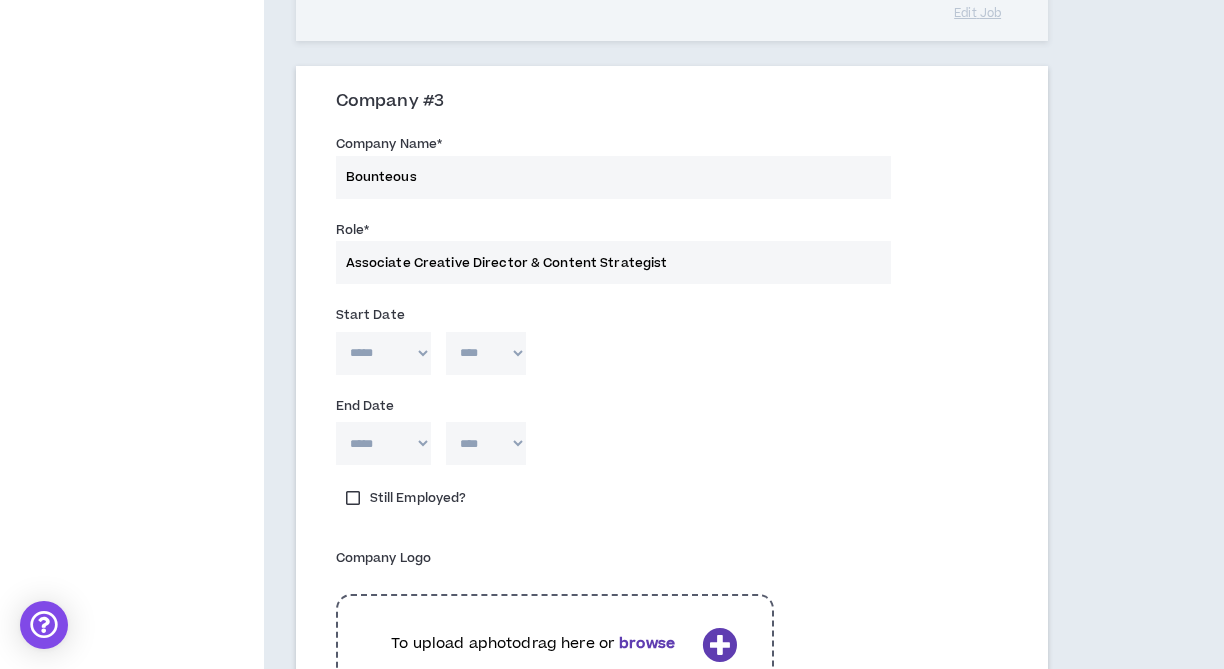 scroll, scrollTop: 1579, scrollLeft: 0, axis: vertical 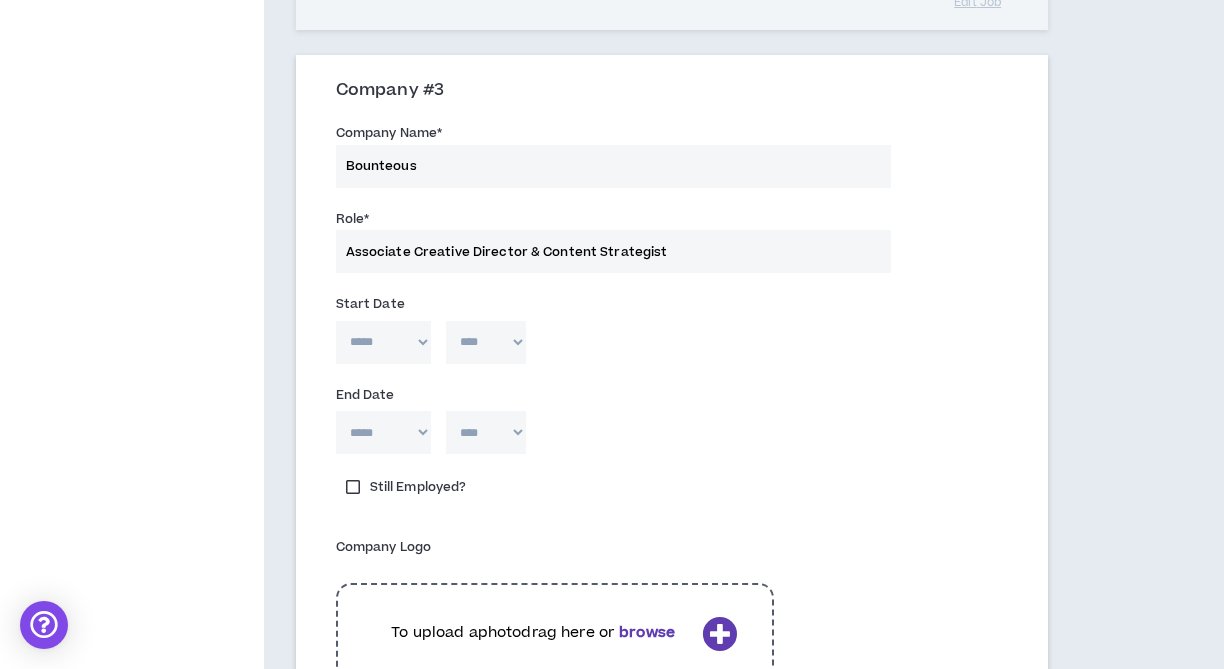 click on "***** *** *** *** *** *** **** *** *** **** *** *** ***" at bounding box center [383, 342] 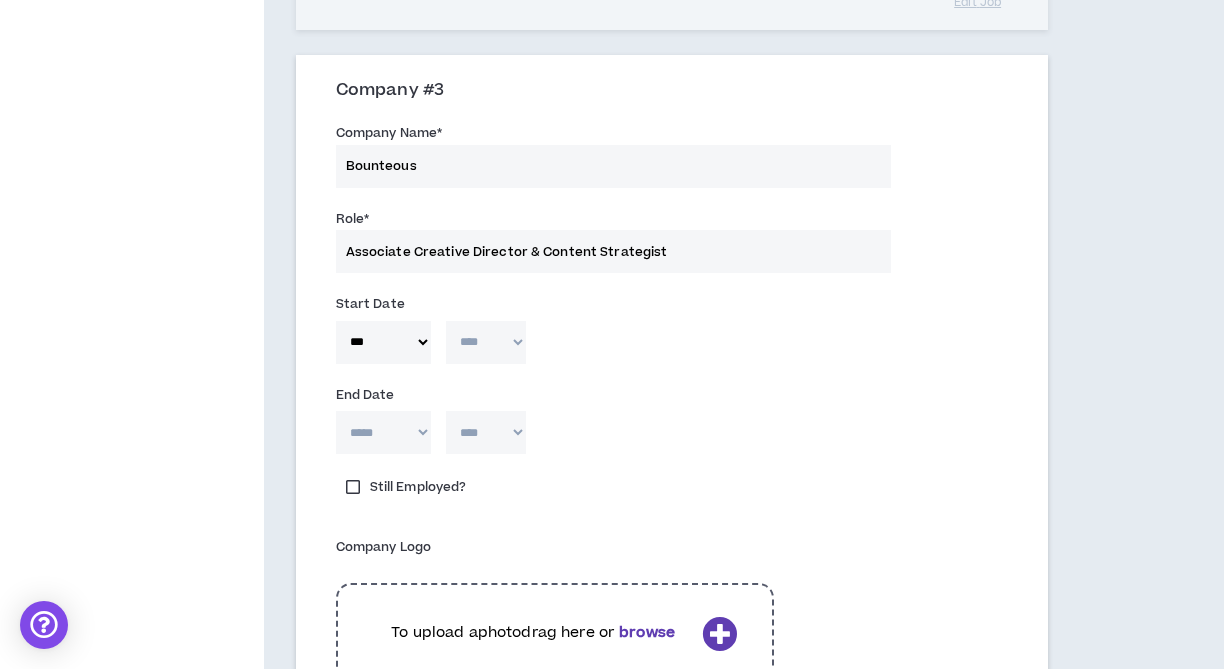 click on "**** **** **** **** **** **** **** **** **** **** **** **** **** **** **** **** **** **** **** **** **** **** **** **** **** **** **** **** **** **** **** **** **** **** **** **** **** **** **** **** **** **** **** **** **** **** **** **** **** **** **** **** **** **** **** **** **** **** **** **** **** **** **** **** **** **** **** **** **** **** **** **** **** **** **** **** **** **** **** **** **** **** **** **** **** **** **** **** **** **** **** **** **** **** **** **** **** **** **** **** **** **** **** **** **** **** **** **** **** **** **** **** **** **** **** **** **** **** **** **** **** **** **** **** **** **** ****" at bounding box center [486, 342] 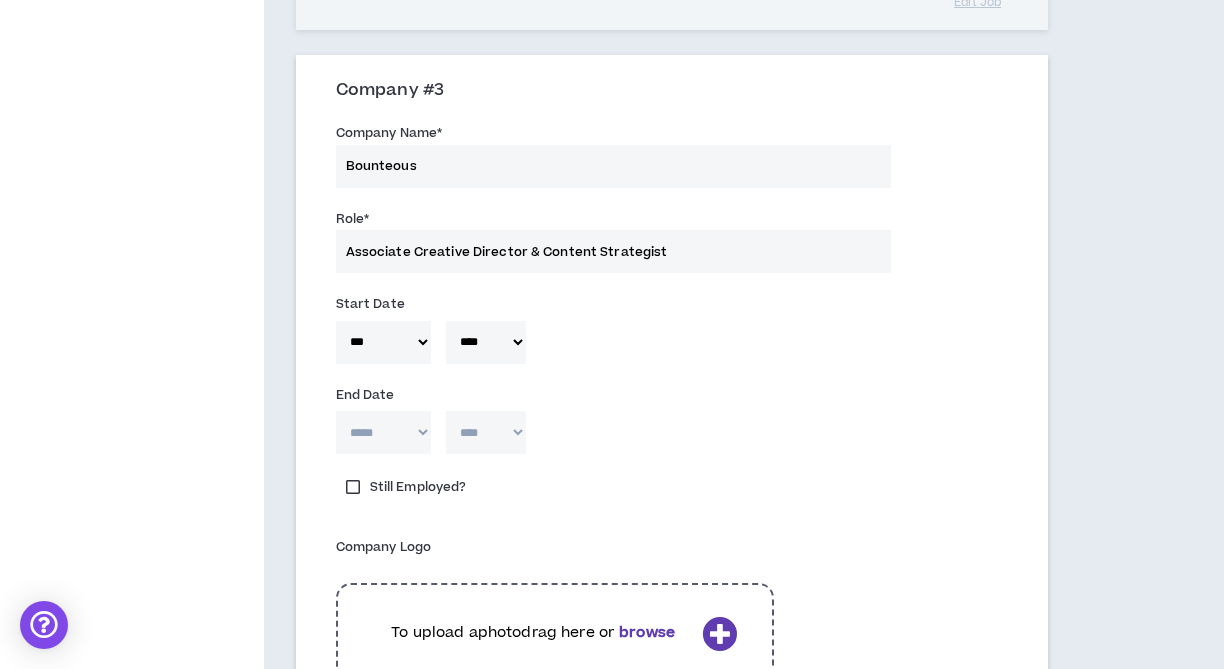 click on "***** *** *** *** *** *** **** *** *** **** *** *** ***" at bounding box center [383, 432] 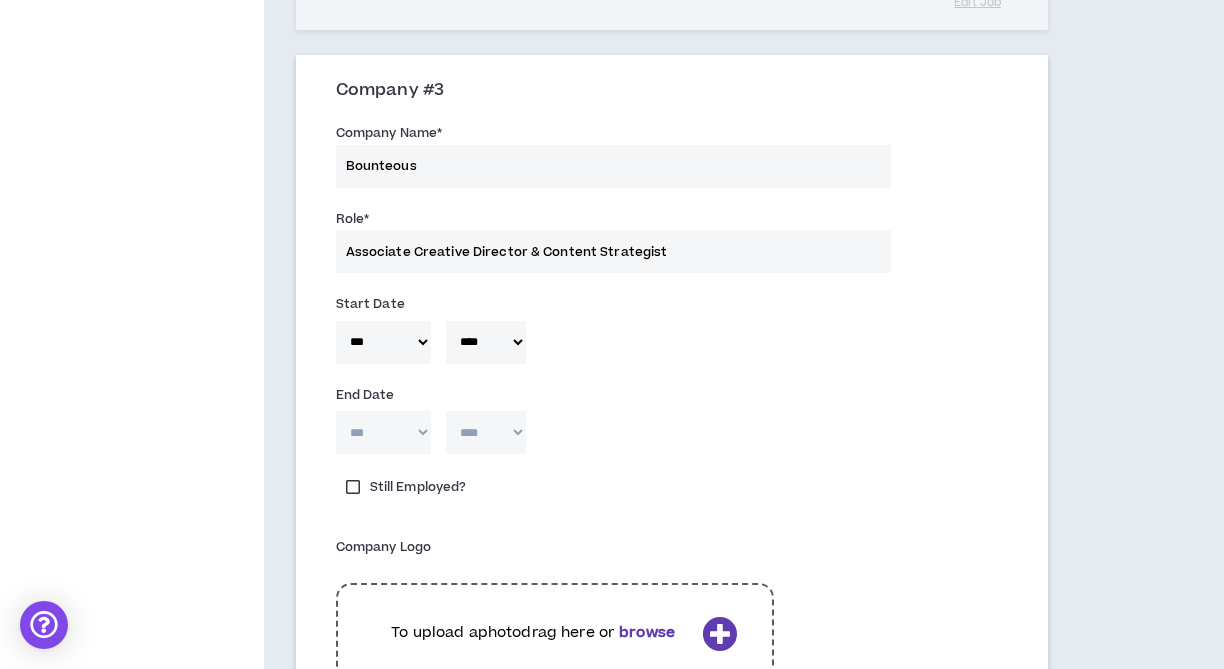 type 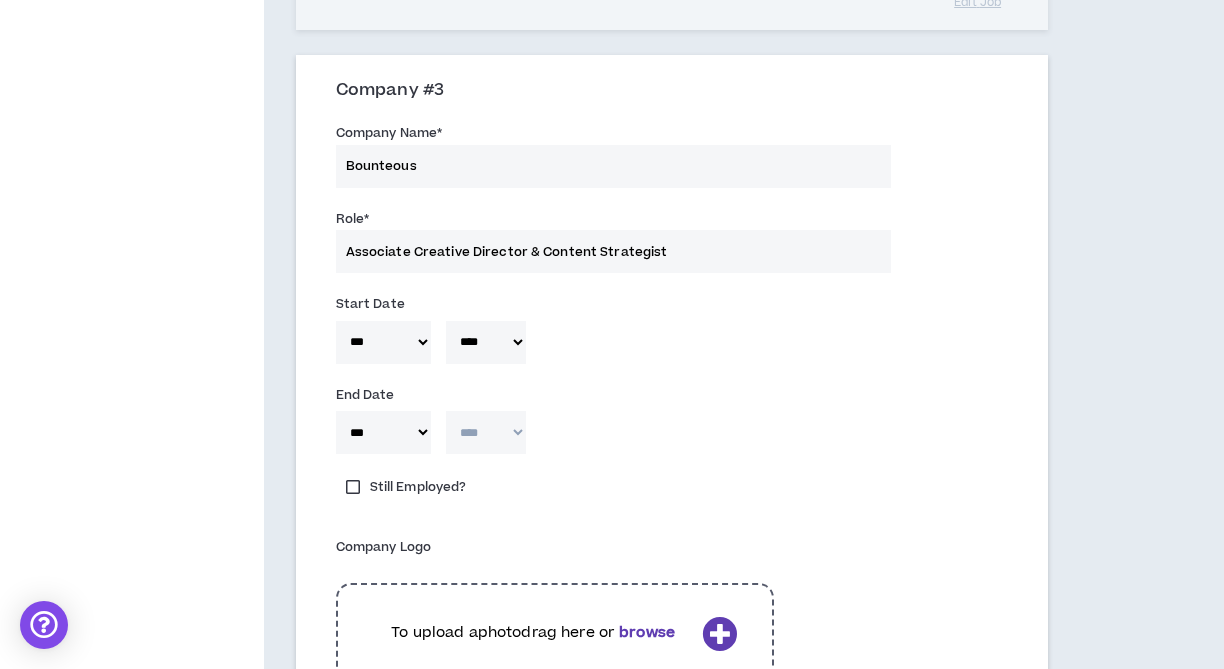 click on "**** **** **** **** **** **** **** **** **** **** **** **** **** **** **** **** **** **** **** **** **** **** **** **** **** **** **** **** **** **** **** **** **** **** **** **** **** **** **** **** **** **** **** **** **** **** **** **** **** **** **** **** **** **** **** **** **** **** **** **** **** **** **** **** **** **** **** **** **** **** **** **** **** **** **** **** **** **** **** **** **** **** **** **** **** **** **** **** **** **** **** **** **** **** **** **** **** **** **** **** **** **** **** **** **** **** **** **** **** **** **** **** **** **** **** **** **** **** **** **** **** **** **** **** **** **** ****" at bounding box center (486, 432) 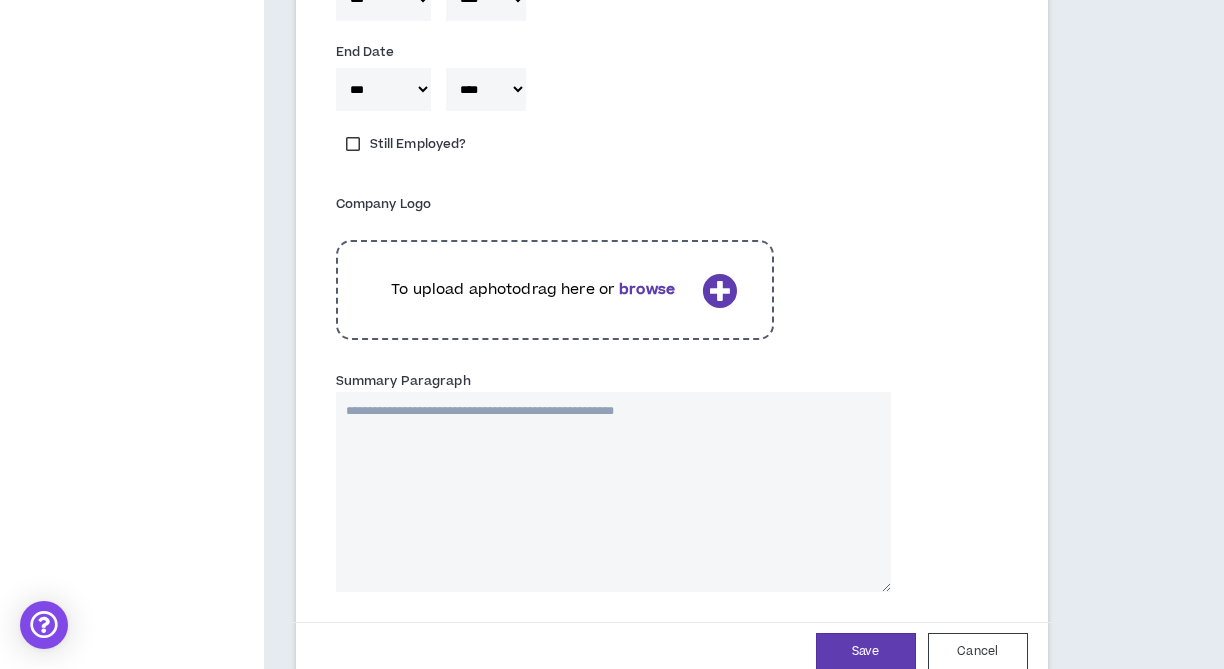 scroll, scrollTop: 1934, scrollLeft: 0, axis: vertical 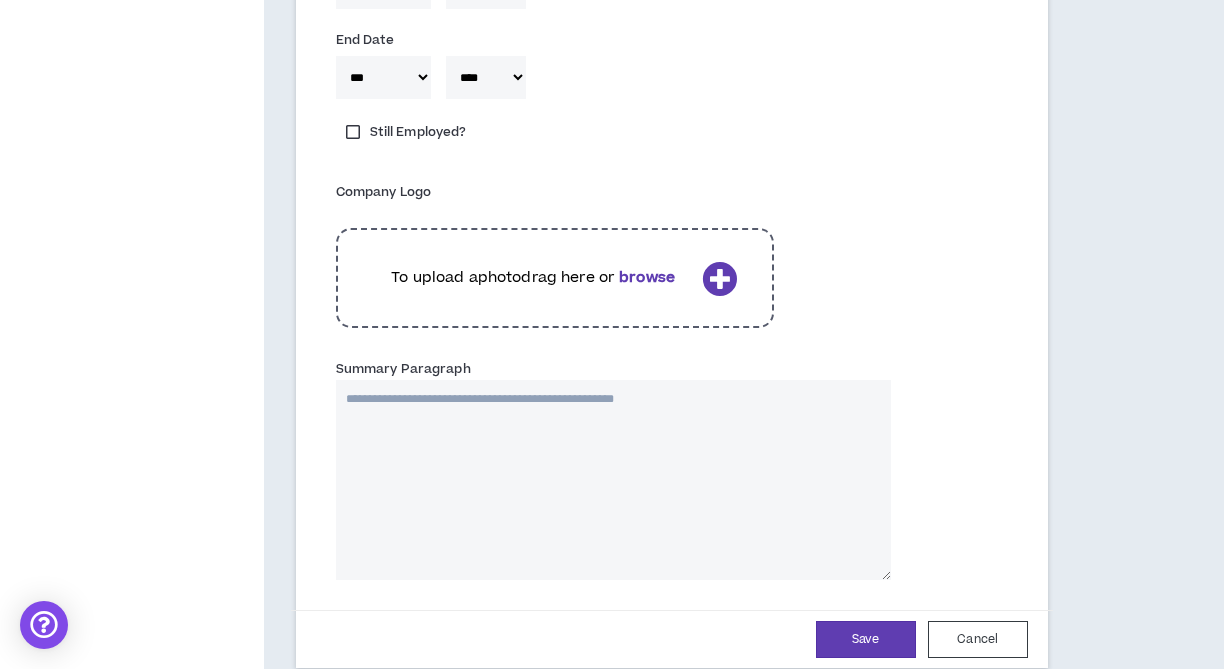 click on "browse" at bounding box center (647, 277) 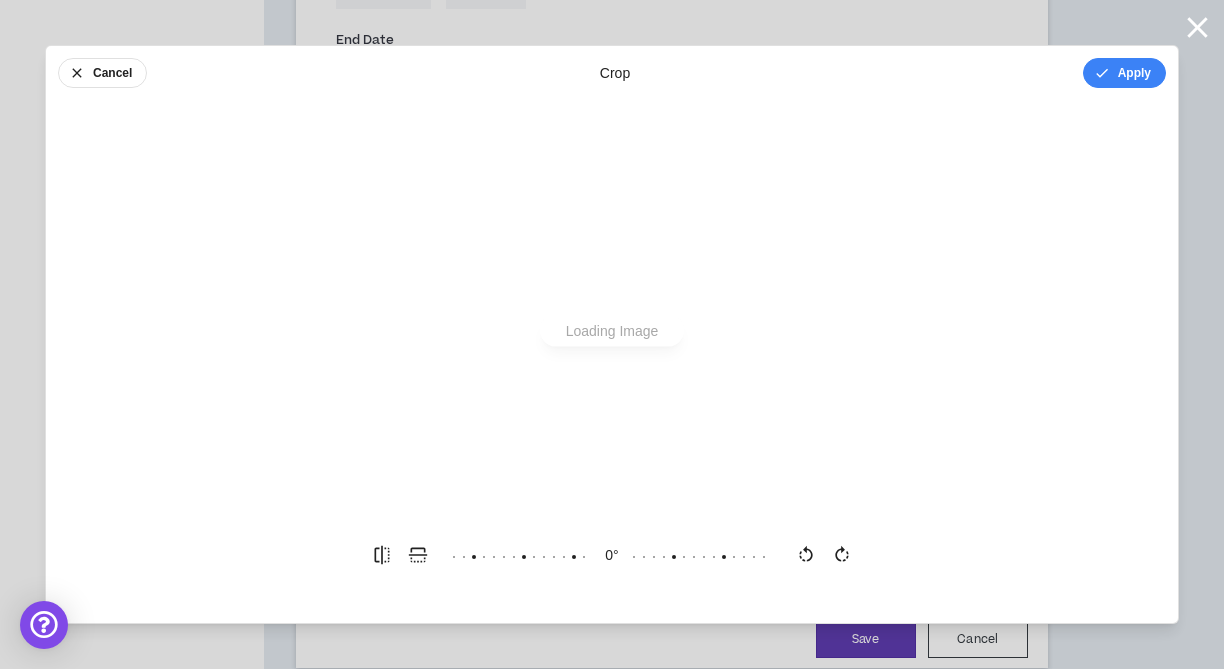 scroll, scrollTop: 0, scrollLeft: 0, axis: both 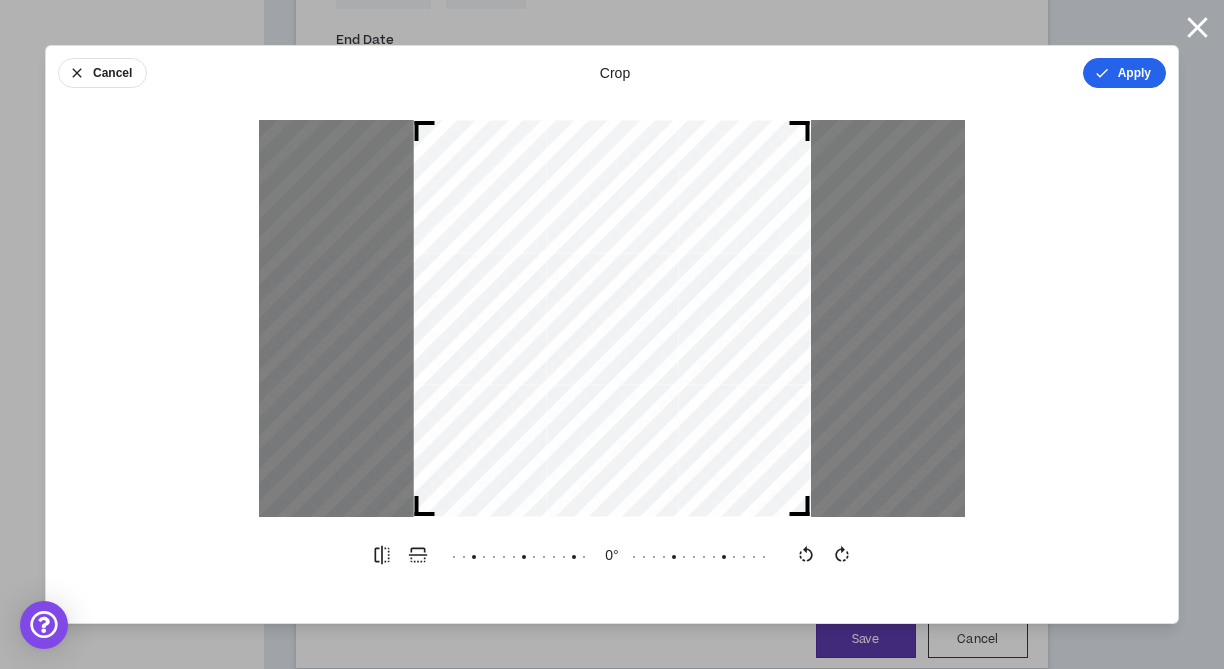 click on "Apply" at bounding box center [1124, 73] 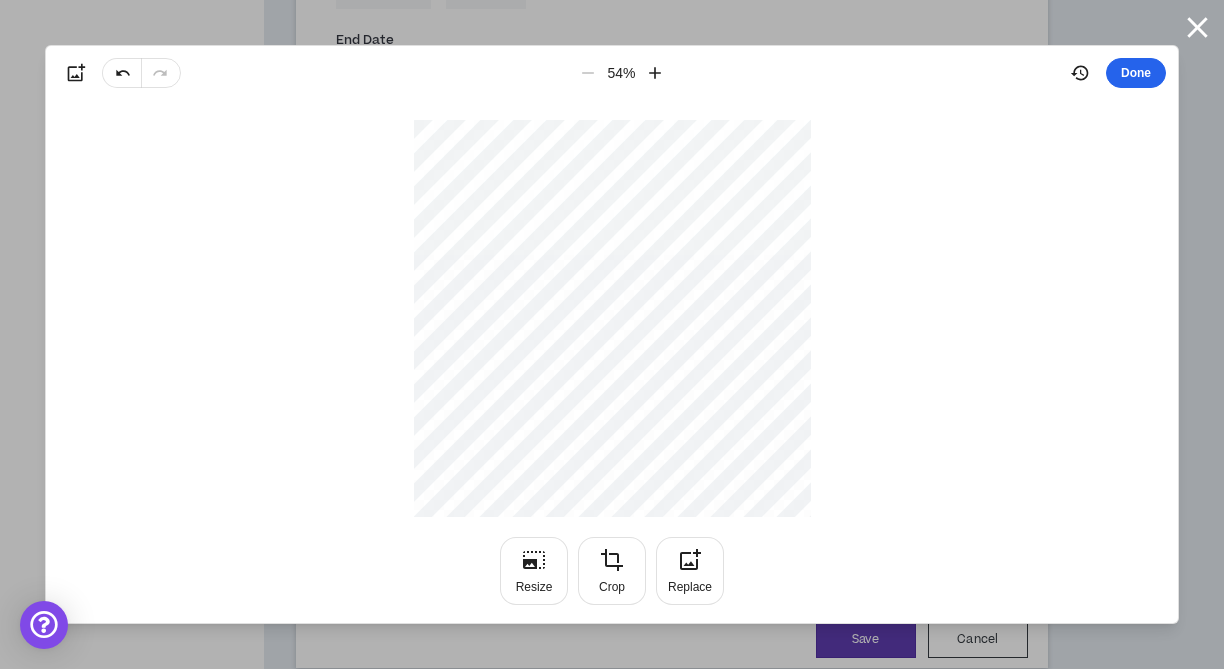 click on "Done" at bounding box center (1136, 73) 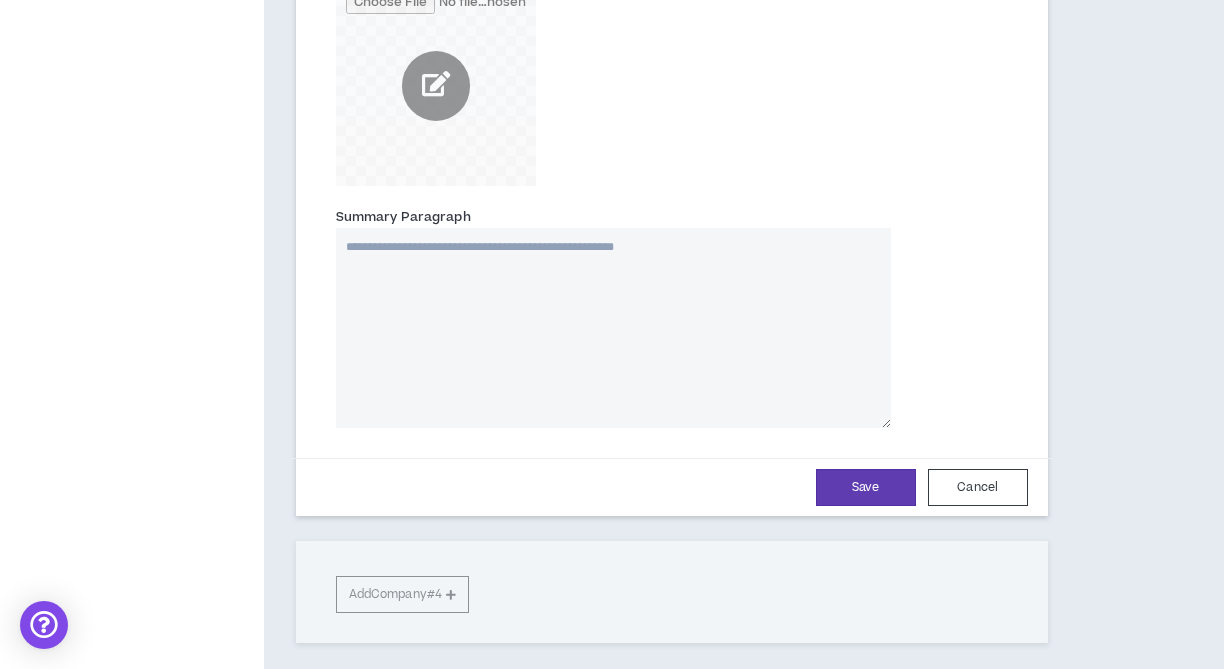 scroll, scrollTop: 2142, scrollLeft: 0, axis: vertical 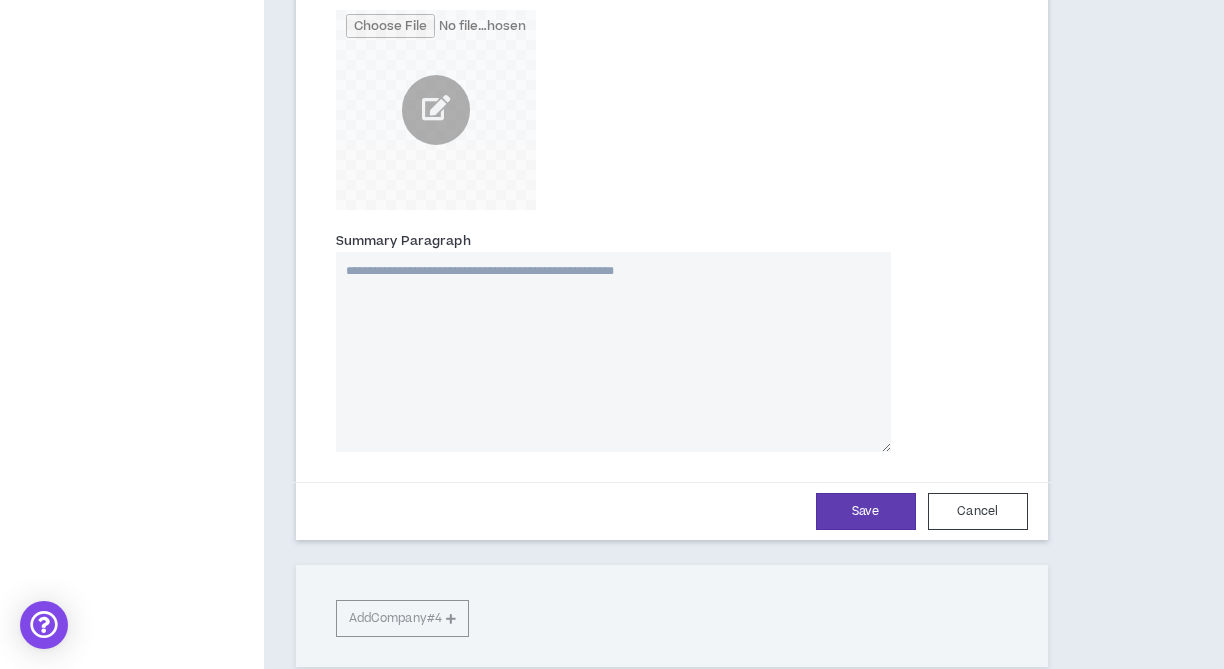 click on "Summary Paragraph" at bounding box center (613, 352) 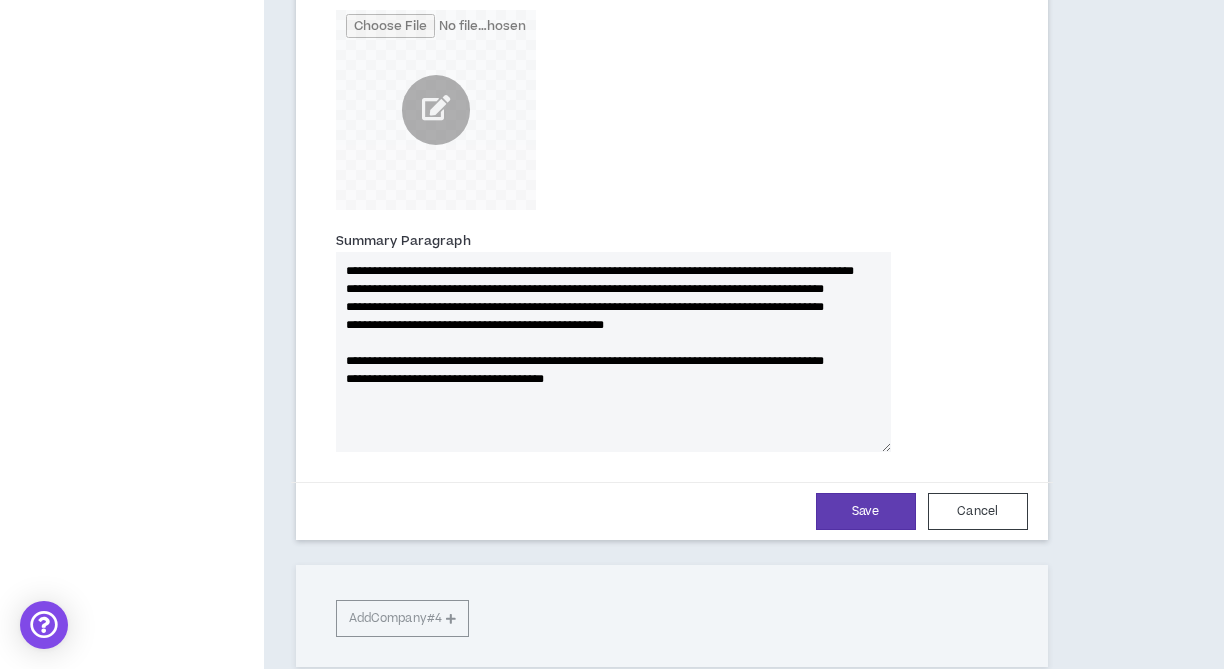 scroll, scrollTop: 0, scrollLeft: 0, axis: both 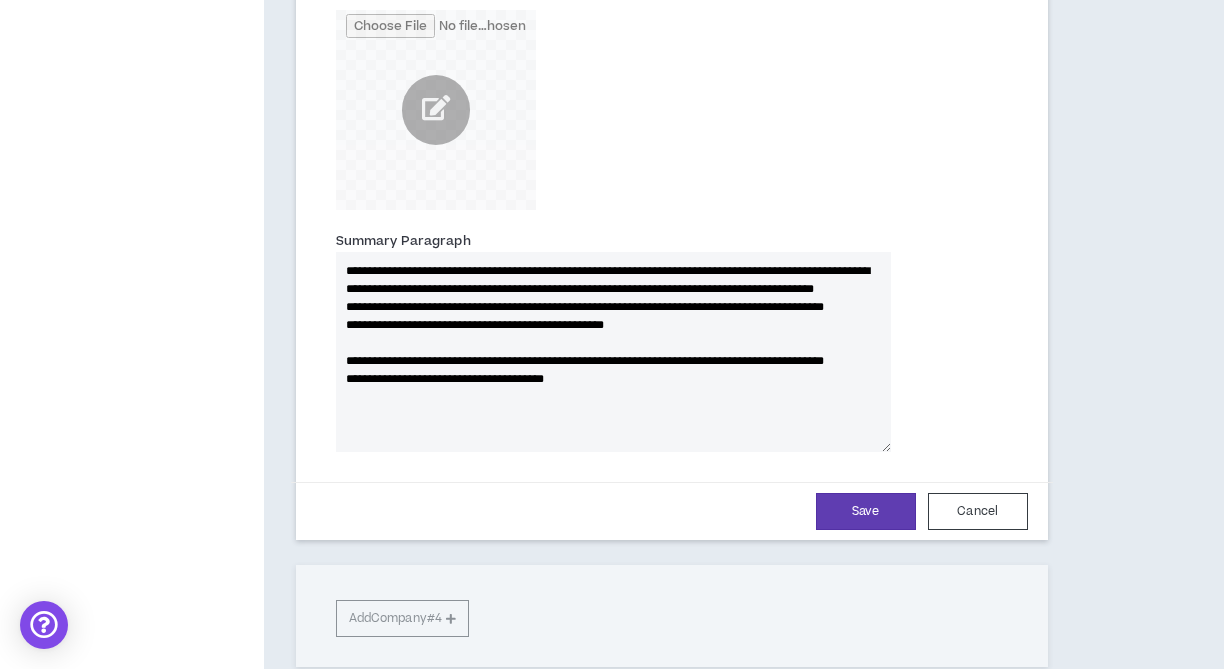 click on "**********" at bounding box center (613, 352) 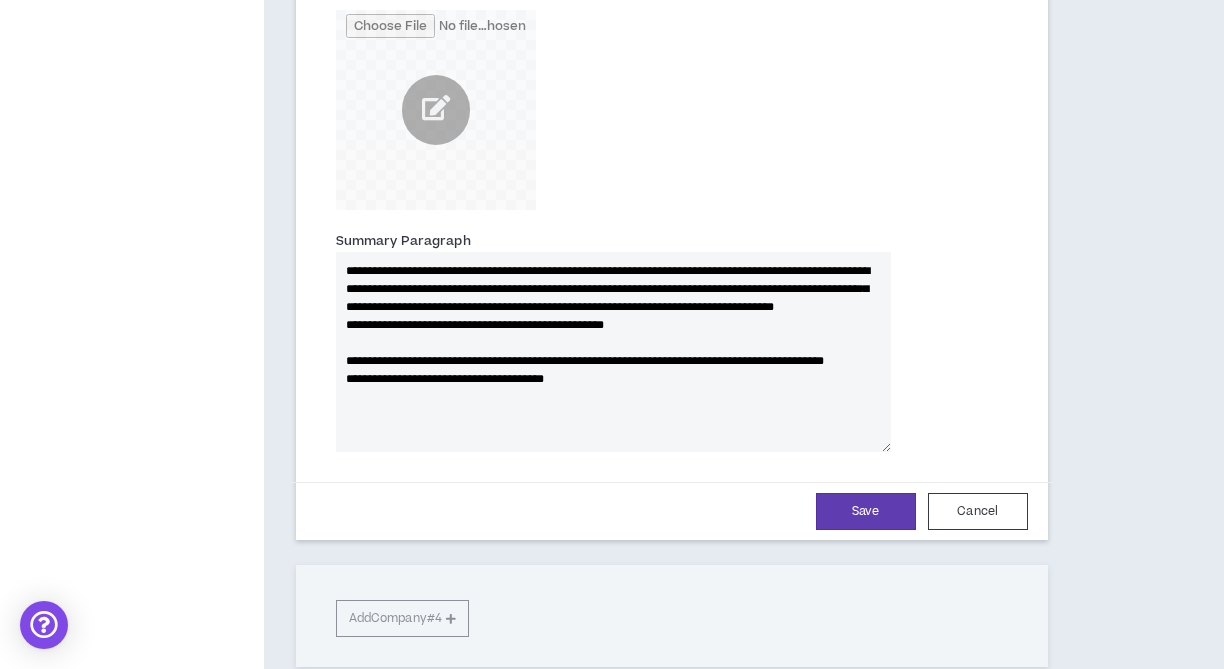 click on "**********" at bounding box center (613, 352) 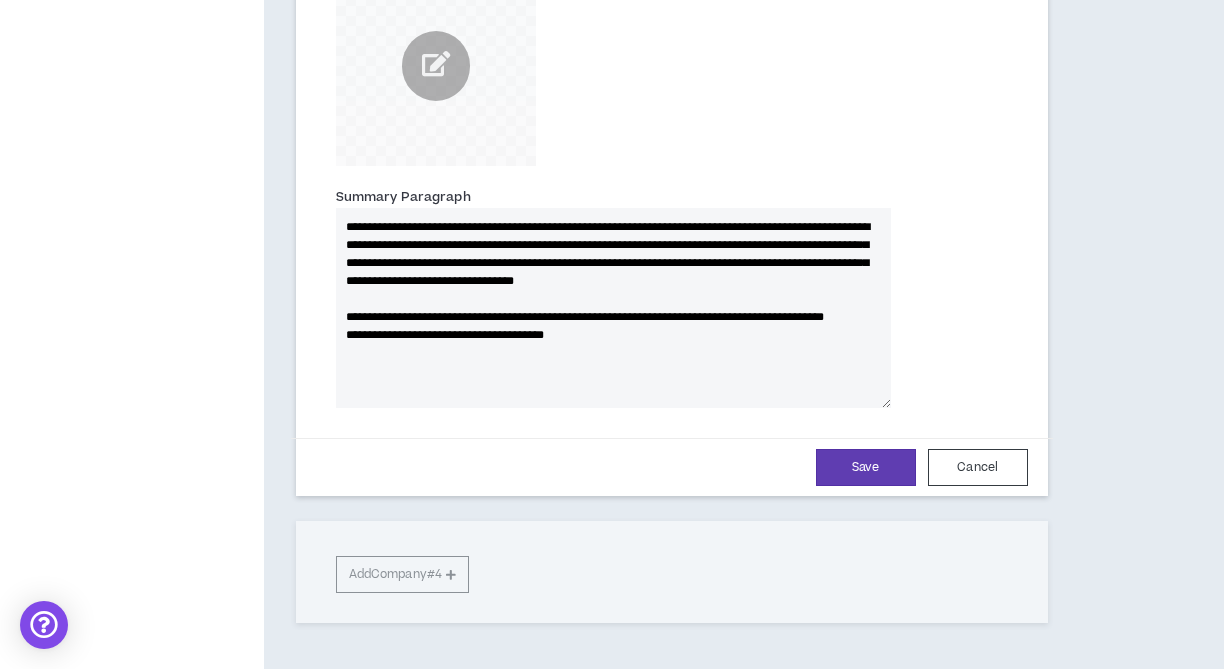 scroll, scrollTop: 2189, scrollLeft: 0, axis: vertical 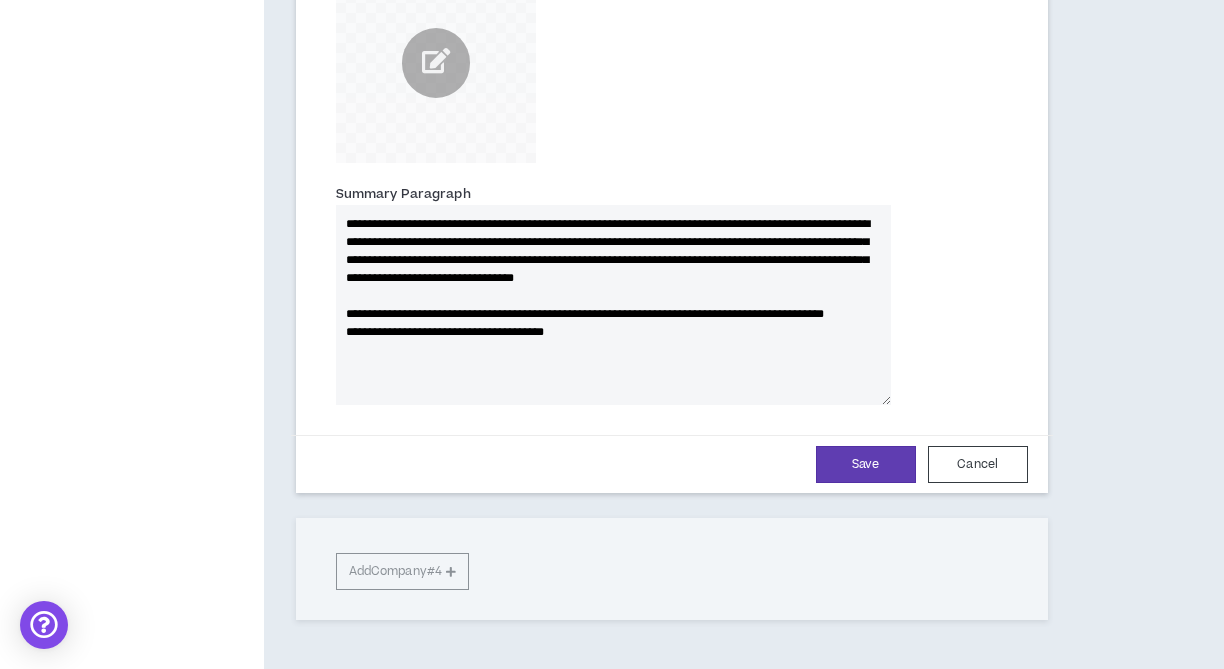 click on "**********" at bounding box center [613, 305] 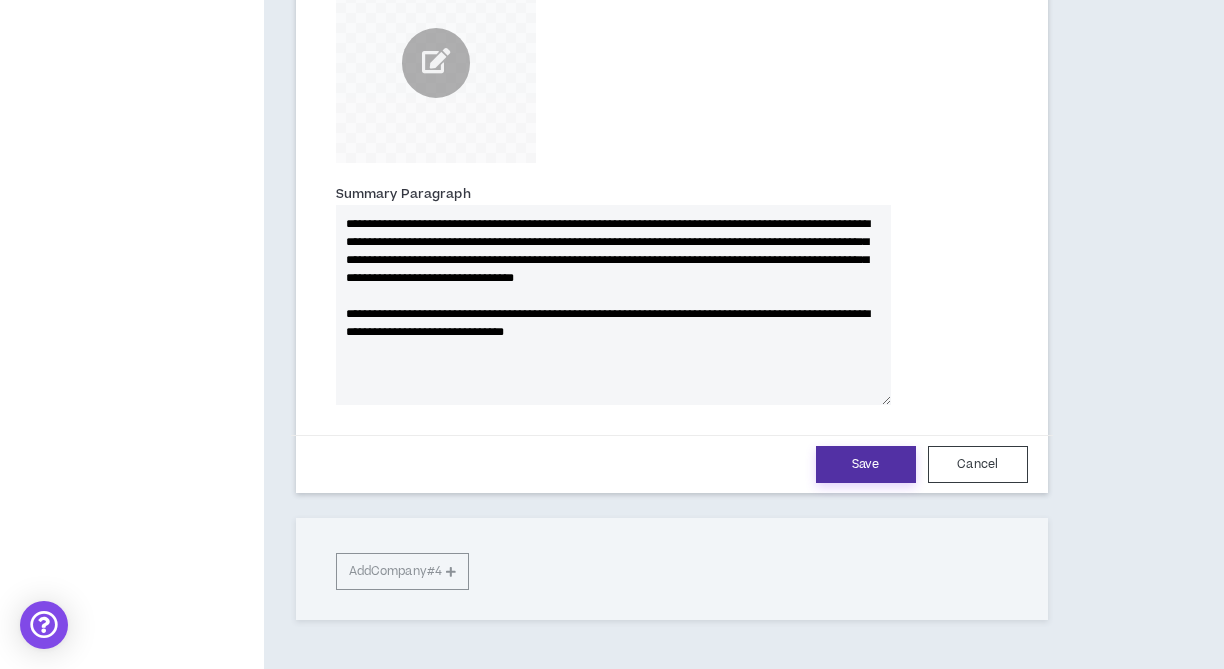 click on "Save" at bounding box center (866, 464) 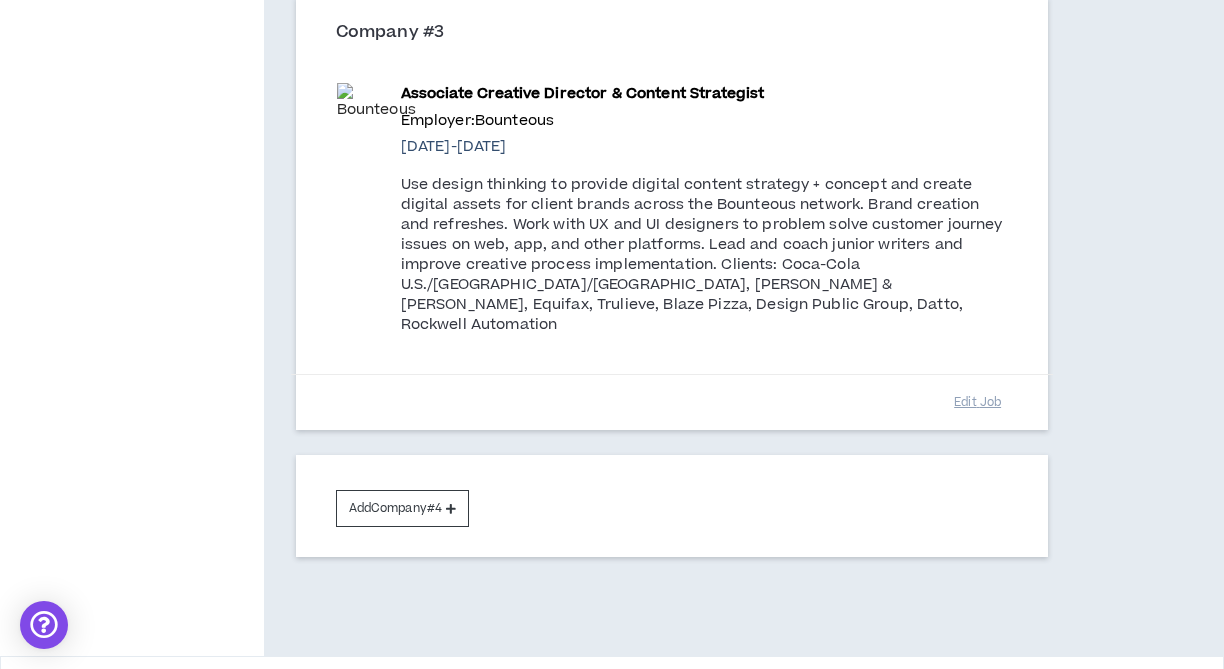 scroll, scrollTop: 1682, scrollLeft: 0, axis: vertical 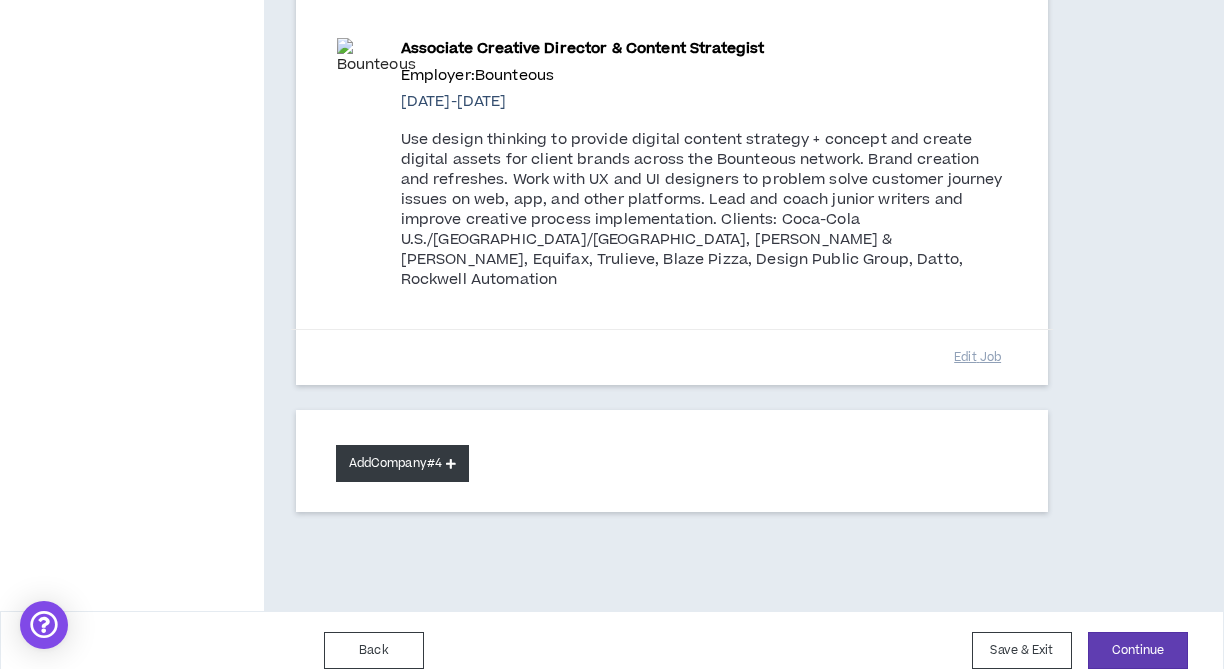 click on "Add  Company  #4" at bounding box center (402, 463) 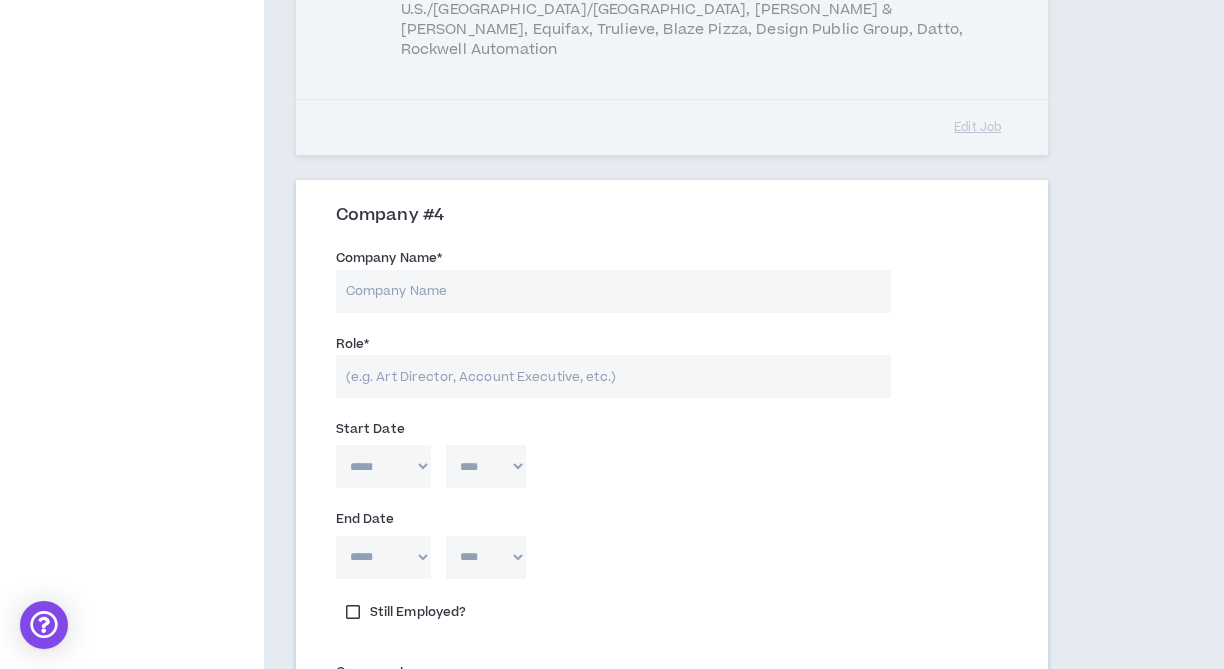 scroll, scrollTop: 1926, scrollLeft: 0, axis: vertical 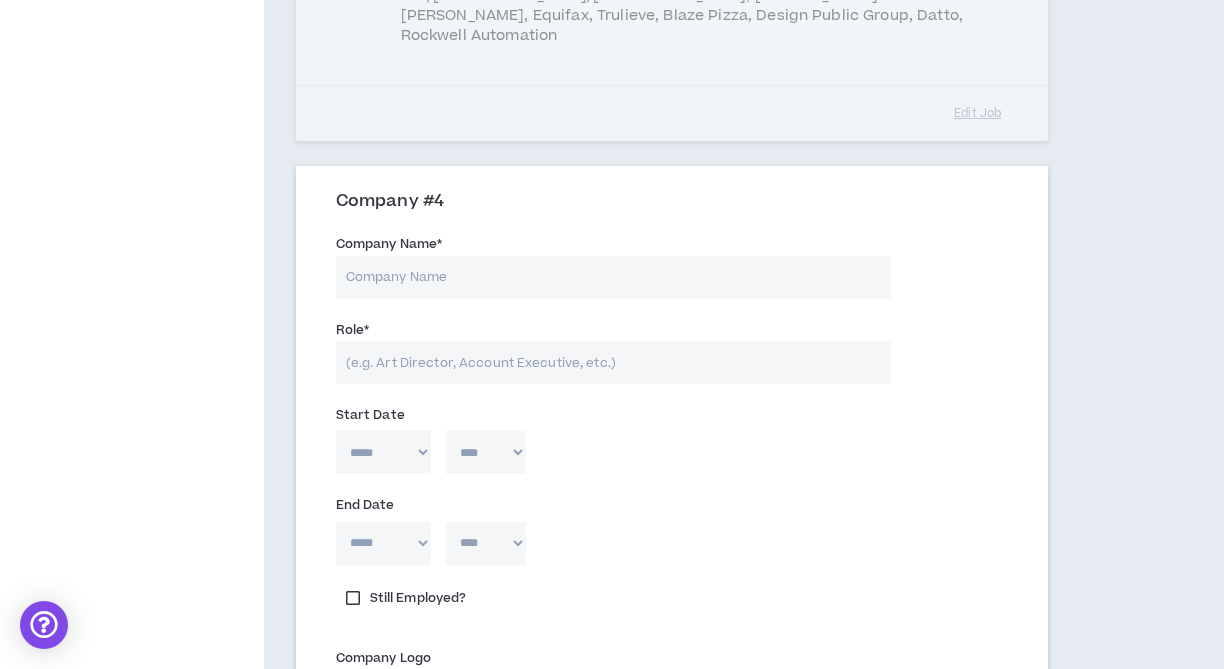 click on "Company Name  *" at bounding box center (613, 277) 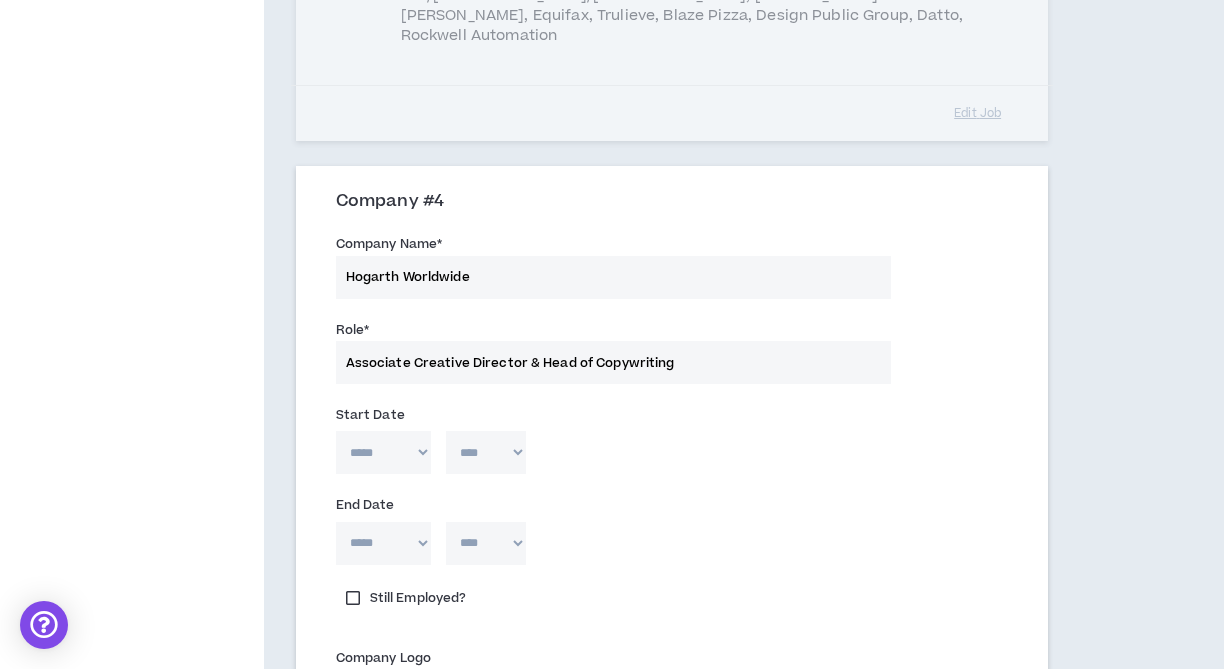 click on "***** *** *** *** *** *** **** *** *** **** *** *** ***" at bounding box center (383, 452) 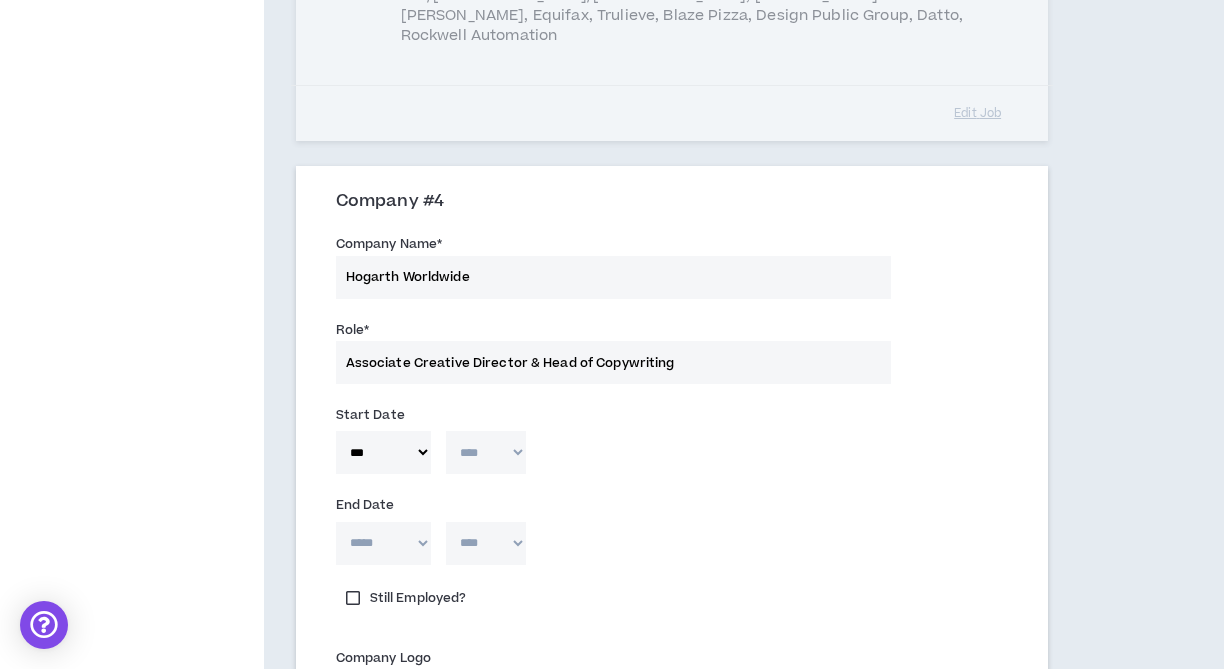 click on "***** *** *** *** *** *** **** *** *** **** *** *** ***  * **** **** **** **** **** **** **** **** **** **** **** **** **** **** **** **** **** **** **** **** **** **** **** **** **** **** **** **** **** **** **** **** **** **** **** **** **** **** **** **** **** **** **** **** **** **** **** **** **** **** **** **** **** **** **** **** **** **** **** **** **** **** **** **** **** **** **** **** **** **** **** **** **** **** **** **** **** **** **** **** **** **** **** **** **** **** **** **** **** **** **** **** **** **** **** **** **** **** **** **** **** **** **** **** **** **** **** **** **** **** **** **** **** **** **** **** **** **** **** **** **** **** **** **** **** **** ****" at bounding box center (672, 457) 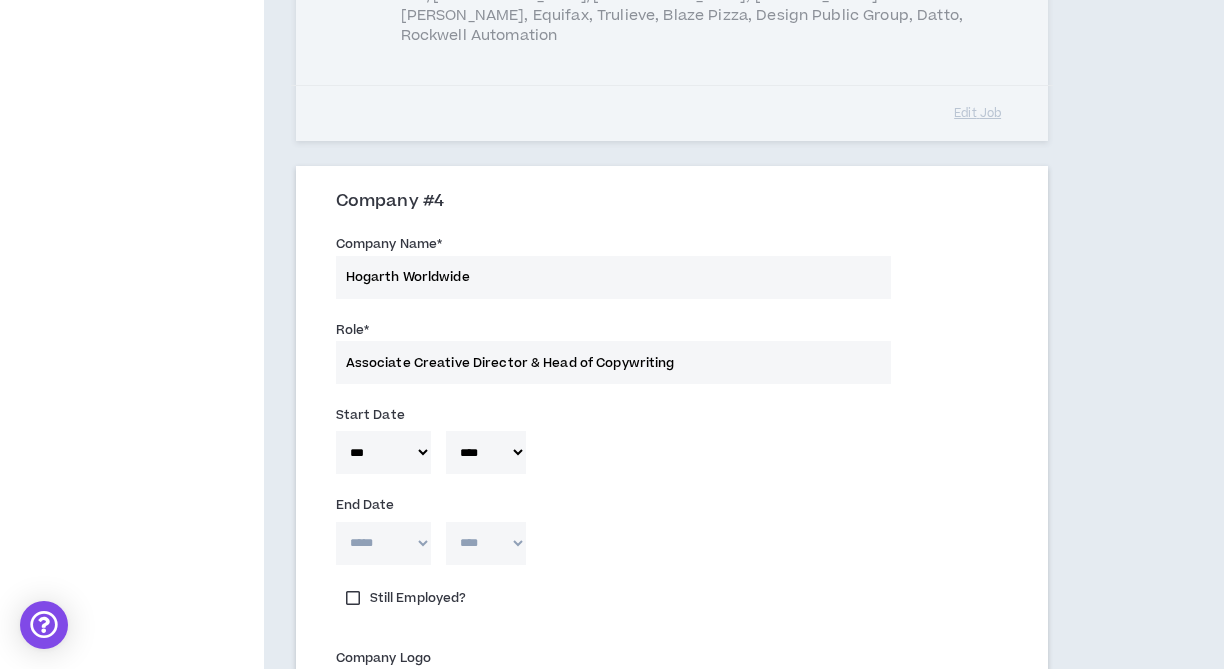 click on "***** *** *** *** *** *** **** *** *** **** *** *** ***" at bounding box center [383, 543] 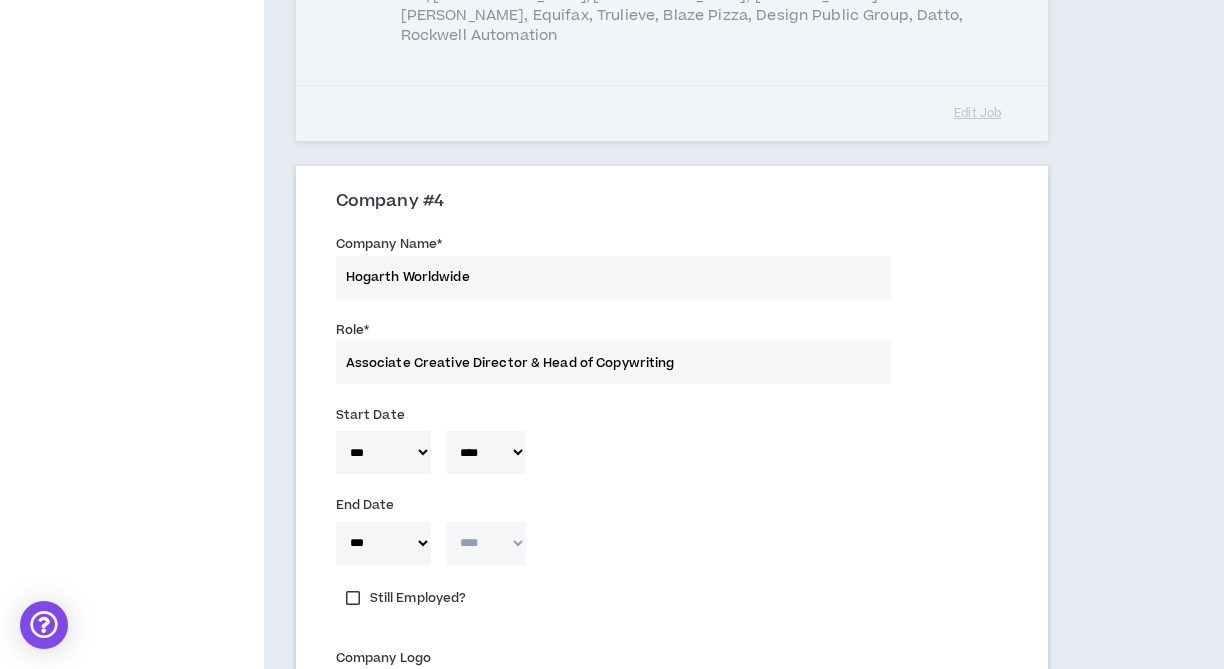 click on "***** *** *** *** *** *** **** *** *** **** *** *** ***" at bounding box center (383, 543) 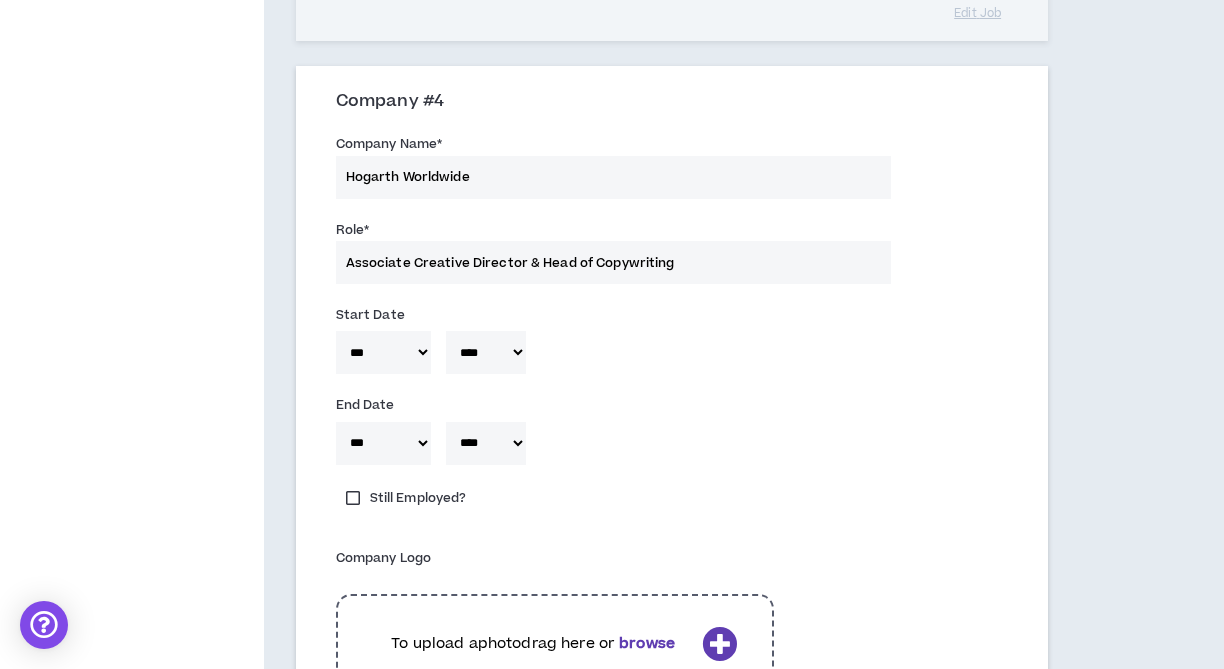 scroll, scrollTop: 2025, scrollLeft: 0, axis: vertical 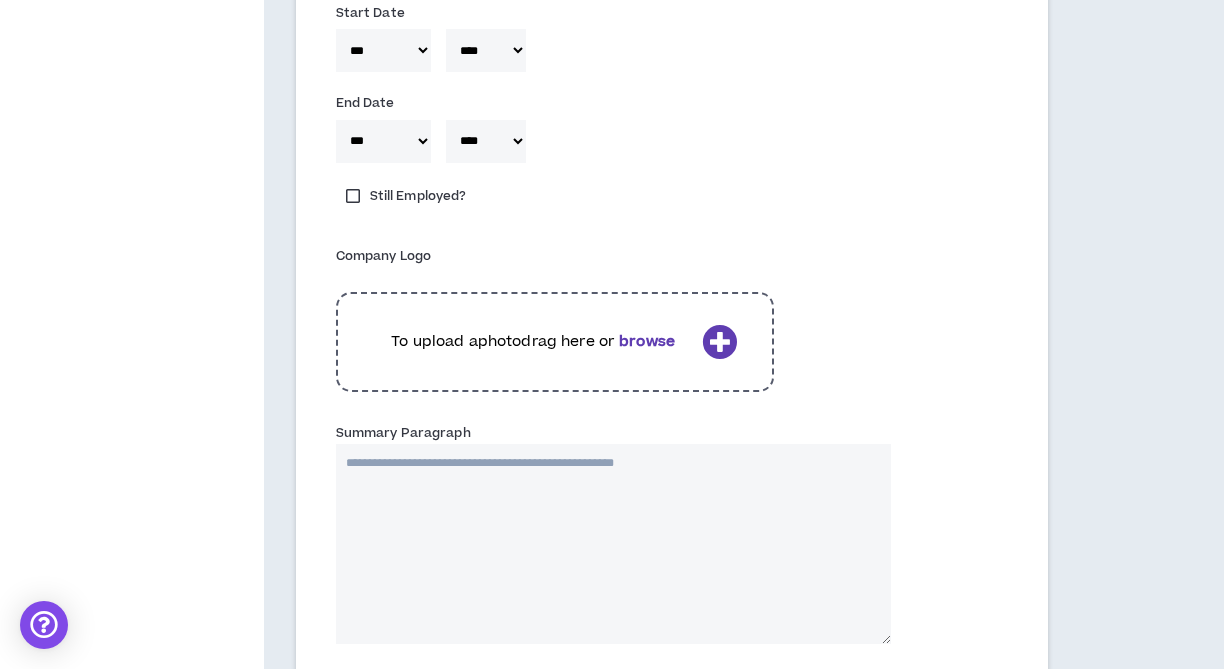 click on "browse" at bounding box center (647, 341) 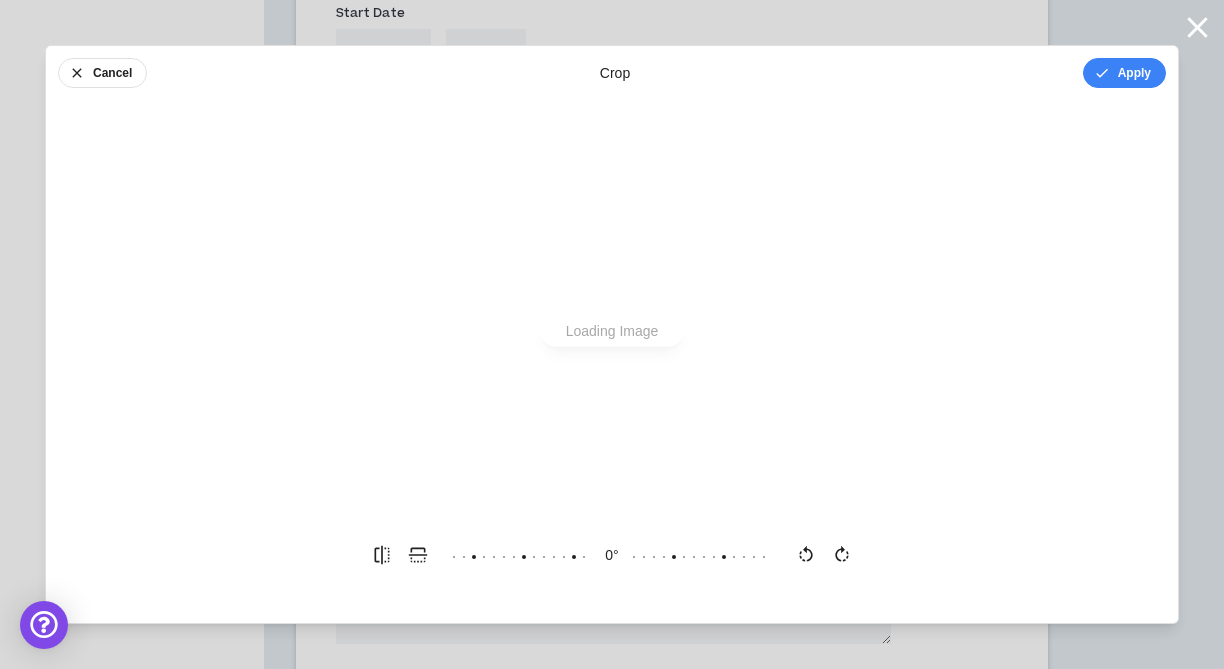 scroll, scrollTop: 0, scrollLeft: 0, axis: both 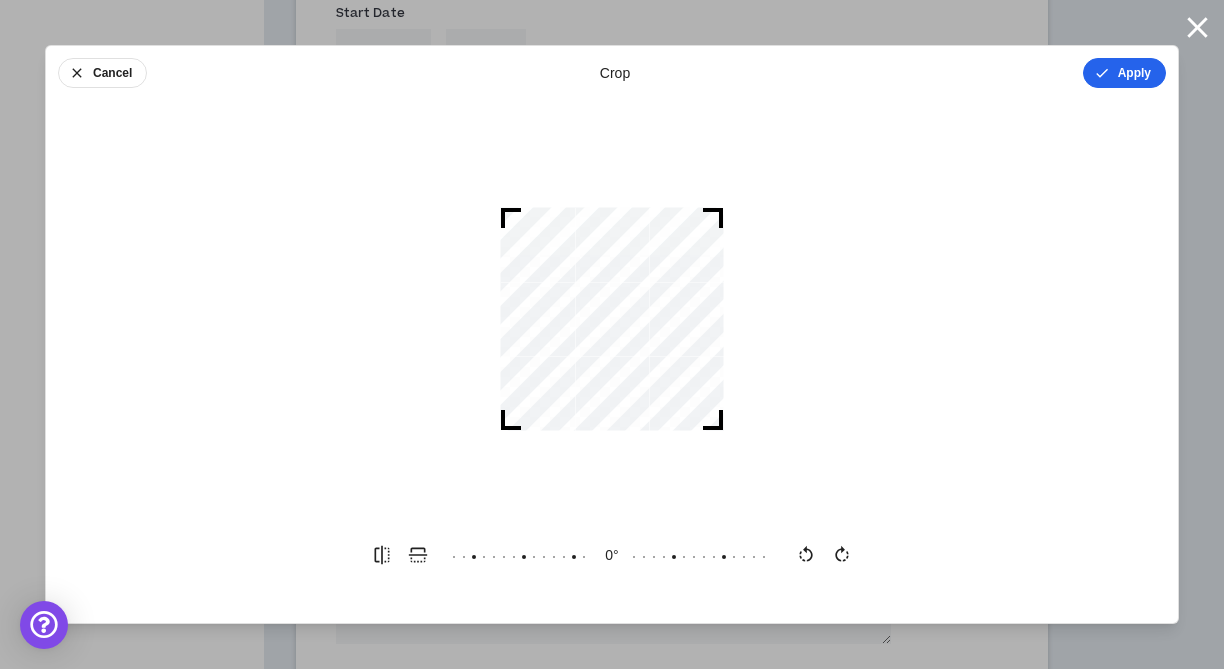 click on "Apply" at bounding box center (1124, 73) 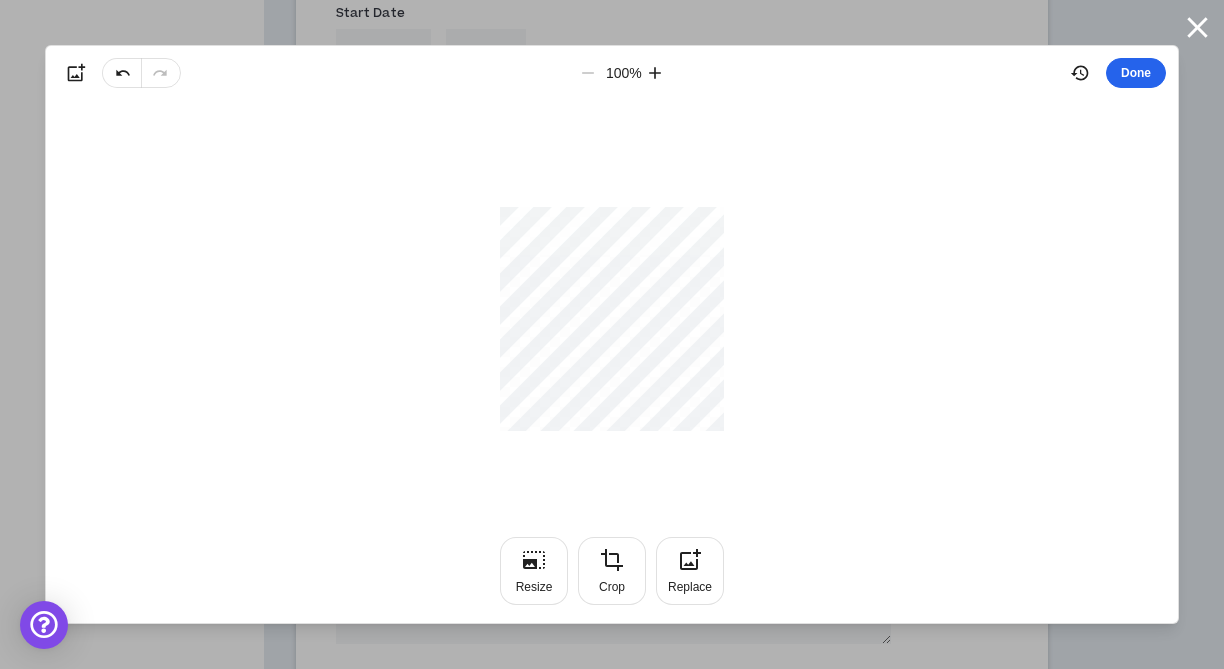 click on "Done" at bounding box center (1136, 73) 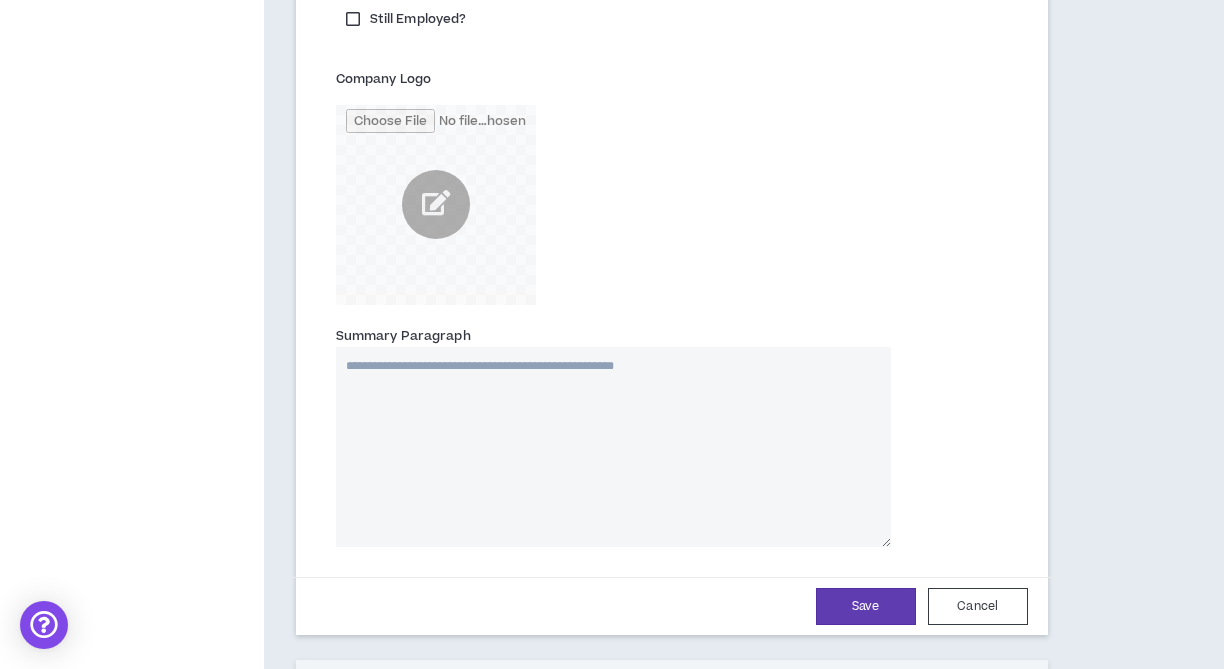 scroll, scrollTop: 2509, scrollLeft: 0, axis: vertical 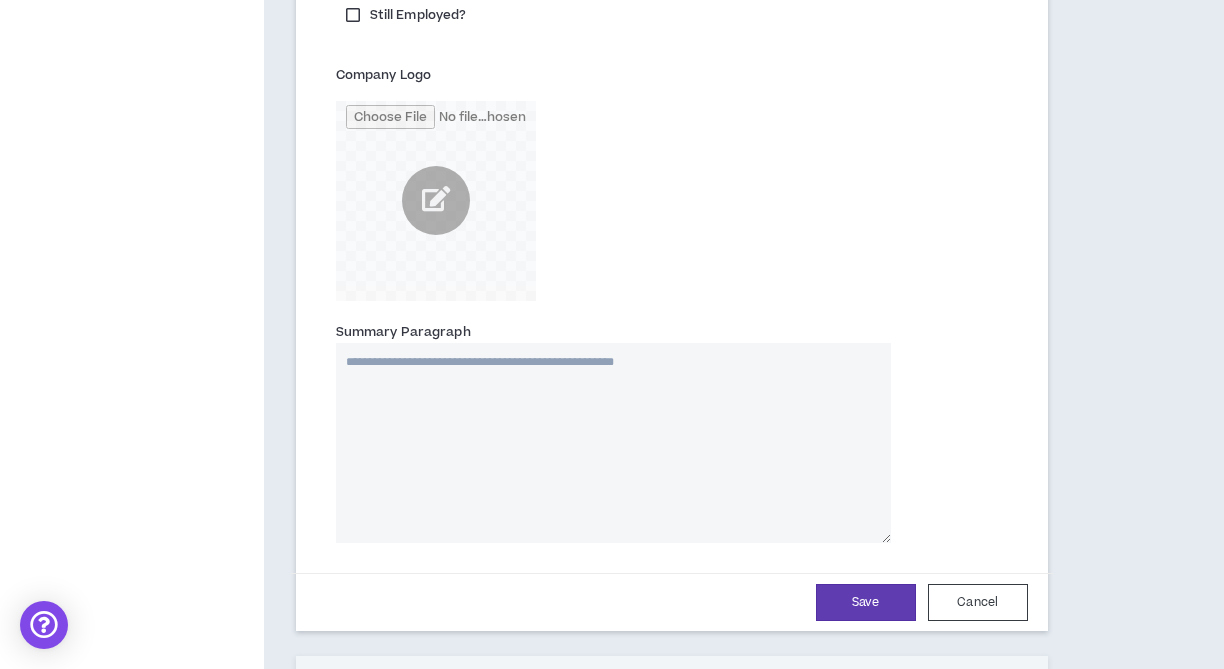 click on "Summary Paragraph" at bounding box center (613, 443) 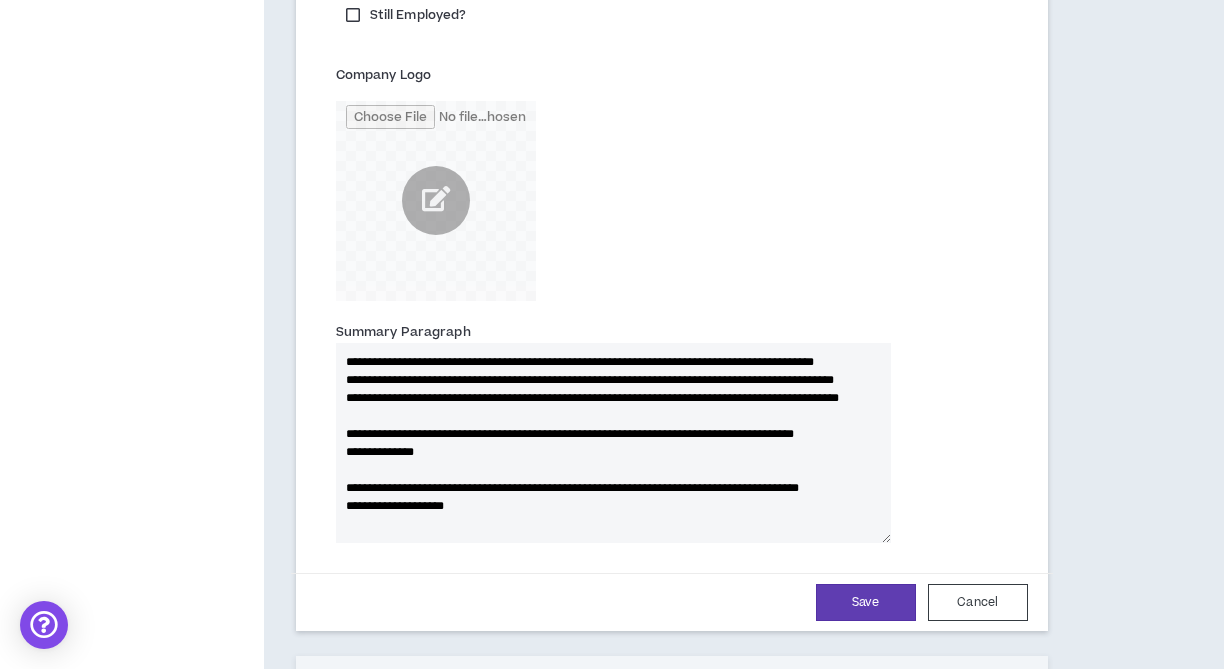 scroll, scrollTop: 0, scrollLeft: 0, axis: both 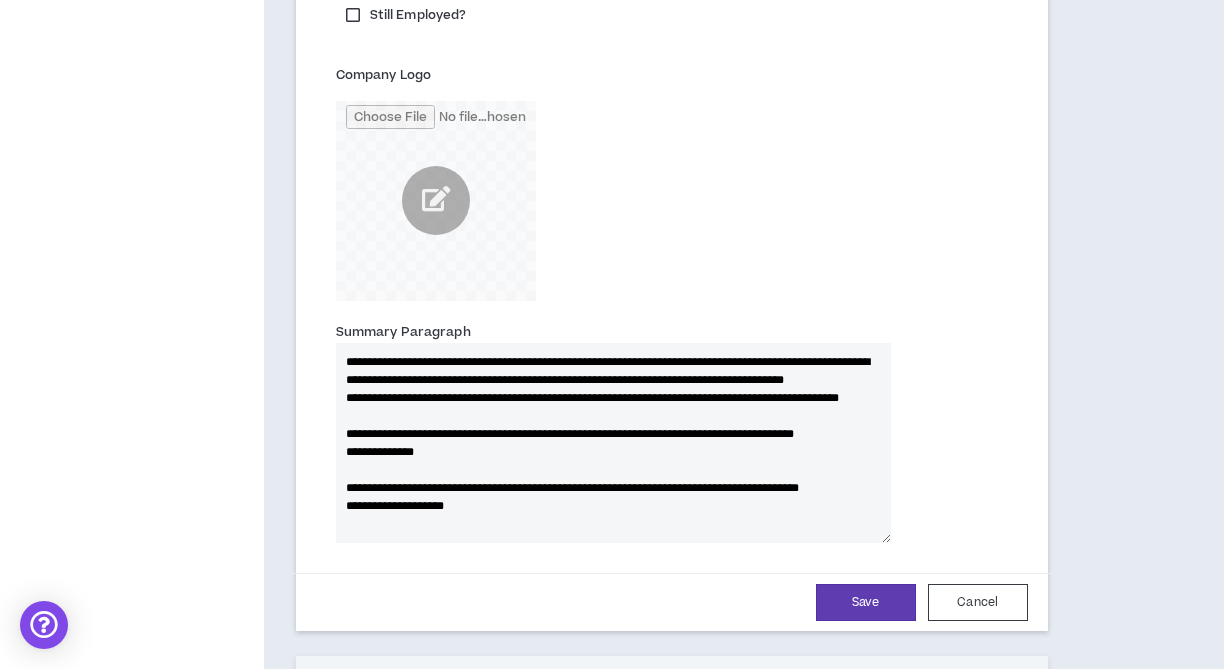 click on "**********" at bounding box center [613, 443] 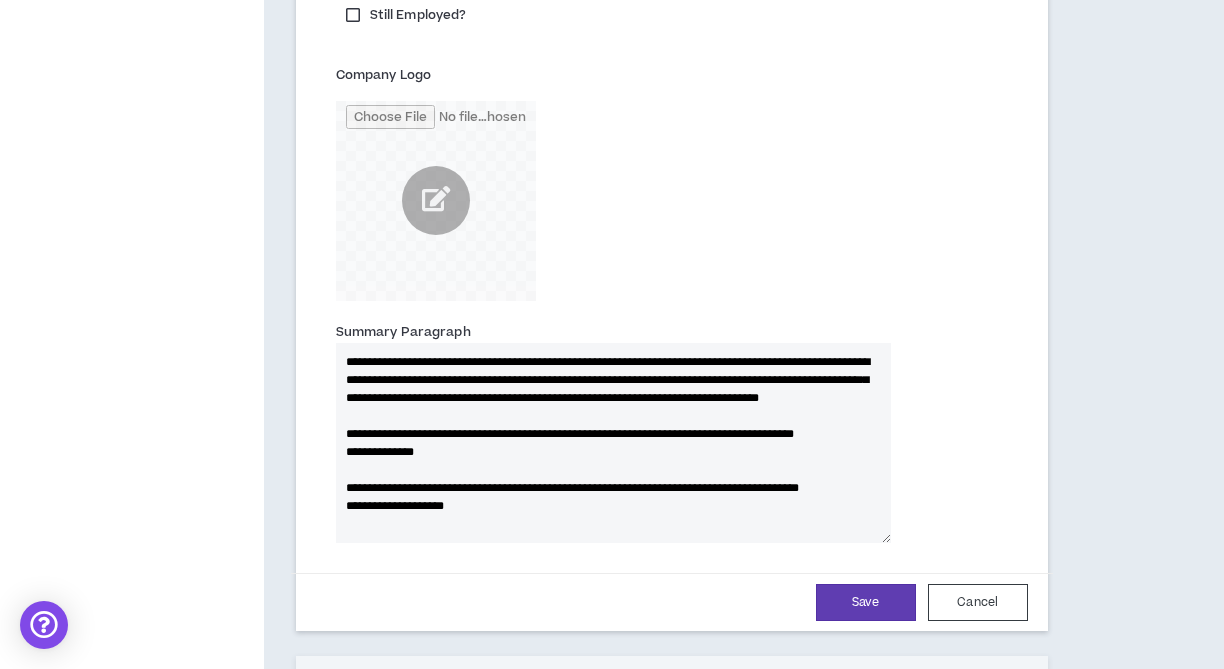 scroll, scrollTop: 54, scrollLeft: 0, axis: vertical 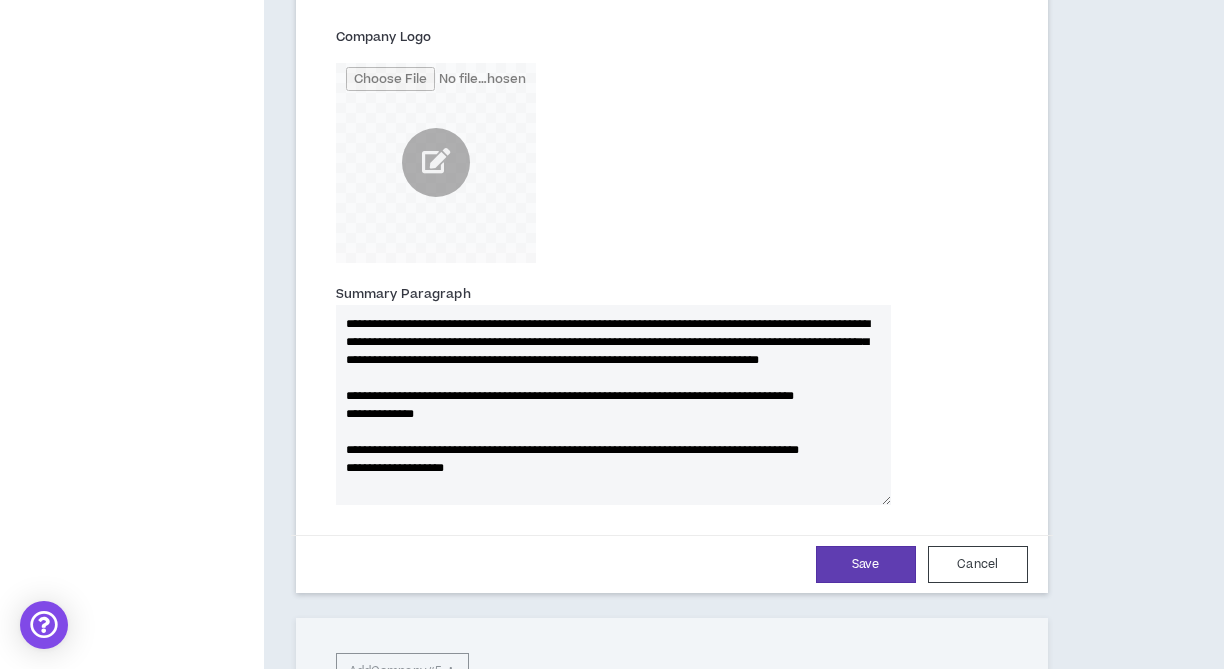 click on "**********" at bounding box center [613, 405] 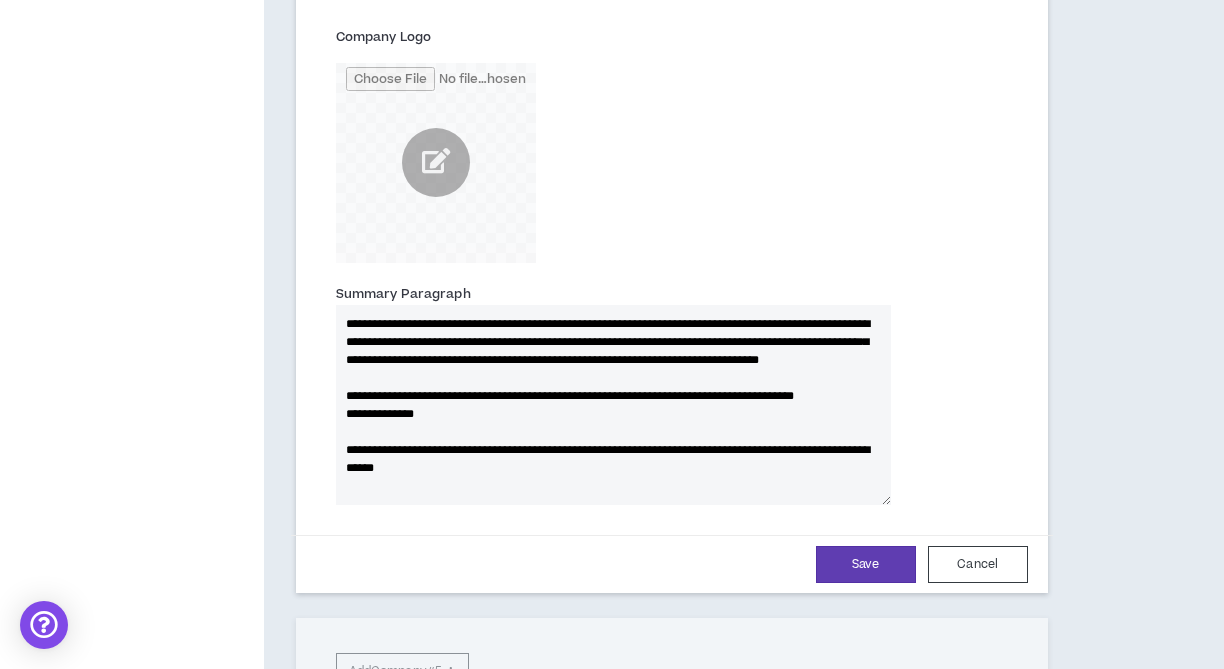 scroll, scrollTop: 36, scrollLeft: 0, axis: vertical 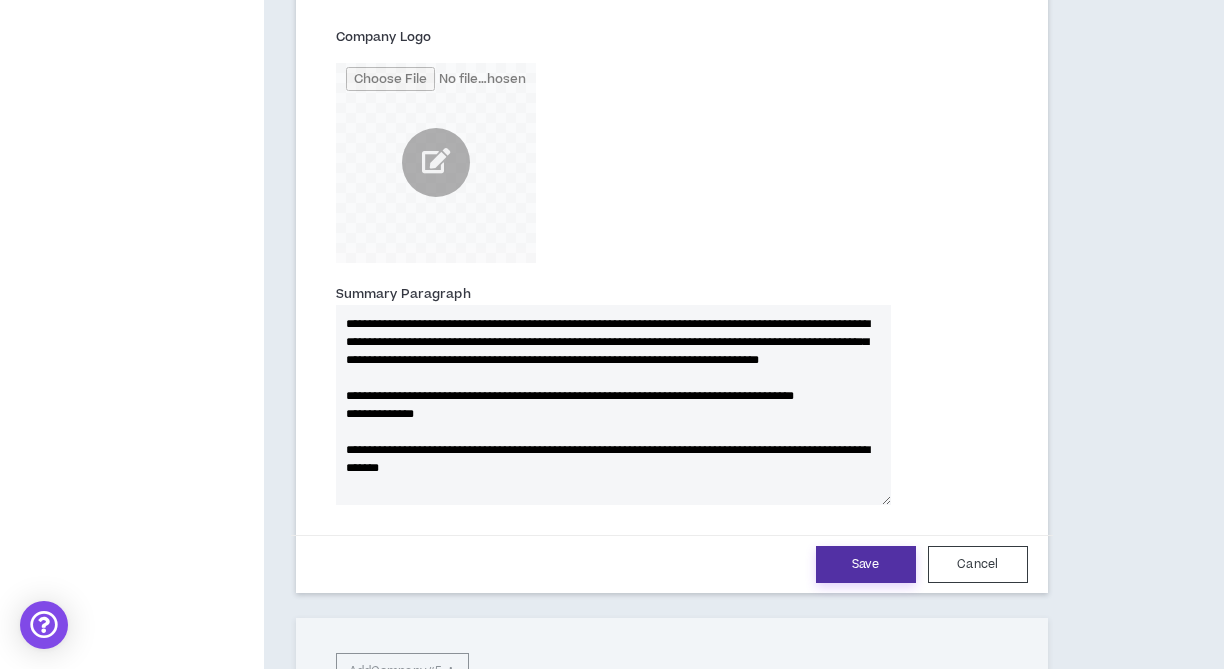 click on "Save" at bounding box center (866, 564) 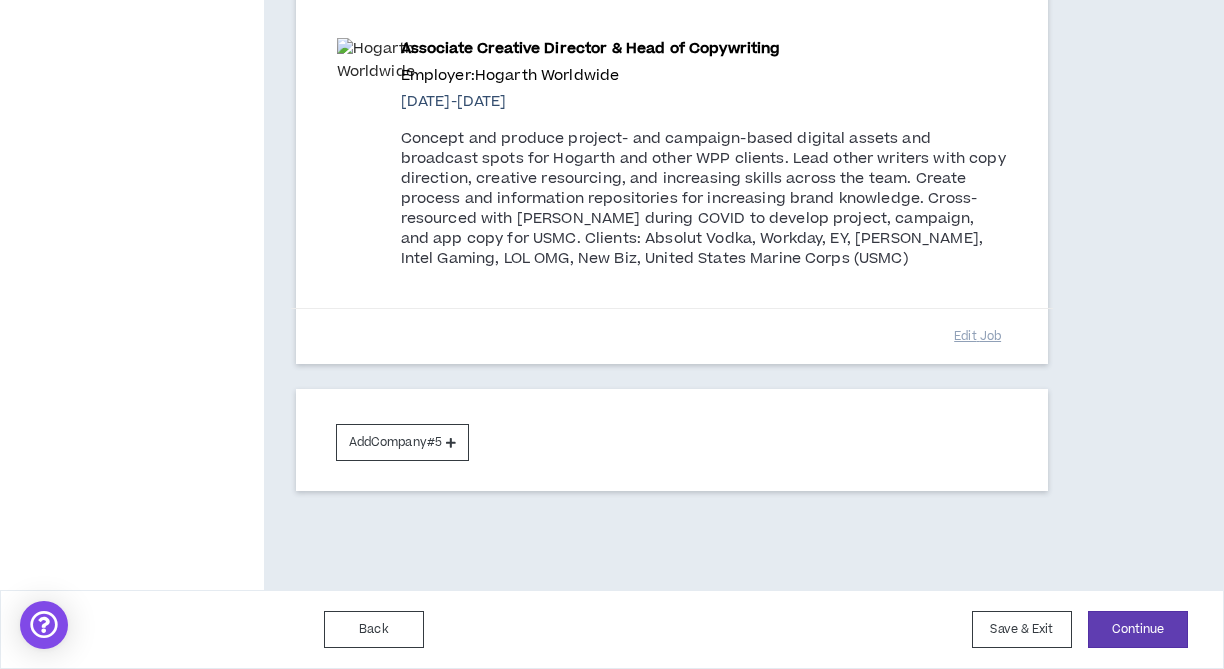 scroll, scrollTop: 2120, scrollLeft: 0, axis: vertical 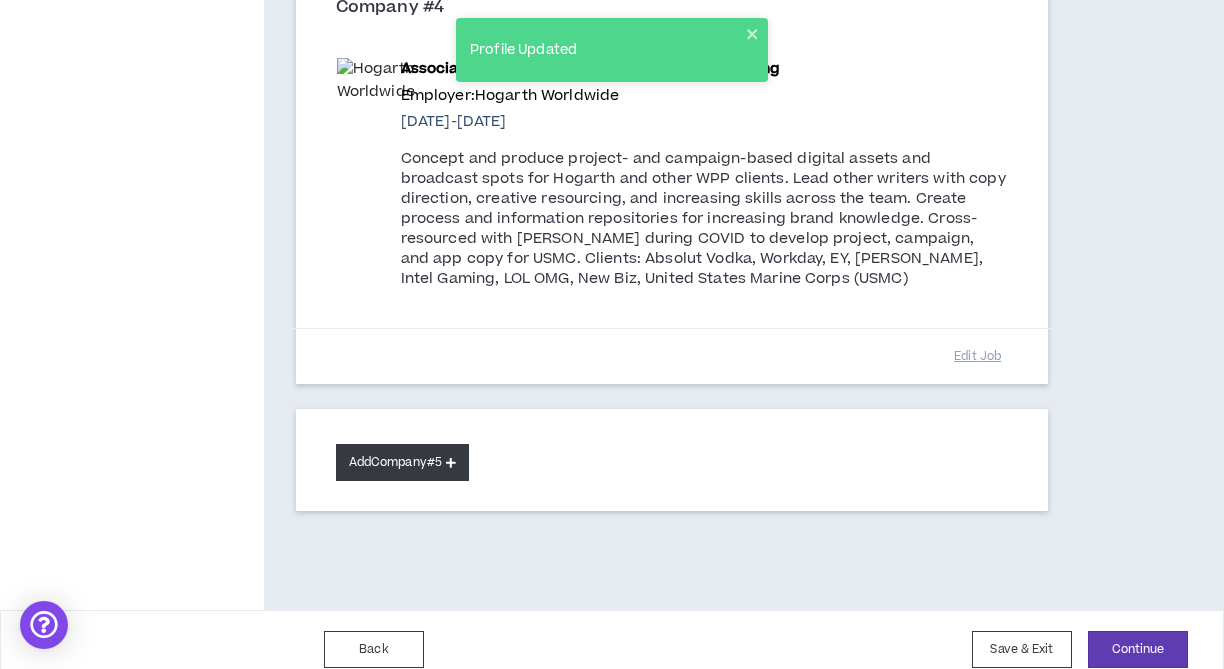 click on "Add  Company  #5" at bounding box center [402, 462] 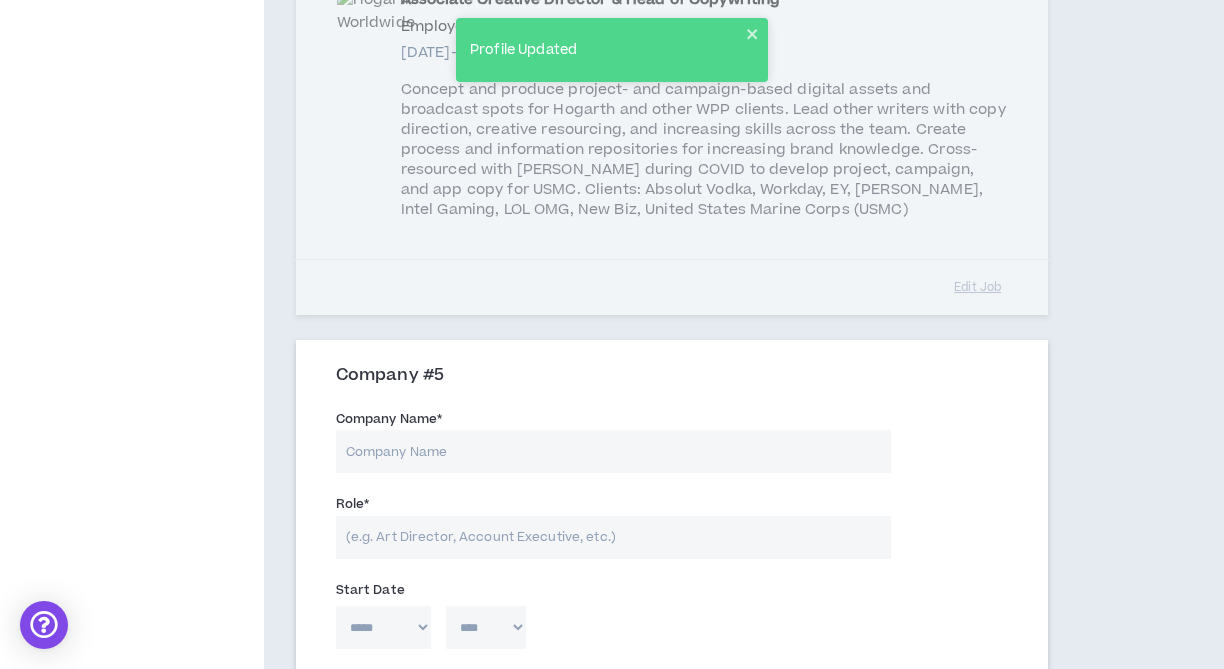 scroll, scrollTop: 2193, scrollLeft: 0, axis: vertical 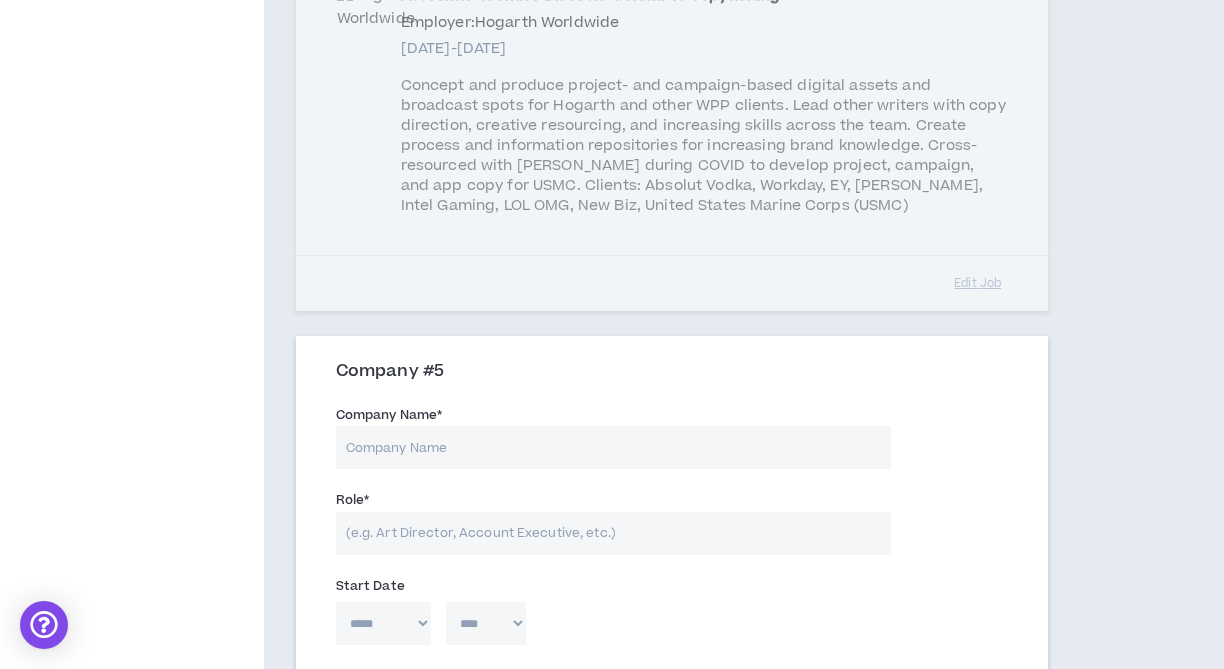click on "Company Name  *" at bounding box center [613, 447] 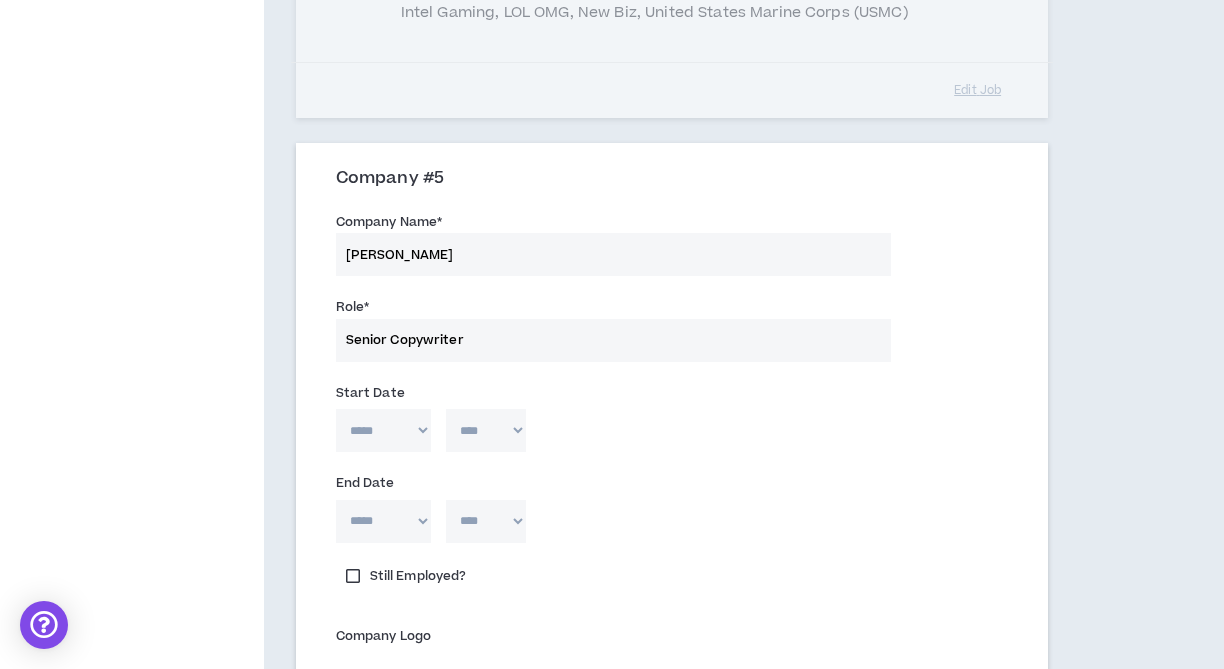 scroll, scrollTop: 2401, scrollLeft: 0, axis: vertical 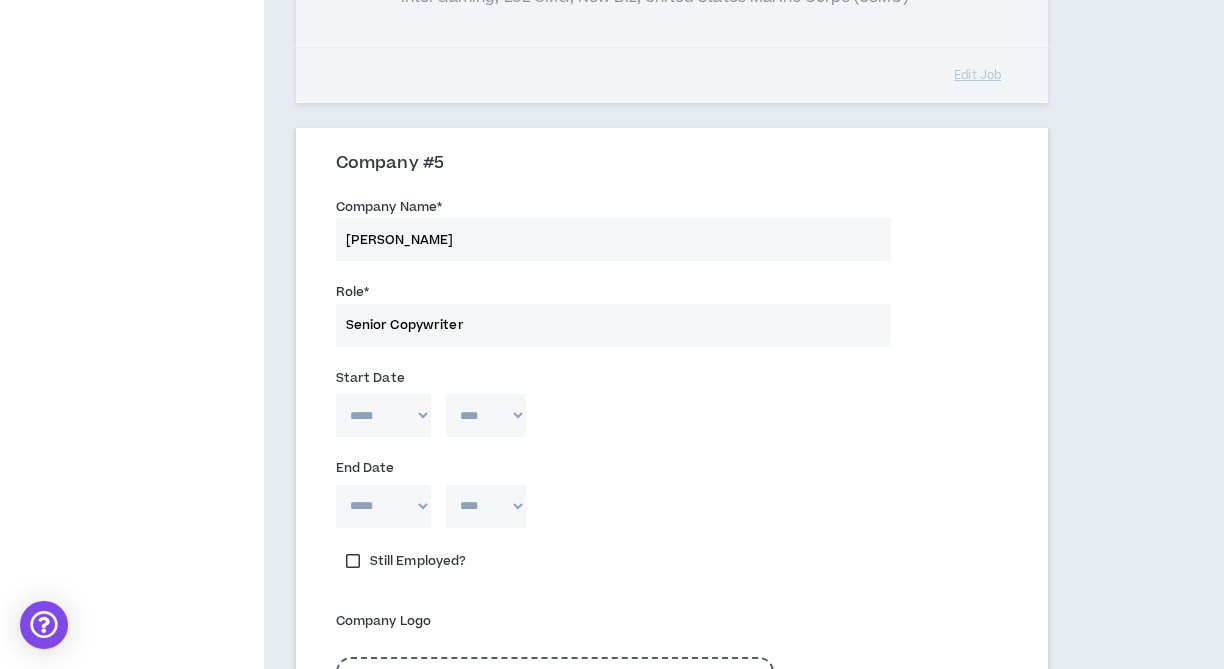 click on "***** *** *** *** *** *** **** *** *** **** *** *** ***" at bounding box center [383, 415] 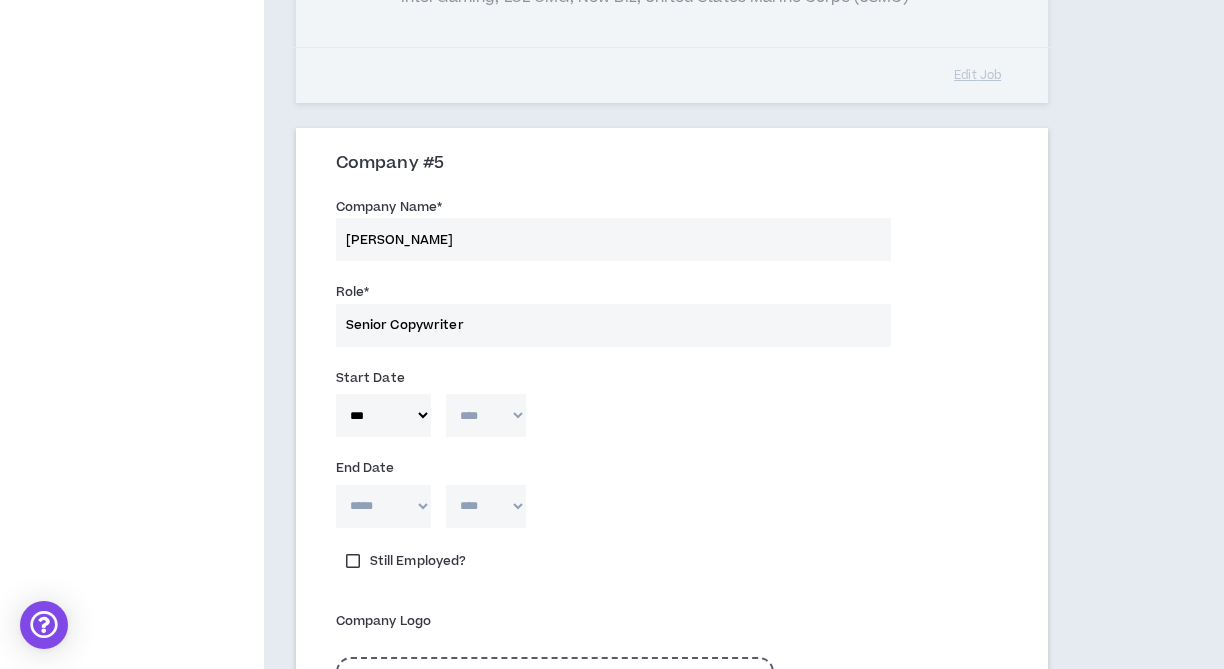 click on "**** **** **** **** **** **** **** **** **** **** **** **** **** **** **** **** **** **** **** **** **** **** **** **** **** **** **** **** **** **** **** **** **** **** **** **** **** **** **** **** **** **** **** **** **** **** **** **** **** **** **** **** **** **** **** **** **** **** **** **** **** **** **** **** **** **** **** **** **** **** **** **** **** **** **** **** **** **** **** **** **** **** **** **** **** **** **** **** **** **** **** **** **** **** **** **** **** **** **** **** **** **** **** **** **** **** **** **** **** **** **** **** **** **** **** **** **** **** **** **** **** **** **** **** **** **** ****" at bounding box center [486, 415] 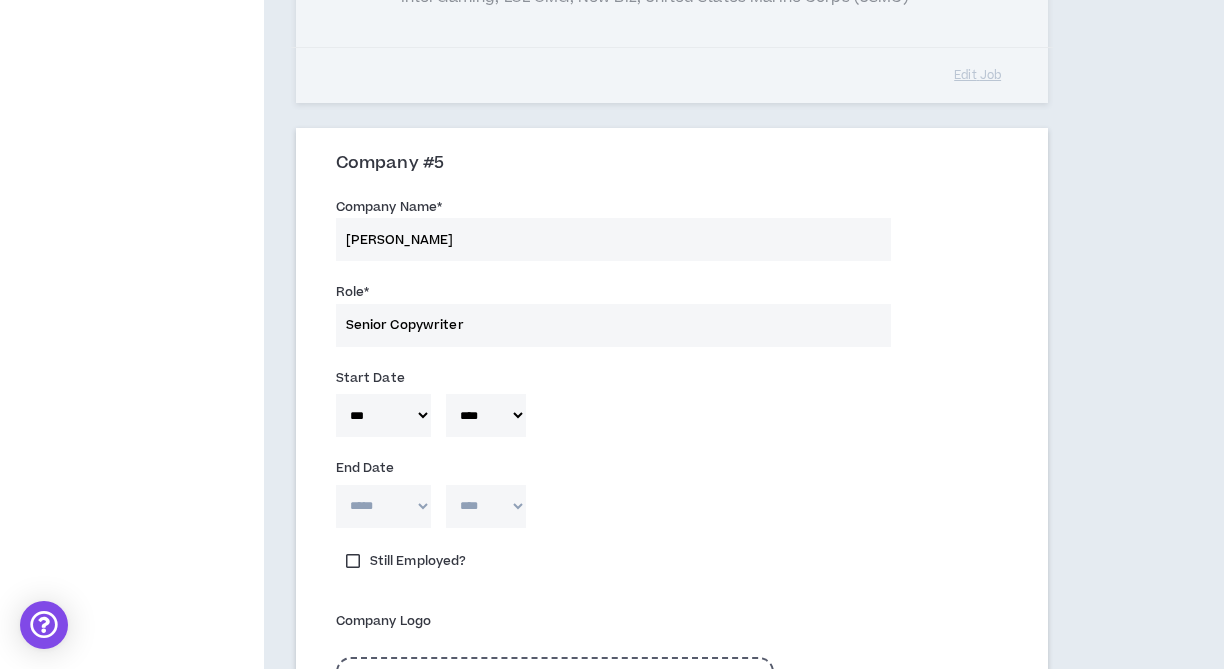 click on "***** *** *** *** *** *** **** *** *** **** *** *** ***" at bounding box center (383, 506) 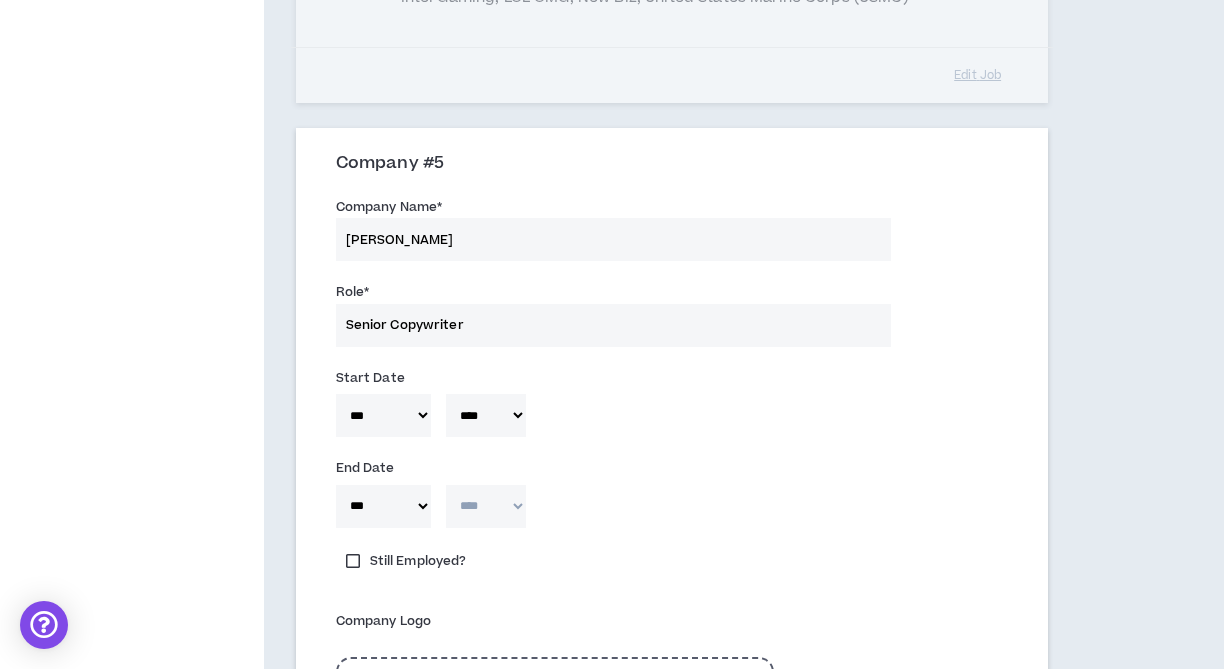 click on "**** **** **** **** **** **** **** **** **** **** **** **** **** **** **** **** **** **** **** **** **** **** **** **** **** **** **** **** **** **** **** **** **** **** **** **** **** **** **** **** **** **** **** **** **** **** **** **** **** **** **** **** **** **** **** **** **** **** **** **** **** **** **** **** **** **** **** **** **** **** **** **** **** **** **** **** **** **** **** **** **** **** **** **** **** **** **** **** **** **** **** **** **** **** **** **** **** **** **** **** **** **** **** **** **** **** **** **** **** **** **** **** **** **** **** **** **** **** **** **** **** **** **** **** **** **** ****" at bounding box center (486, 506) 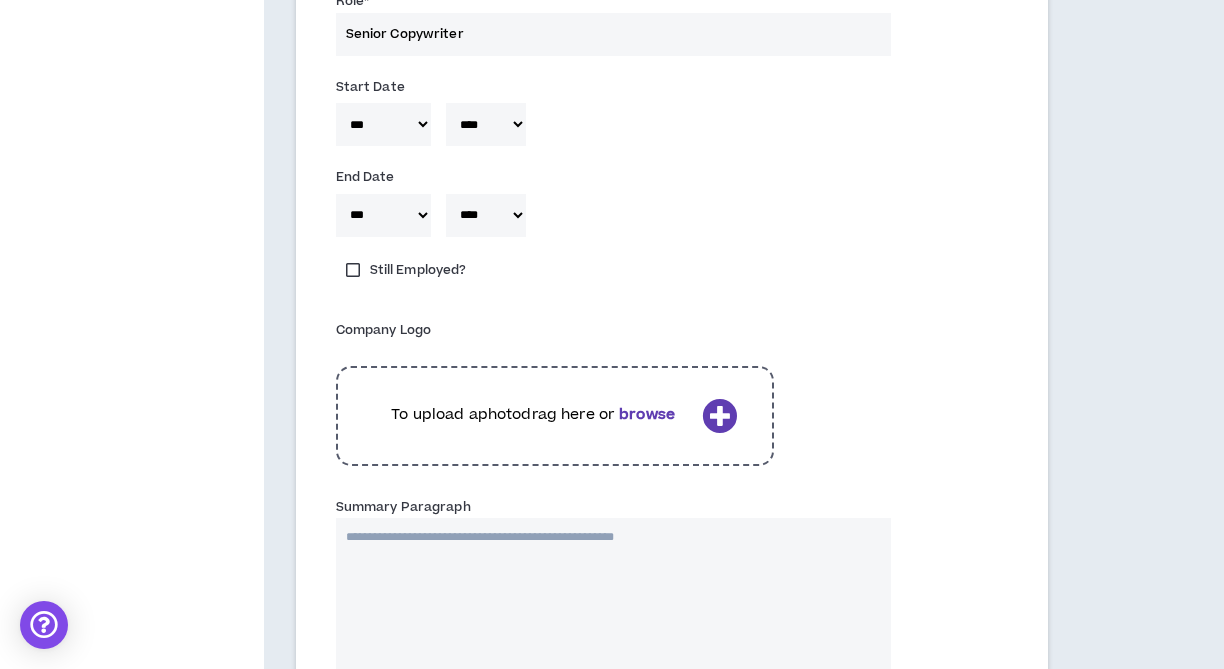 scroll, scrollTop: 2708, scrollLeft: 0, axis: vertical 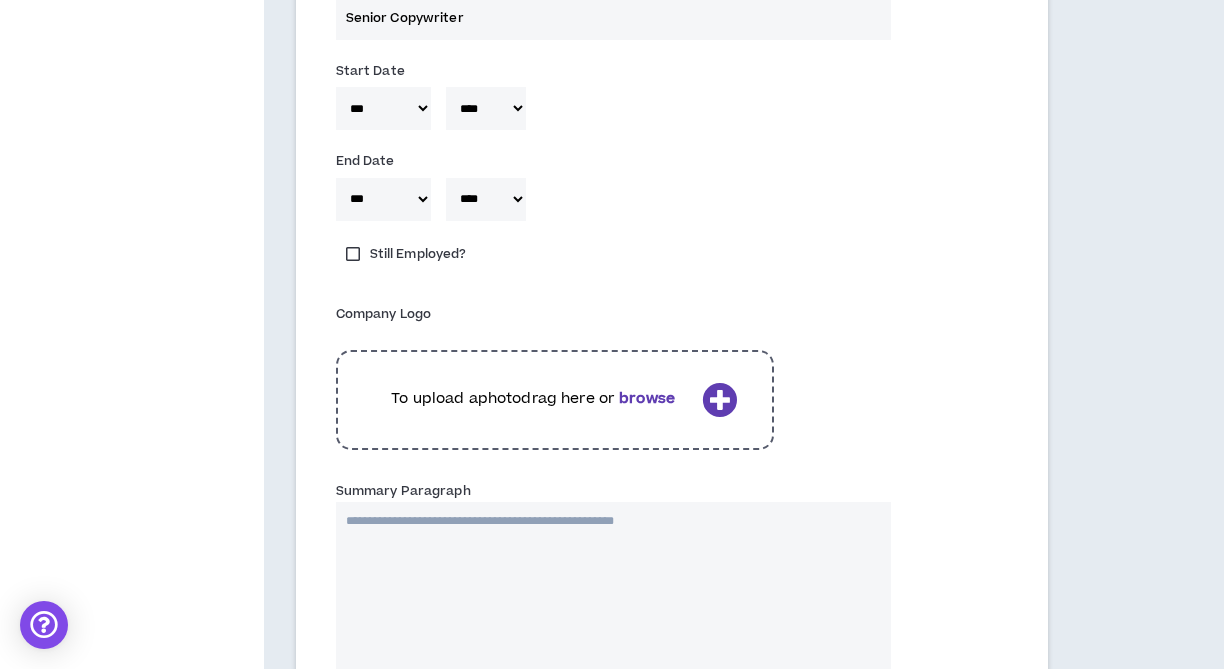 click on "To upload a  photo  drag here or browse" at bounding box center (533, 399) 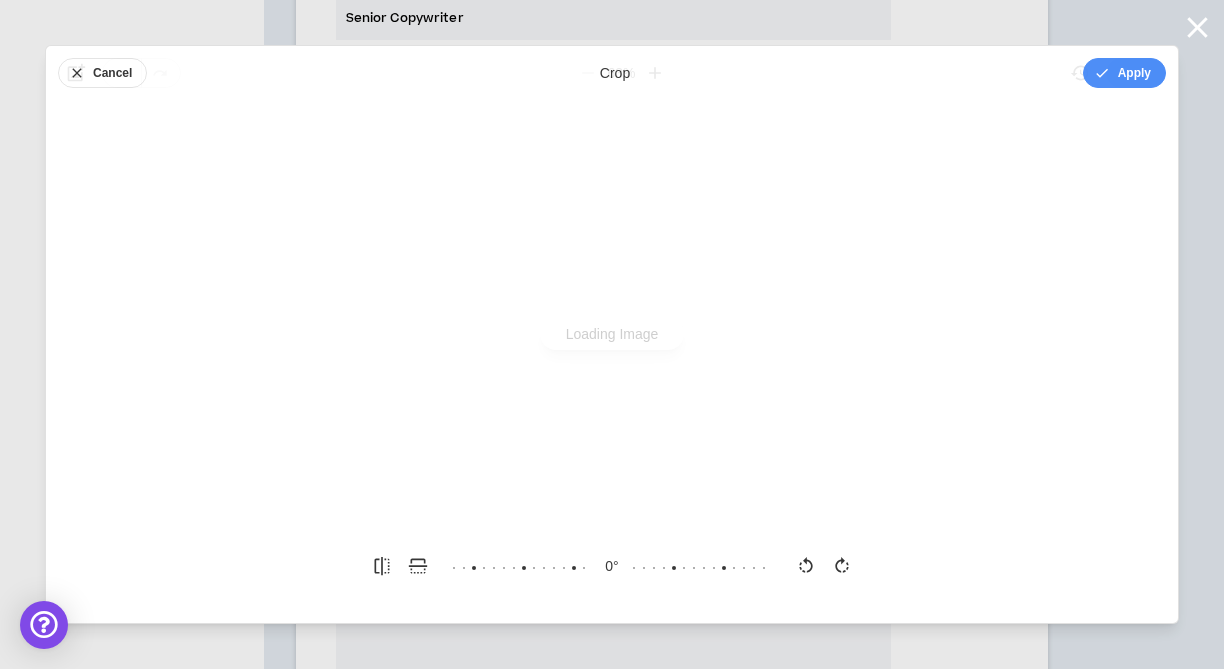 scroll, scrollTop: 0, scrollLeft: 0, axis: both 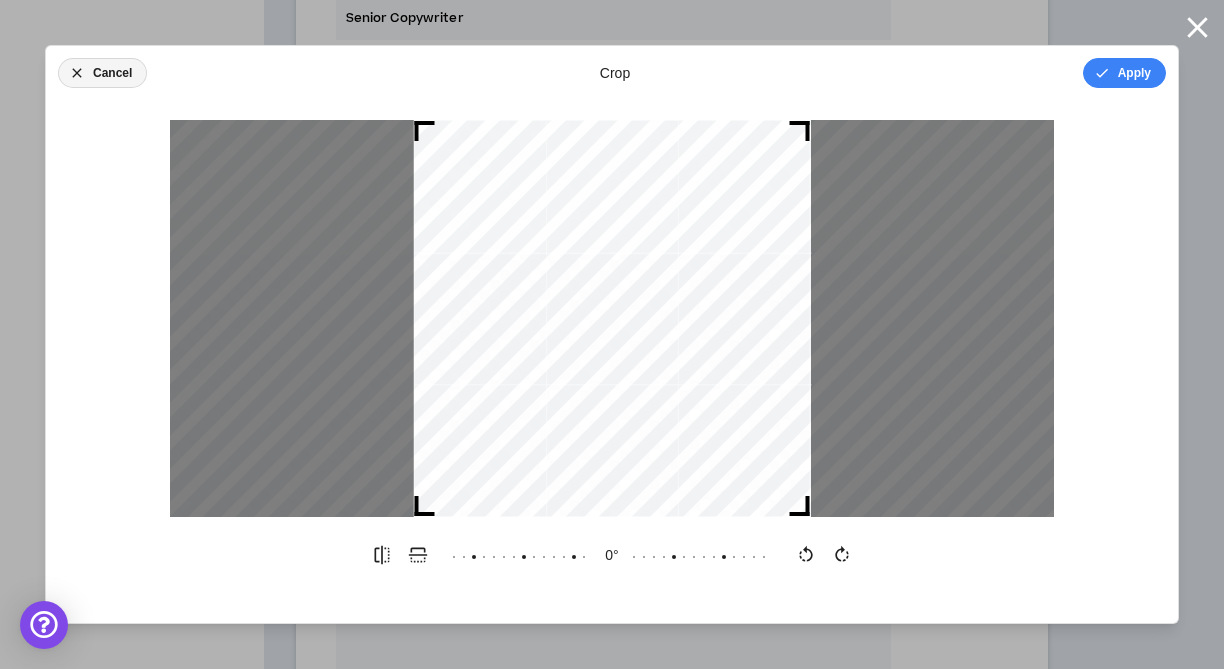 click on "Cancel" at bounding box center (102, 73) 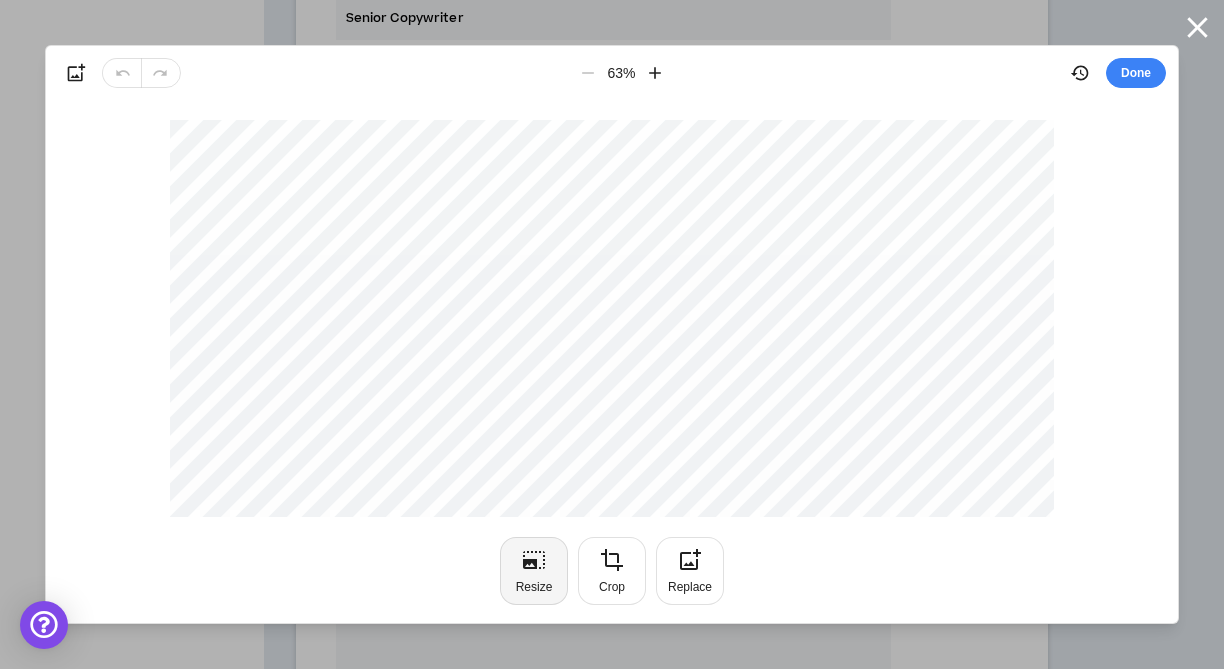 click on "Resize" at bounding box center (534, 571) 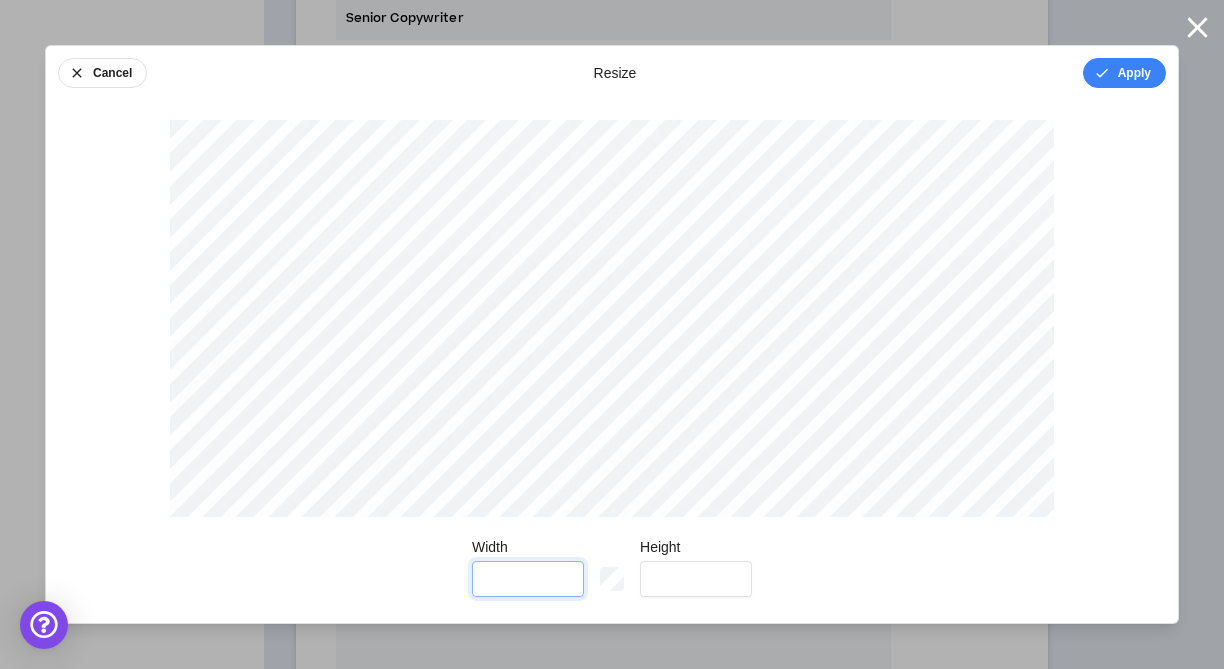 drag, startPoint x: 525, startPoint y: 583, endPoint x: 465, endPoint y: 573, distance: 60.827625 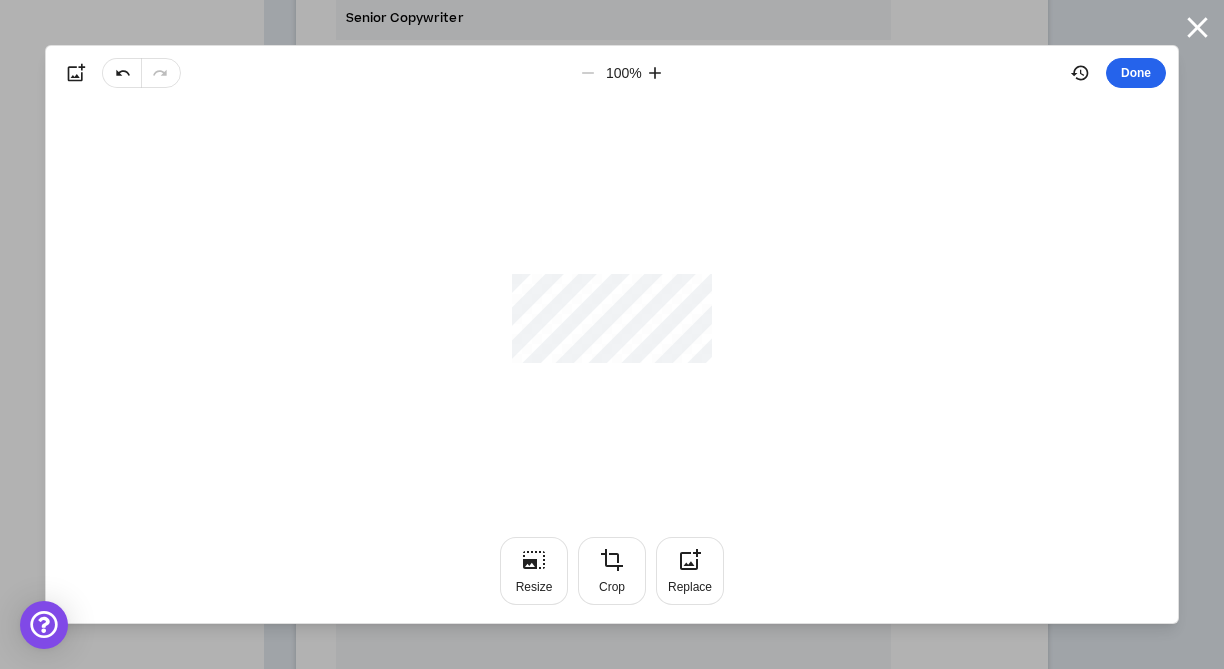 click on "Done" at bounding box center (1136, 73) 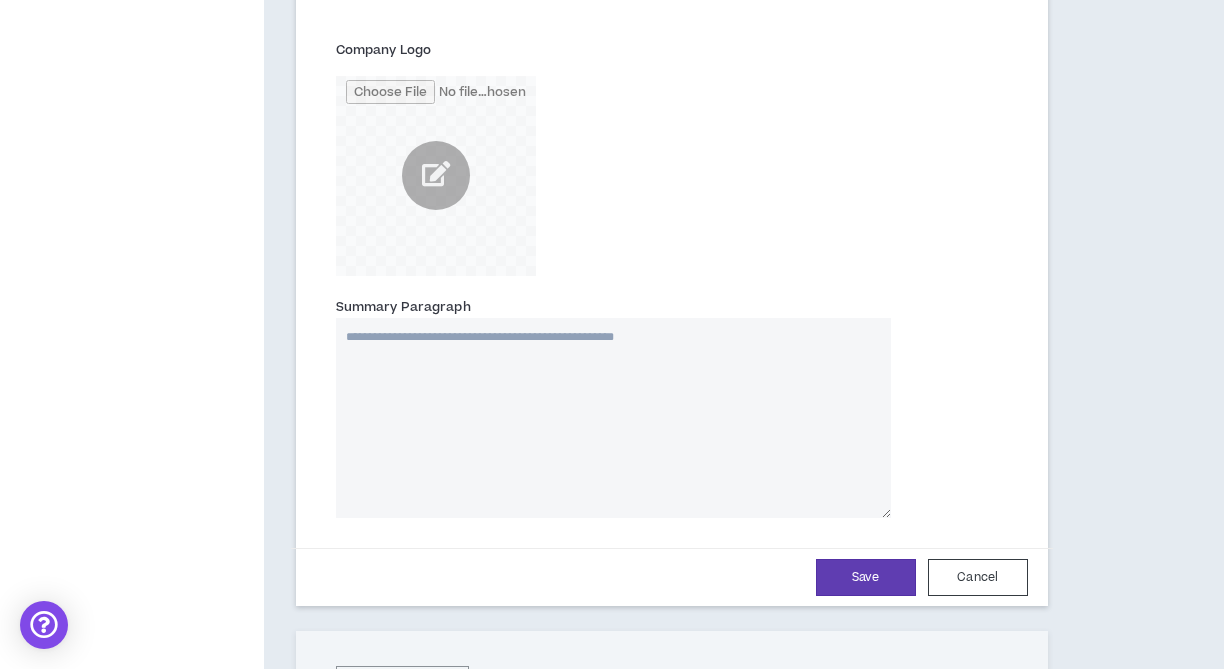 scroll, scrollTop: 2999, scrollLeft: 0, axis: vertical 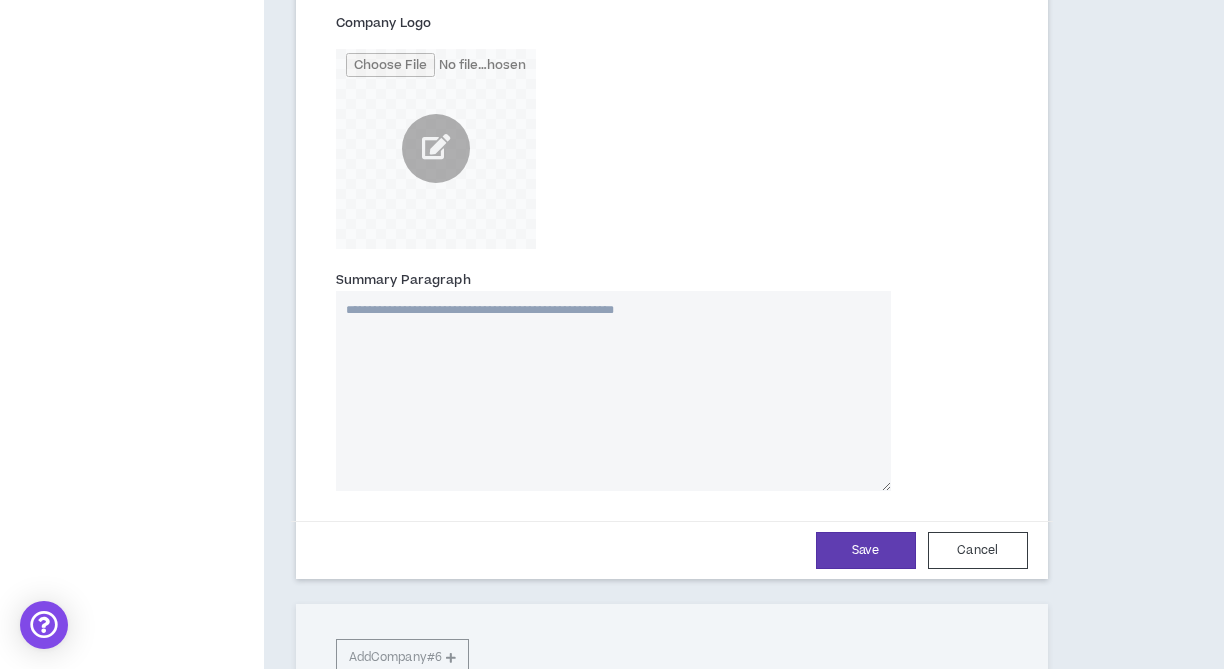 click on "Summary Paragraph" at bounding box center [613, 391] 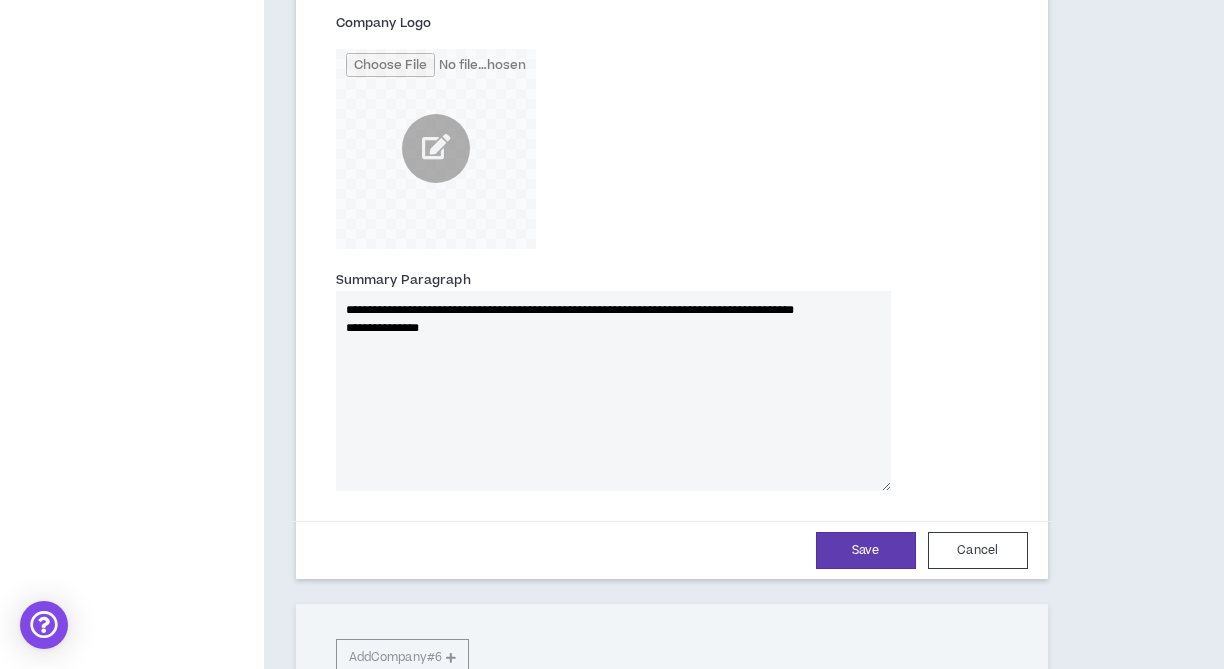 click on "**********" at bounding box center (613, 391) 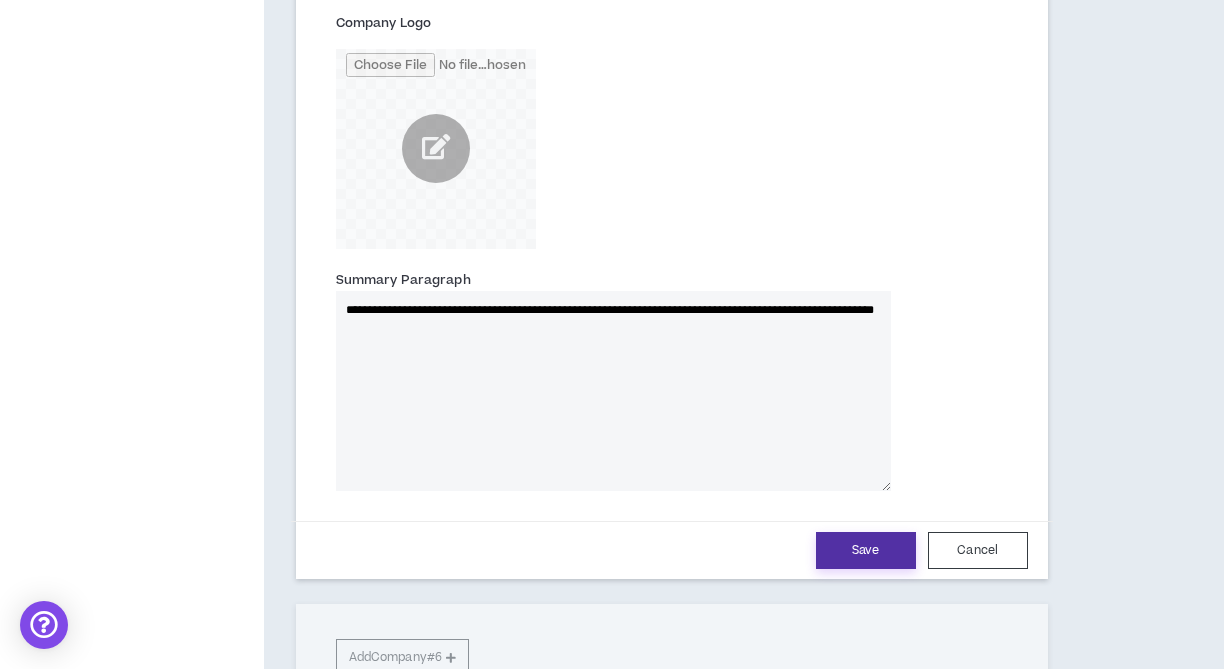click on "Save" at bounding box center (866, 550) 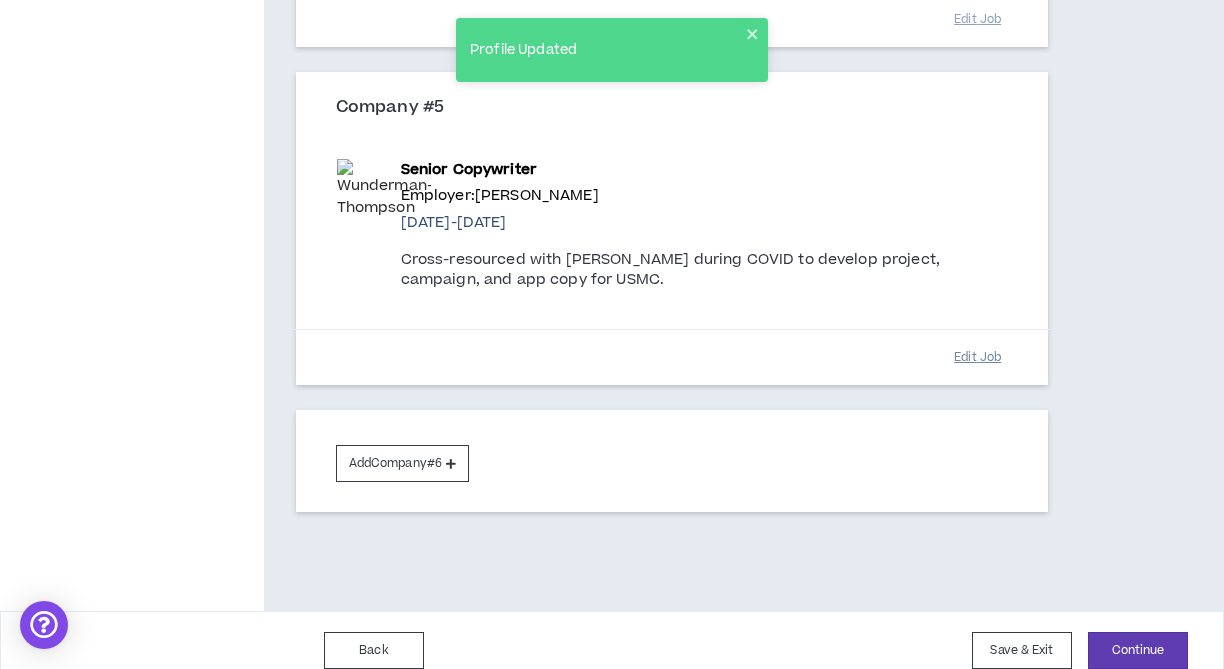 click on "Edit   Job" at bounding box center [978, 357] 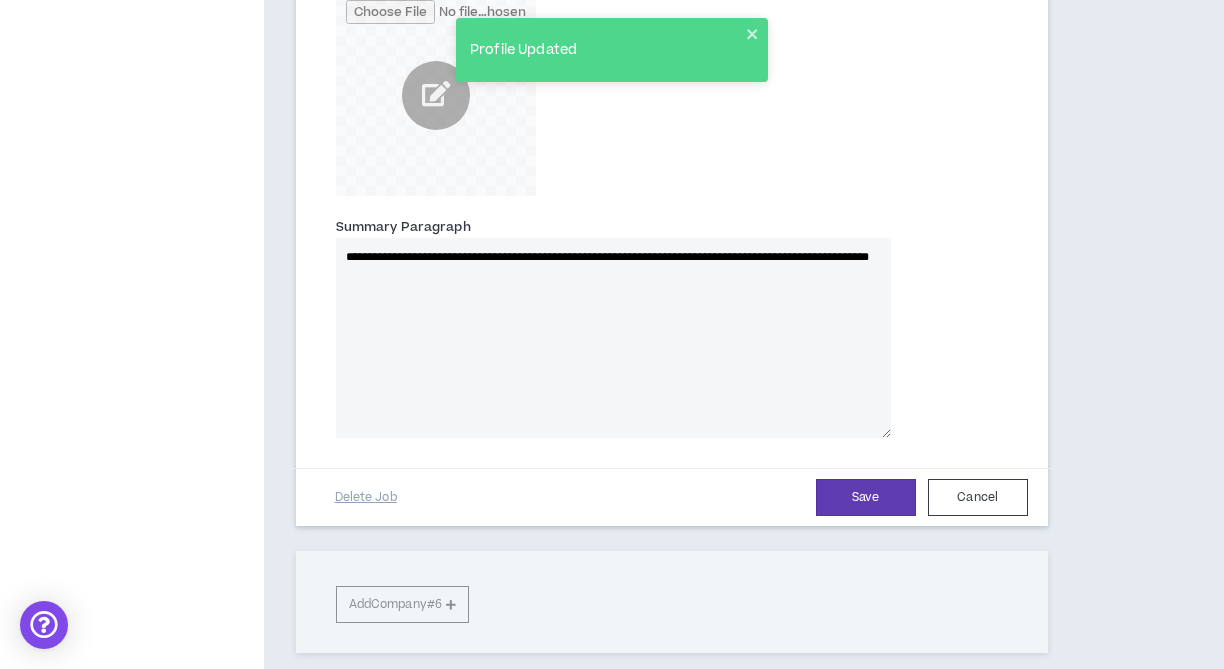 scroll, scrollTop: 3006, scrollLeft: 0, axis: vertical 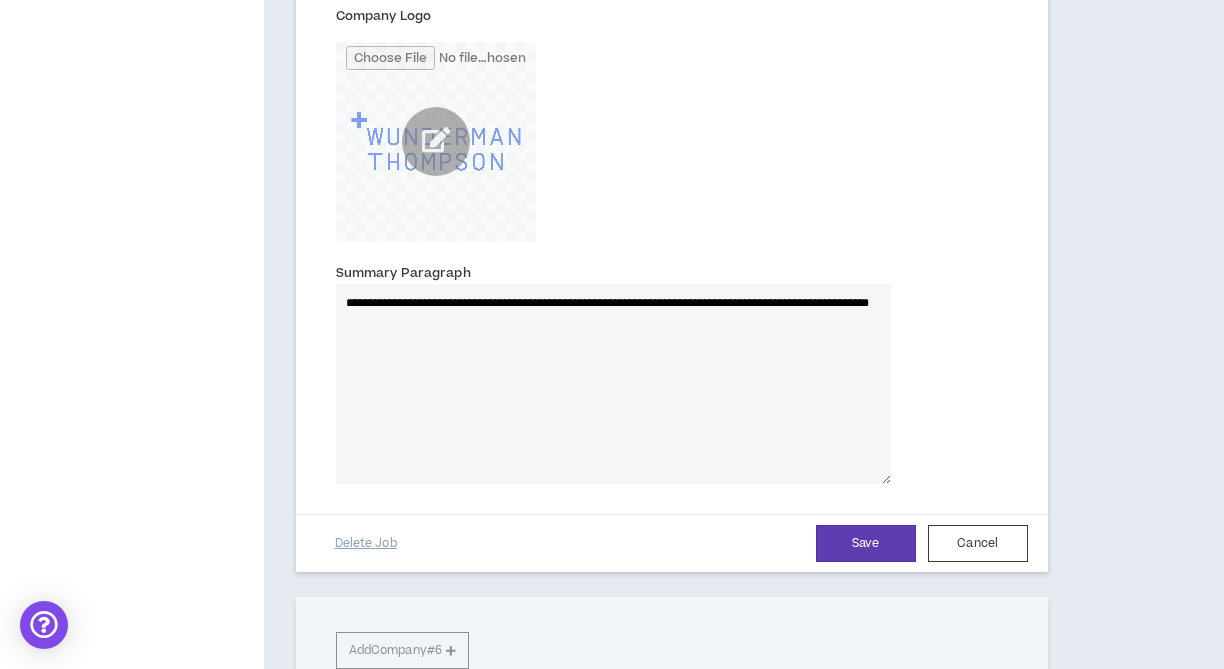 click on "**********" at bounding box center [613, 384] 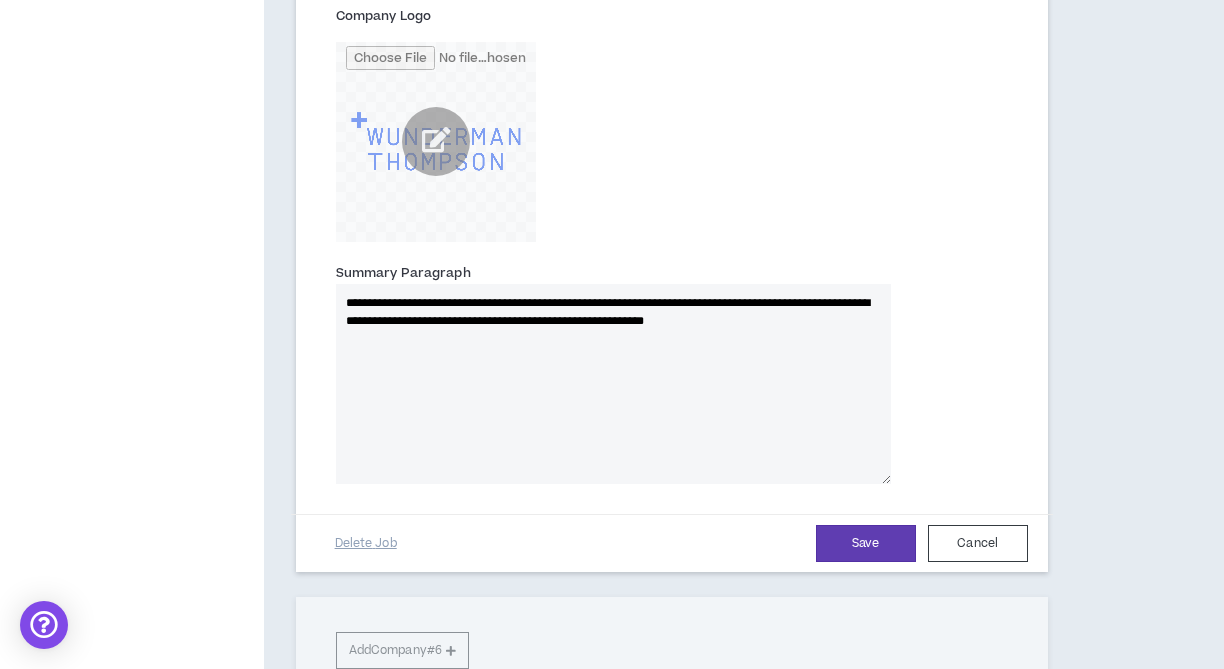 click on "**********" at bounding box center [613, 384] 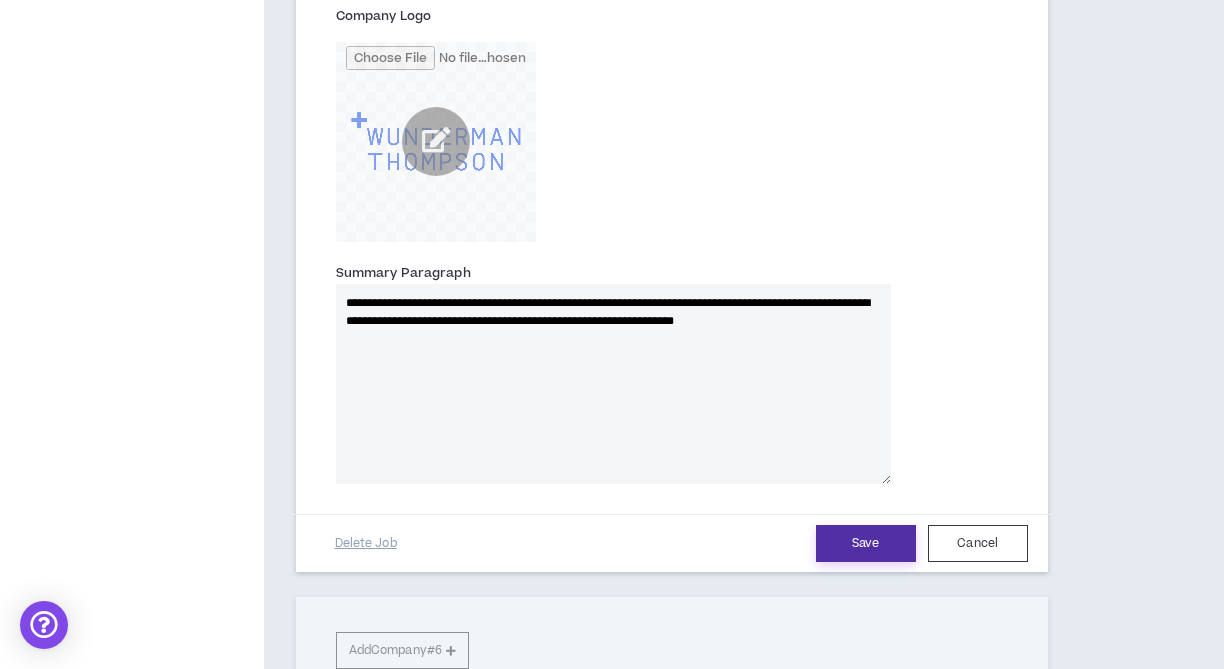 click on "Save" at bounding box center [866, 543] 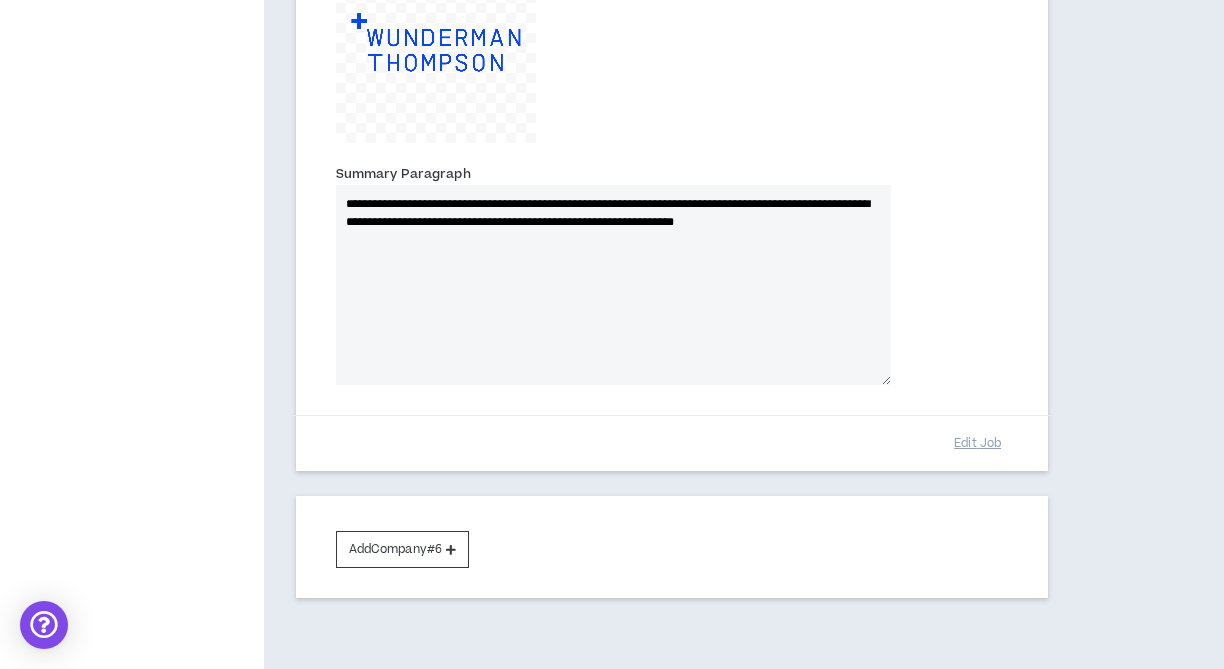 scroll, scrollTop: 3120, scrollLeft: 0, axis: vertical 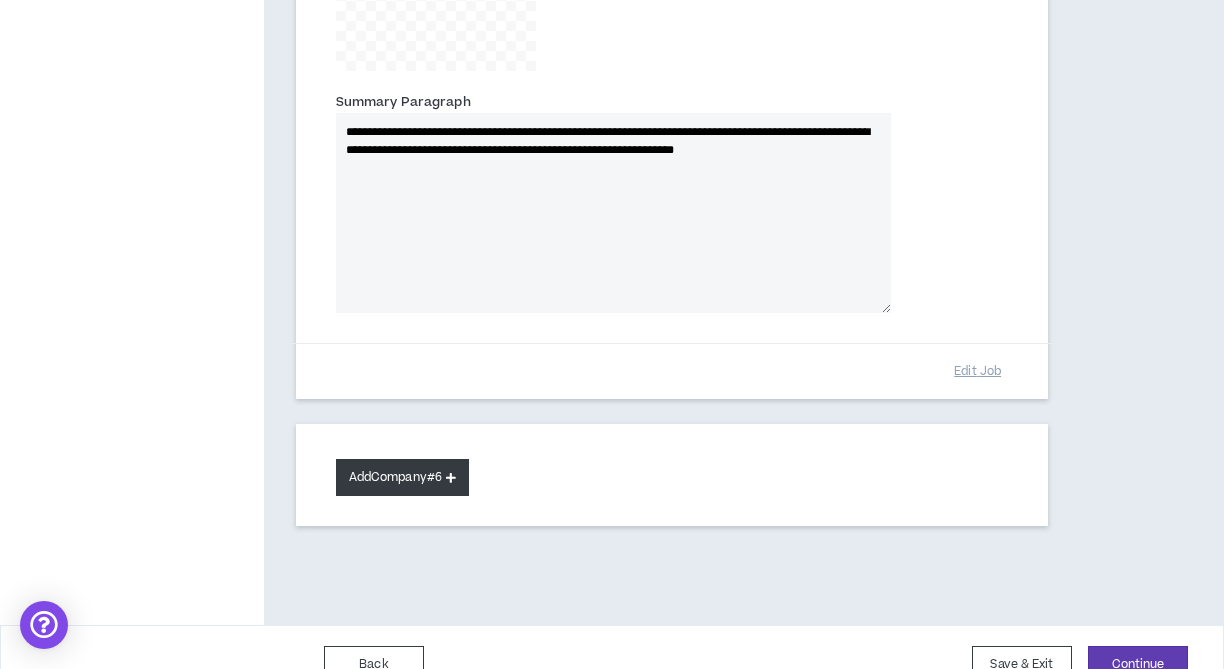 click on "Add  Company  #6" at bounding box center [402, 477] 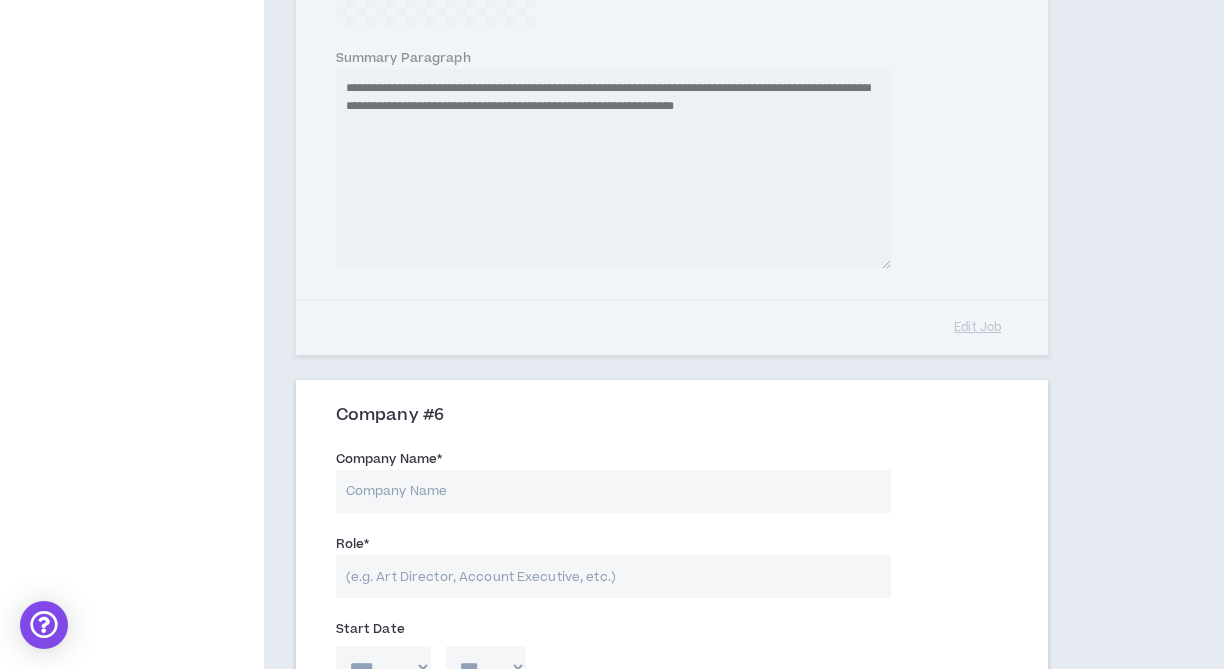 scroll, scrollTop: 3166, scrollLeft: 0, axis: vertical 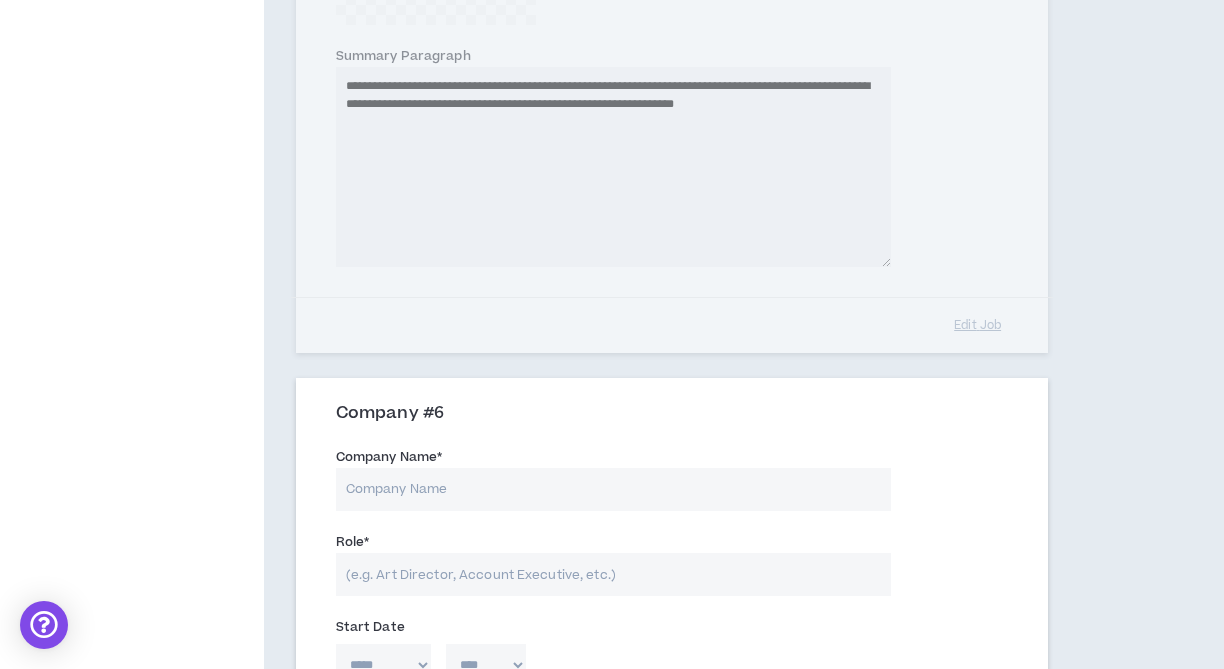 click on "Company Name  *" at bounding box center (613, 489) 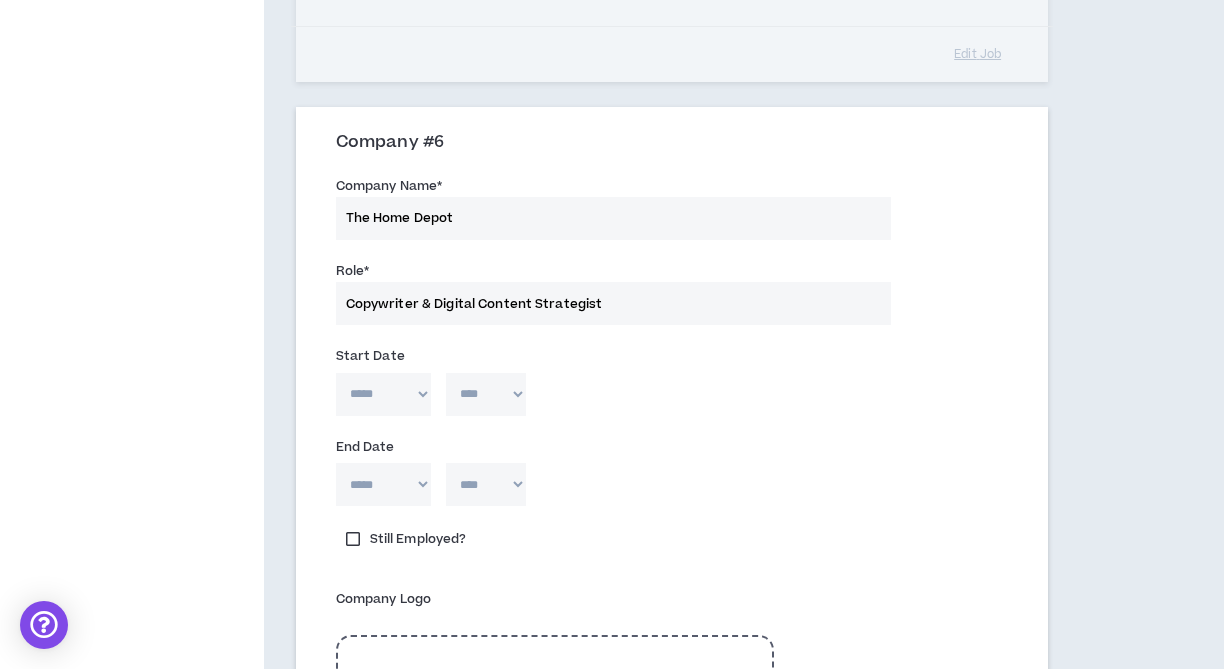 scroll, scrollTop: 3473, scrollLeft: 0, axis: vertical 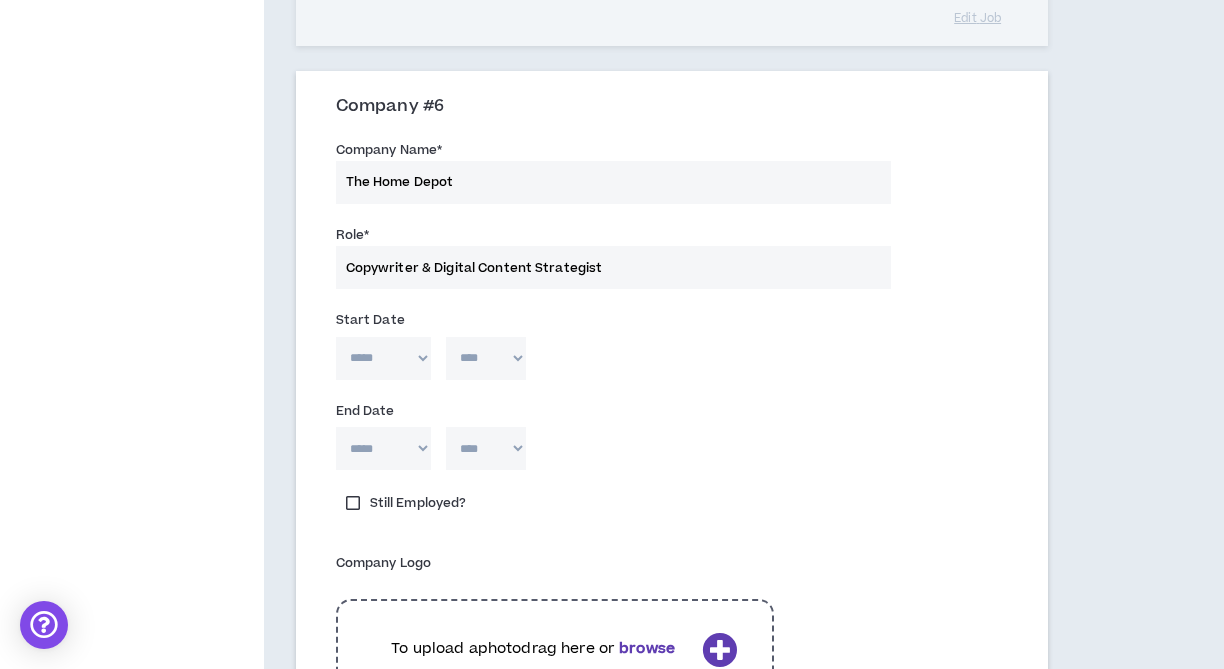 click on "***** *** *** *** *** *** **** *** *** **** *** *** ***" at bounding box center [383, 358] 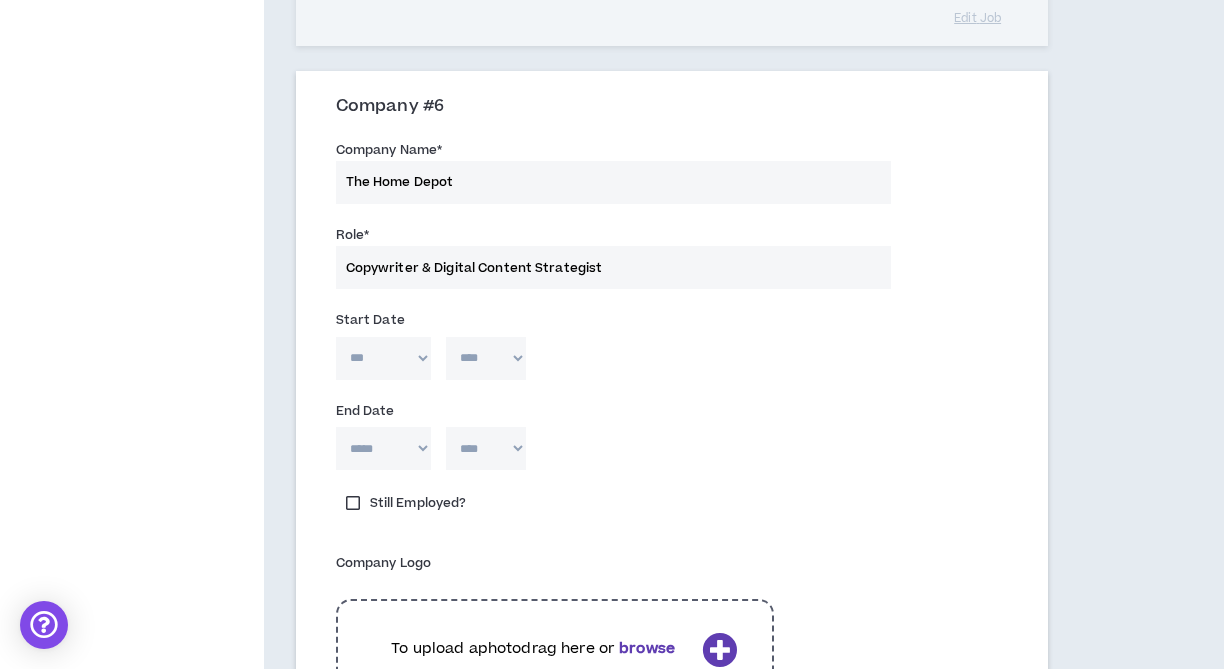 click on "**** **** **** **** **** **** **** **** **** **** **** **** **** **** **** **** **** **** **** **** **** **** **** **** **** **** **** **** **** **** **** **** **** **** **** **** **** **** **** **** **** **** **** **** **** **** **** **** **** **** **** **** **** **** **** **** **** **** **** **** **** **** **** **** **** **** **** **** **** **** **** **** **** **** **** **** **** **** **** **** **** **** **** **** **** **** **** **** **** **** **** **** **** **** **** **** **** **** **** **** **** **** **** **** **** **** **** **** **** **** **** **** **** **** **** **** **** **** **** **** **** **** **** **** **** **** ****" at bounding box center (486, 358) 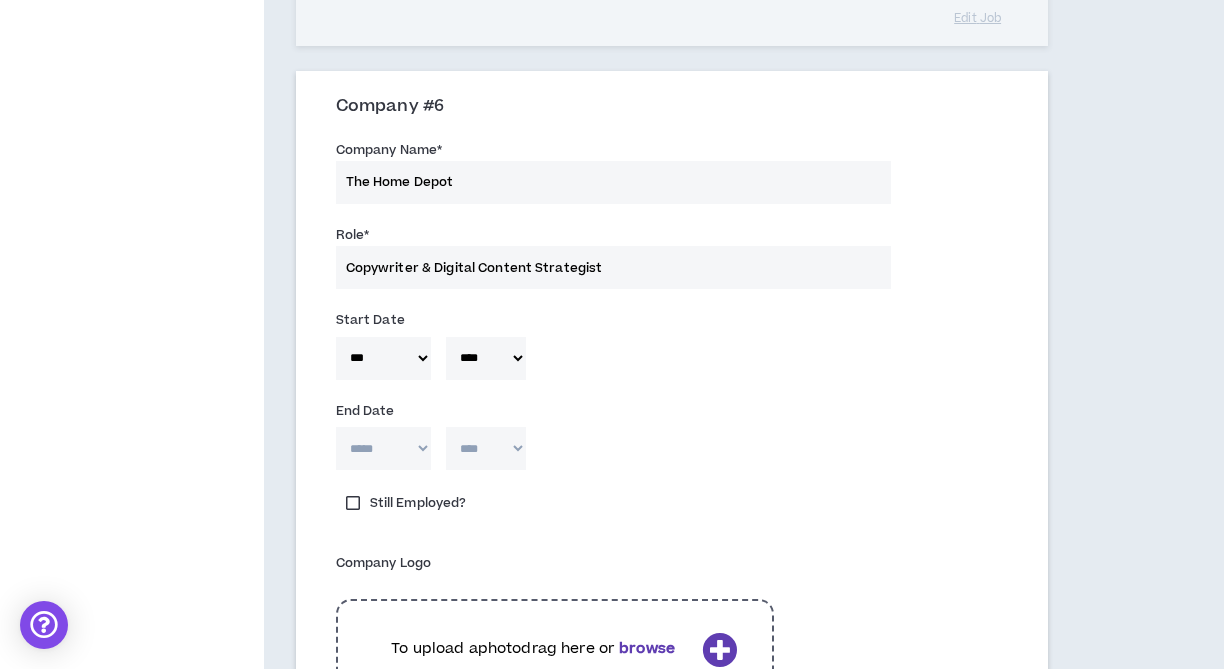click on "***** *** *** *** *** *** **** *** *** **** *** *** ***" at bounding box center (383, 448) 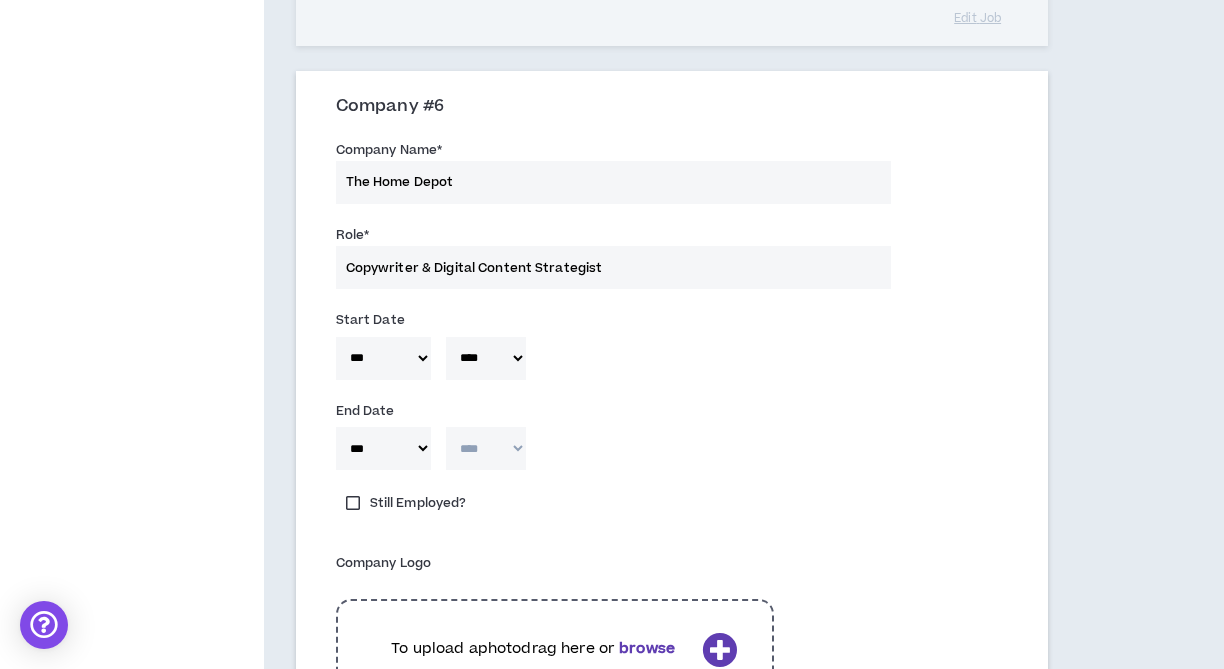 click on "**** **** **** **** **** **** **** **** **** **** **** **** **** **** **** **** **** **** **** **** **** **** **** **** **** **** **** **** **** **** **** **** **** **** **** **** **** **** **** **** **** **** **** **** **** **** **** **** **** **** **** **** **** **** **** **** **** **** **** **** **** **** **** **** **** **** **** **** **** **** **** **** **** **** **** **** **** **** **** **** **** **** **** **** **** **** **** **** **** **** **** **** **** **** **** **** **** **** **** **** **** **** **** **** **** **** **** **** **** **** **** **** **** **** **** **** **** **** **** **** **** **** **** **** **** **** ****" at bounding box center [486, 448] 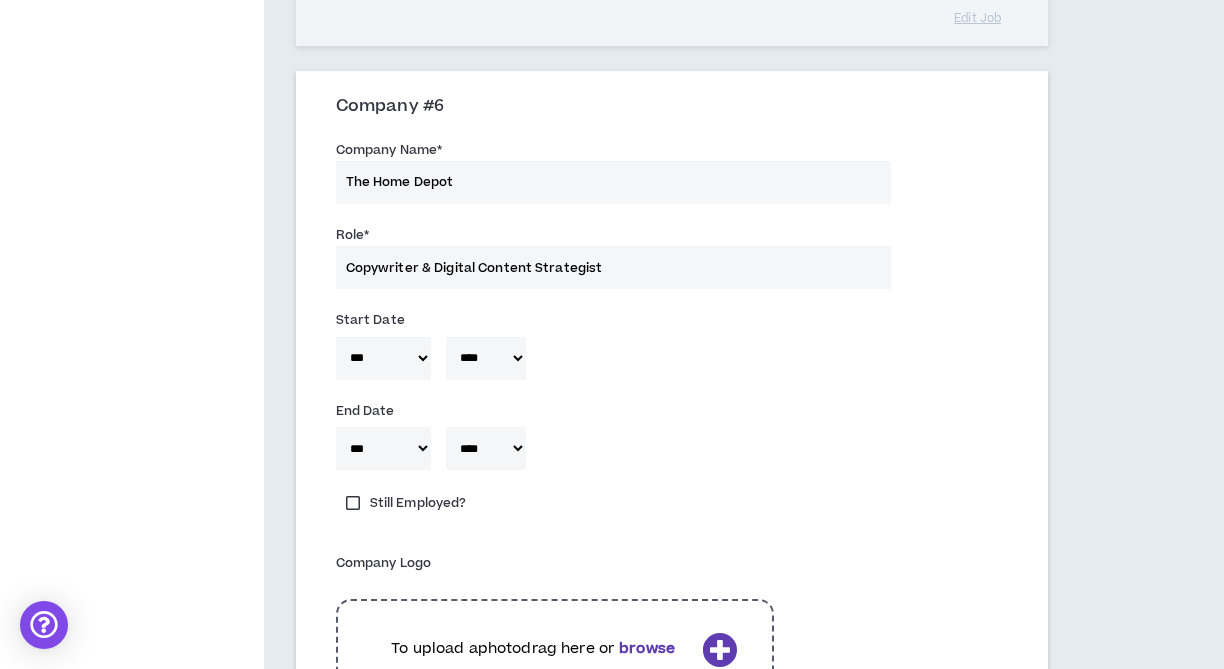 scroll, scrollTop: 3468, scrollLeft: 0, axis: vertical 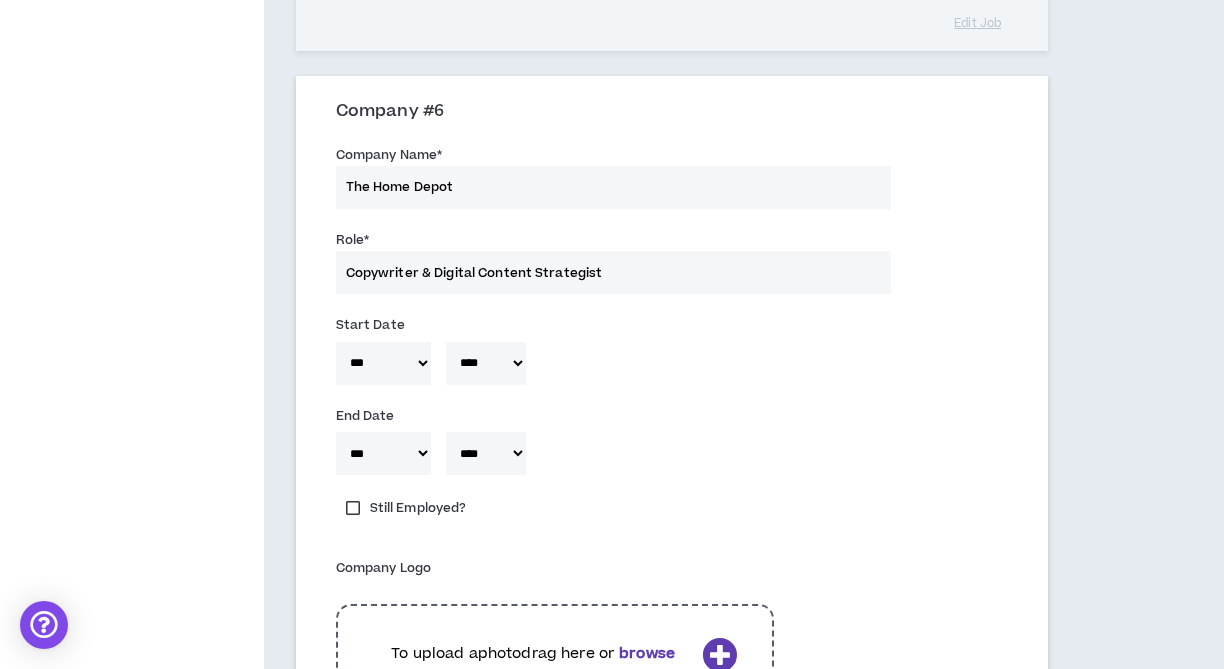 click on "***** *** *** *** *** *** **** *** *** **** *** *** ***  * **** **** **** **** **** **** **** **** **** **** **** **** **** **** **** **** **** **** **** **** **** **** **** **** **** **** **** **** **** **** **** **** **** **** **** **** **** **** **** **** **** **** **** **** **** **** **** **** **** **** **** **** **** **** **** **** **** **** **** **** **** **** **** **** **** **** **** **** **** **** **** **** **** **** **** **** **** **** **** **** **** **** **** **** **** **** **** **** **** **** **** **** **** **** **** **** **** **** **** **** **** **** **** **** **** **** **** **** **** **** **** **** **** **** **** **** **** **** **** **** **** **** **** **** **** **** ****" at bounding box center [672, 458] 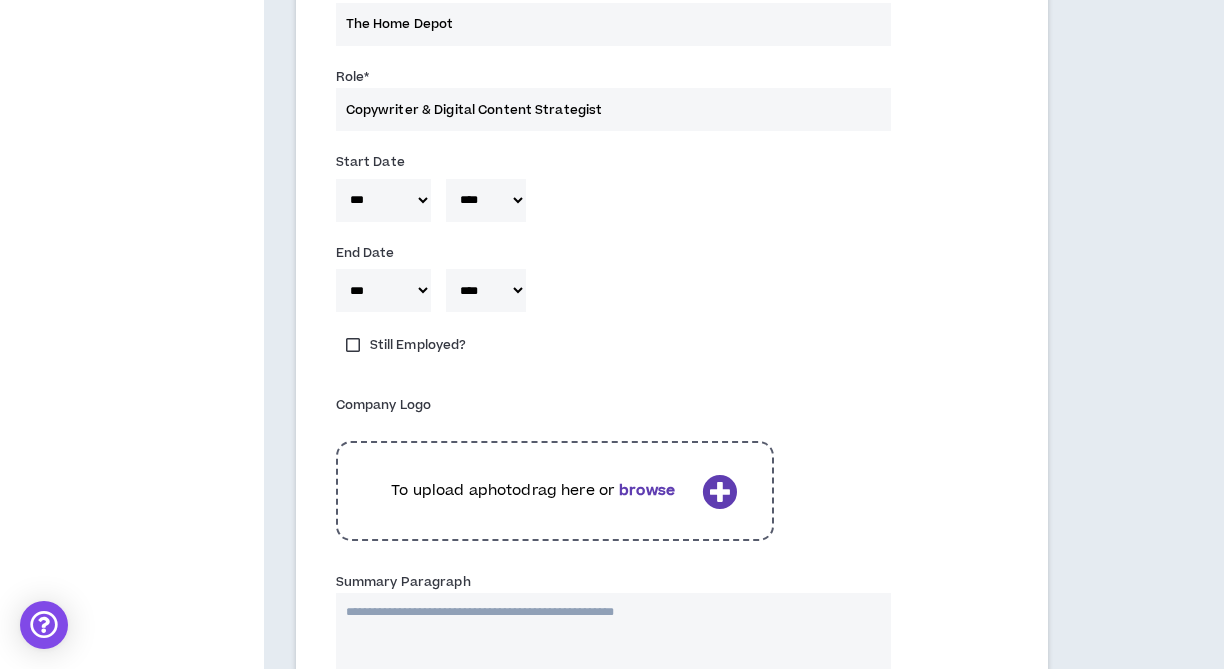 scroll, scrollTop: 3690, scrollLeft: 0, axis: vertical 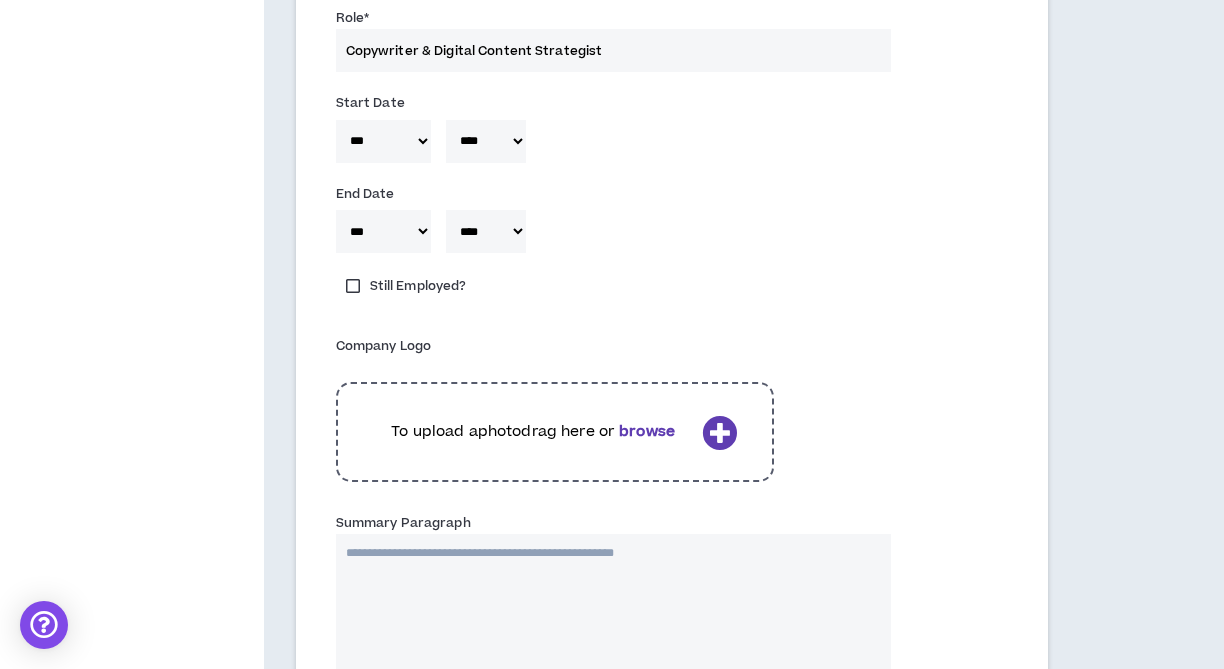 click on "browse" at bounding box center [647, 431] 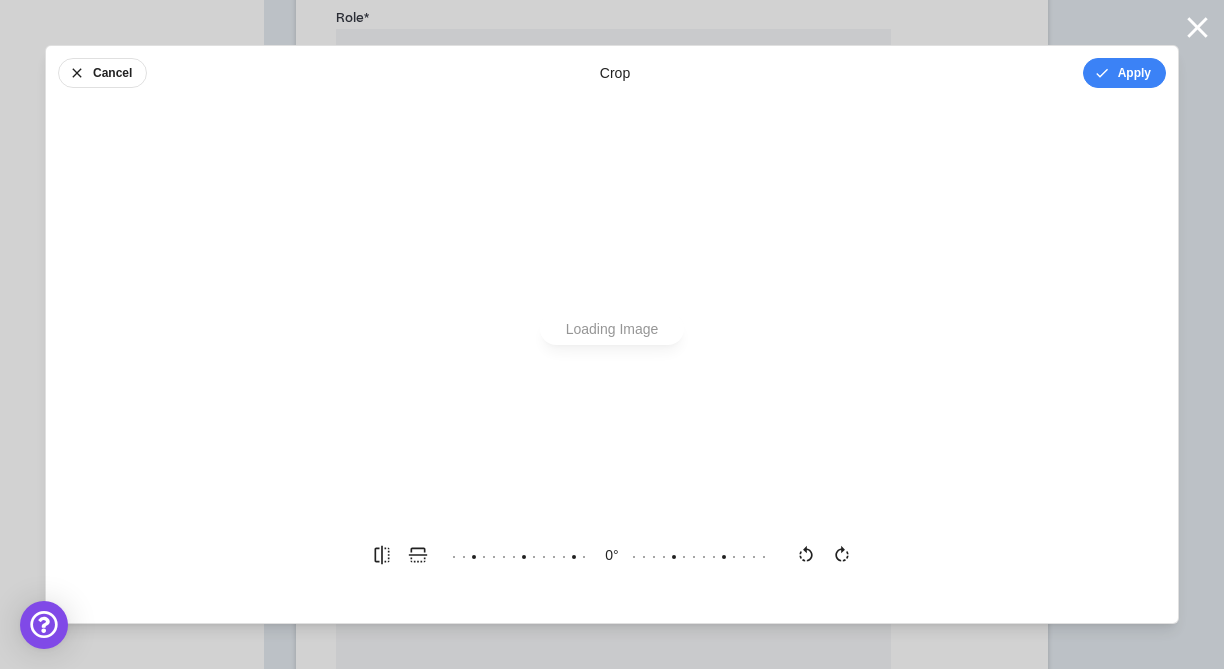 scroll, scrollTop: 0, scrollLeft: 0, axis: both 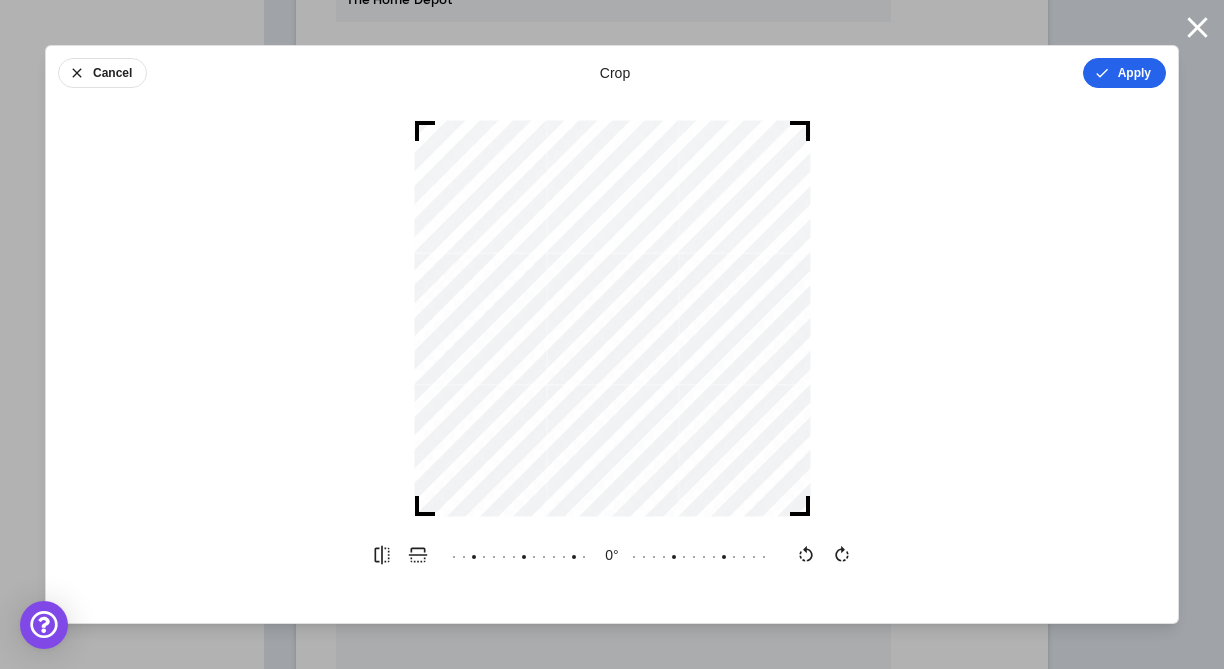 click on "Apply" at bounding box center (1124, 73) 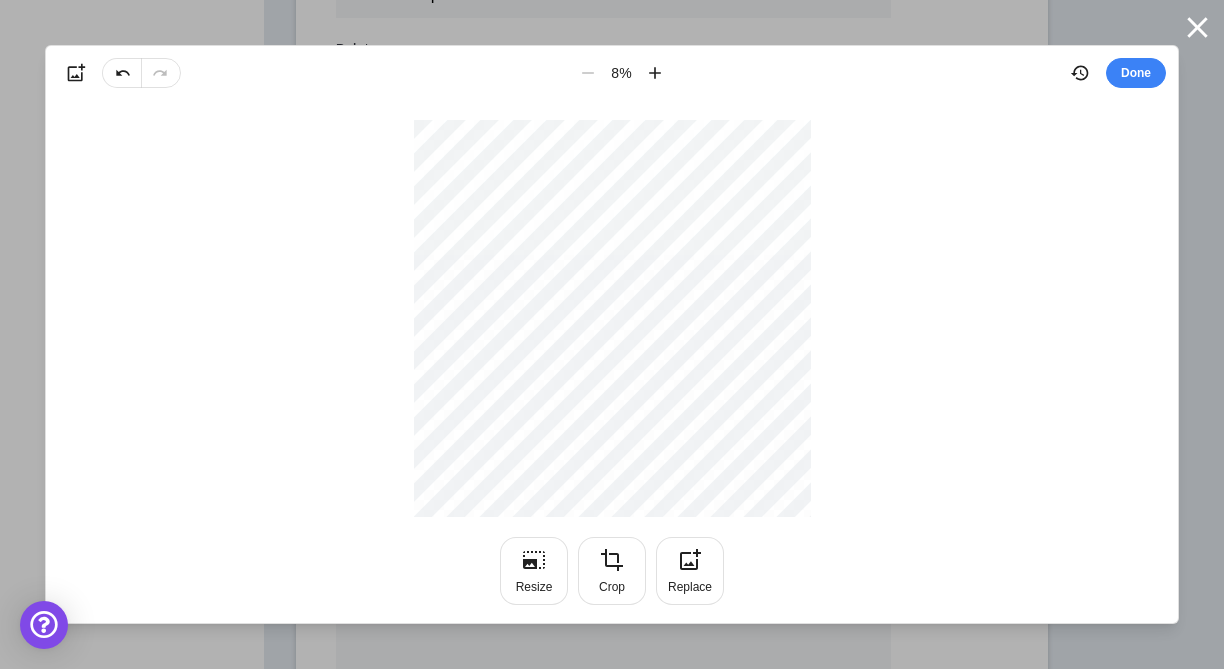 click on "Done" at bounding box center [1136, 73] 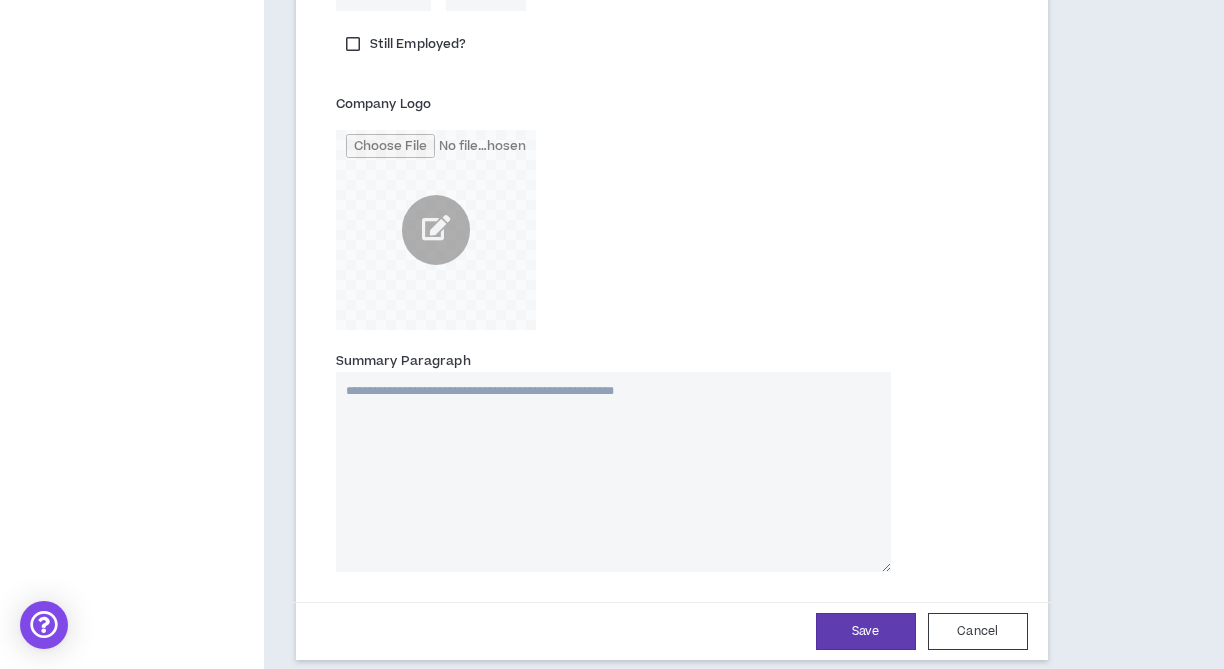scroll, scrollTop: 4208, scrollLeft: 0, axis: vertical 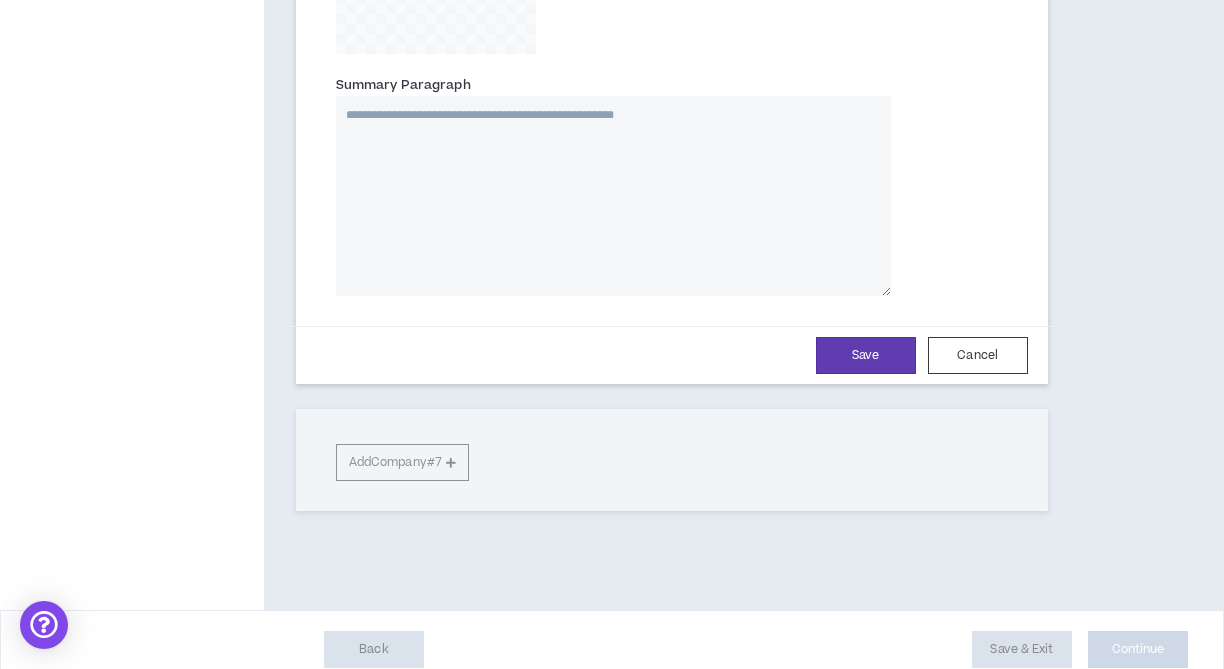 click on "Summary Paragraph" at bounding box center [613, 196] 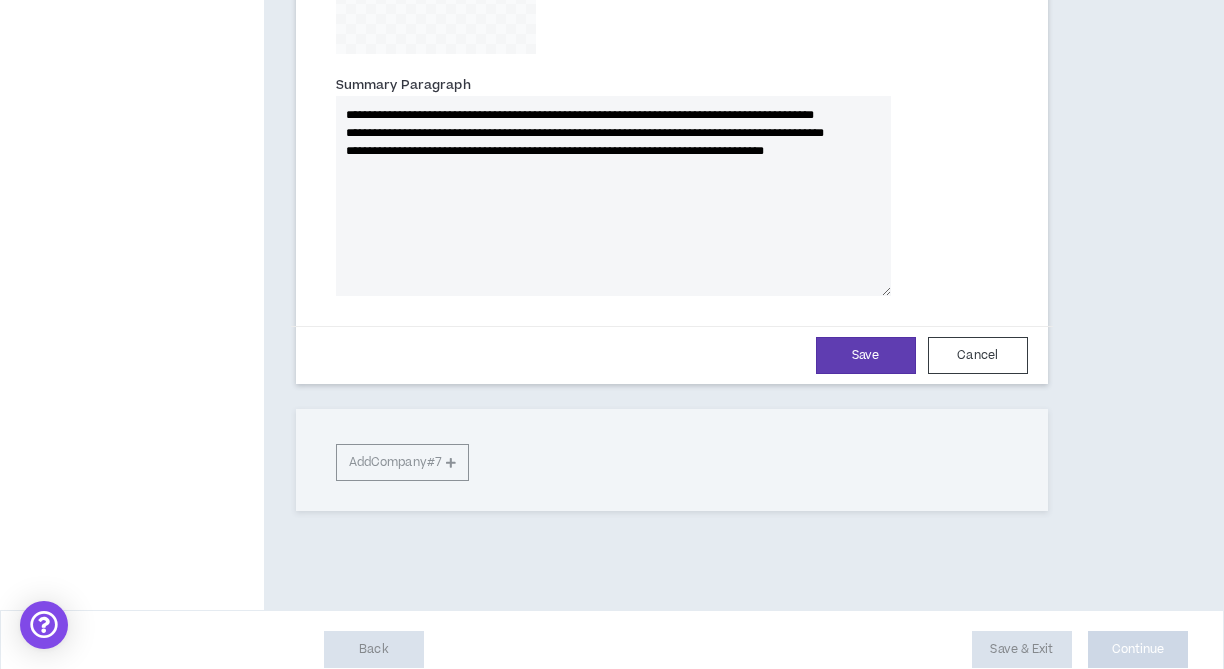 click on "**********" at bounding box center [613, 196] 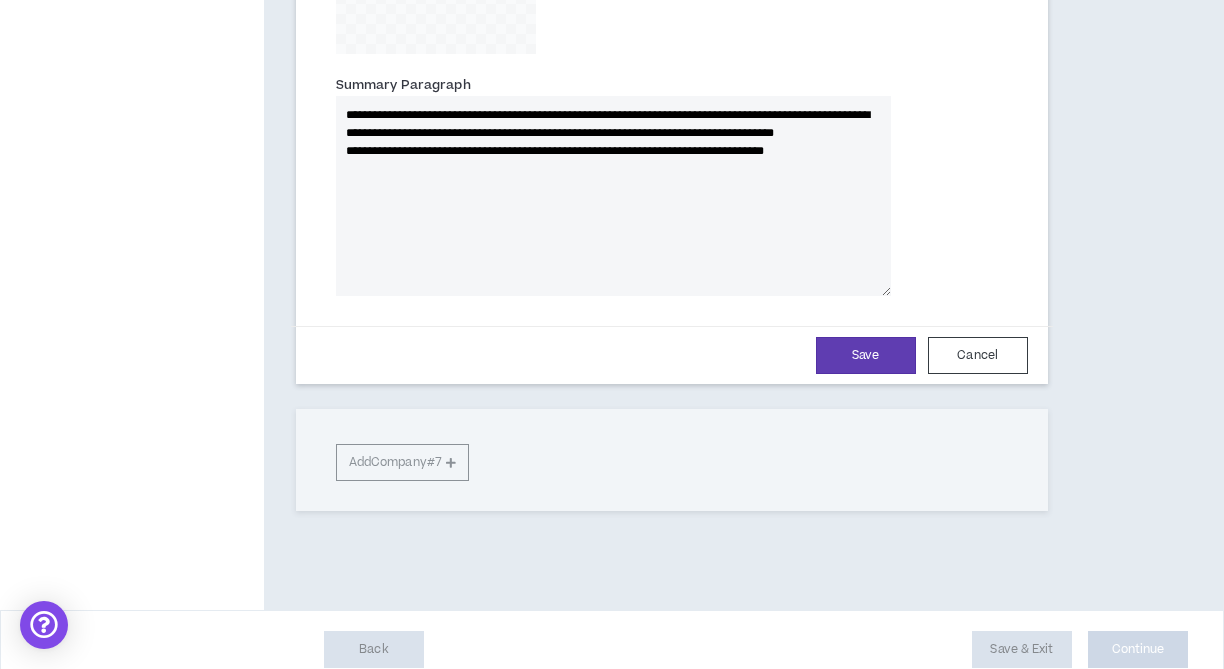 scroll, scrollTop: 4205, scrollLeft: 0, axis: vertical 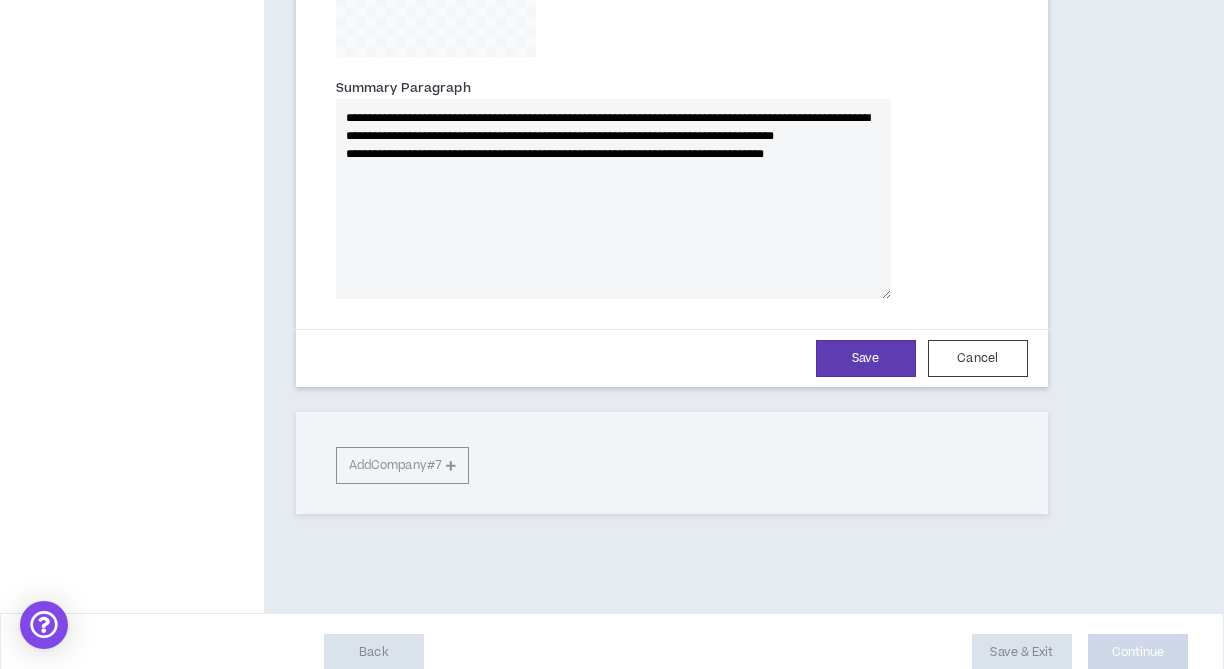 click on "**********" at bounding box center (613, 199) 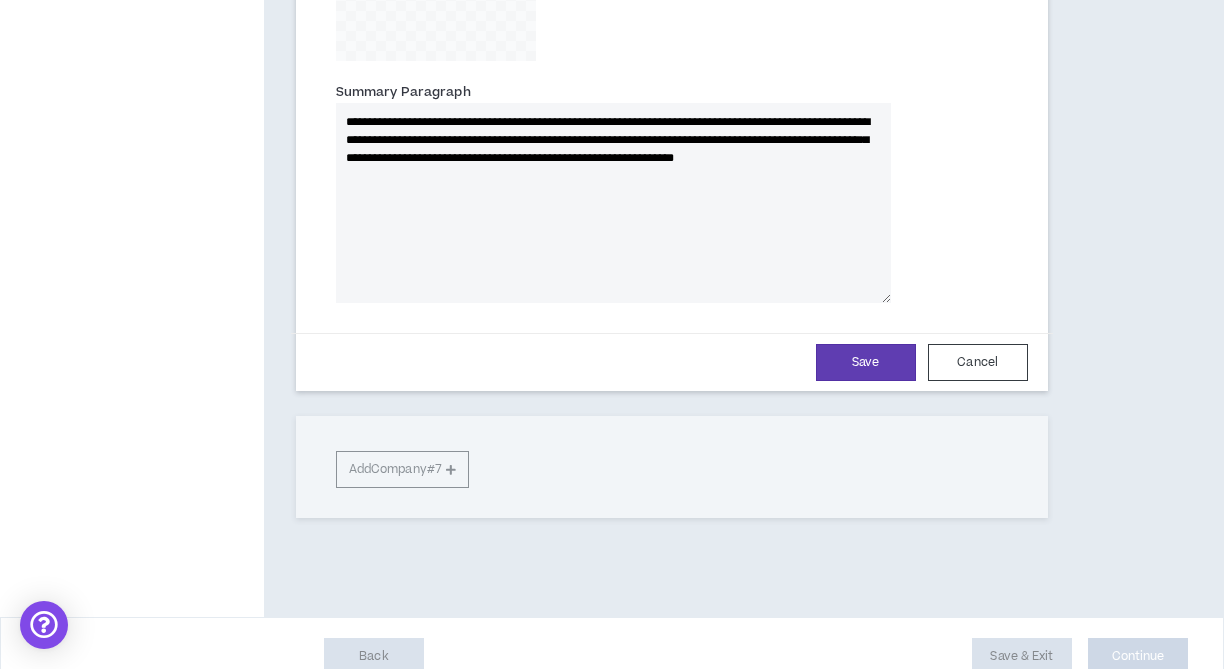 click on "**********" at bounding box center [613, 203] 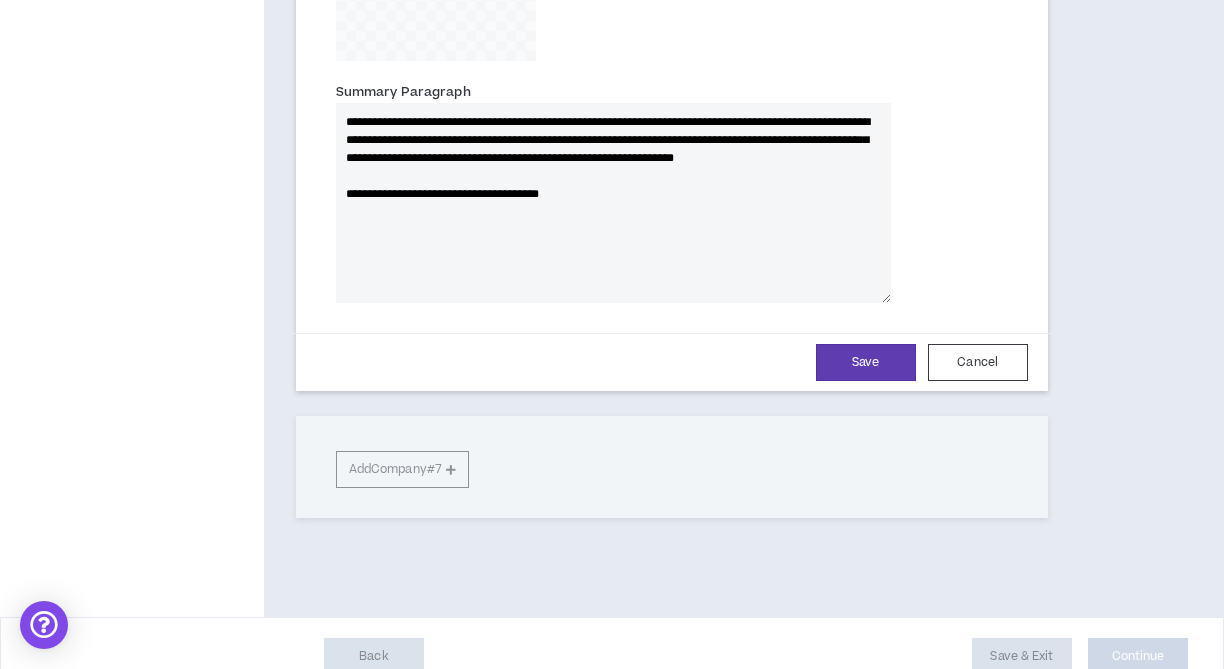 paste on "**********" 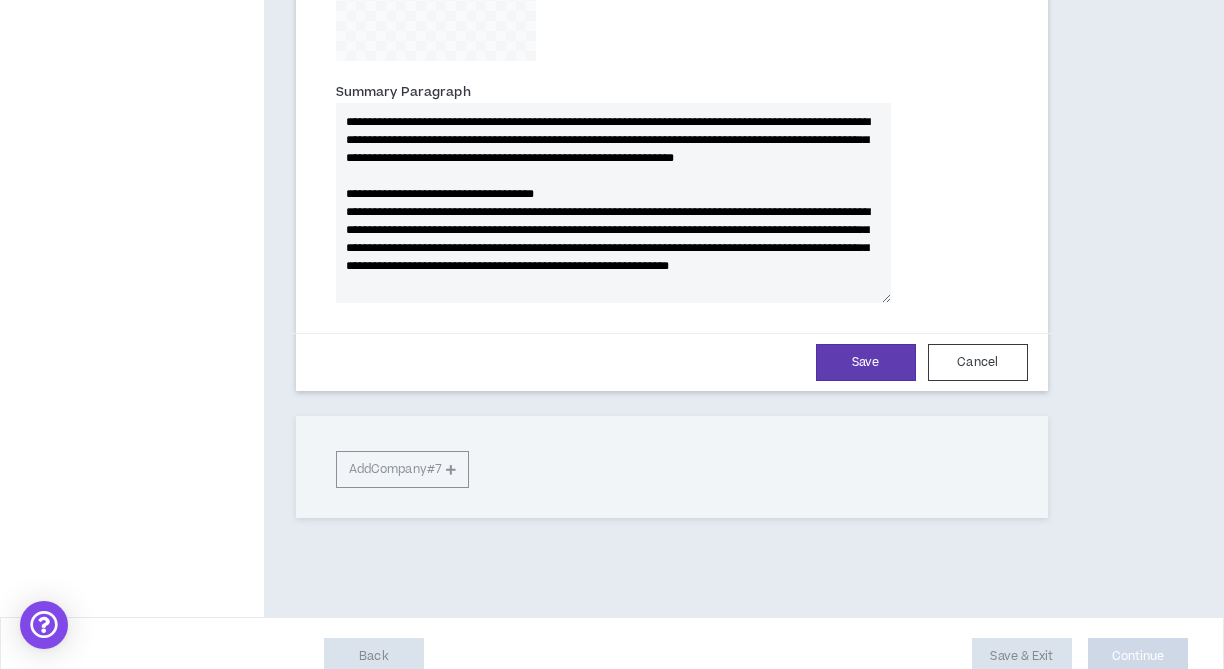 scroll, scrollTop: 8, scrollLeft: 0, axis: vertical 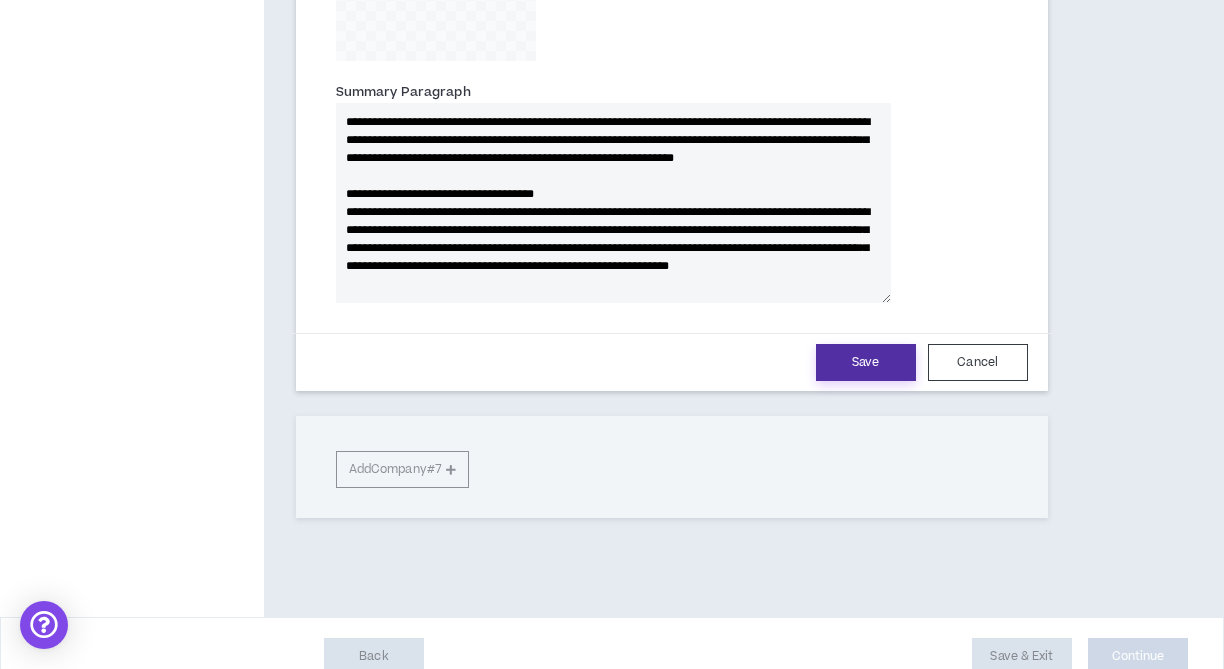 click on "Save" at bounding box center (866, 362) 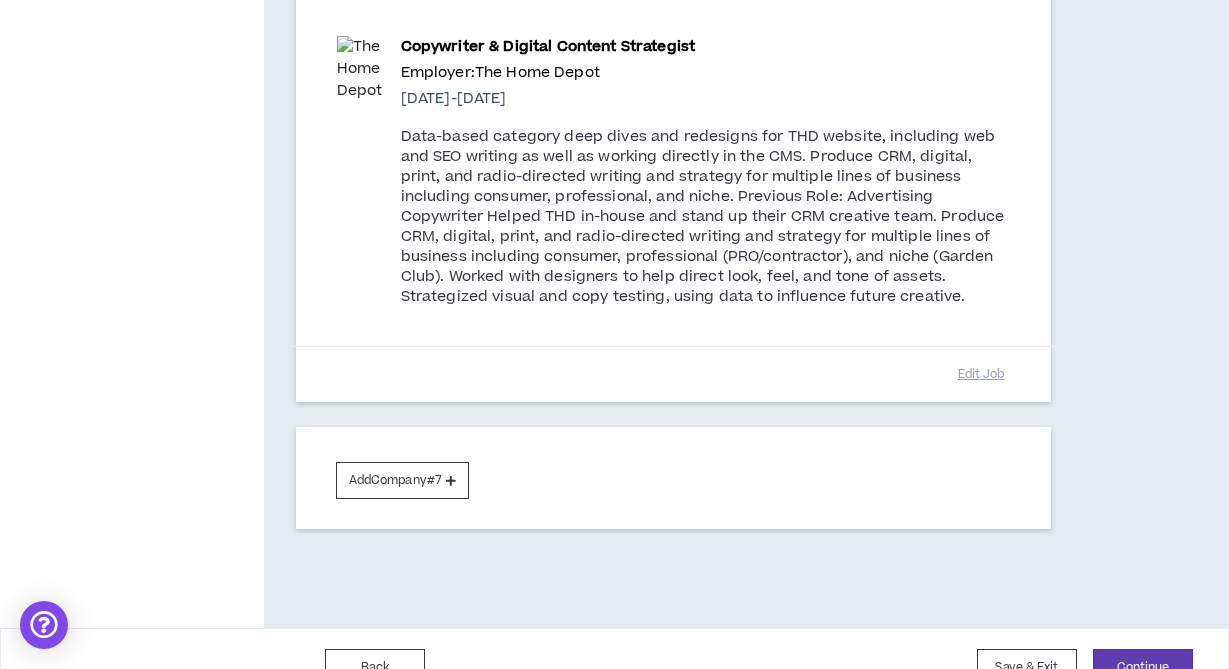 scroll, scrollTop: 3592, scrollLeft: 0, axis: vertical 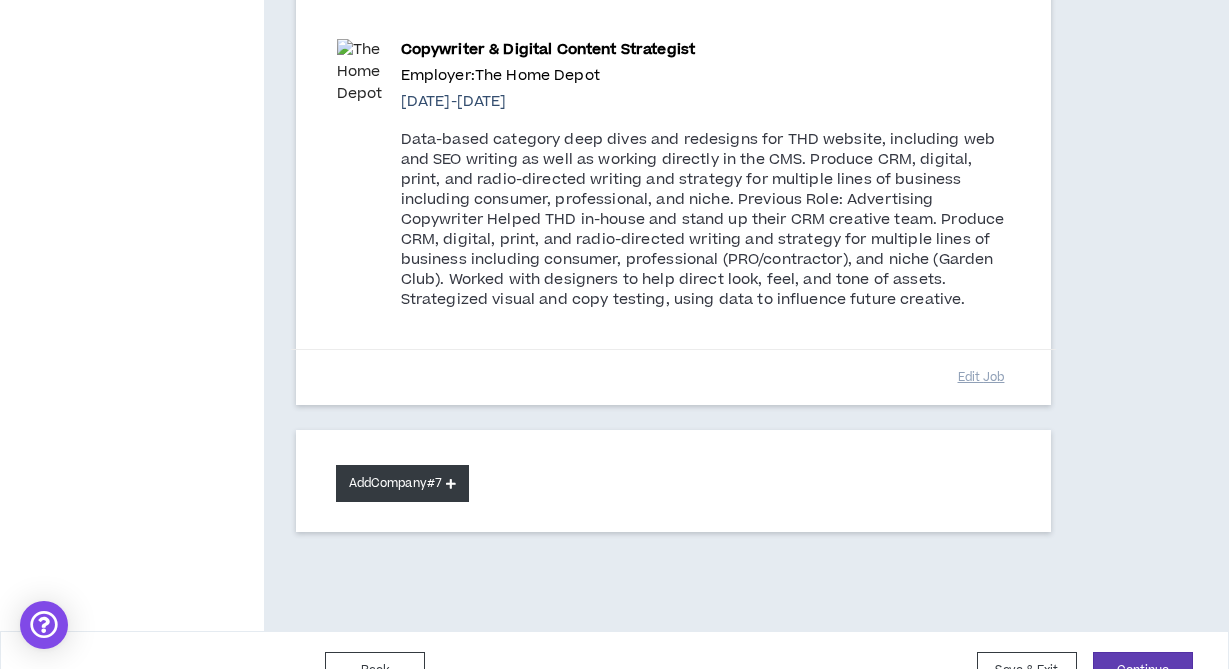 click on "Add  Company  #7" at bounding box center (402, 483) 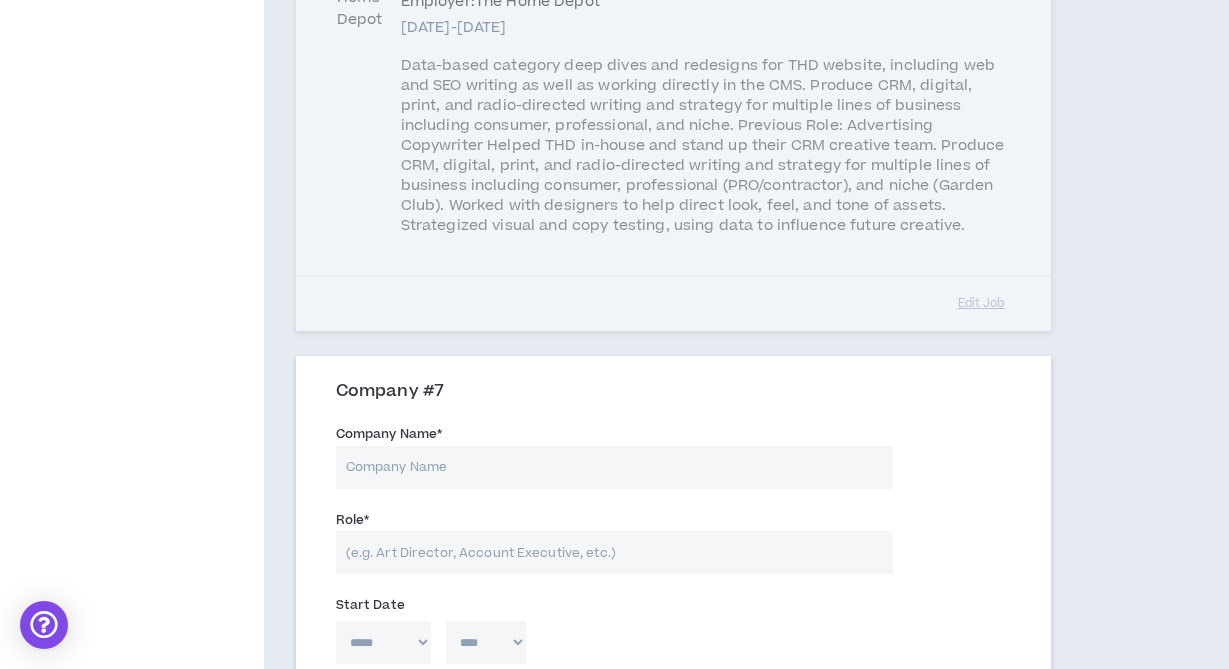 scroll, scrollTop: 3735, scrollLeft: 0, axis: vertical 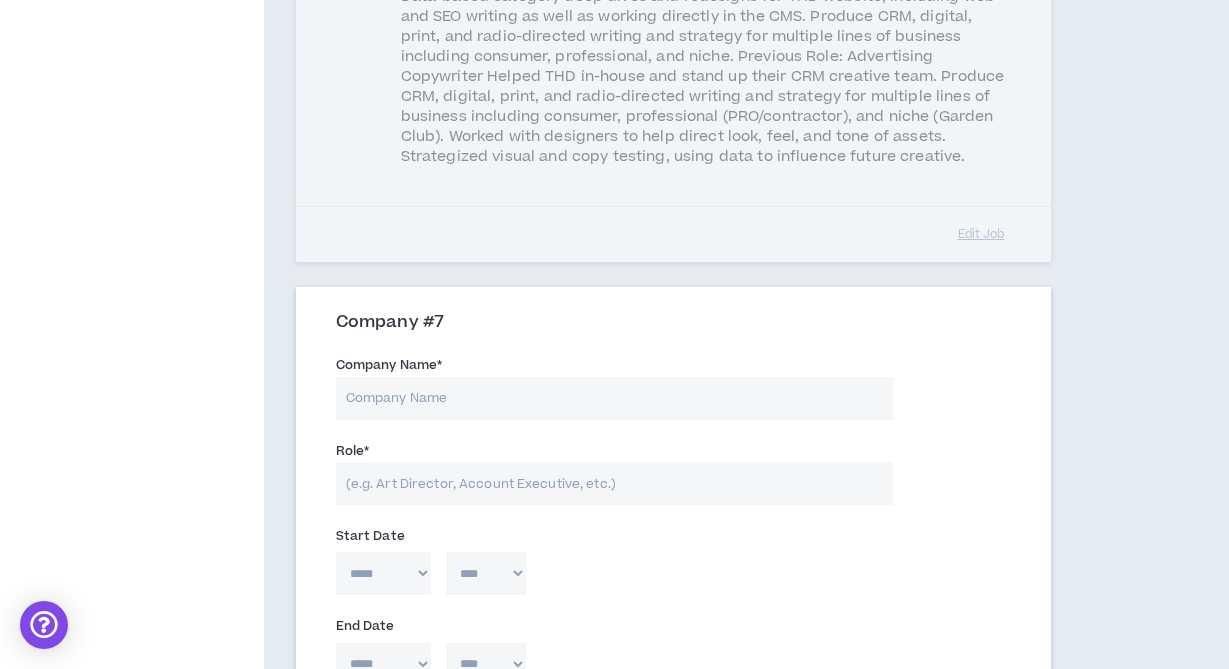 click on "Company Name  *" at bounding box center [615, 398] 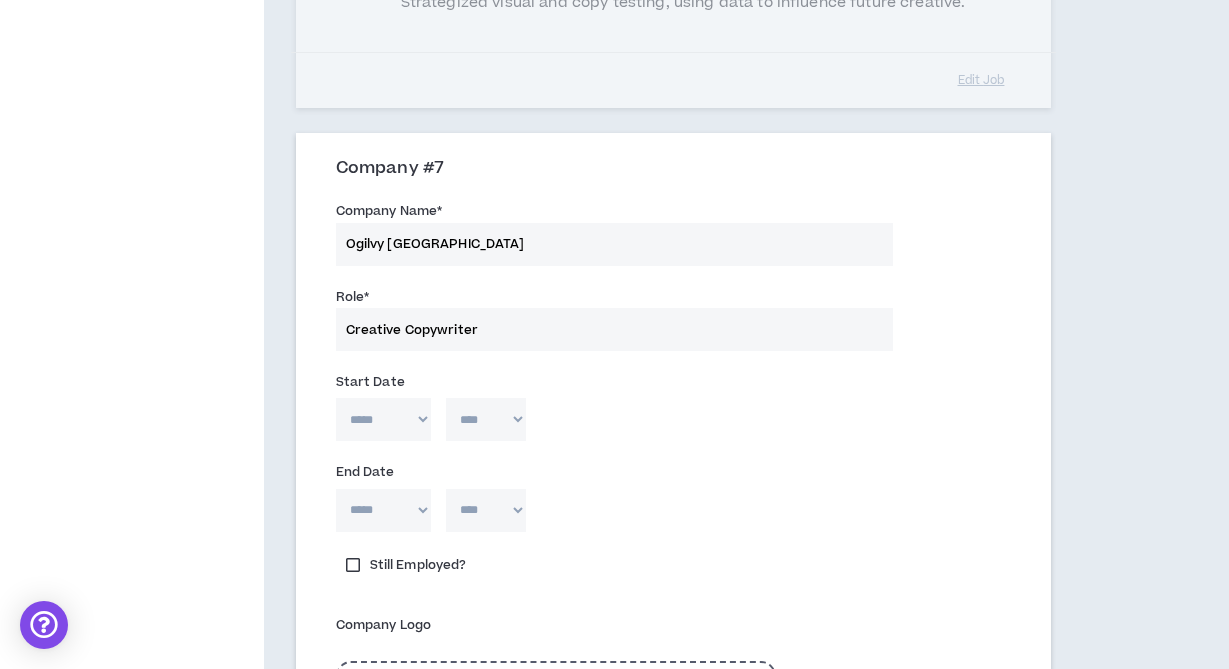 scroll, scrollTop: 3895, scrollLeft: 0, axis: vertical 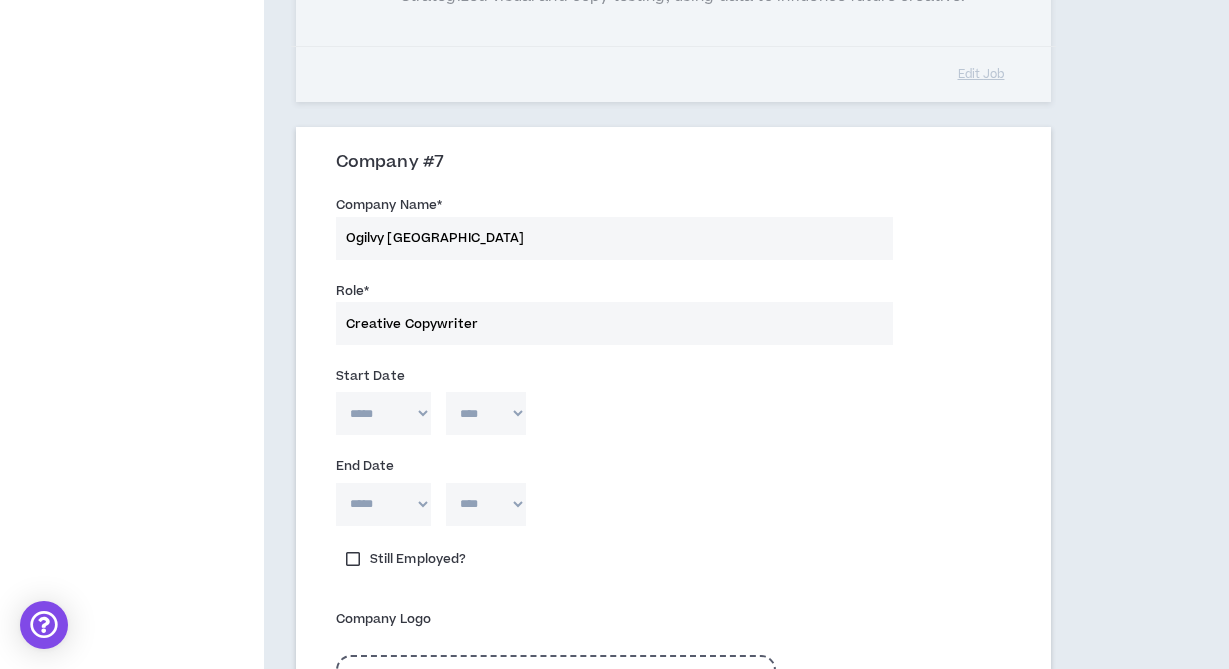 click on "***** *** *** *** *** *** **** *** *** **** *** *** ***" at bounding box center [383, 413] 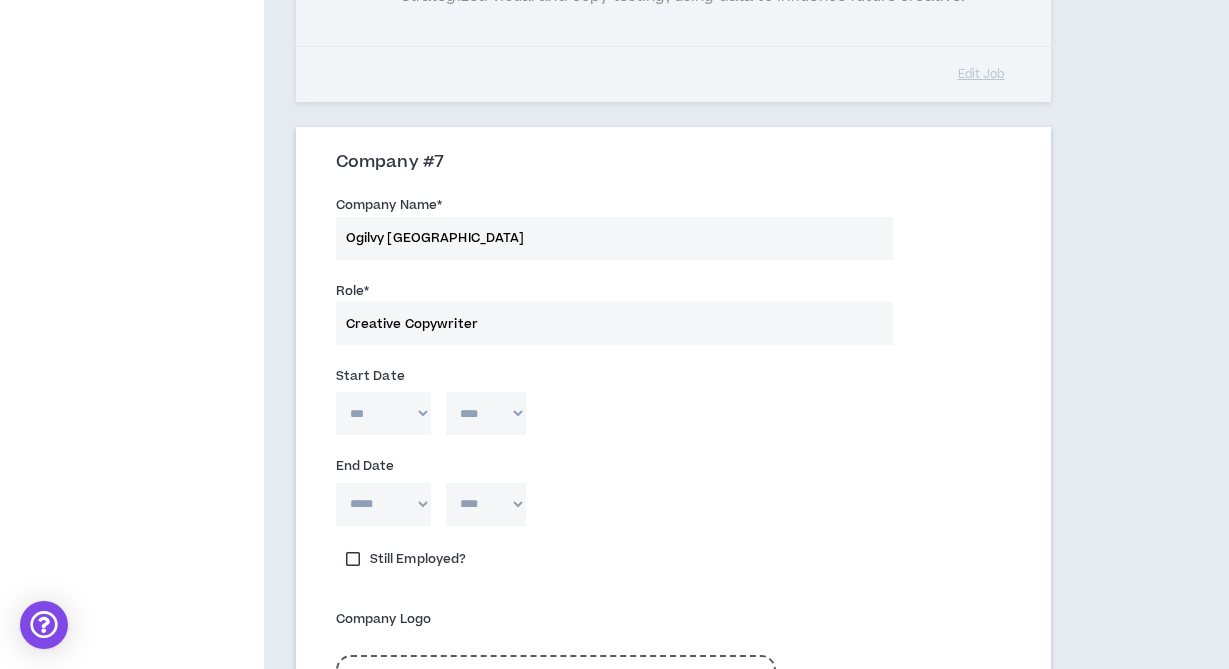 click on "**** **** **** **** **** **** **** **** **** **** **** **** **** **** **** **** **** **** **** **** **** **** **** **** **** **** **** **** **** **** **** **** **** **** **** **** **** **** **** **** **** **** **** **** **** **** **** **** **** **** **** **** **** **** **** **** **** **** **** **** **** **** **** **** **** **** **** **** **** **** **** **** **** **** **** **** **** **** **** **** **** **** **** **** **** **** **** **** **** **** **** **** **** **** **** **** **** **** **** **** **** **** **** **** **** **** **** **** **** **** **** **** **** **** **** **** **** **** **** **** **** **** **** **** **** **** ****" at bounding box center (486, 413) 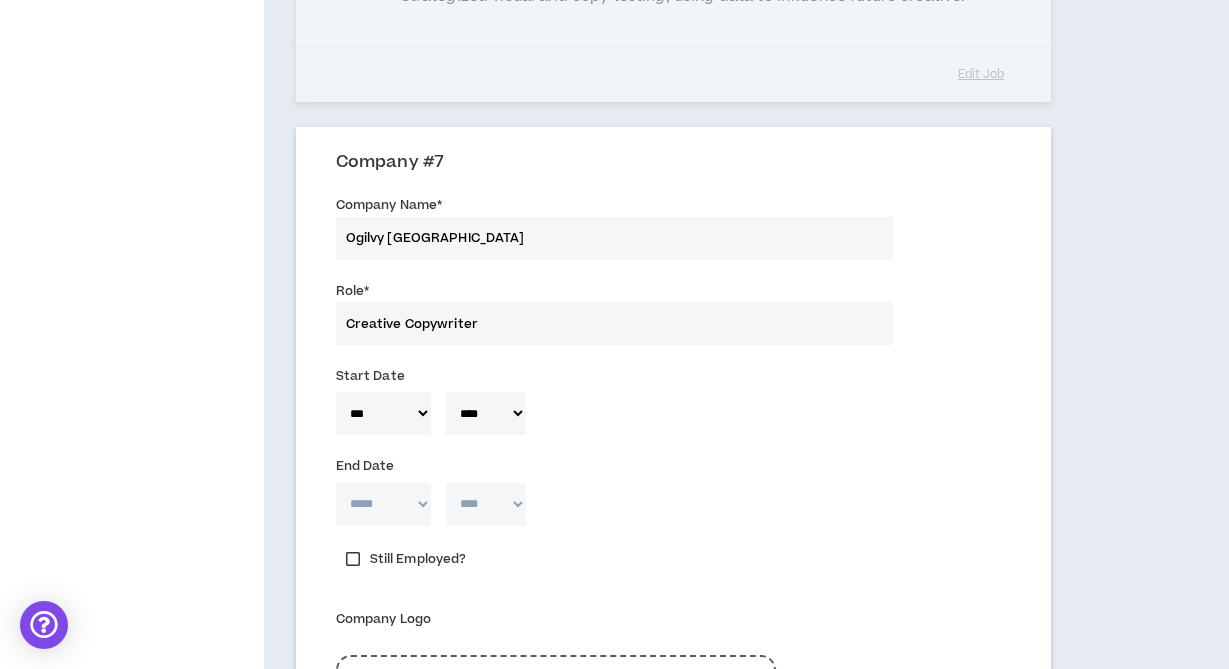 click on "***** *** *** *** *** *** **** *** *** **** *** *** ***" at bounding box center (383, 504) 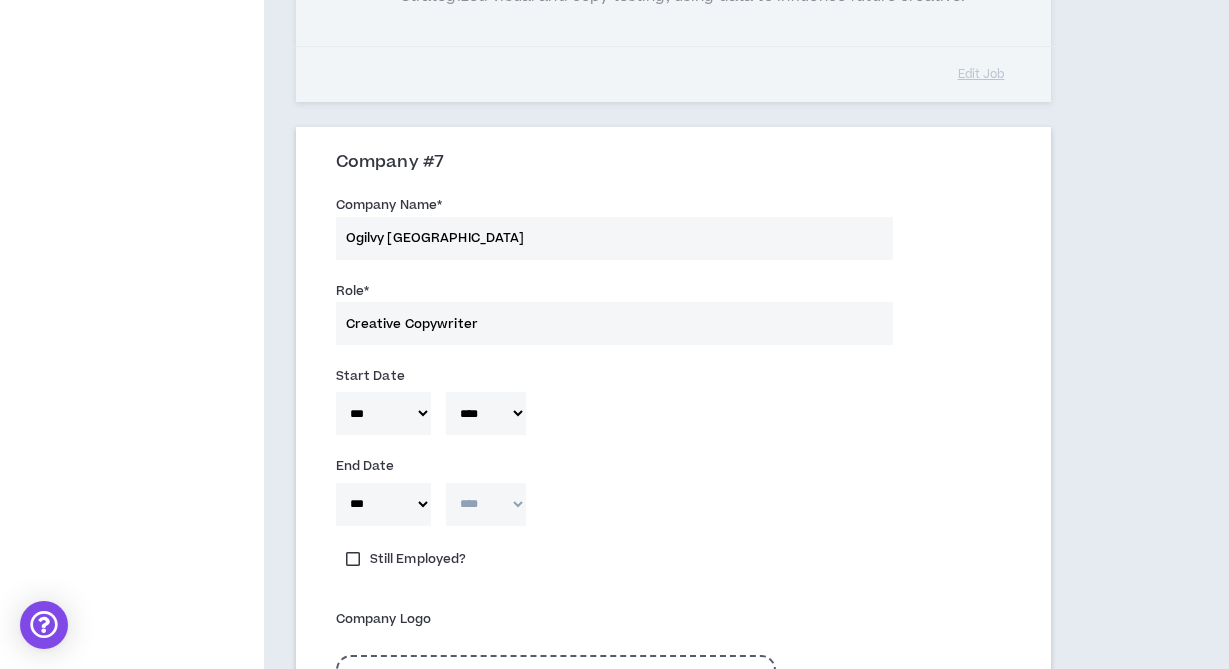 click on "**** **** **** **** **** **** **** **** **** **** **** **** **** **** **** **** **** **** **** **** **** **** **** **** **** **** **** **** **** **** **** **** **** **** **** **** **** **** **** **** **** **** **** **** **** **** **** **** **** **** **** **** **** **** **** **** **** **** **** **** **** **** **** **** **** **** **** **** **** **** **** **** **** **** **** **** **** **** **** **** **** **** **** **** **** **** **** **** **** **** **** **** **** **** **** **** **** **** **** **** **** **** **** **** **** **** **** **** **** **** **** **** **** **** **** **** **** **** **** **** **** **** **** **** **** **** ****" at bounding box center (486, 504) 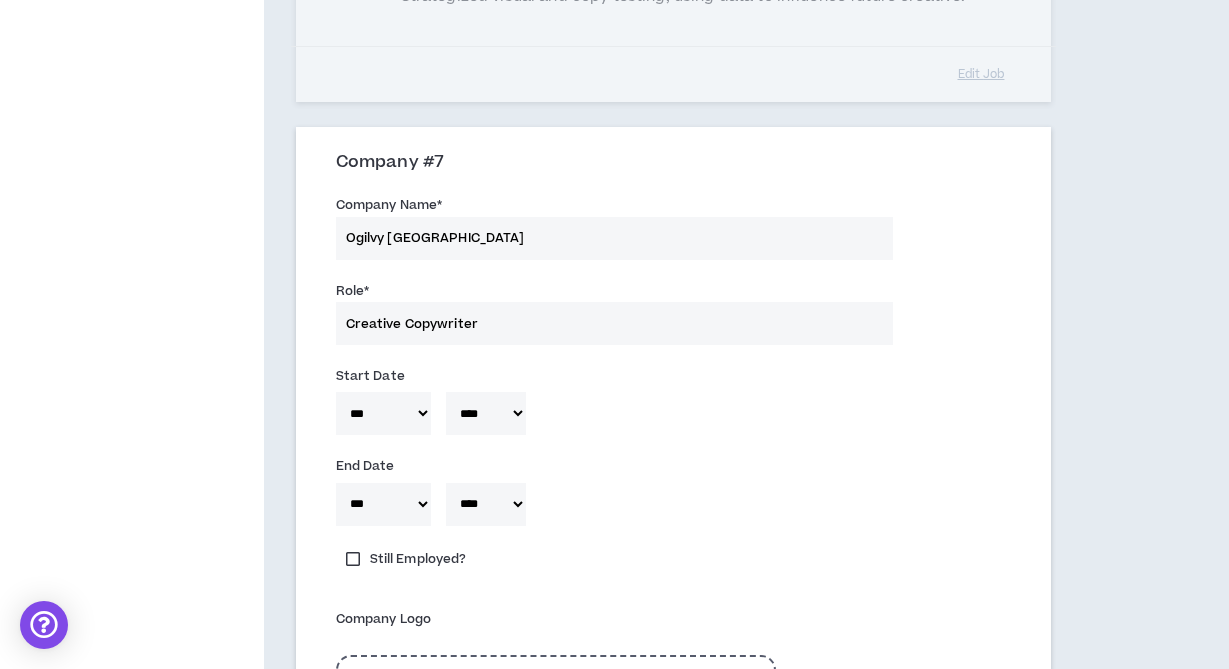 click on "***** *** *** *** *** *** **** *** *** **** *** *** ***  * **** **** **** **** **** **** **** **** **** **** **** **** **** **** **** **** **** **** **** **** **** **** **** **** **** **** **** **** **** **** **** **** **** **** **** **** **** **** **** **** **** **** **** **** **** **** **** **** **** **** **** **** **** **** **** **** **** **** **** **** **** **** **** **** **** **** **** **** **** **** **** **** **** **** **** **** **** **** **** **** **** **** **** **** **** **** **** **** **** **** **** **** **** **** **** **** **** **** **** **** **** **** **** **** **** **** **** **** **** **** **** **** **** **** **** **** **** **** **** **** **** **** **** **** **** **** ****" at bounding box center [673, 509] 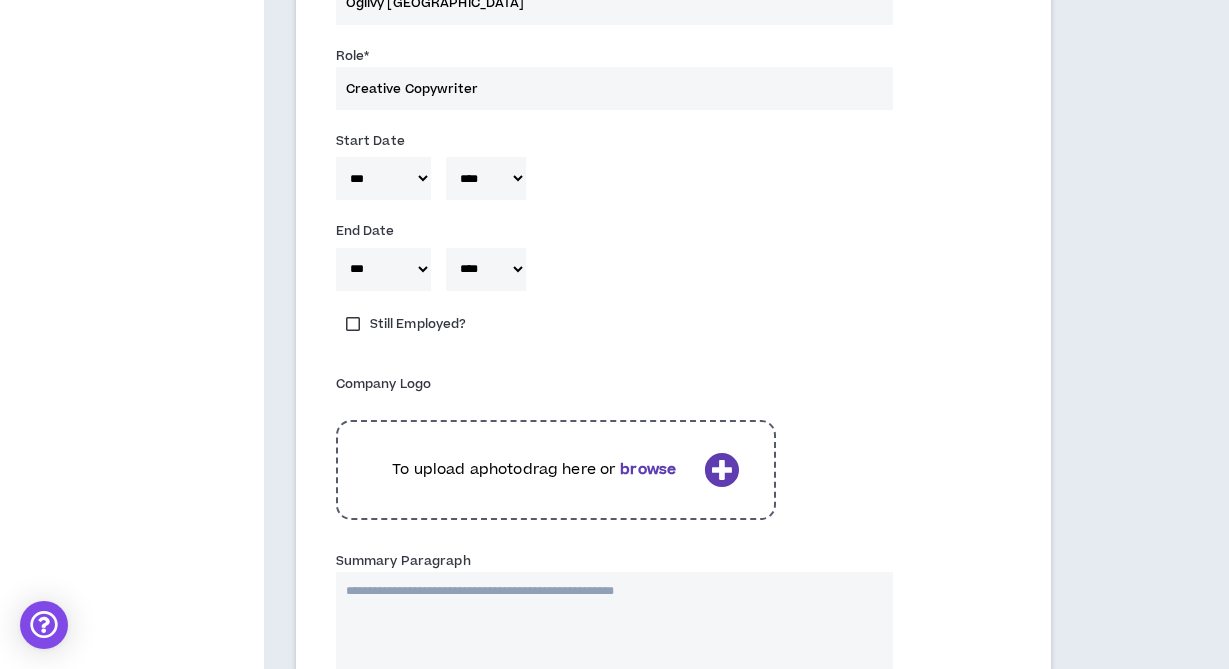 scroll, scrollTop: 4136, scrollLeft: 0, axis: vertical 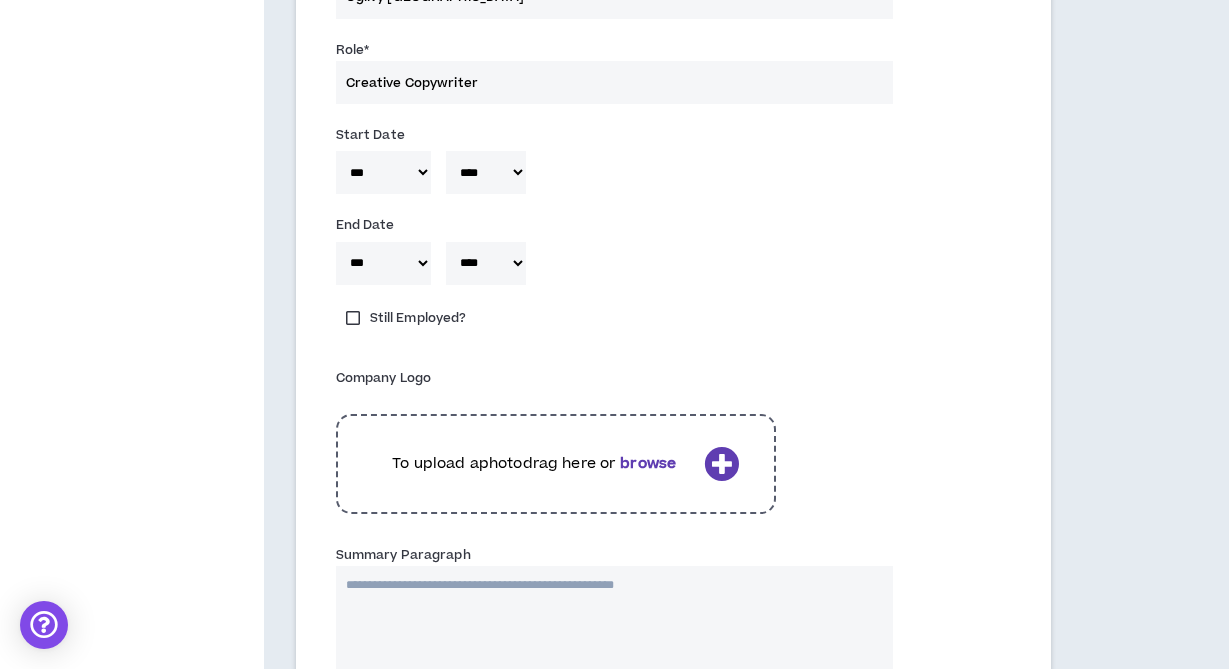 click on "browse" at bounding box center (648, 463) 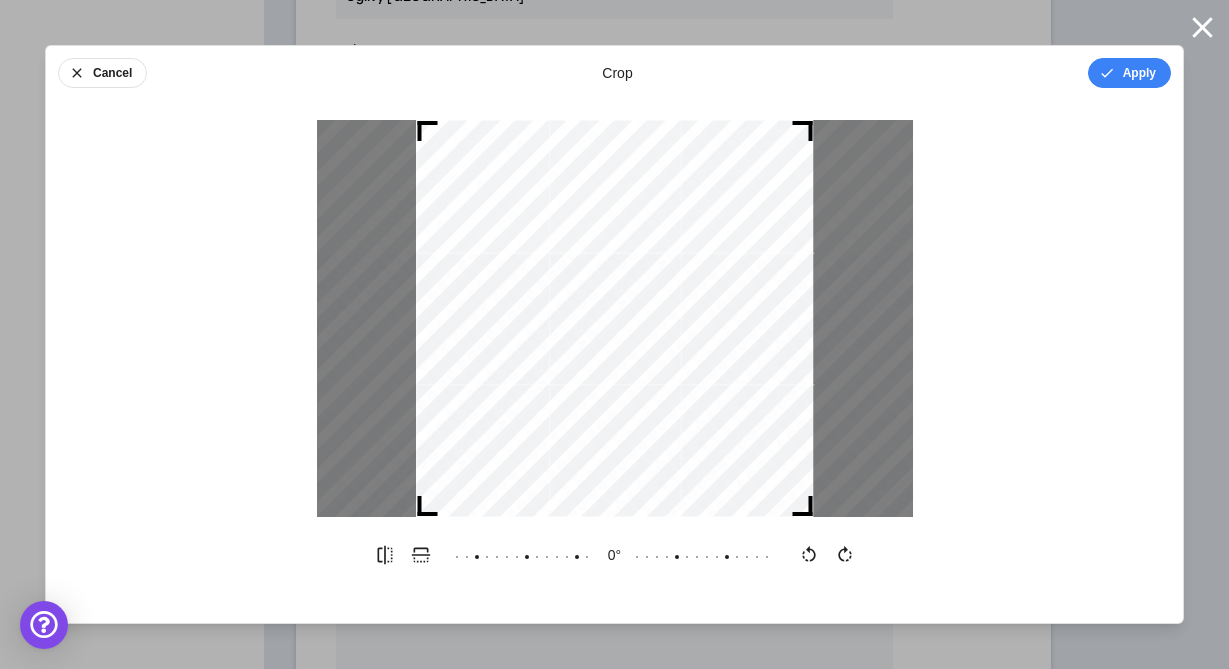 scroll, scrollTop: 4135, scrollLeft: 0, axis: vertical 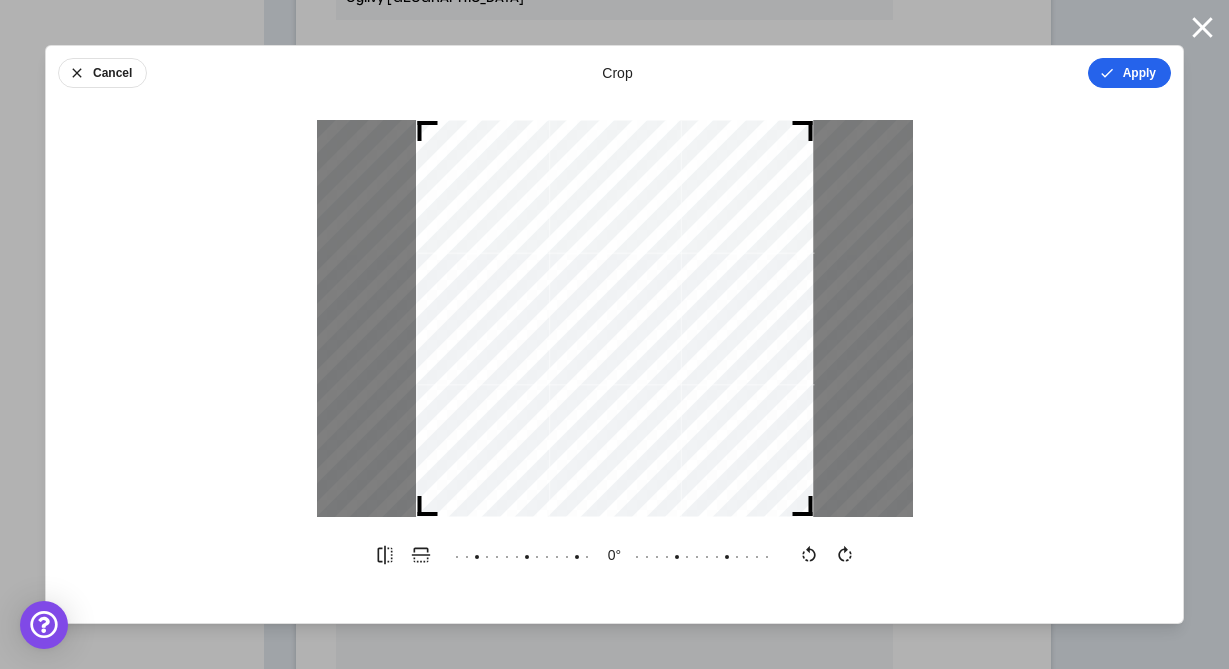 click on "Apply" at bounding box center [1129, 73] 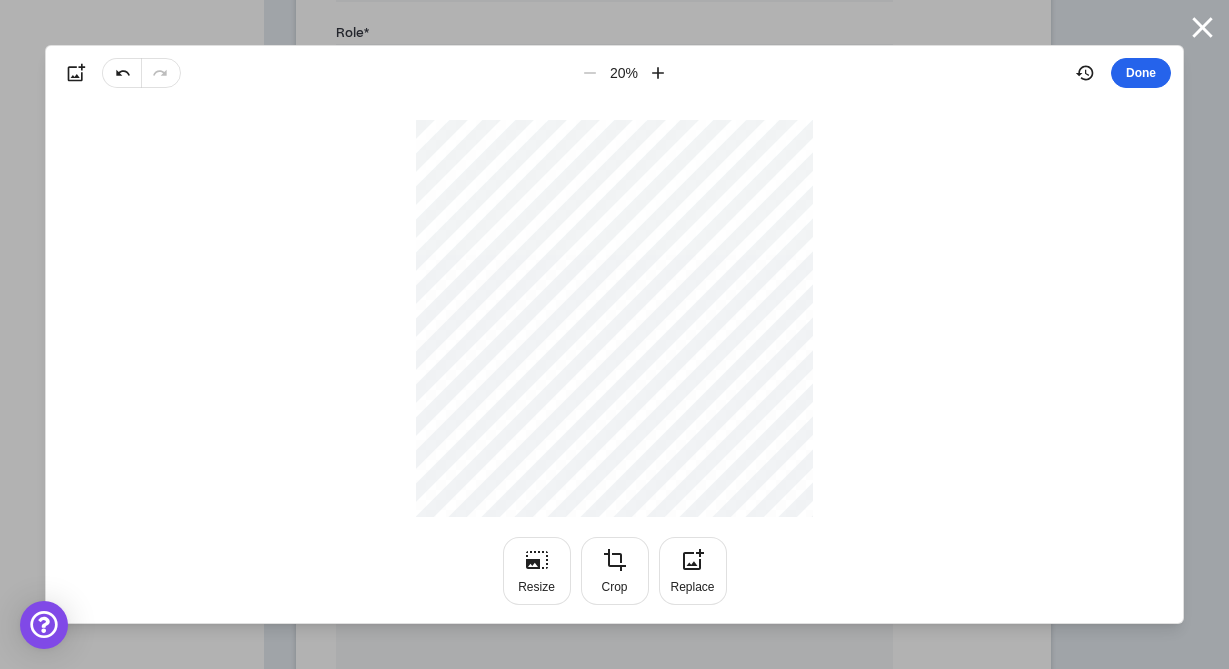 click on "Done" at bounding box center (1141, 73) 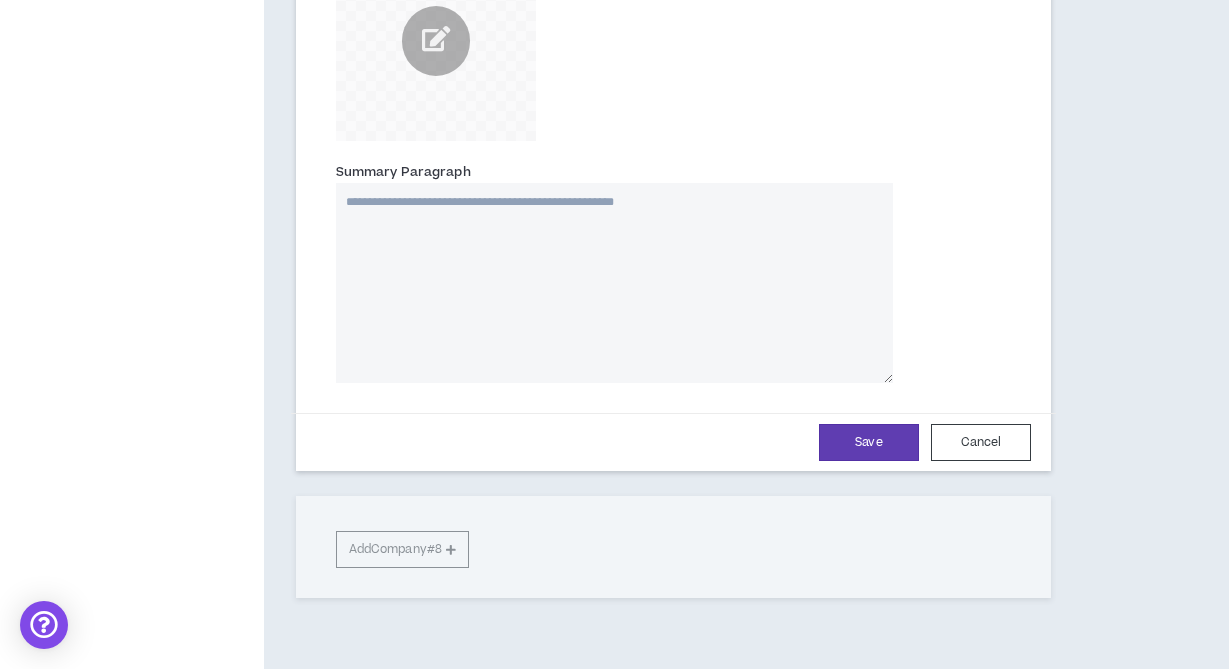 scroll, scrollTop: 4686, scrollLeft: 0, axis: vertical 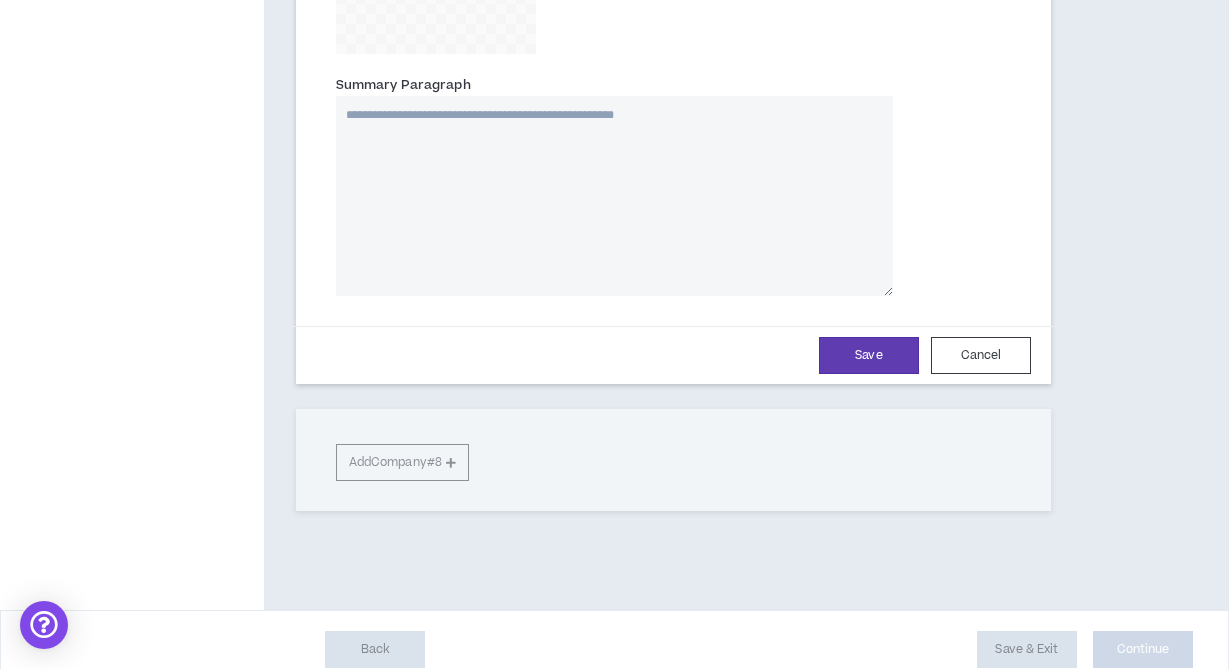 click on "Summary Paragraph" at bounding box center [615, 196] 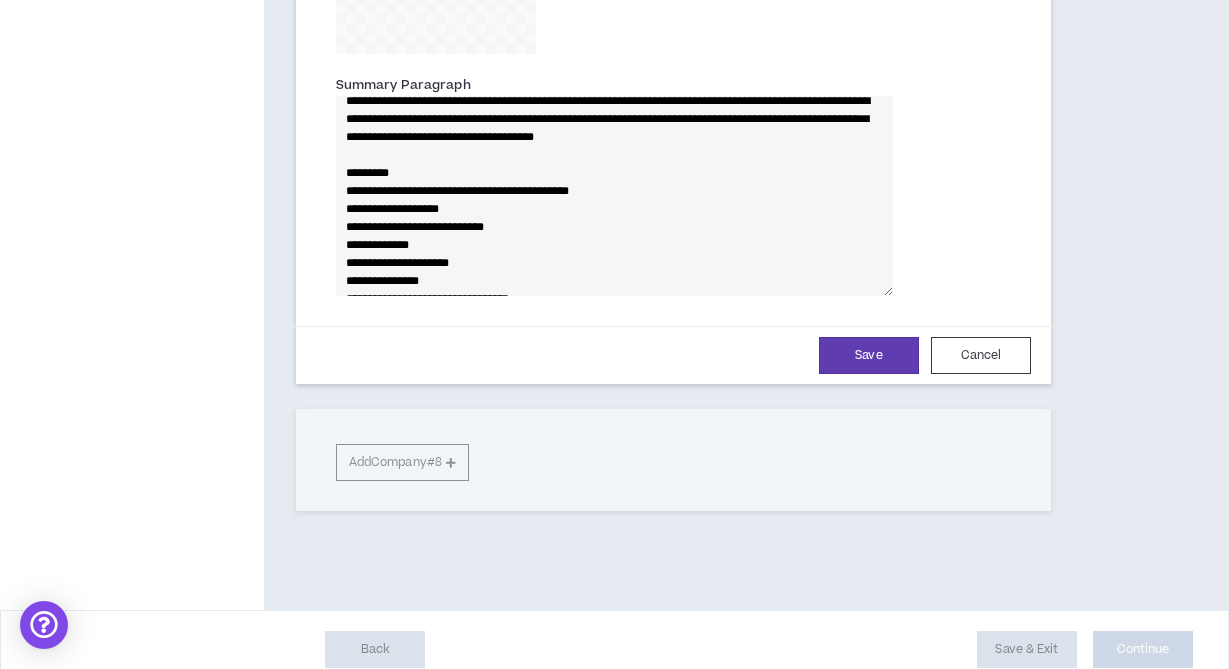 scroll, scrollTop: 0, scrollLeft: 0, axis: both 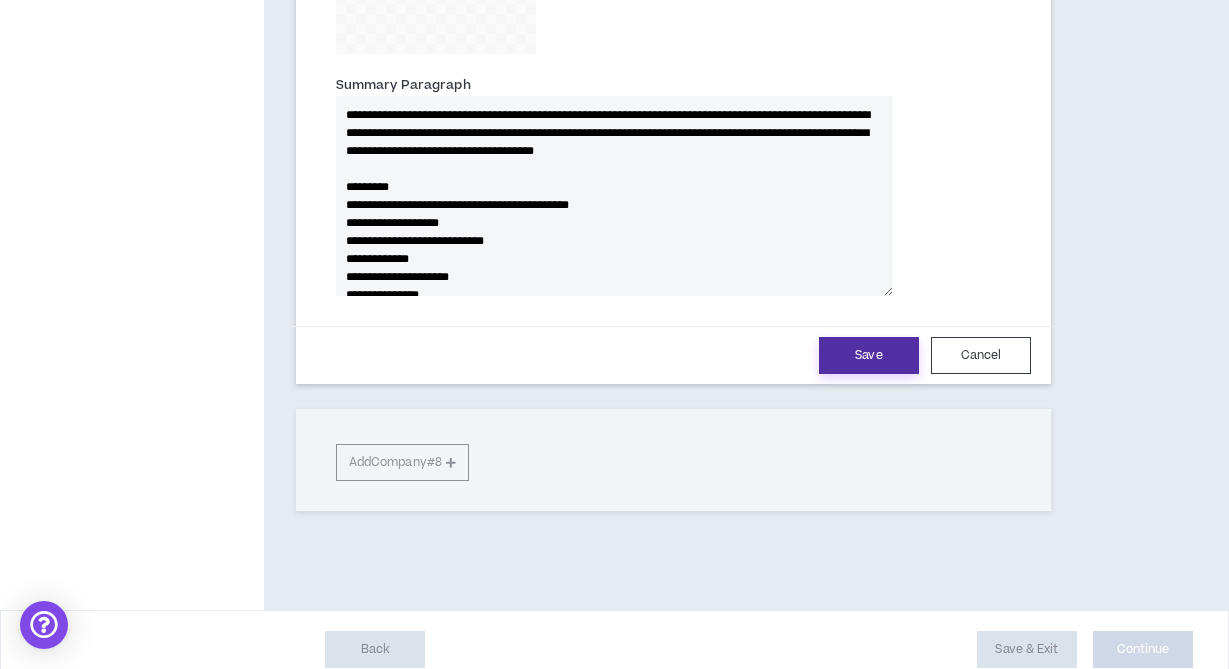 click on "Save" at bounding box center [869, 355] 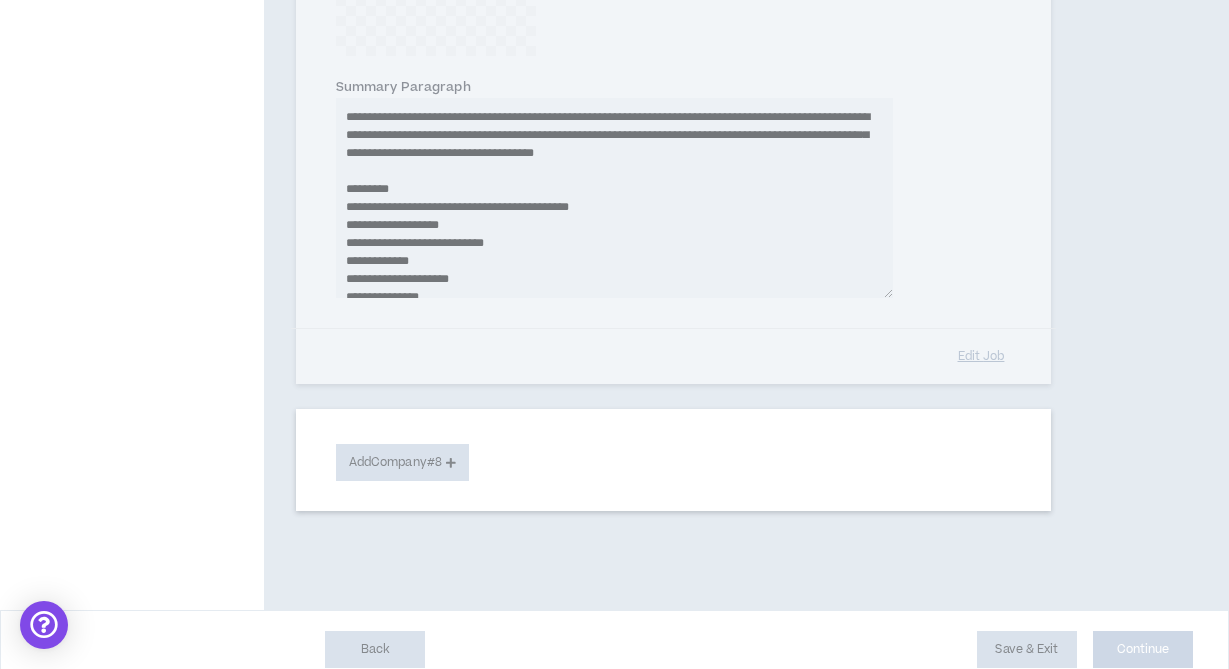 scroll, scrollTop: 4030, scrollLeft: 0, axis: vertical 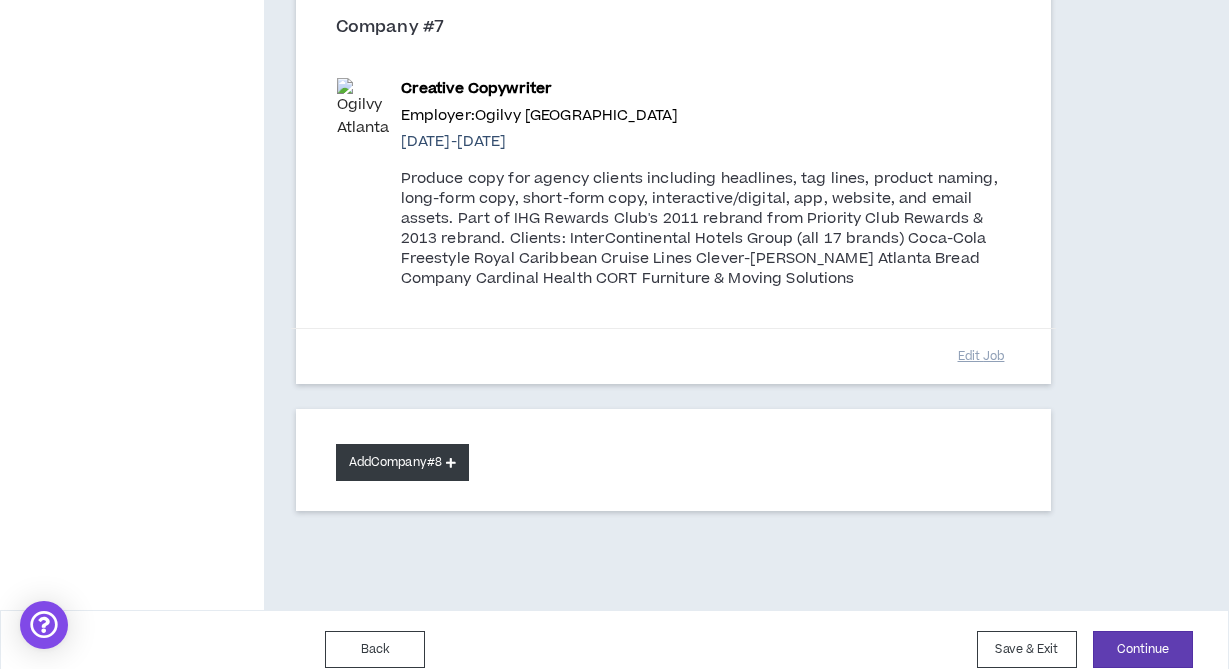 click on "Add  Company  #8" at bounding box center (402, 462) 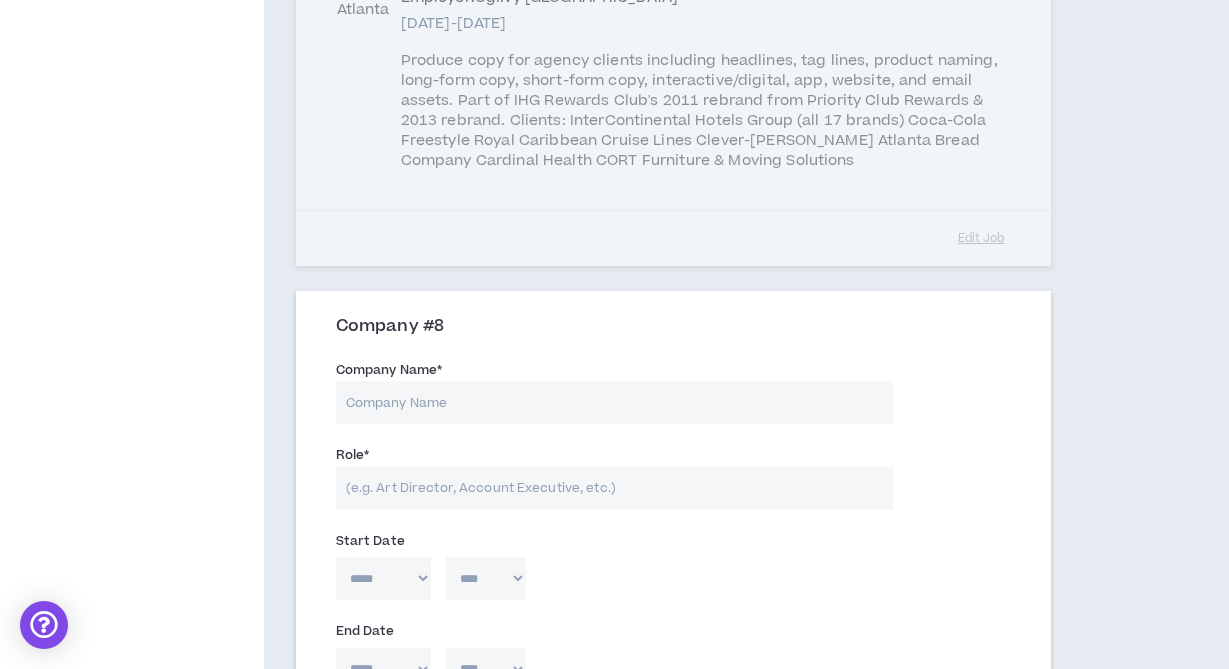 scroll, scrollTop: 4175, scrollLeft: 0, axis: vertical 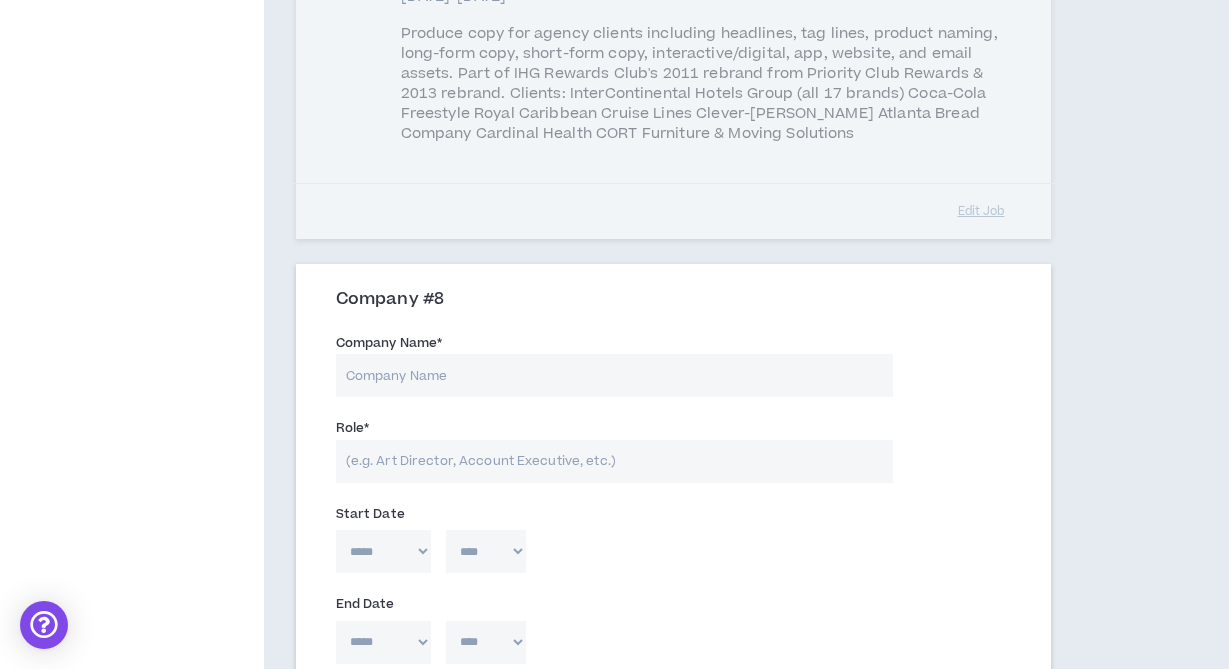 click on "Company Name  *" at bounding box center (615, 364) 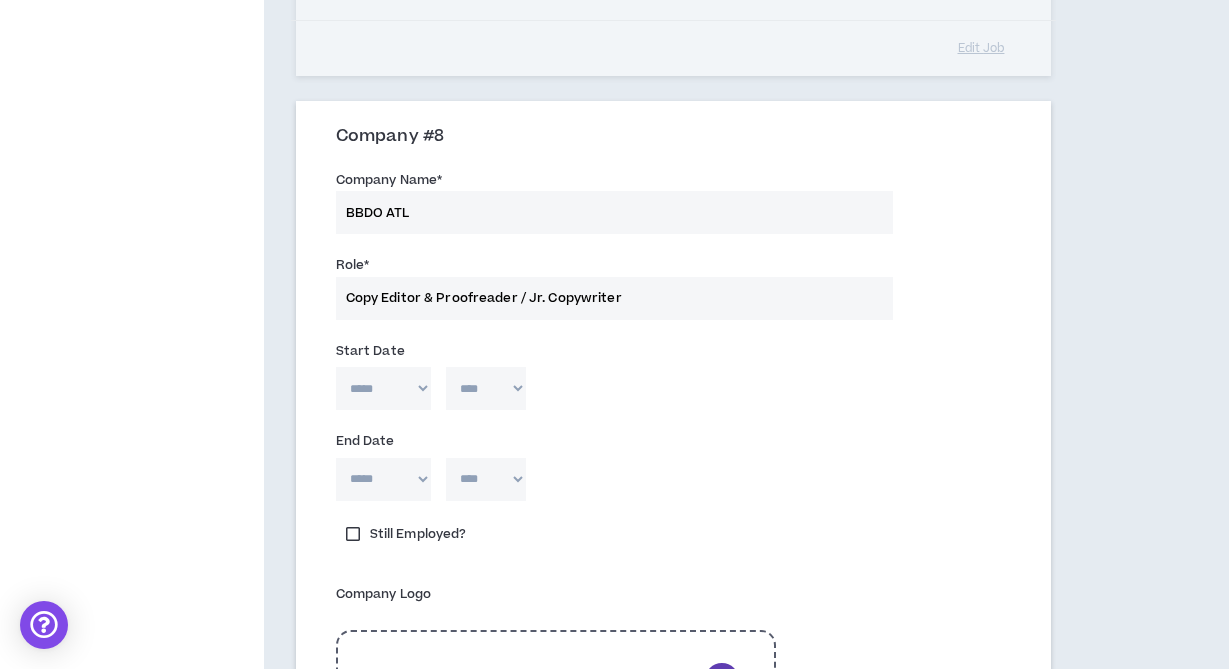 scroll, scrollTop: 4375, scrollLeft: 0, axis: vertical 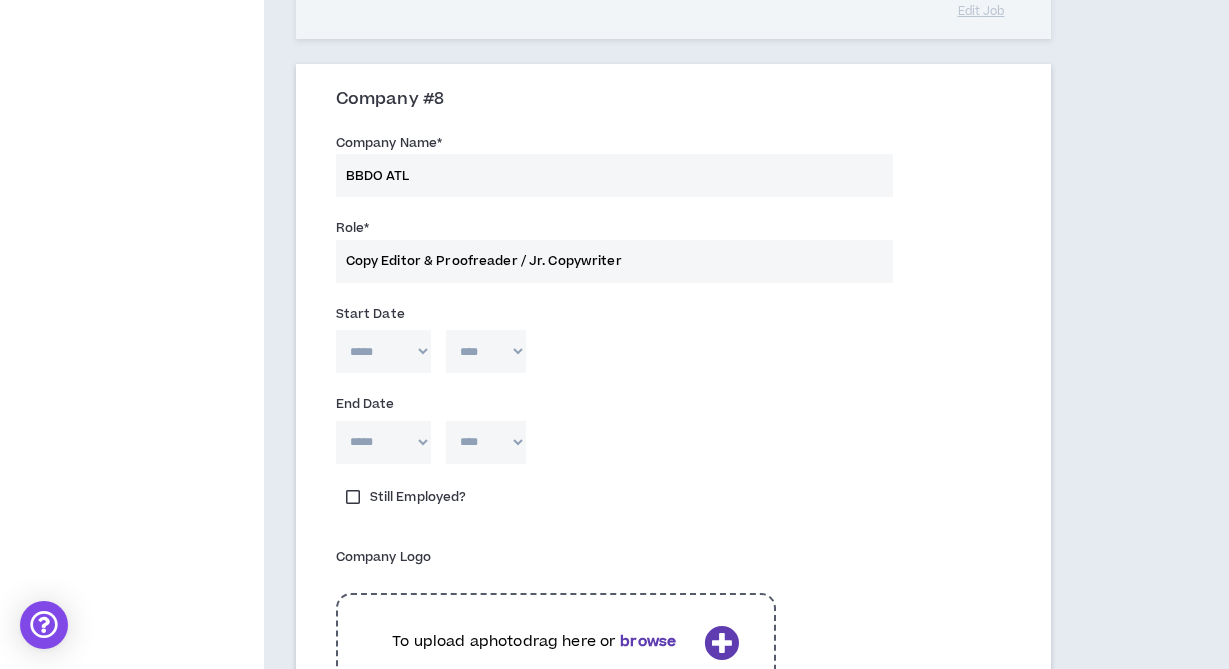 click on "***** *** *** *** *** *** **** *** *** **** *** *** ***" at bounding box center [383, 351] 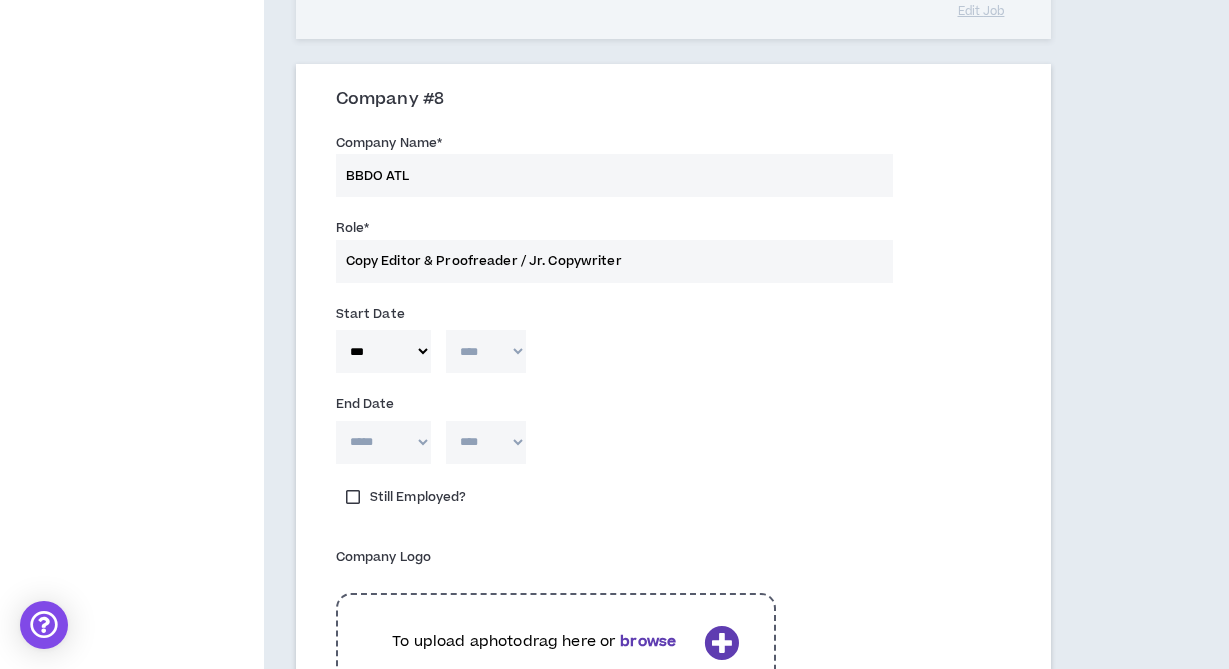 click on "**** **** **** **** **** **** **** **** **** **** **** **** **** **** **** **** **** **** **** **** **** **** **** **** **** **** **** **** **** **** **** **** **** **** **** **** **** **** **** **** **** **** **** **** **** **** **** **** **** **** **** **** **** **** **** **** **** **** **** **** **** **** **** **** **** **** **** **** **** **** **** **** **** **** **** **** **** **** **** **** **** **** **** **** **** **** **** **** **** **** **** **** **** **** **** **** **** **** **** **** **** **** **** **** **** **** **** **** **** **** **** **** **** **** **** **** **** **** **** **** **** **** **** **** **** **** ****" at bounding box center [486, 351] 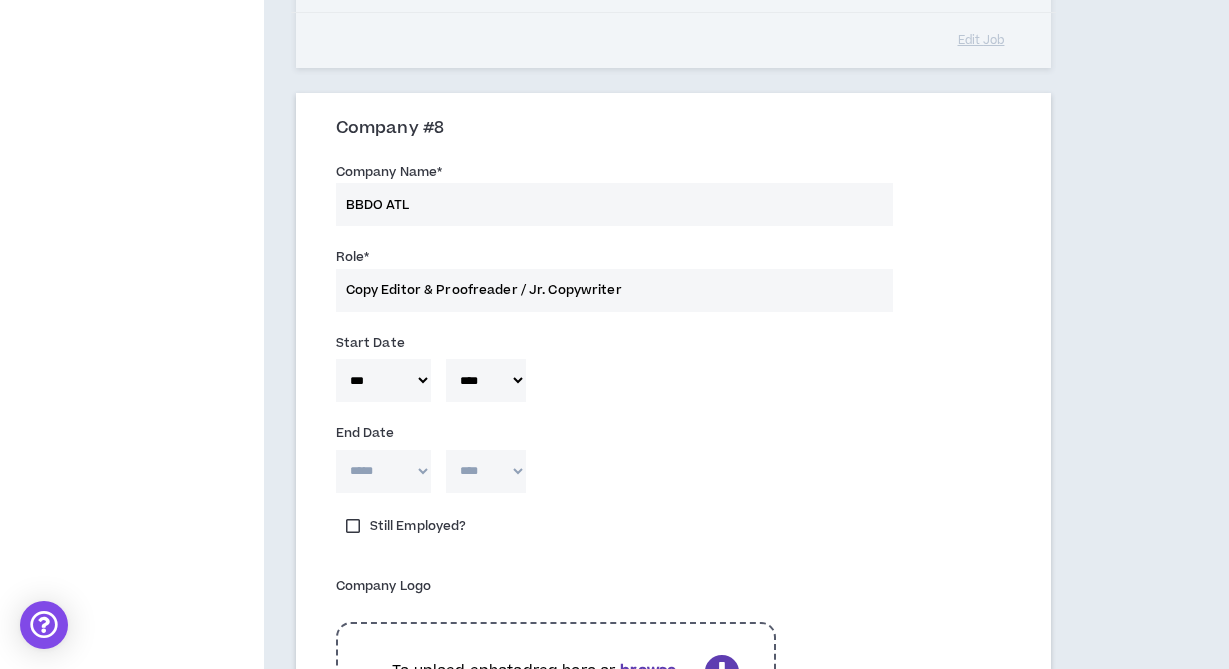 scroll, scrollTop: 4438, scrollLeft: 0, axis: vertical 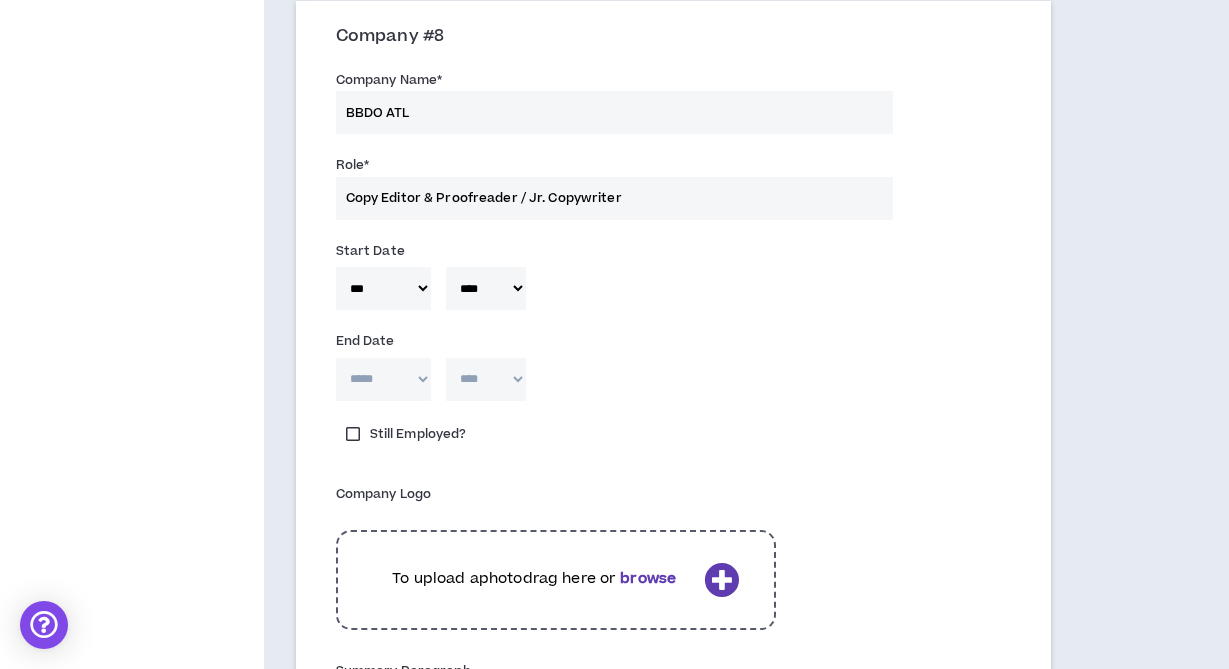 click on "***** *** *** *** *** *** **** *** *** **** *** *** ***" at bounding box center [383, 379] 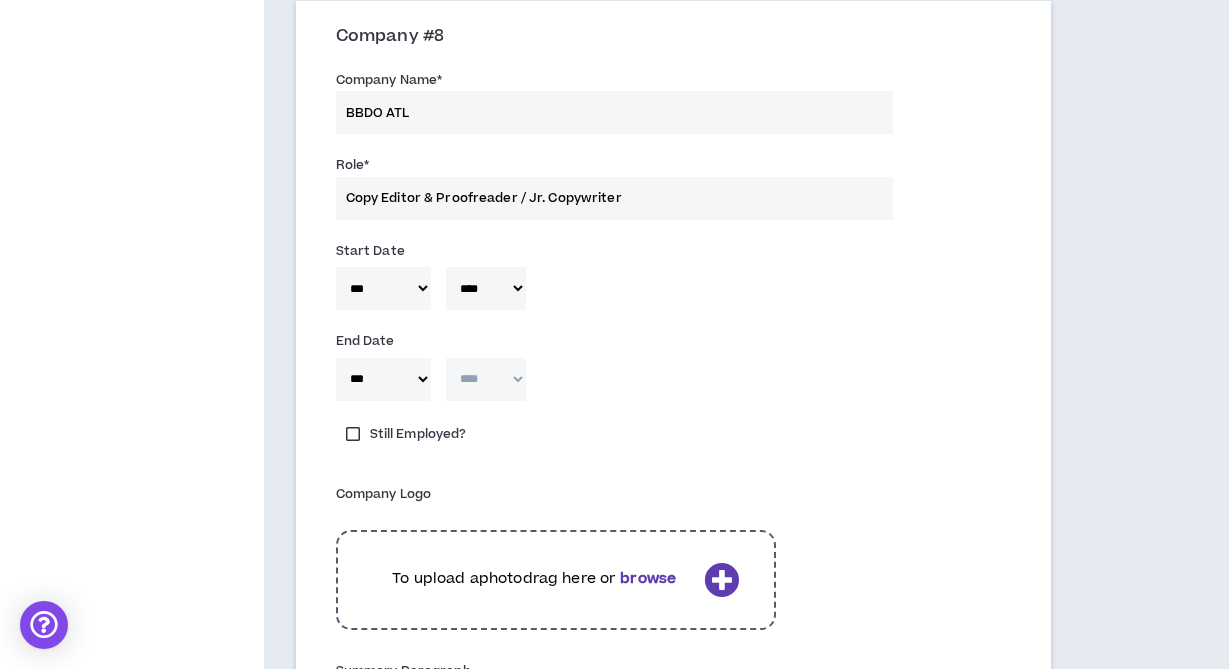 click on "***** *** *** *** *** *** **** *** *** **** *** *** ***" at bounding box center [383, 379] 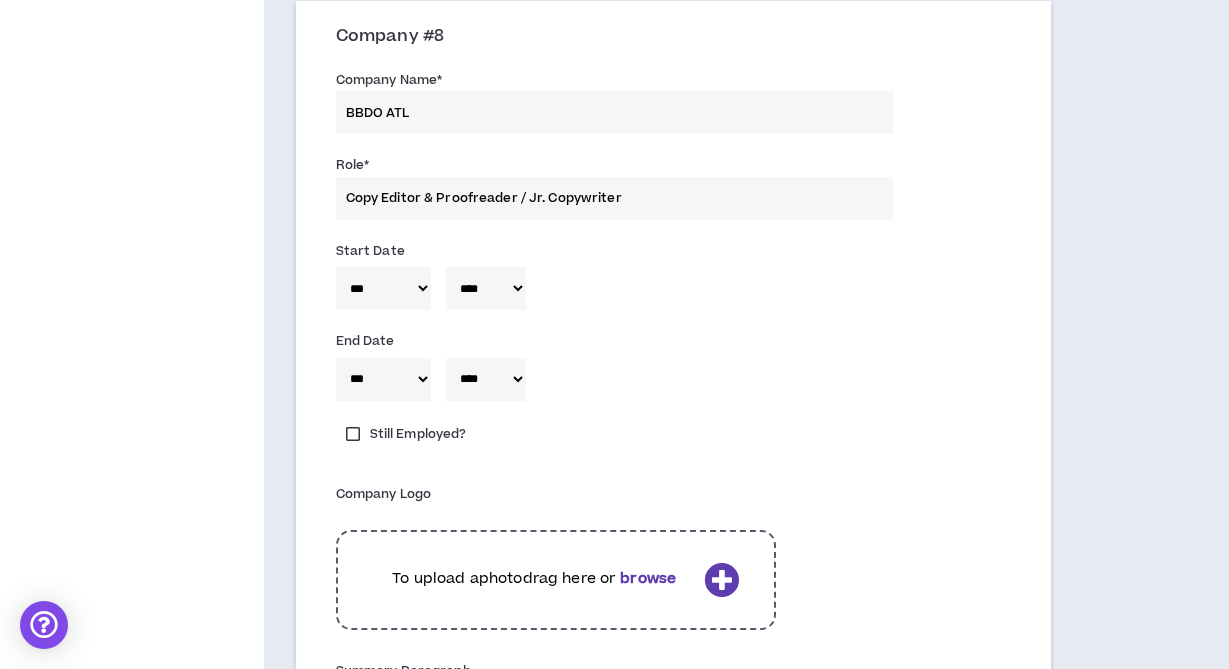 click on "Still Employed?" at bounding box center [673, 444] 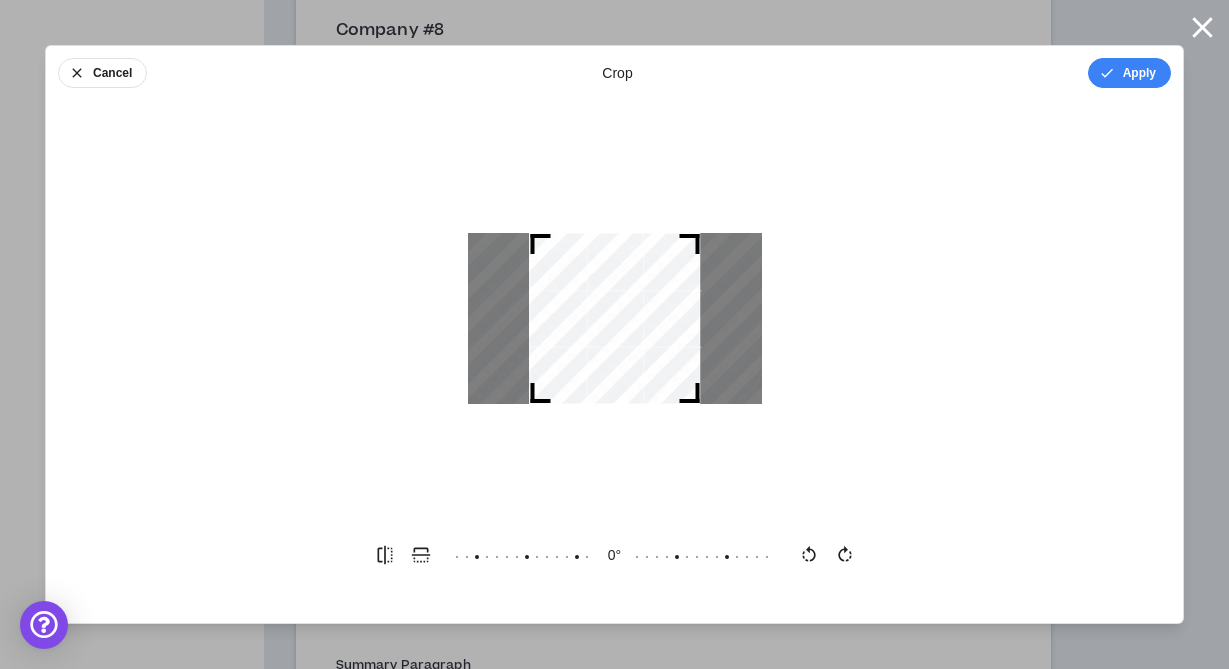 scroll, scrollTop: 4446, scrollLeft: 0, axis: vertical 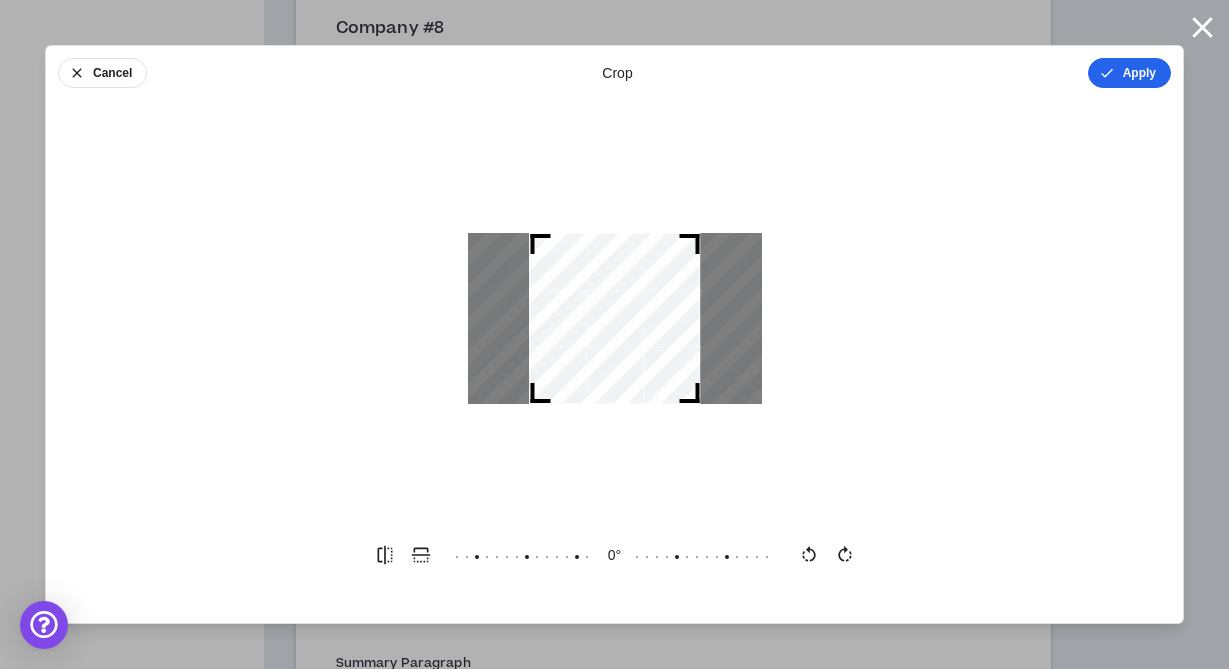click on "Apply" at bounding box center [1129, 73] 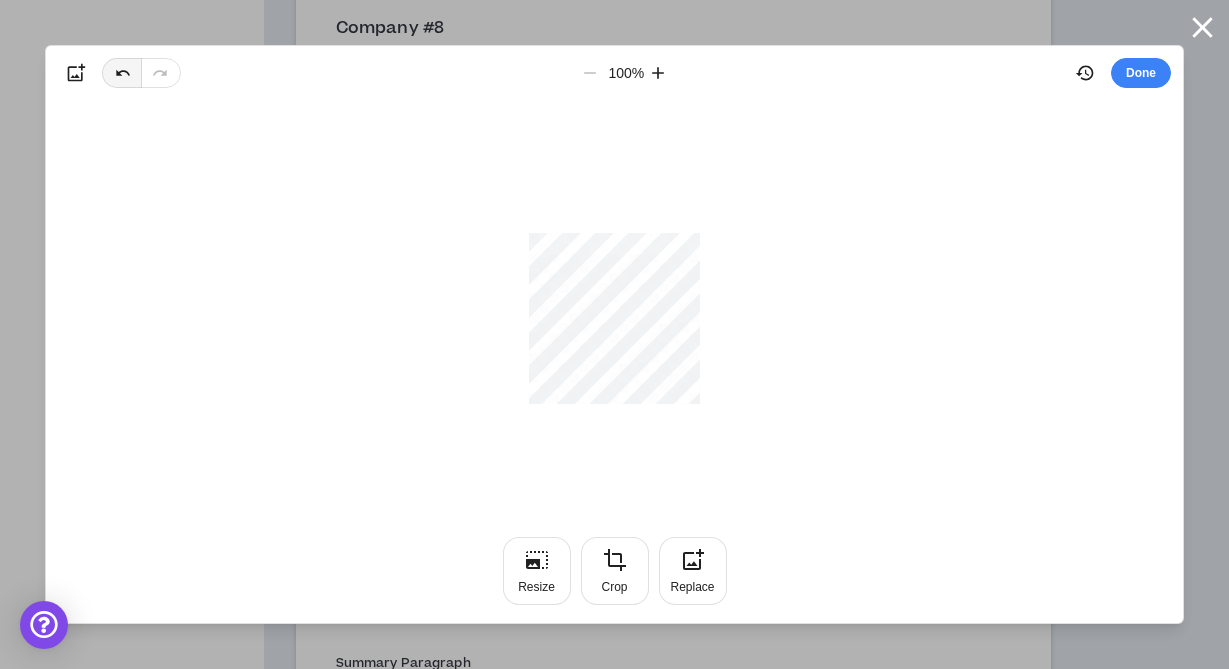 click 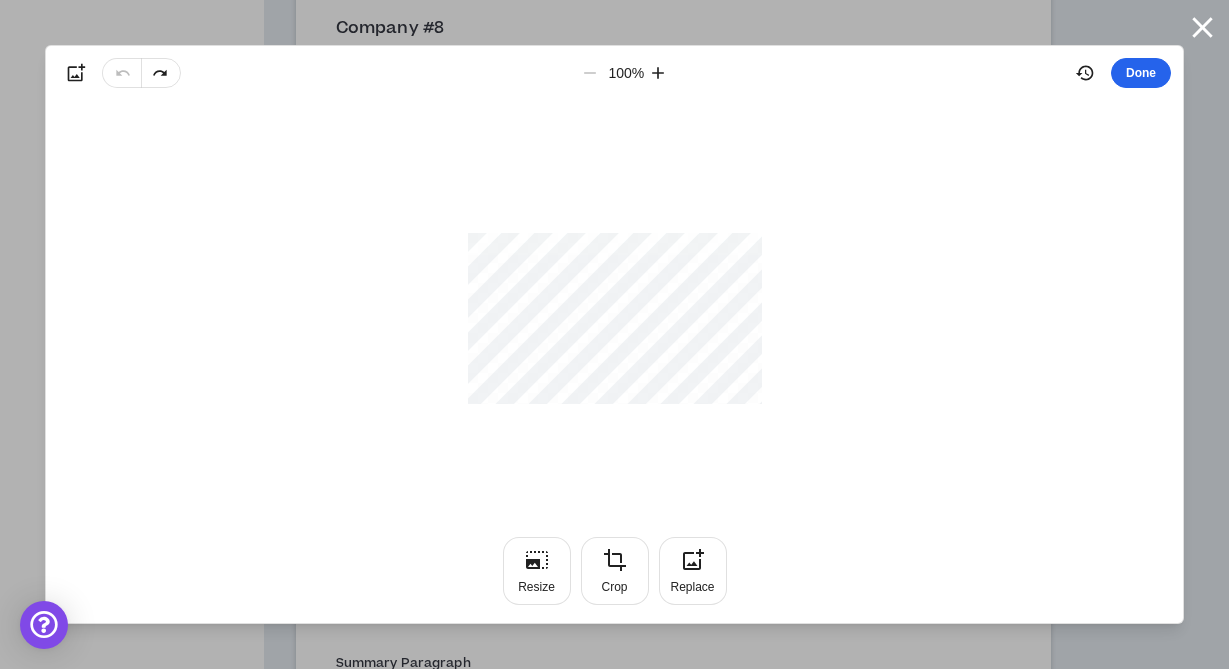 click on "Done" at bounding box center [1141, 73] 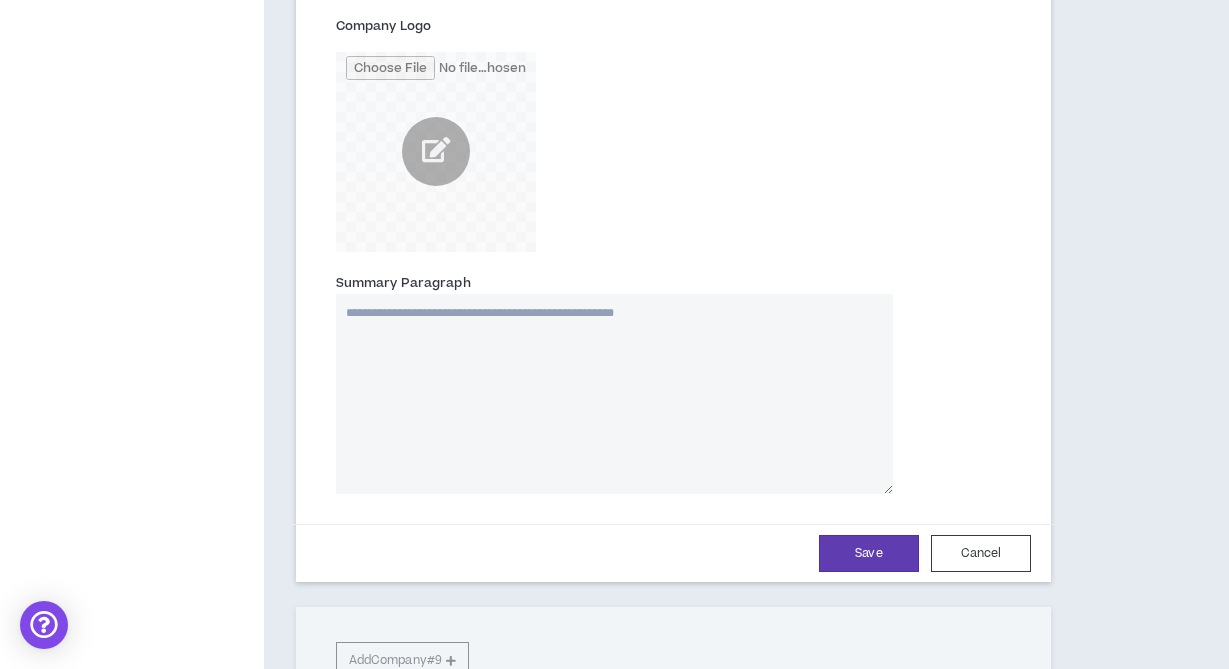 scroll, scrollTop: 4952, scrollLeft: 0, axis: vertical 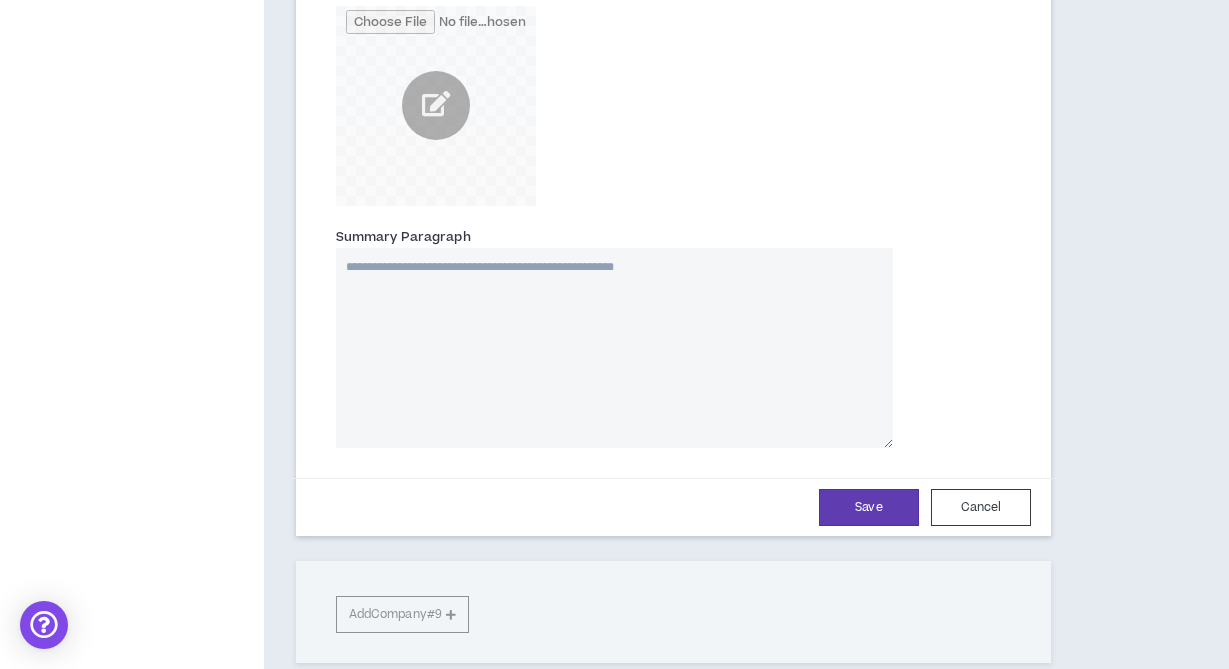 click on "Summary Paragraph" at bounding box center (615, 348) 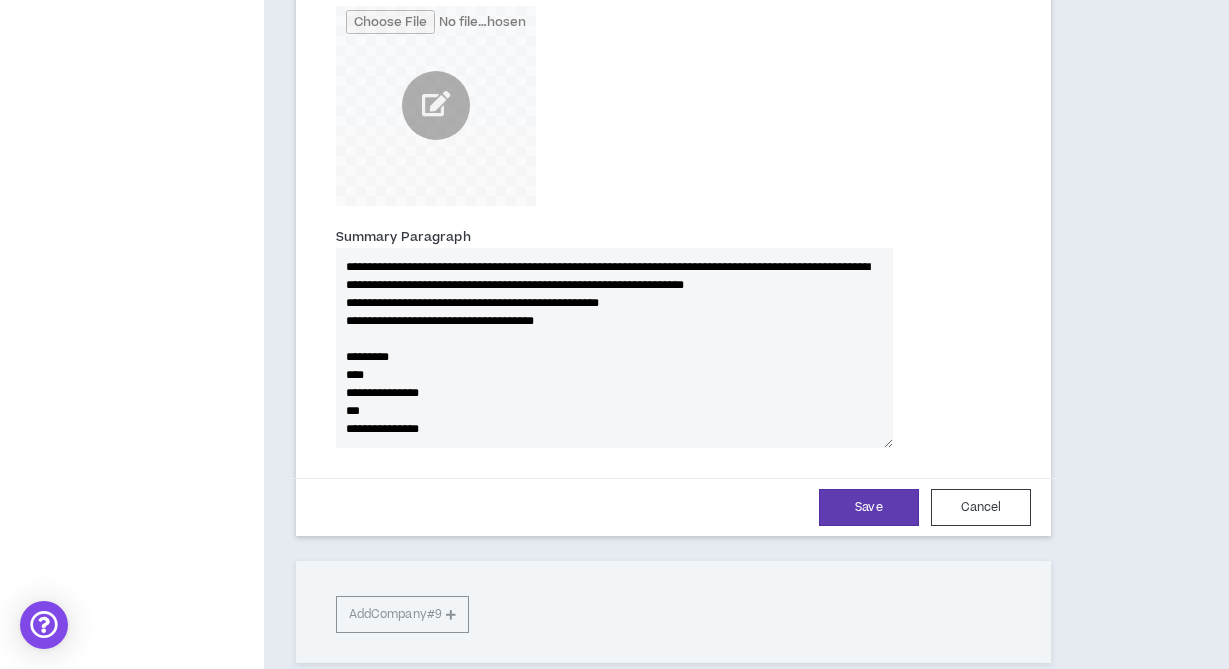 scroll, scrollTop: 7, scrollLeft: 0, axis: vertical 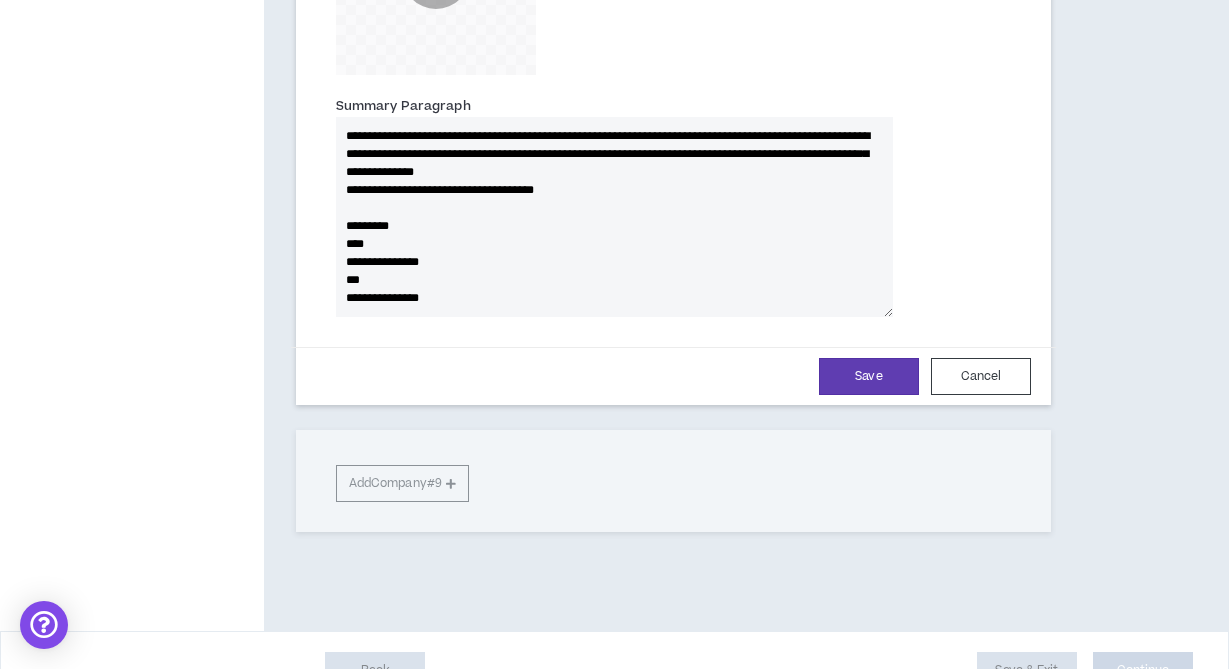 click on "**********" at bounding box center [615, 217] 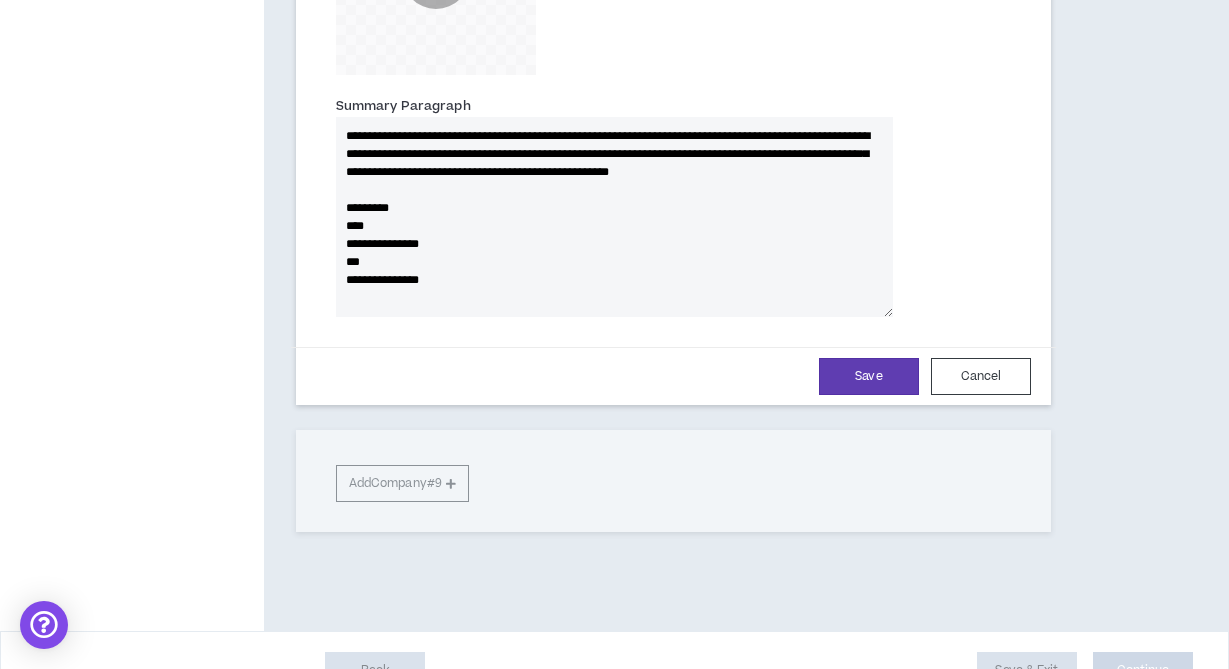 scroll, scrollTop: 5104, scrollLeft: 0, axis: vertical 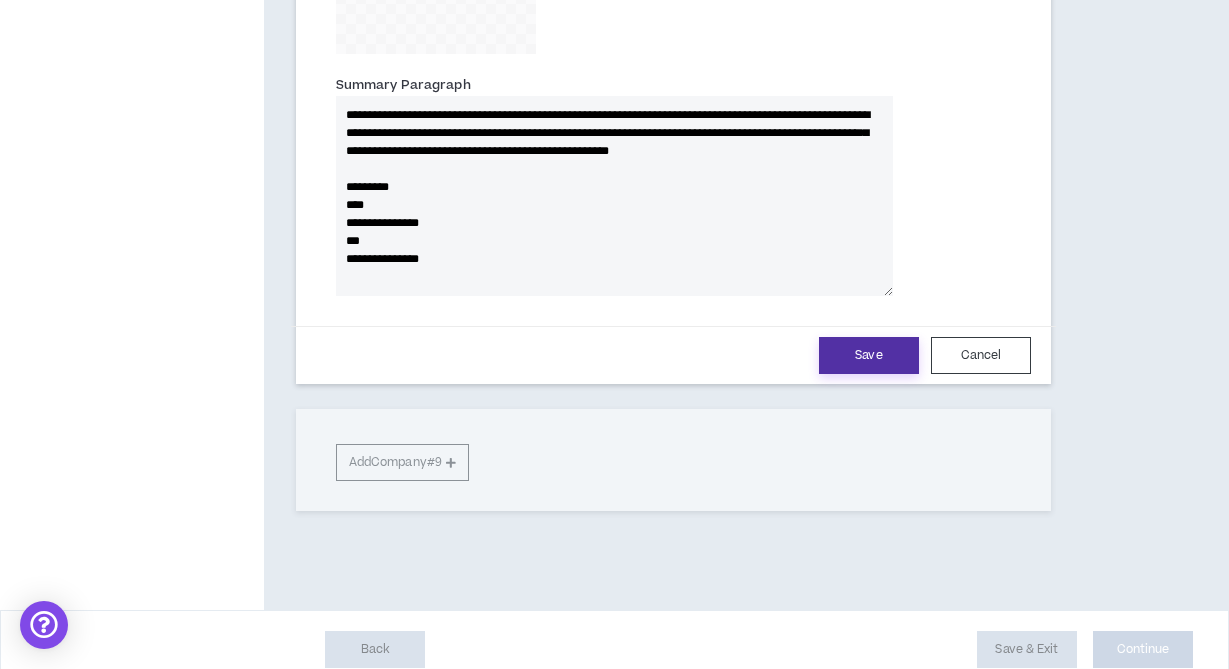 click on "Save" at bounding box center [869, 355] 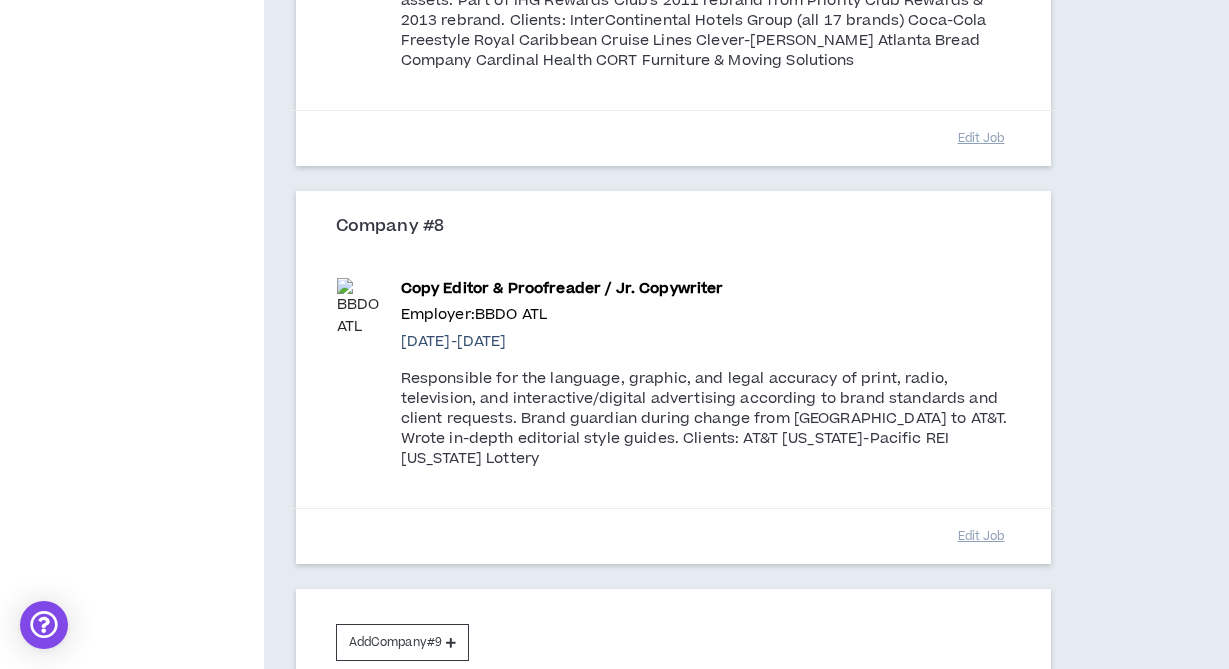 scroll, scrollTop: 4408, scrollLeft: 0, axis: vertical 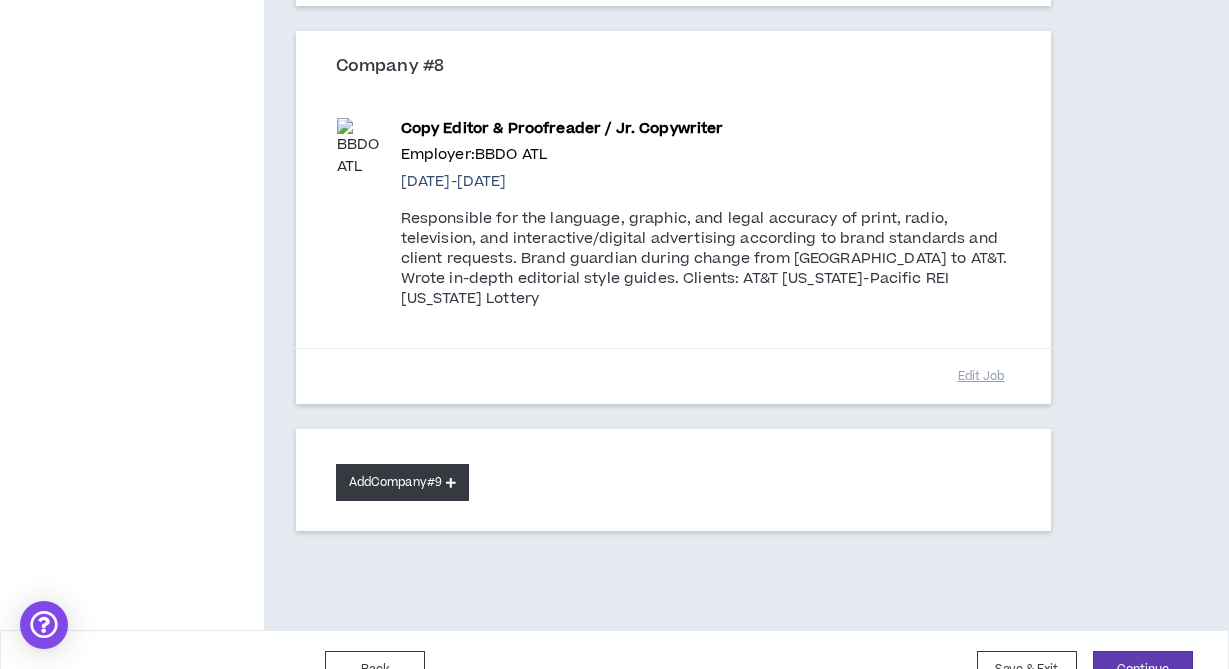 click on "Add  Company  #9" at bounding box center [402, 482] 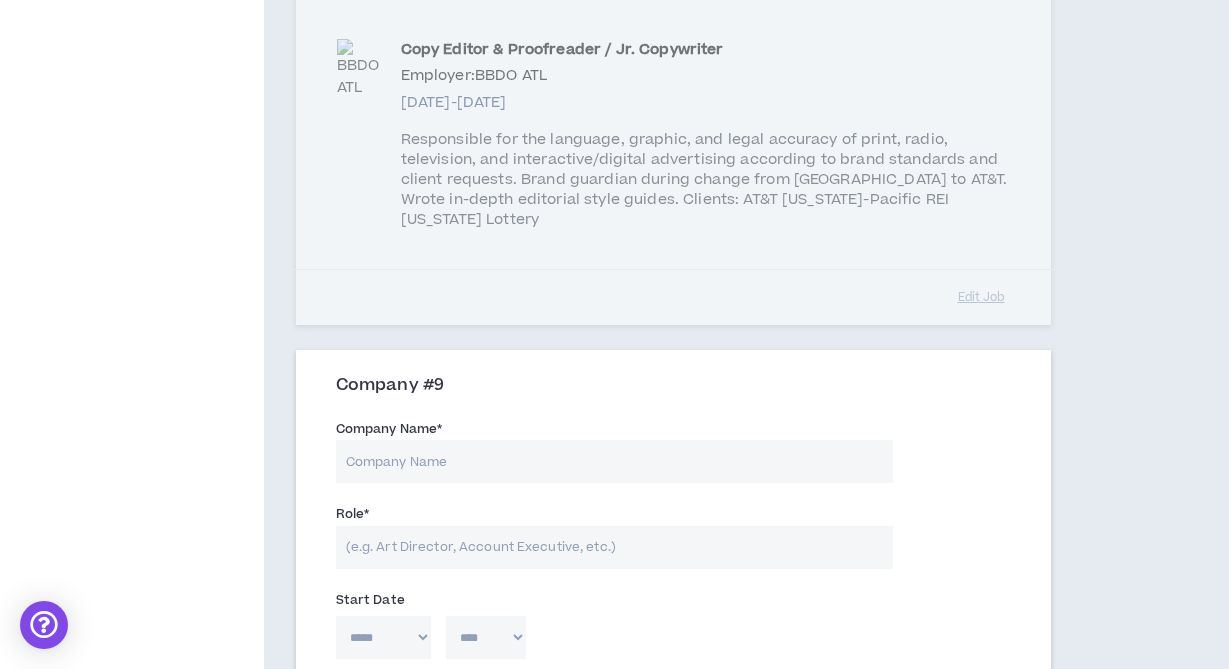 scroll, scrollTop: 4496, scrollLeft: 0, axis: vertical 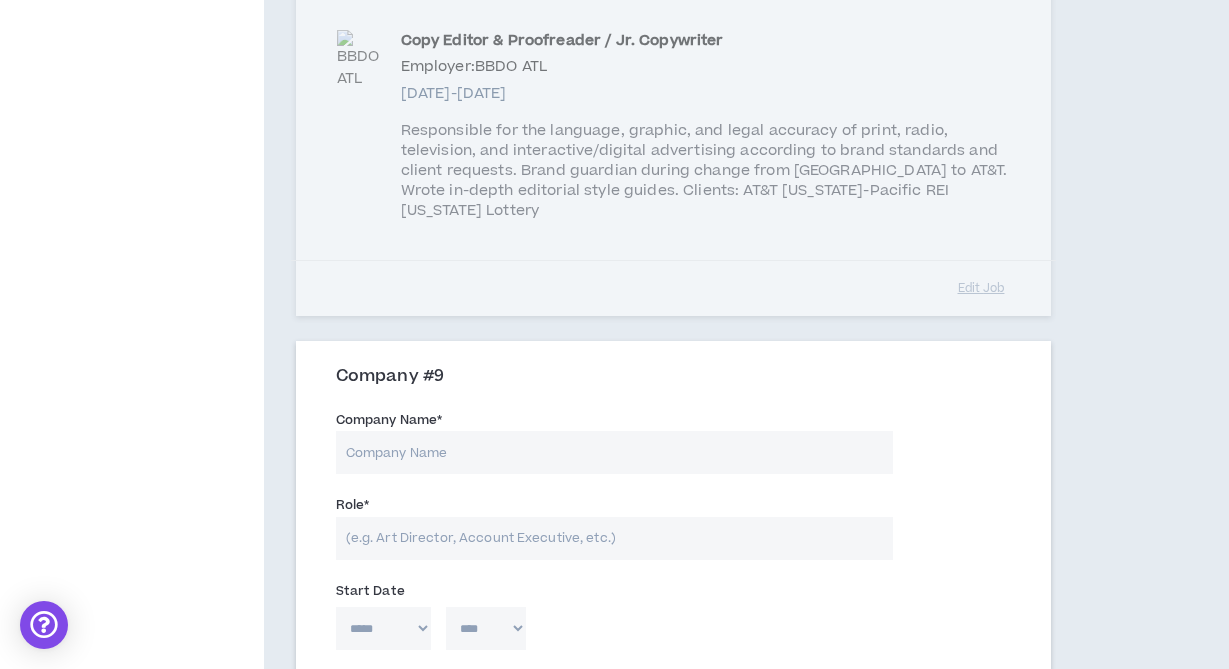 click on "Company Name  *" at bounding box center [615, 452] 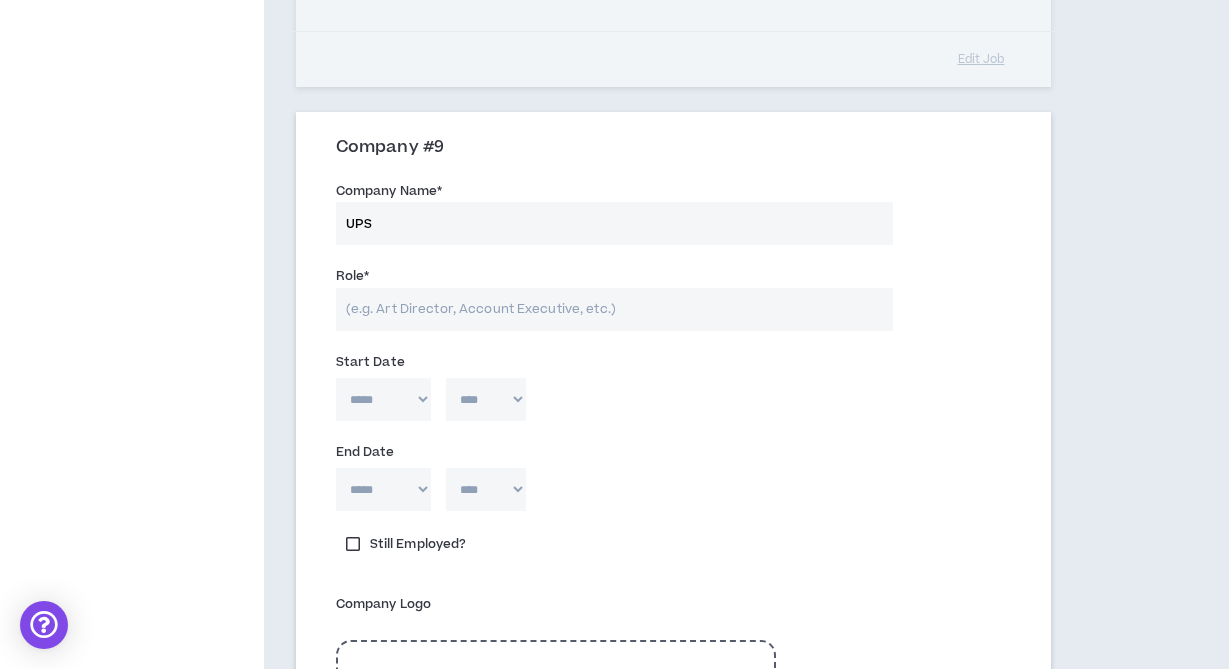 scroll, scrollTop: 4757, scrollLeft: 0, axis: vertical 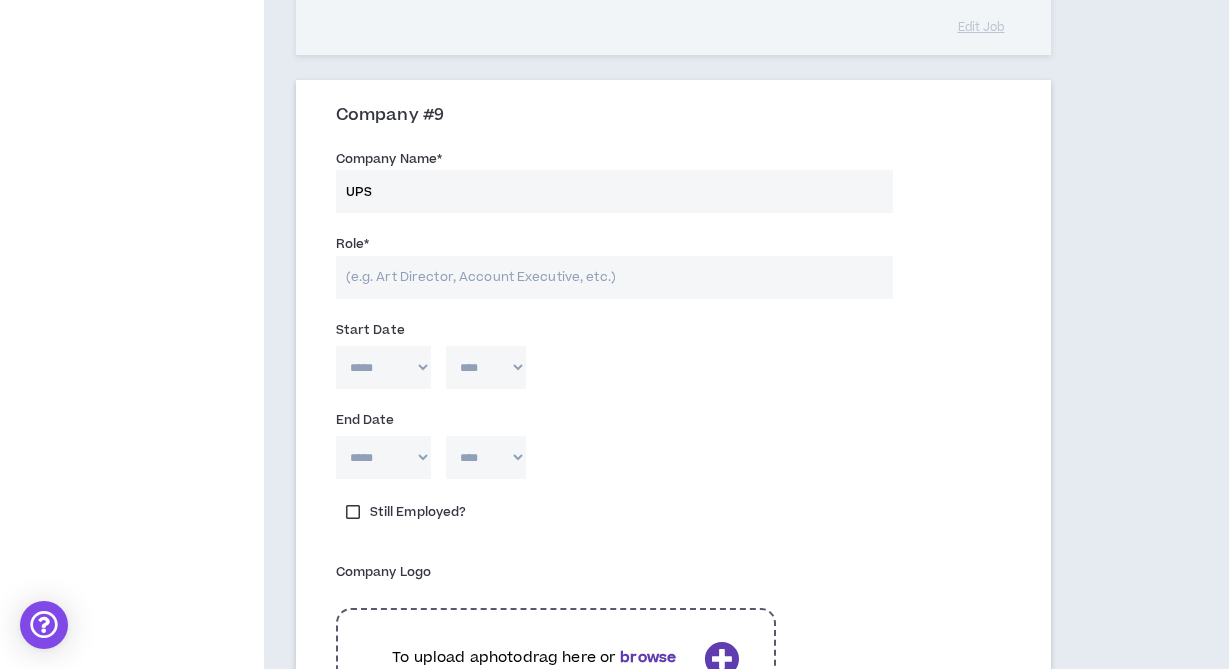 click on "***** *** *** *** *** *** **** *** *** **** *** *** ***" at bounding box center (383, 367) 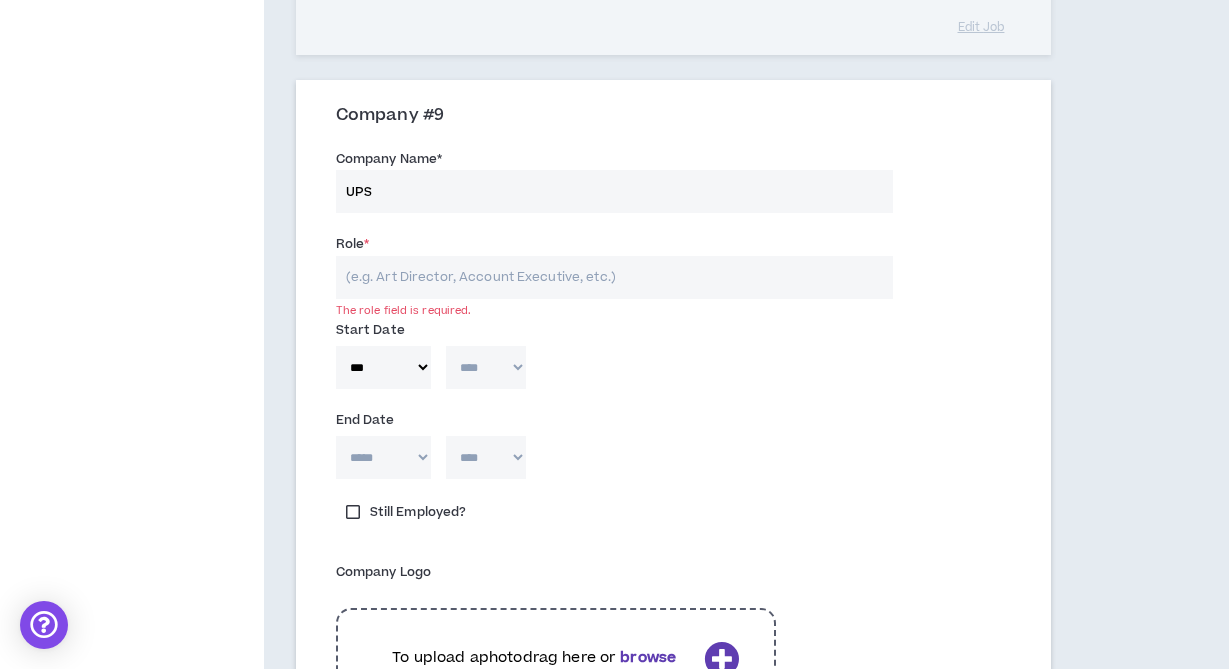 click on "**** **** **** **** **** **** **** **** **** **** **** **** **** **** **** **** **** **** **** **** **** **** **** **** **** **** **** **** **** **** **** **** **** **** **** **** **** **** **** **** **** **** **** **** **** **** **** **** **** **** **** **** **** **** **** **** **** **** **** **** **** **** **** **** **** **** **** **** **** **** **** **** **** **** **** **** **** **** **** **** **** **** **** **** **** **** **** **** **** **** **** **** **** **** **** **** **** **** **** **** **** **** **** **** **** **** **** **** **** **** **** **** **** **** **** **** **** **** **** **** **** **** **** **** **** **** ****" at bounding box center [486, 367] 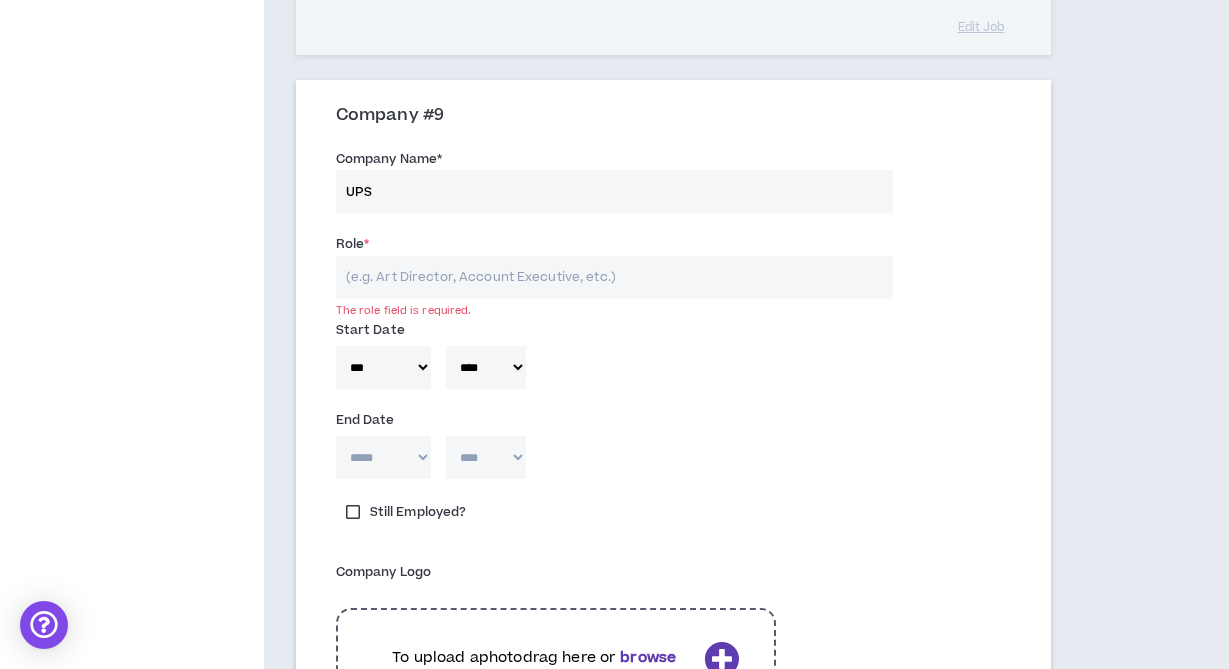 click on "***** *** *** *** *** *** **** *** *** **** *** *** ***" at bounding box center (383, 457) 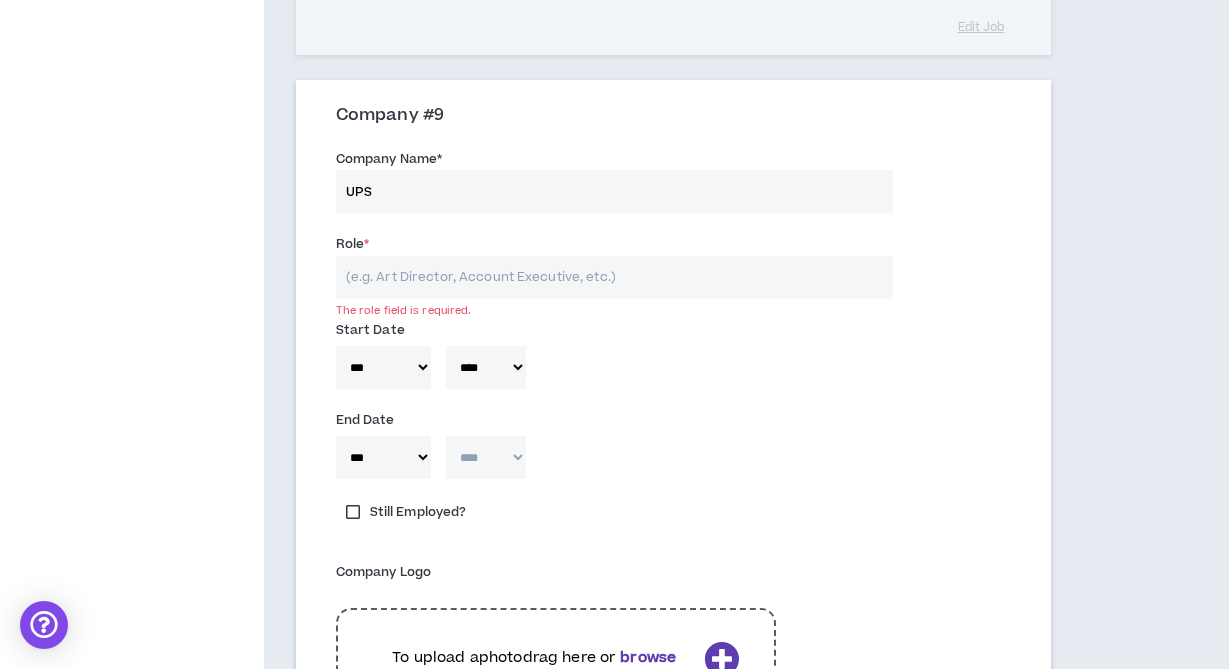 click on "**** **** **** **** **** **** **** **** **** **** **** **** **** **** **** **** **** **** **** **** **** **** **** **** **** **** **** **** **** **** **** **** **** **** **** **** **** **** **** **** **** **** **** **** **** **** **** **** **** **** **** **** **** **** **** **** **** **** **** **** **** **** **** **** **** **** **** **** **** **** **** **** **** **** **** **** **** **** **** **** **** **** **** **** **** **** **** **** **** **** **** **** **** **** **** **** **** **** **** **** **** **** **** **** **** **** **** **** **** **** **** **** **** **** **** **** **** **** **** **** **** **** **** **** **** **** ****" at bounding box center (486, 457) 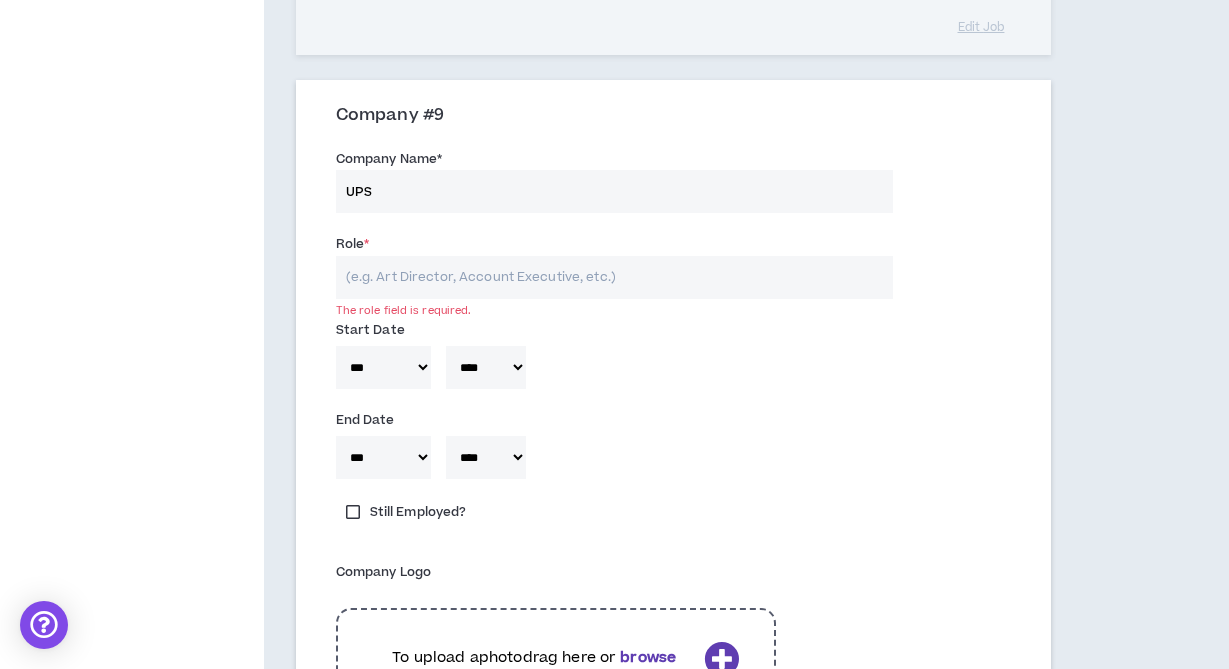 click on "browse" at bounding box center [648, 657] 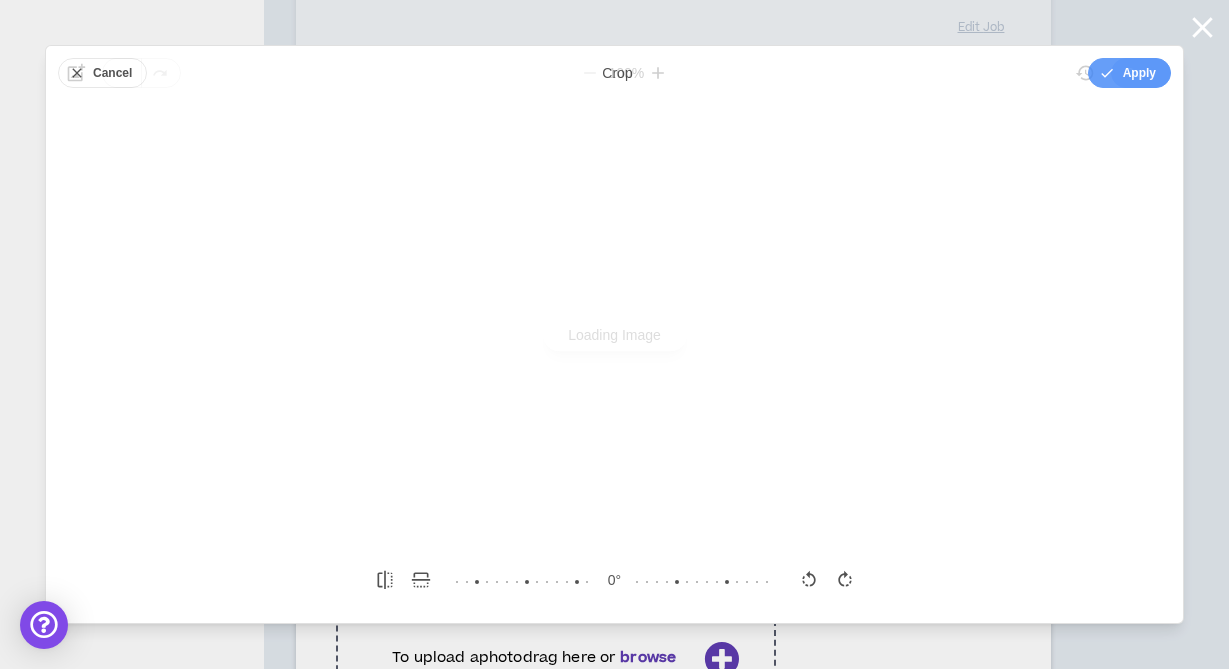 scroll, scrollTop: 0, scrollLeft: 0, axis: both 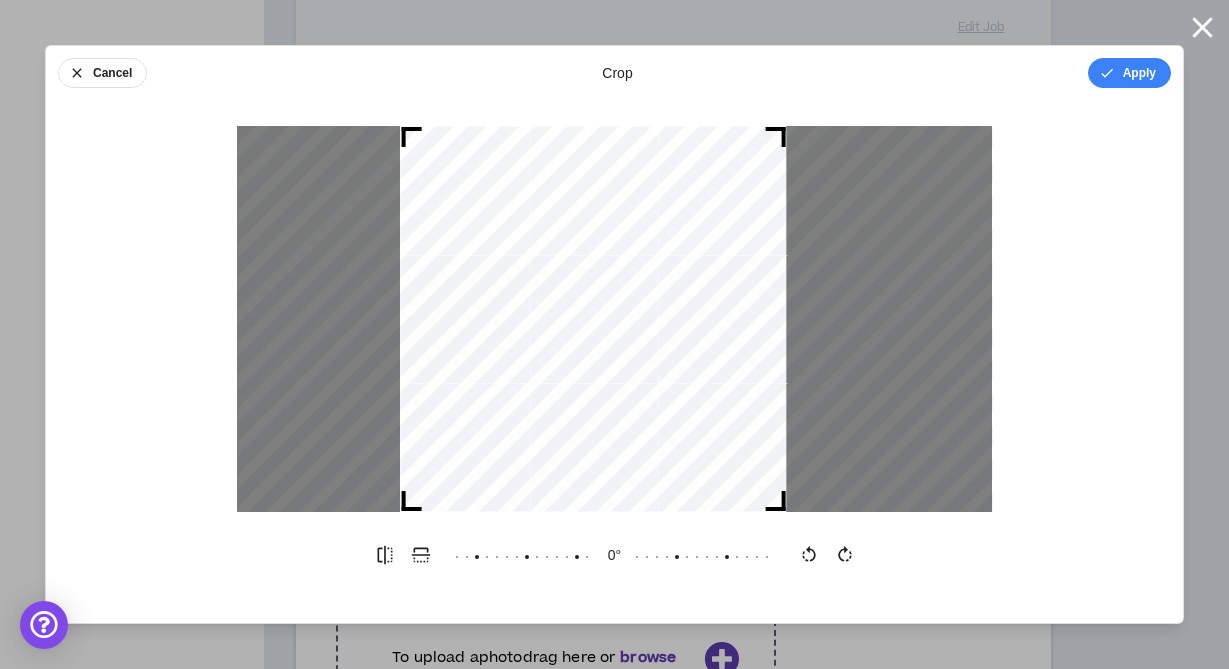 drag, startPoint x: 733, startPoint y: 298, endPoint x: 721, endPoint y: 297, distance: 12.0415945 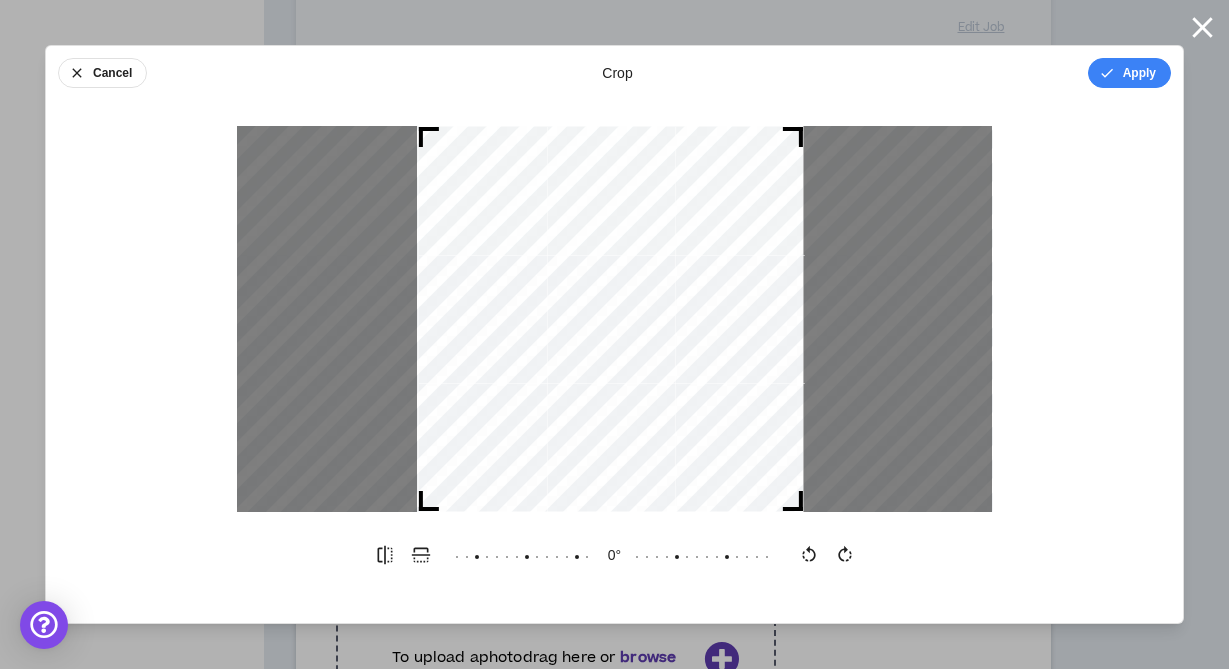 drag, startPoint x: 768, startPoint y: 256, endPoint x: 786, endPoint y: 256, distance: 18 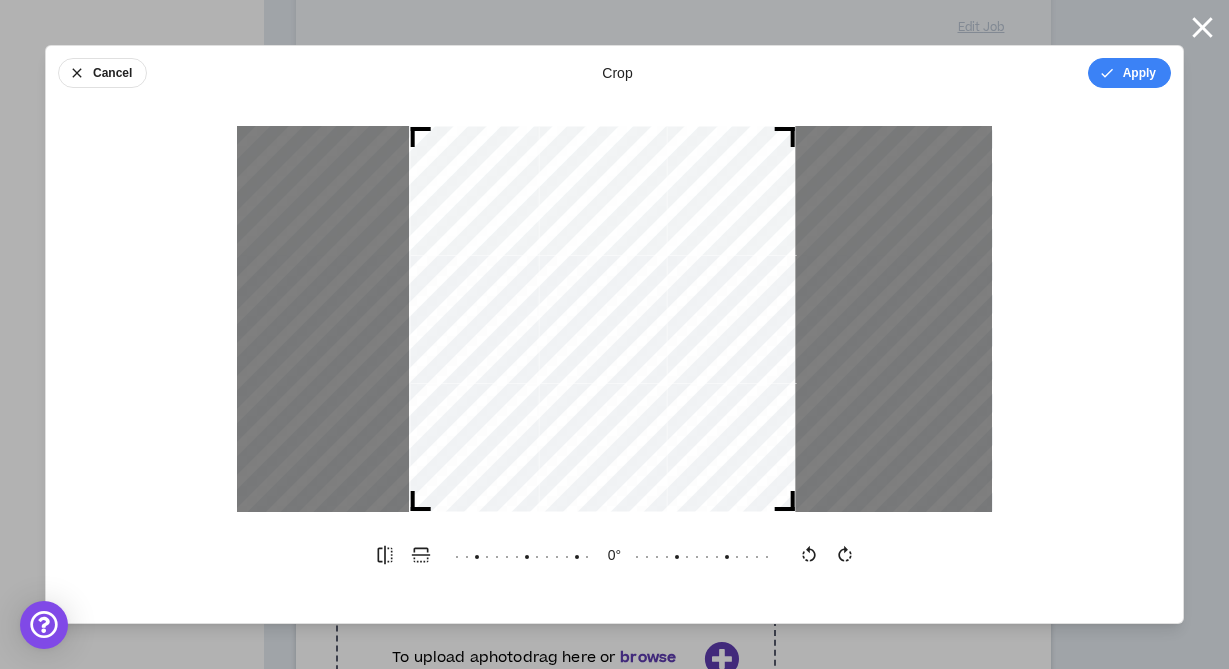 click at bounding box center [602, 319] 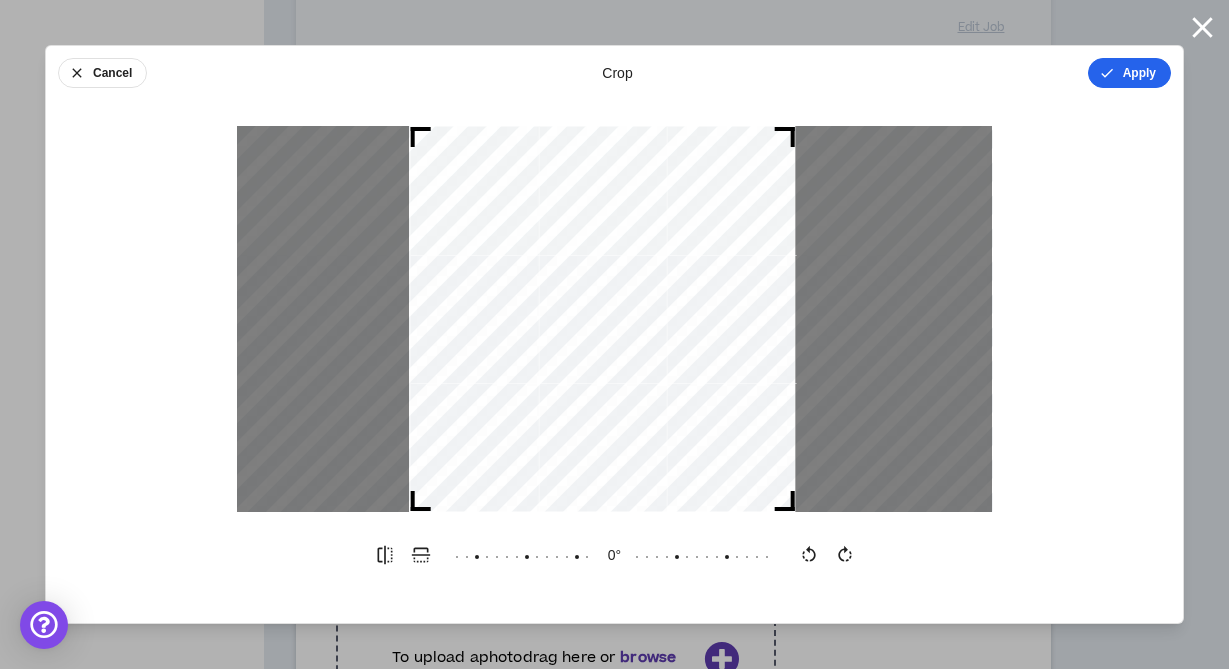 click on "Apply" at bounding box center (1129, 73) 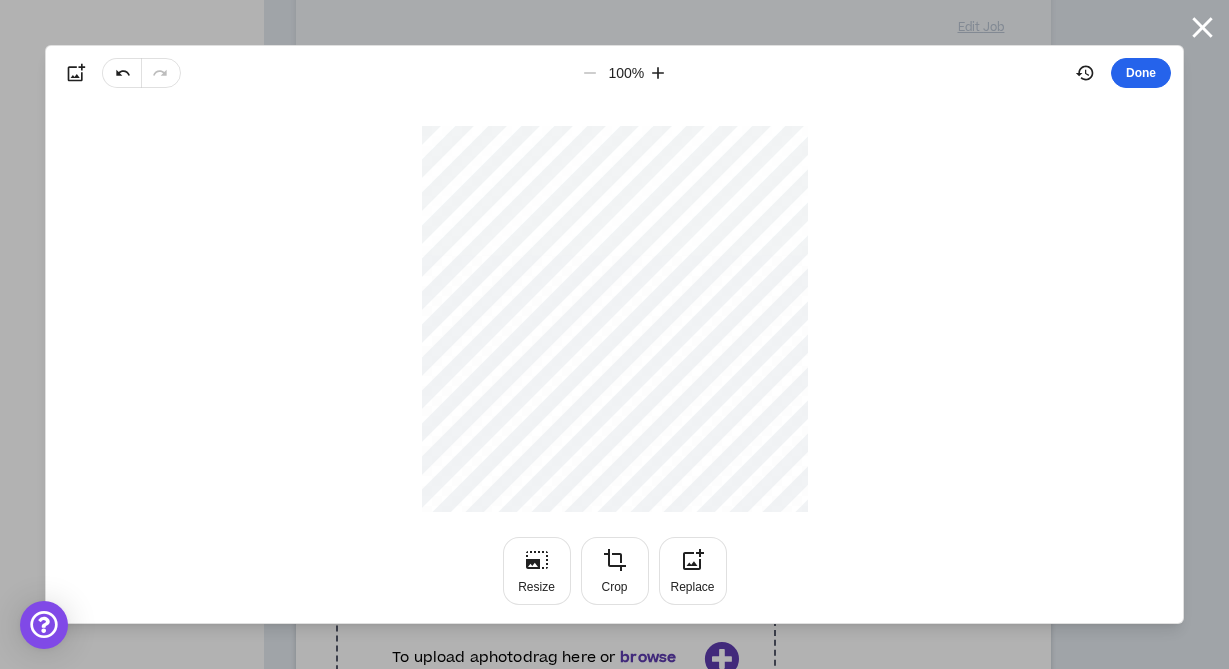 click on "Done" at bounding box center (1141, 73) 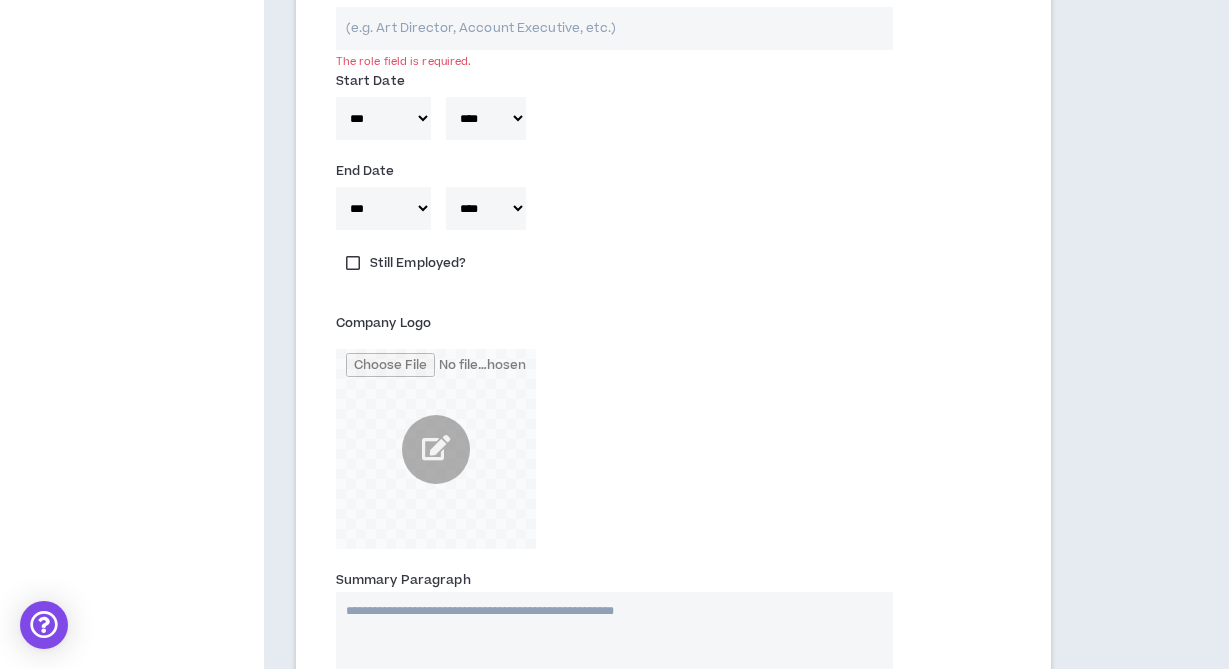 scroll, scrollTop: 5035, scrollLeft: 0, axis: vertical 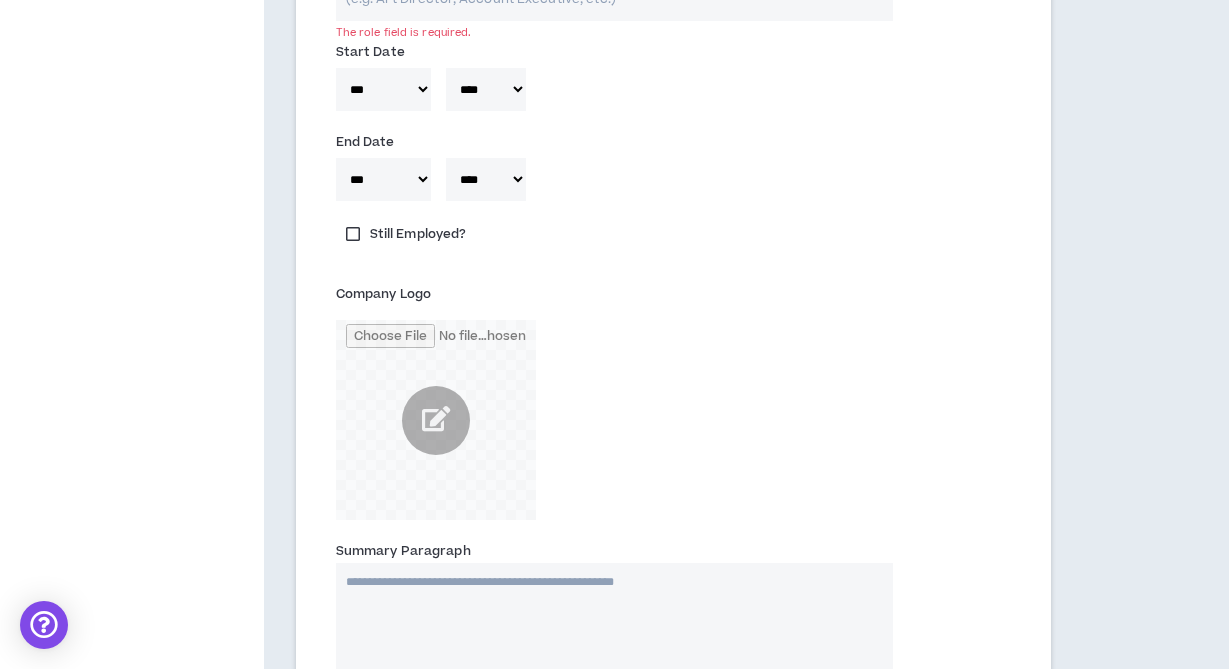 click on "Summary Paragraph" at bounding box center [615, 663] 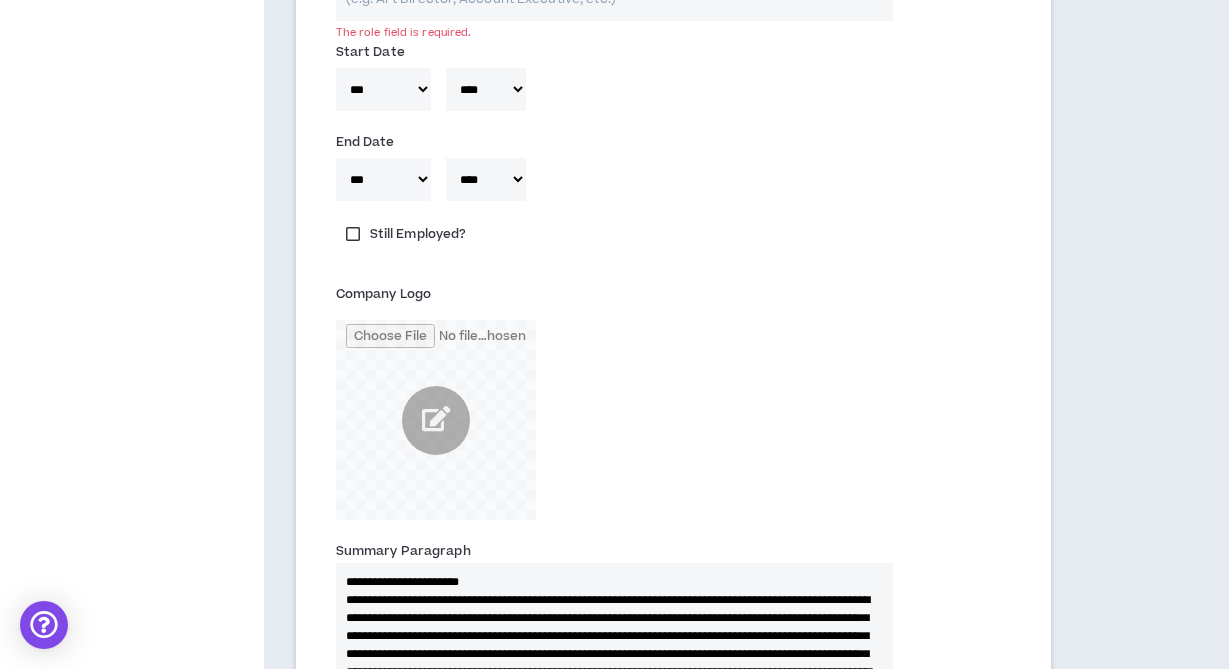 scroll, scrollTop: 44, scrollLeft: 0, axis: vertical 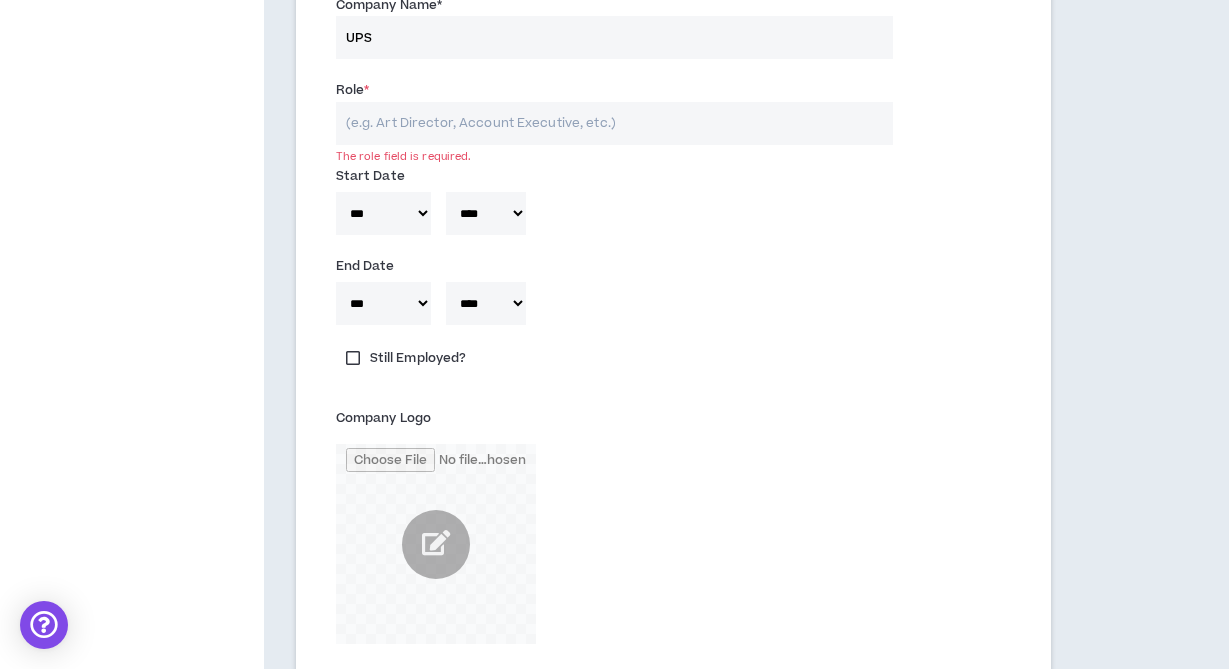 click on "Role  *" at bounding box center [615, 123] 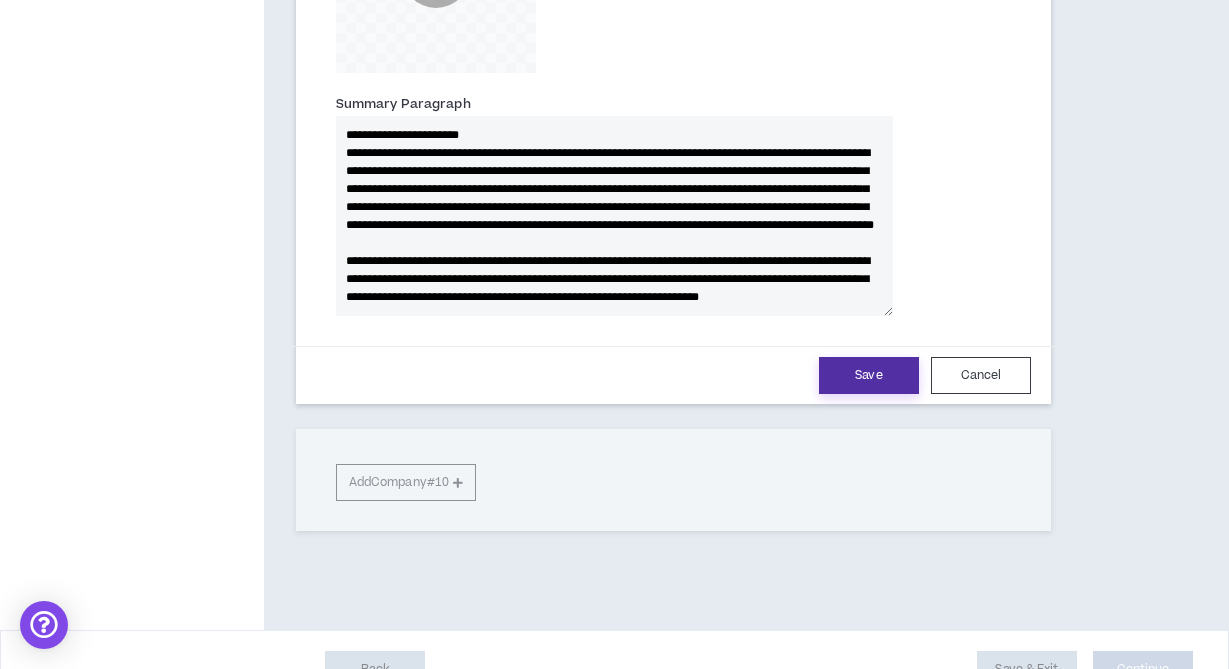 click on "Save" at bounding box center [869, 375] 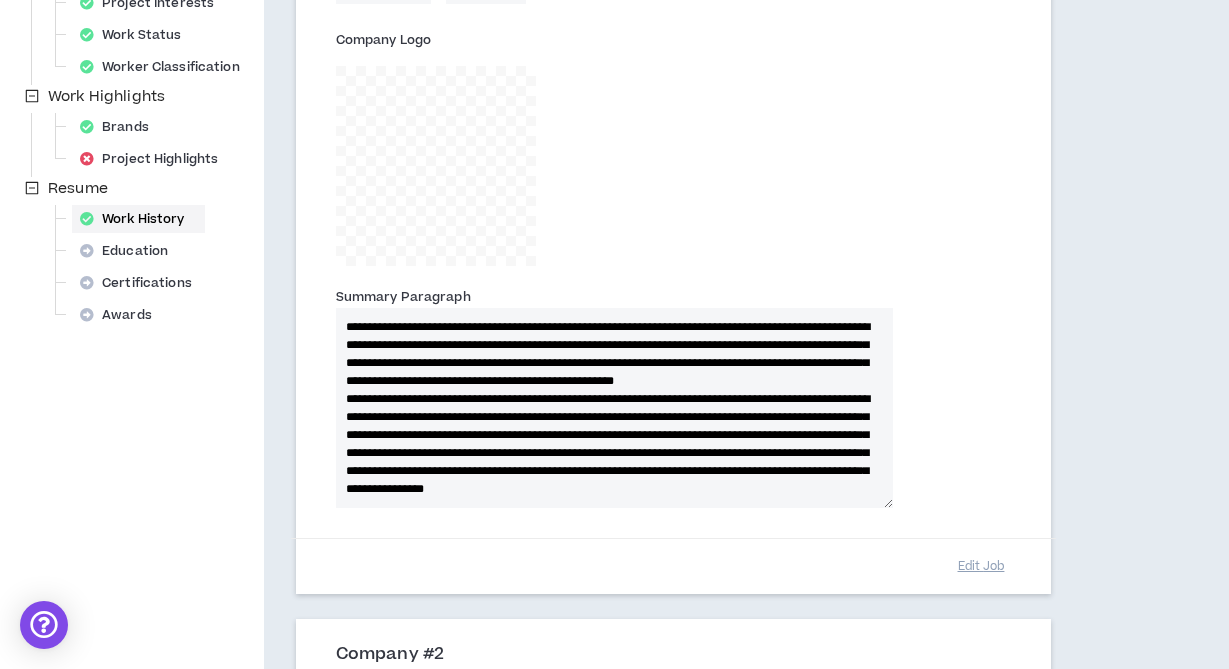 scroll, scrollTop: 635, scrollLeft: 0, axis: vertical 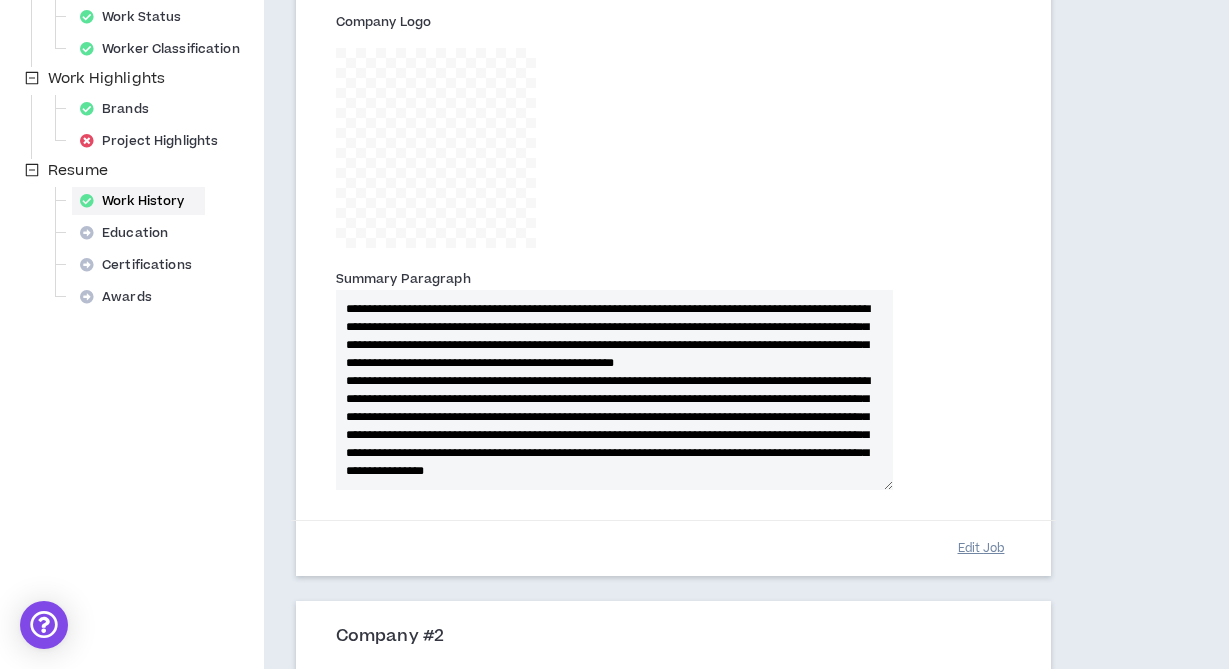 click on "Edit   Job" at bounding box center [981, 548] 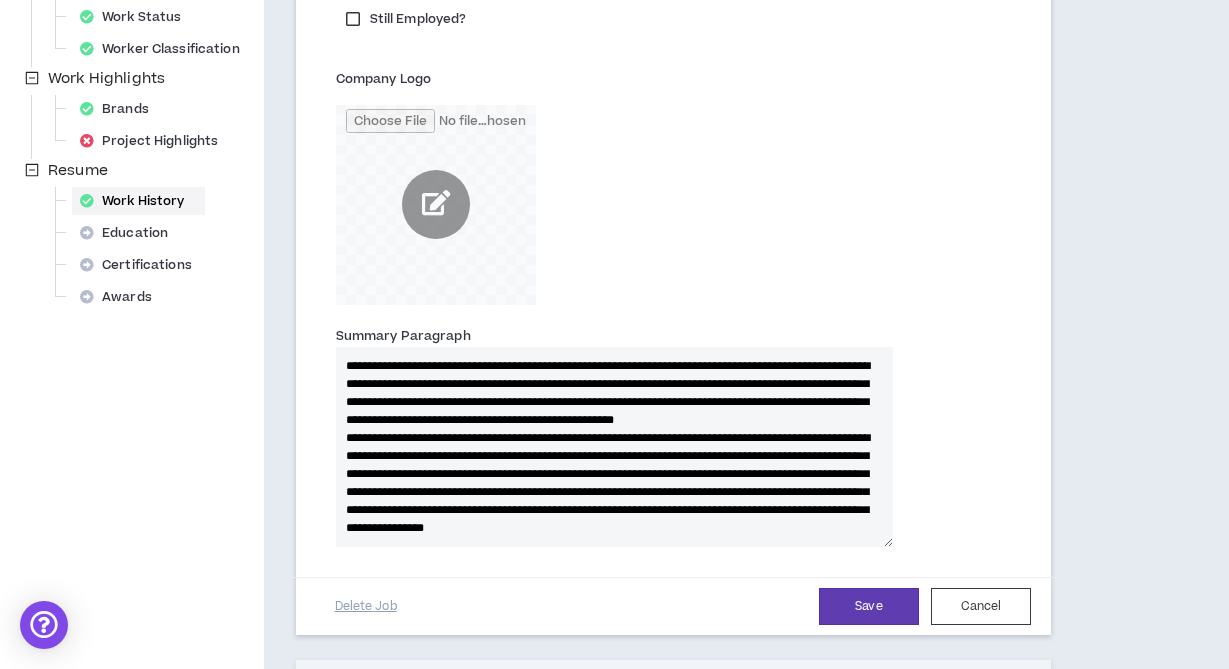 click at bounding box center (436, 205) 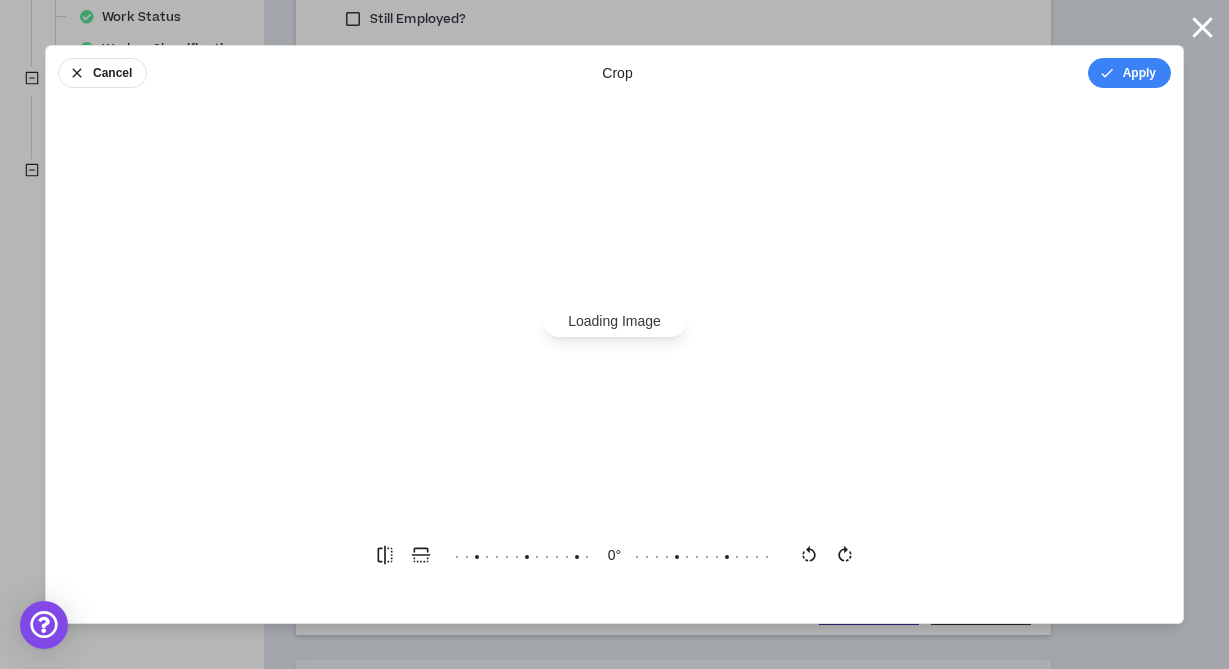 scroll, scrollTop: 0, scrollLeft: 0, axis: both 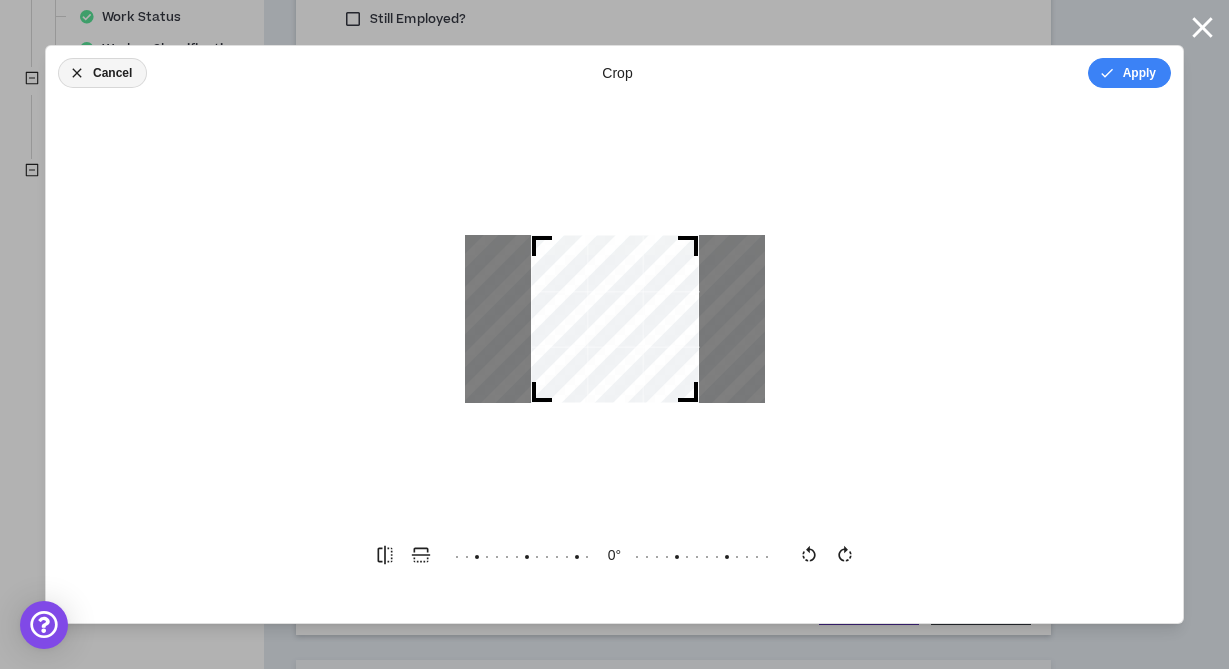 click on "Cancel" at bounding box center [102, 73] 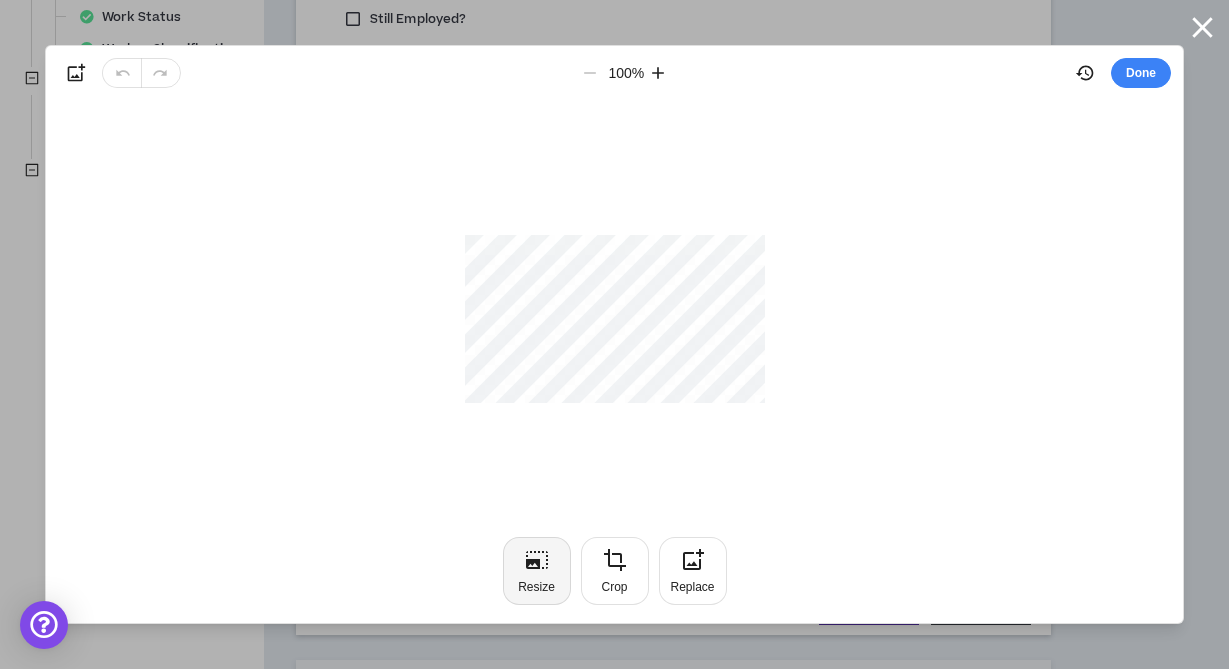 click 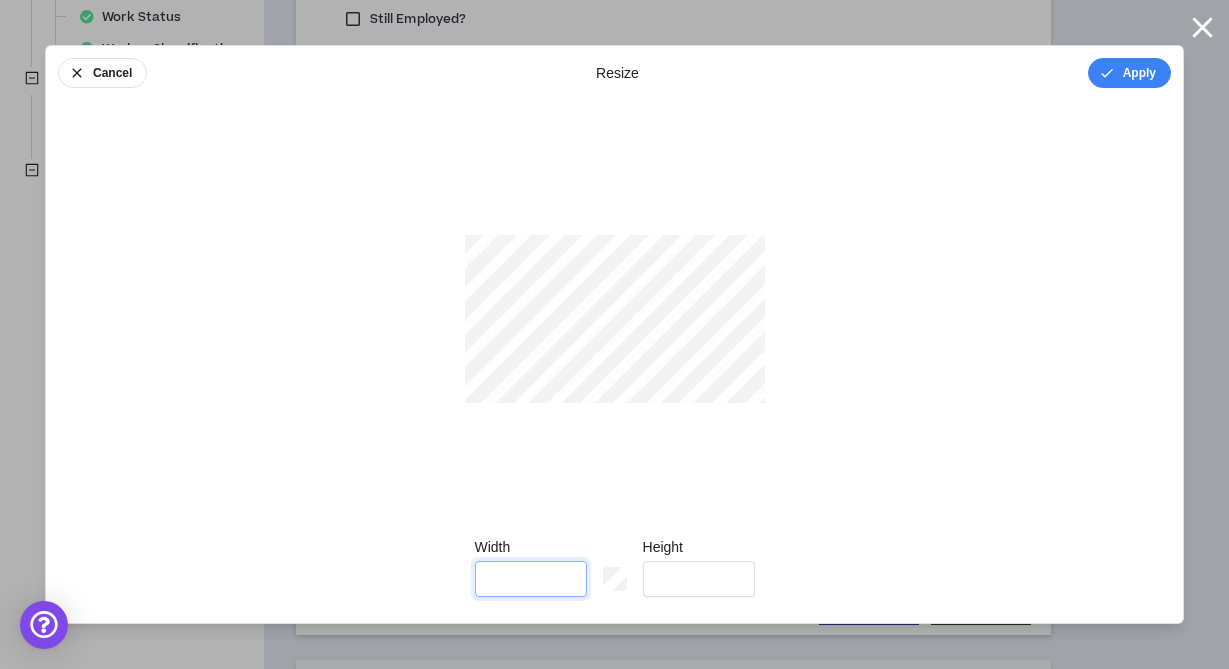 drag, startPoint x: 531, startPoint y: 581, endPoint x: 449, endPoint y: 569, distance: 82.8734 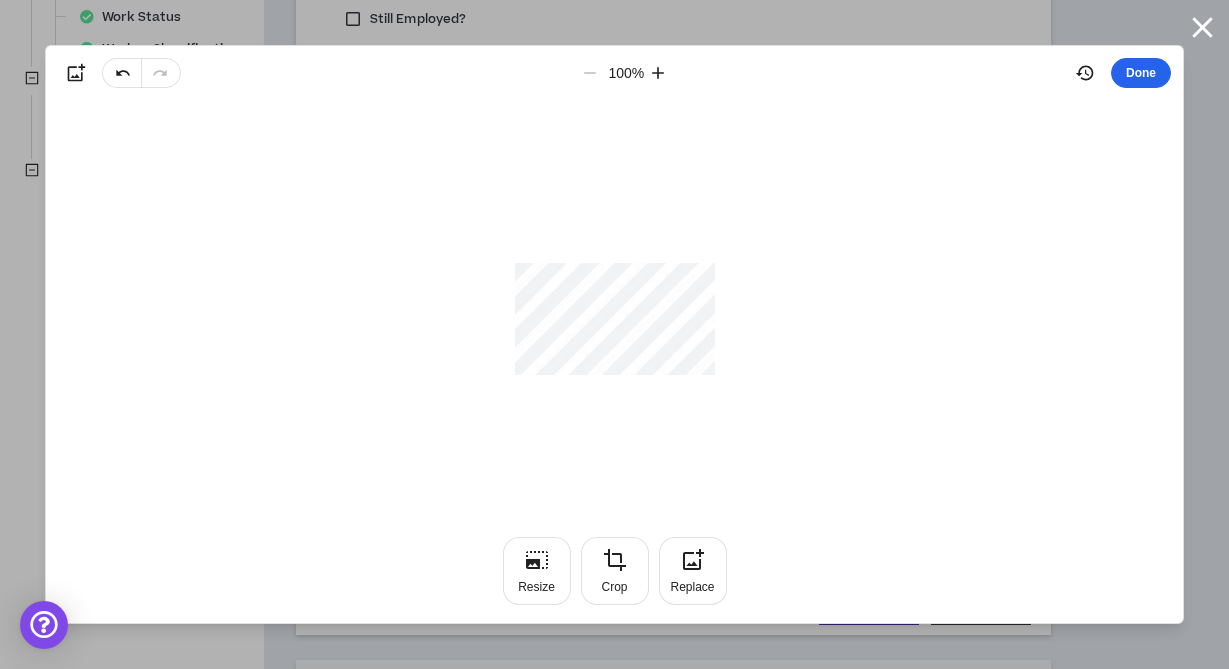 click on "Done" at bounding box center [1141, 73] 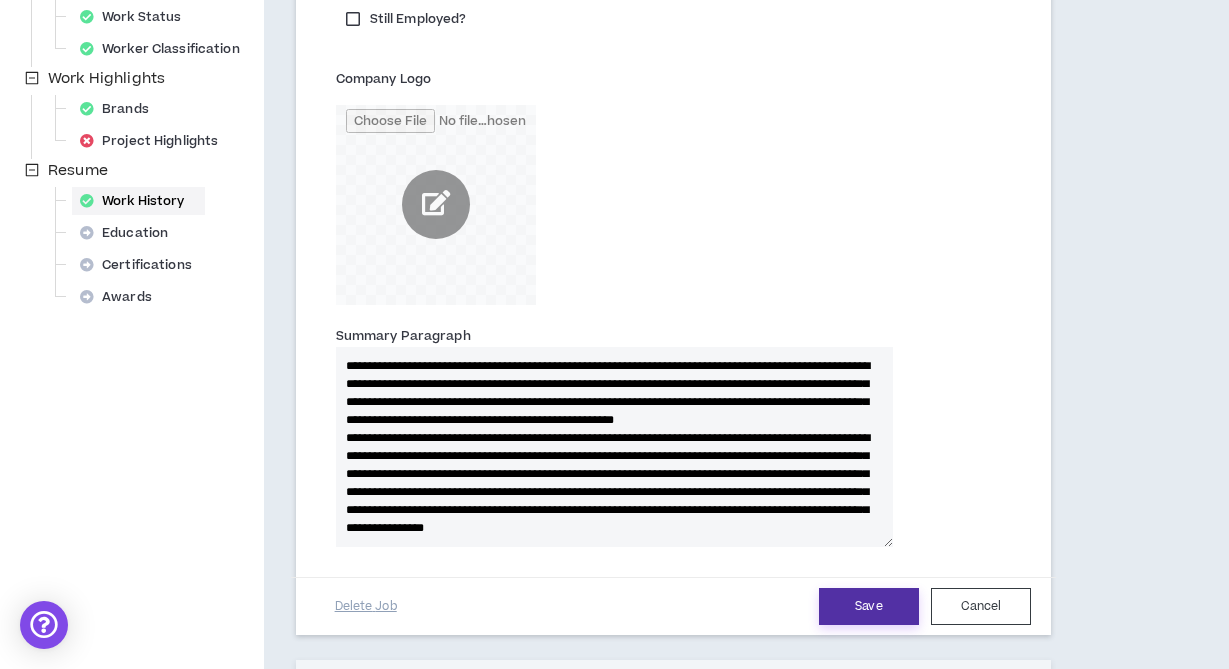 click on "Save" at bounding box center (869, 606) 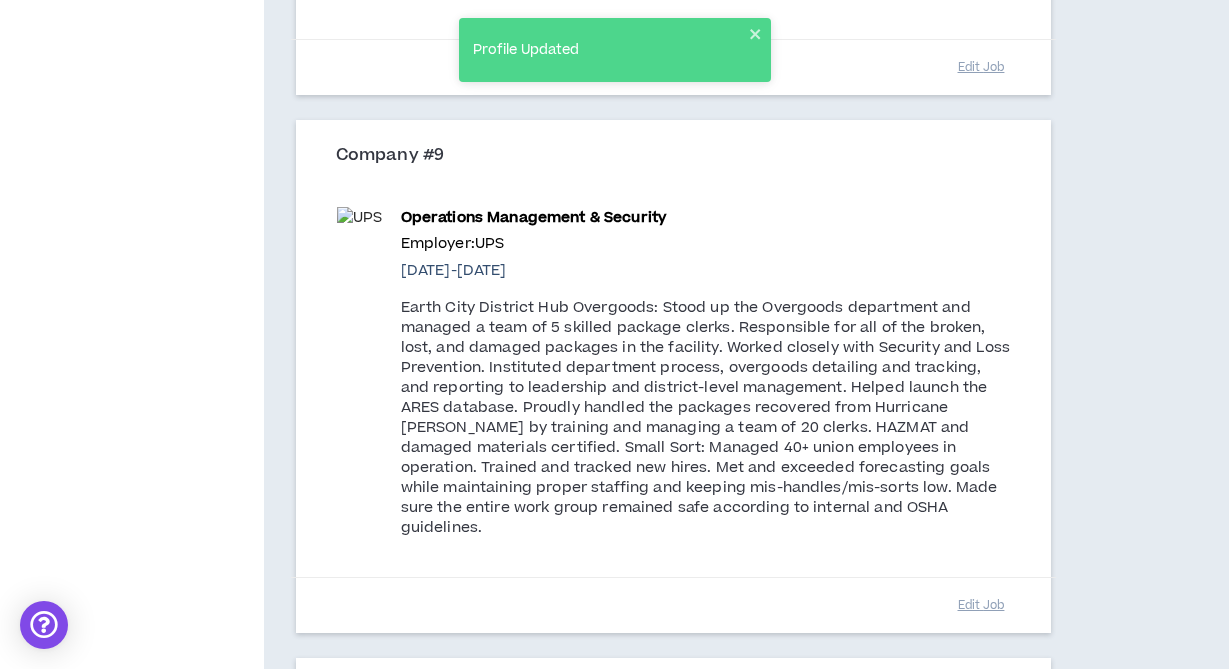scroll, scrollTop: 4926, scrollLeft: 0, axis: vertical 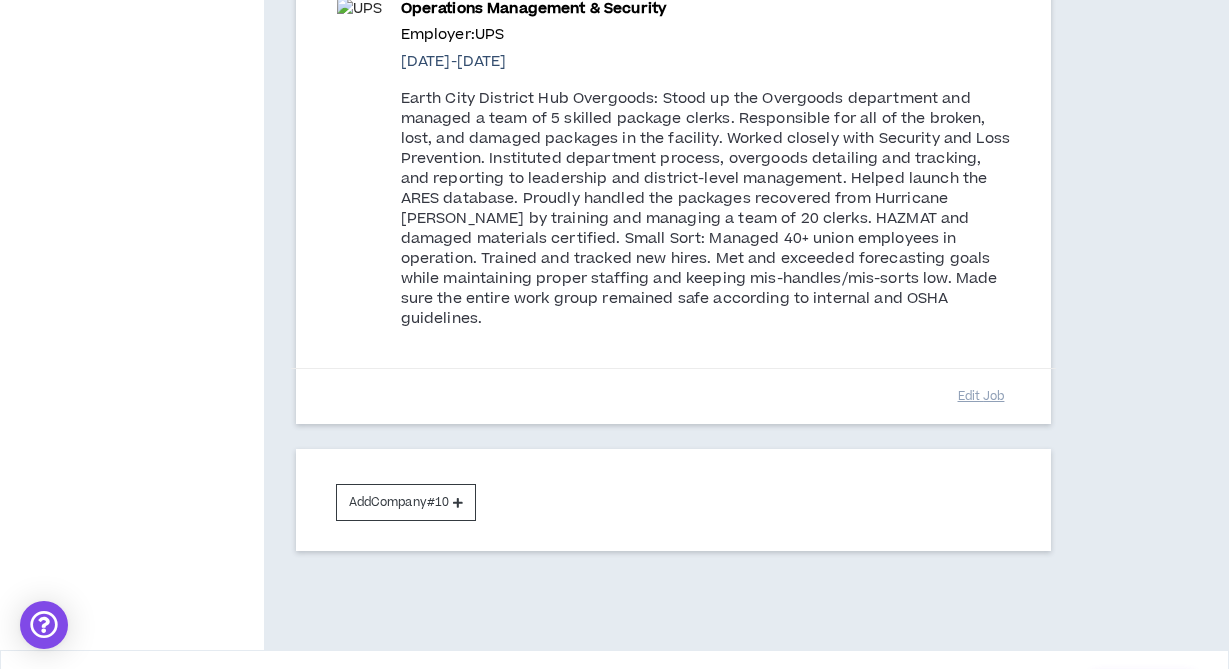 click on "Continue" at bounding box center (1143, 689) 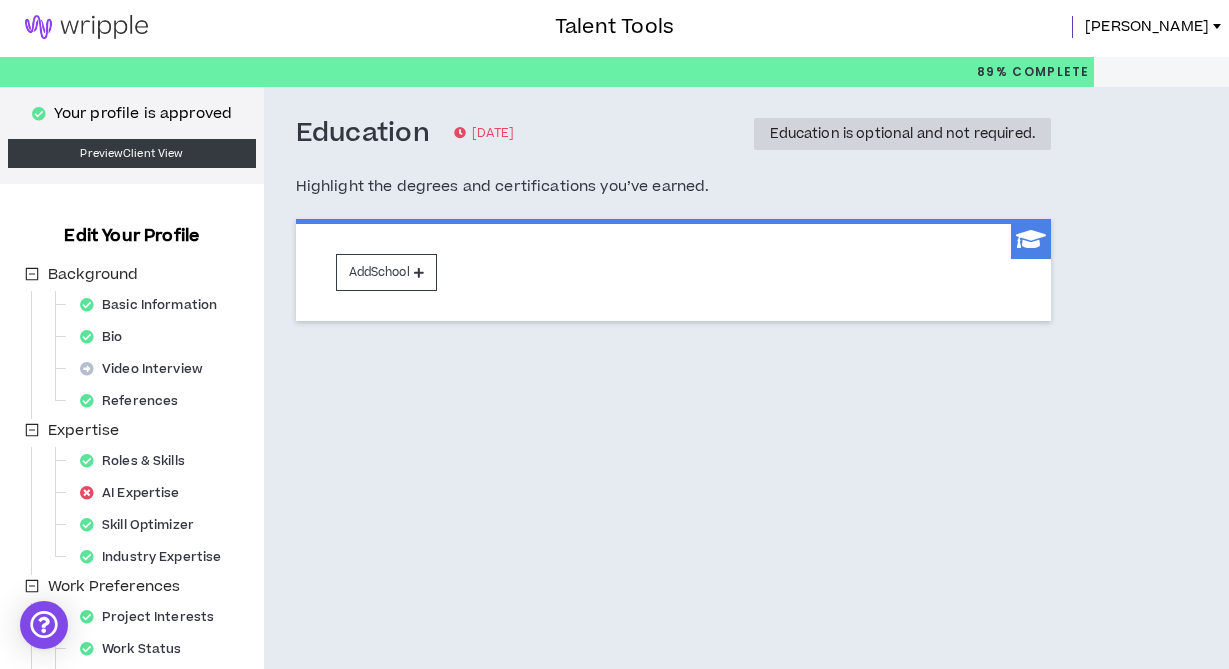 scroll, scrollTop: 0, scrollLeft: 0, axis: both 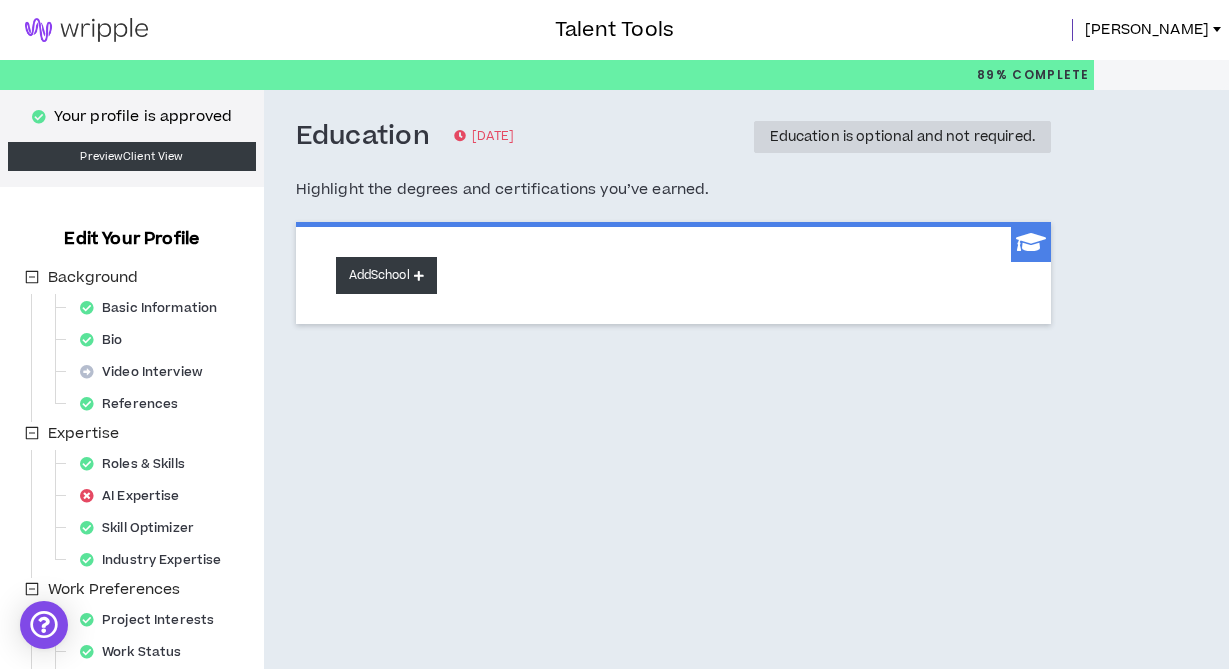 click on "Add  School" at bounding box center [386, 275] 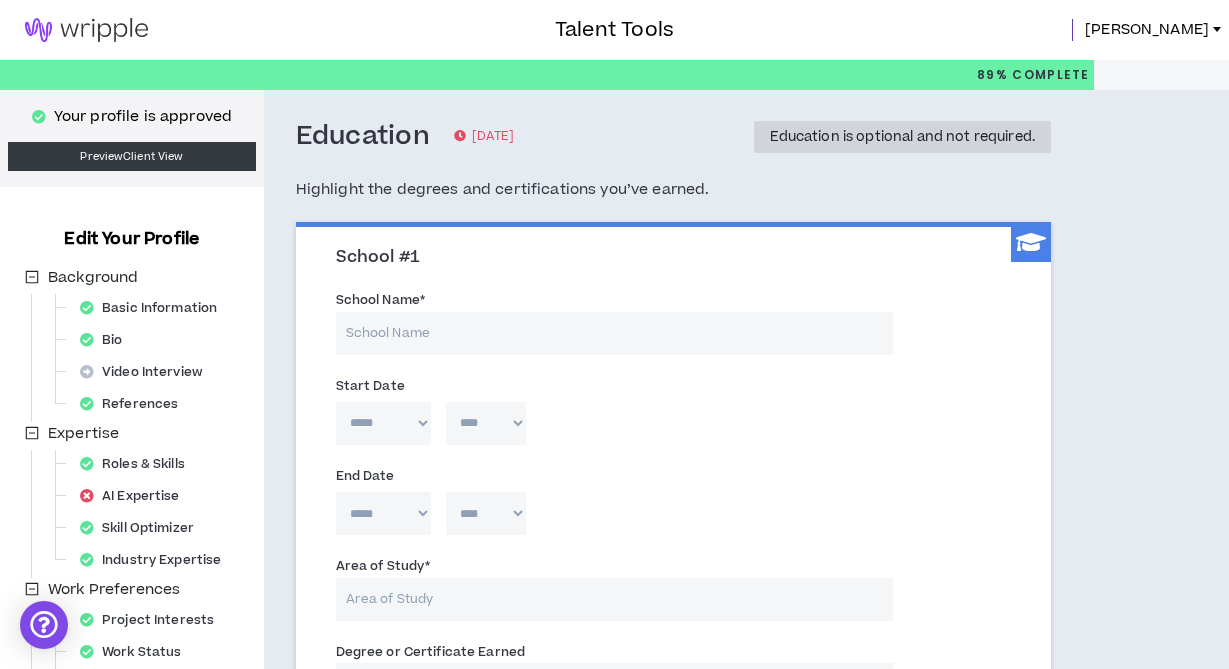 click on "School Name  *" at bounding box center [615, 333] 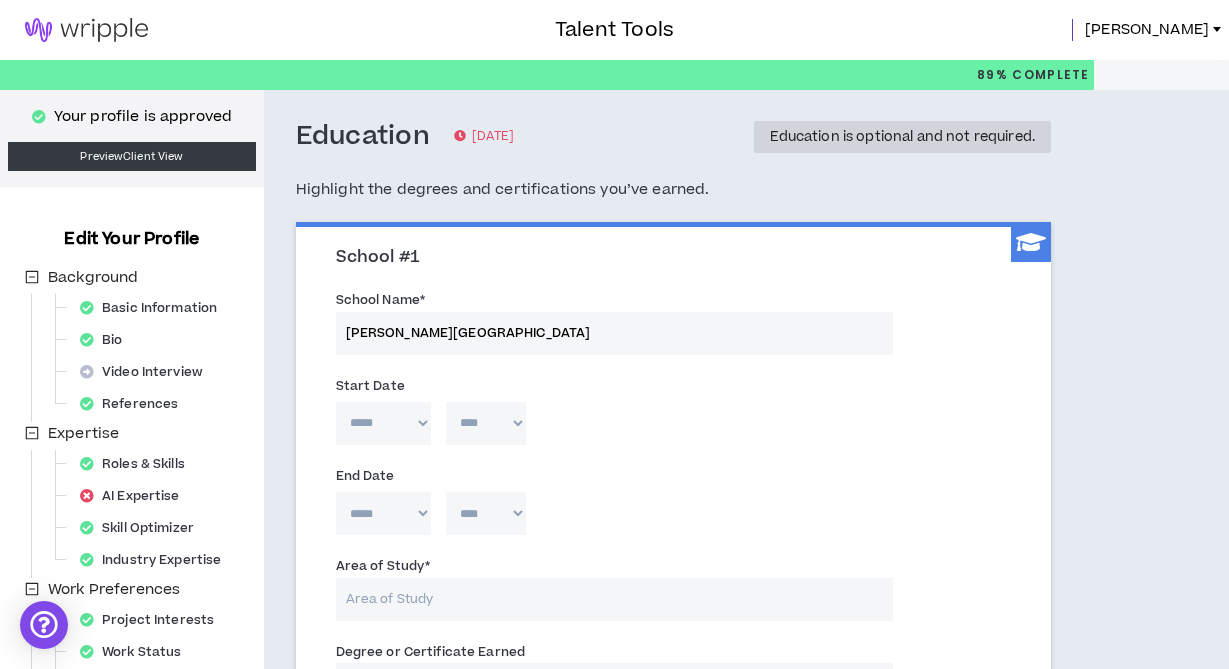 click on "***** *** *** *** *** *** **** *** *** **** *** *** ***" at bounding box center (383, 423) 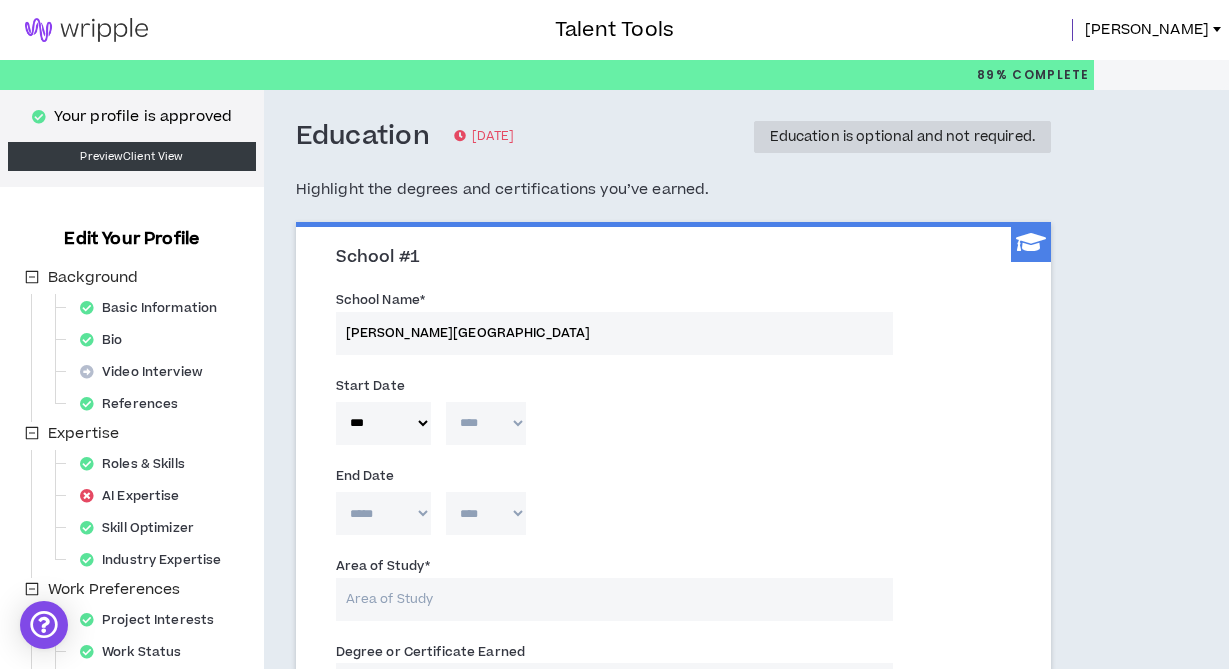 click on "**** **** **** **** **** **** **** **** **** **** **** **** **** **** **** **** **** **** **** **** **** **** **** **** **** **** **** **** **** **** **** **** **** **** **** **** **** **** **** **** **** **** **** **** **** **** **** **** **** **** **** **** **** **** **** **** **** **** **** **** **** **** **** **** **** **** **** **** **** **** **** **** **** **** **** **** **** **** **** **** **** **** **** **** **** **** **** **** **** **** **** **** **** **** **** **** **** **** **** **** **** **** **** **** **** **** **** **** **** **** **** **** **** **** **** **** **** **** **** **** **** **** **** **** **** **** ****" at bounding box center (486, 423) 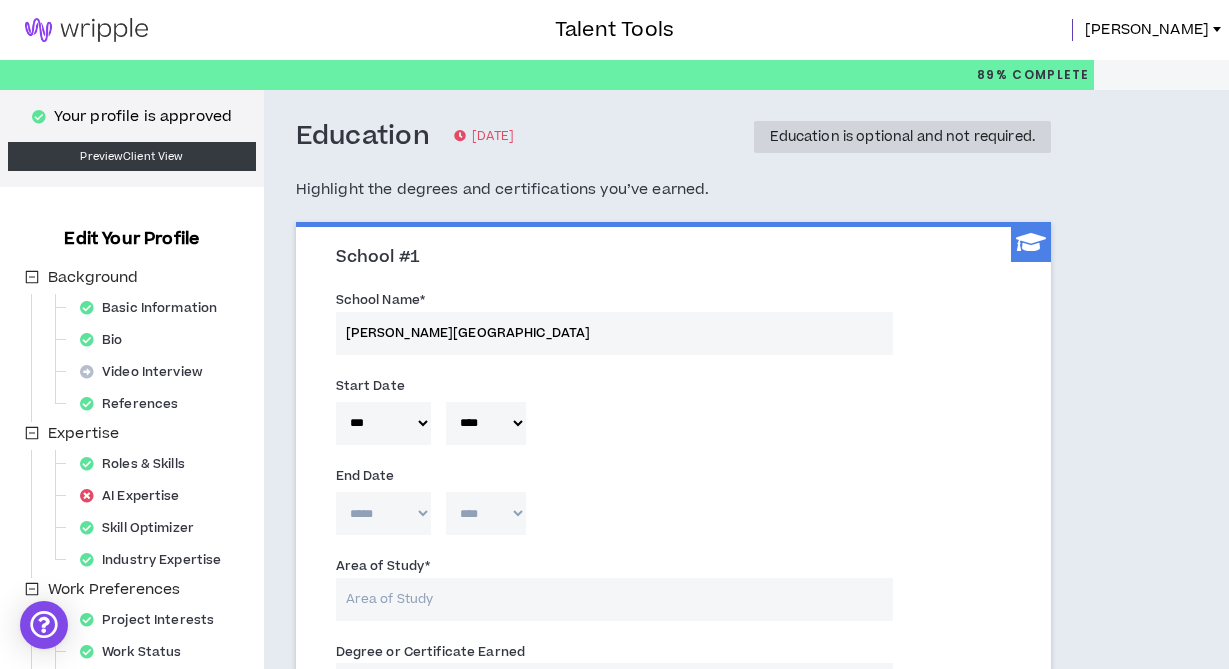 click on "End Date" at bounding box center (615, 476) 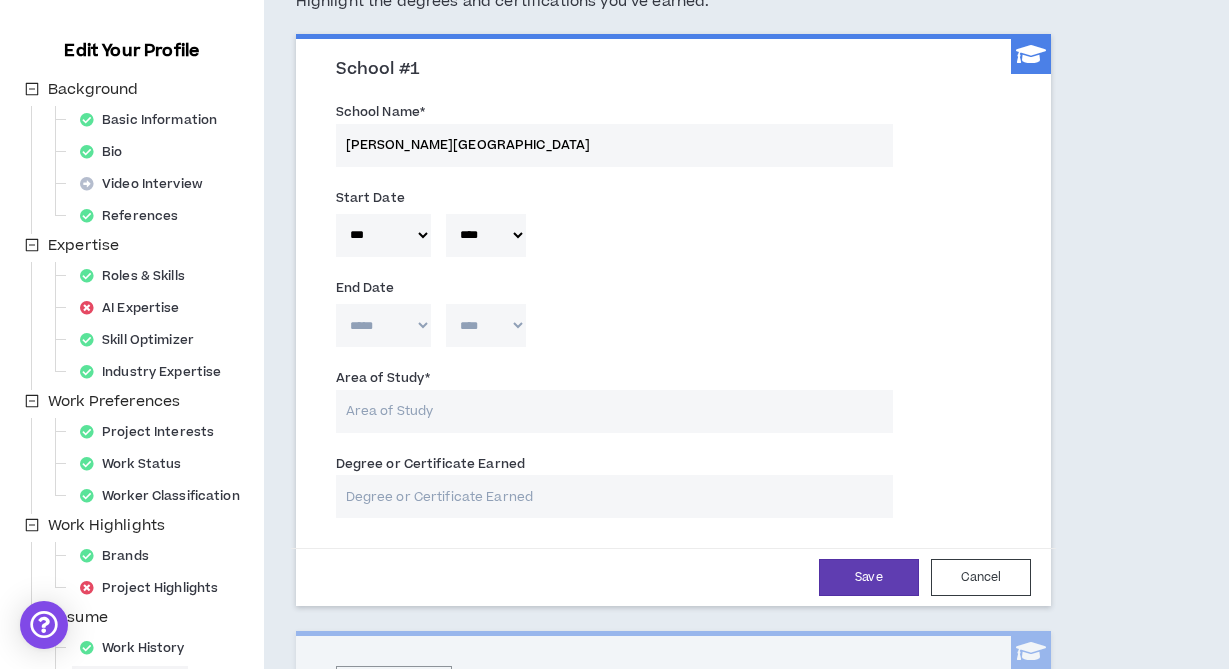 scroll, scrollTop: 203, scrollLeft: 0, axis: vertical 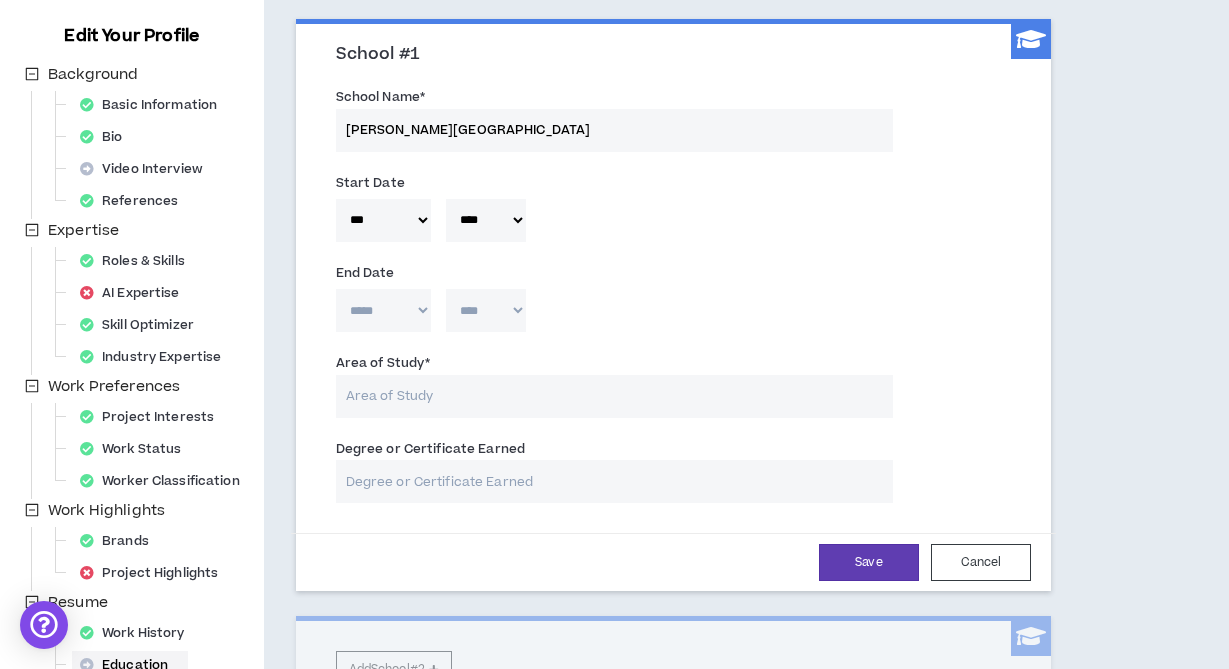 click on "Area of Study  *" at bounding box center [615, 396] 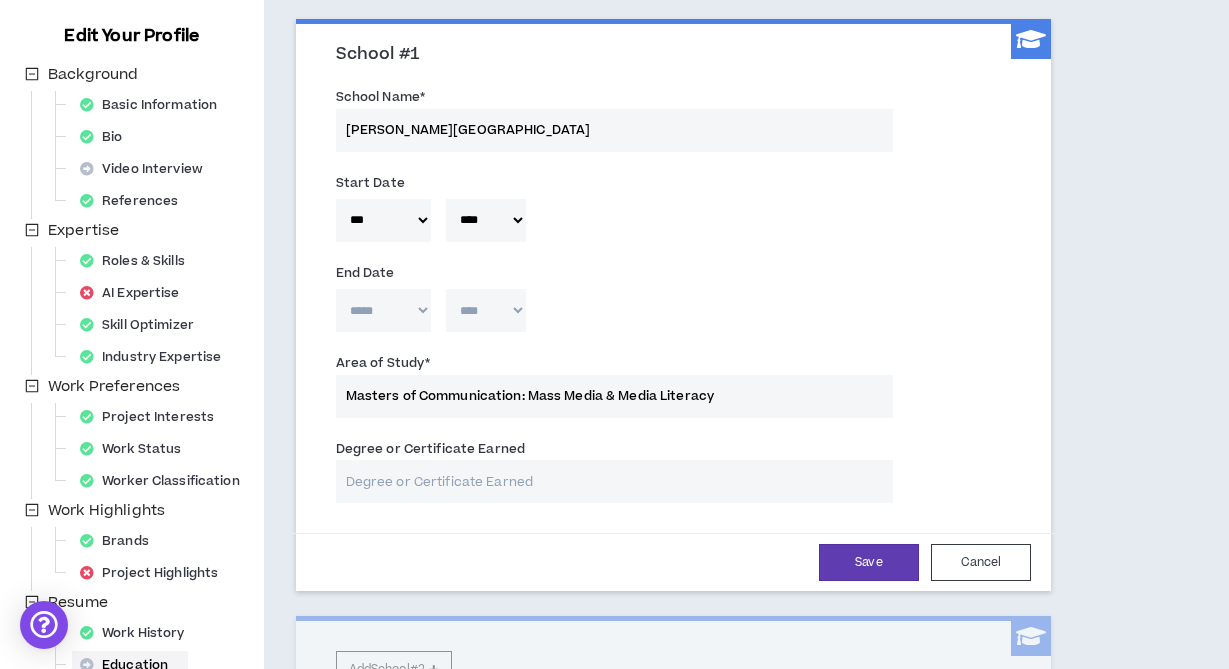 click on "Degree or Certificate Earned" at bounding box center (615, 481) 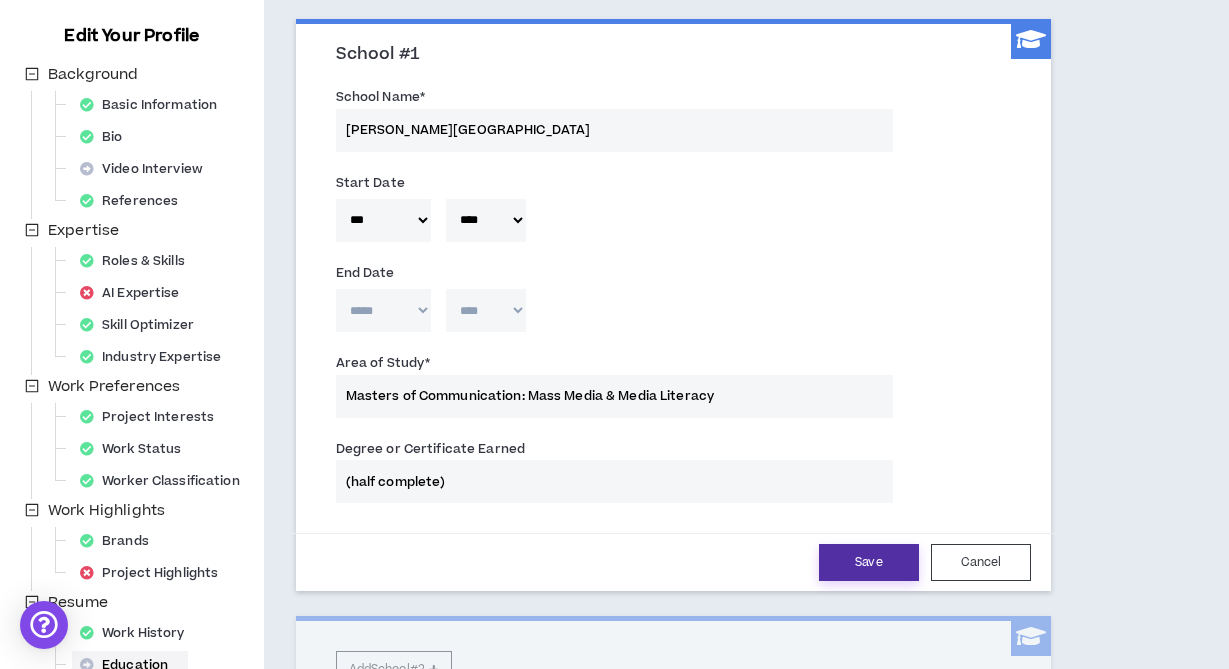 click on "Save" at bounding box center (869, 562) 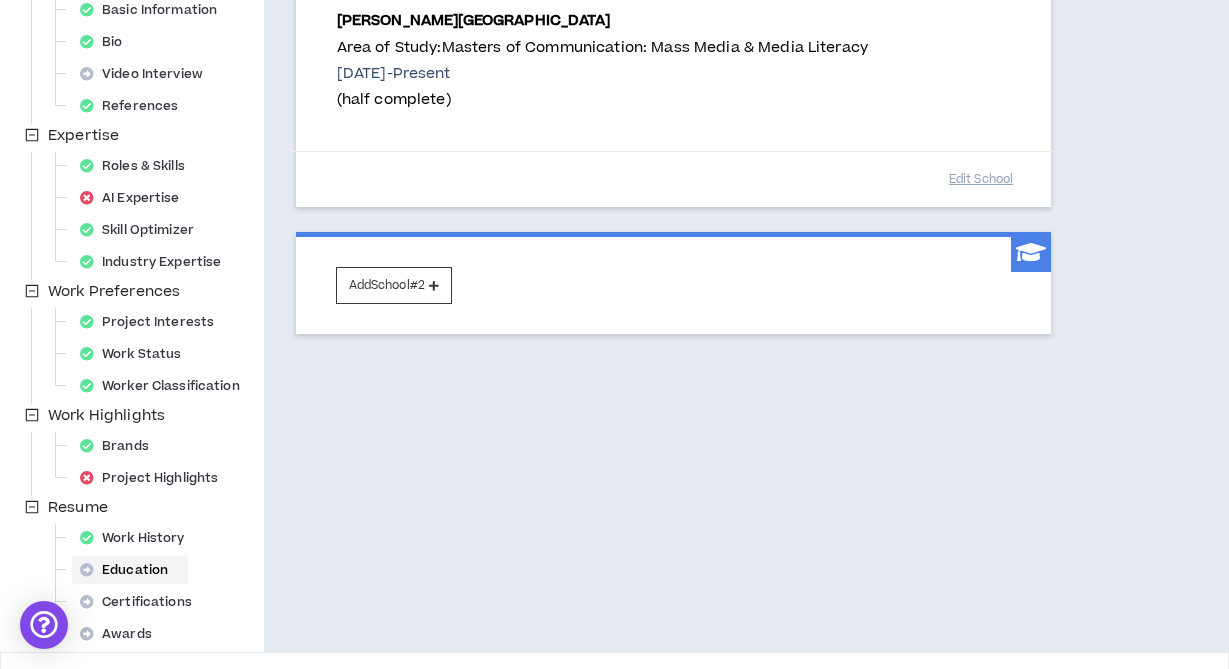 scroll, scrollTop: 306, scrollLeft: 0, axis: vertical 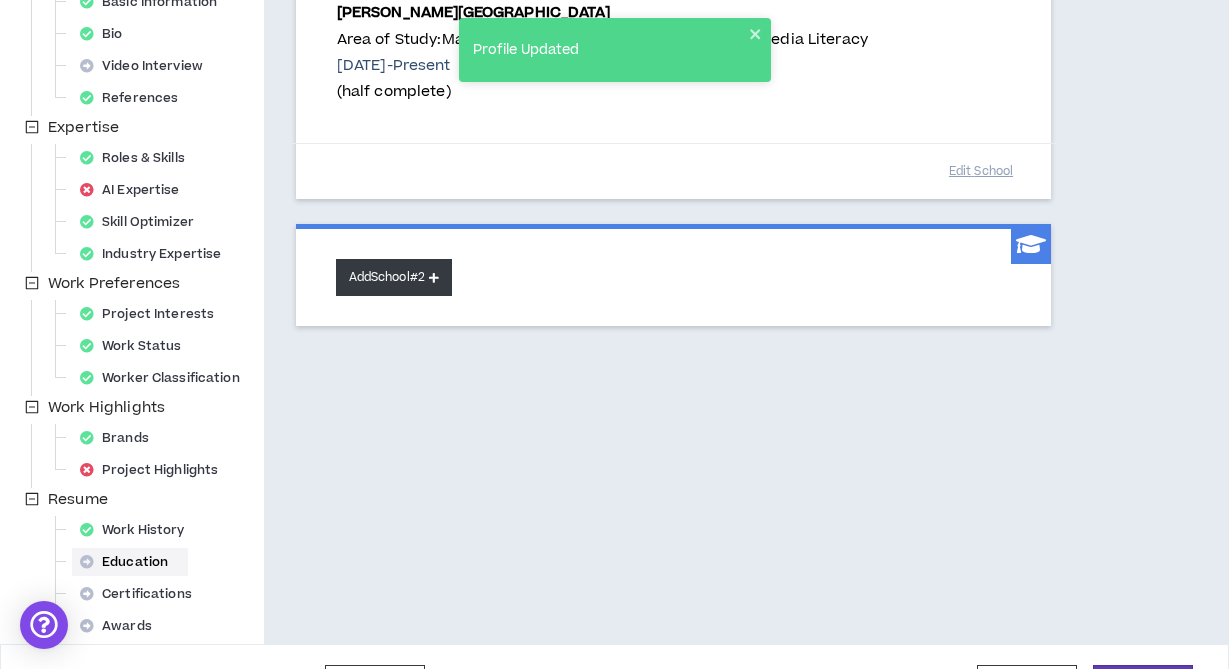 click on "Add  School  #2" at bounding box center [394, 277] 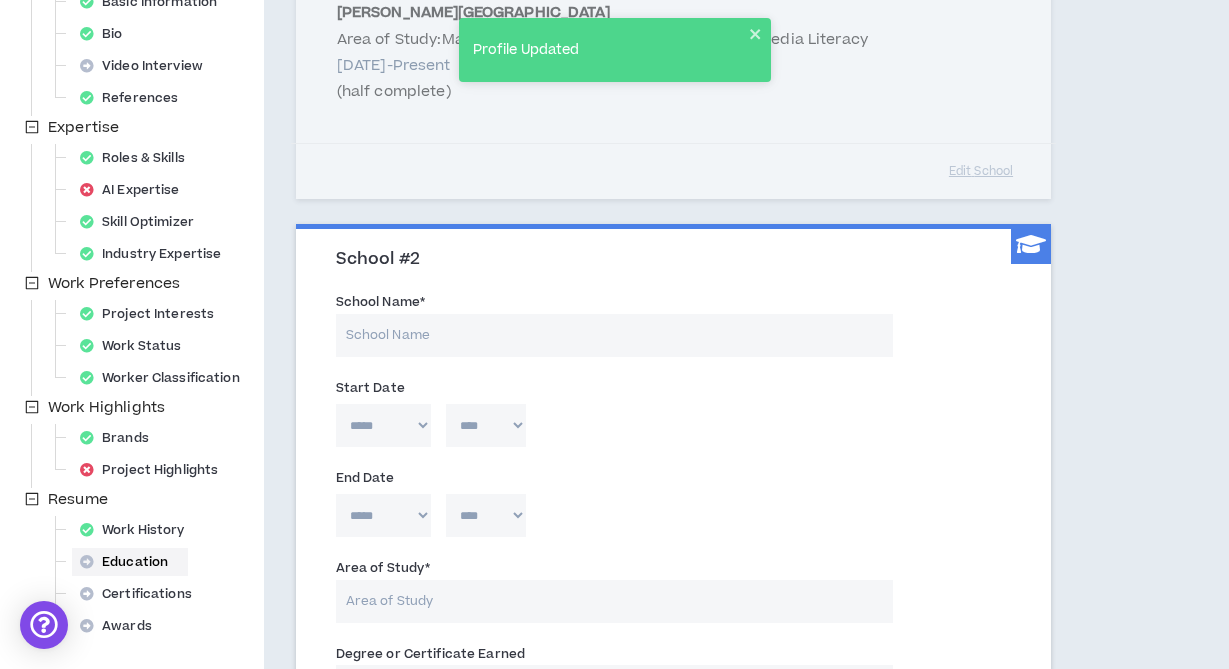 click on "School Name  *" at bounding box center (615, 335) 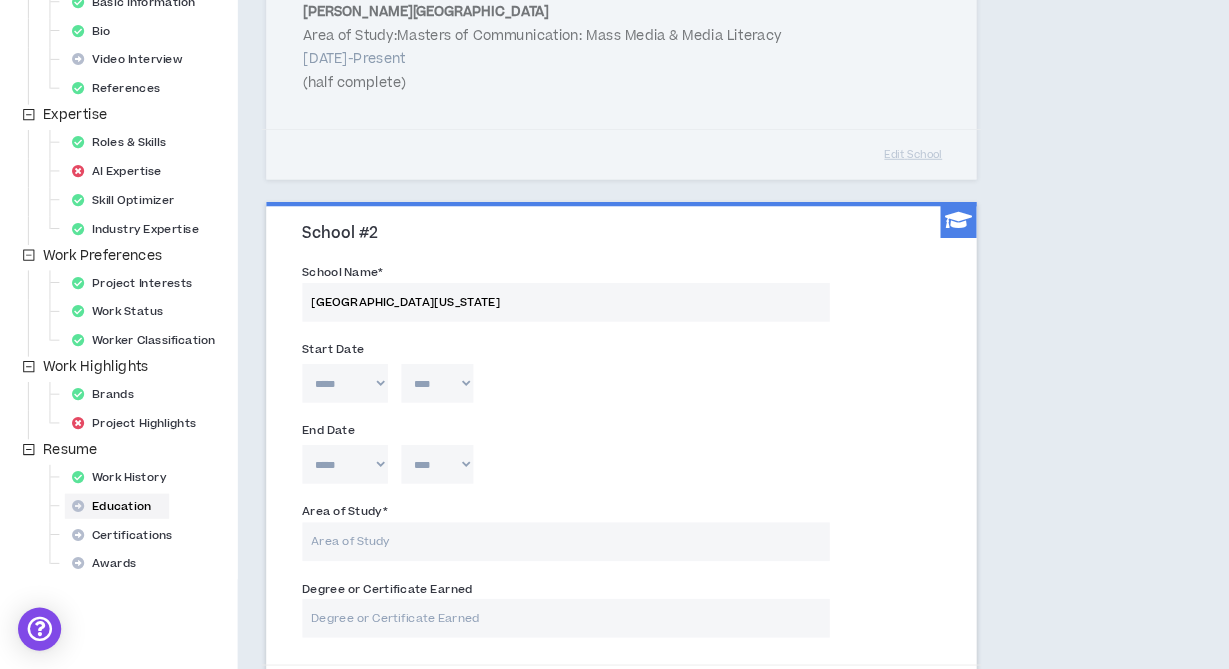 scroll, scrollTop: 306, scrollLeft: 0, axis: vertical 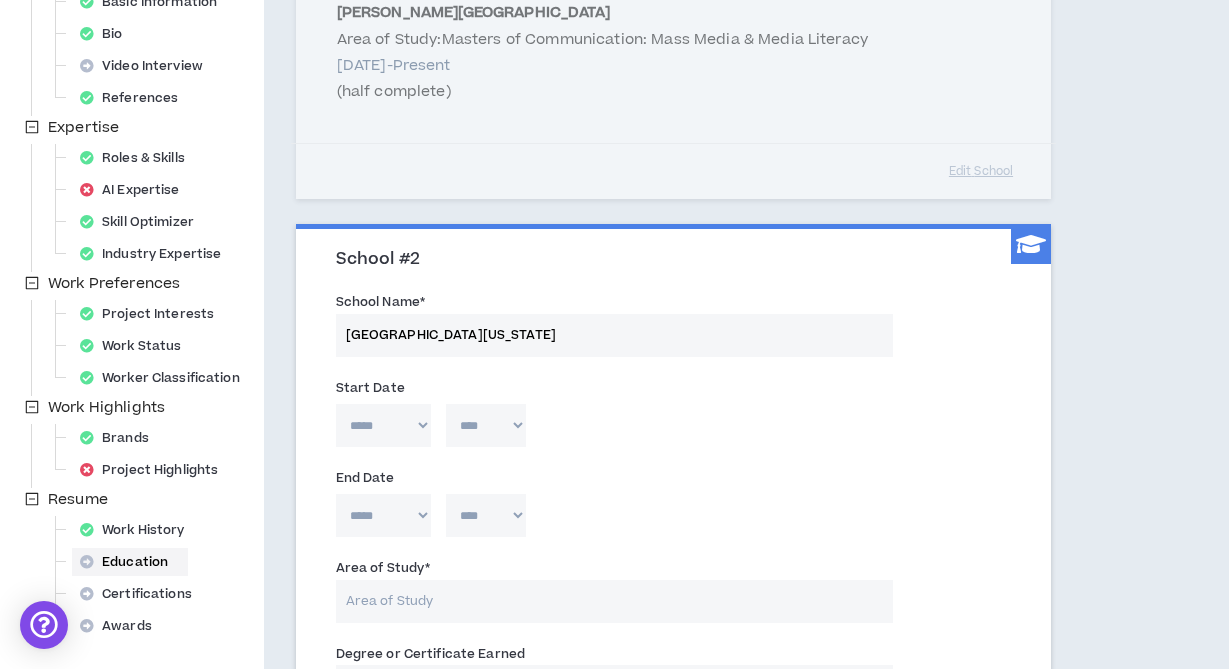 click on "University of Missouri" at bounding box center (615, 335) 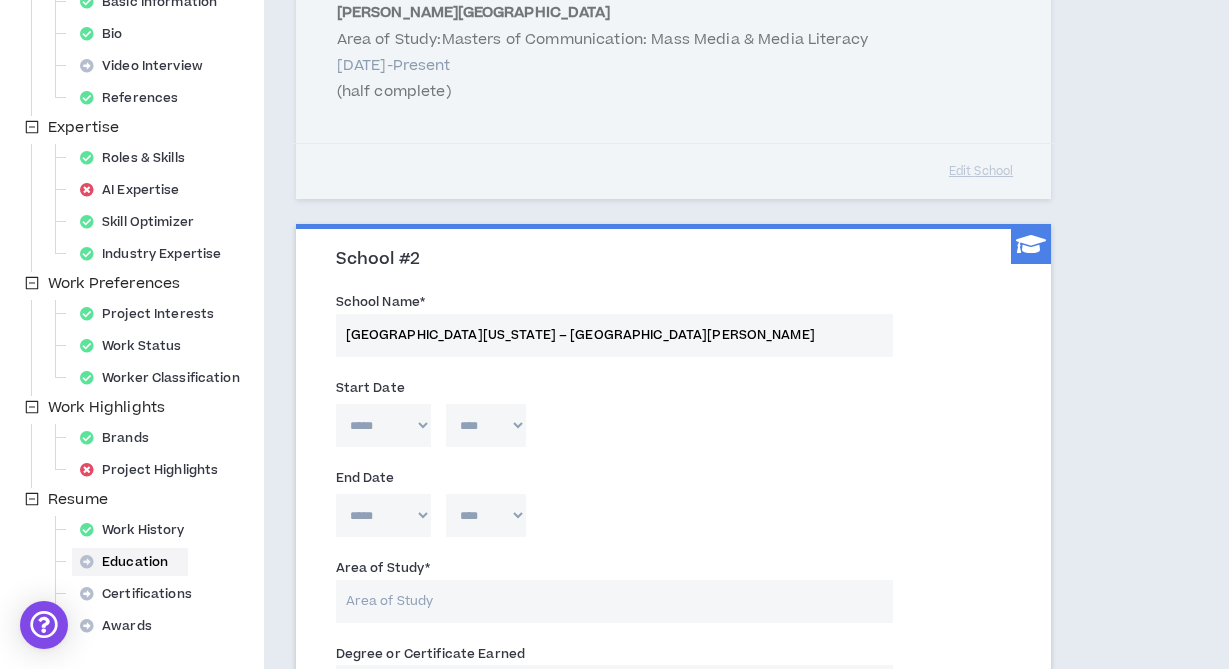 click on "***** *** *** *** *** *** **** *** *** **** *** *** ***" at bounding box center (383, 425) 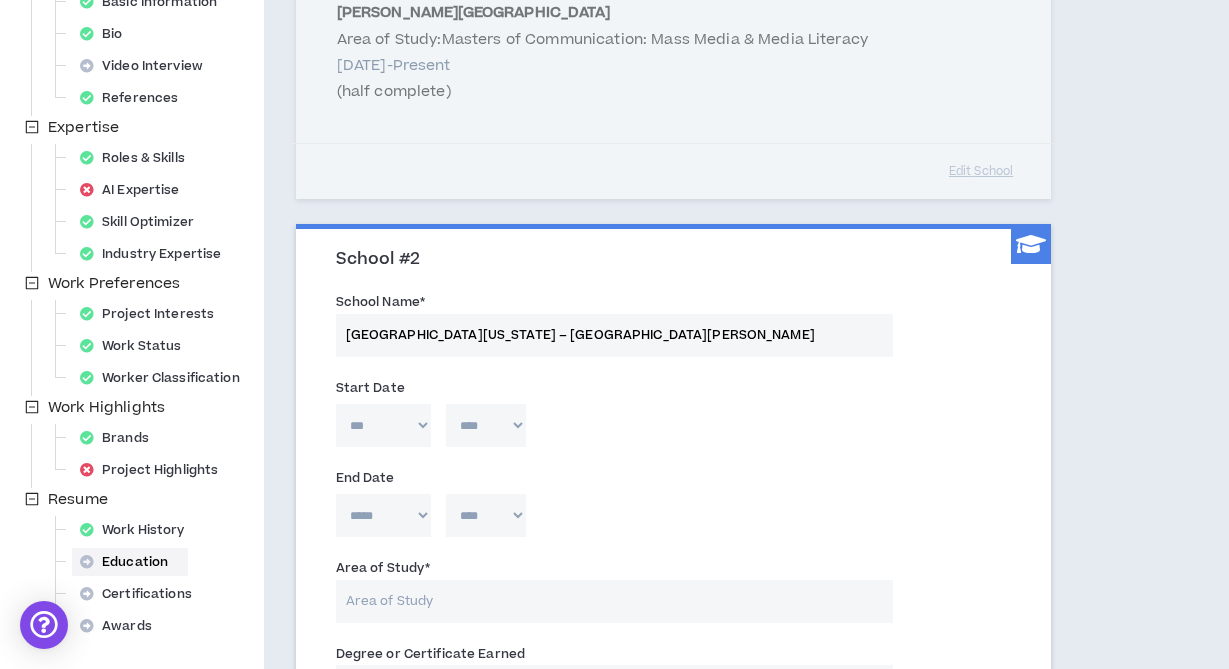 click on "***** *** *** *** *** *** **** *** *** **** *** *** *** **** **** **** **** **** **** **** **** **** **** **** **** **** **** **** **** **** **** **** **** **** **** **** **** **** **** **** **** **** **** **** **** **** **** **** **** **** **** **** **** **** **** **** **** **** **** **** **** **** **** **** **** **** **** **** **** **** **** **** **** **** **** **** **** **** **** **** **** **** **** **** **** **** **** **** **** **** **** **** **** **** **** **** **** **** **** **** **** **** **** **** **** **** **** **** **** **** **** **** **** **** **** **** **** **** **** **** **** **** **** **** **** **** **** **** **** **** **** **** **** **** **** **** **** **** **** ****" at bounding box center [673, 430] 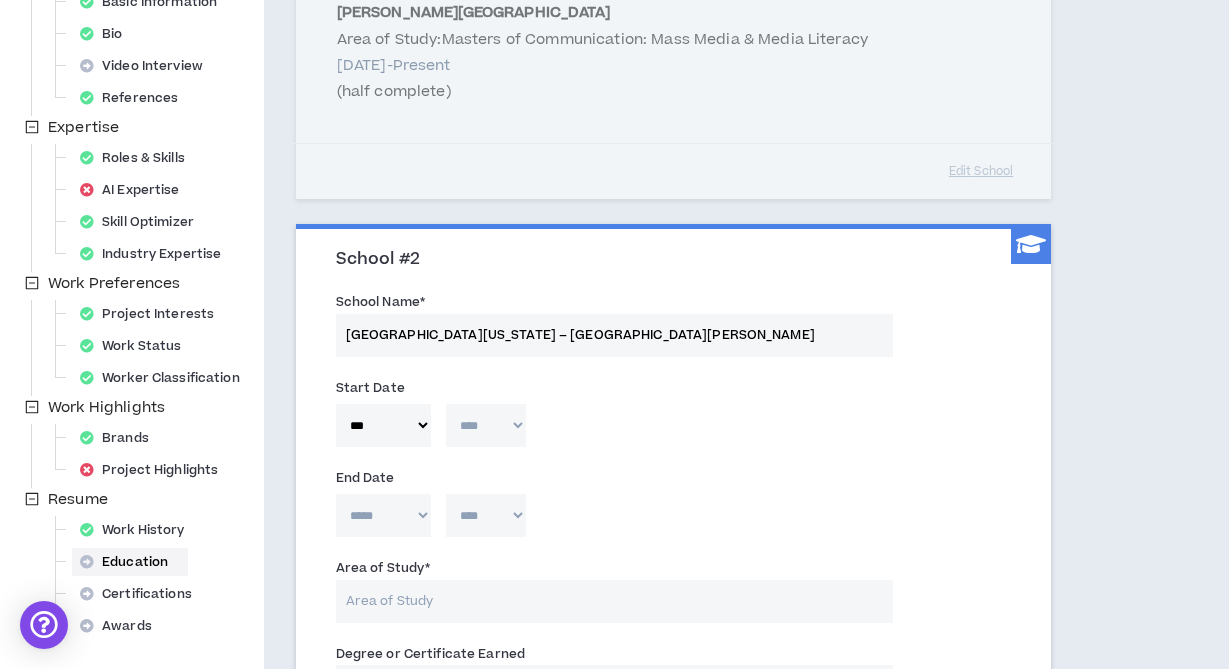 click on "**** **** **** **** **** **** **** **** **** **** **** **** **** **** **** **** **** **** **** **** **** **** **** **** **** **** **** **** **** **** **** **** **** **** **** **** **** **** **** **** **** **** **** **** **** **** **** **** **** **** **** **** **** **** **** **** **** **** **** **** **** **** **** **** **** **** **** **** **** **** **** **** **** **** **** **** **** **** **** **** **** **** **** **** **** **** **** **** **** **** **** **** **** **** **** **** **** **** **** **** **** **** **** **** **** **** **** **** **** **** **** **** **** **** **** **** **** **** **** **** **** **** **** **** **** **** ****" at bounding box center [486, 425] 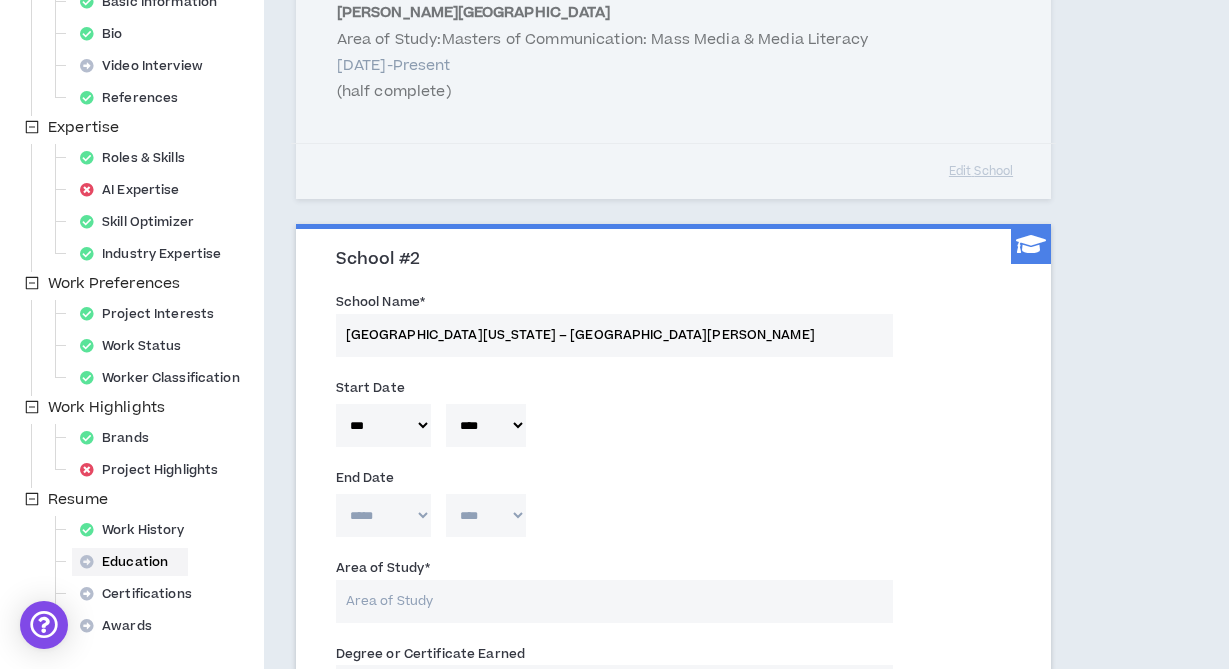 click on "***** *** *** *** *** *** **** *** *** **** *** *** ***" at bounding box center [383, 515] 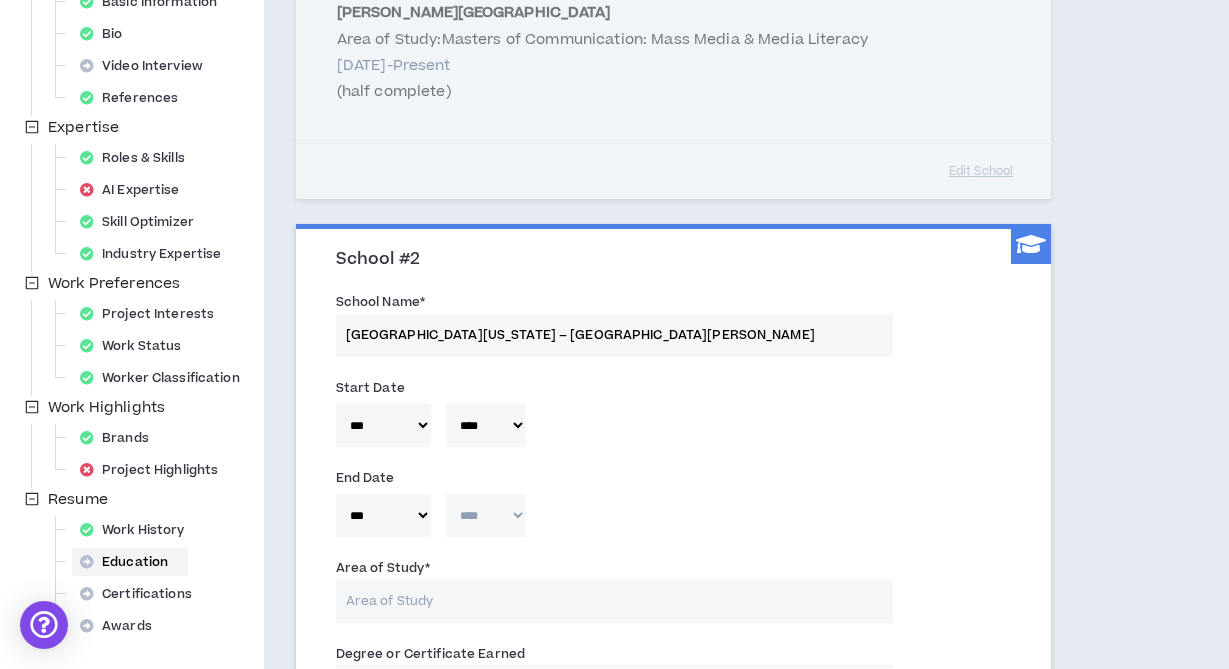 click on "**** **** **** **** **** **** **** **** **** **** **** **** **** **** **** **** **** **** **** **** **** **** **** **** **** **** **** **** **** **** **** **** **** **** **** **** **** **** **** **** **** **** **** **** **** **** **** **** **** **** **** **** **** **** **** **** **** **** **** **** **** **** **** **** **** **** **** **** **** **** **** **** **** **** **** **** **** **** **** **** **** **** **** **** **** **** **** **** **** **** **** **** **** **** **** **** **** **** **** **** **** **** **** **** **** **** **** **** **** **** **** **** **** **** **** **** **** **** **** **** **** **** **** **** **** **** ****" at bounding box center (486, 515) 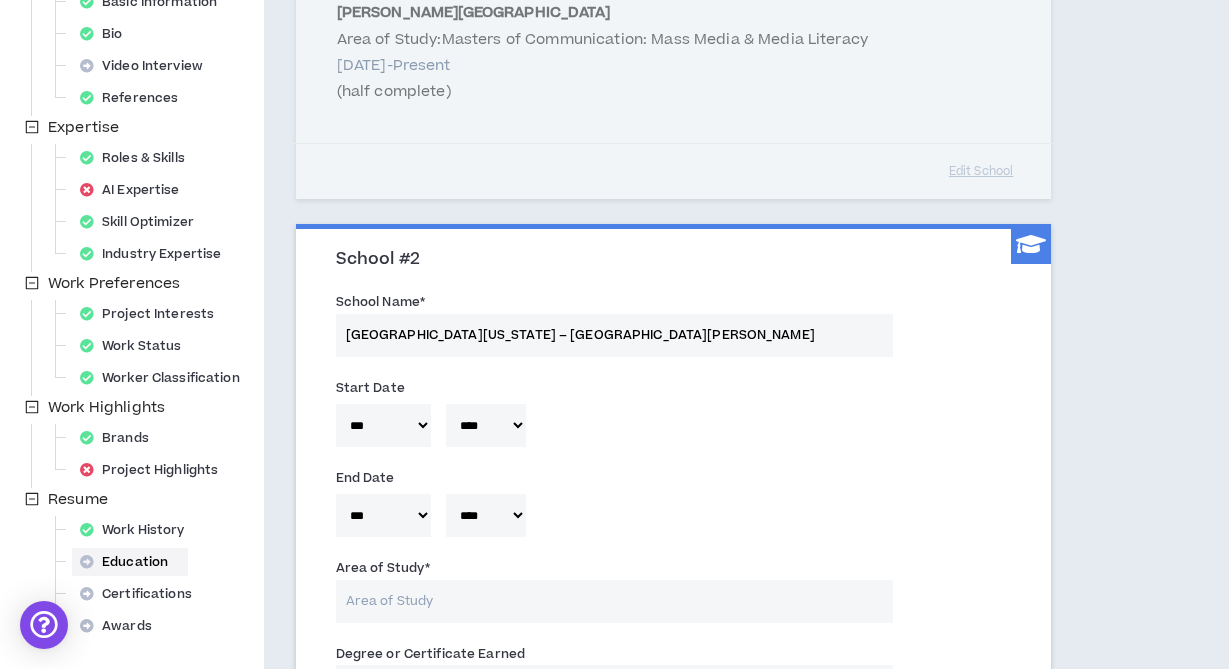 click on "Area of Study  *" at bounding box center [615, 601] 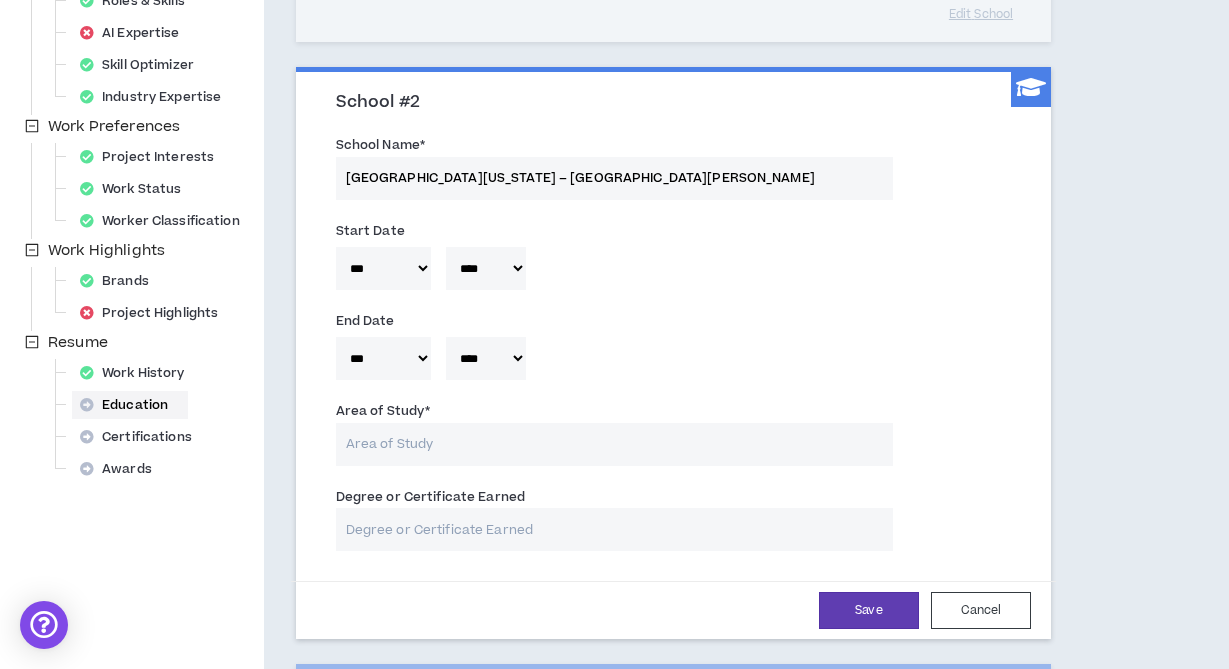 scroll, scrollTop: 471, scrollLeft: 0, axis: vertical 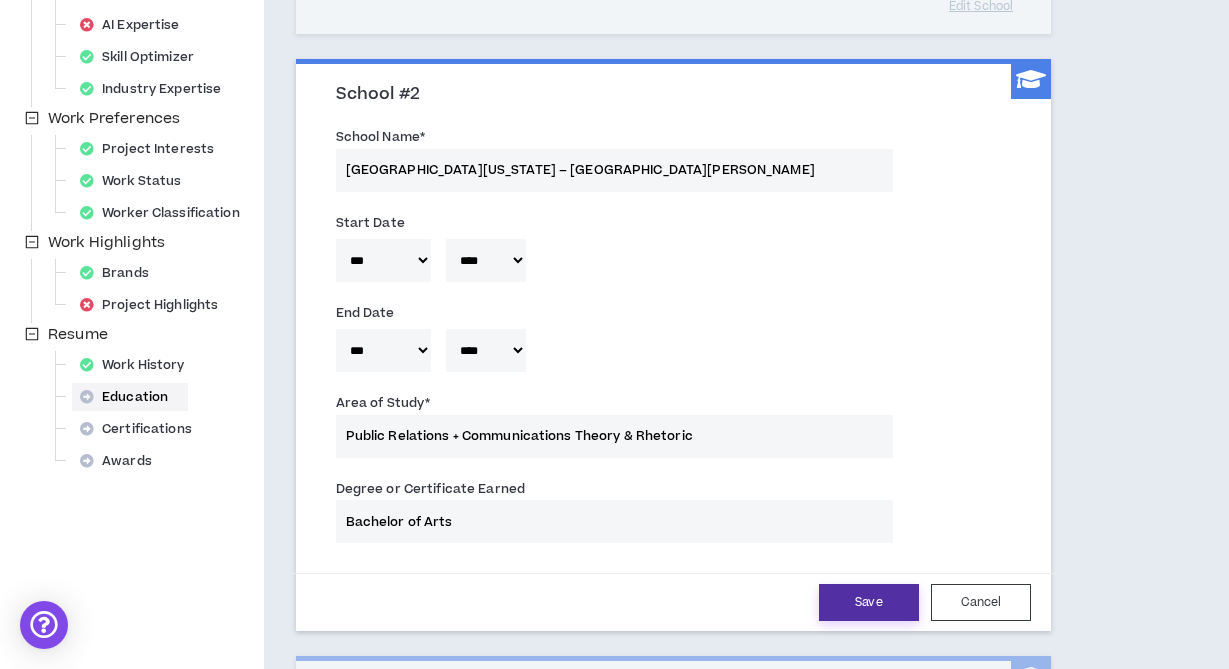 click on "Save" at bounding box center (869, 602) 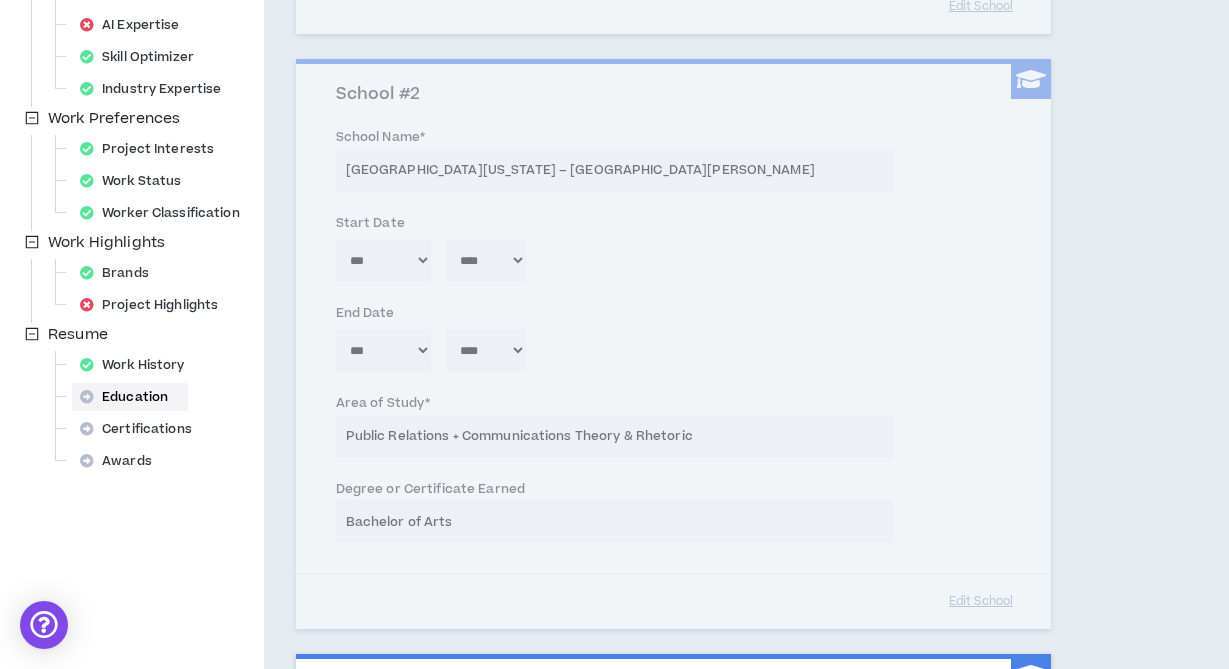 scroll, scrollTop: 449, scrollLeft: 0, axis: vertical 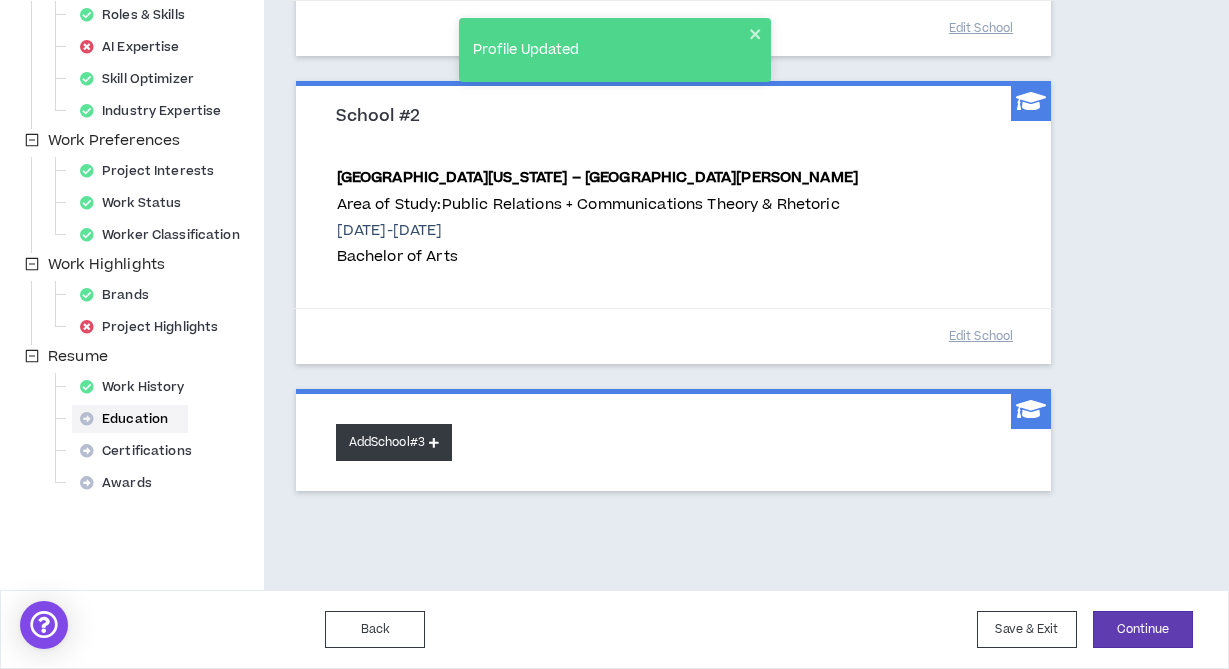 click on "Add  School  #3" at bounding box center (394, 442) 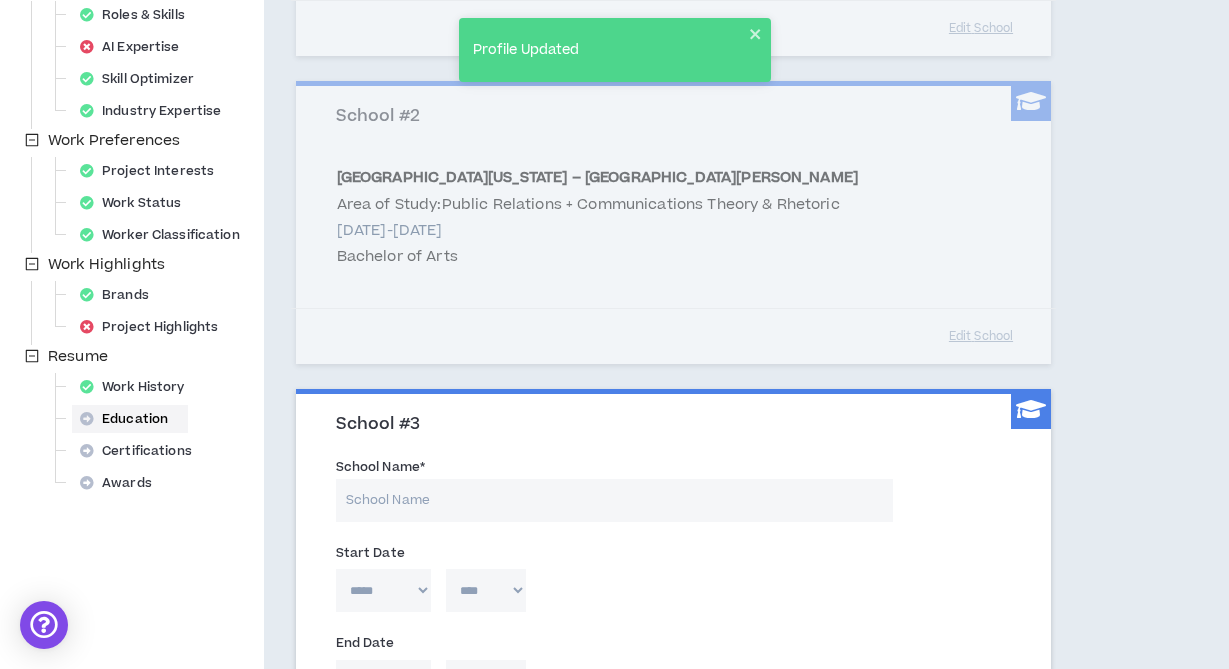click on "School Name  *" at bounding box center [615, 500] 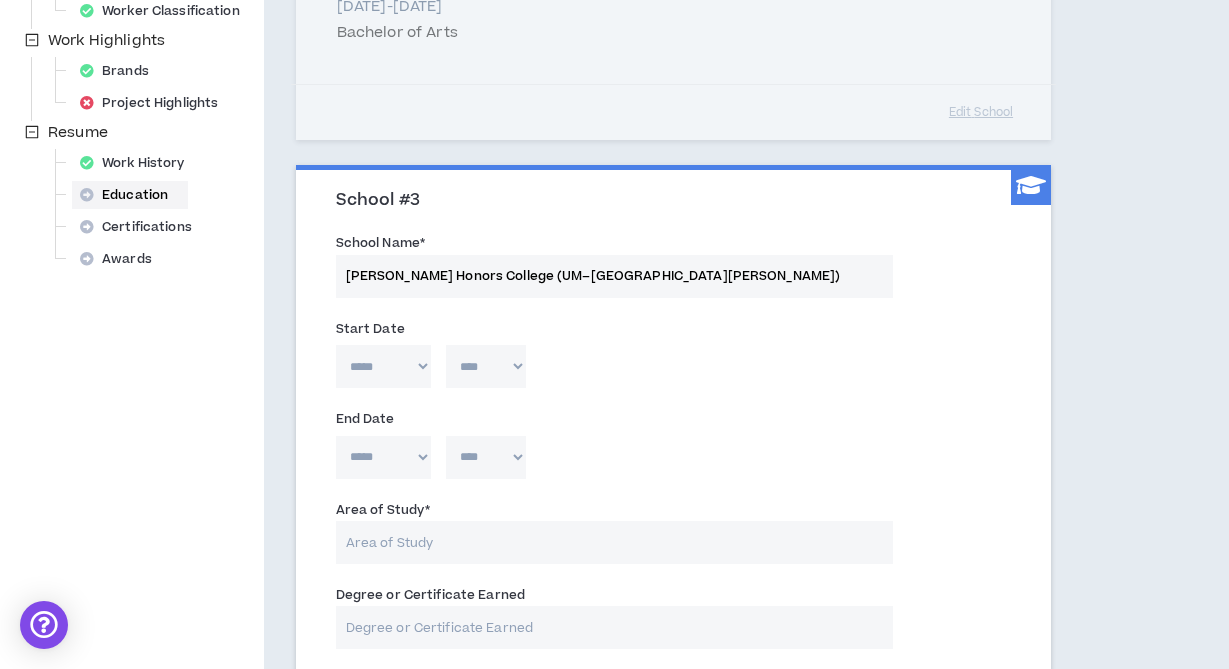 scroll, scrollTop: 700, scrollLeft: 0, axis: vertical 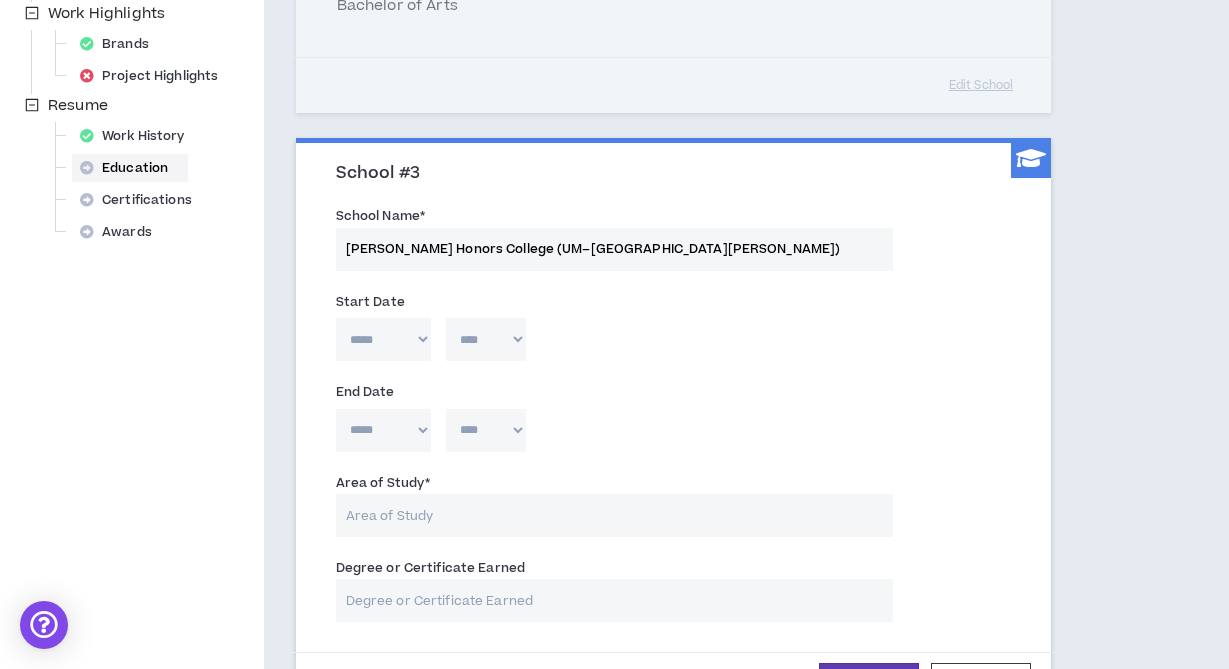 click on "***** *** *** *** *** *** **** *** *** **** *** *** ***" at bounding box center (383, 339) 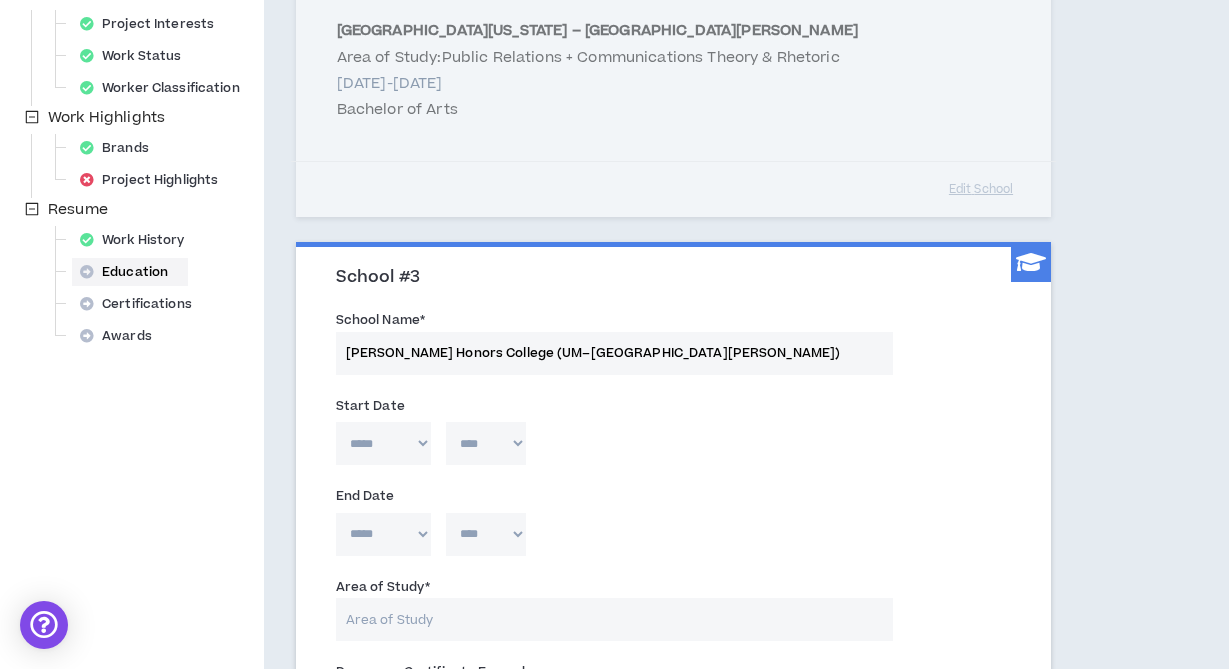 scroll, scrollTop: 598, scrollLeft: 0, axis: vertical 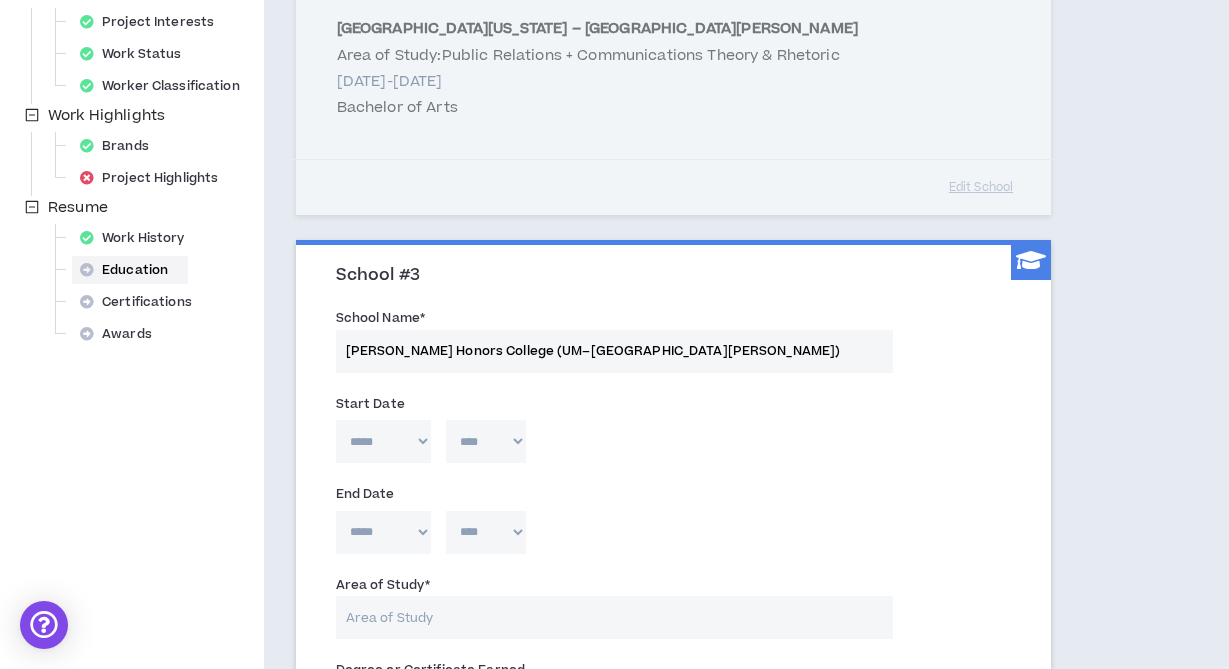 click on "***** *** *** *** *** *** **** *** *** **** *** *** ***" at bounding box center [383, 441] 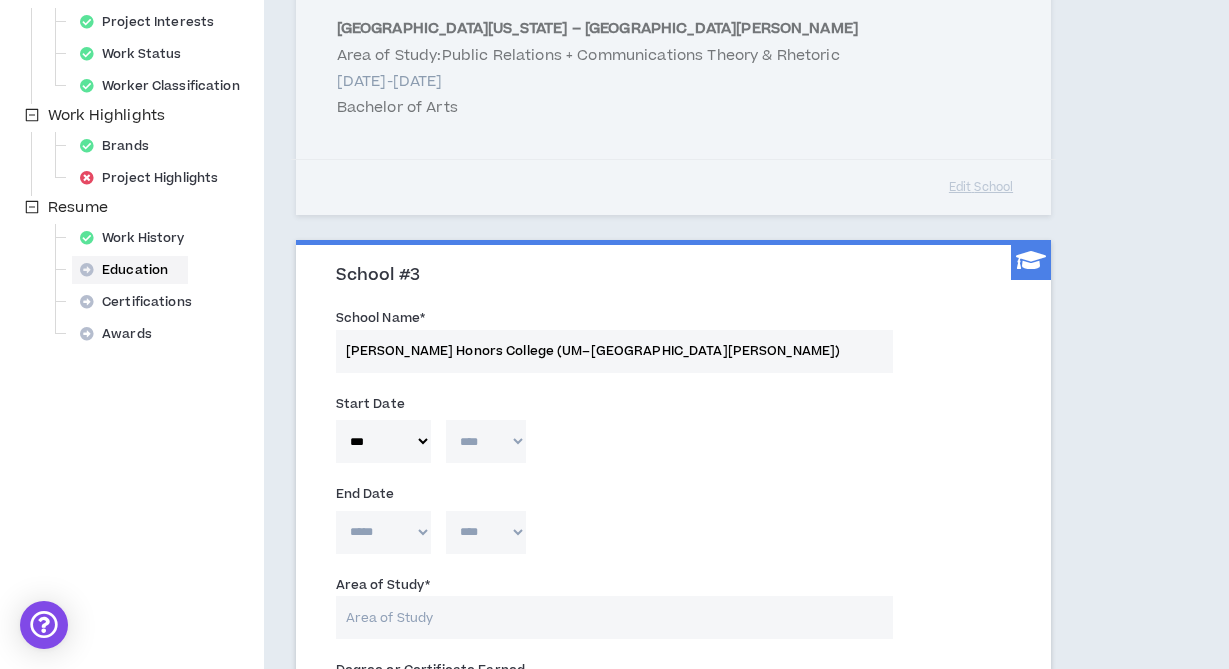 click on "**** **** **** **** **** **** **** **** **** **** **** **** **** **** **** **** **** **** **** **** **** **** **** **** **** **** **** **** **** **** **** **** **** **** **** **** **** **** **** **** **** **** **** **** **** **** **** **** **** **** **** **** **** **** **** **** **** **** **** **** **** **** **** **** **** **** **** **** **** **** **** **** **** **** **** **** **** **** **** **** **** **** **** **** **** **** **** **** **** **** **** **** **** **** **** **** **** **** **** **** **** **** **** **** **** **** **** **** **** **** **** **** **** **** **** **** **** **** **** **** **** **** **** **** **** **** ****" at bounding box center (486, 441) 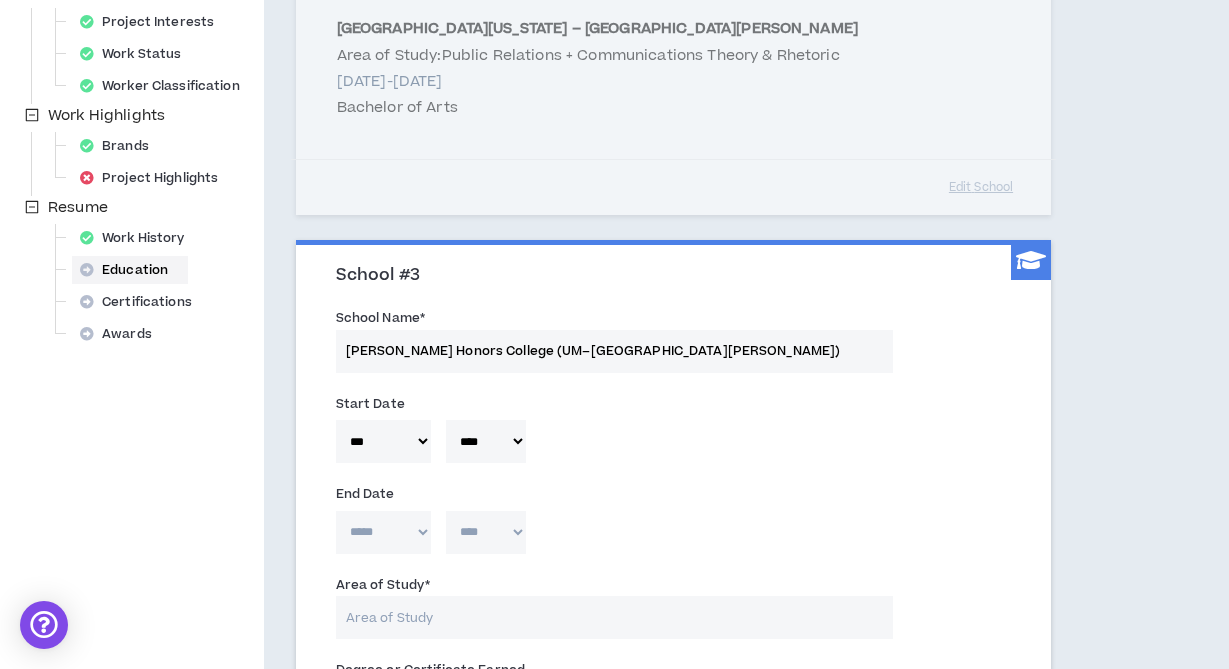 click on "***** *** *** *** *** *** **** *** *** **** *** *** ***" at bounding box center [383, 532] 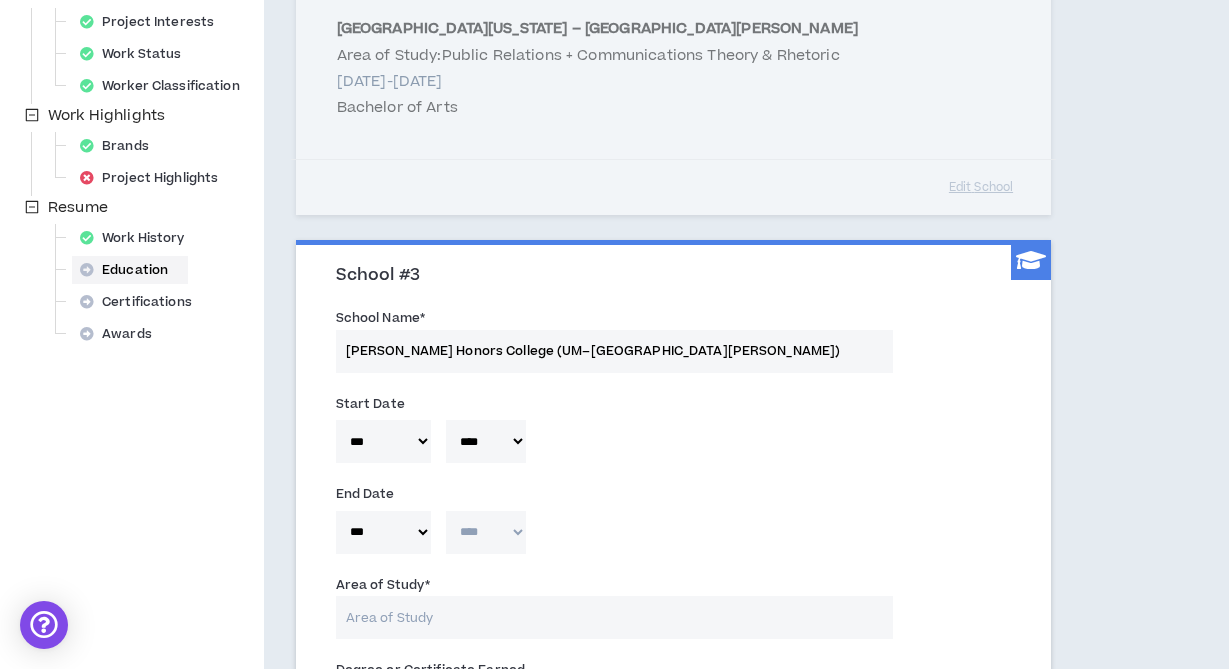 click on "**** **** **** **** **** **** **** **** **** **** **** **** **** **** **** **** **** **** **** **** **** **** **** **** **** **** **** **** **** **** **** **** **** **** **** **** **** **** **** **** **** **** **** **** **** **** **** **** **** **** **** **** **** **** **** **** **** **** **** **** **** **** **** **** **** **** **** **** **** **** **** **** **** **** **** **** **** **** **** **** **** **** **** **** **** **** **** **** **** **** **** **** **** **** **** **** **** **** **** **** **** **** **** **** **** **** **** **** **** **** **** **** **** **** **** **** **** **** **** **** **** **** **** **** **** **** ****" at bounding box center [486, 532] 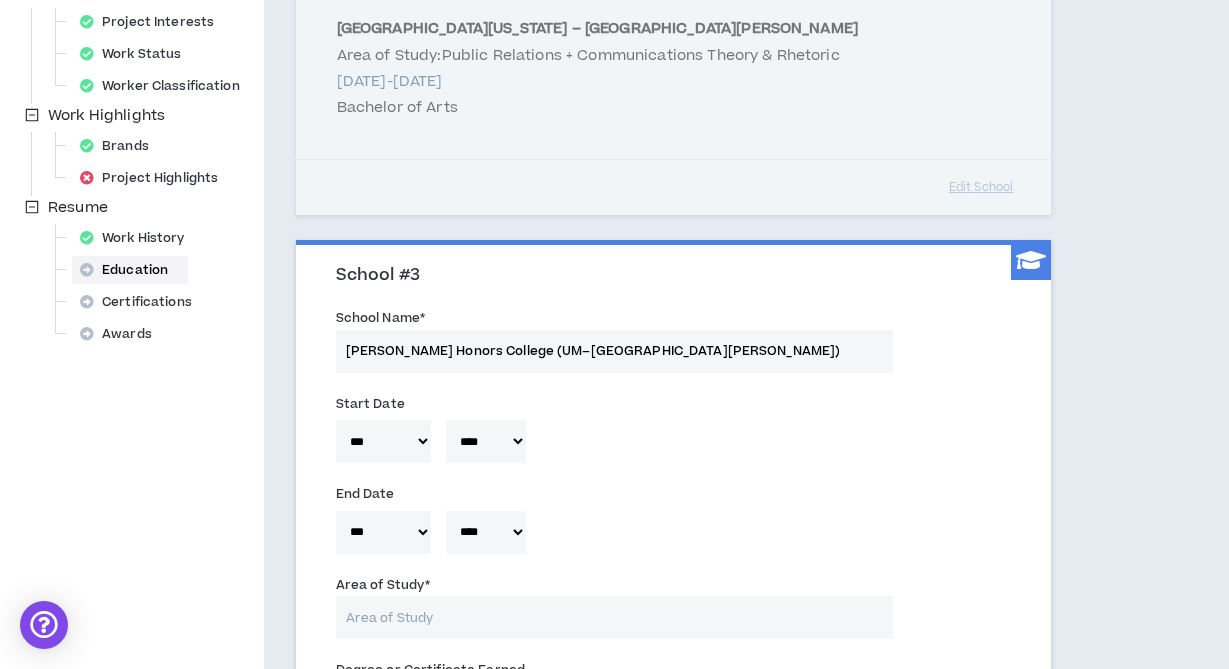 click on "***** *** *** *** *** *** **** *** *** **** *** *** ***  * **** **** **** **** **** **** **** **** **** **** **** **** **** **** **** **** **** **** **** **** **** **** **** **** **** **** **** **** **** **** **** **** **** **** **** **** **** **** **** **** **** **** **** **** **** **** **** **** **** **** **** **** **** **** **** **** **** **** **** **** **** **** **** **** **** **** **** **** **** **** **** **** **** **** **** **** **** **** **** **** **** **** **** **** **** **** **** **** **** **** **** **** **** **** **** **** **** **** **** **** **** **** **** **** **** **** **** **** **** **** **** **** **** **** **** **** **** **** **** **** **** **** **** **** **** **** ****" at bounding box center [673, 537] 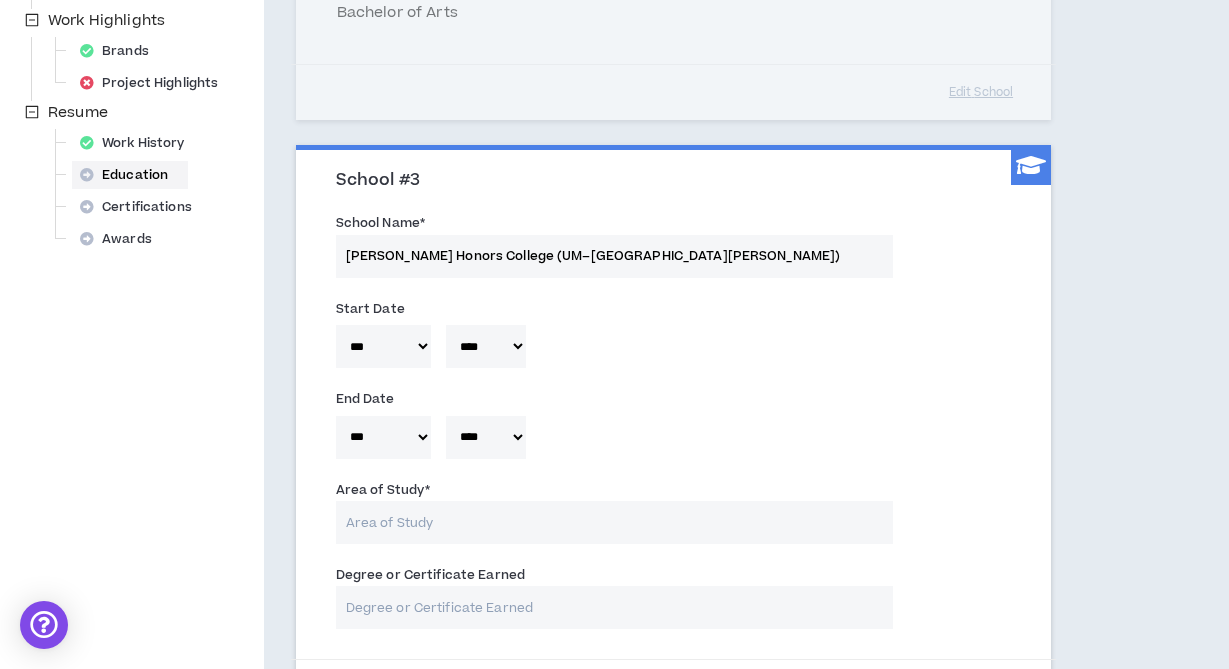 scroll, scrollTop: 742, scrollLeft: 0, axis: vertical 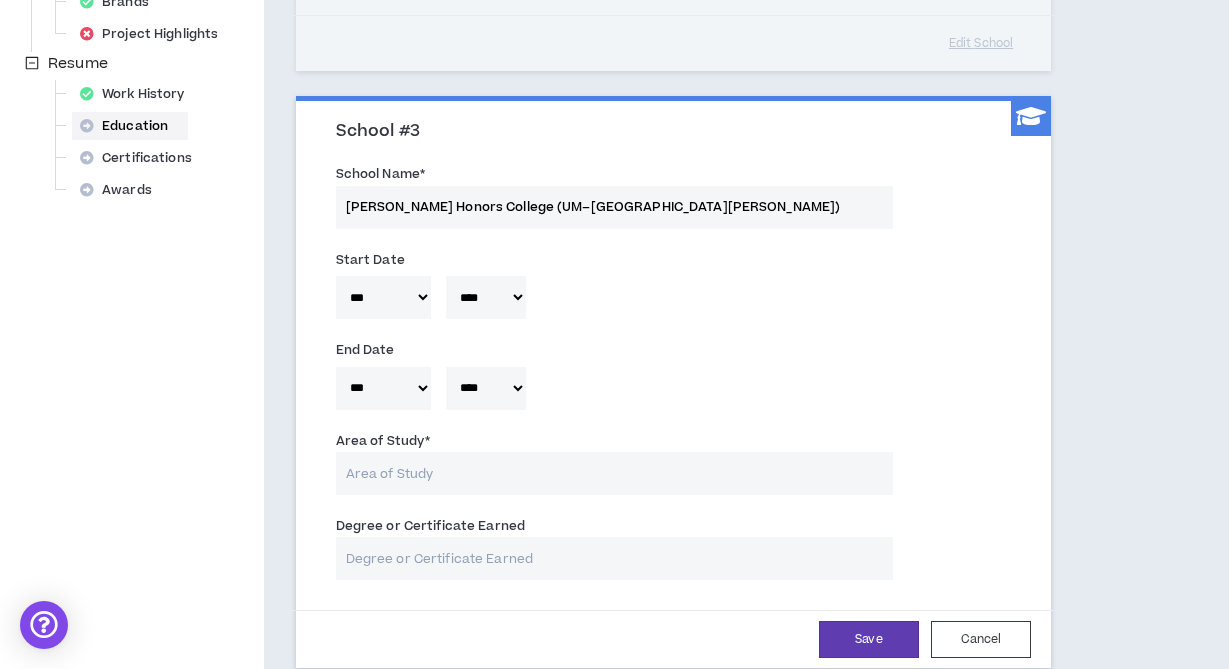 click on "Area of Study  *" at bounding box center [615, 473] 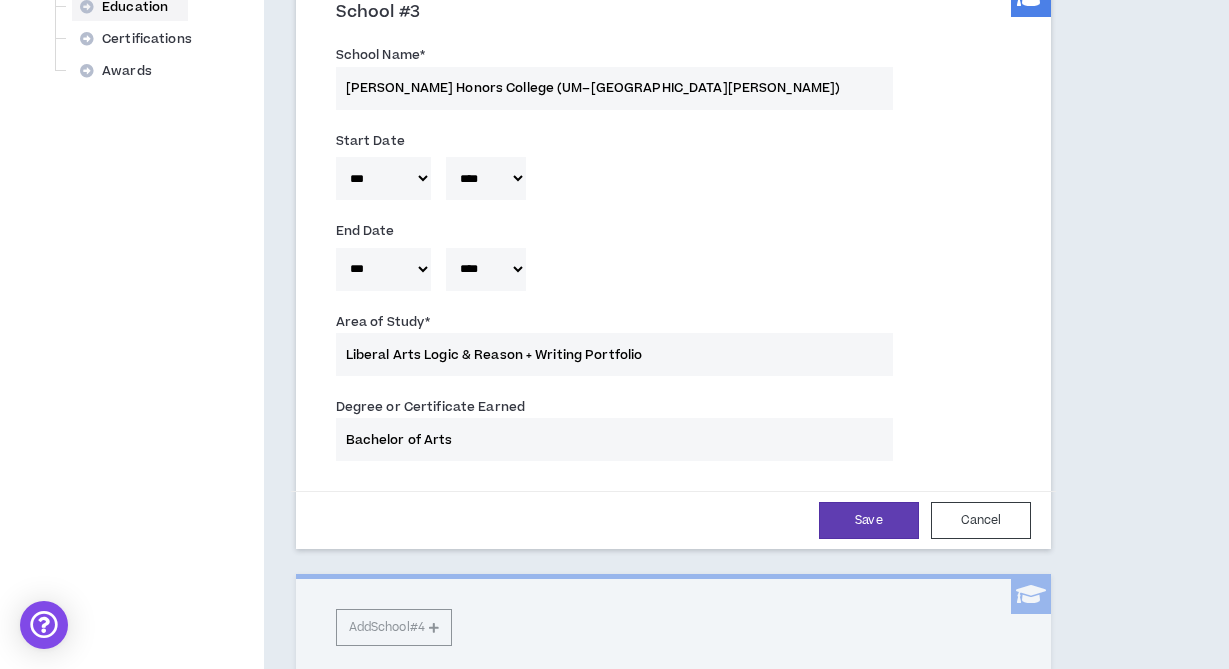 scroll, scrollTop: 875, scrollLeft: 0, axis: vertical 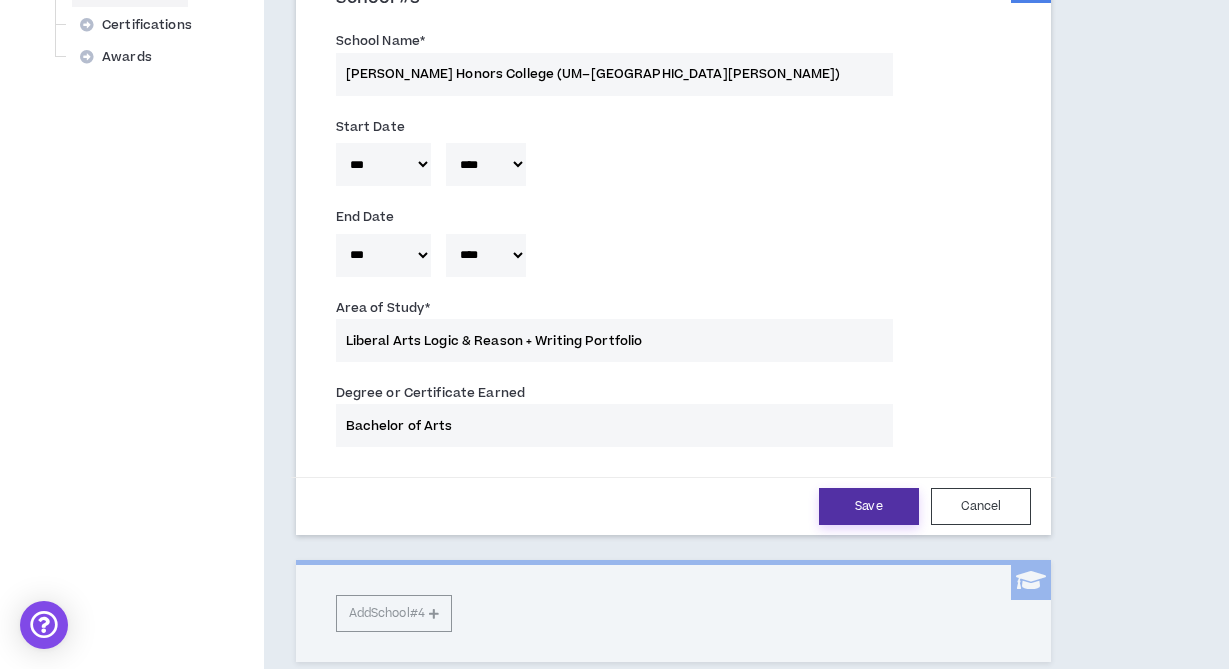 click on "Save" at bounding box center (869, 506) 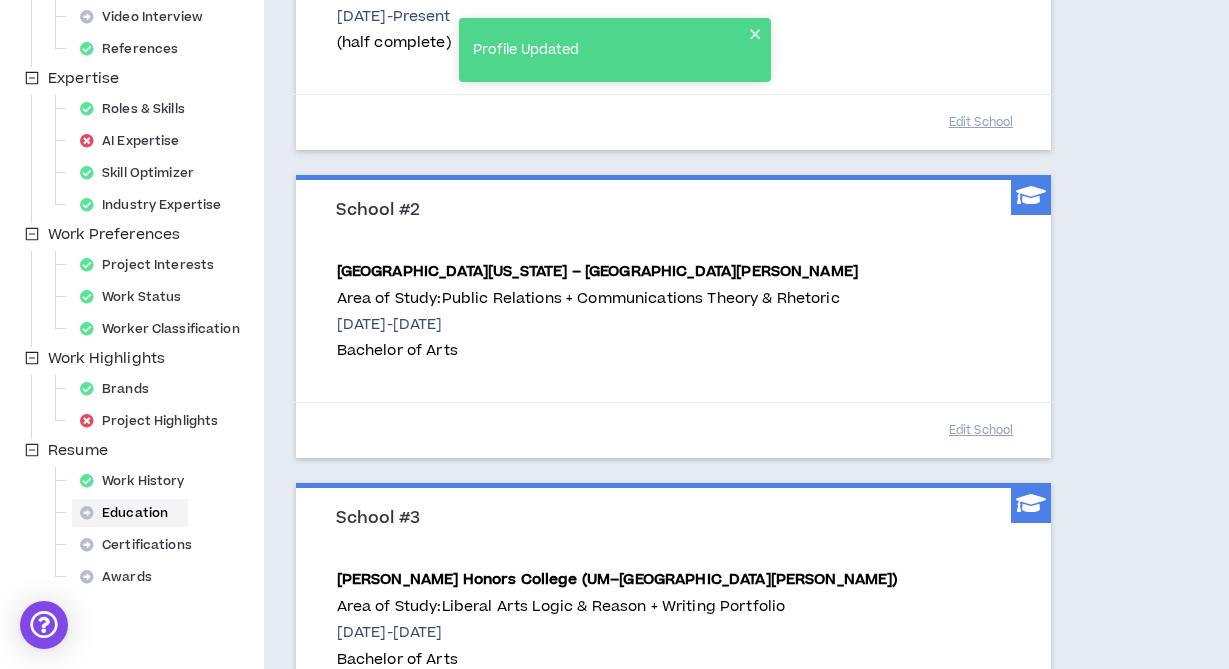 scroll, scrollTop: 332, scrollLeft: 0, axis: vertical 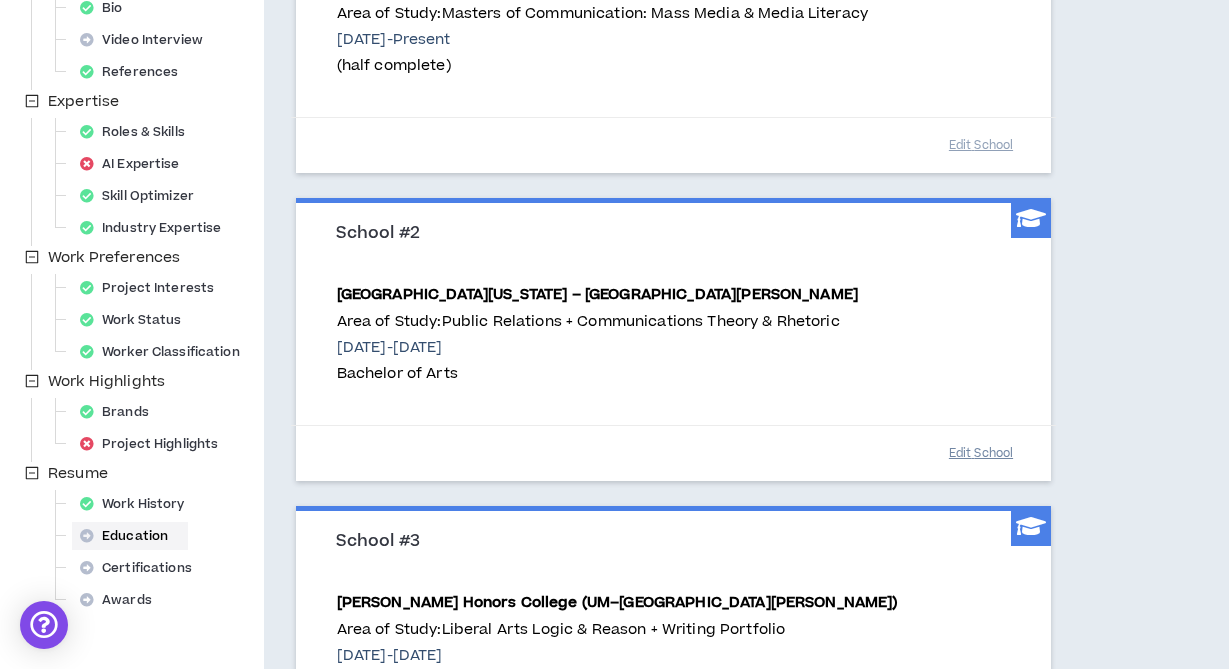 click on "Edit   School" at bounding box center [981, 453] 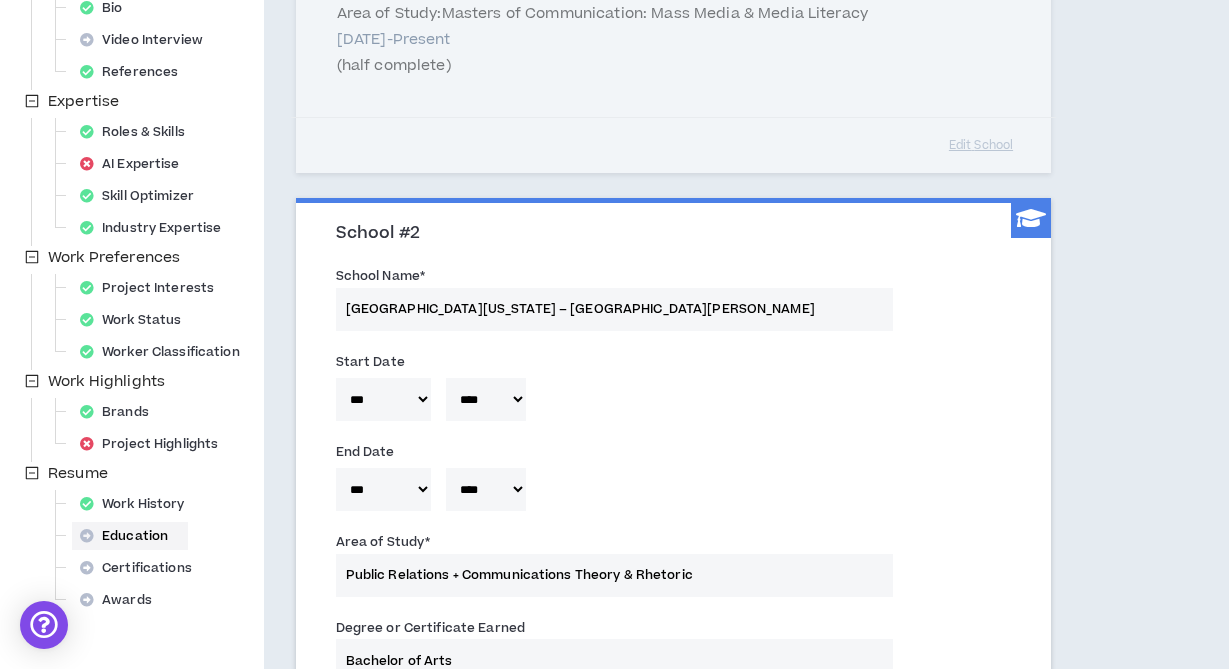 click on "***** *** *** *** *** *** **** *** *** **** *** *** ***" at bounding box center [383, 399] 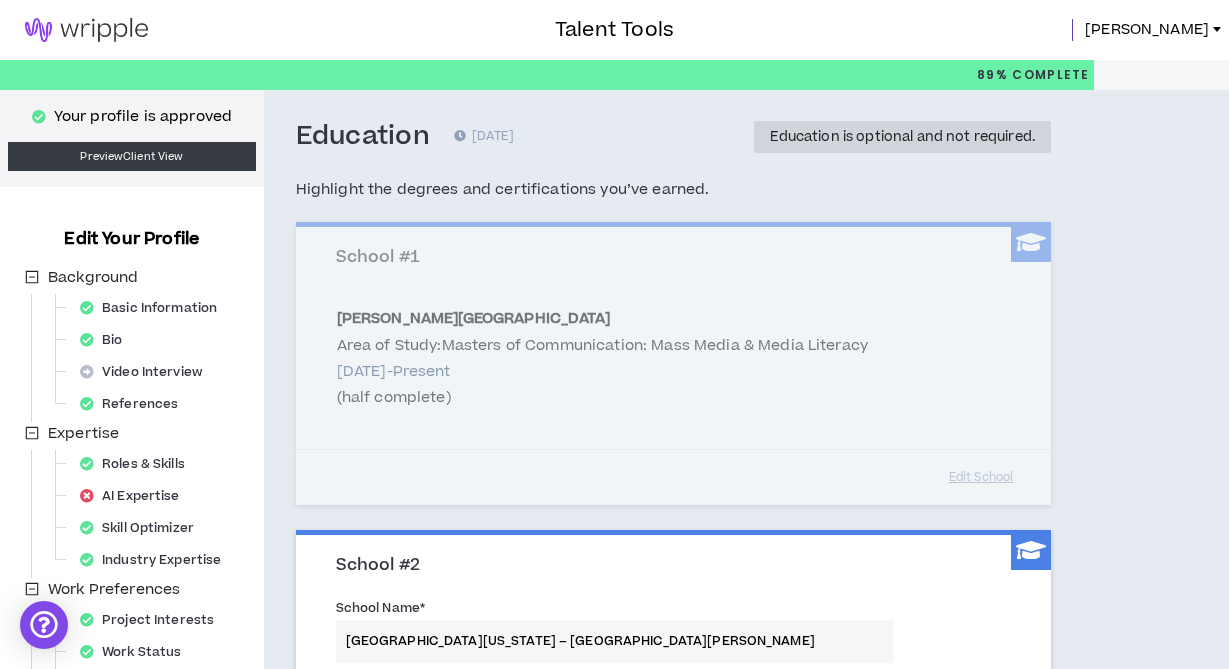 select on "*" 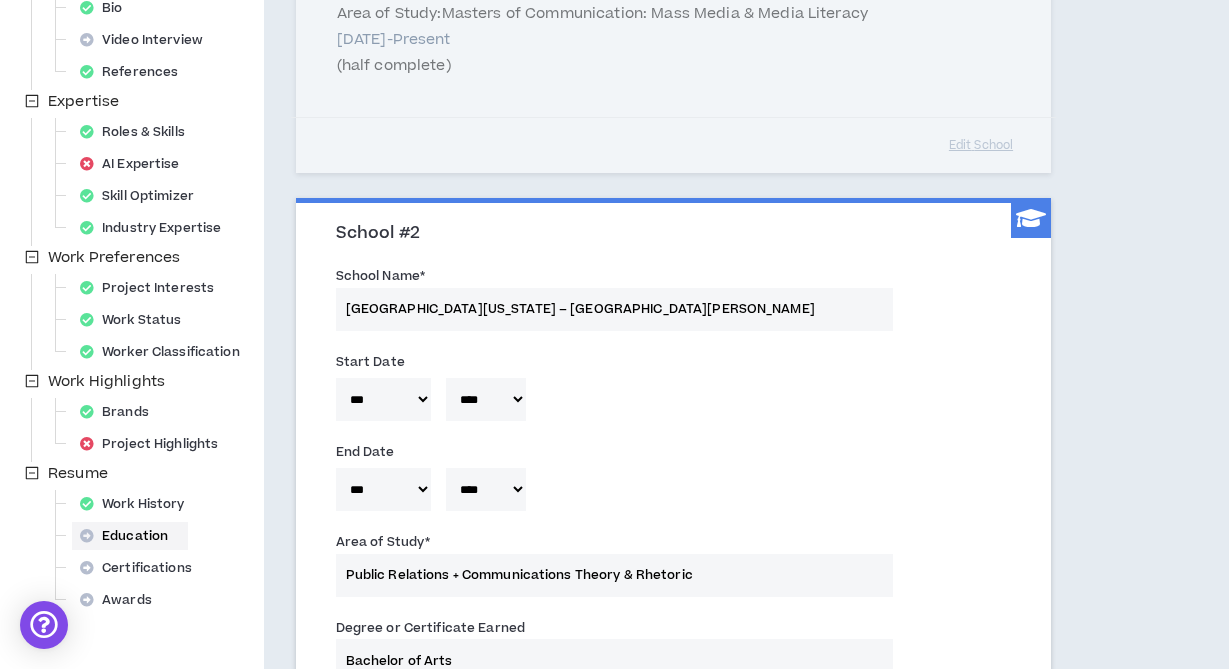 select on "*" 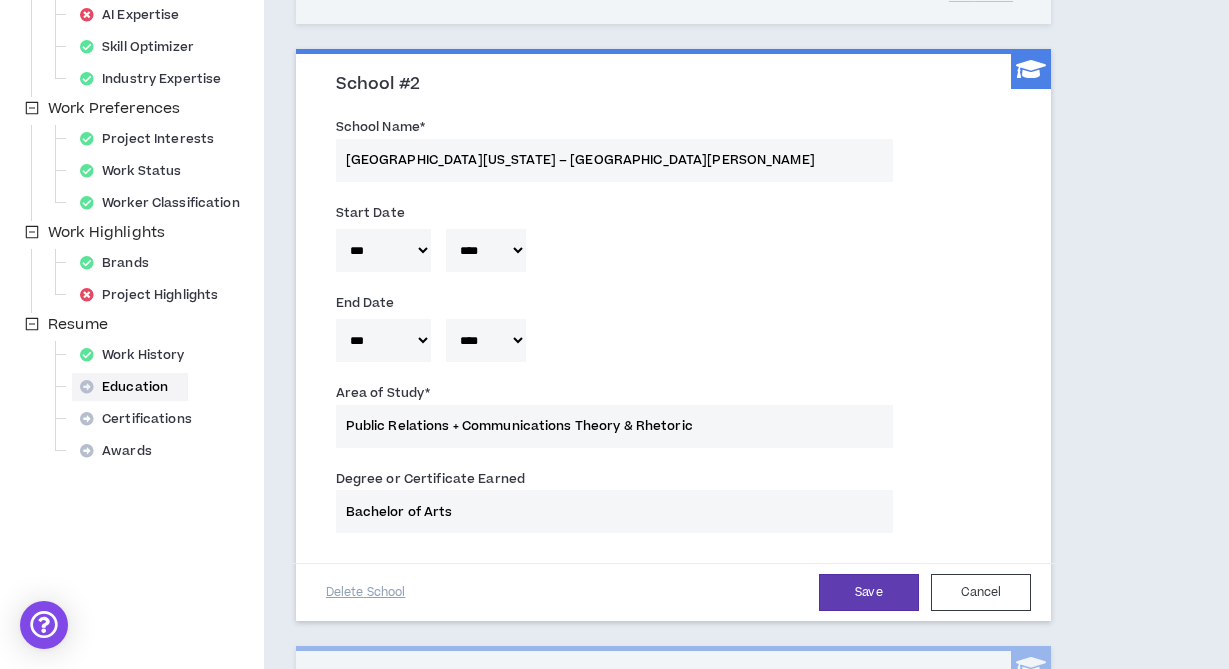 scroll, scrollTop: 484, scrollLeft: 0, axis: vertical 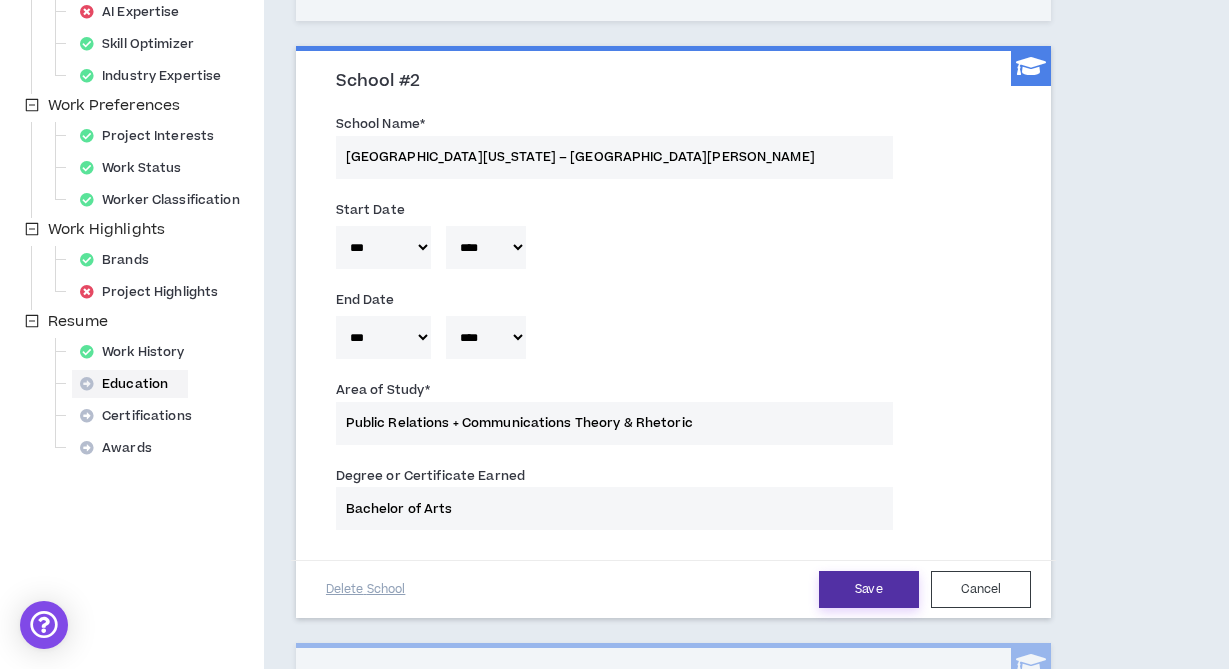 click on "Save" at bounding box center (869, 589) 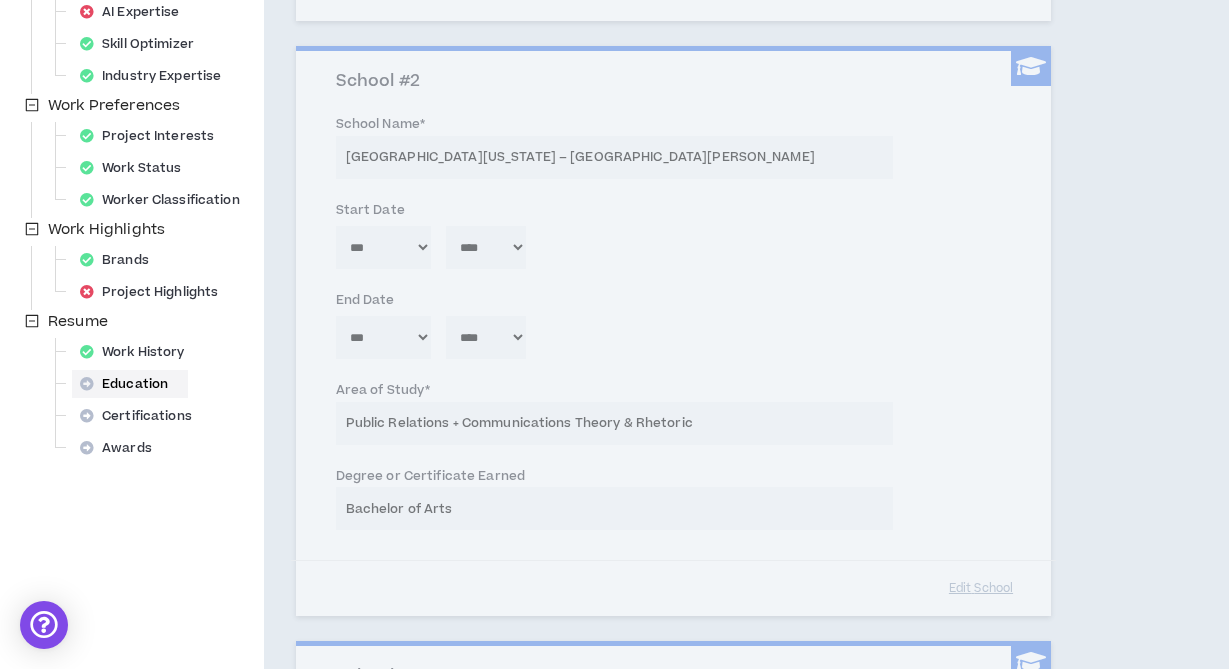type 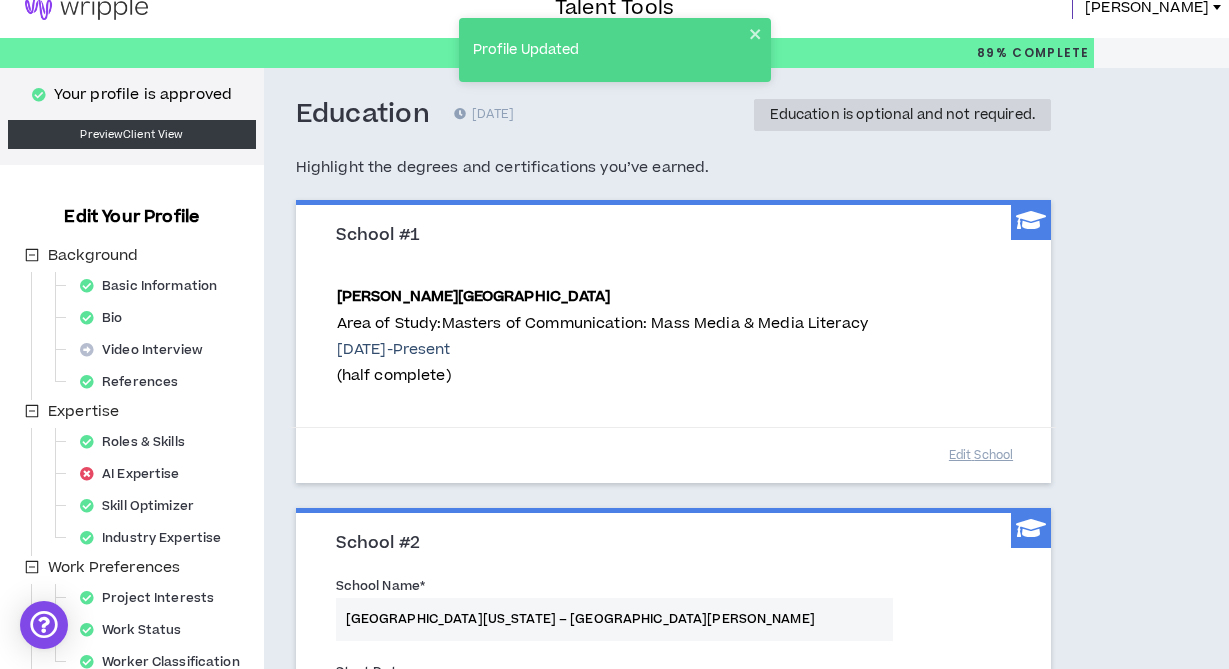 scroll, scrollTop: 0, scrollLeft: 0, axis: both 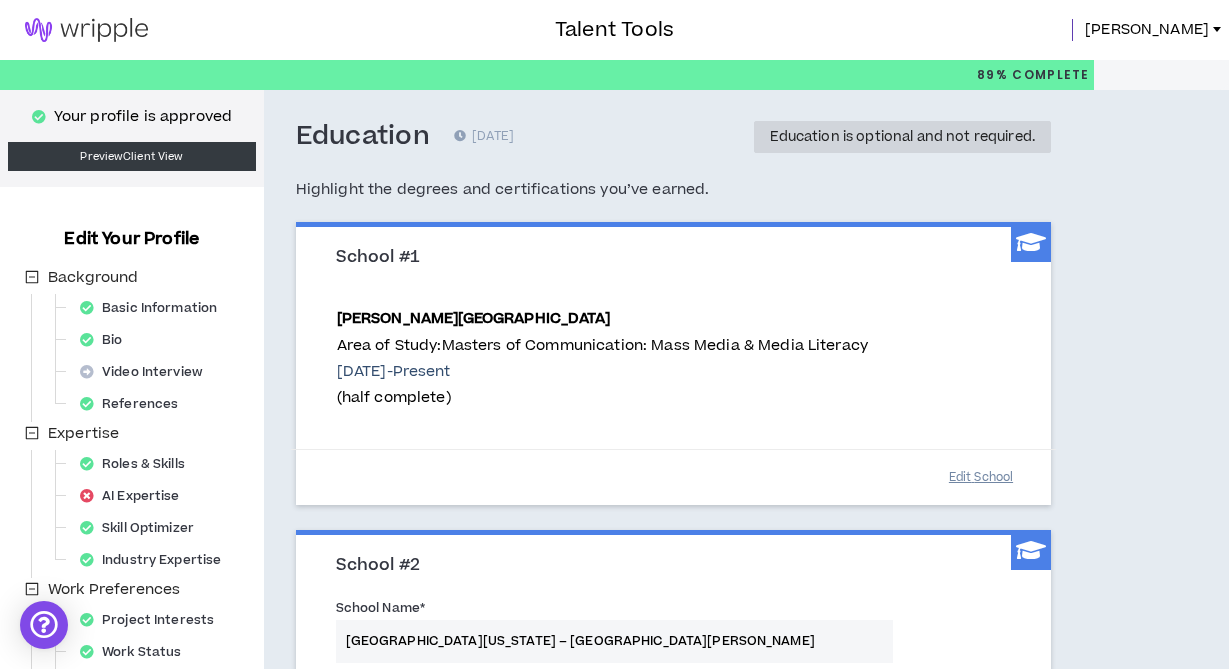 click on "Edit   School" at bounding box center (981, 477) 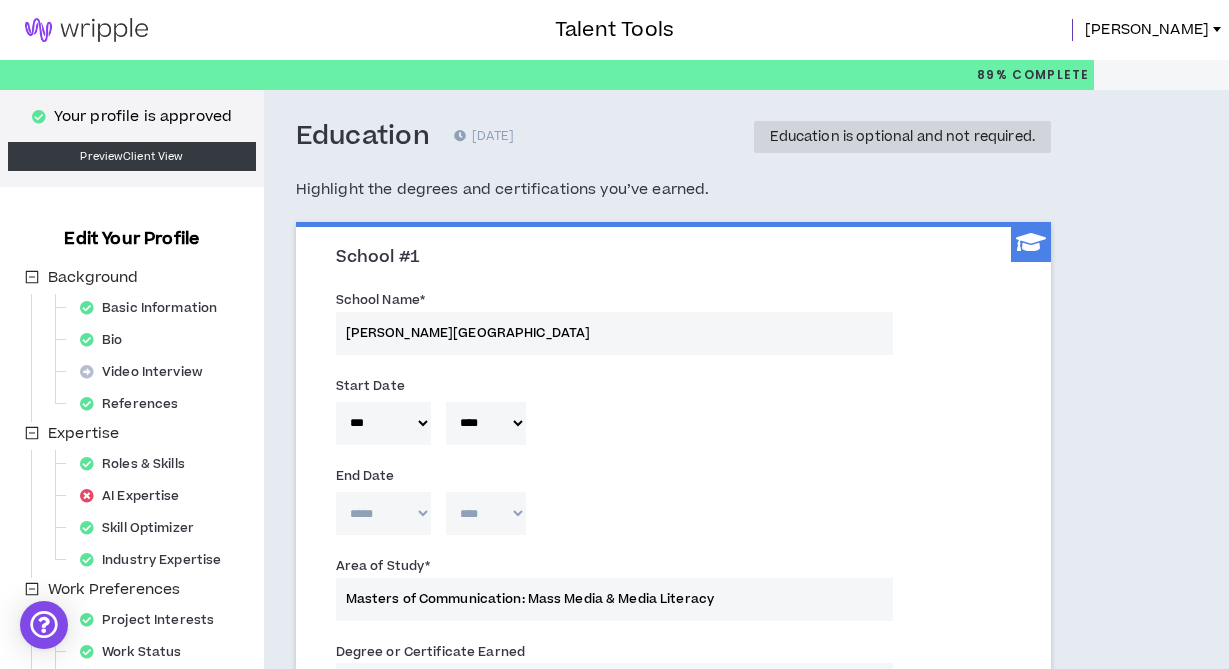 click on "***** *** *** *** *** *** **** *** *** **** *** *** ***" at bounding box center [383, 513] 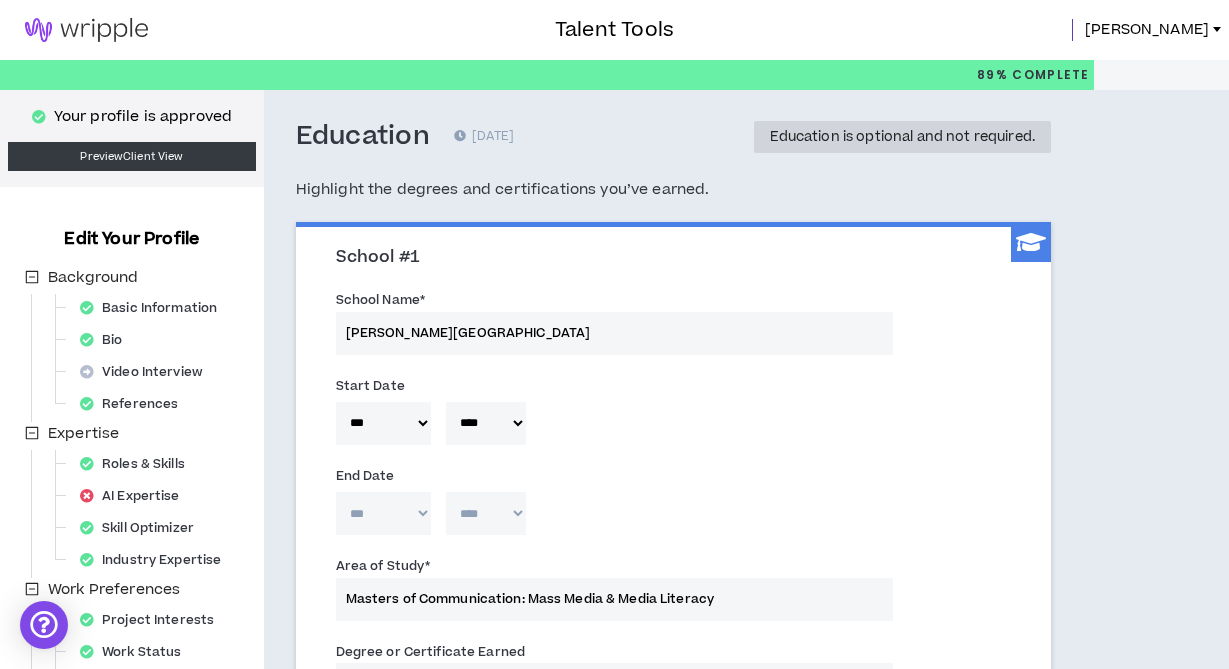 type 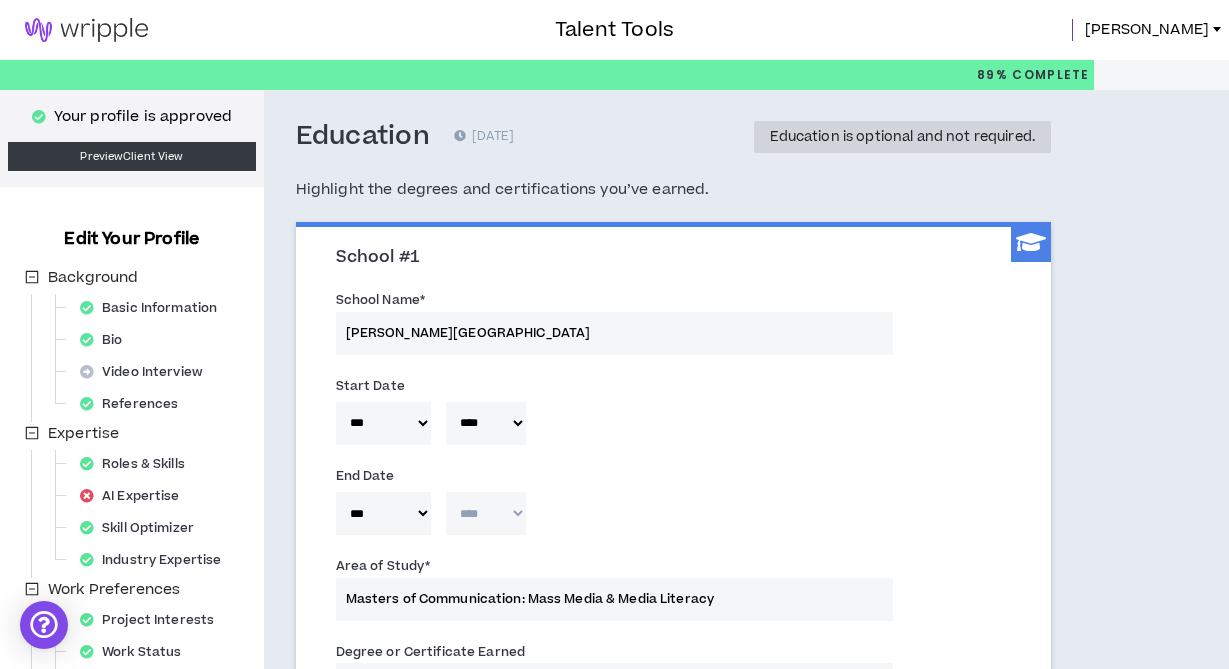 click on "**** **** **** **** **** **** **** **** **** **** **** **** **** **** **** **** **** **** **** **** **** **** **** **** **** **** **** **** **** **** **** **** **** **** **** **** **** **** **** **** **** **** **** **** **** **** **** **** **** **** **** **** **** **** **** **** **** **** **** **** **** **** **** **** **** **** **** **** **** **** **** **** **** **** **** **** **** **** **** **** **** **** **** **** **** **** **** **** **** **** **** **** **** **** **** **** **** **** **** **** **** **** **** **** **** **** **** **** **** **** **** **** **** **** **** **** **** **** **** **** **** **** **** **** **** **** ****" at bounding box center [486, 513] 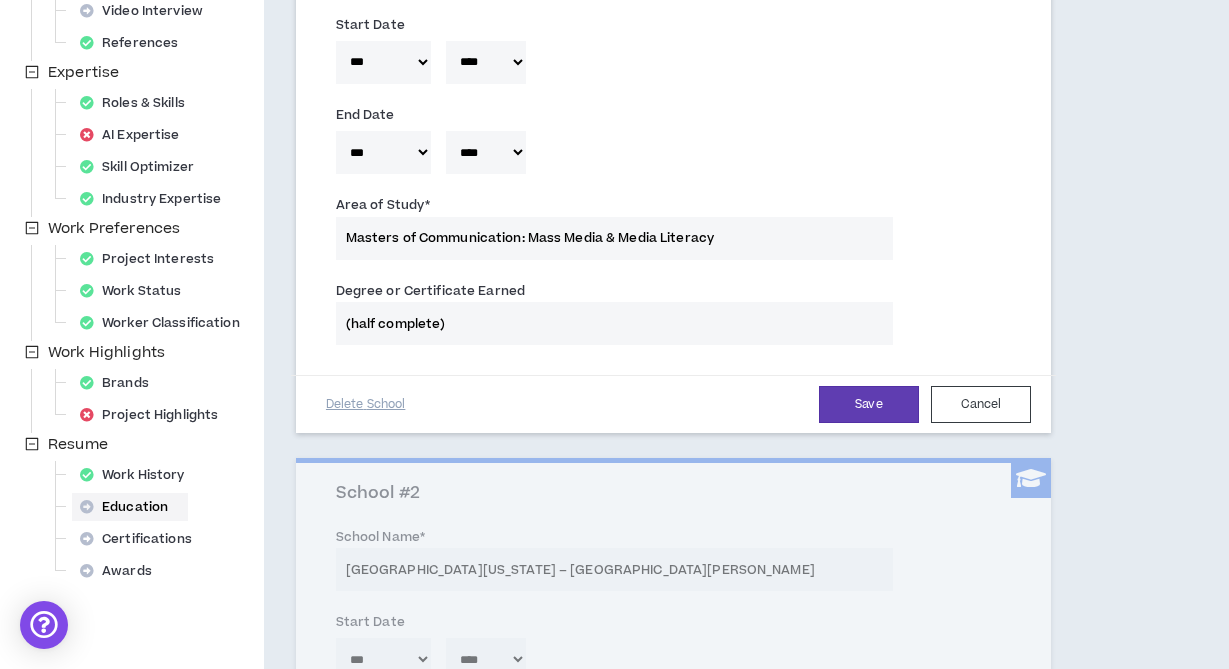 click on "Save Cancel Delete   School" at bounding box center (673, 404) 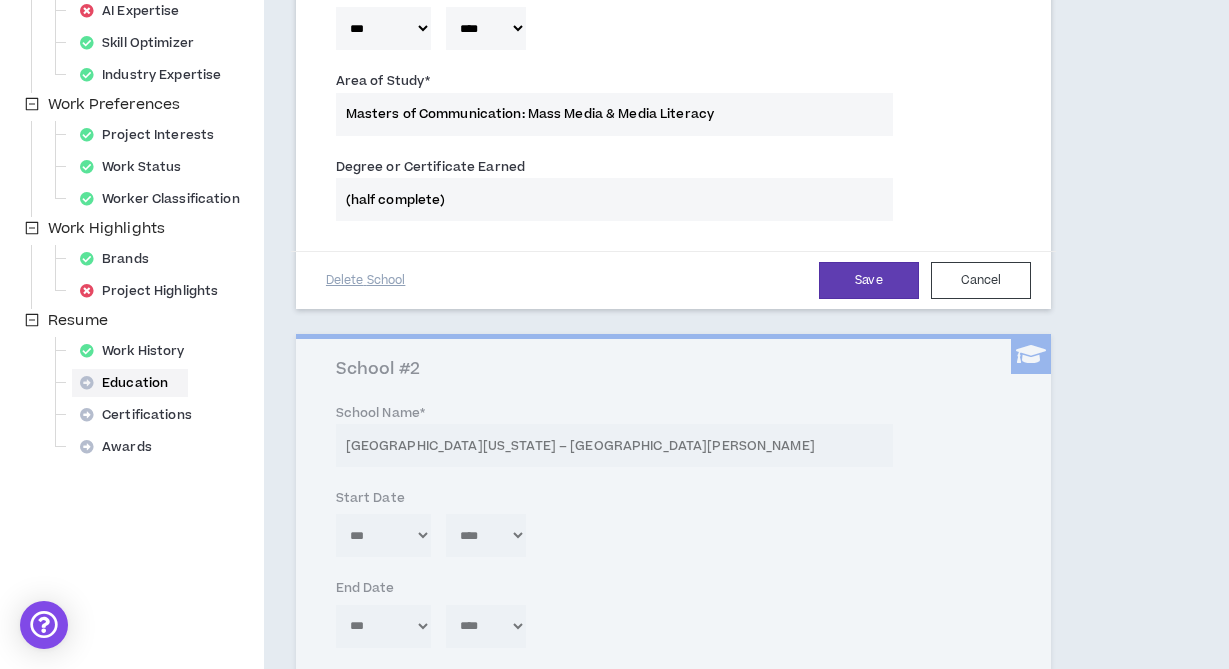 scroll, scrollTop: 430, scrollLeft: 0, axis: vertical 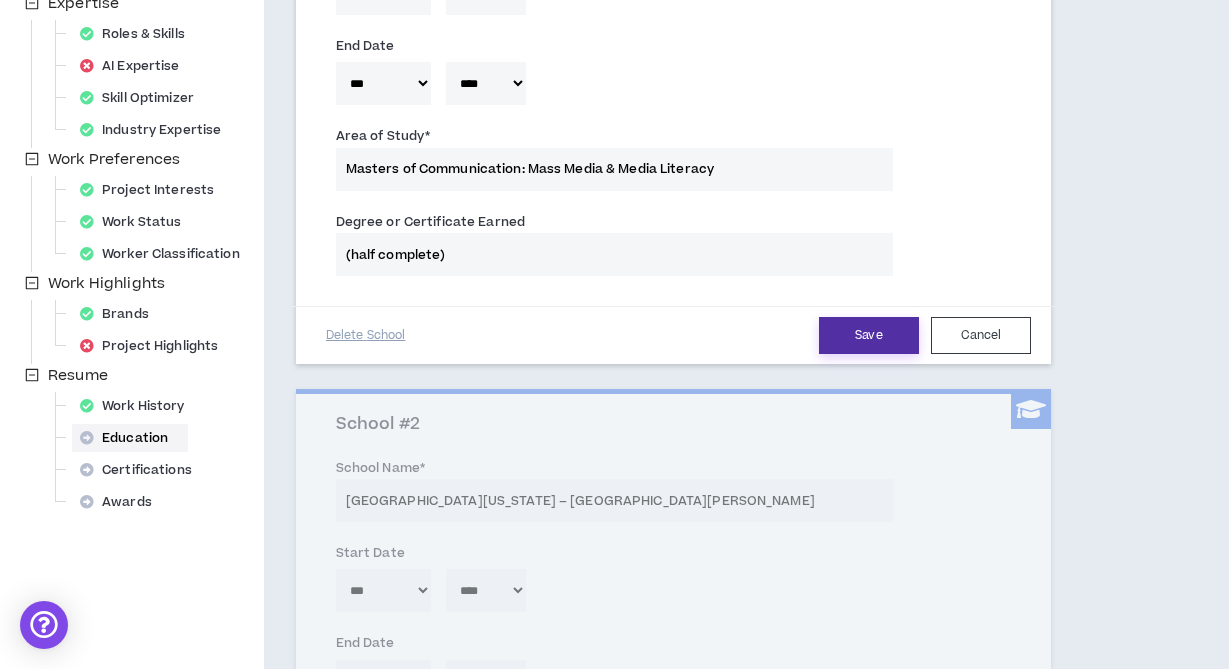 click on "Save" at bounding box center (869, 335) 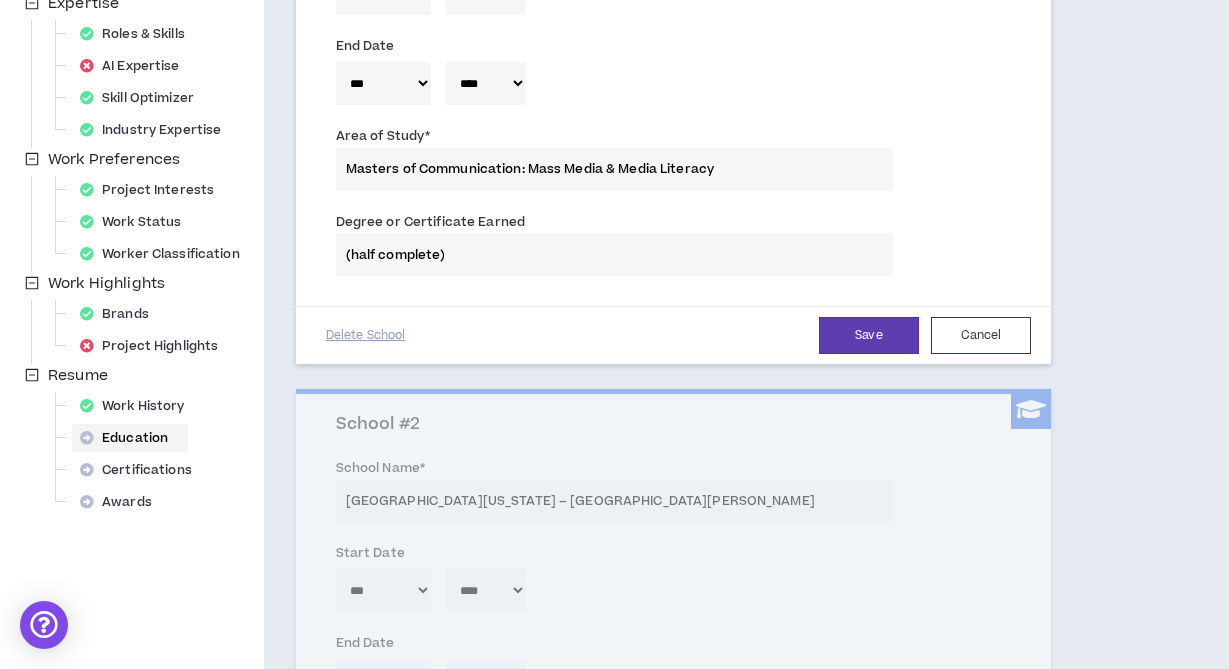 type 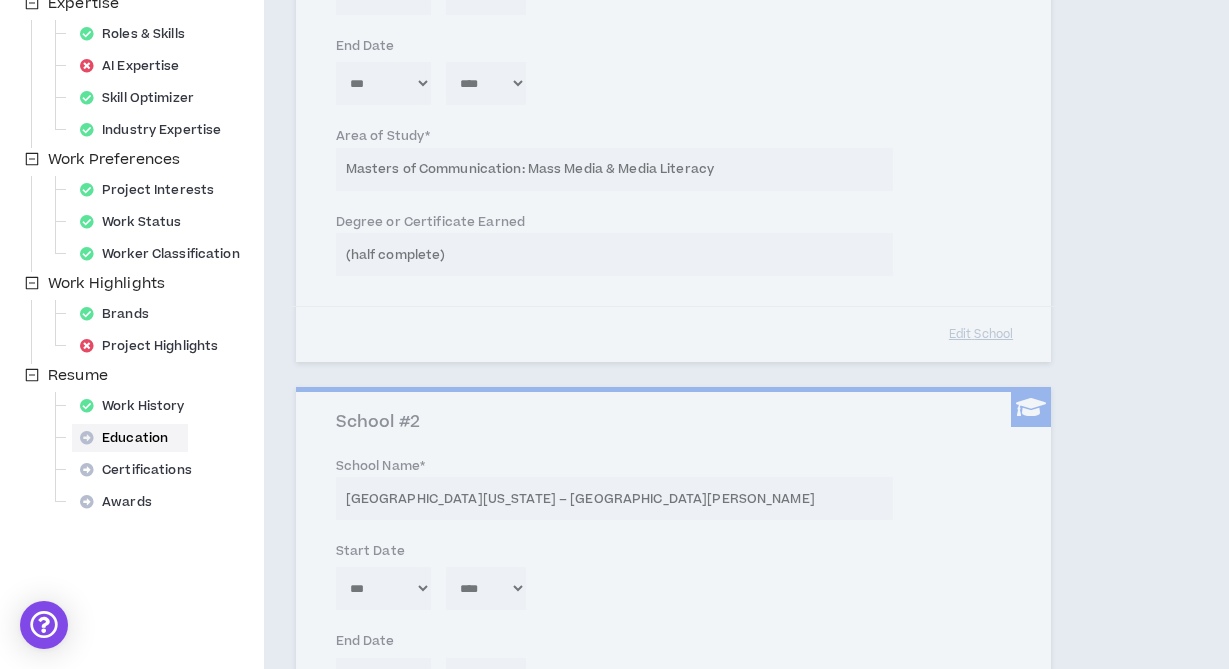 type 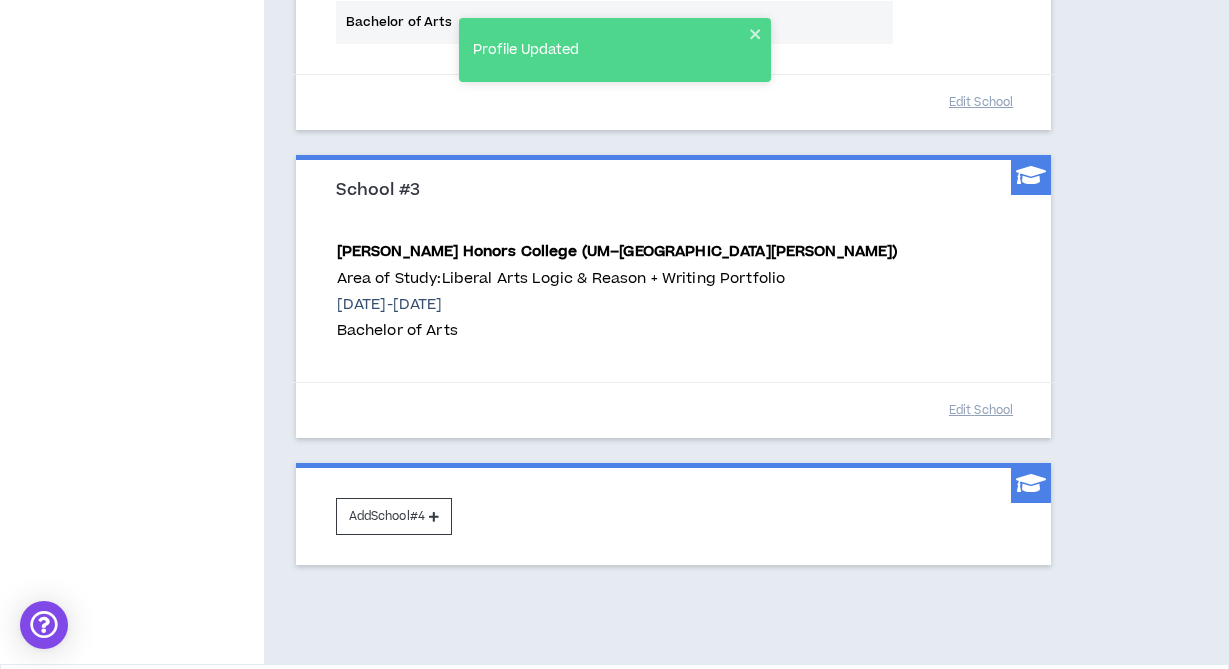 scroll, scrollTop: 1332, scrollLeft: 0, axis: vertical 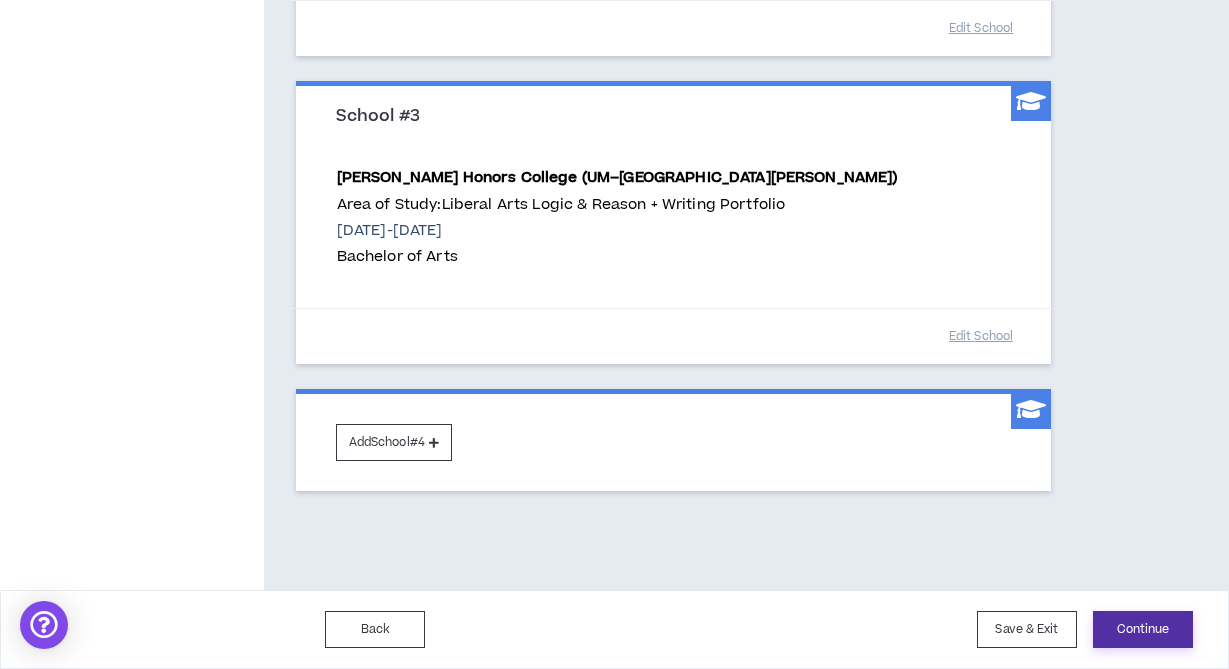 click on "Continue" at bounding box center [1143, 629] 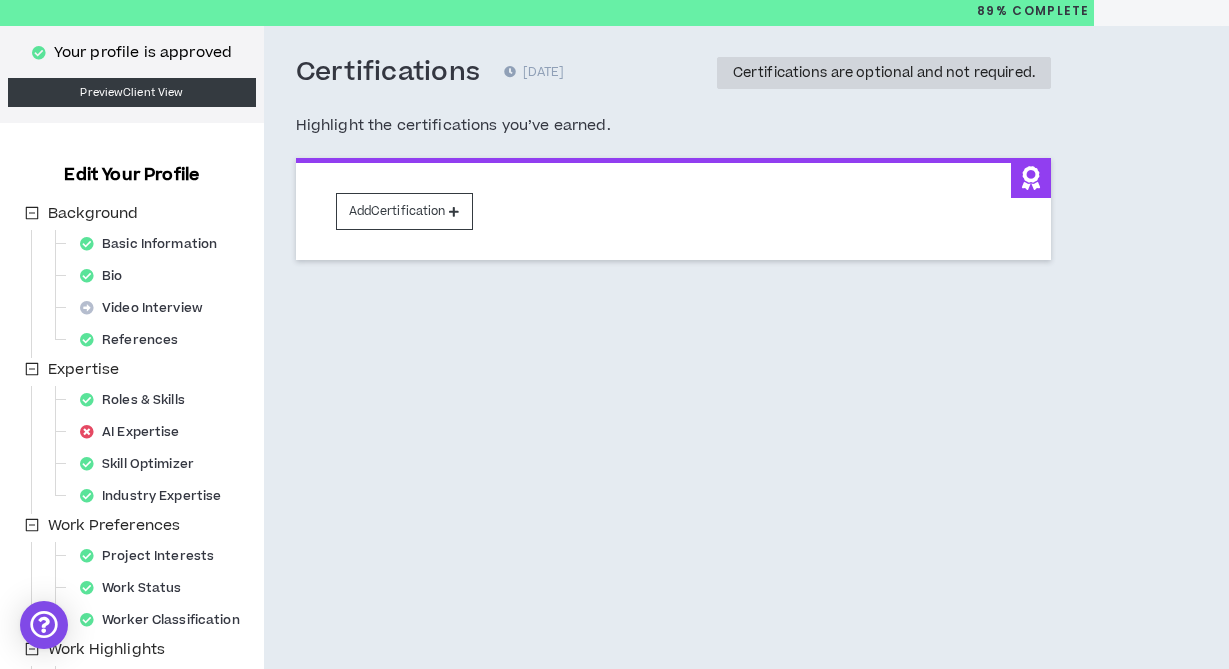 scroll, scrollTop: 360, scrollLeft: 0, axis: vertical 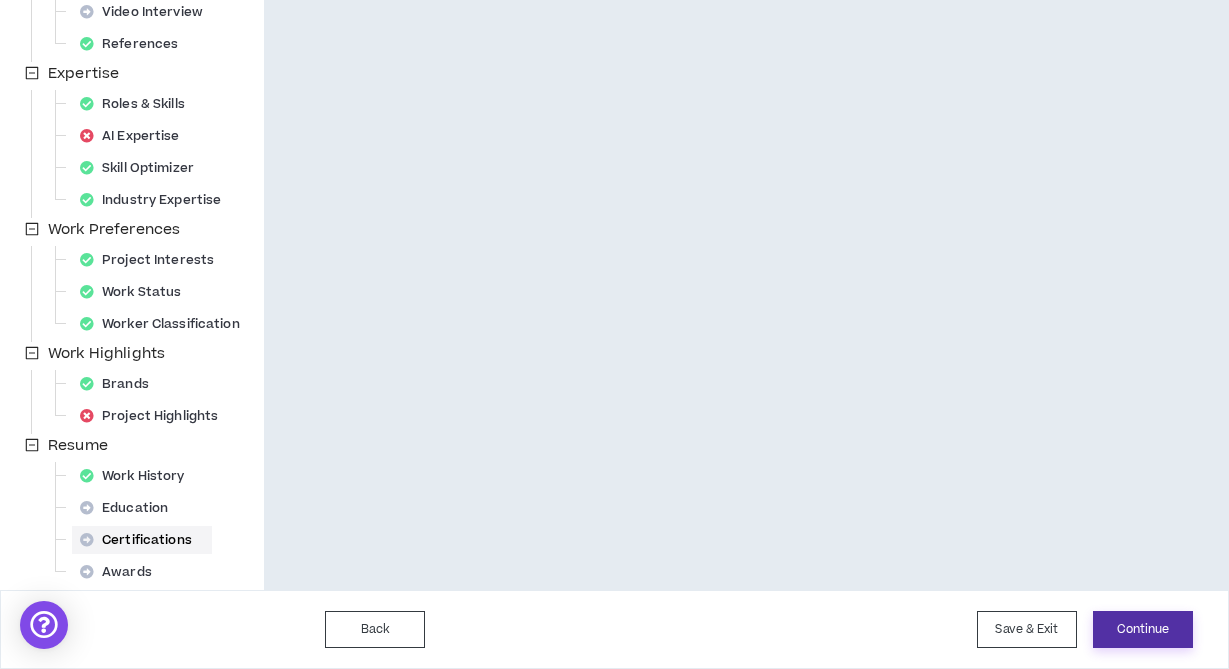 click on "Continue" at bounding box center (1143, 629) 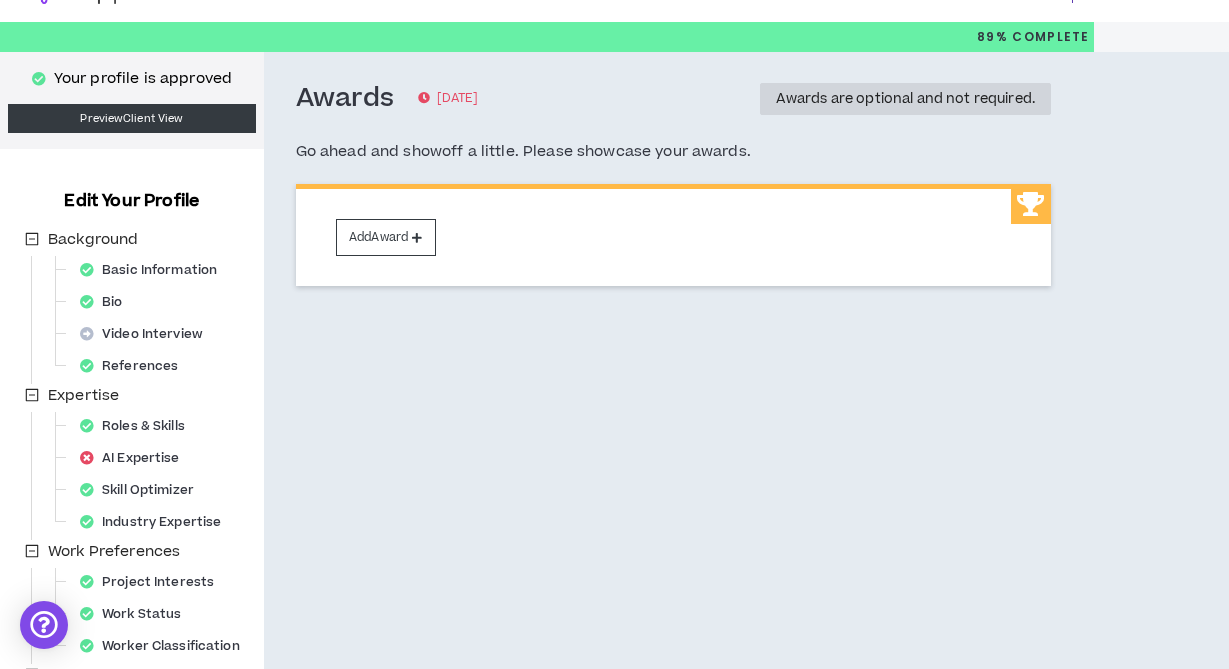 scroll, scrollTop: 41, scrollLeft: 0, axis: vertical 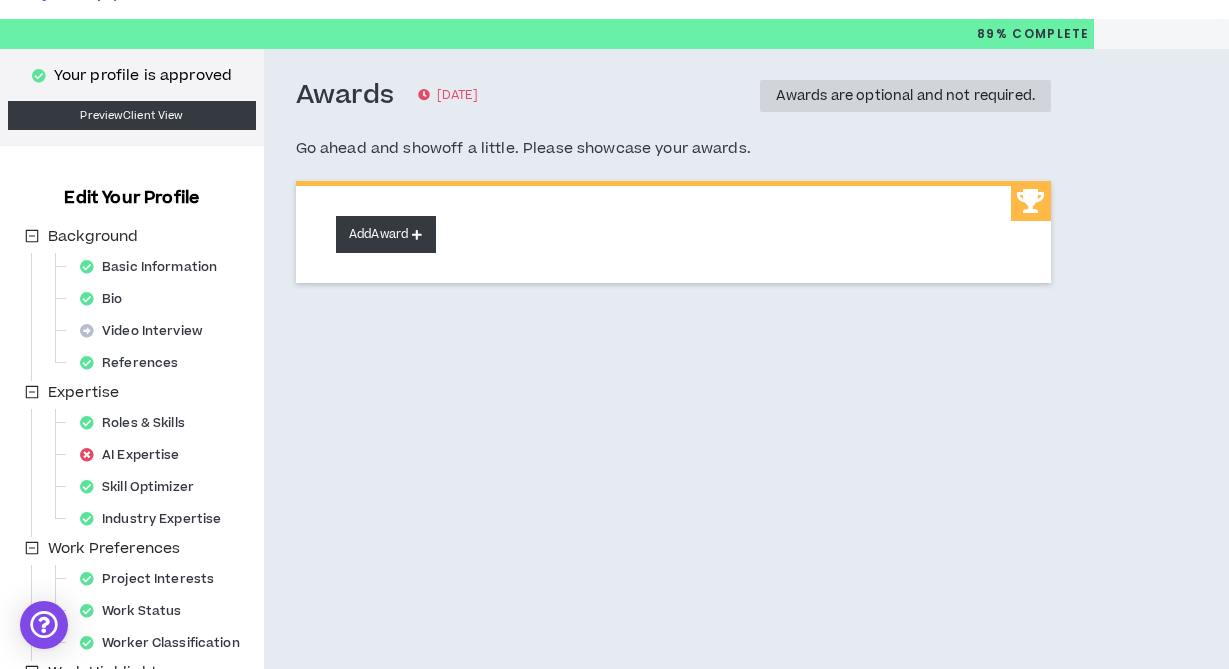 click on "Add  Award" at bounding box center [386, 234] 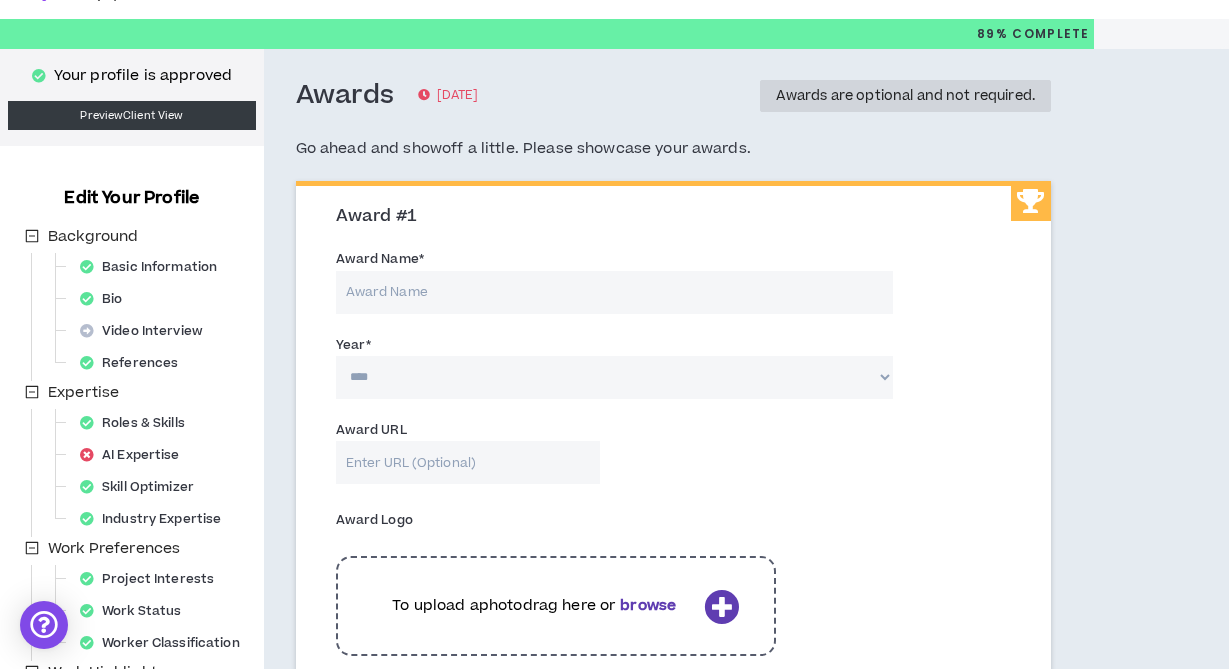 click on "Award Name  *" at bounding box center (615, 292) 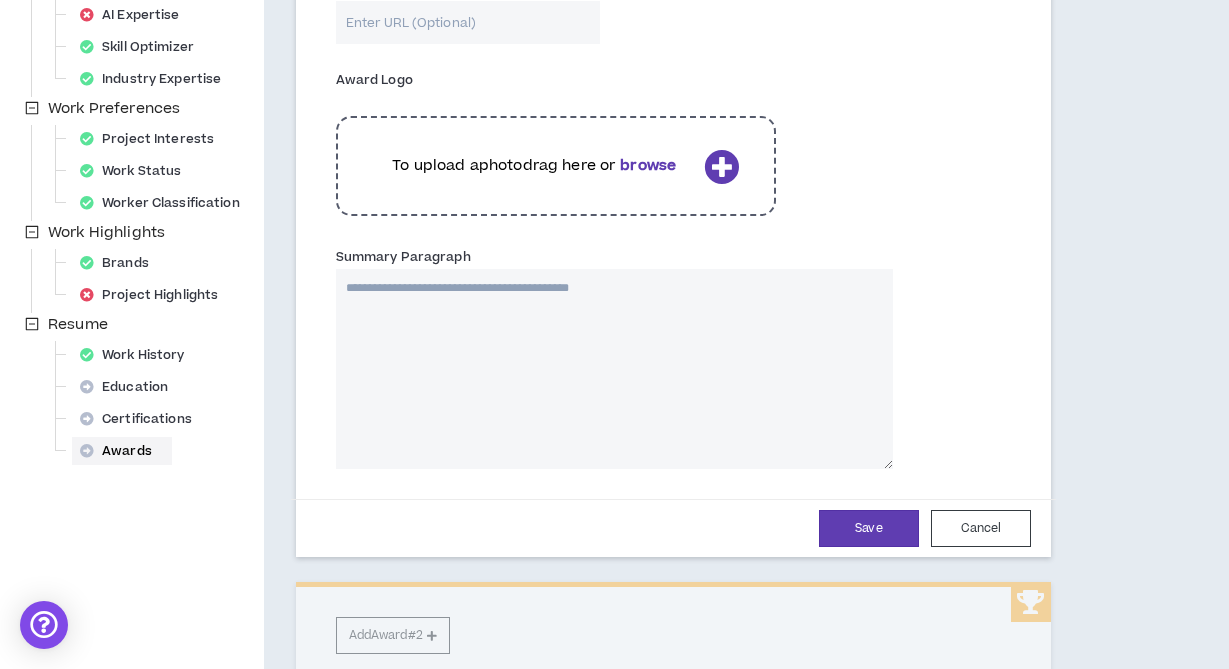 scroll, scrollTop: 673, scrollLeft: 0, axis: vertical 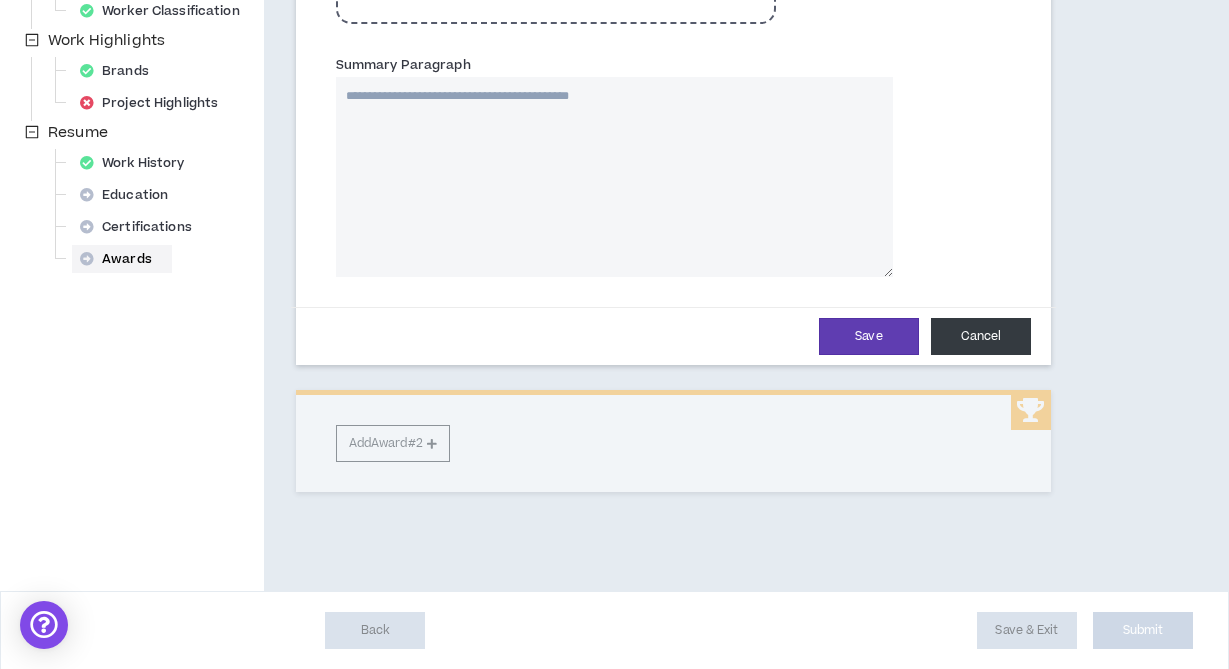 click on "Cancel" at bounding box center (981, 336) 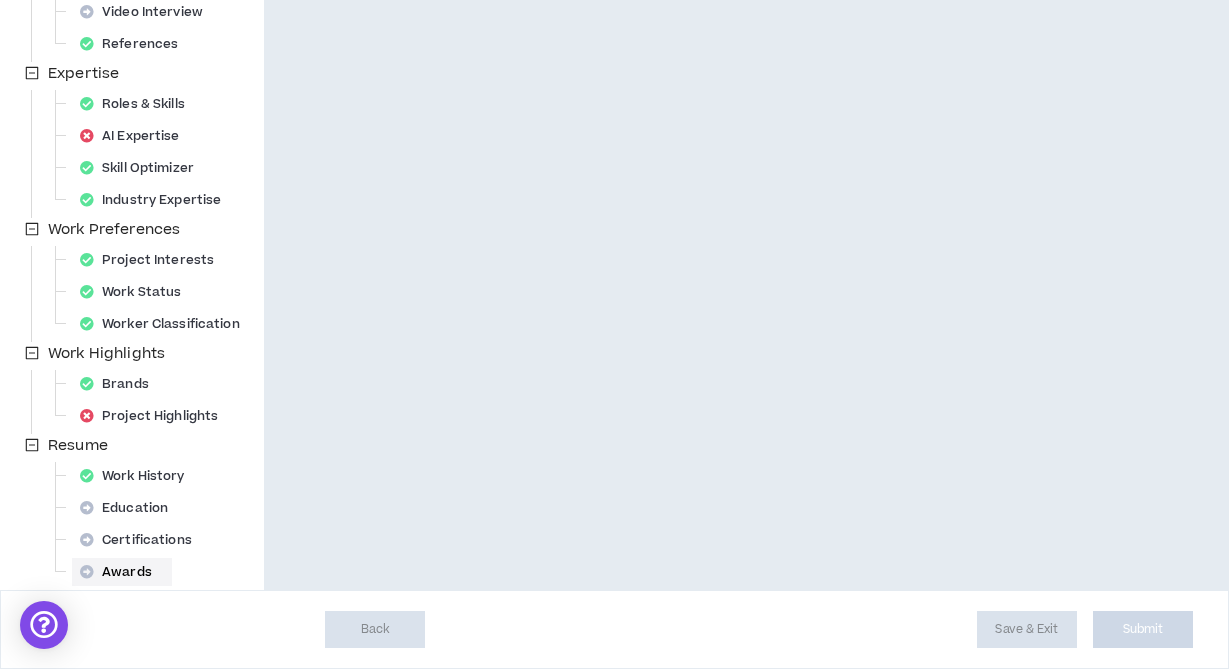 scroll, scrollTop: 360, scrollLeft: 0, axis: vertical 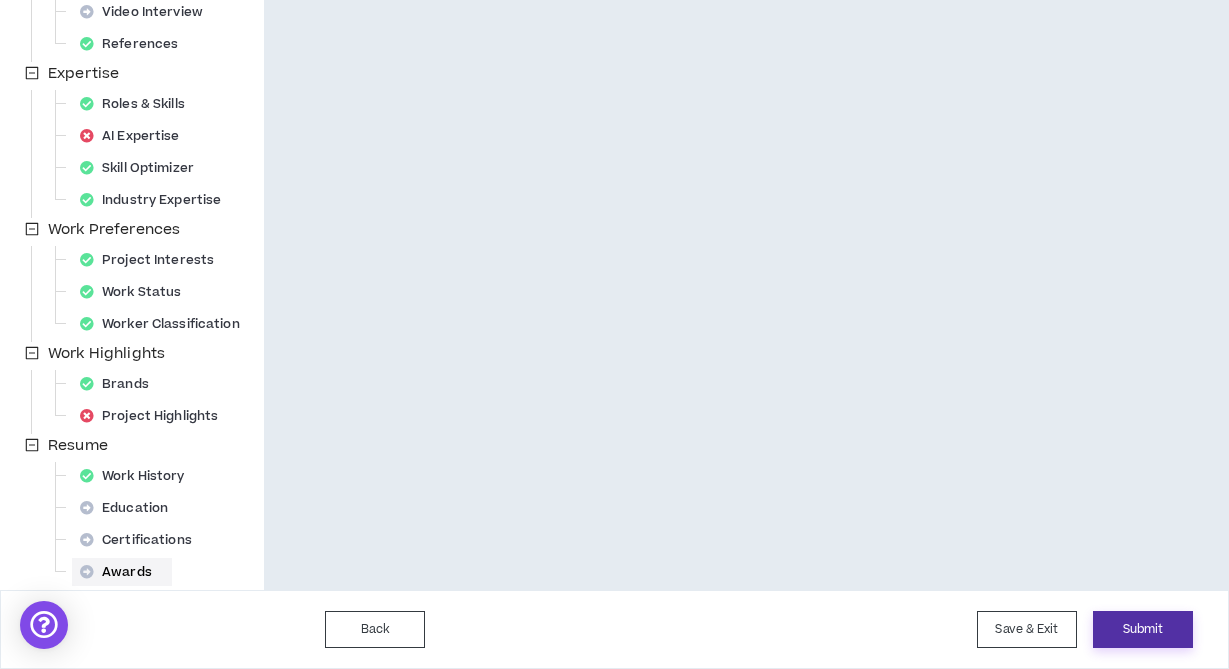 click on "Submit" at bounding box center [1143, 629] 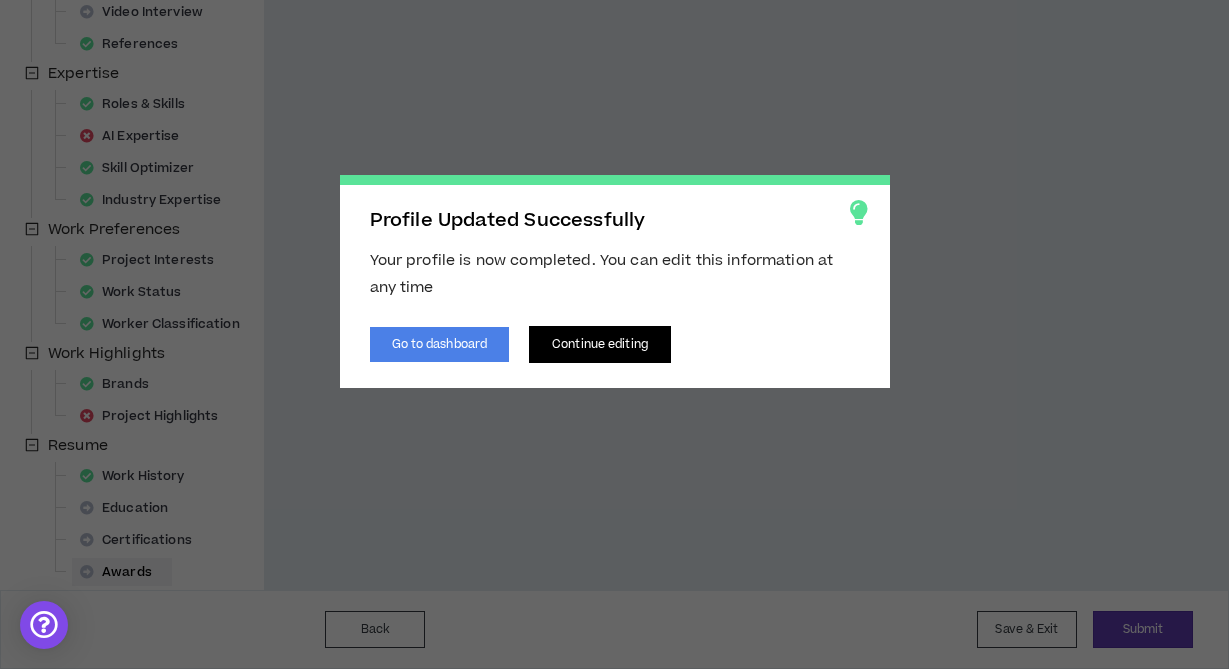 click on "Continue editing" at bounding box center (600, 344) 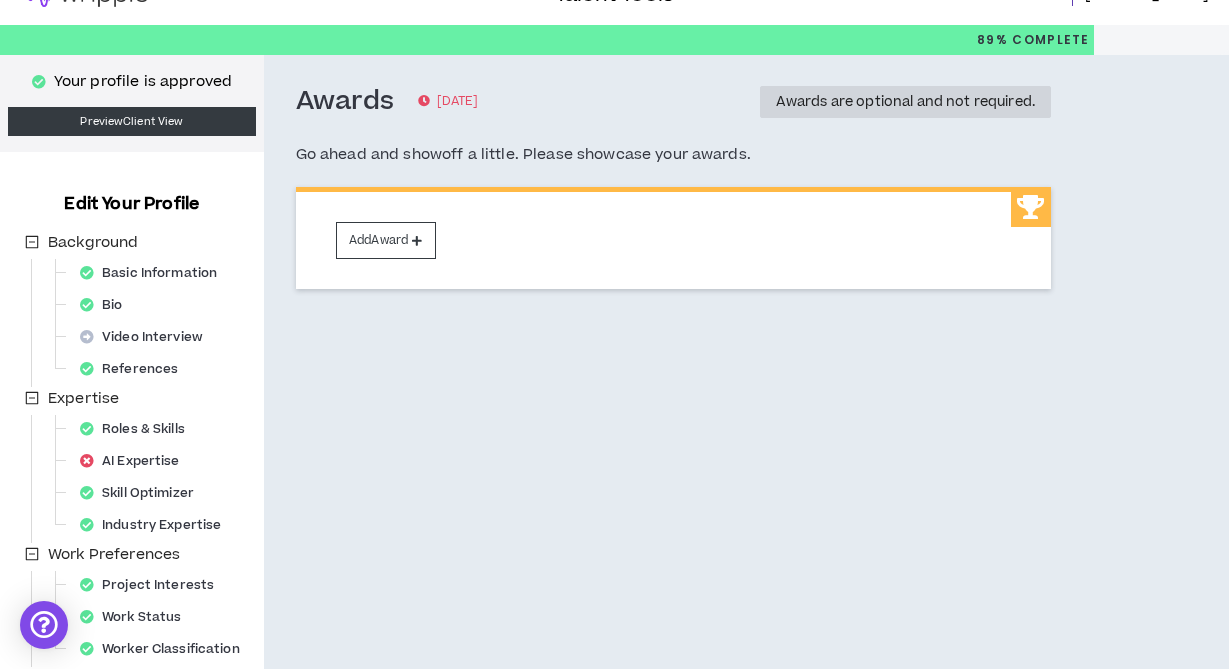 scroll, scrollTop: 0, scrollLeft: 0, axis: both 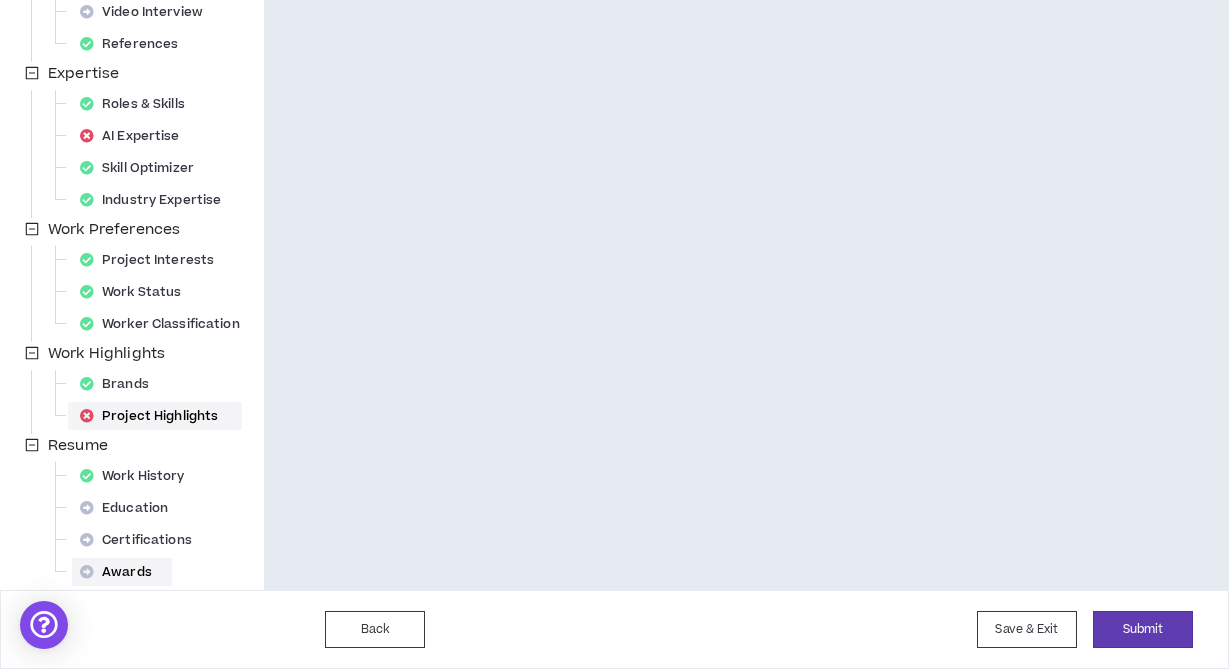 click on "Project Highlights" at bounding box center [155, 416] 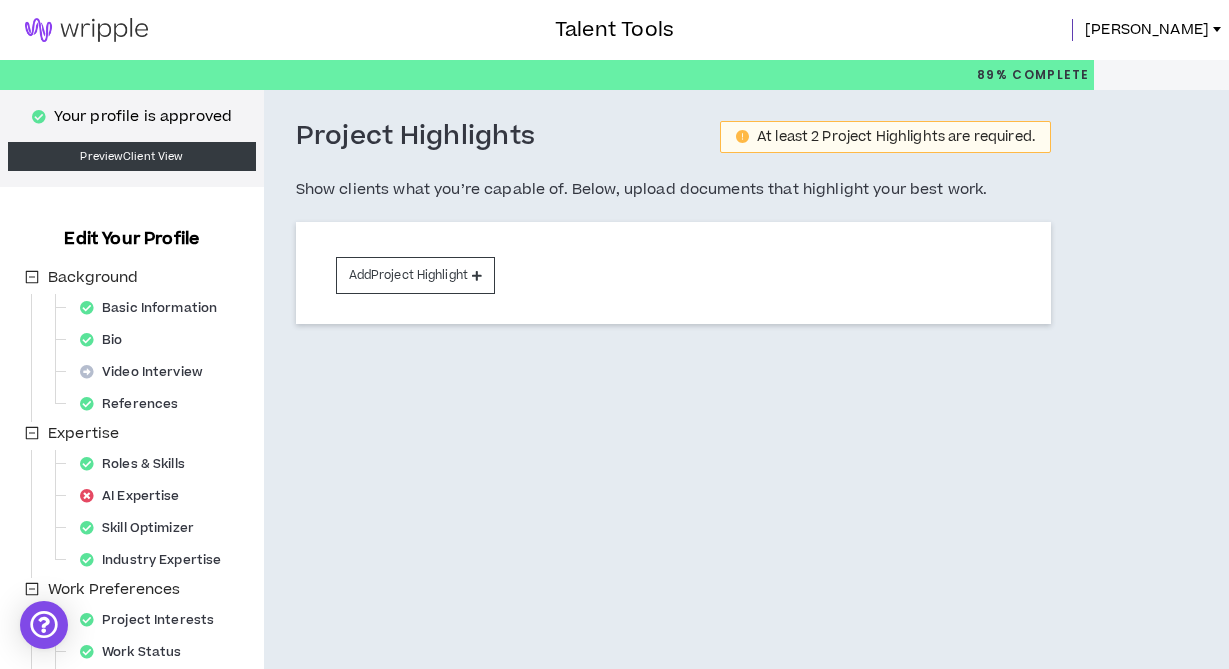 scroll, scrollTop: 0, scrollLeft: 0, axis: both 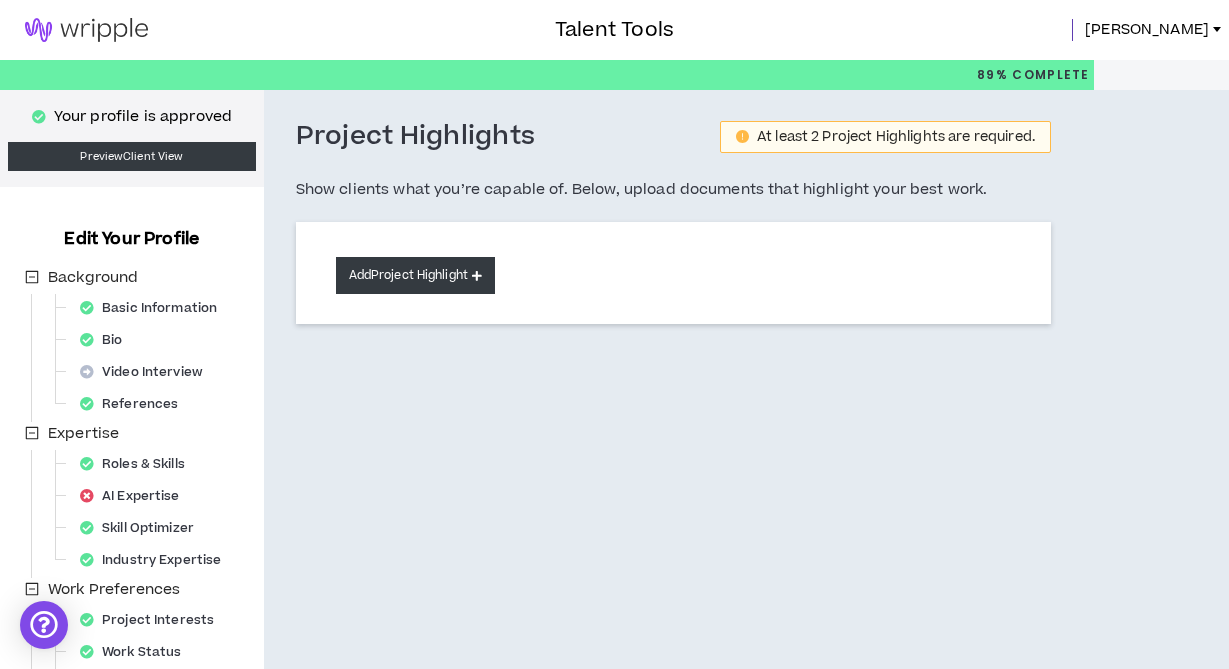 click on "Add  Project Highlight" at bounding box center [415, 275] 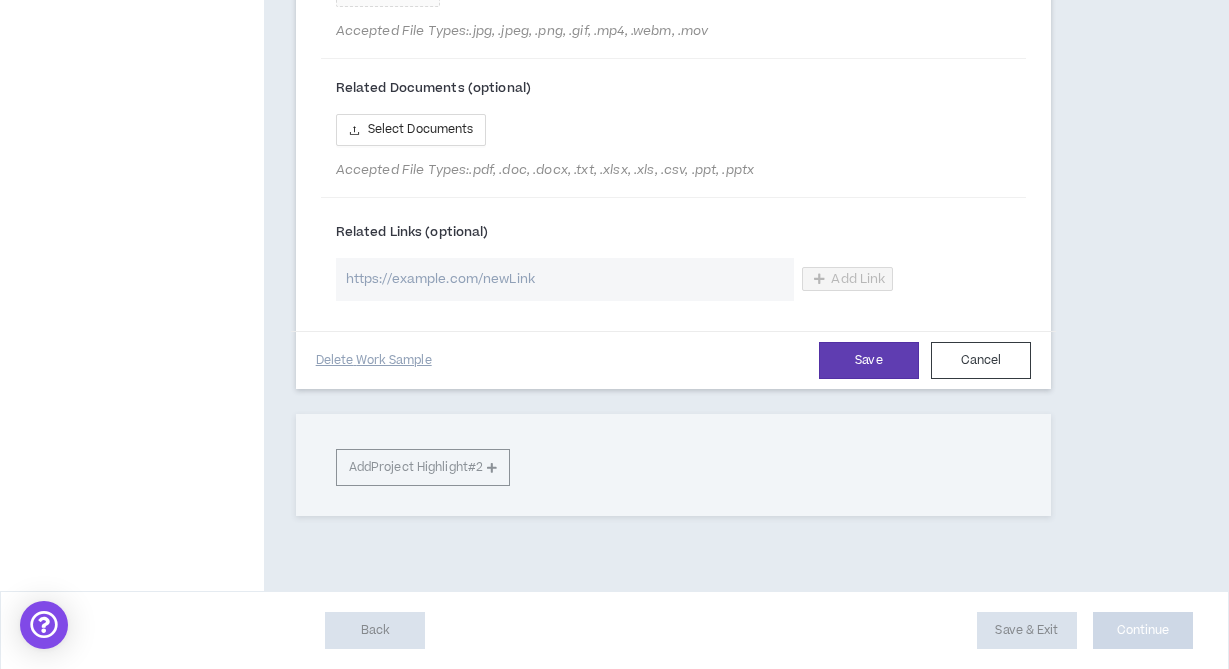 scroll, scrollTop: 1287, scrollLeft: 0, axis: vertical 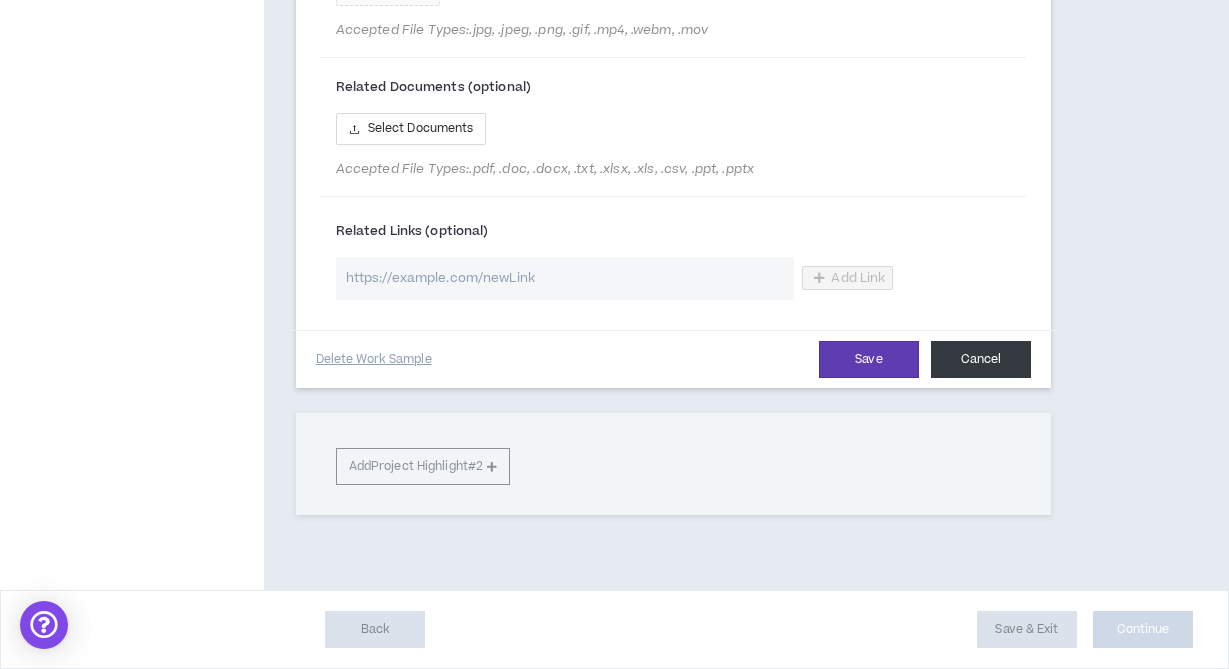 click on "Cancel" at bounding box center (981, 359) 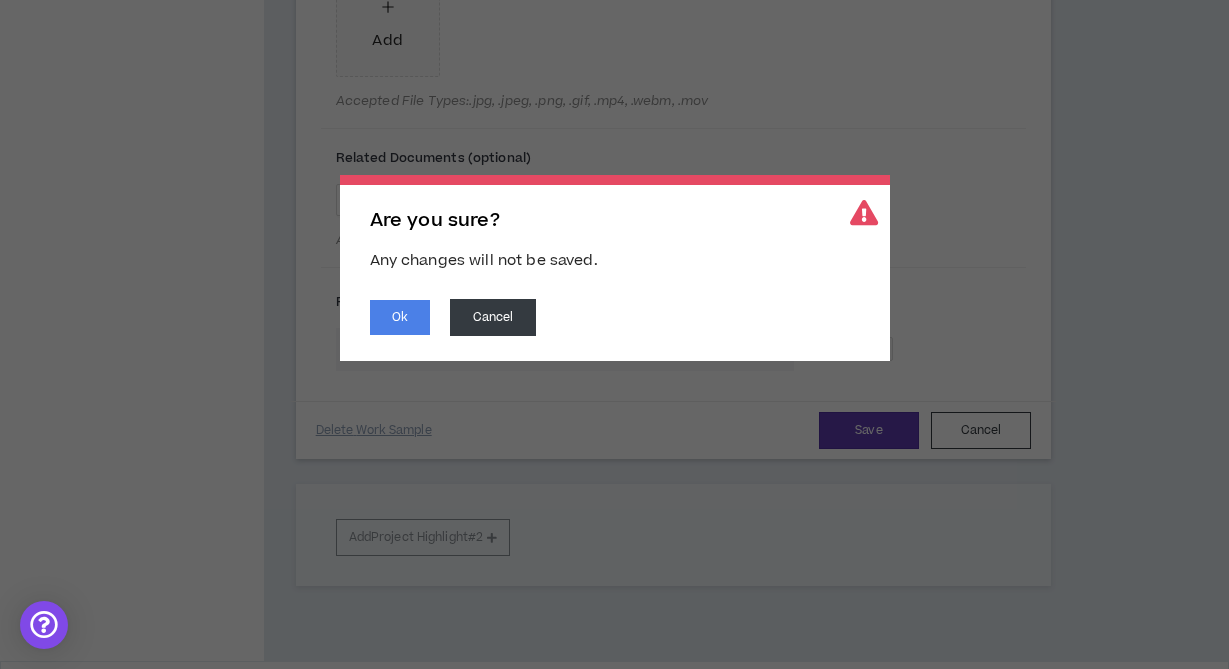 scroll, scrollTop: 1207, scrollLeft: 0, axis: vertical 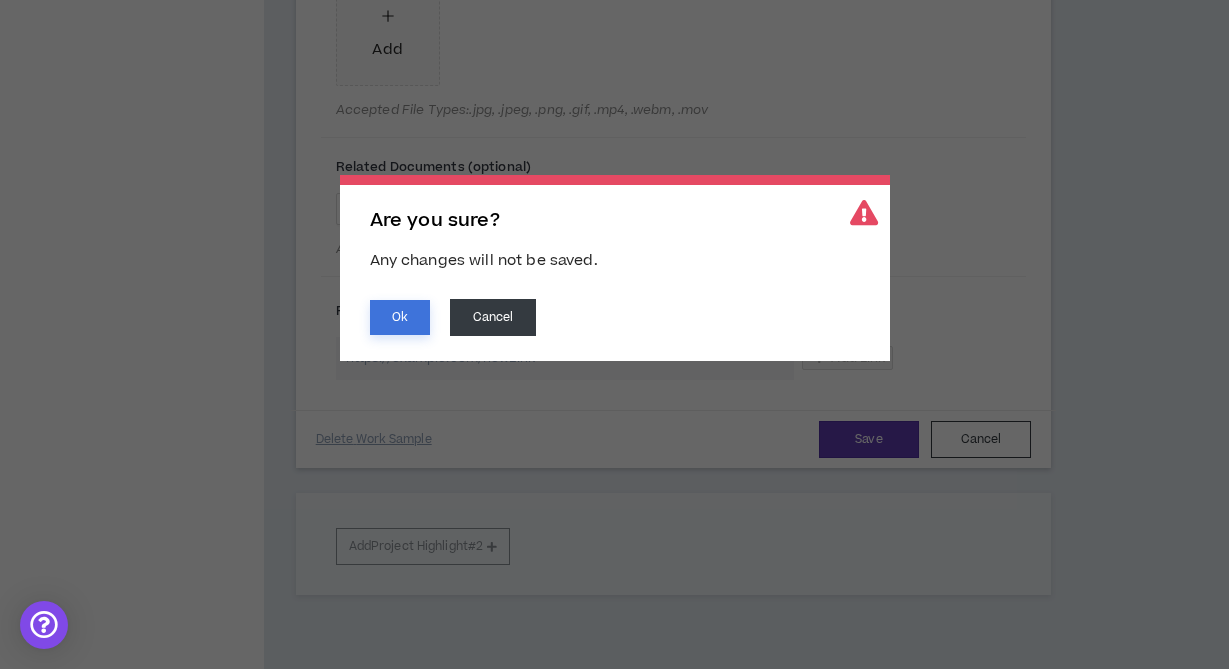click on "Ok" at bounding box center (400, 317) 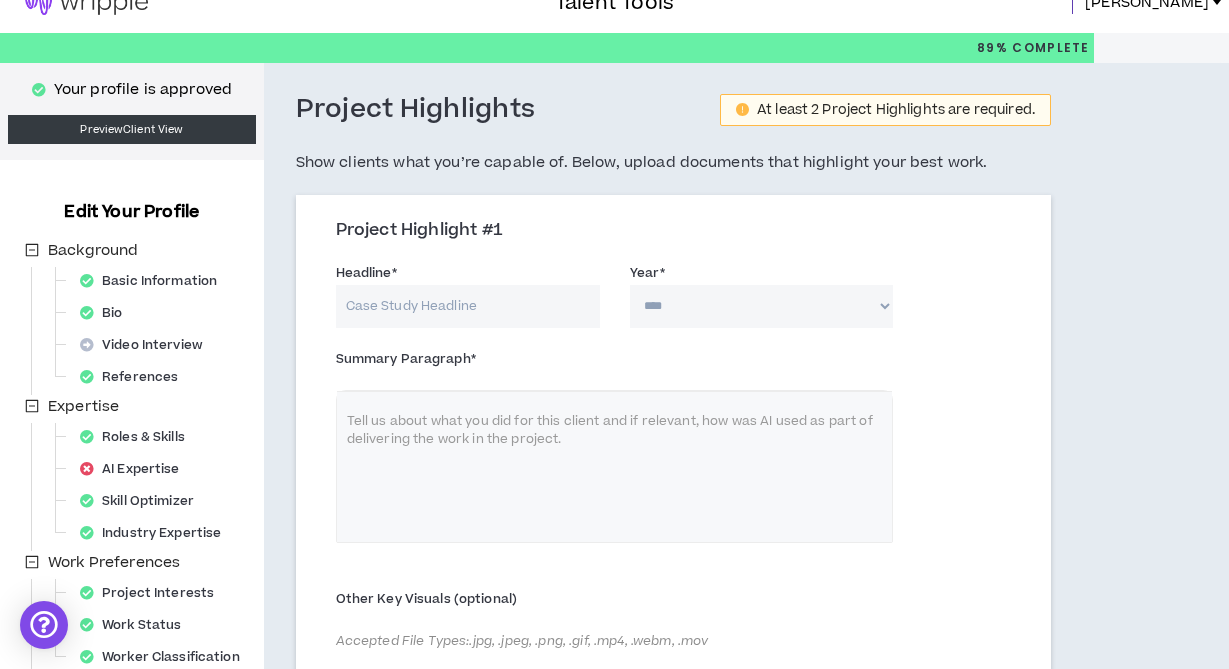 scroll, scrollTop: 0, scrollLeft: 0, axis: both 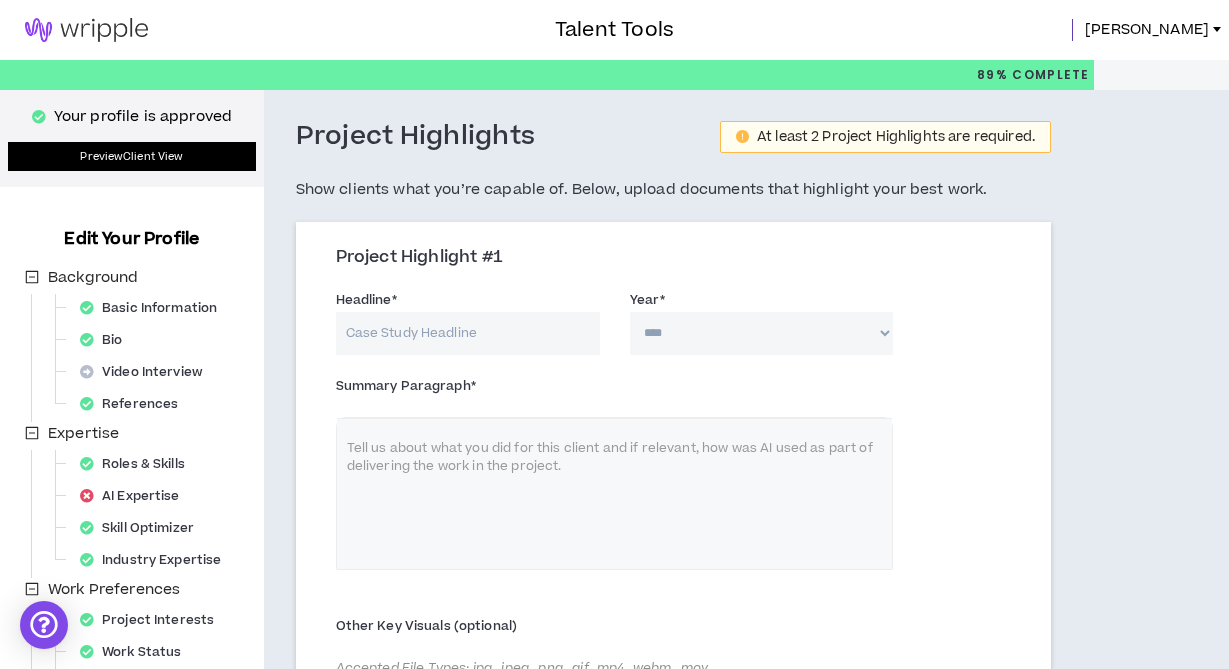 click on "Preview   Client View" at bounding box center (132, 156) 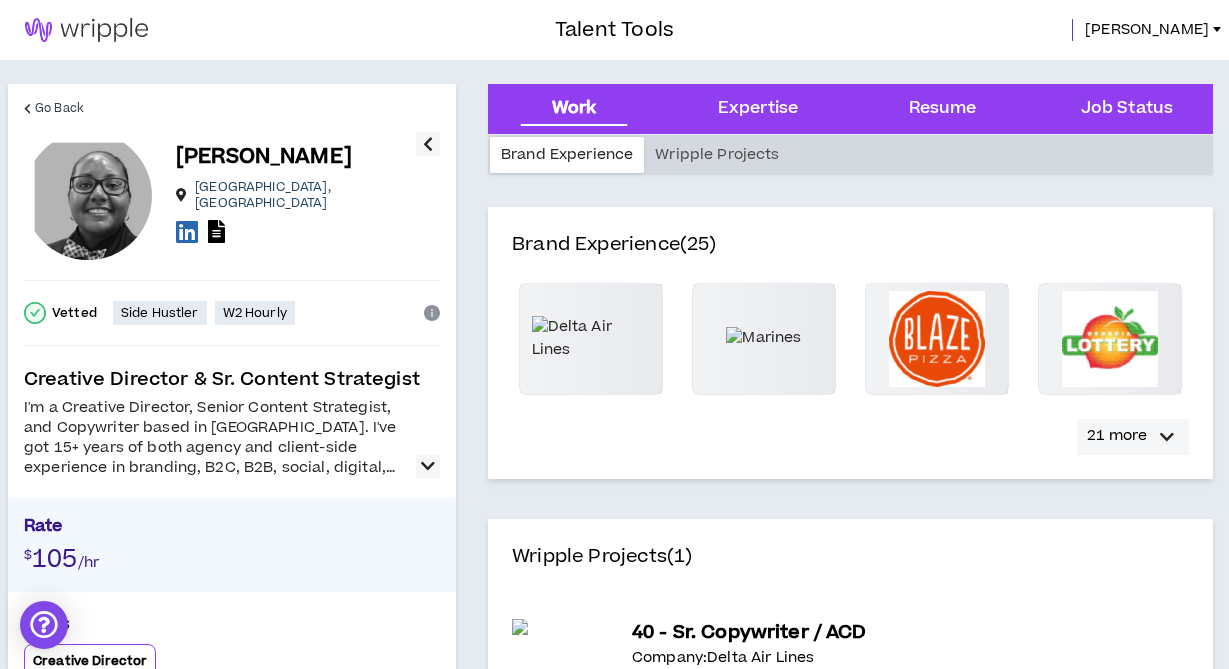 click on "21   more" at bounding box center [1133, 437] 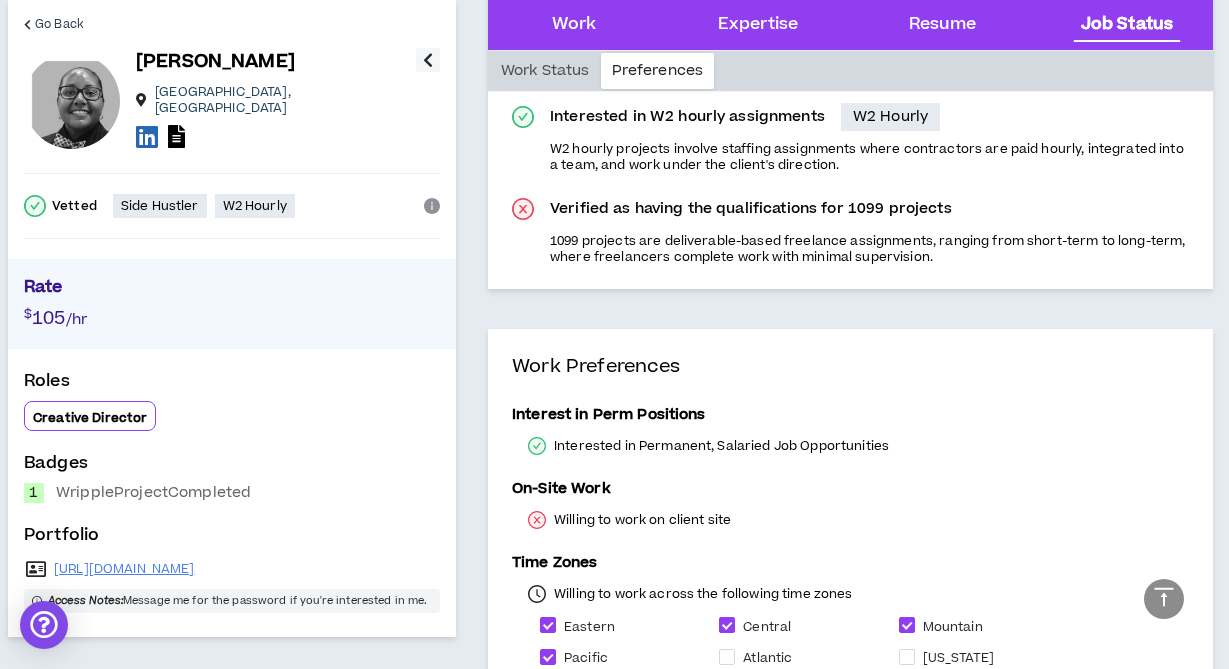 scroll, scrollTop: 4173, scrollLeft: 0, axis: vertical 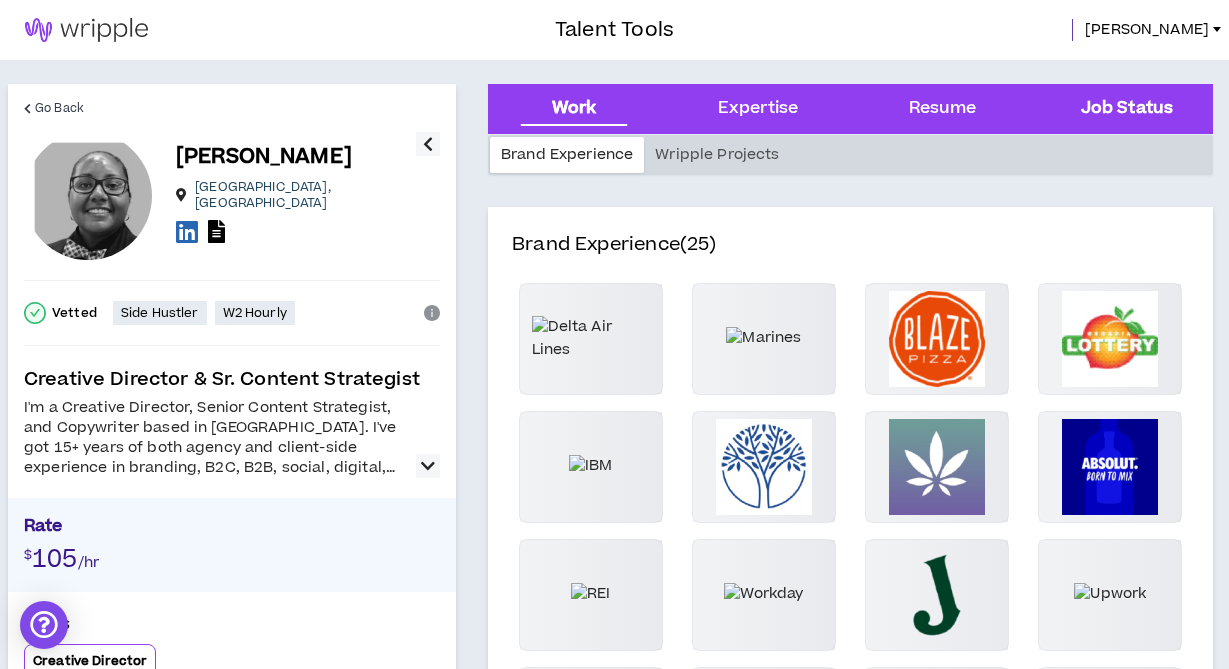 click on "Job Status" at bounding box center [1127, 109] 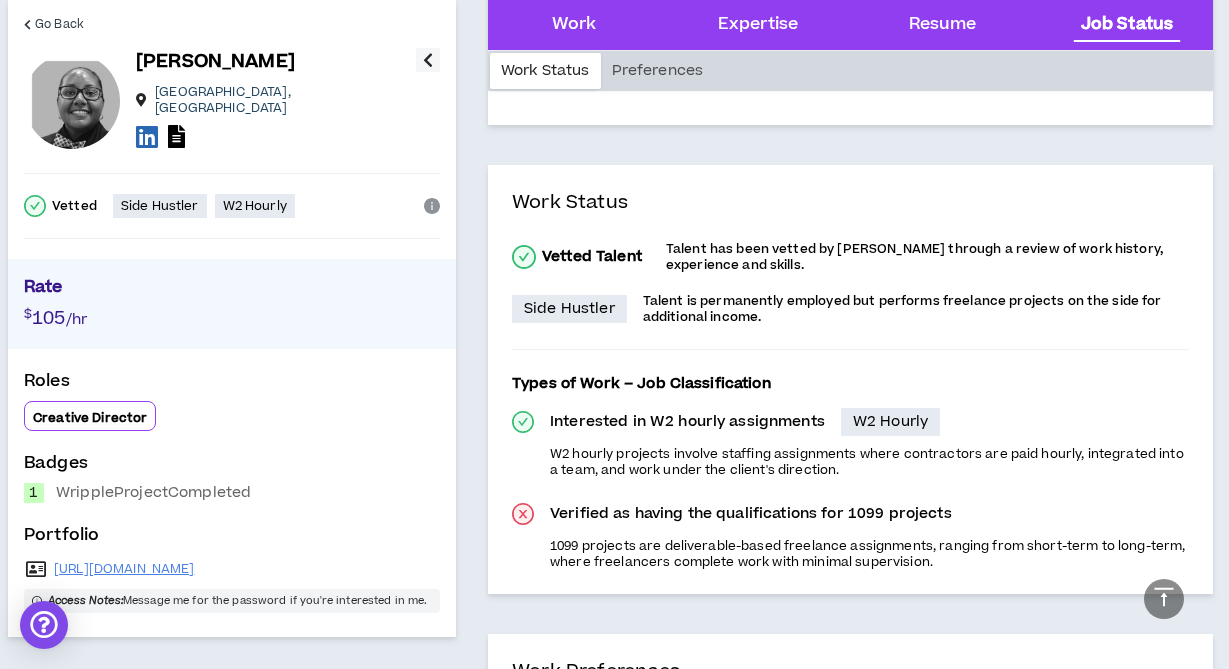 scroll, scrollTop: 3876, scrollLeft: 0, axis: vertical 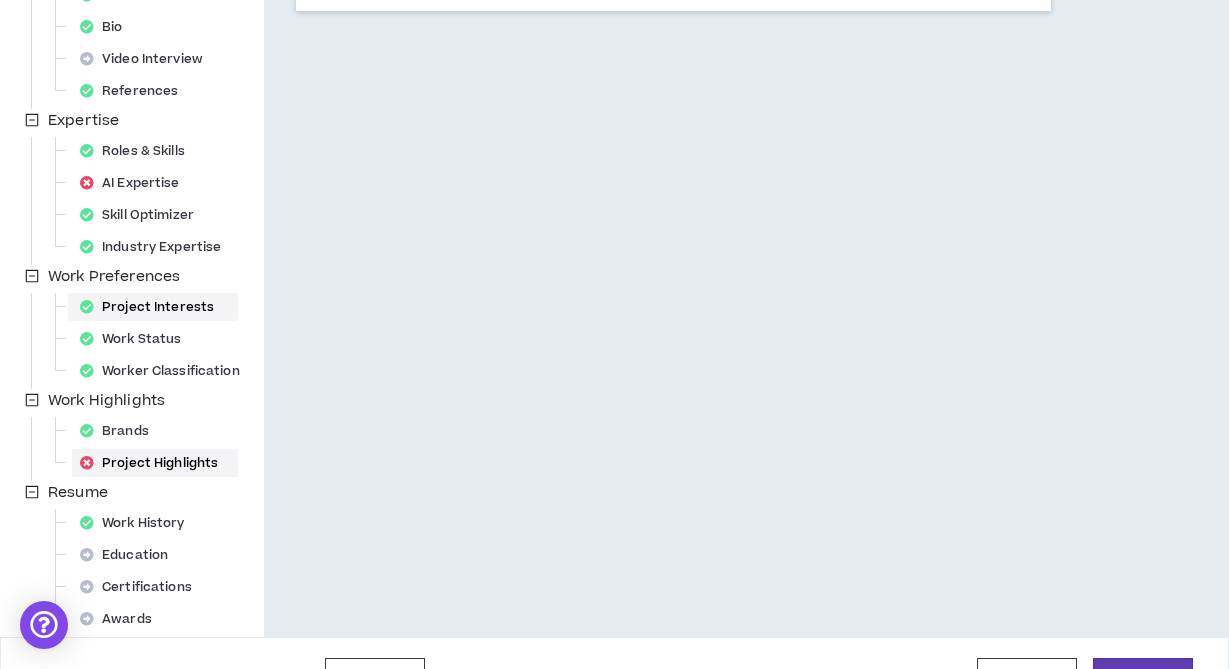 click on "Project Interests" at bounding box center [153, 307] 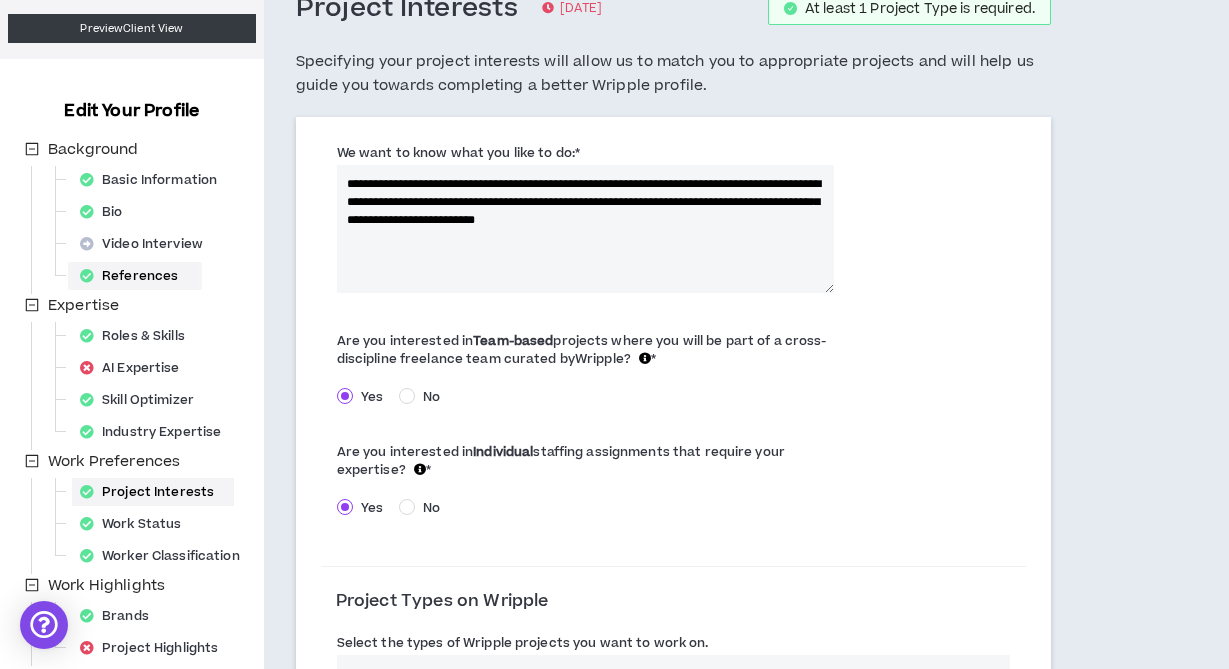 scroll, scrollTop: 126, scrollLeft: 0, axis: vertical 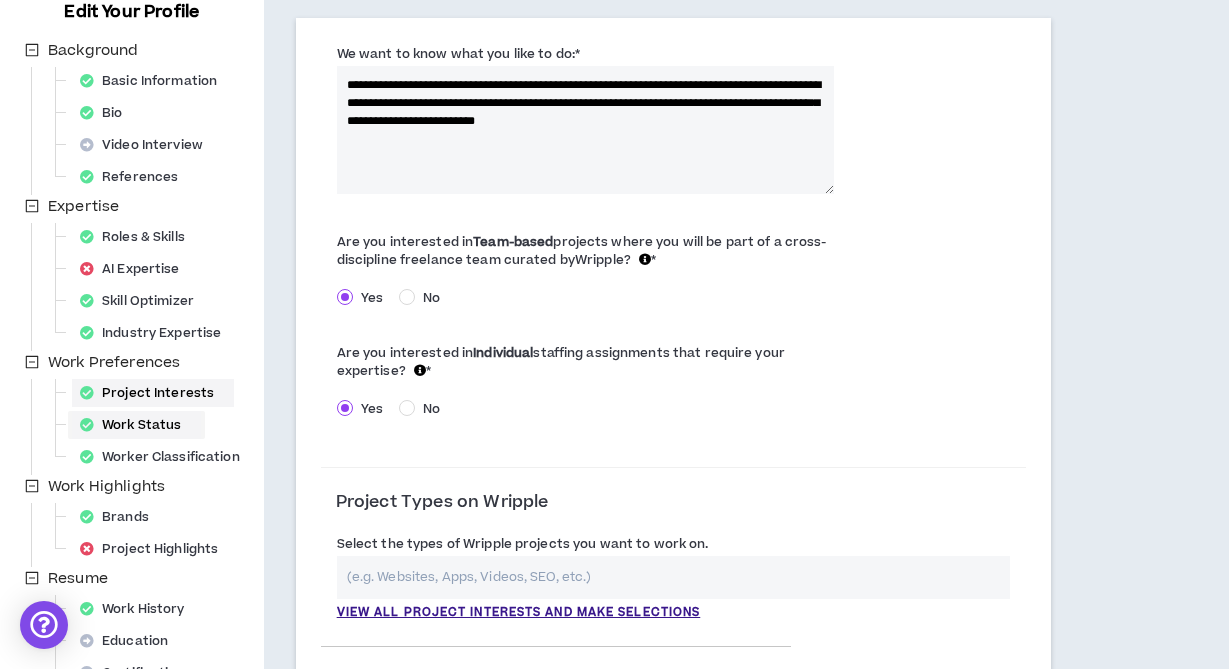 click on "Work Status" at bounding box center (136, 425) 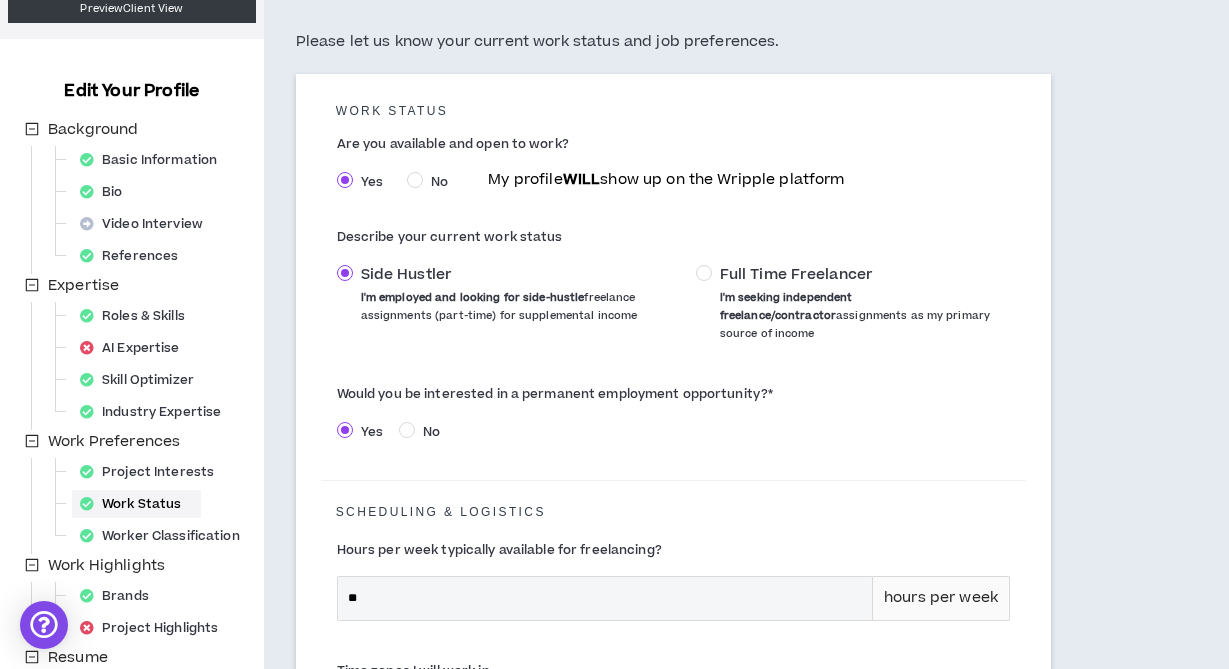 scroll, scrollTop: 153, scrollLeft: 0, axis: vertical 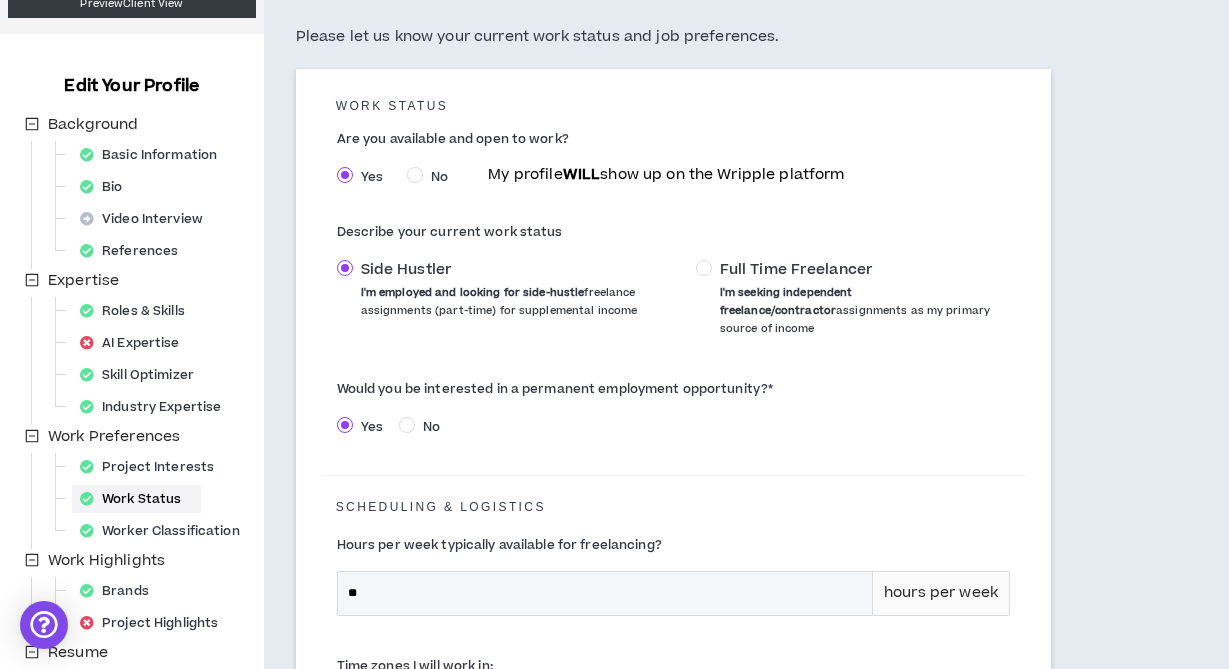 click on "Full Time Freelancer I'm seeking independent freelance/contractor  assignments as my primary source of income" at bounding box center (857, 299) 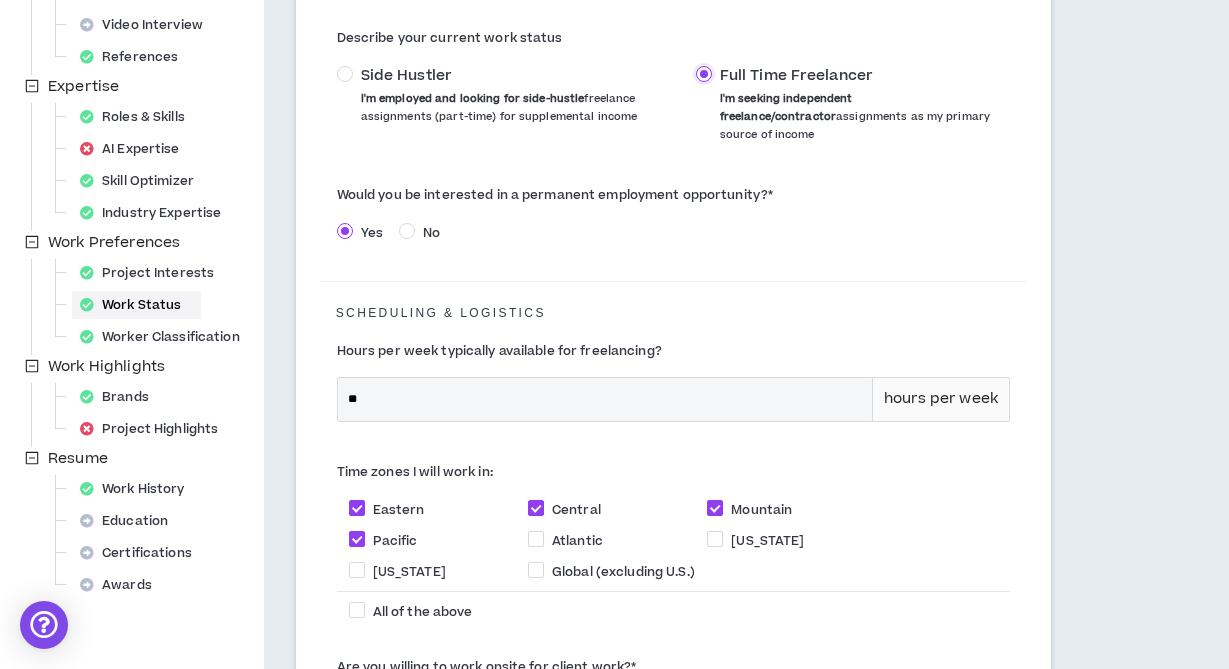 scroll, scrollTop: 362, scrollLeft: 0, axis: vertical 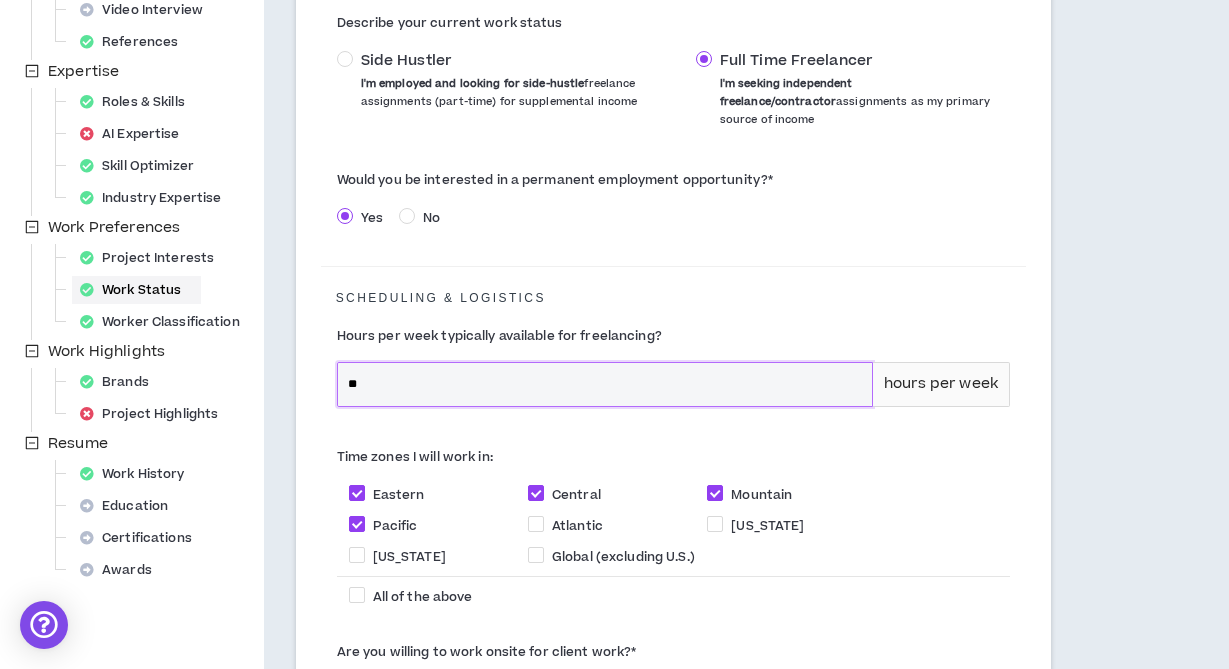 drag, startPoint x: 355, startPoint y: 366, endPoint x: 309, endPoint y: 361, distance: 46.270943 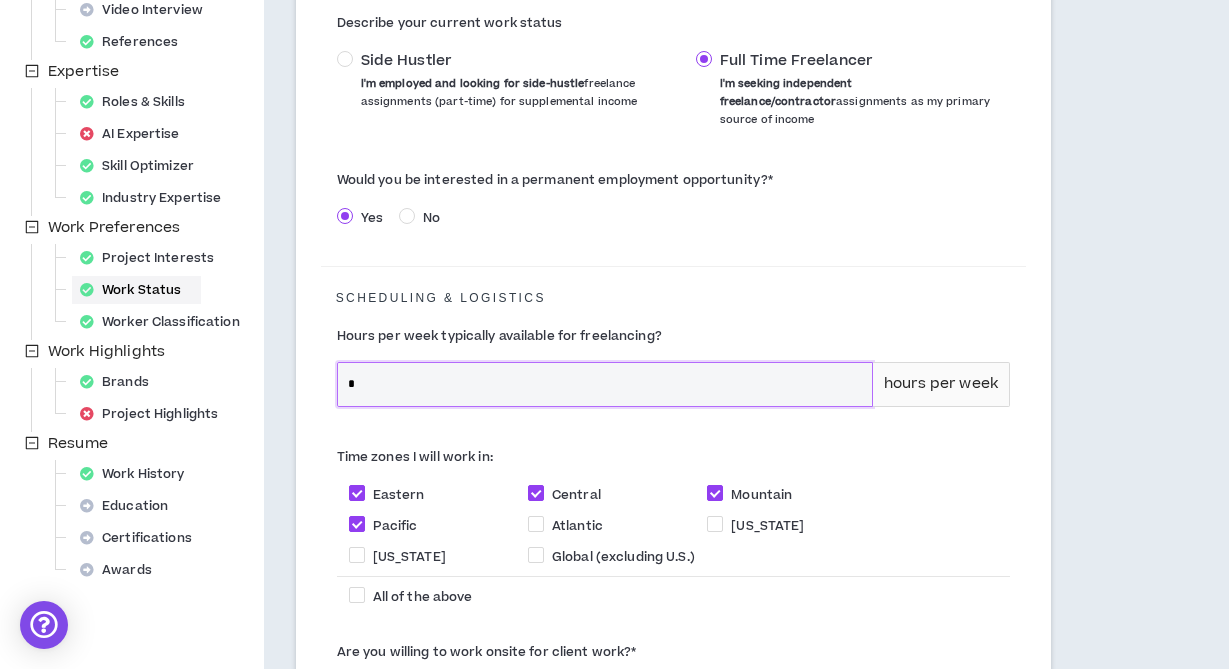 type on "**" 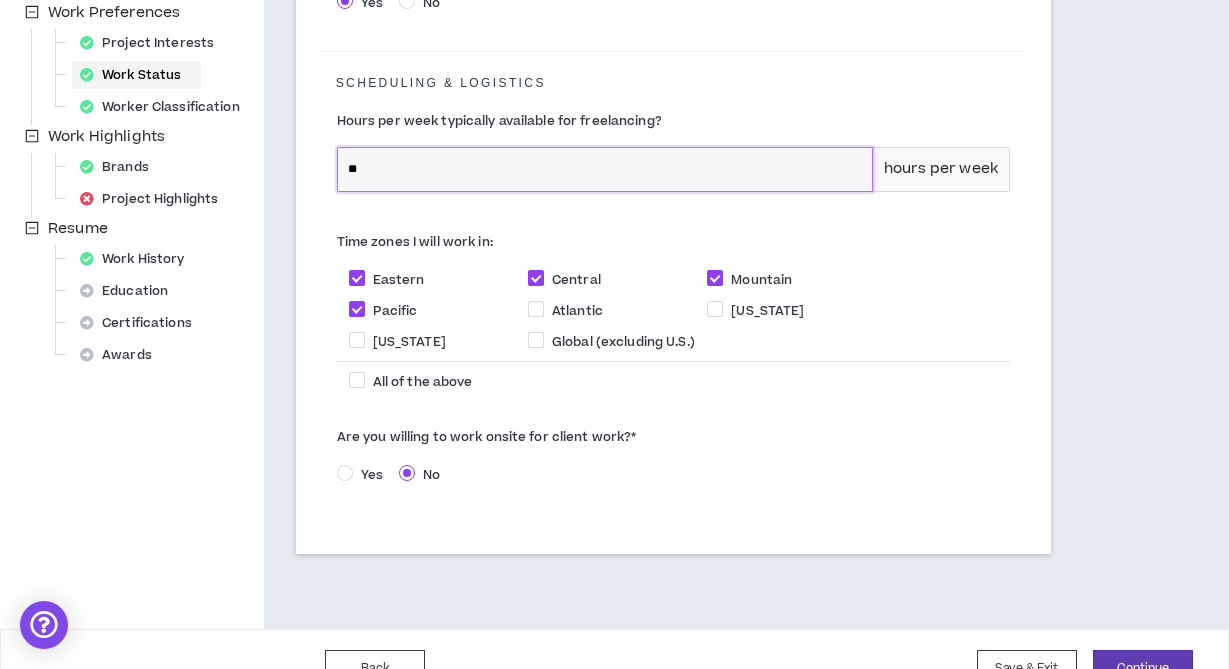 scroll, scrollTop: 600, scrollLeft: 0, axis: vertical 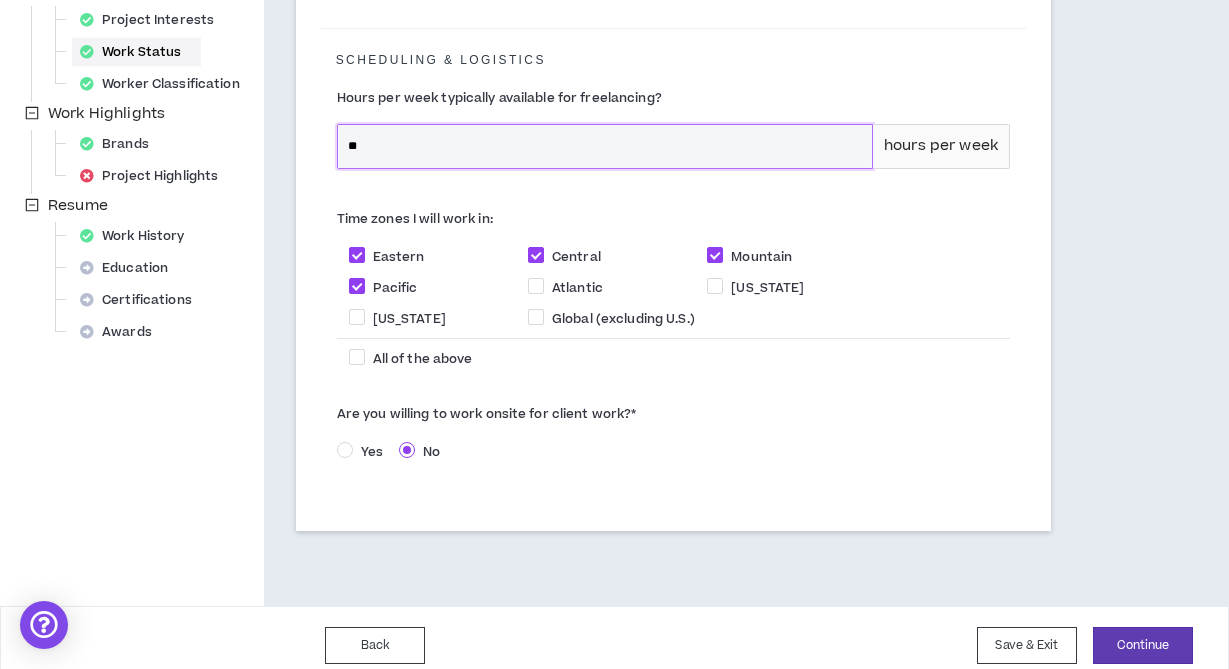type on "**" 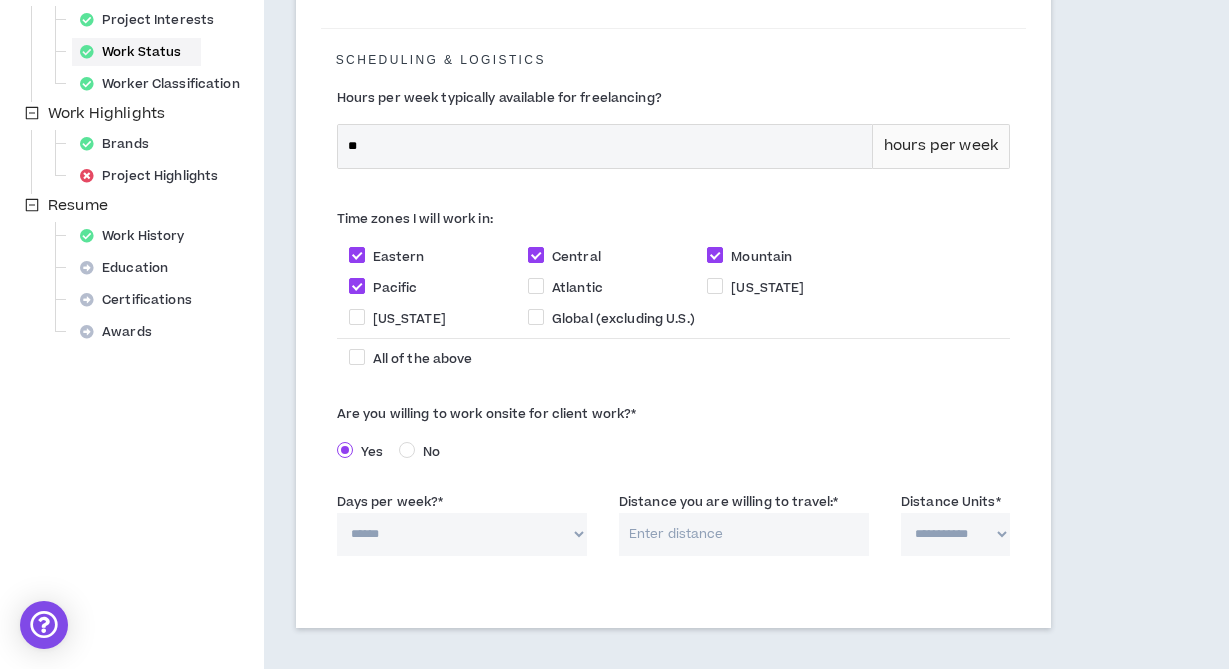 click on "****** * * * * *" at bounding box center [462, 534] 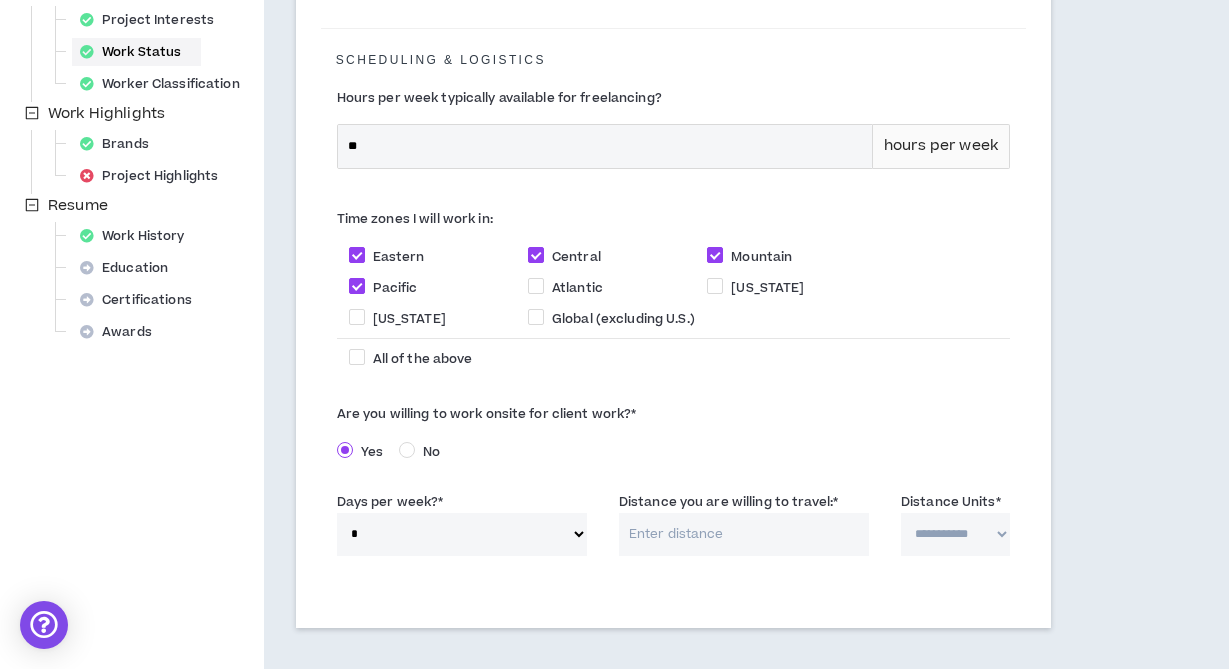 click on "Distance you are willing to travel:  *" at bounding box center [744, 534] 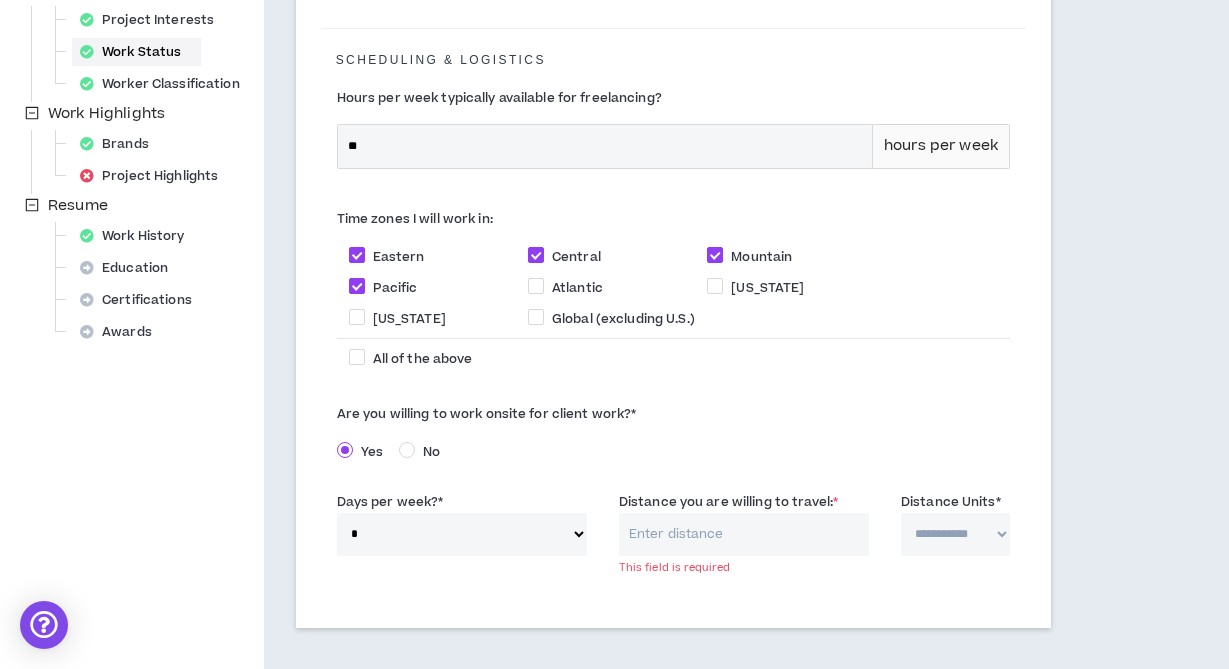 type on "8" 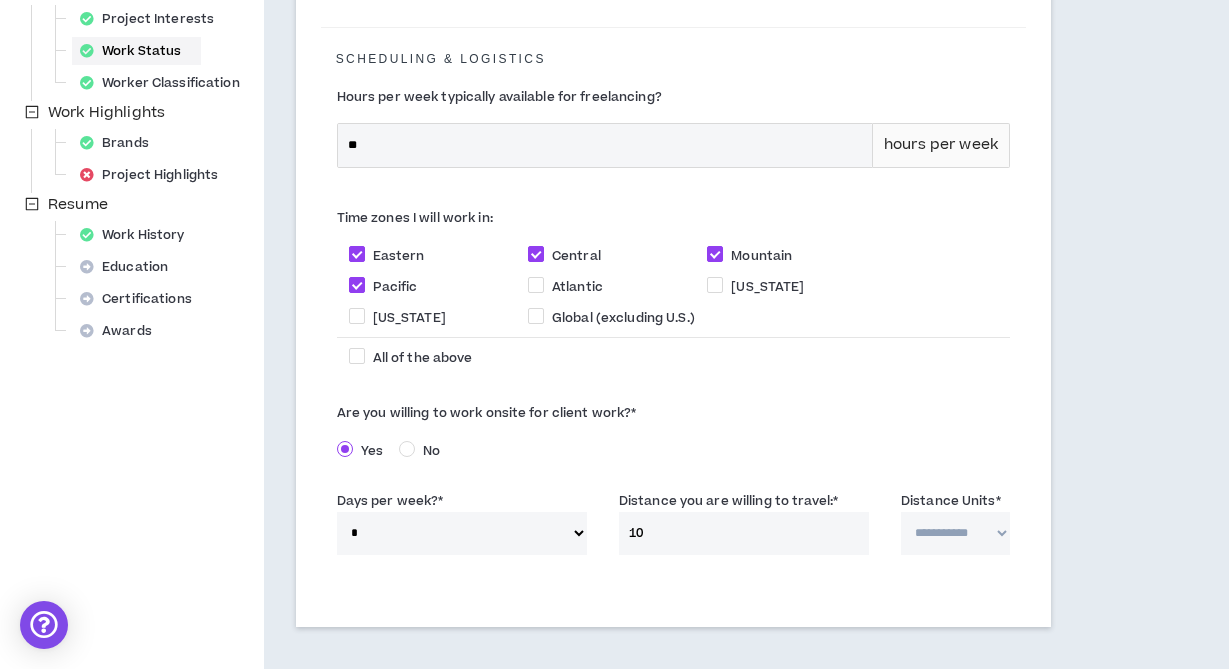 type on "10" 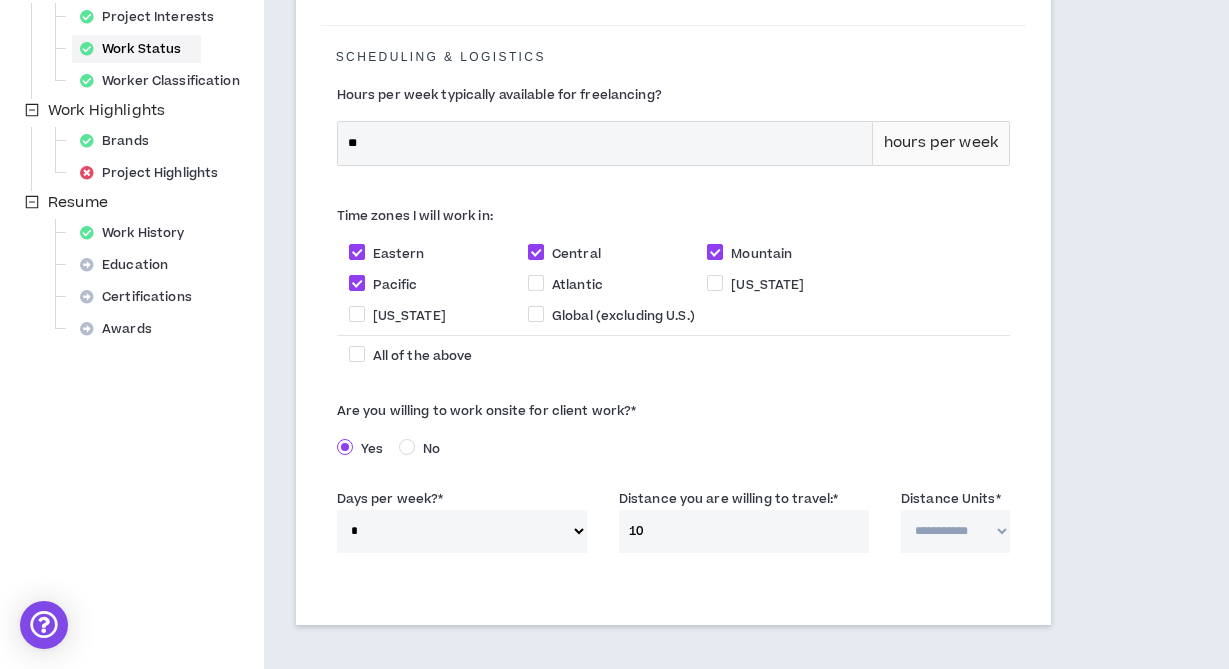 select on "*****" 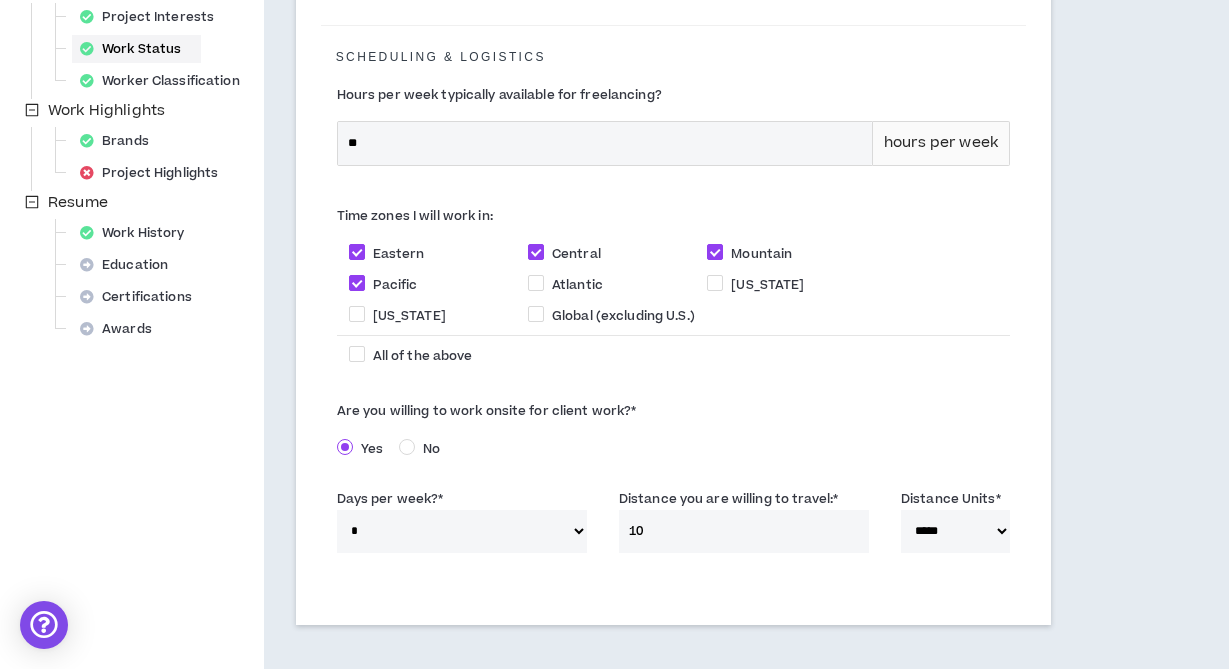 click on "**********" at bounding box center (673, 117) 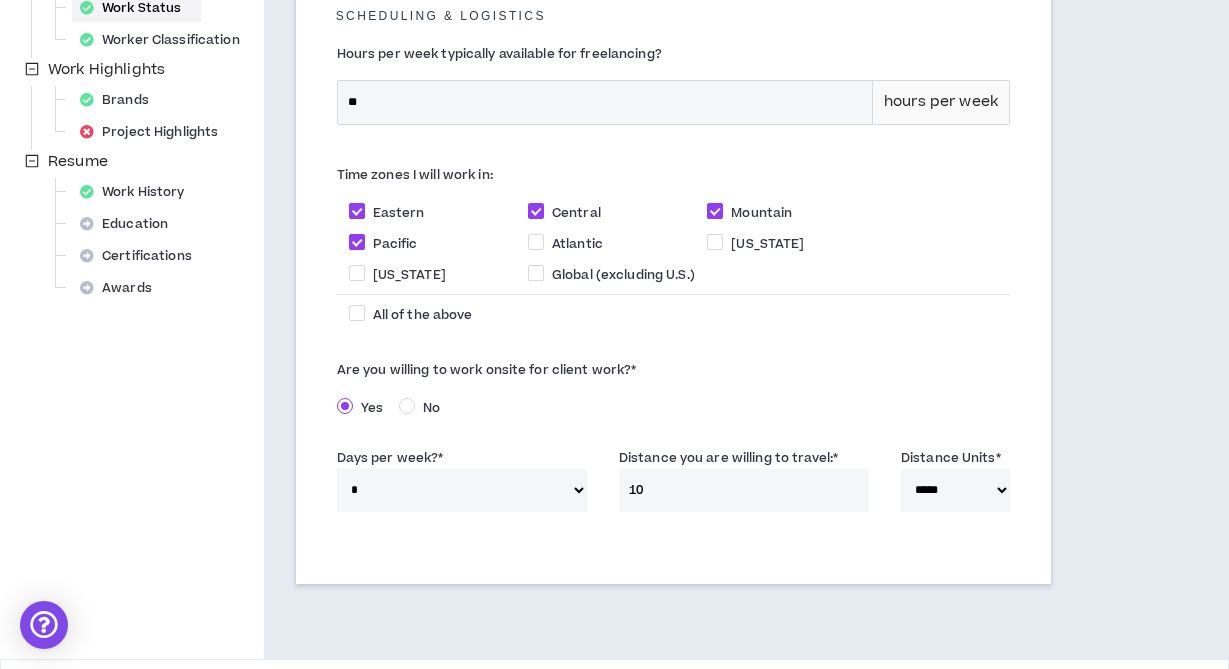 scroll, scrollTop: 698, scrollLeft: 0, axis: vertical 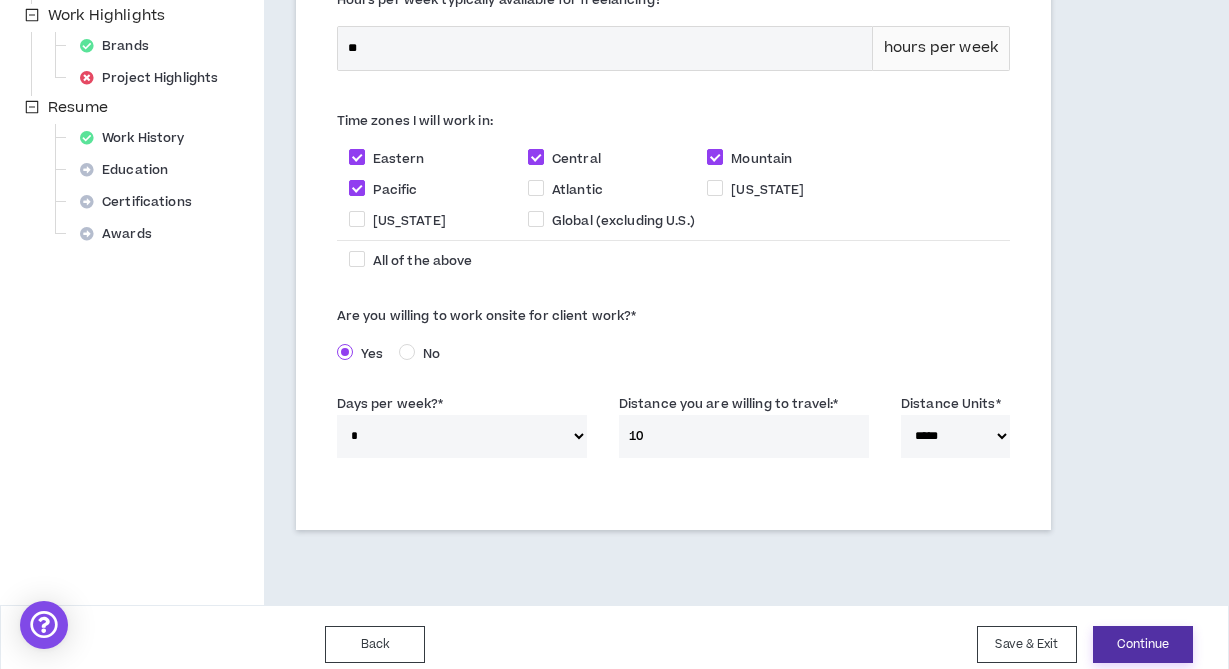 click on "Continue" at bounding box center [1143, 644] 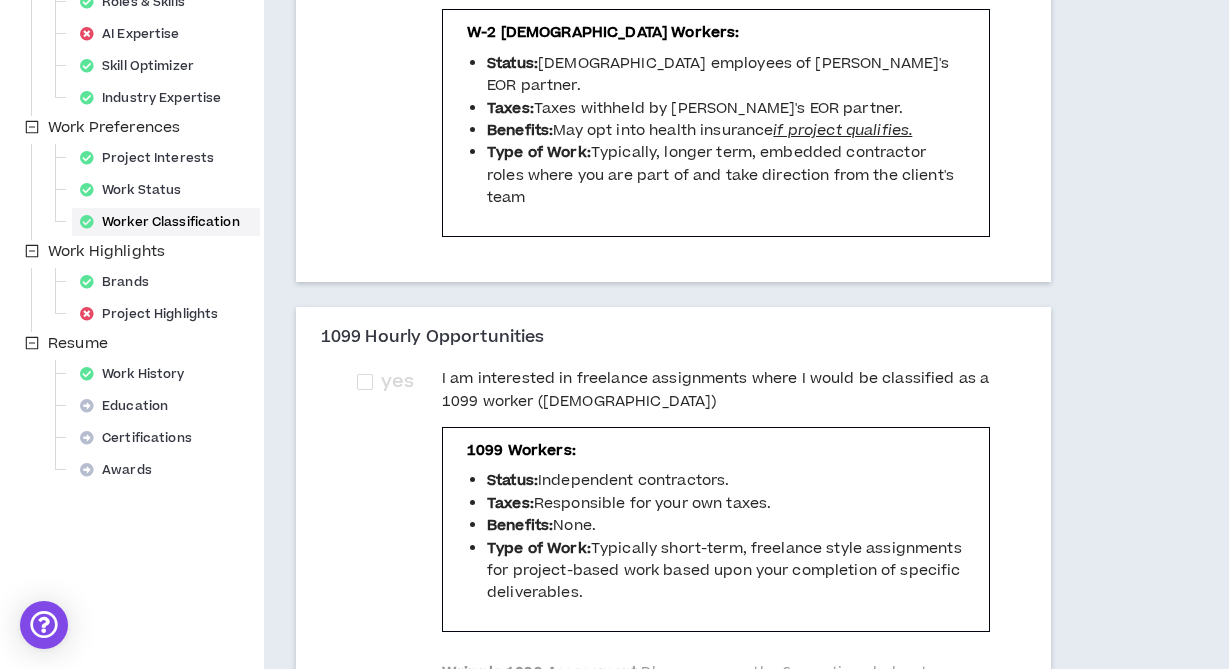 scroll, scrollTop: 463, scrollLeft: 0, axis: vertical 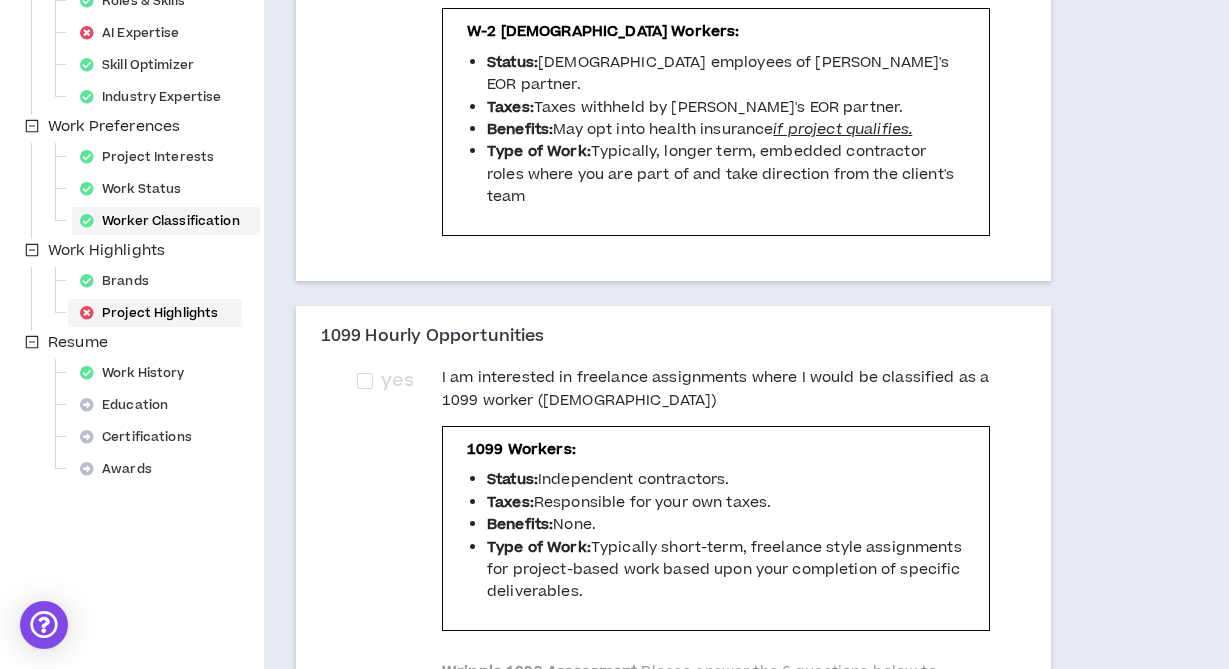 click on "Project Highlights" at bounding box center (155, 313) 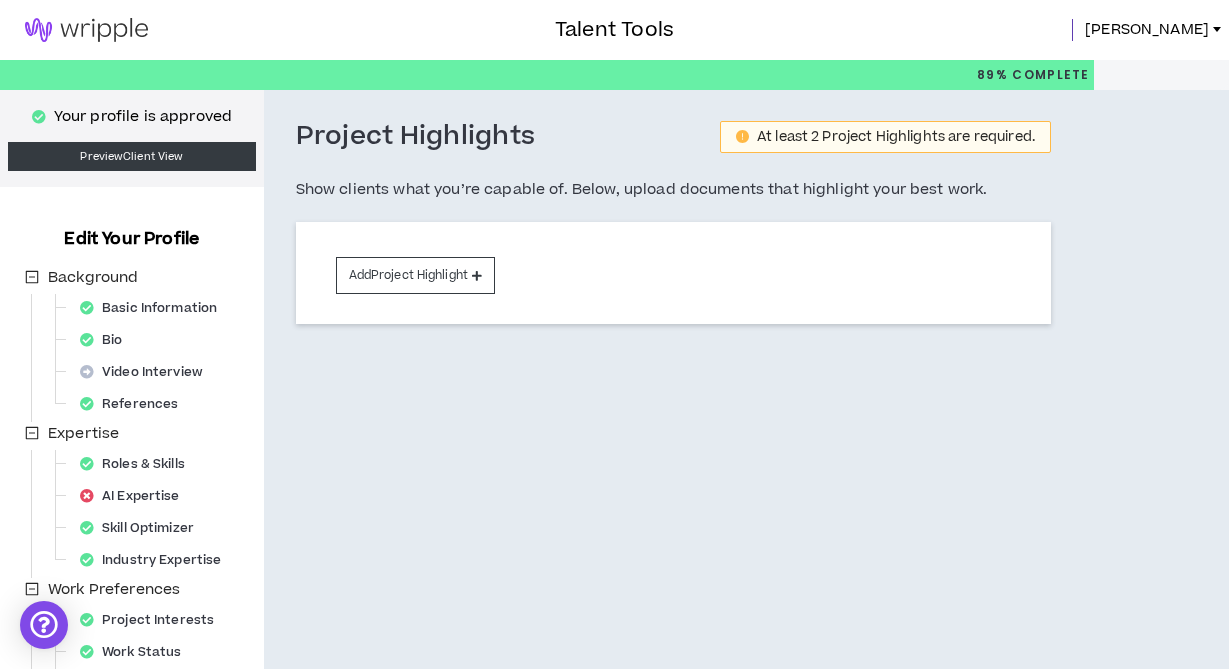 scroll, scrollTop: 0, scrollLeft: 0, axis: both 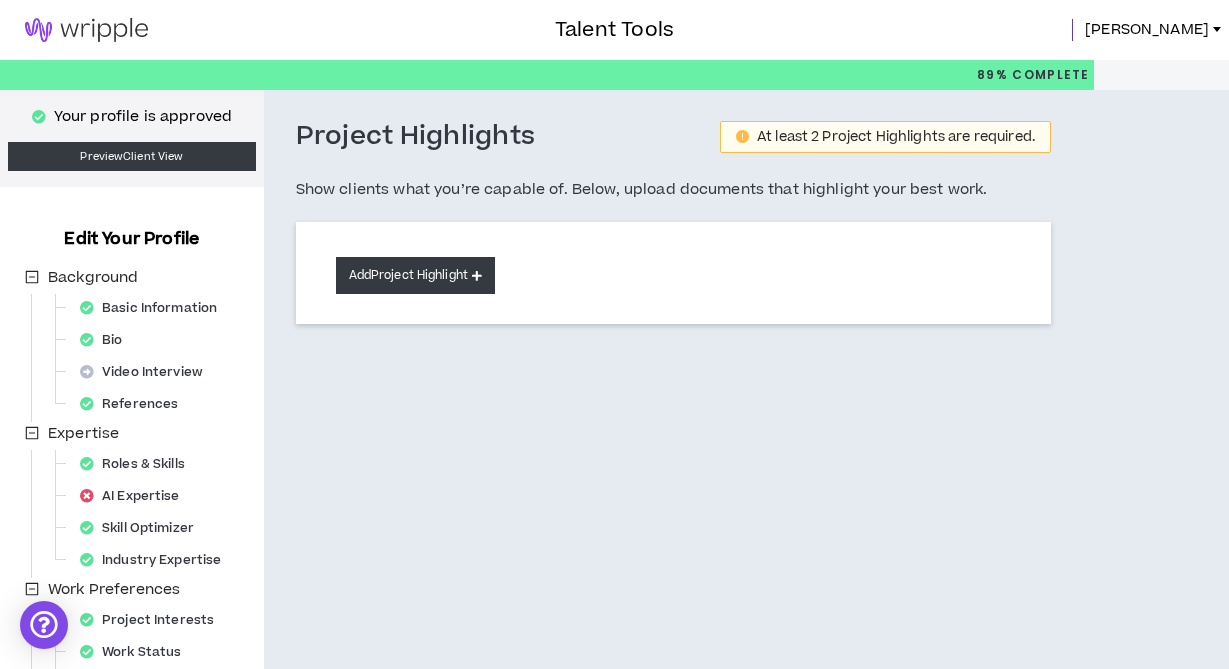 click on "Add  Project Highlight" at bounding box center (415, 275) 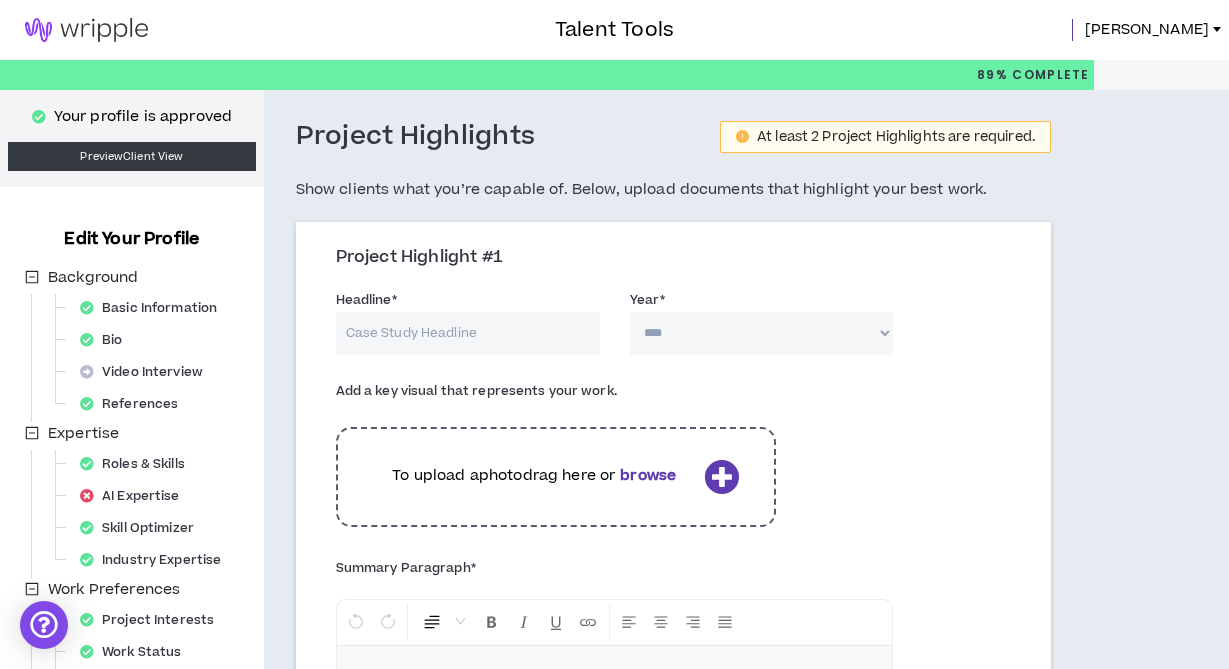 click on "Headline  *" at bounding box center (468, 333) 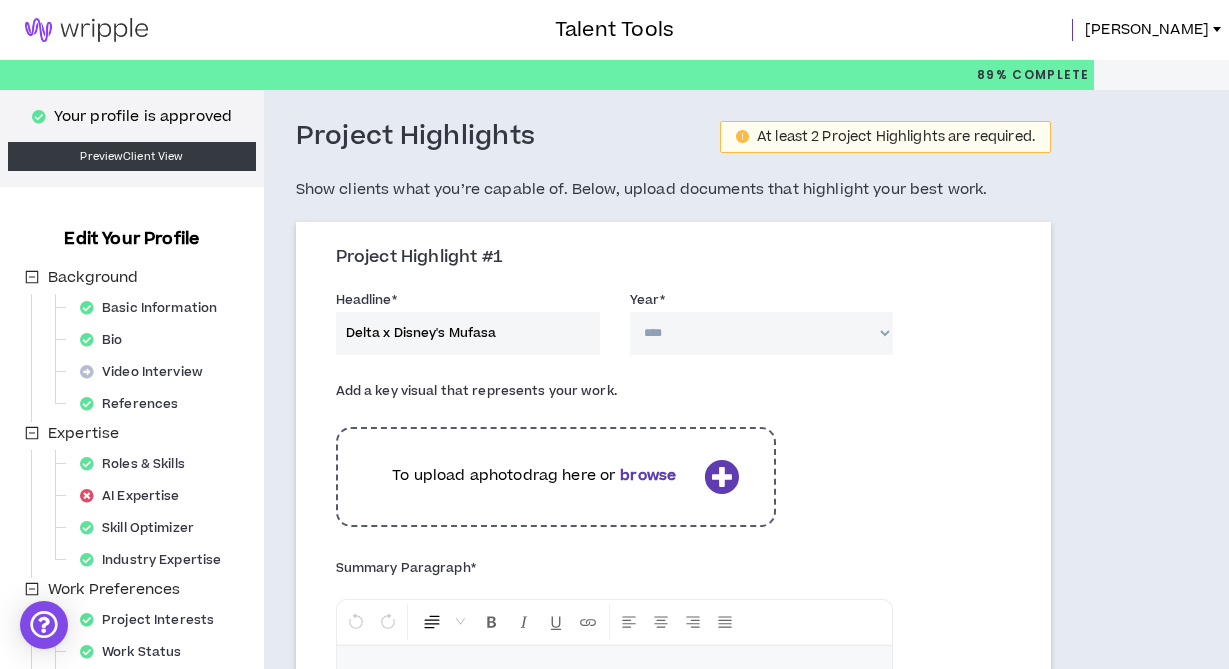 type on "Delta x Disney's Mufasa" 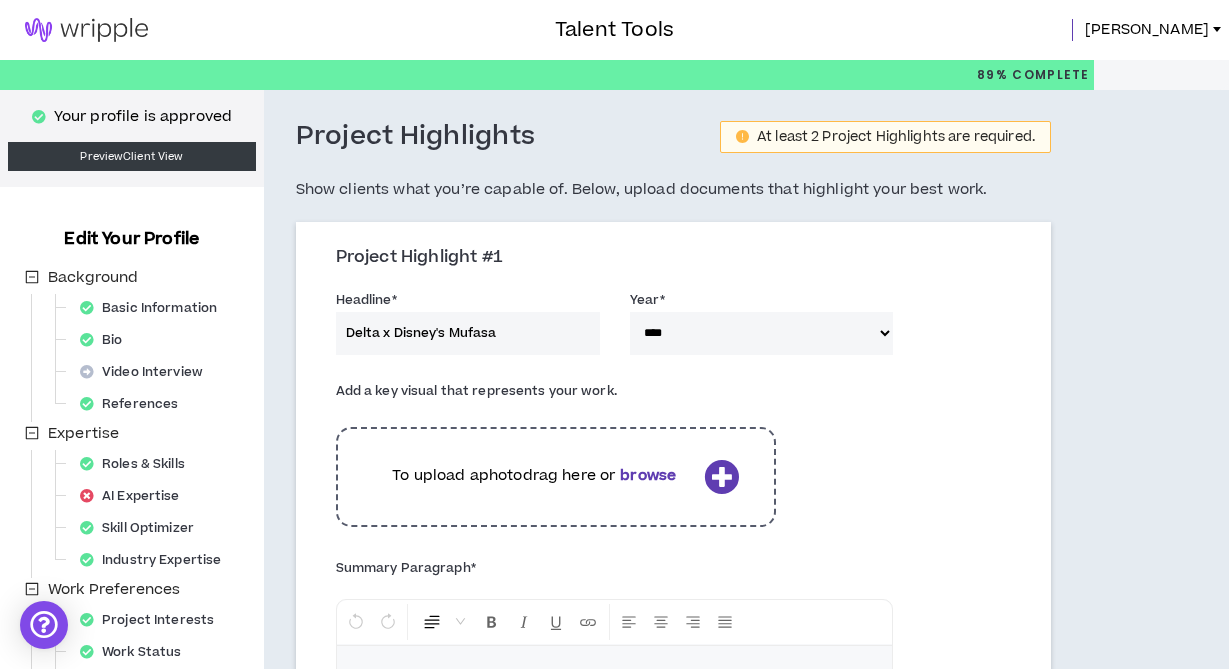 click on "**** **** **** **** **** **** **** **** **** **** **** **** **** **** **** **** **** **** **** **** **** **** **** **** **** **** **** **** **** **** **** **** **** **** **** **** **** **** **** **** **** **** **** **** **** **** **** **** **** **** **** **** **** **** **** **** **** **** **** **** **** **** **** **** **** **** **** **** **** **** **** **** **** **** **** **** **** **** **** **** **** **** **** **** **** **** **** **** **** **** **** **** **** **** **** **** **** **** **** **** **** **** **** **** **** **** **** **** **** **** **** **** **** **** **** **** **** **** **** **** **** **** **** **** **** **** ****" at bounding box center [762, 333] 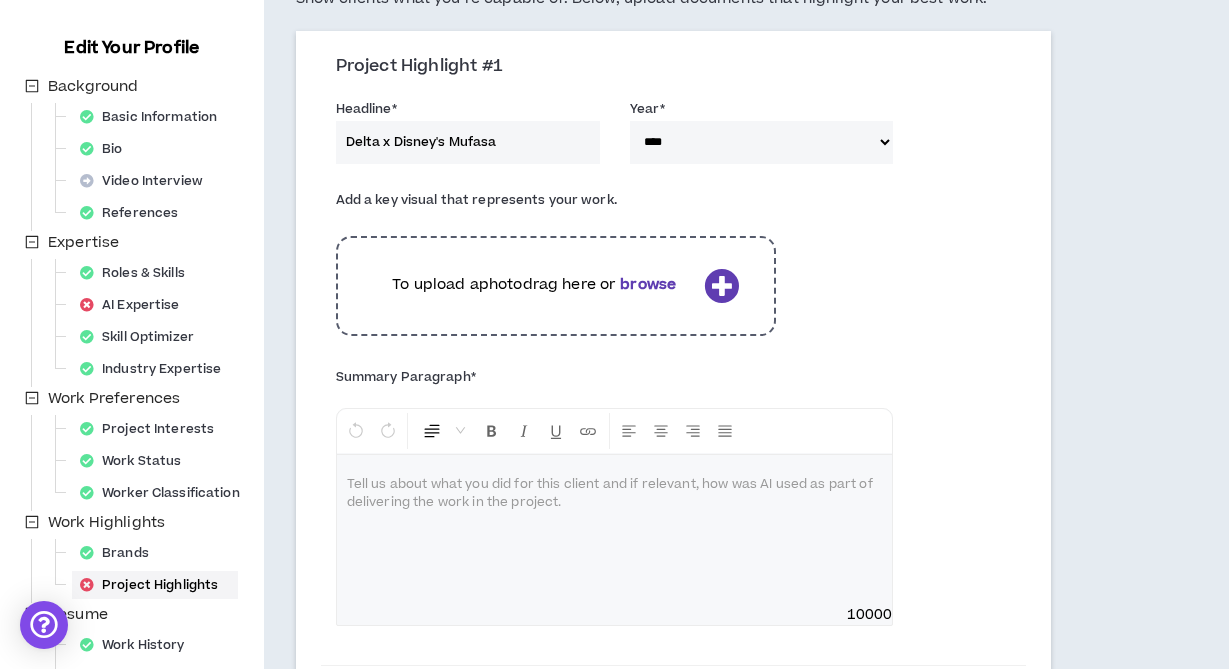 scroll, scrollTop: 189, scrollLeft: 0, axis: vertical 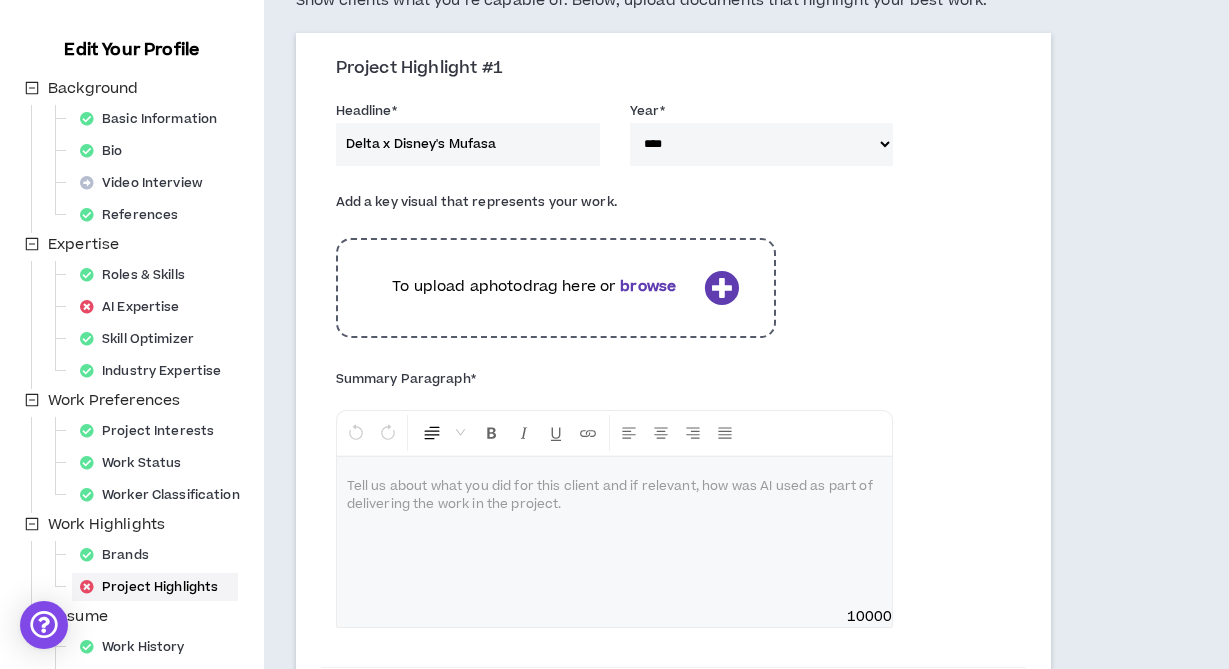 click on "To upload a  photo  drag here or browse" at bounding box center [556, 288] 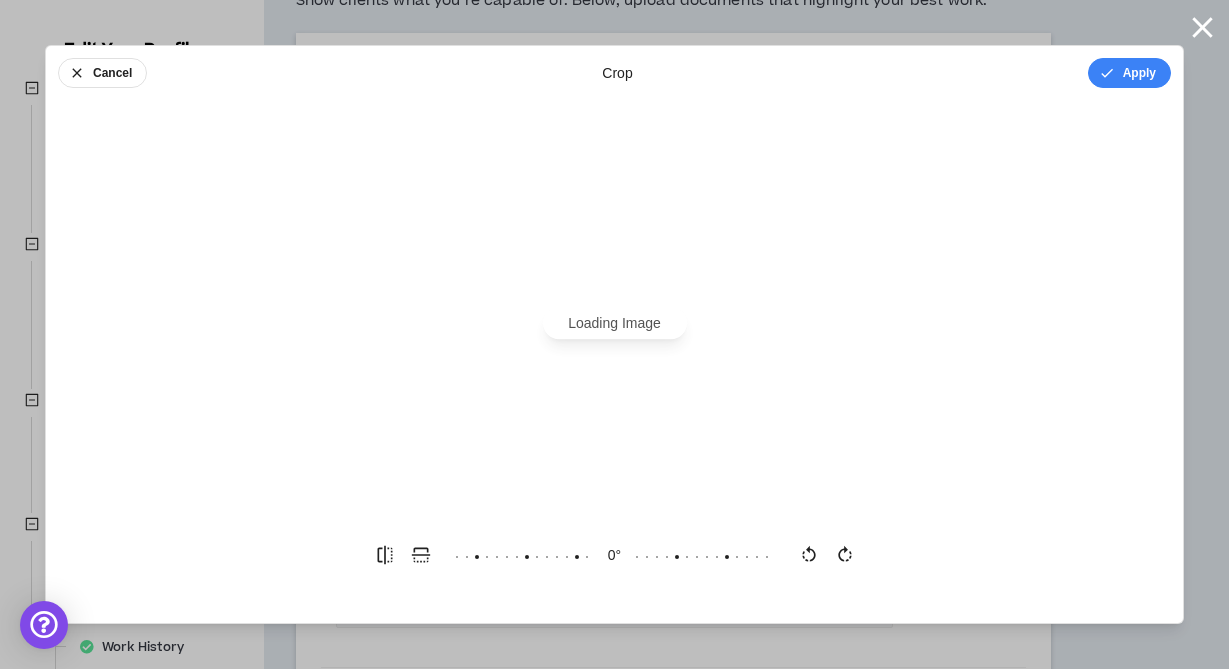 scroll, scrollTop: 0, scrollLeft: 0, axis: both 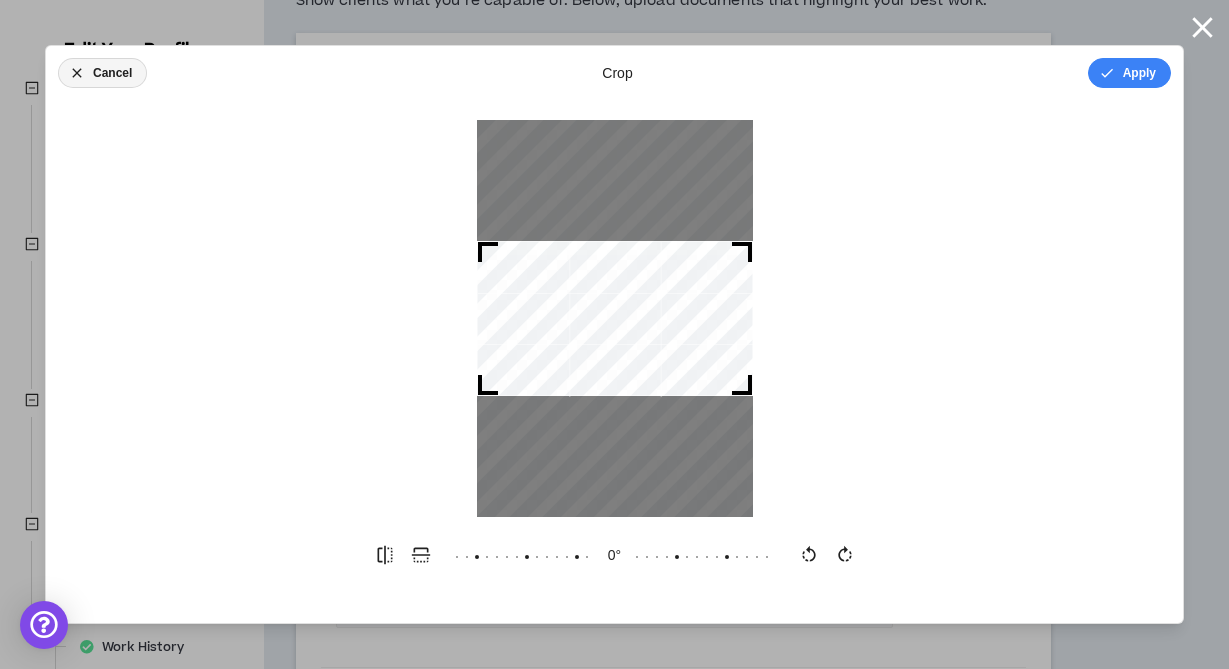 click on "Cancel" at bounding box center [102, 73] 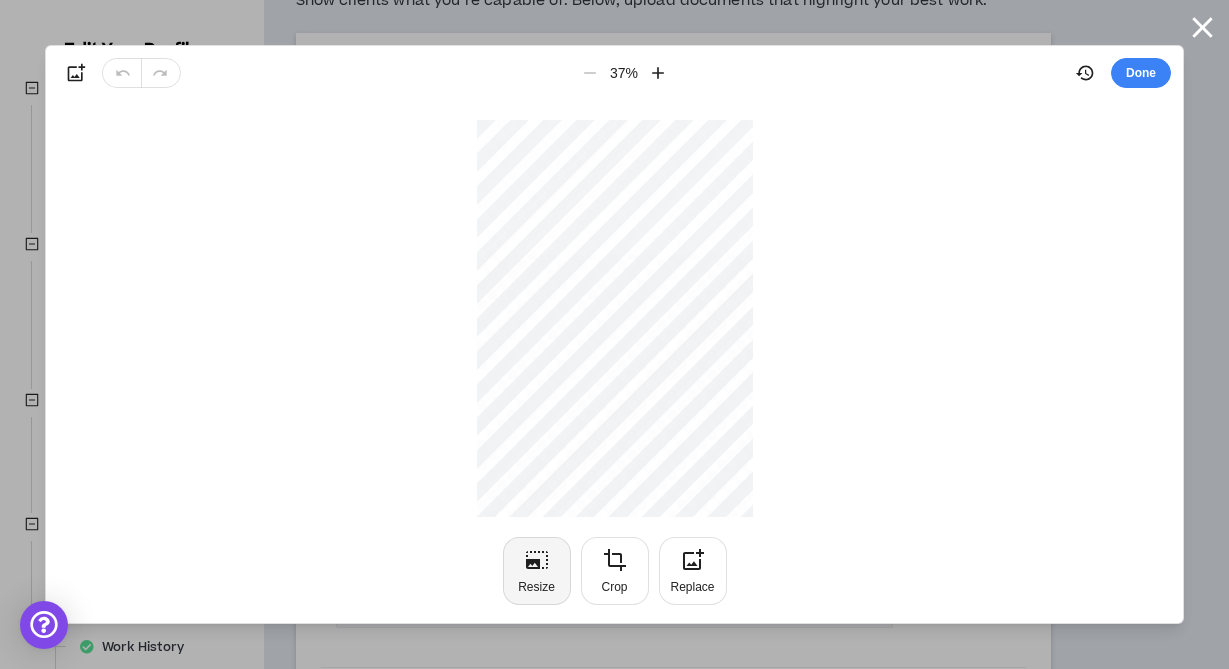 click 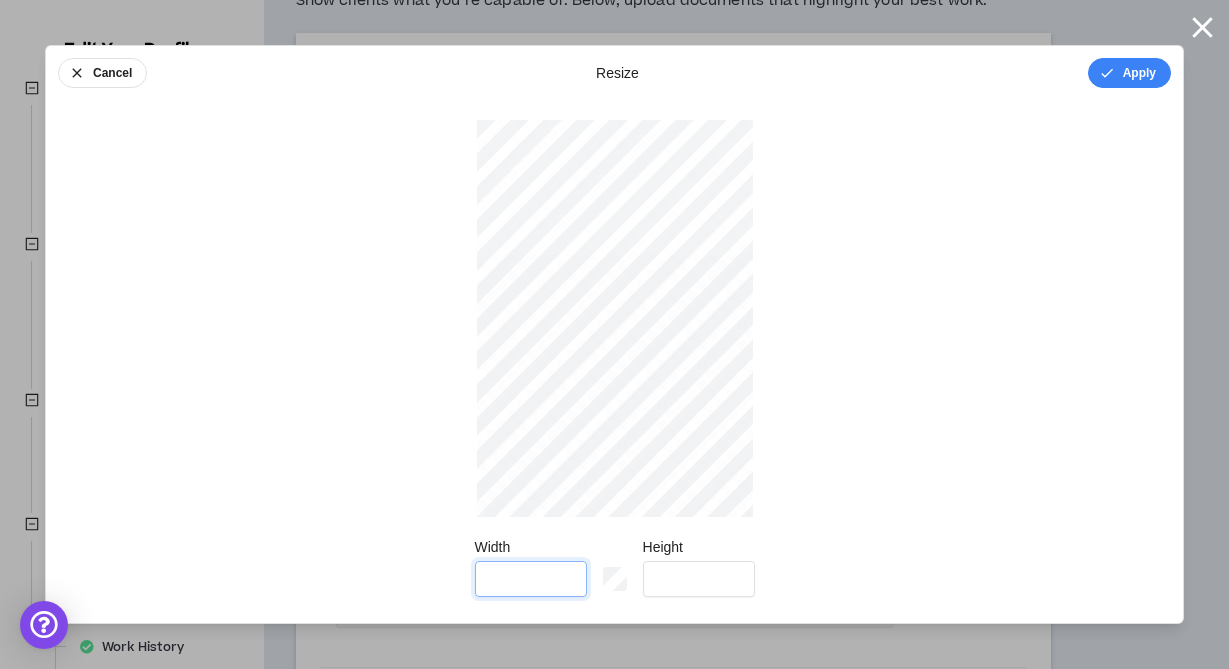 drag, startPoint x: 469, startPoint y: 573, endPoint x: 457, endPoint y: 571, distance: 12.165525 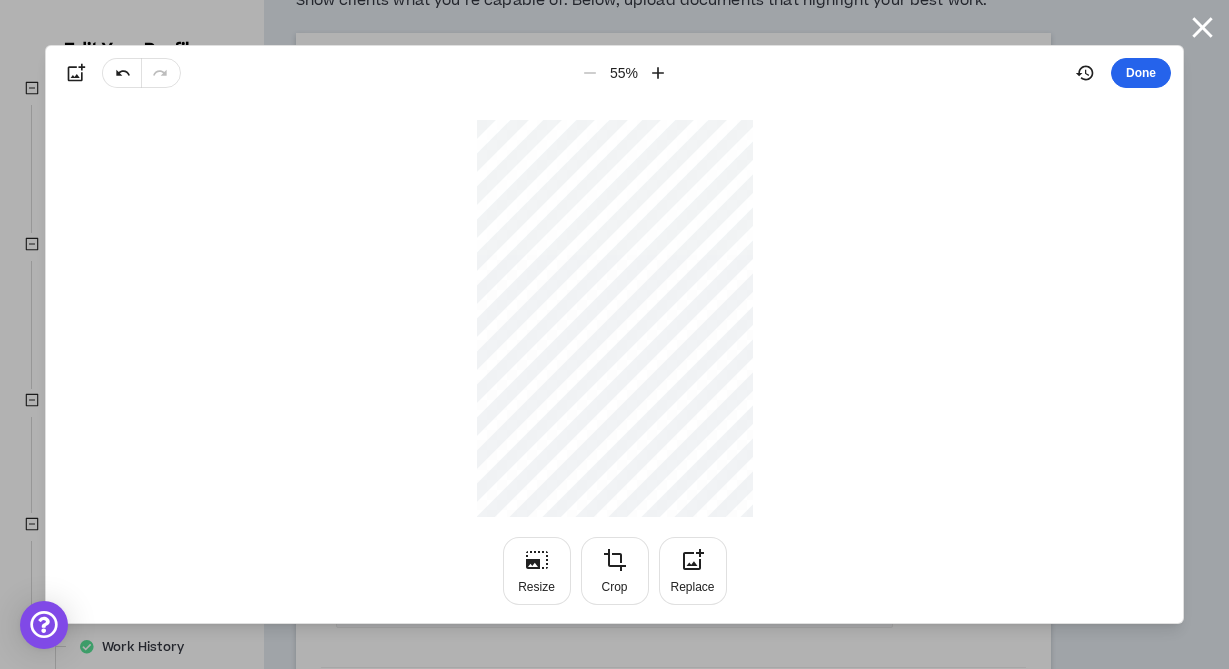 click on "Done" at bounding box center [1141, 73] 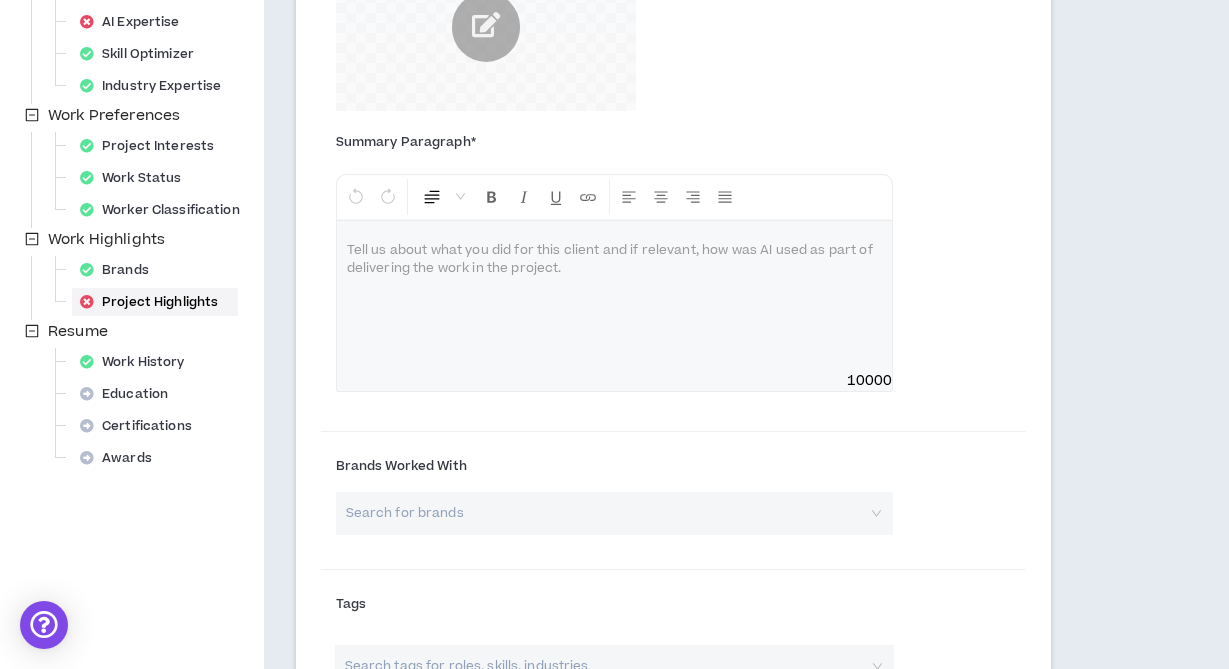 scroll, scrollTop: 476, scrollLeft: 0, axis: vertical 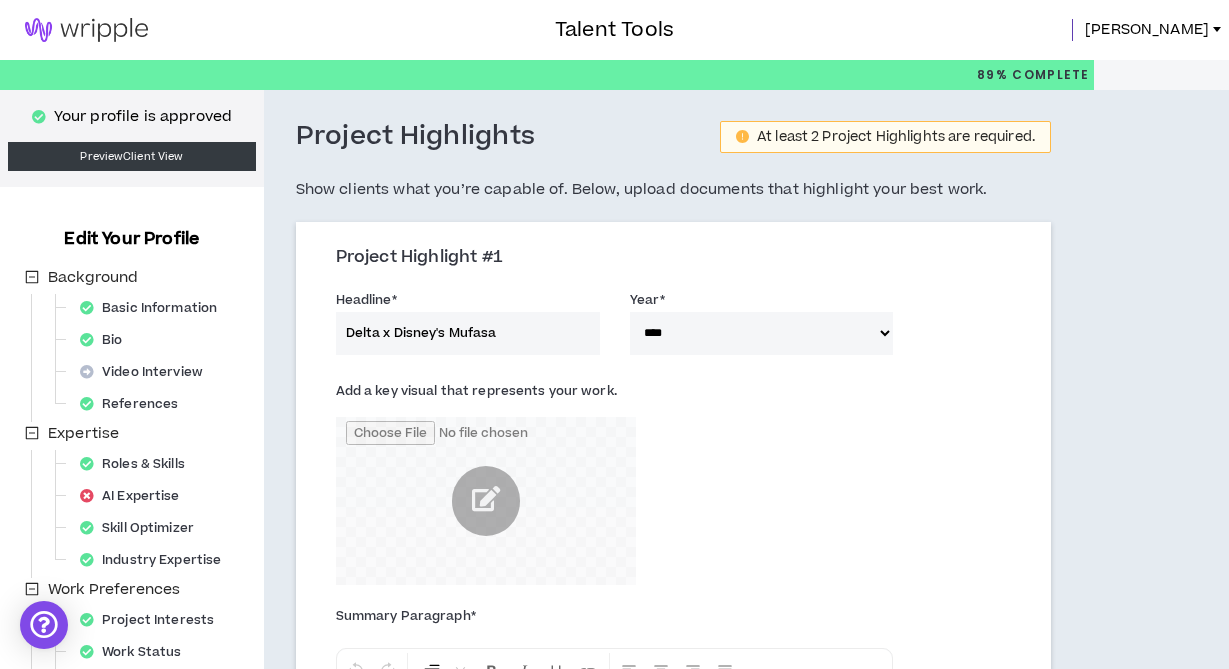 select on "****" 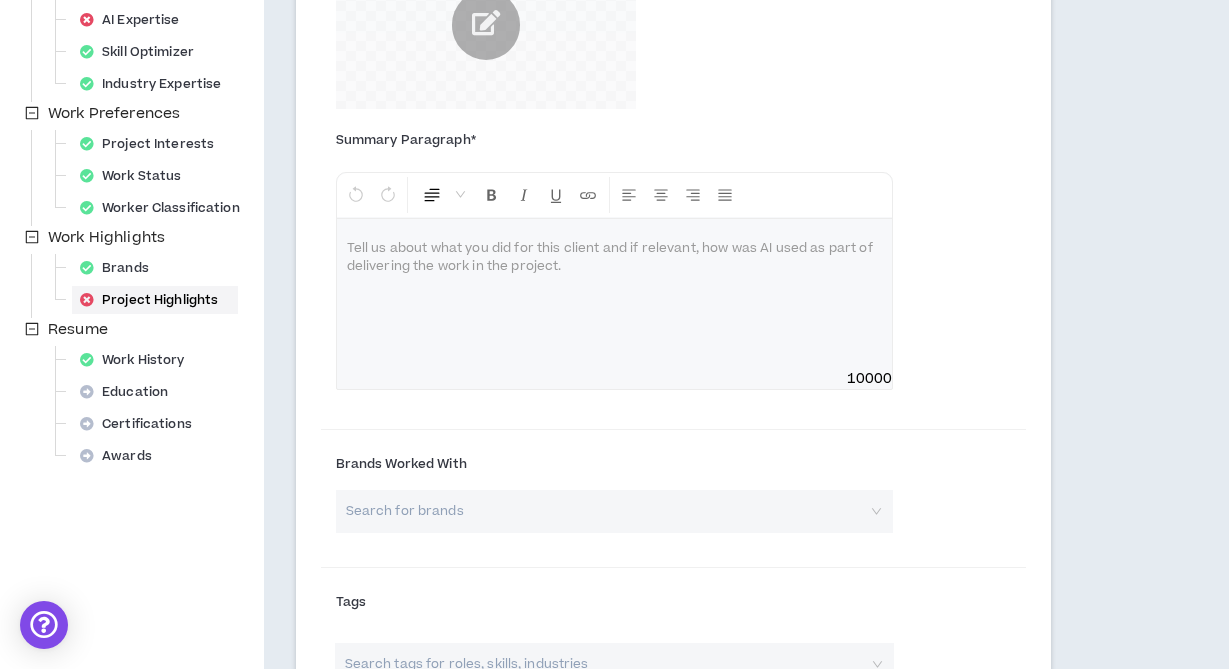 click at bounding box center (615, 249) 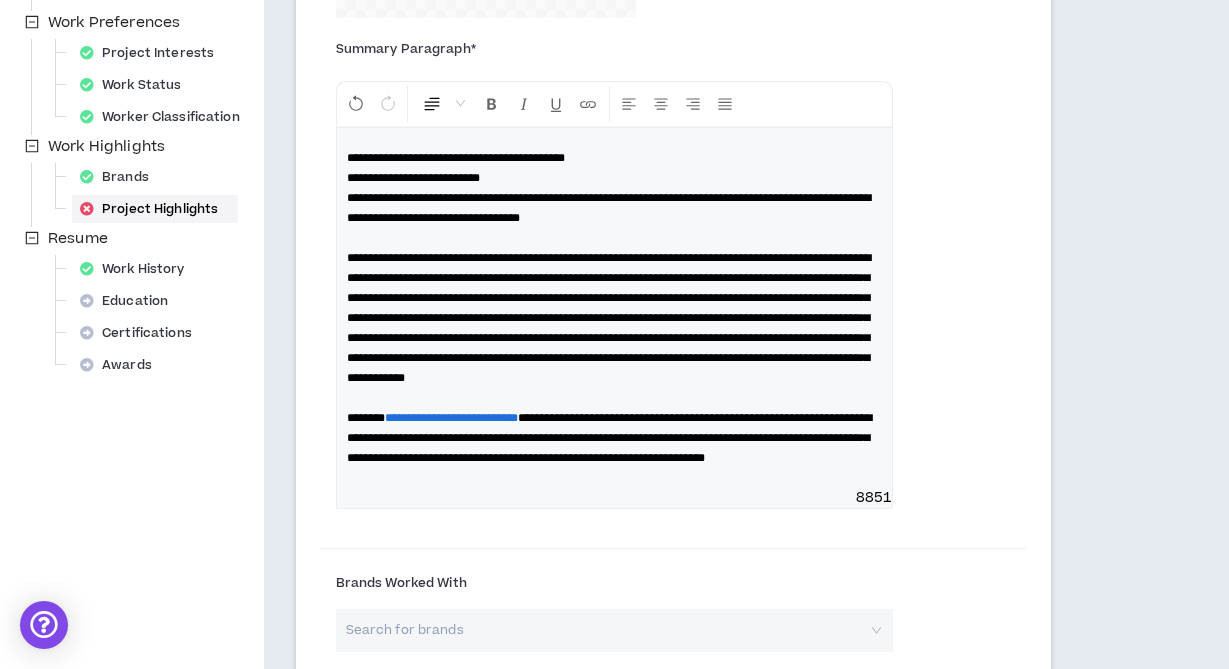 scroll, scrollTop: 614, scrollLeft: 0, axis: vertical 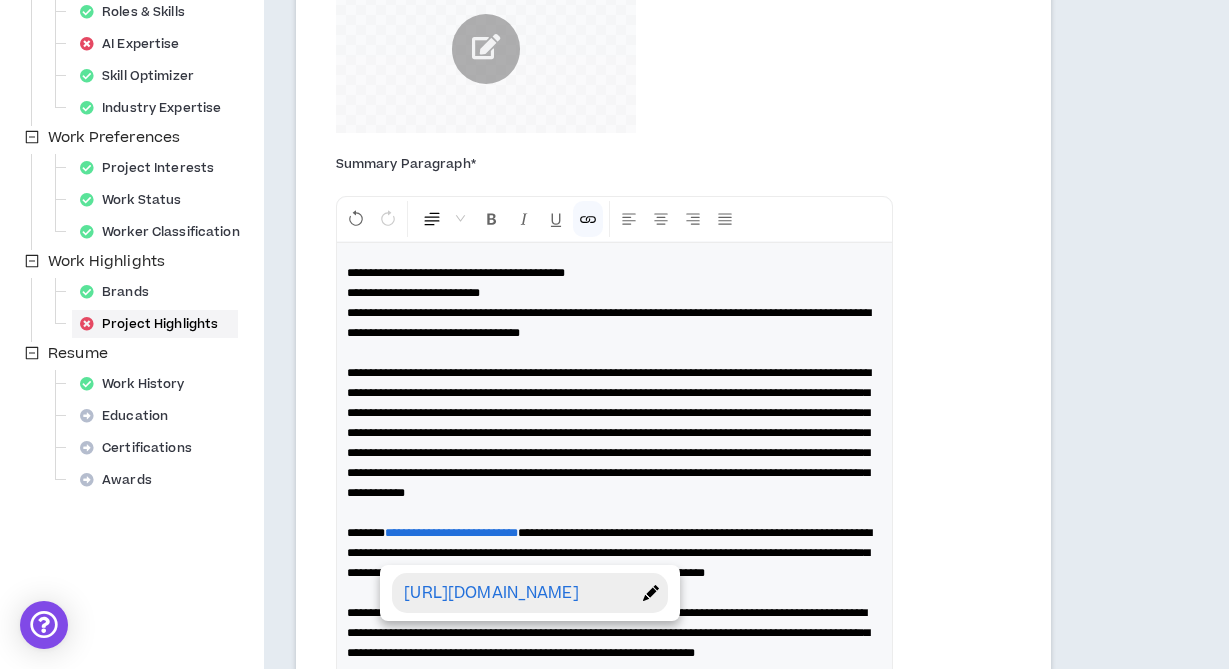 click on "**********" at bounding box center [609, 553] 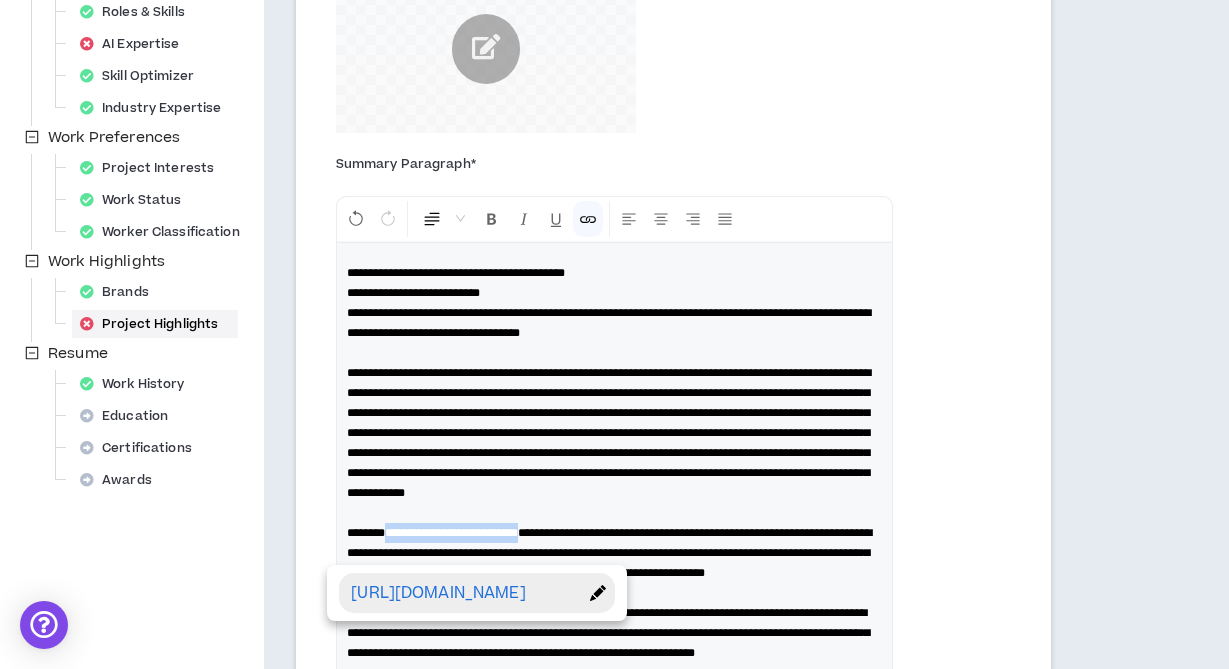 drag, startPoint x: 562, startPoint y: 552, endPoint x: 394, endPoint y: 549, distance: 168.02678 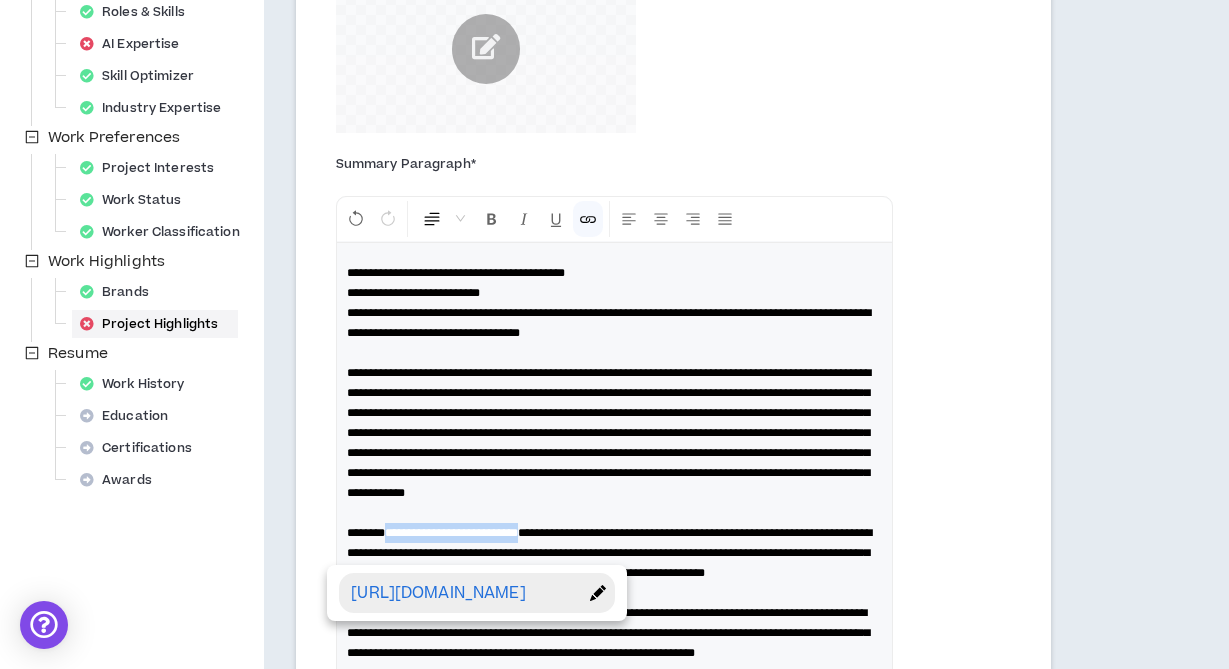 click on "**********" at bounding box center (615, 533) 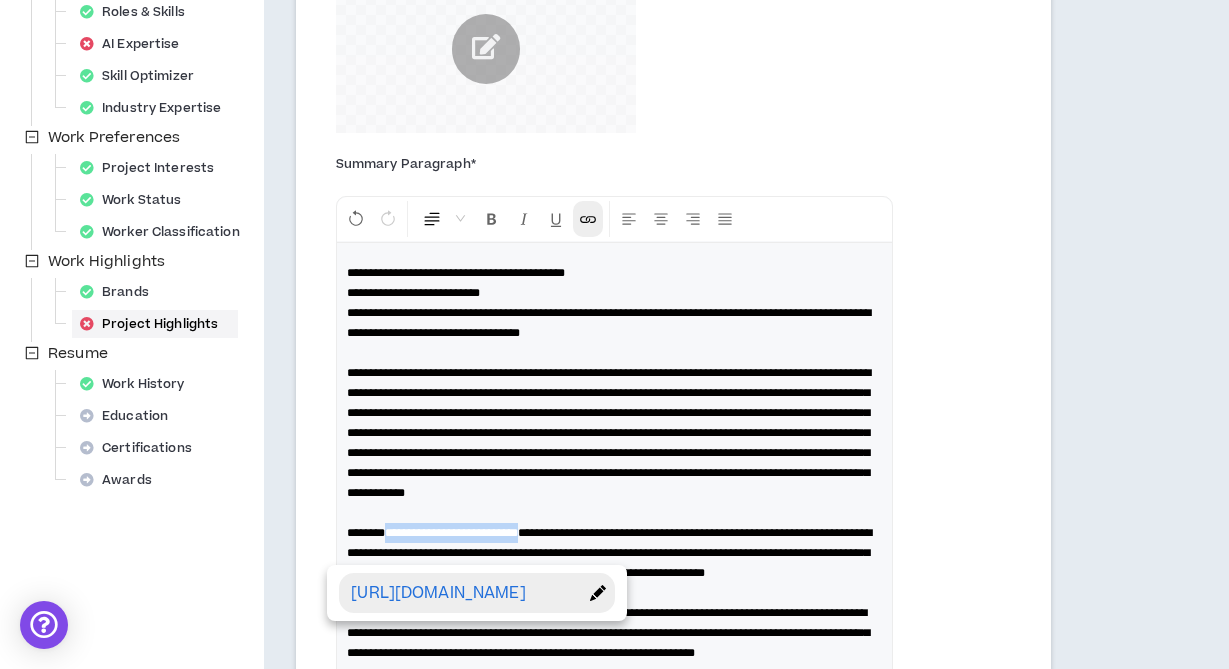 click at bounding box center (588, 219) 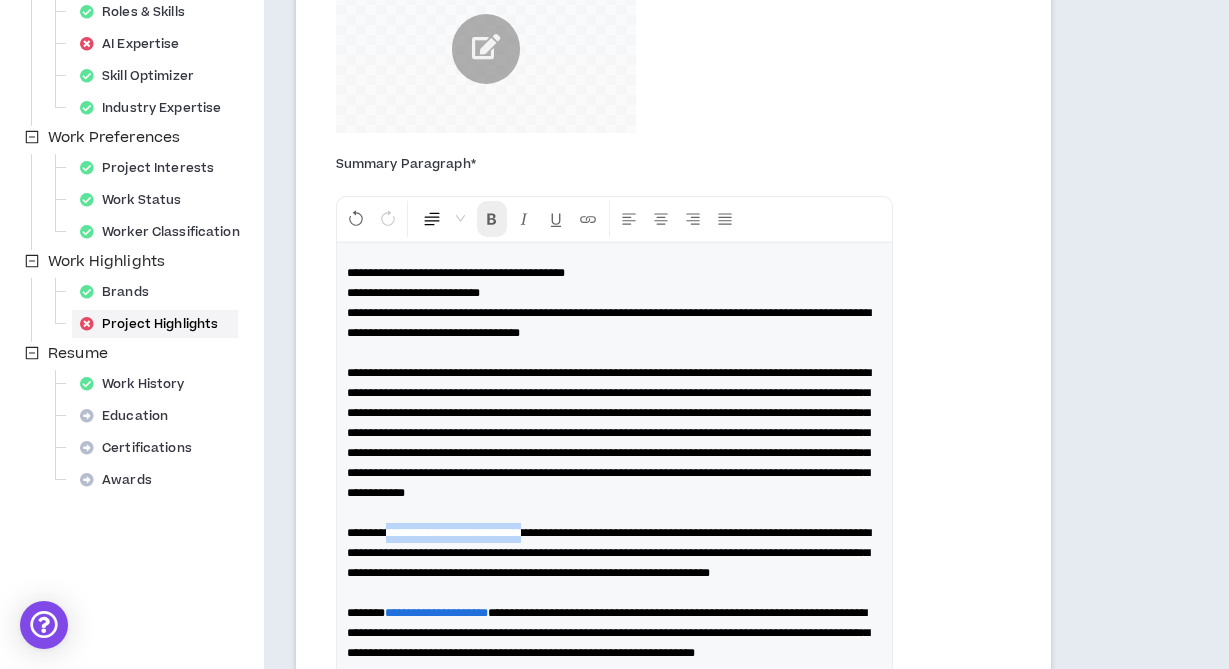 click at bounding box center (492, 219) 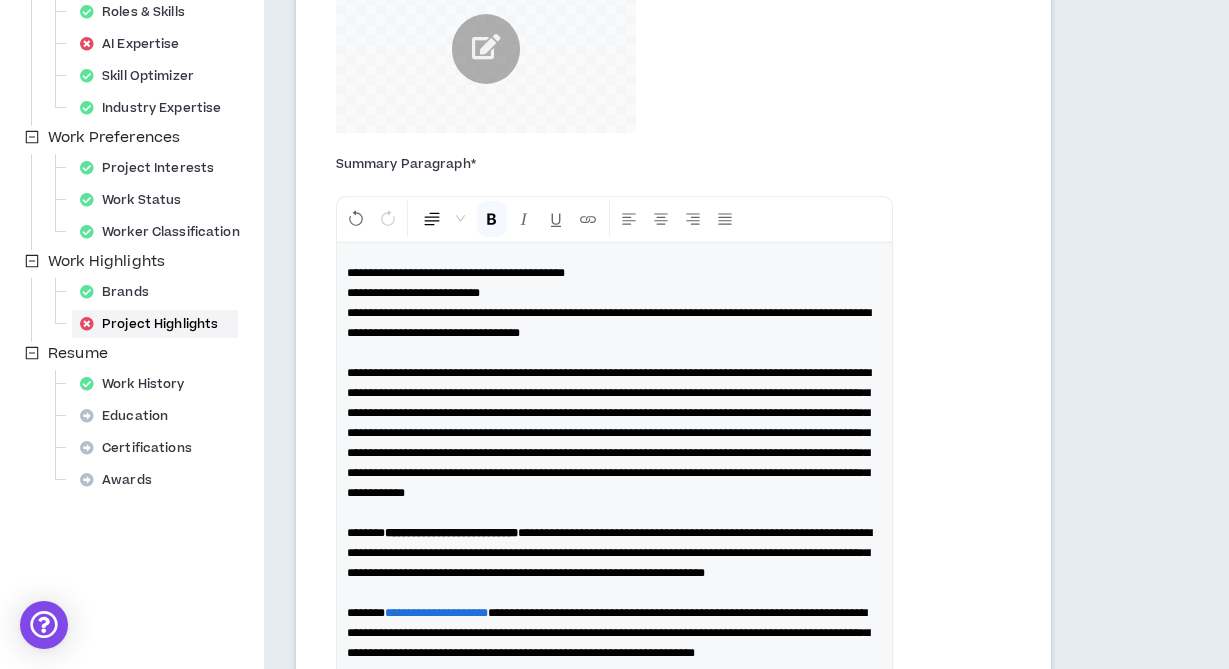 click on "**********" at bounding box center [609, 433] 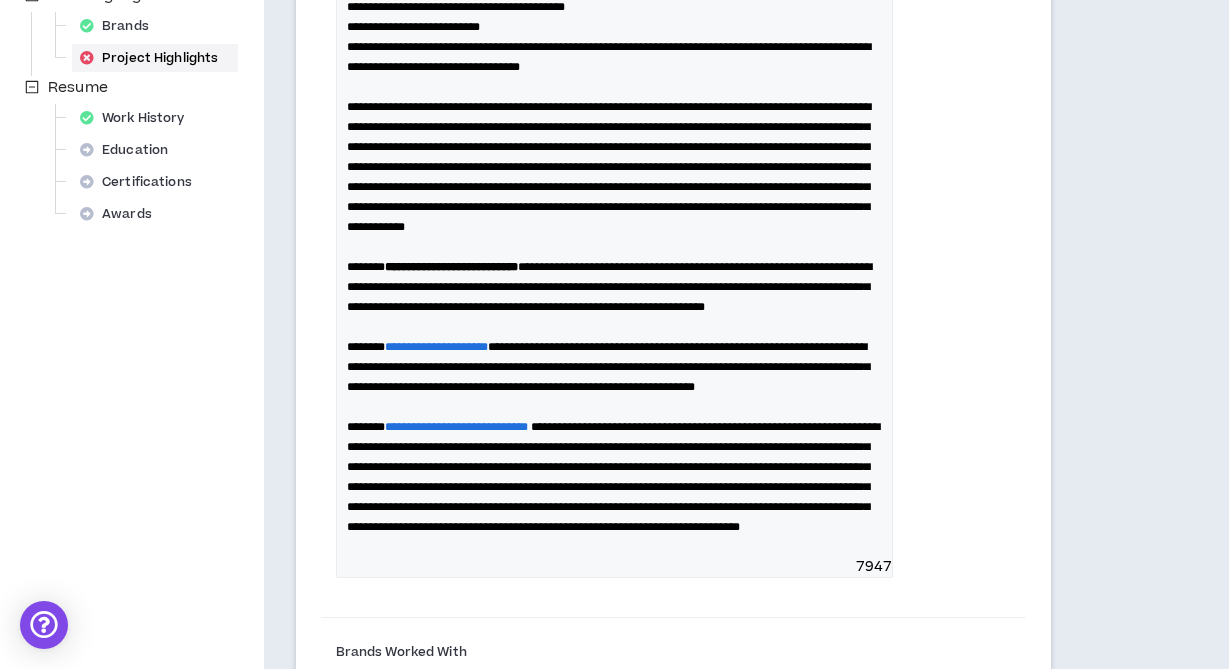 scroll, scrollTop: 748, scrollLeft: 0, axis: vertical 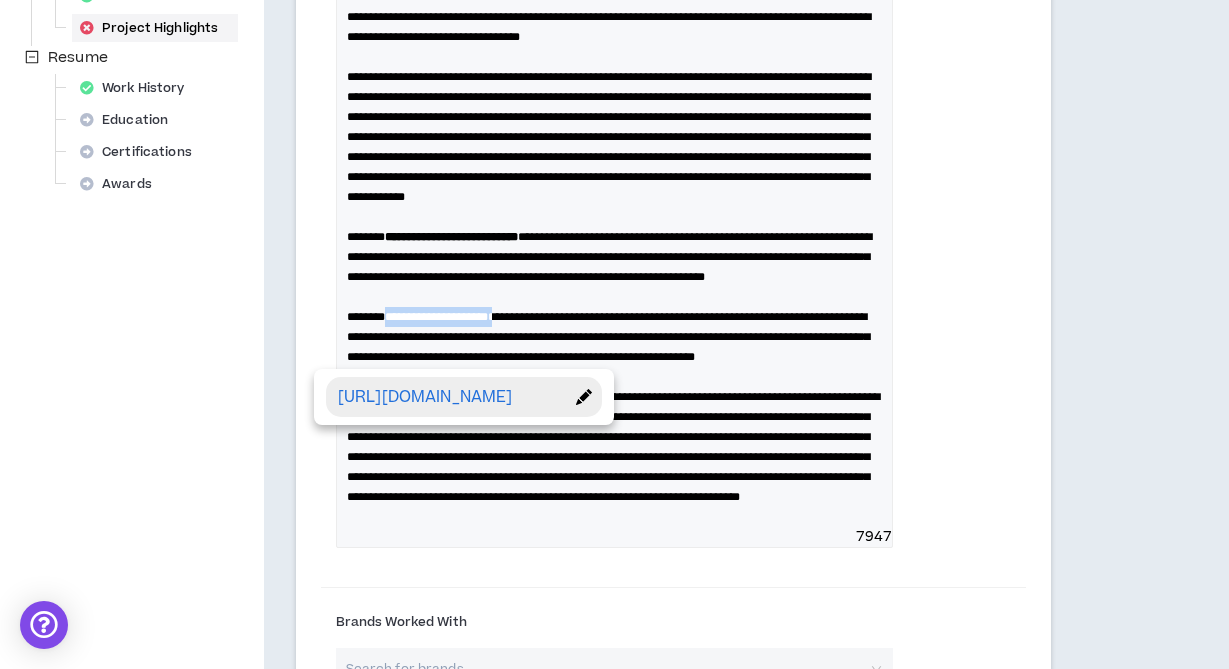 drag, startPoint x: 534, startPoint y: 357, endPoint x: 393, endPoint y: 353, distance: 141.05673 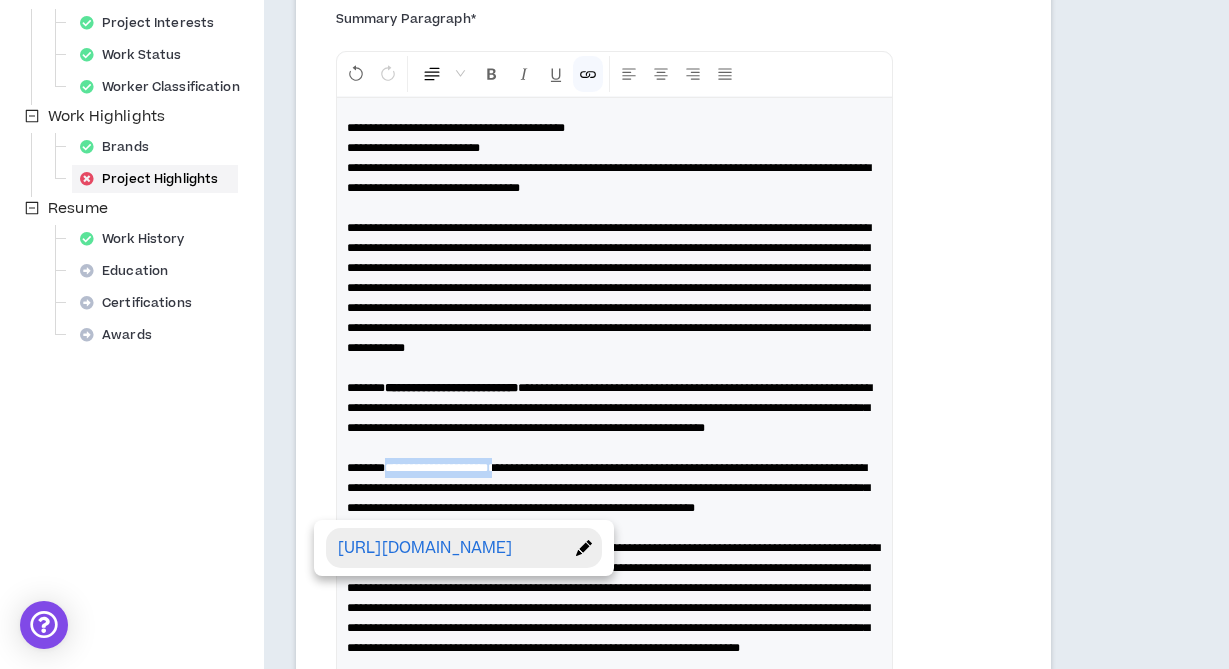 scroll, scrollTop: 590, scrollLeft: 0, axis: vertical 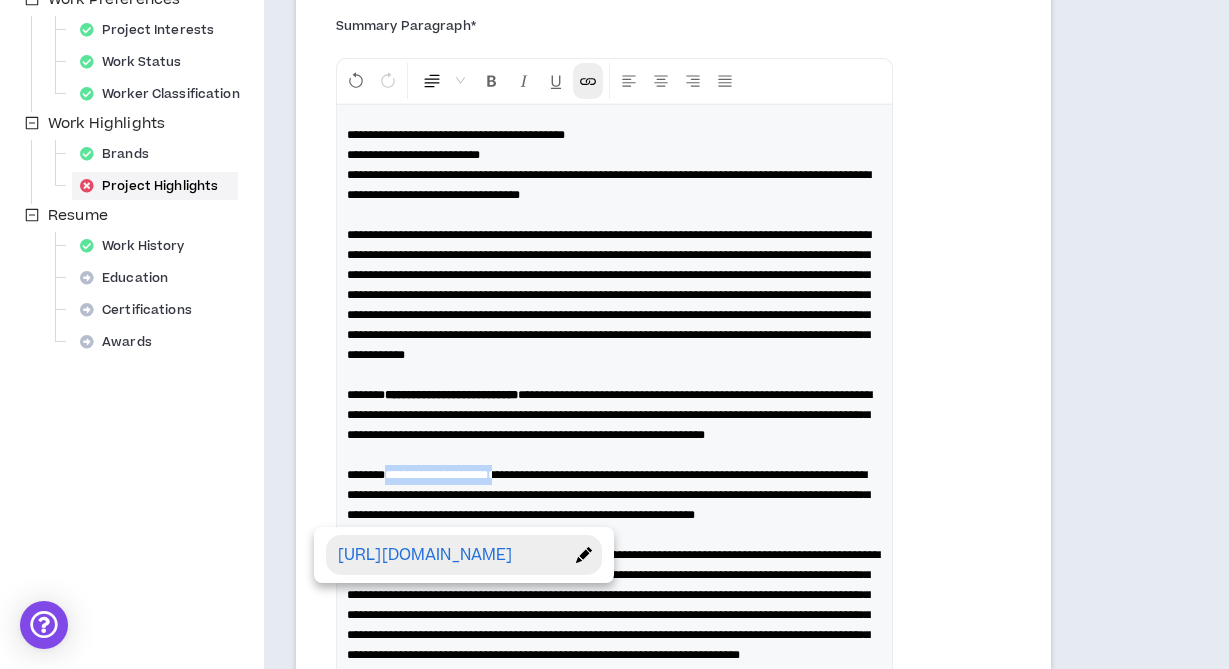 click at bounding box center (588, 81) 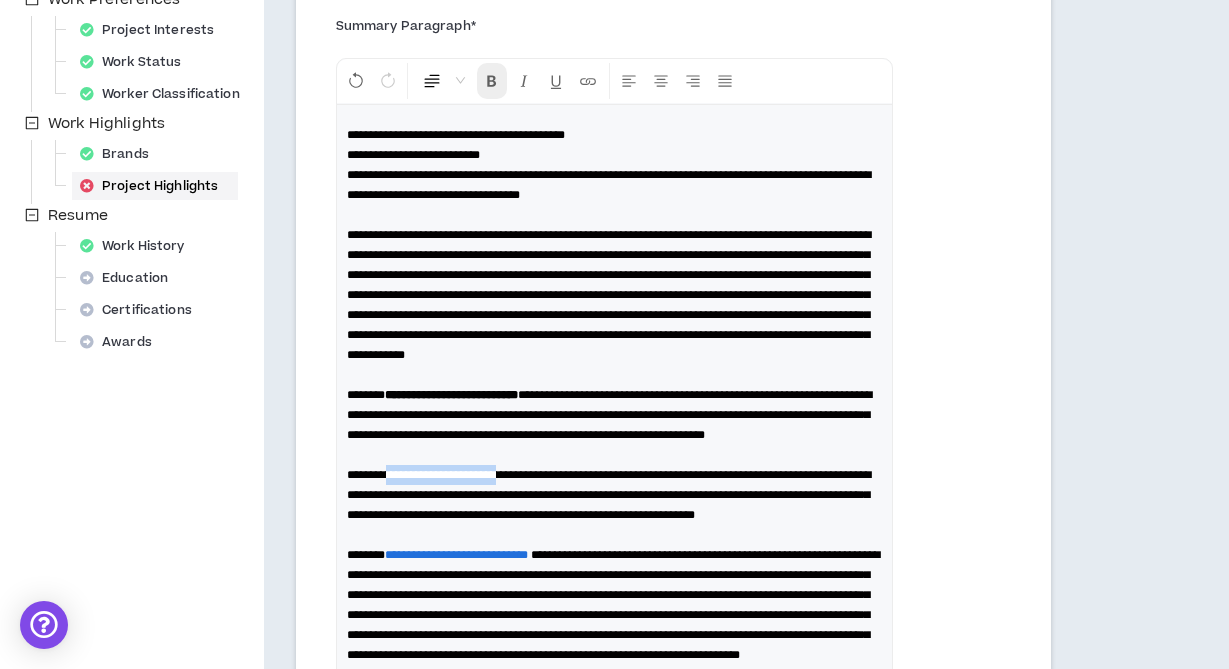 click at bounding box center (492, 81) 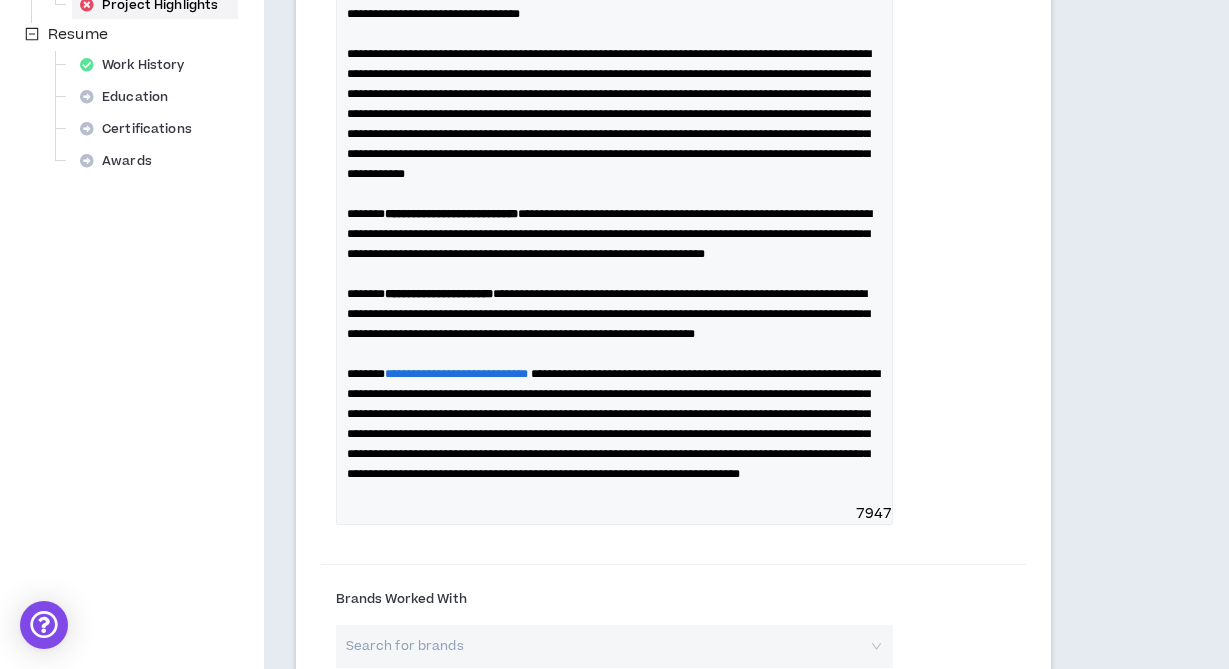 scroll, scrollTop: 794, scrollLeft: 0, axis: vertical 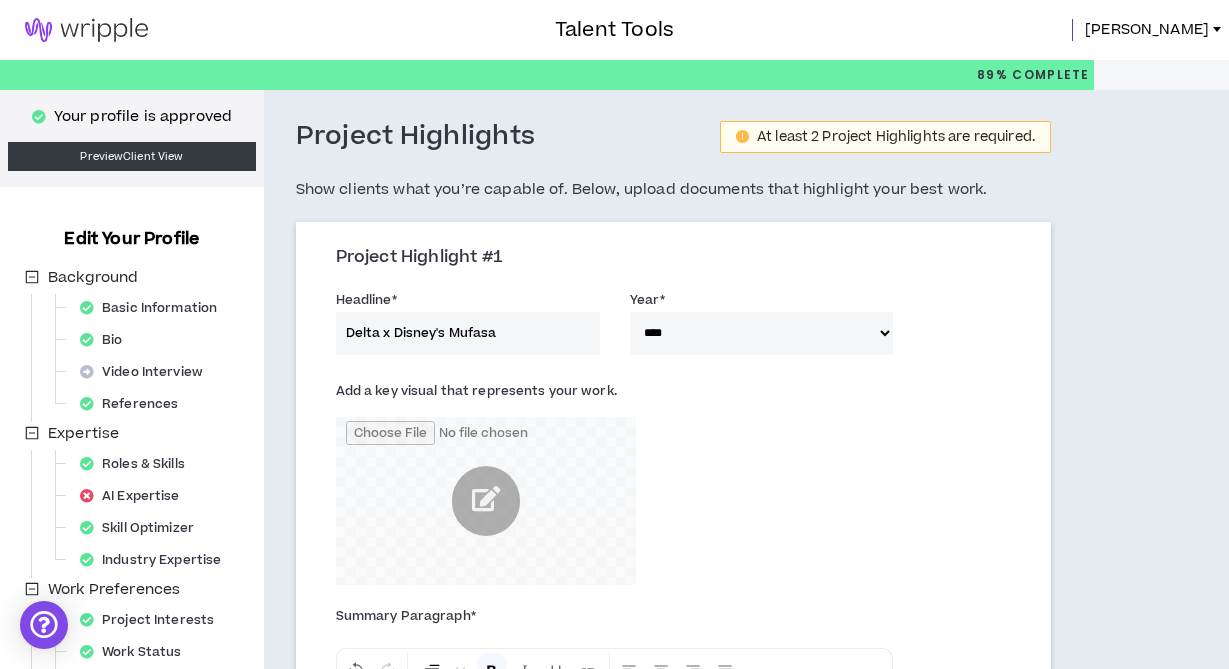 select on "****" 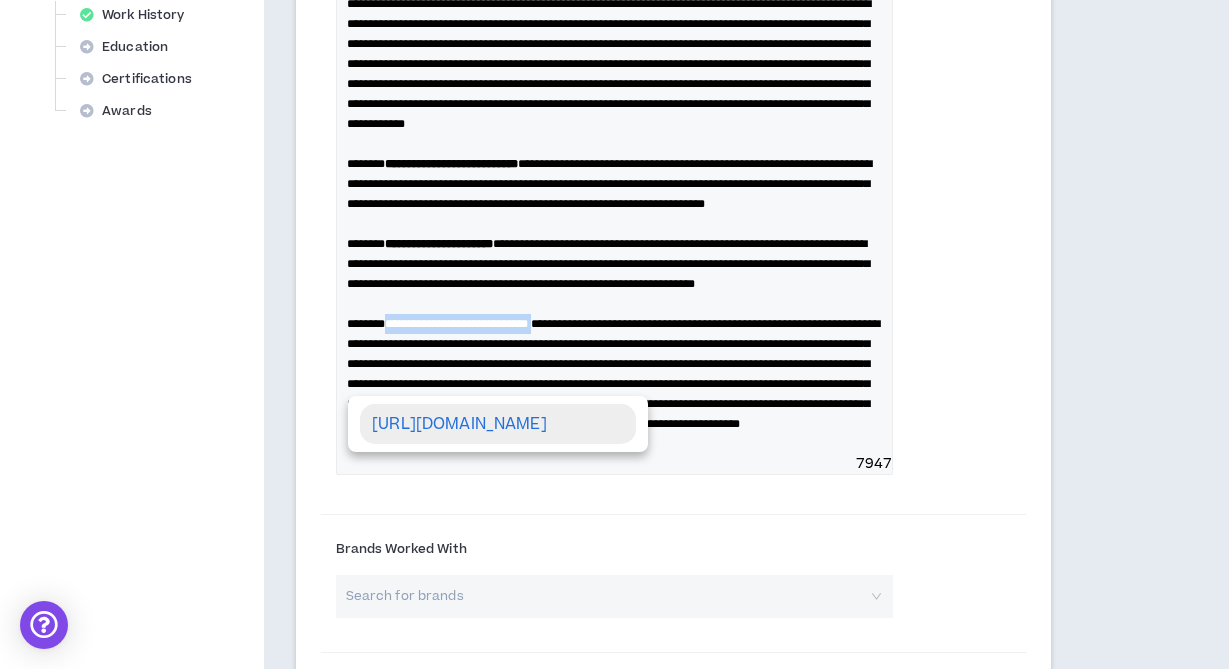 drag, startPoint x: 605, startPoint y: 383, endPoint x: 395, endPoint y: 379, distance: 210.03809 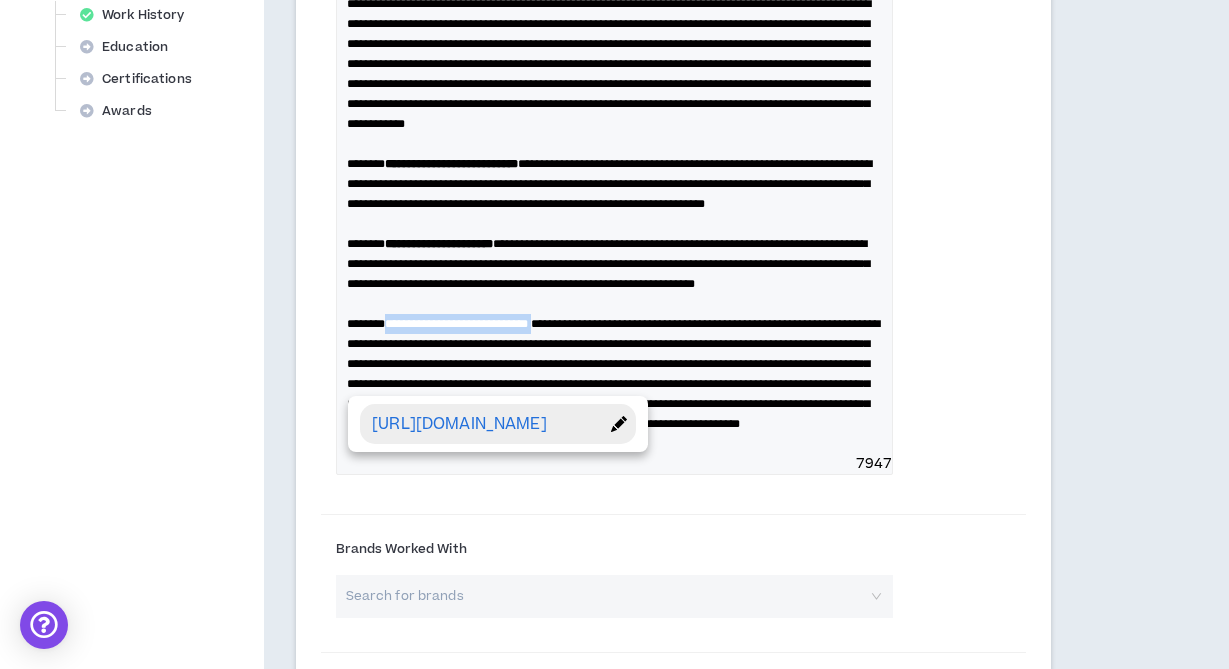 click on "**********" at bounding box center [615, 164] 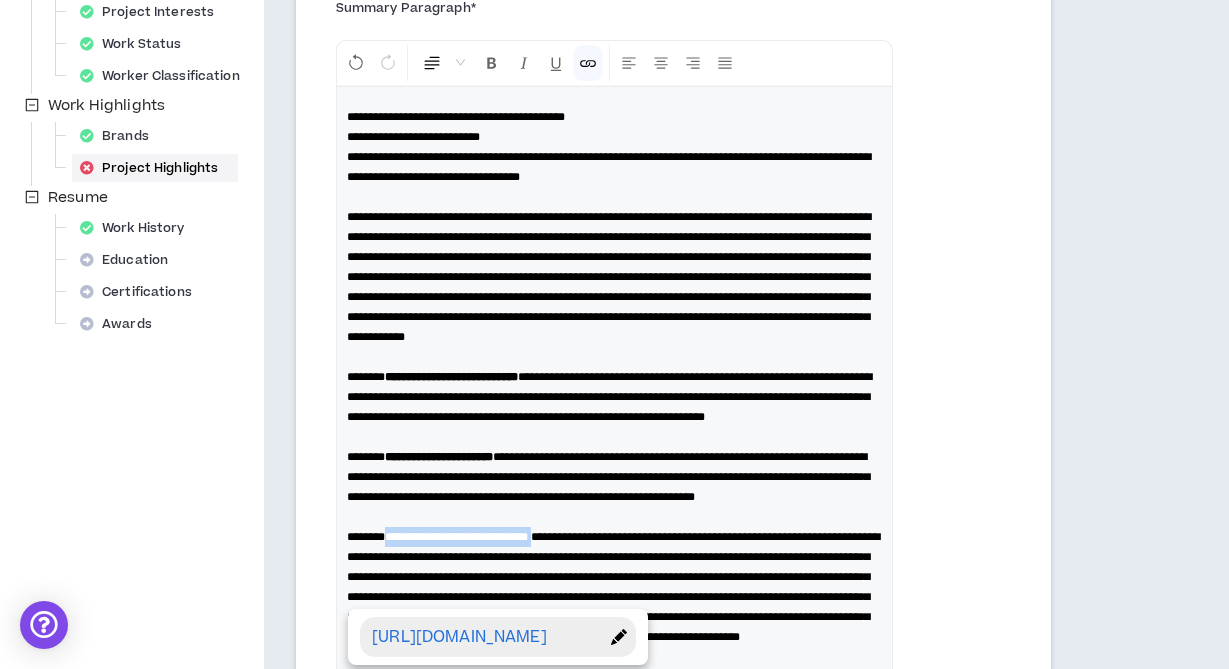 scroll, scrollTop: 597, scrollLeft: 0, axis: vertical 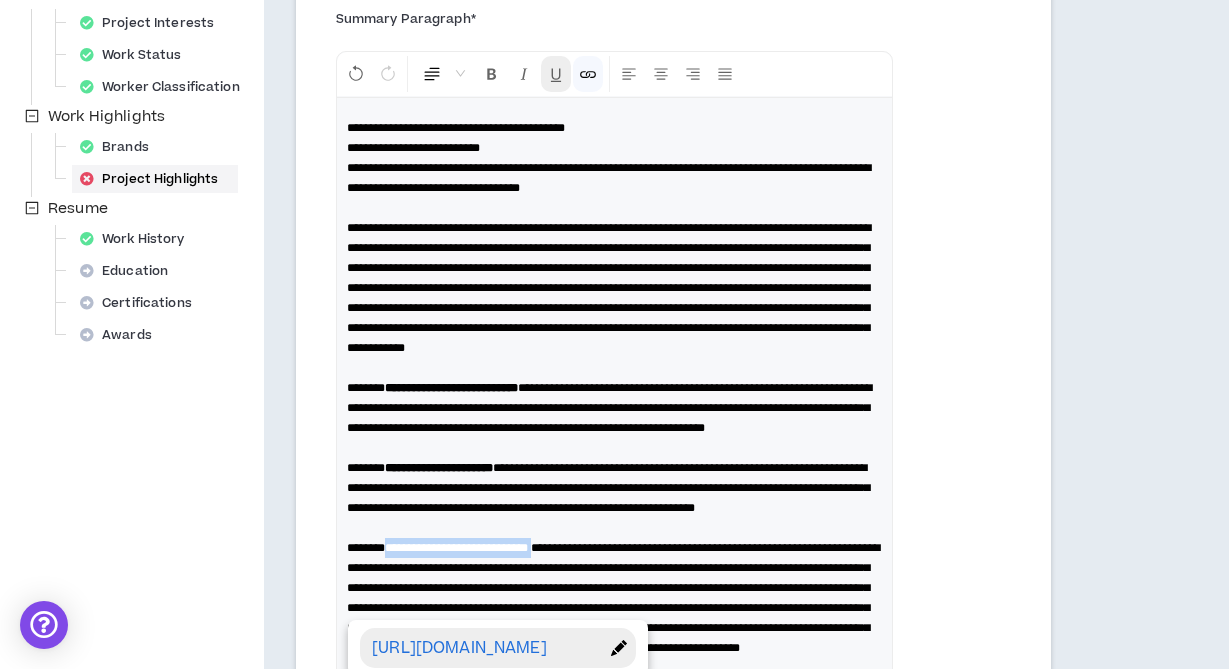 drag, startPoint x: 589, startPoint y: 75, endPoint x: 564, endPoint y: 77, distance: 25.079872 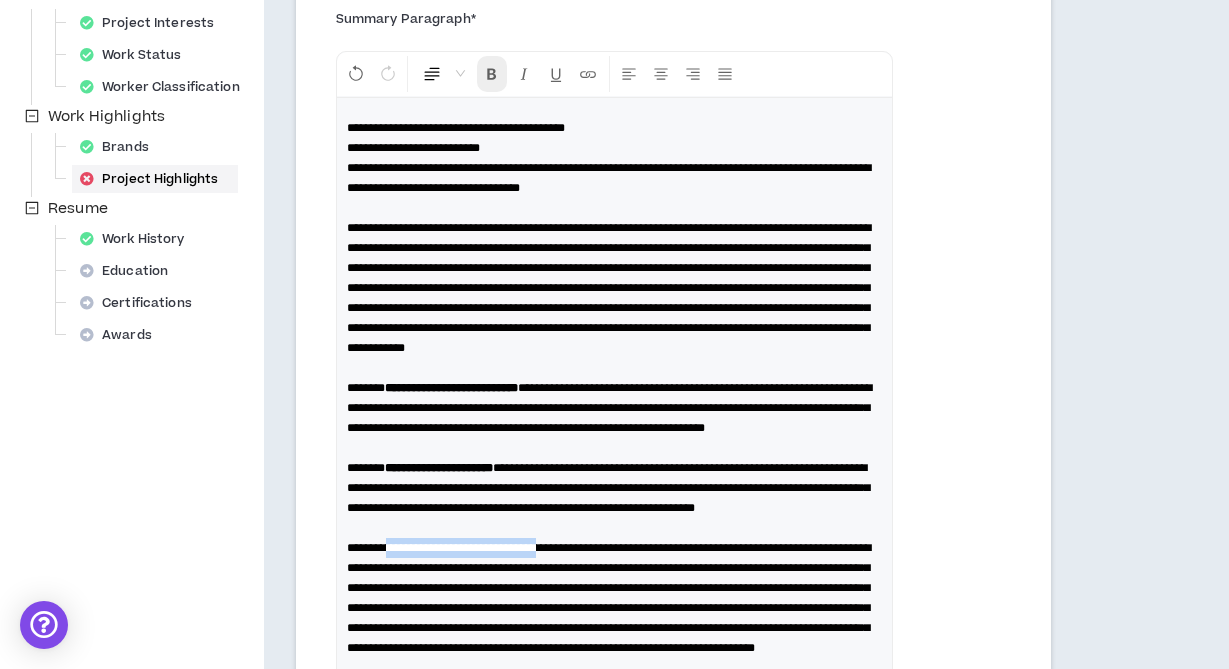 click at bounding box center [492, 74] 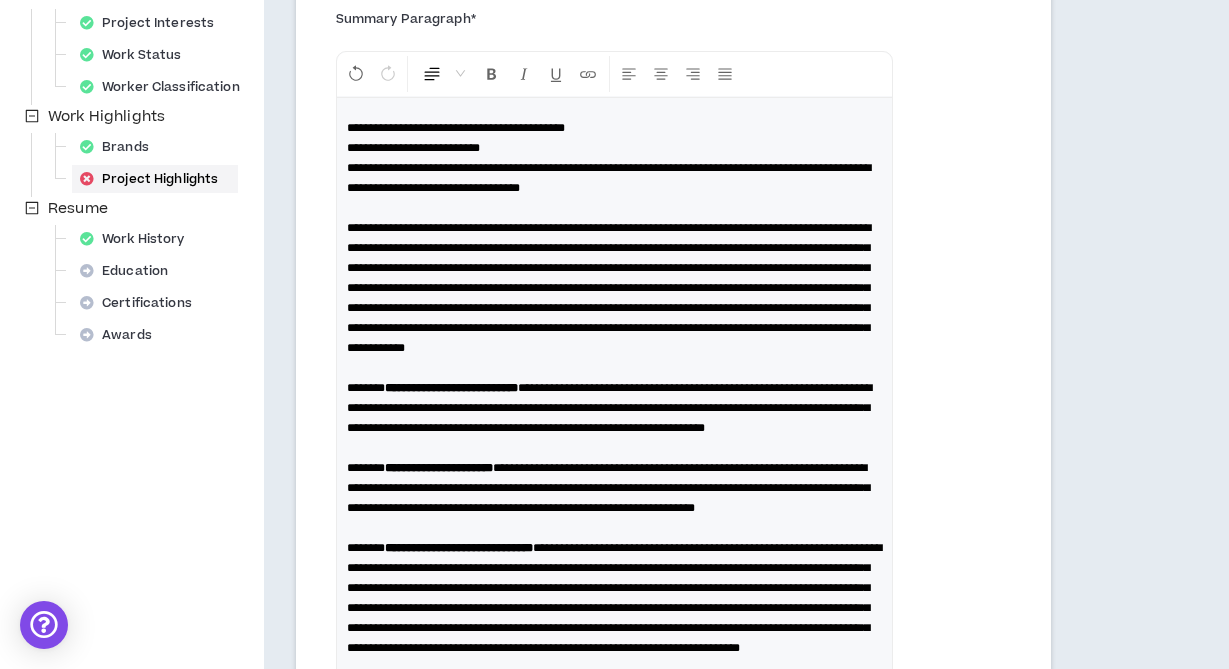 click on "**********" at bounding box center [615, 388] 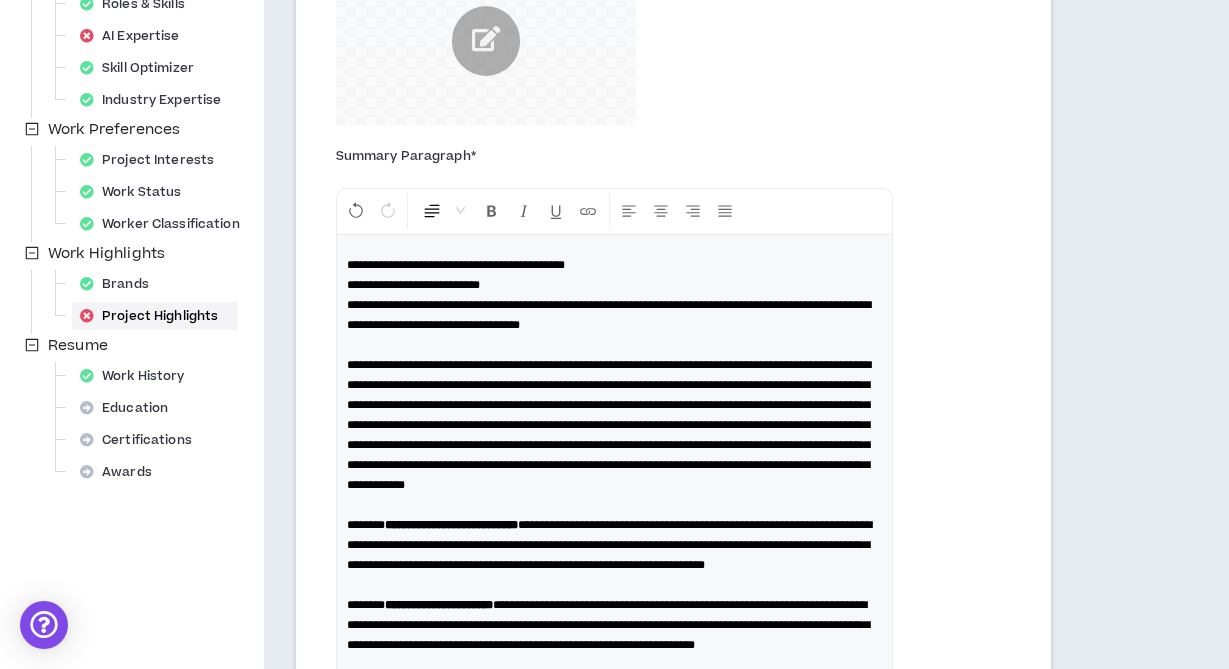 scroll, scrollTop: 459, scrollLeft: 0, axis: vertical 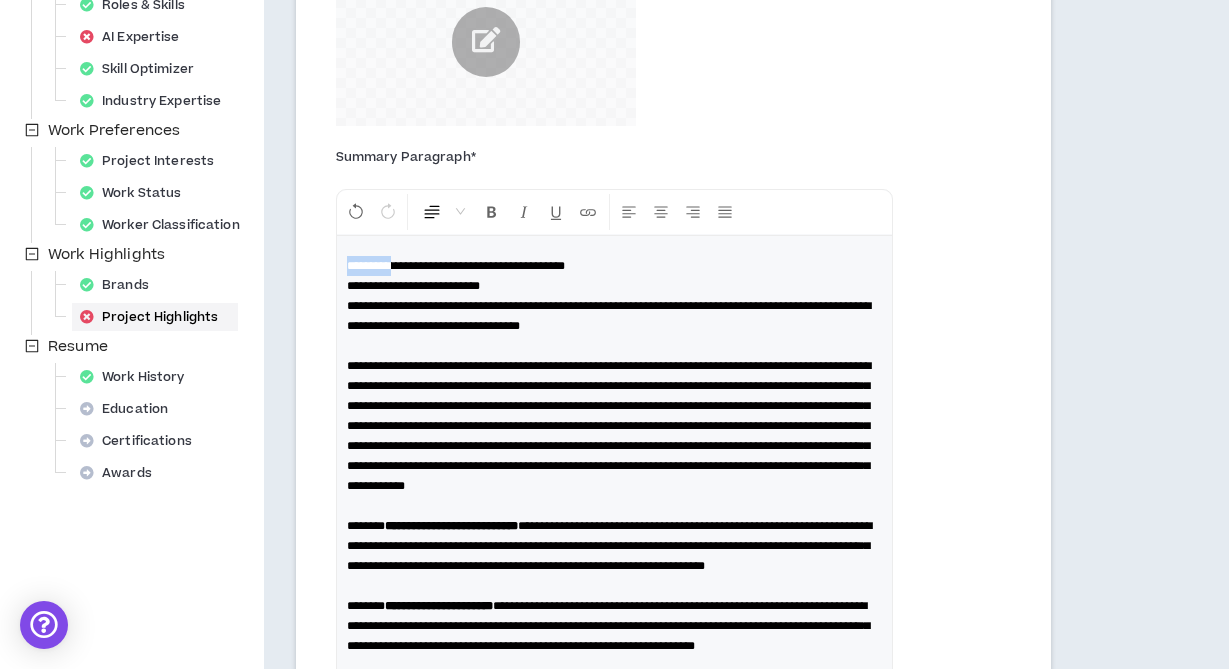 drag, startPoint x: 370, startPoint y: 263, endPoint x: 317, endPoint y: 260, distance: 53.08484 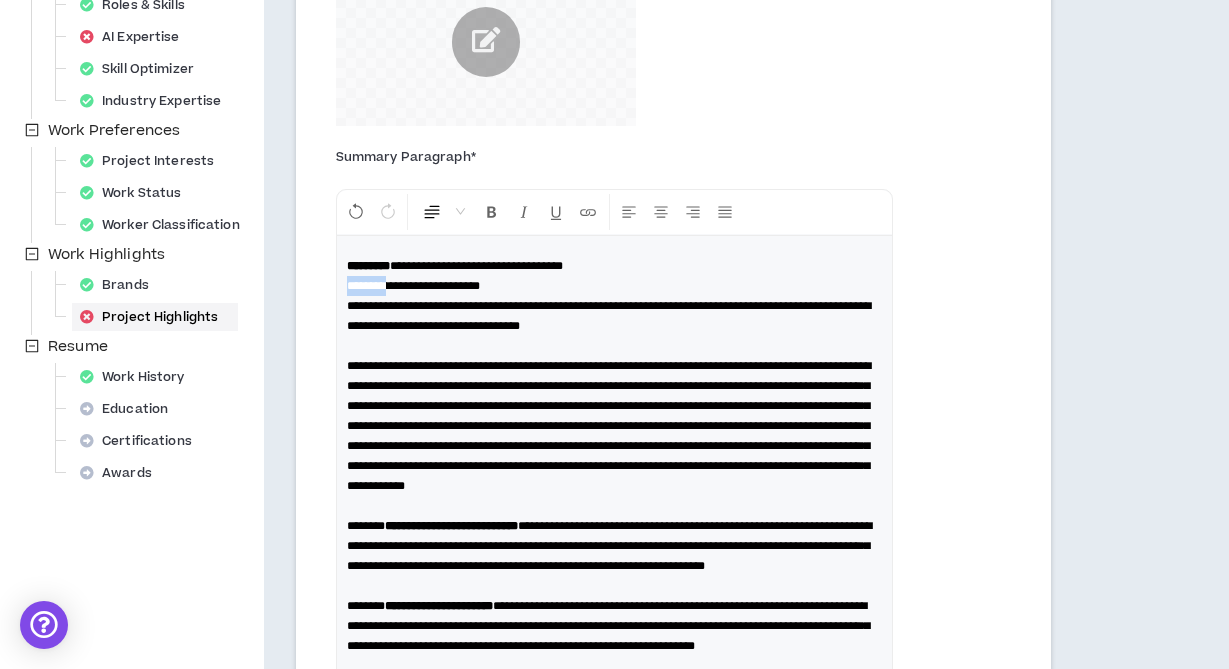 drag, startPoint x: 397, startPoint y: 286, endPoint x: 325, endPoint y: 286, distance: 72 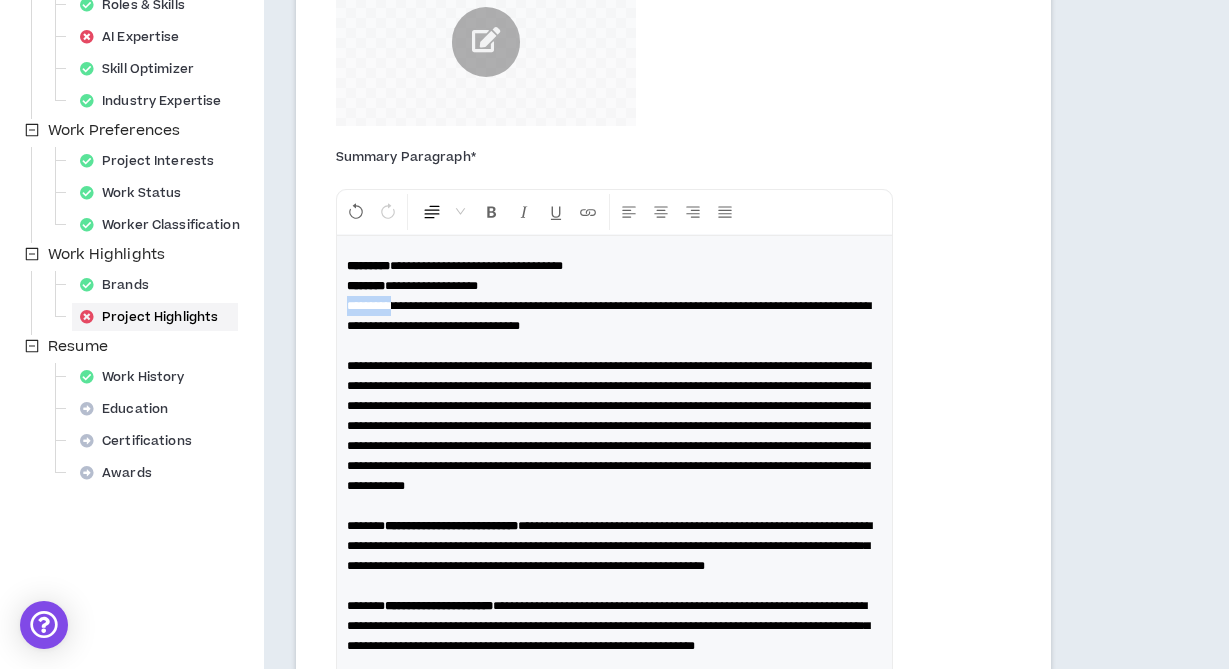 drag, startPoint x: 407, startPoint y: 308, endPoint x: 332, endPoint y: 301, distance: 75.32596 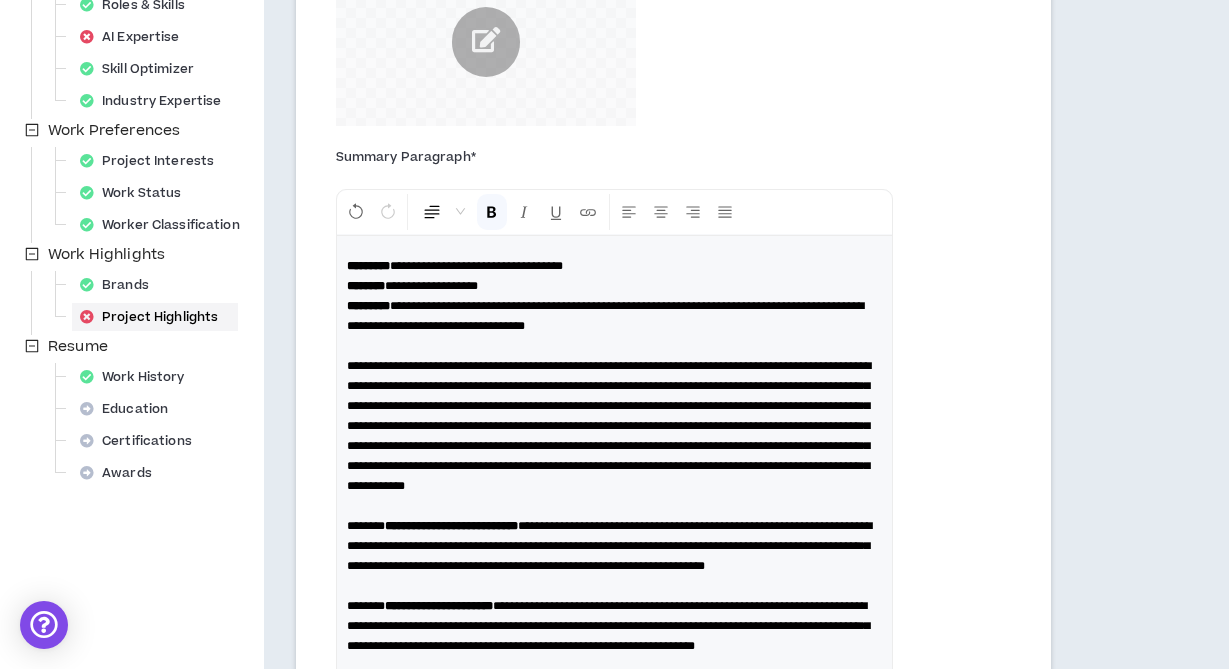 click on "**********" at bounding box center [615, 526] 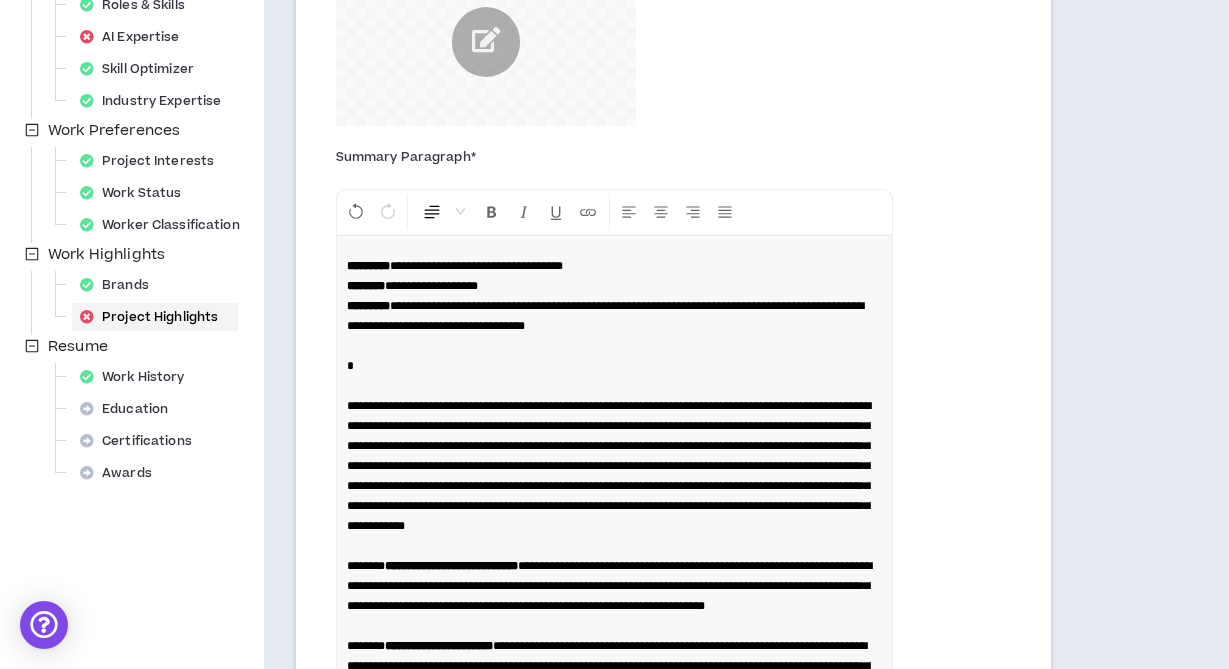 type 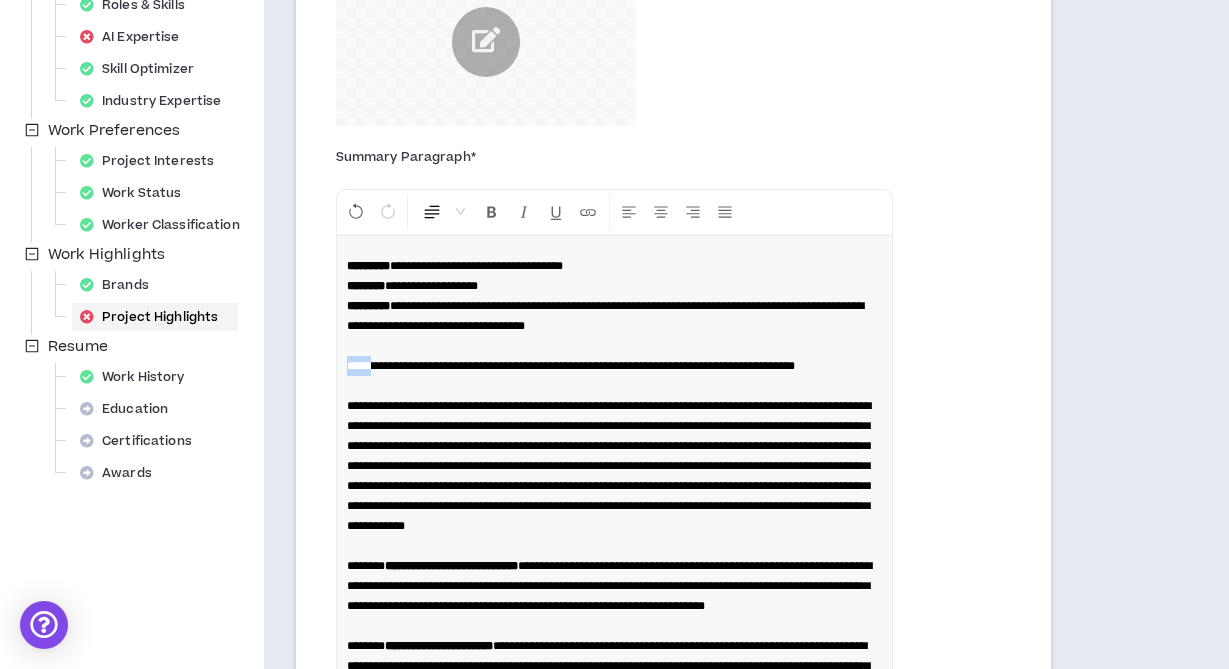 drag, startPoint x: 380, startPoint y: 363, endPoint x: 327, endPoint y: 363, distance: 53 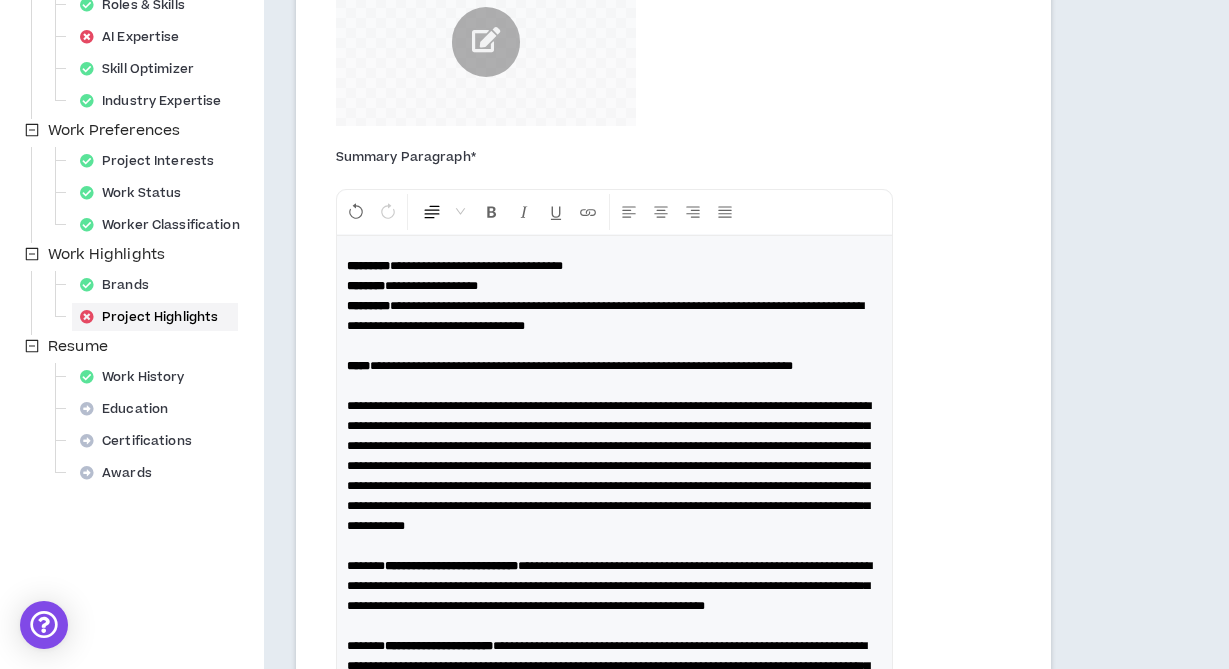 click on "**********" at bounding box center (615, 546) 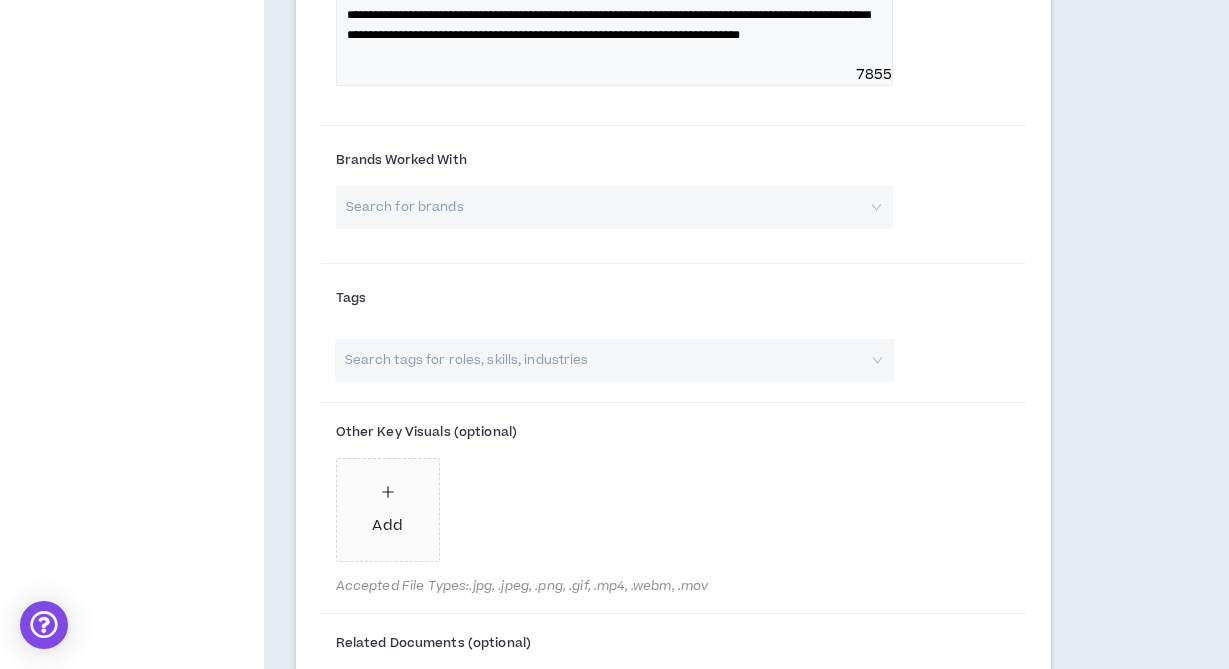 scroll, scrollTop: 1253, scrollLeft: 0, axis: vertical 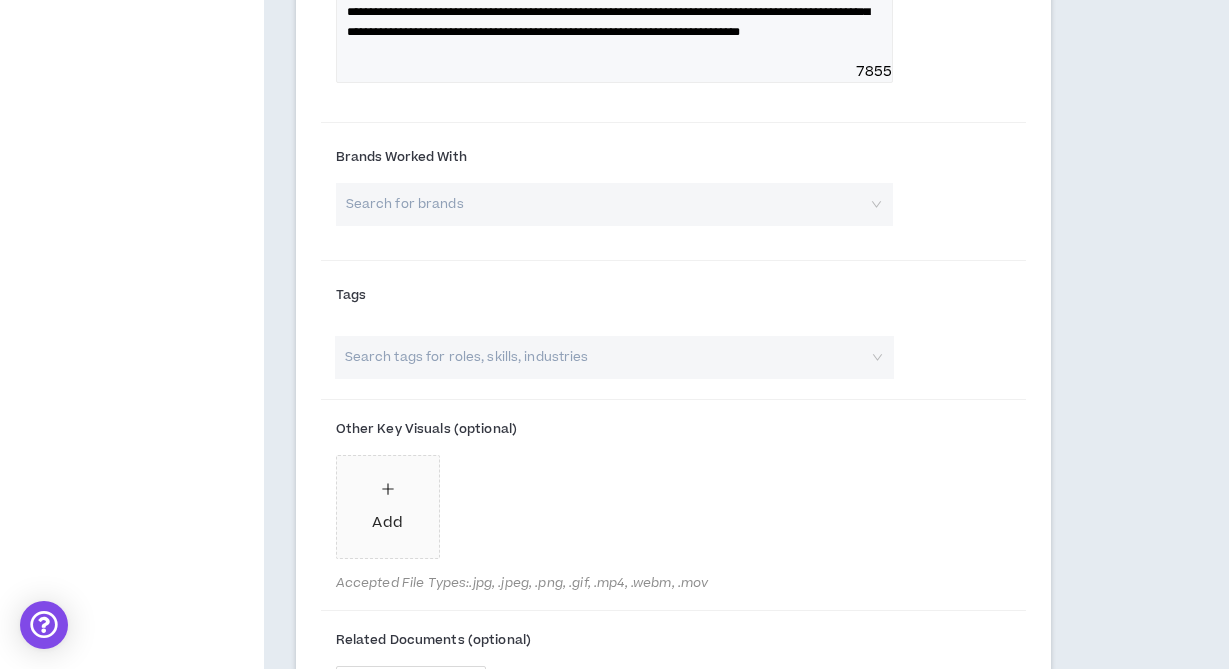 click at bounding box center (608, 204) 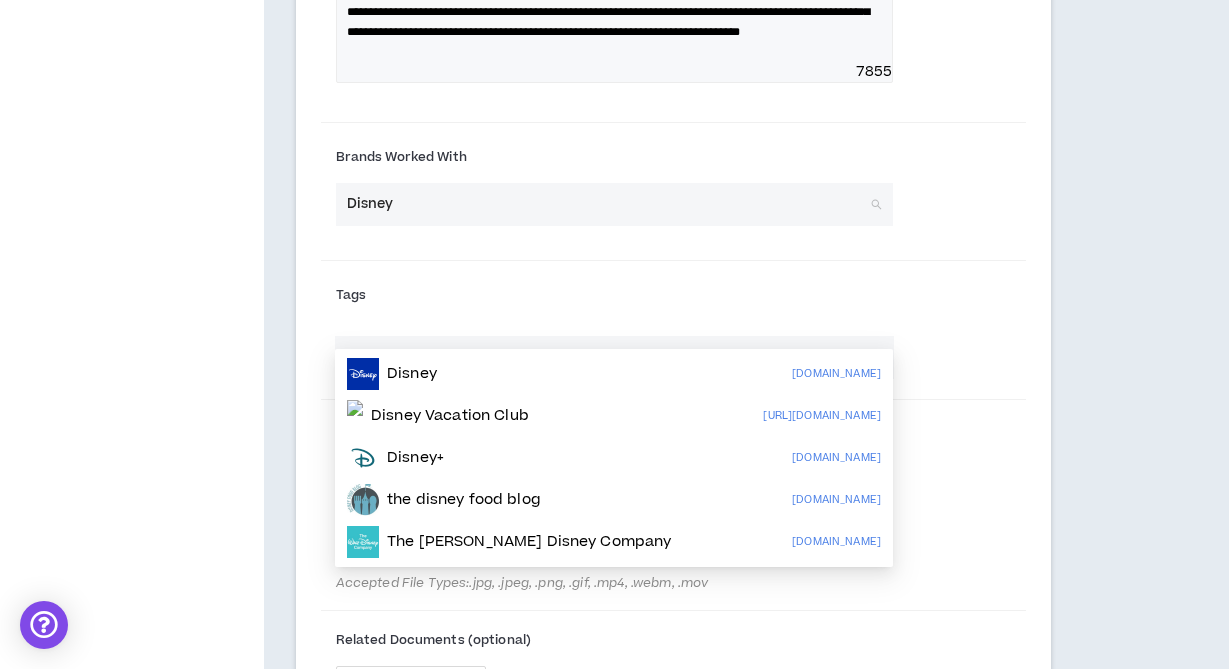 drag, startPoint x: 427, startPoint y: 324, endPoint x: 315, endPoint y: 315, distance: 112.36102 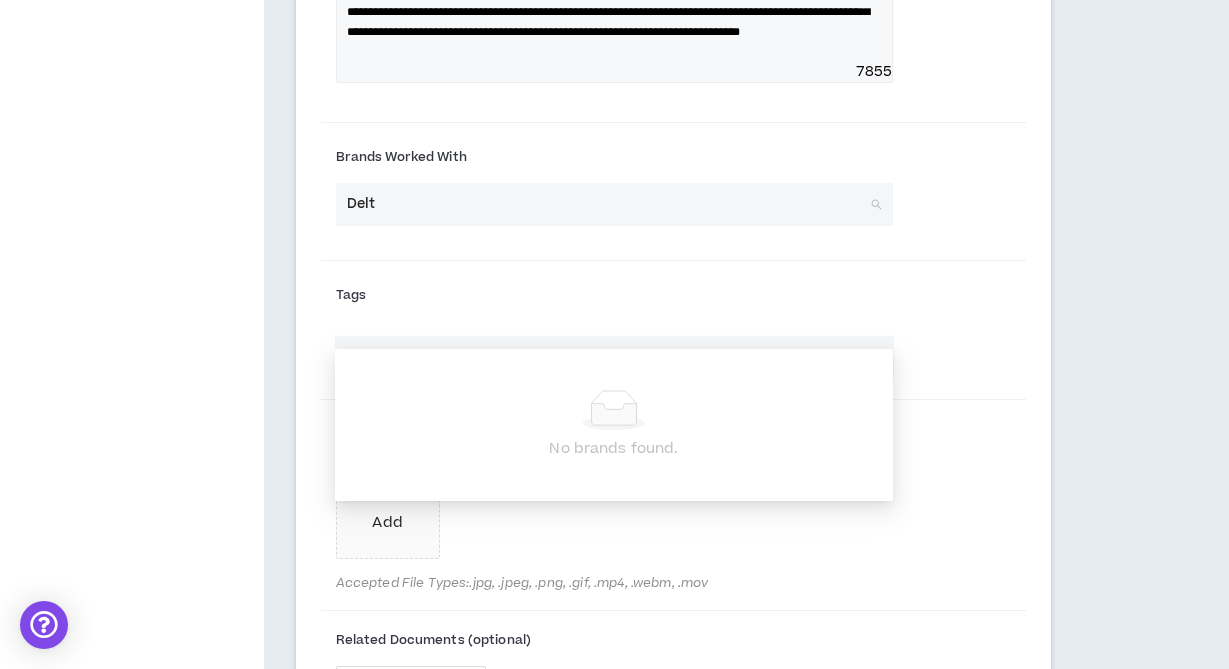 type on "Delta" 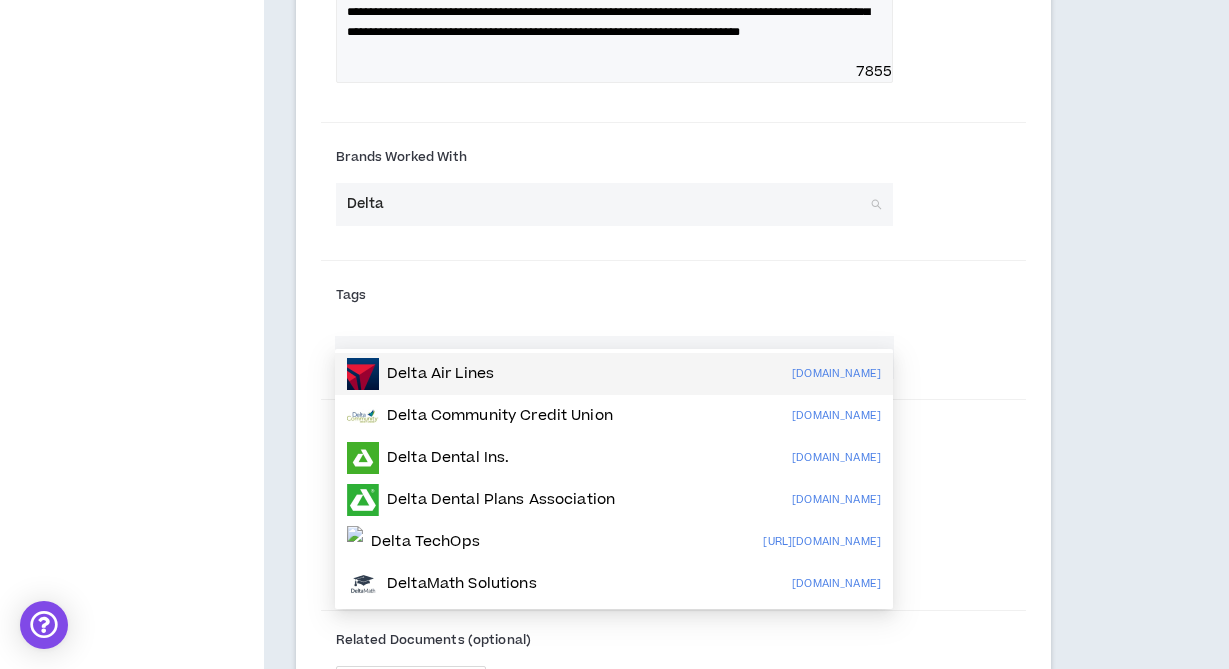 click on "Delta Air Lines" at bounding box center (440, 374) 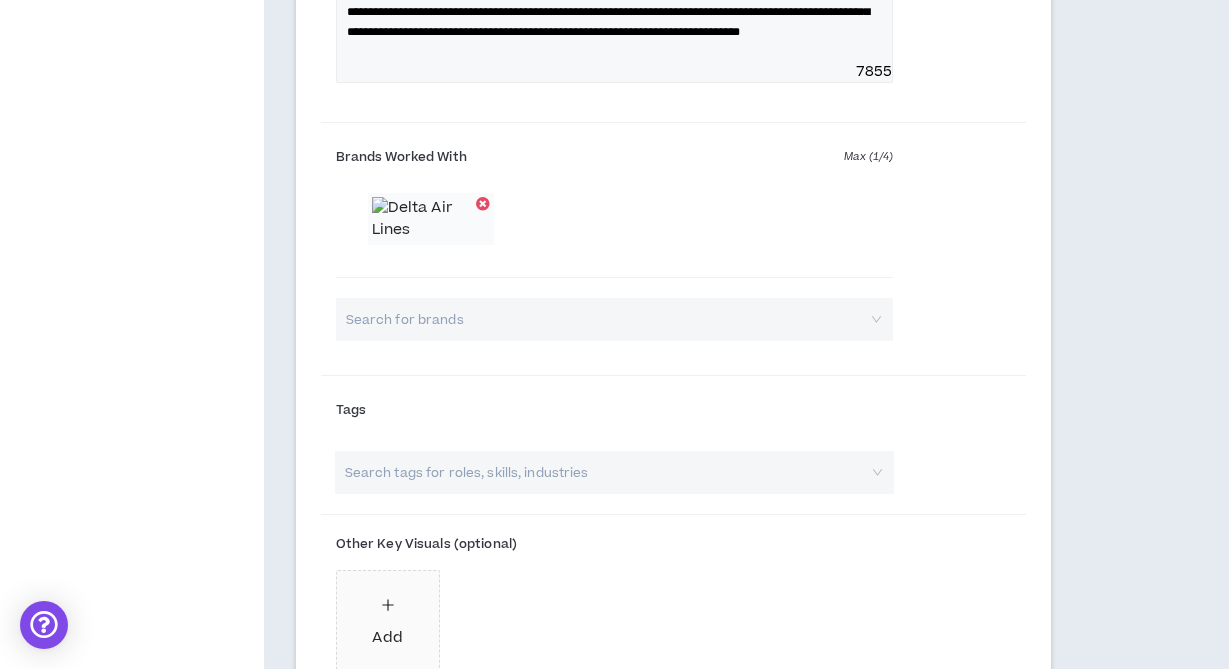 click at bounding box center (615, 244) 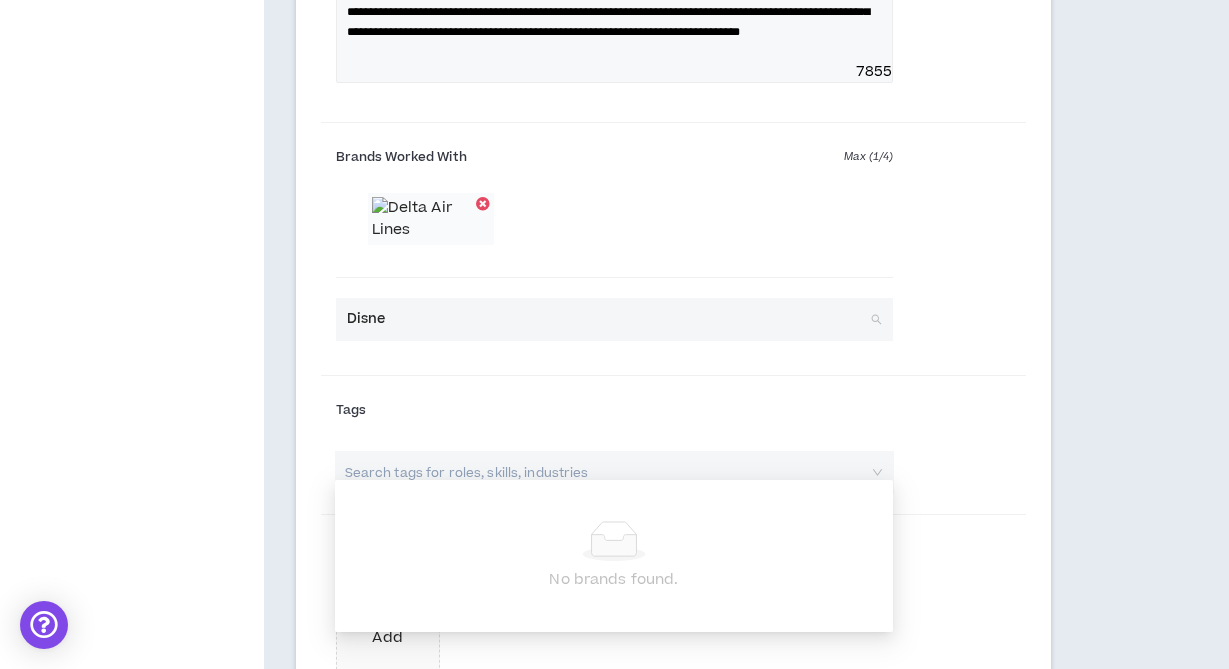 type on "Disney" 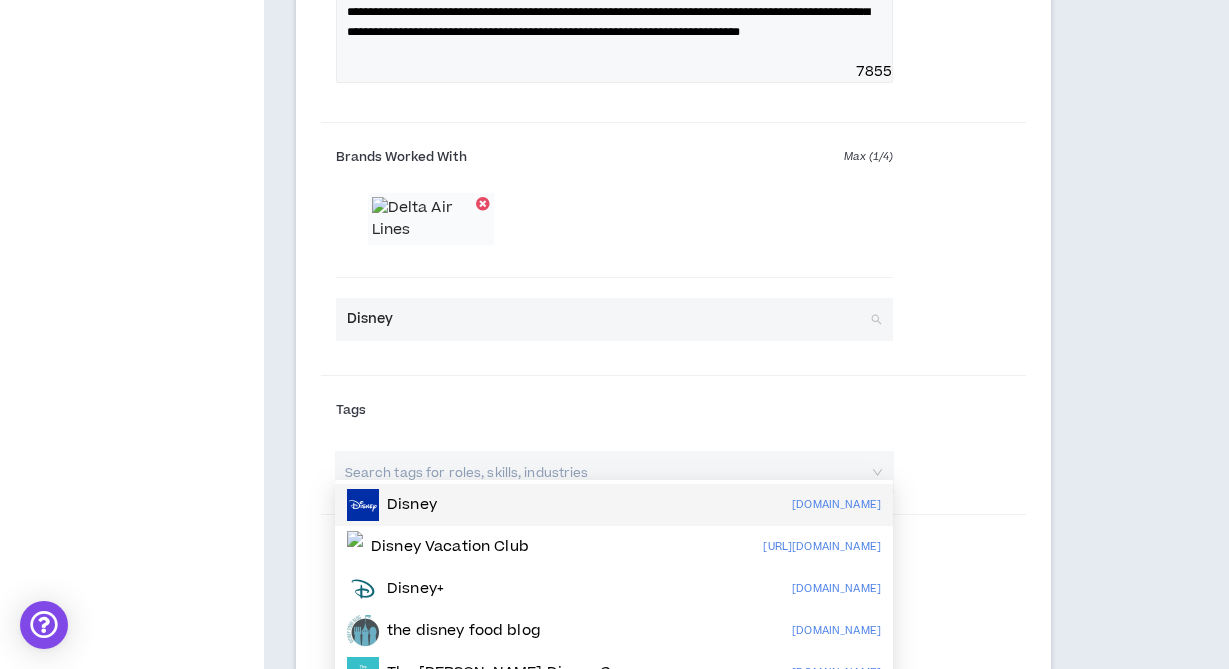 click on "Disney [DOMAIN_NAME]" at bounding box center (614, 505) 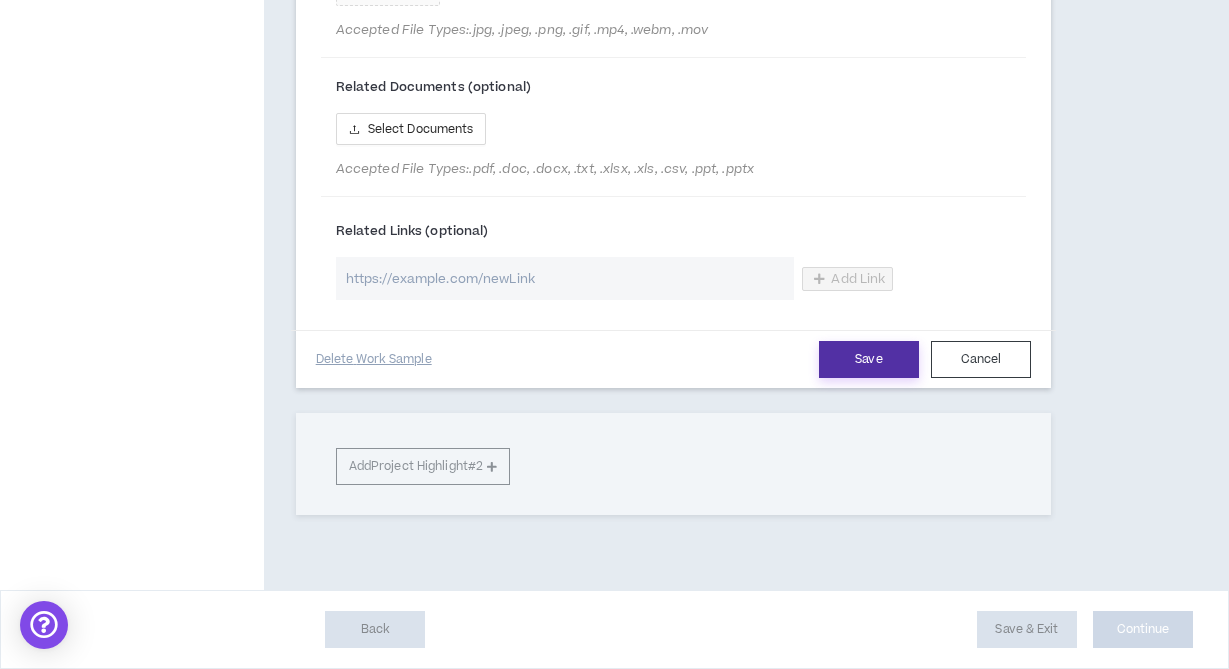 scroll, scrollTop: 2051, scrollLeft: 0, axis: vertical 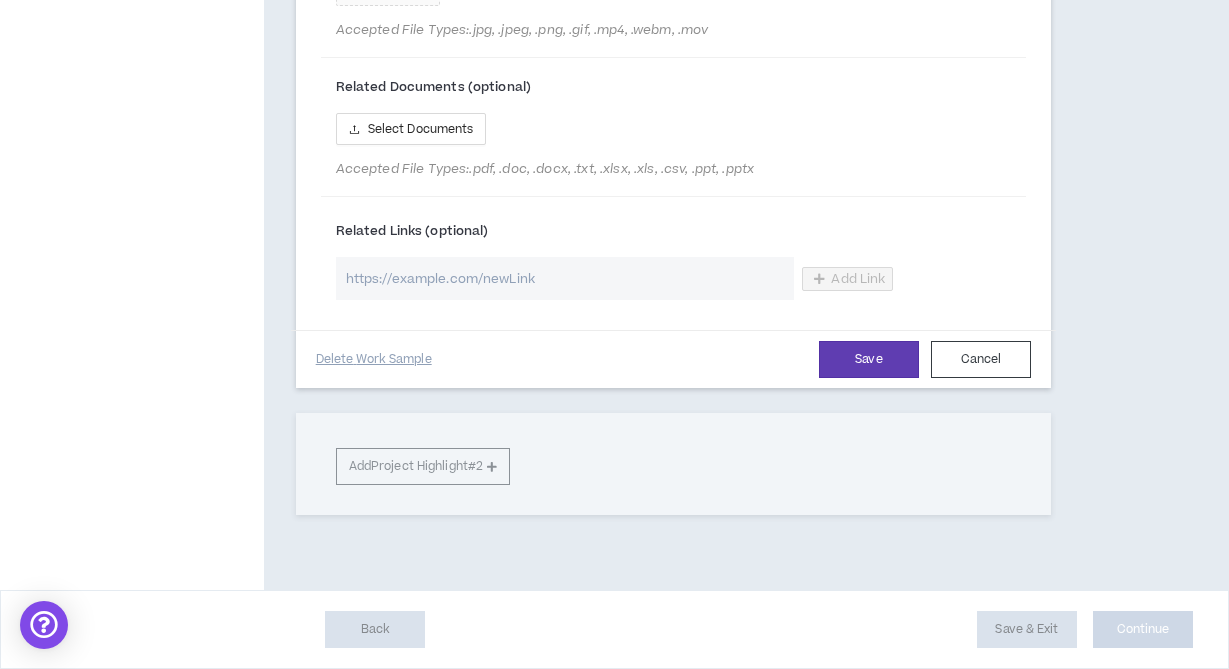 click at bounding box center [565, 278] 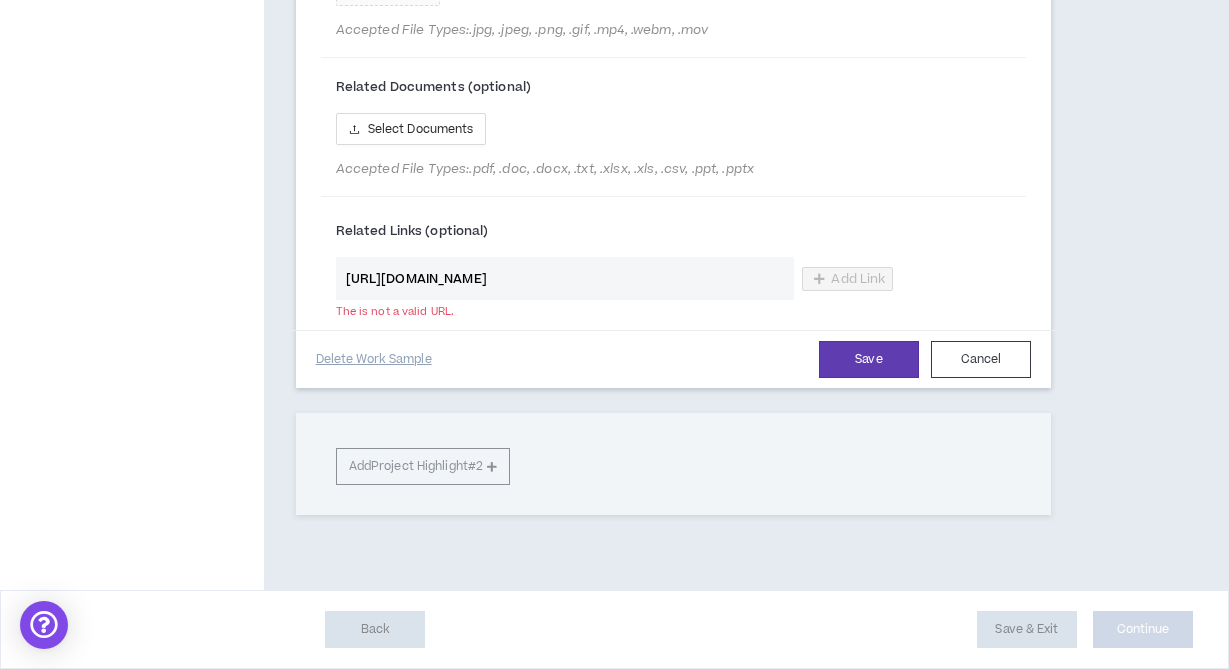 type on "[URL][DOMAIN_NAME]" 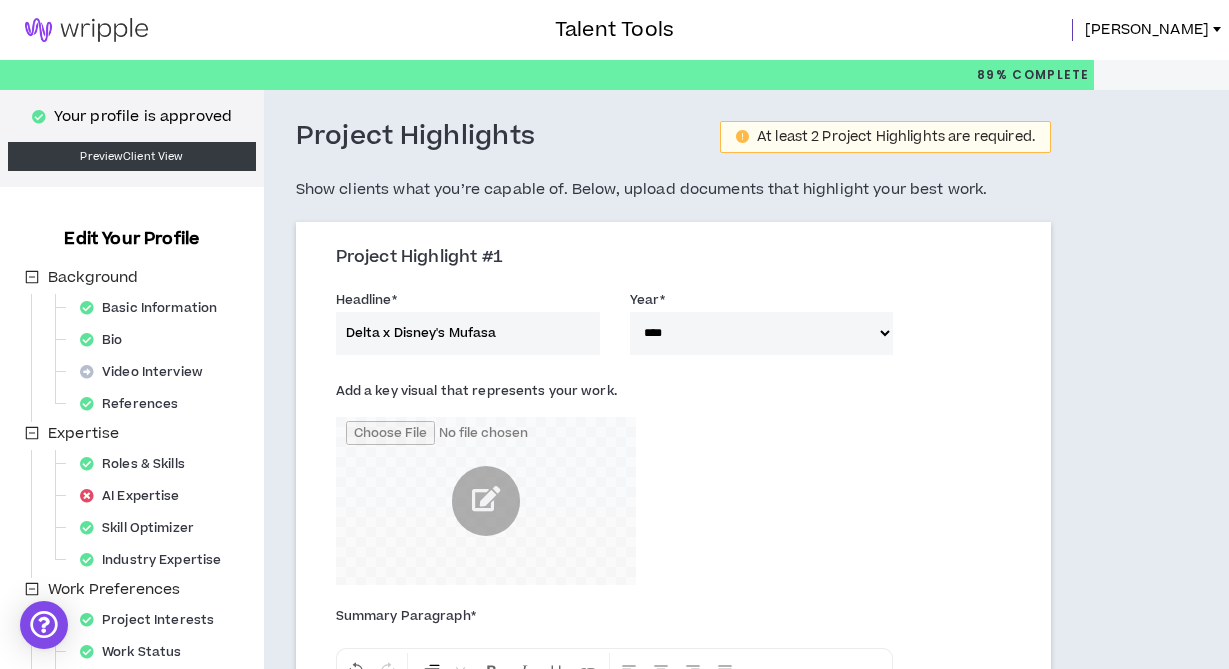 select on "****" 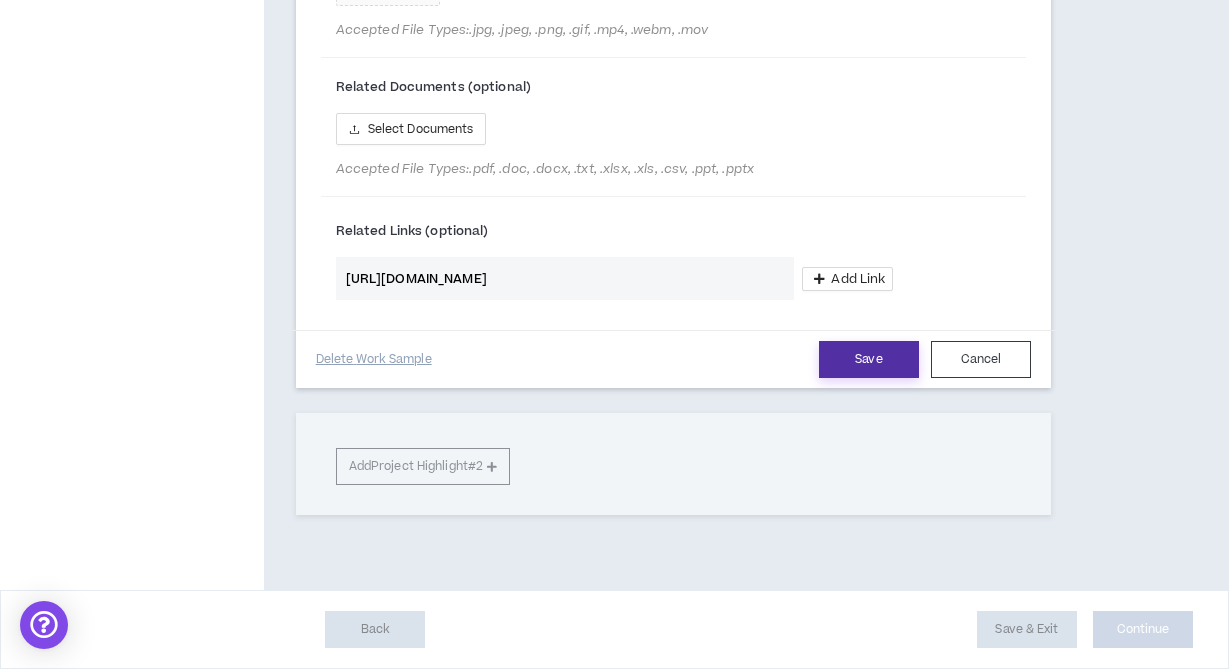 type on "[URL][DOMAIN_NAME]" 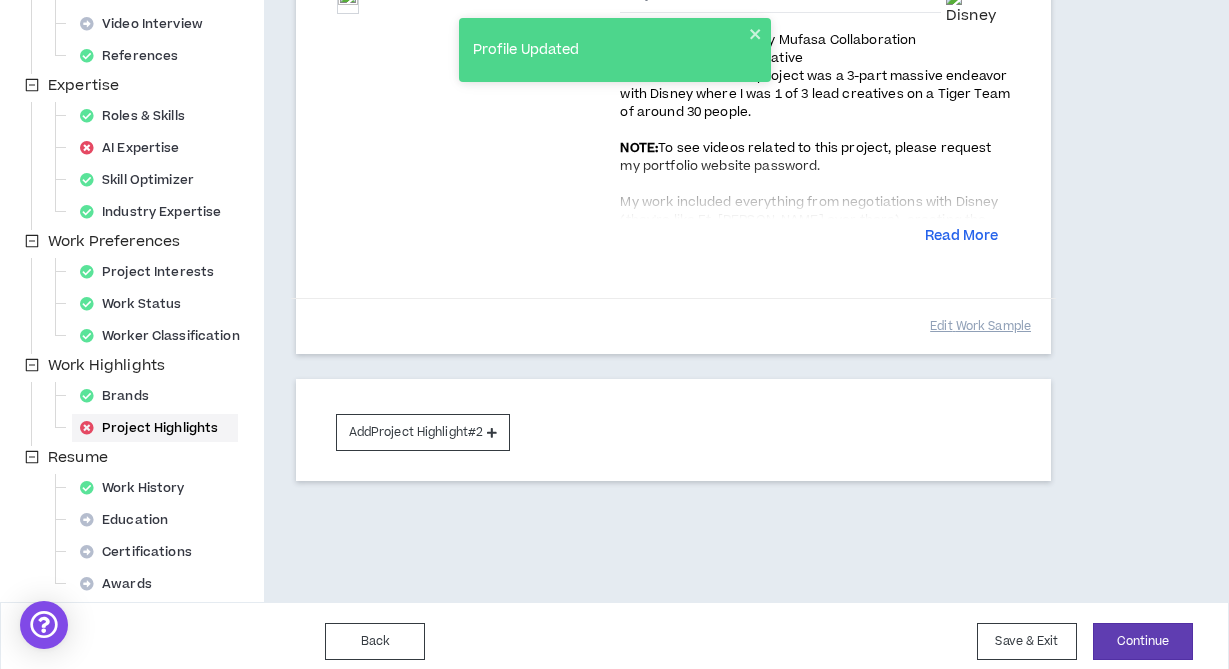 scroll, scrollTop: 360, scrollLeft: 0, axis: vertical 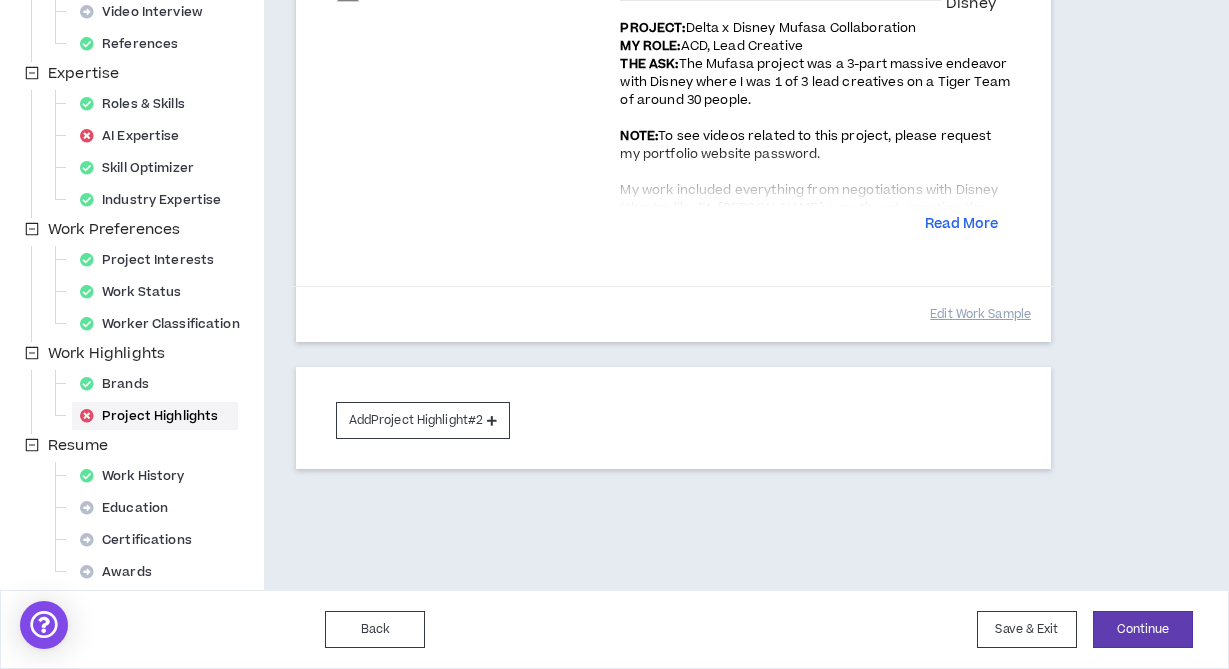 click on "Preview" at bounding box center [348, -13] 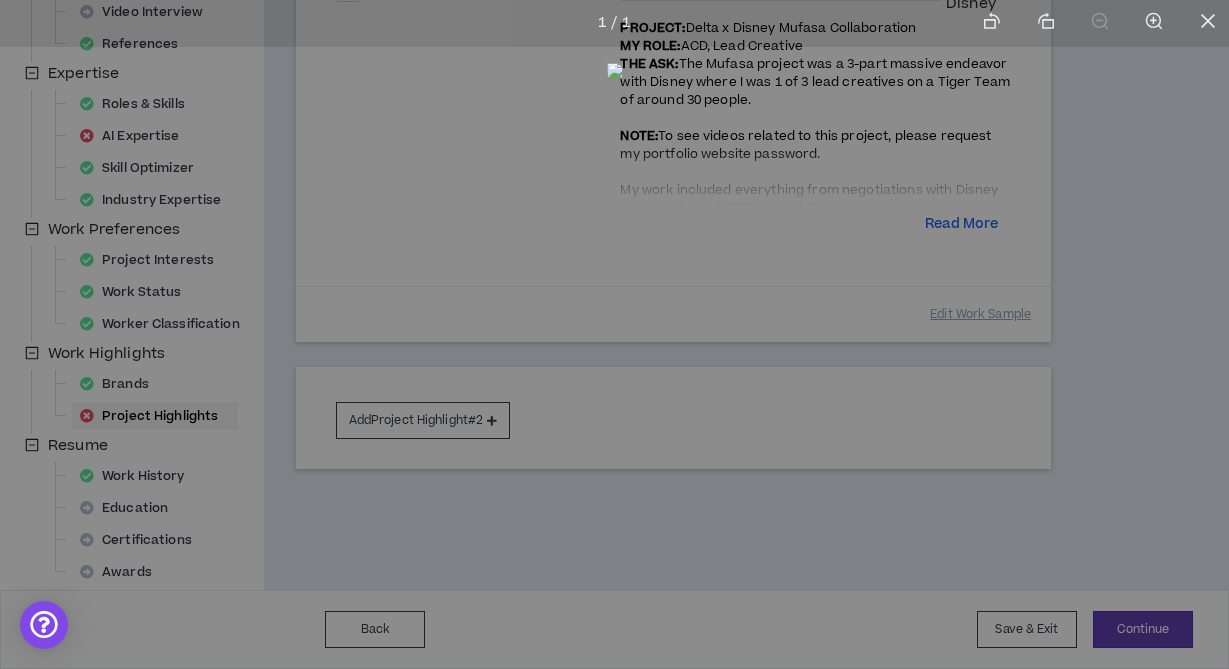 click at bounding box center (614, 334) 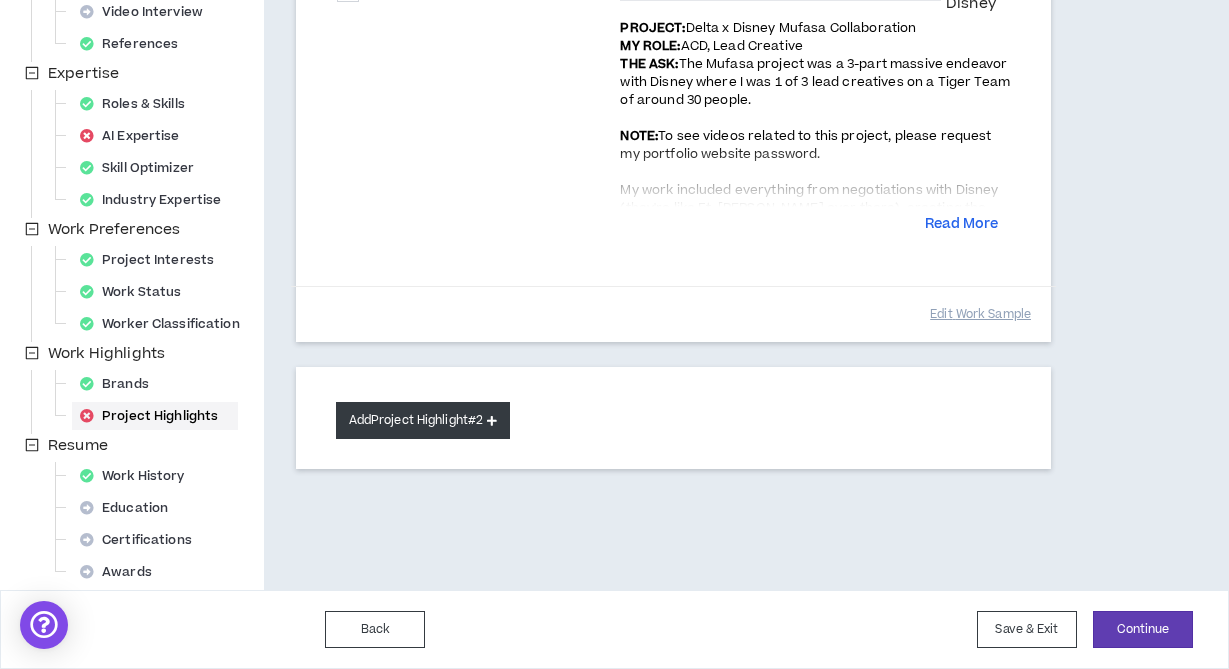click on "Add  Project Highlight  #2" at bounding box center (423, 420) 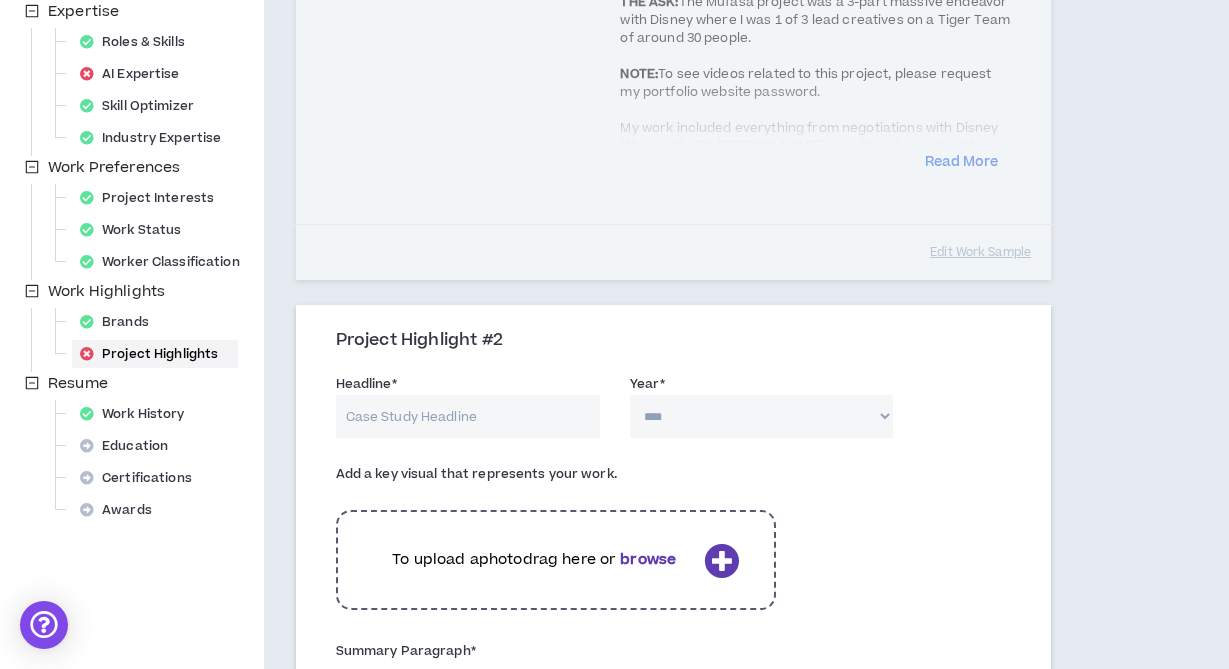 scroll, scrollTop: 456, scrollLeft: 0, axis: vertical 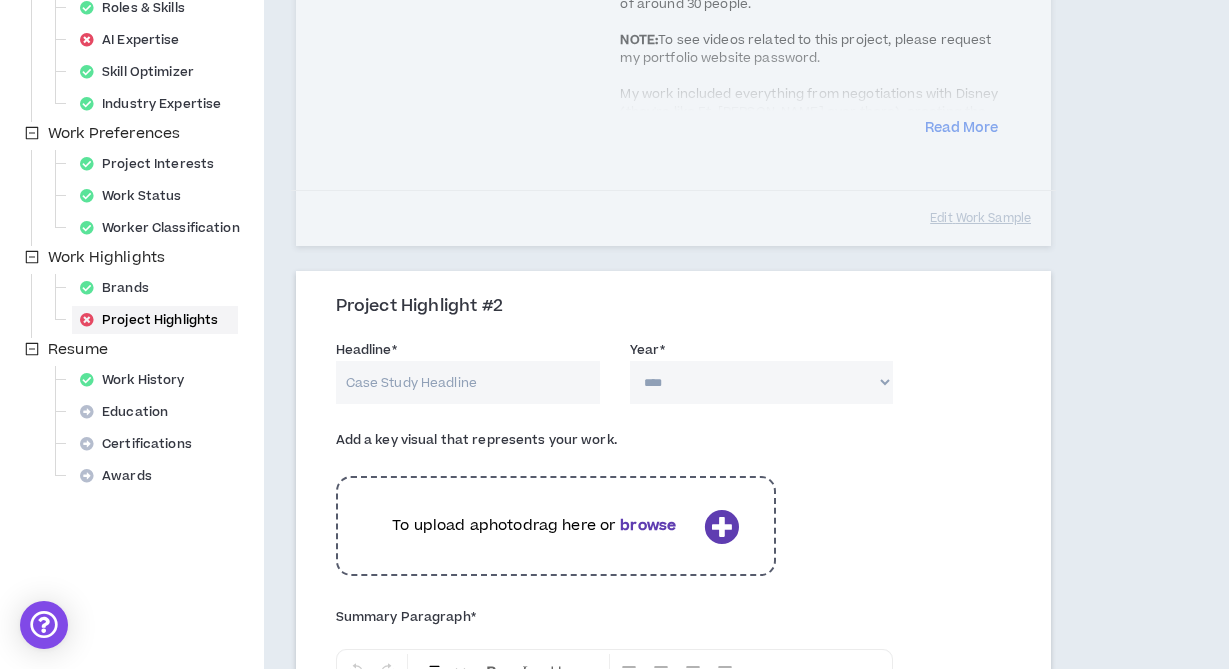 click on "Headline  *" at bounding box center [468, 382] 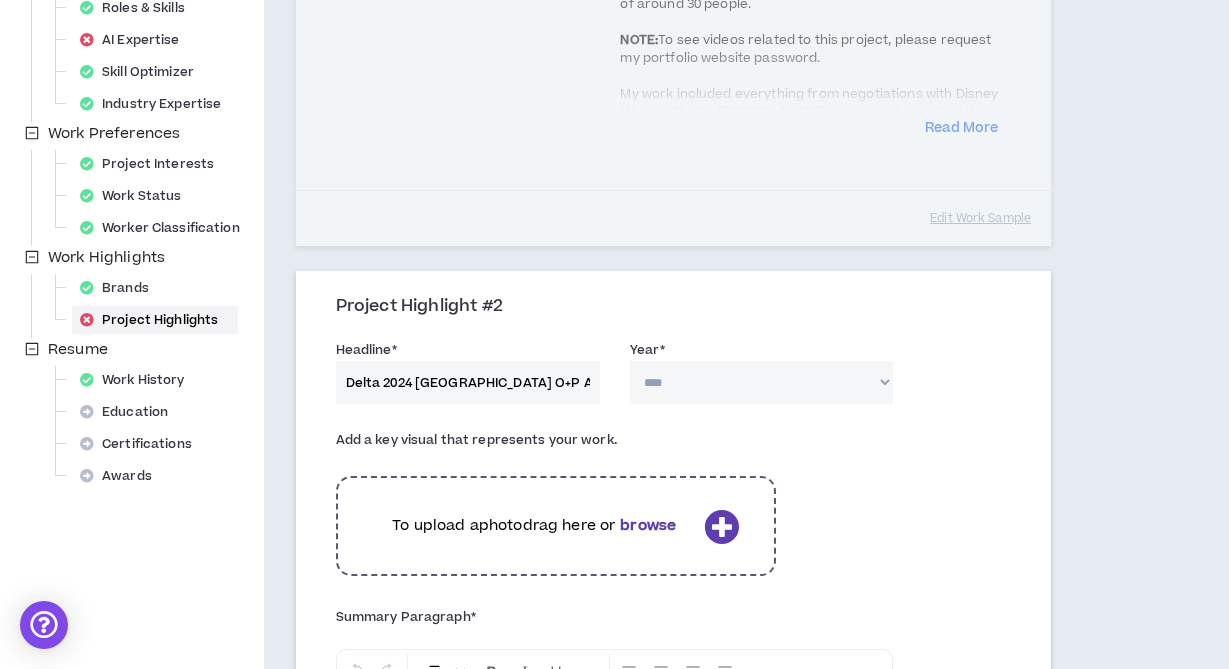scroll, scrollTop: 0, scrollLeft: 5, axis: horizontal 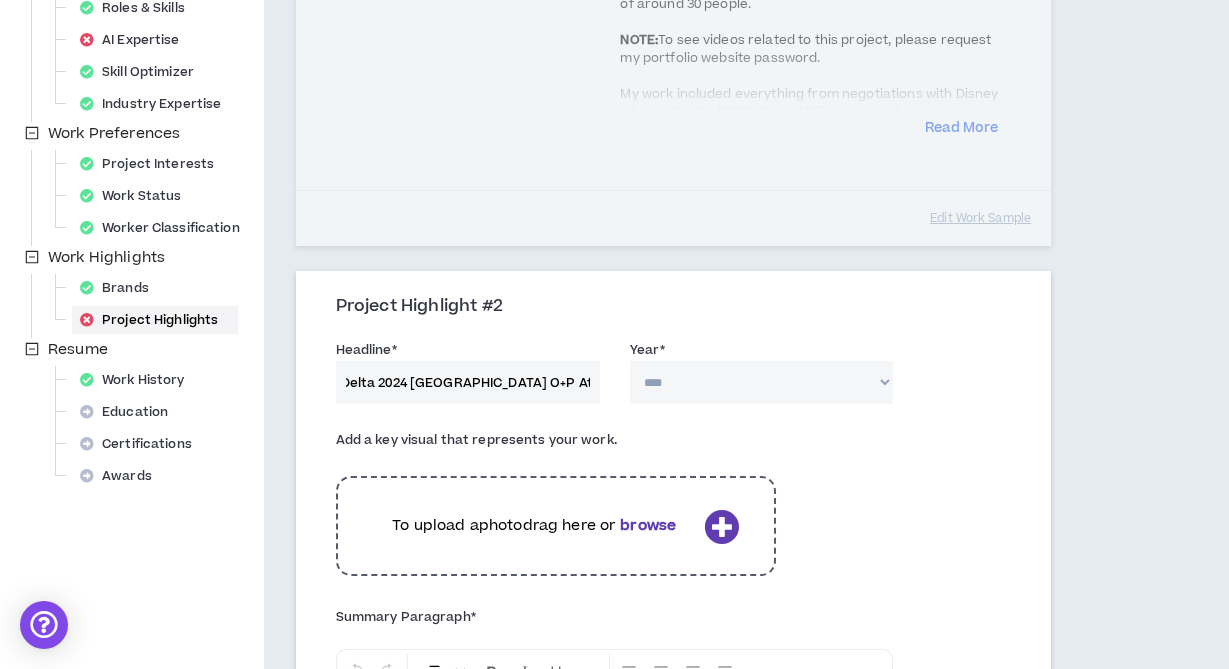 type on "Delta 2024 [GEOGRAPHIC_DATA] O+P Athlete Spotlights" 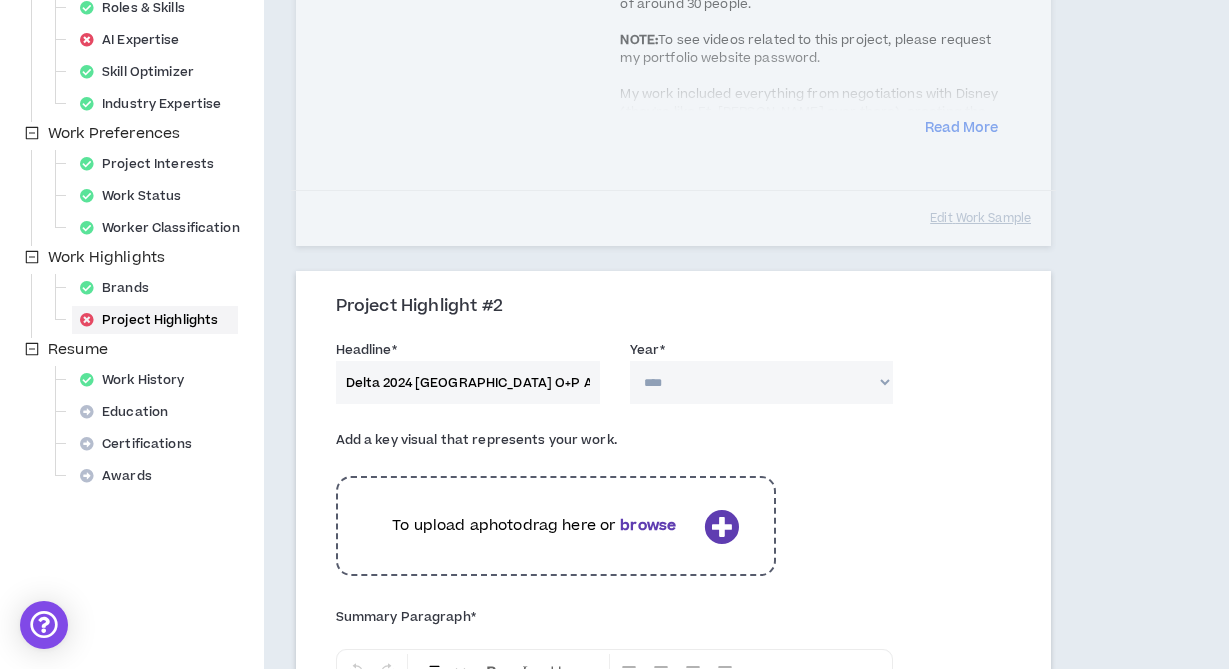 select on "****" 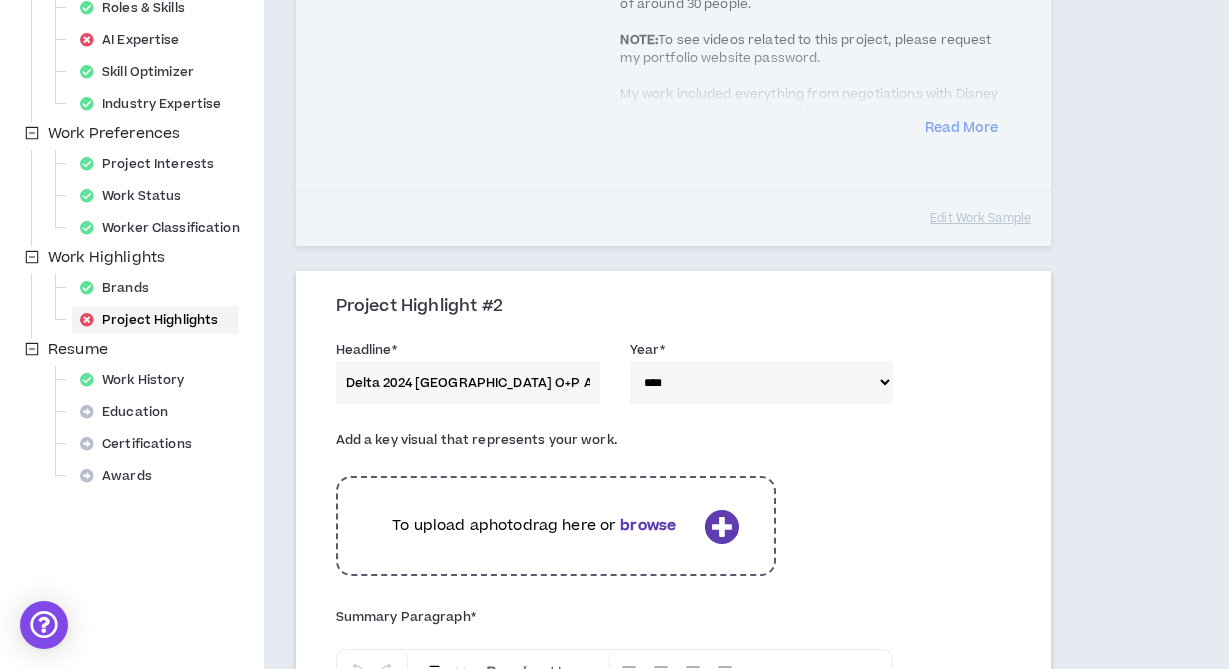 click on "Add a key visual that represents your work. To upload a  photo  drag here or browse" at bounding box center [673, 510] 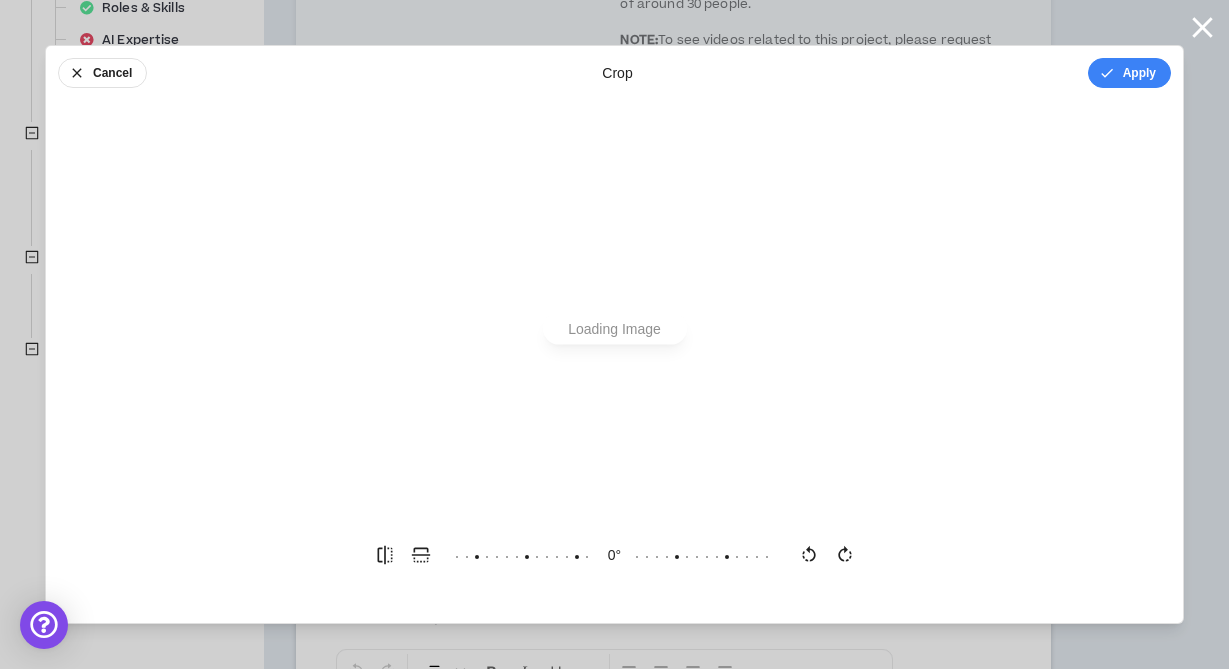 scroll, scrollTop: 0, scrollLeft: 0, axis: both 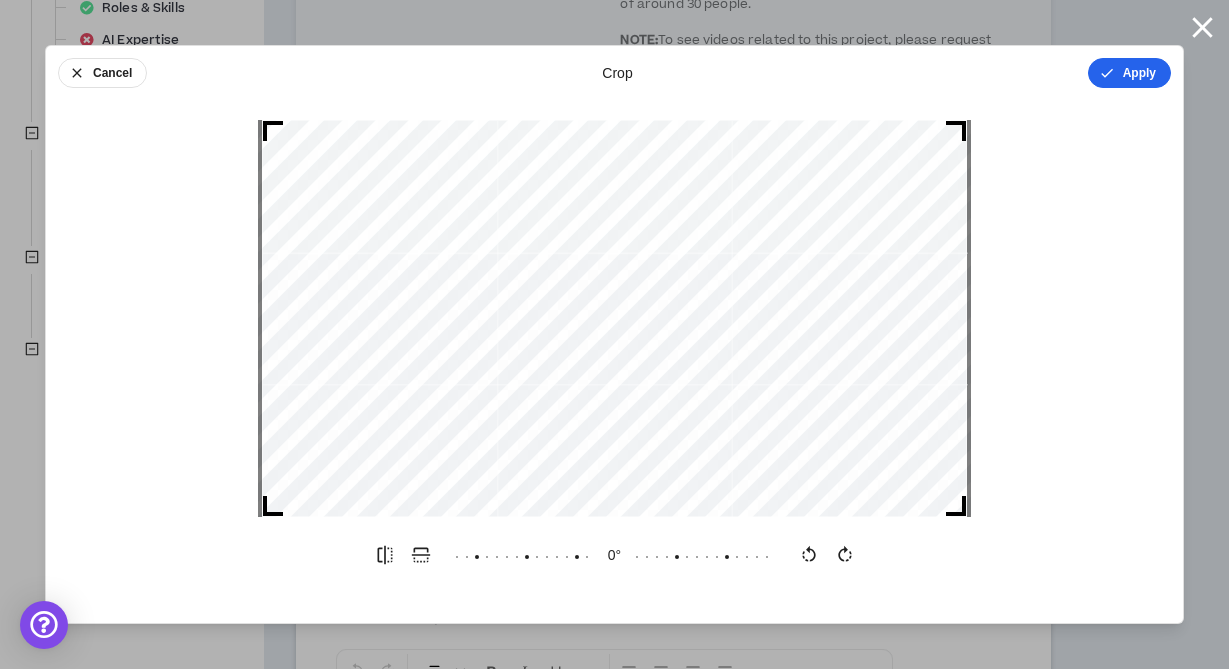 click on "Apply" at bounding box center [1129, 73] 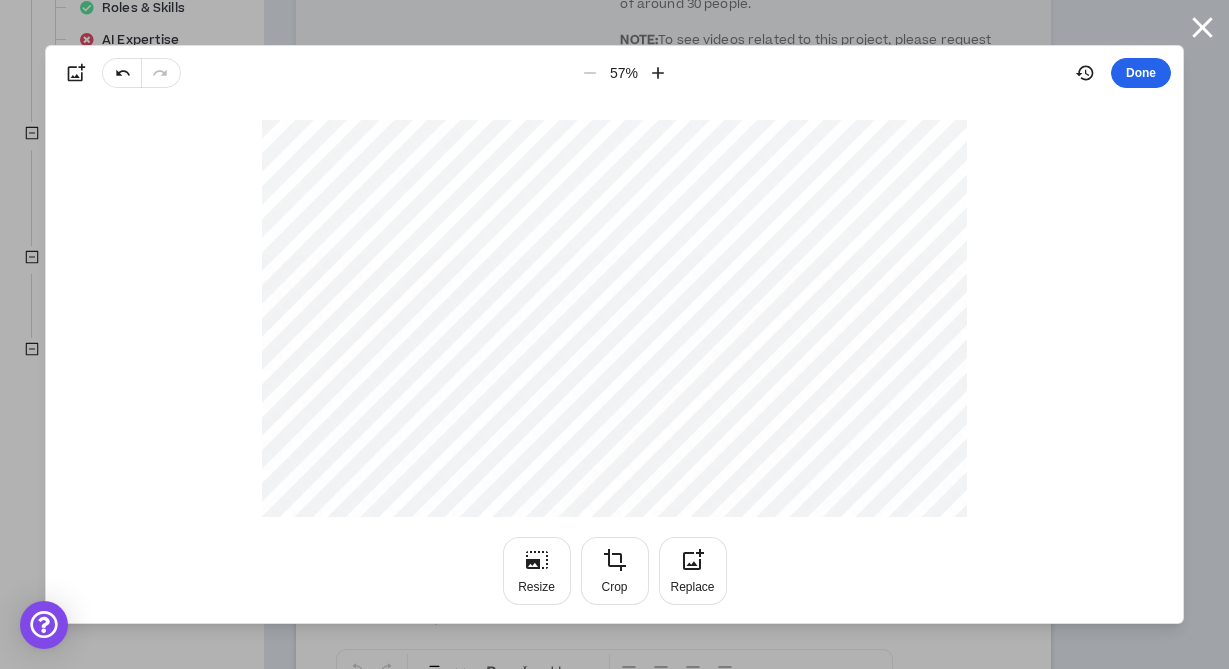 click on "Done" at bounding box center (1141, 73) 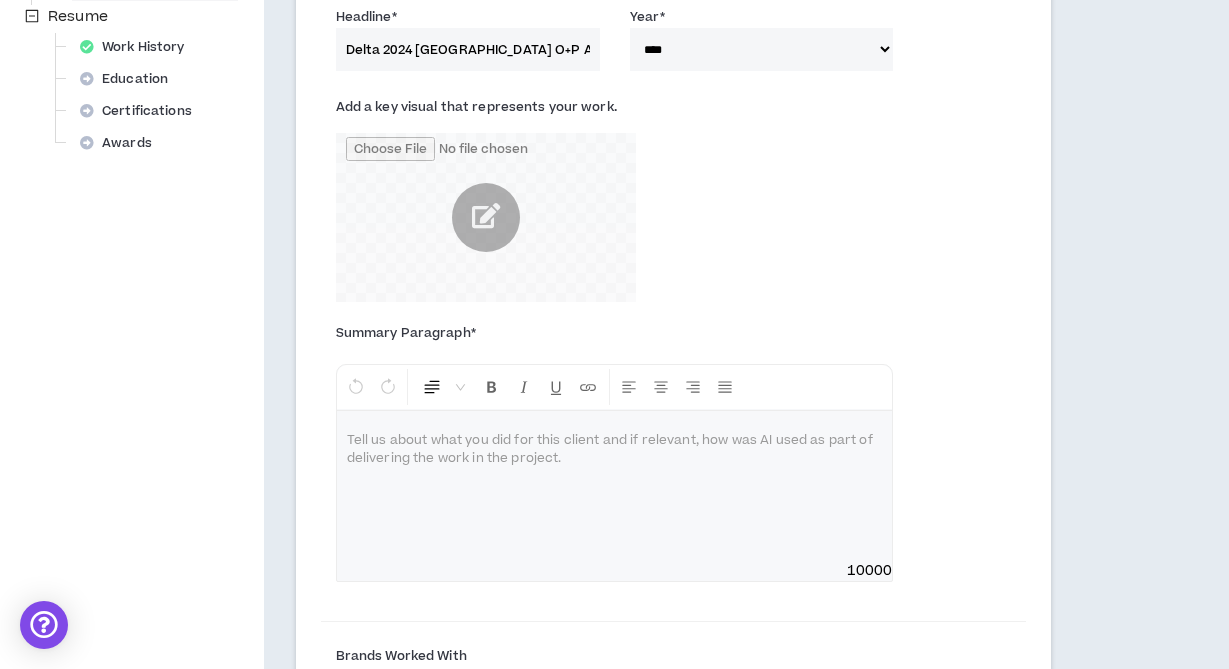 scroll, scrollTop: 923, scrollLeft: 0, axis: vertical 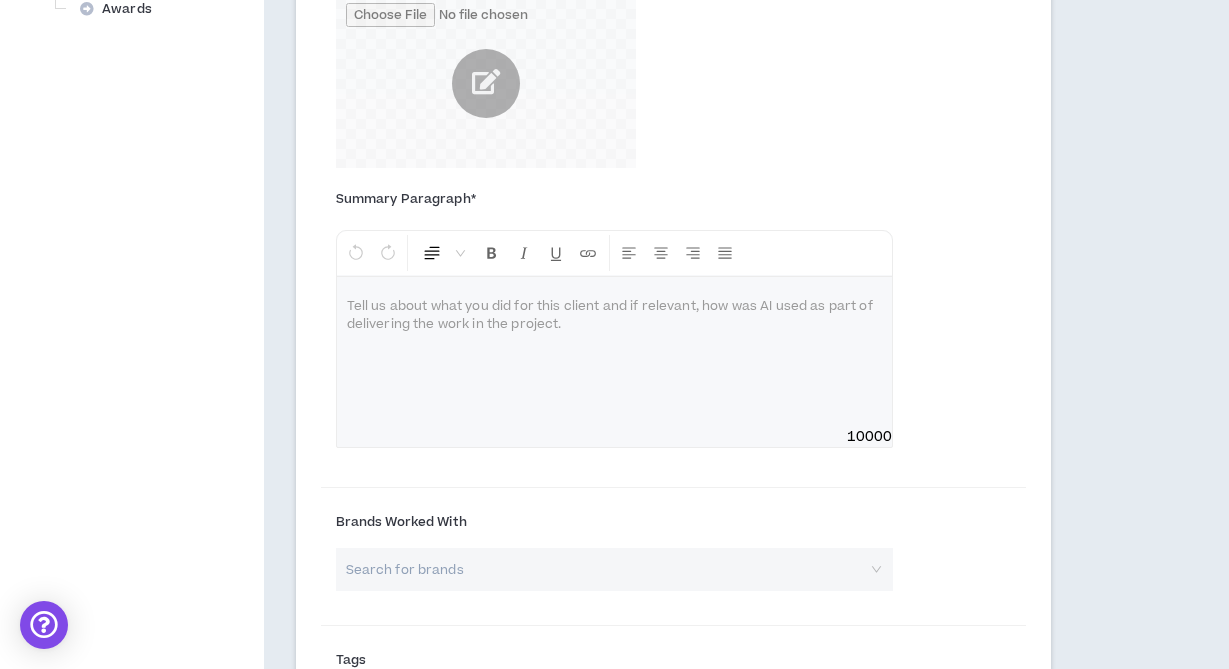 click at bounding box center (615, 352) 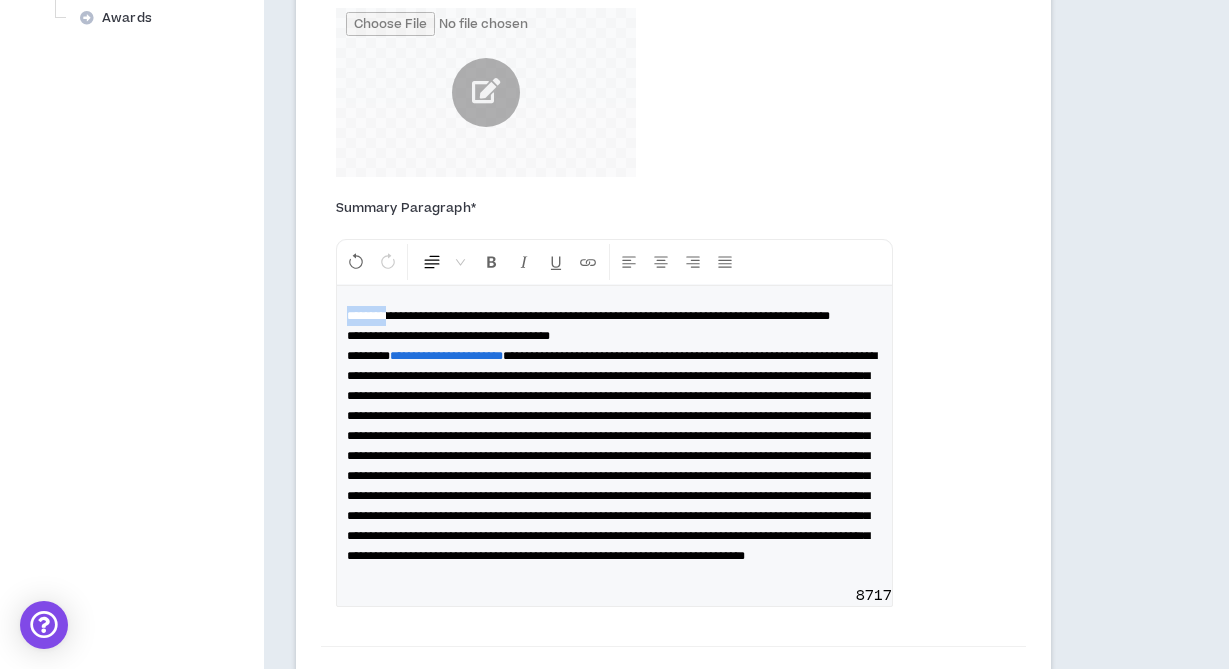 drag, startPoint x: 408, startPoint y: 306, endPoint x: 315, endPoint y: 307, distance: 93.00538 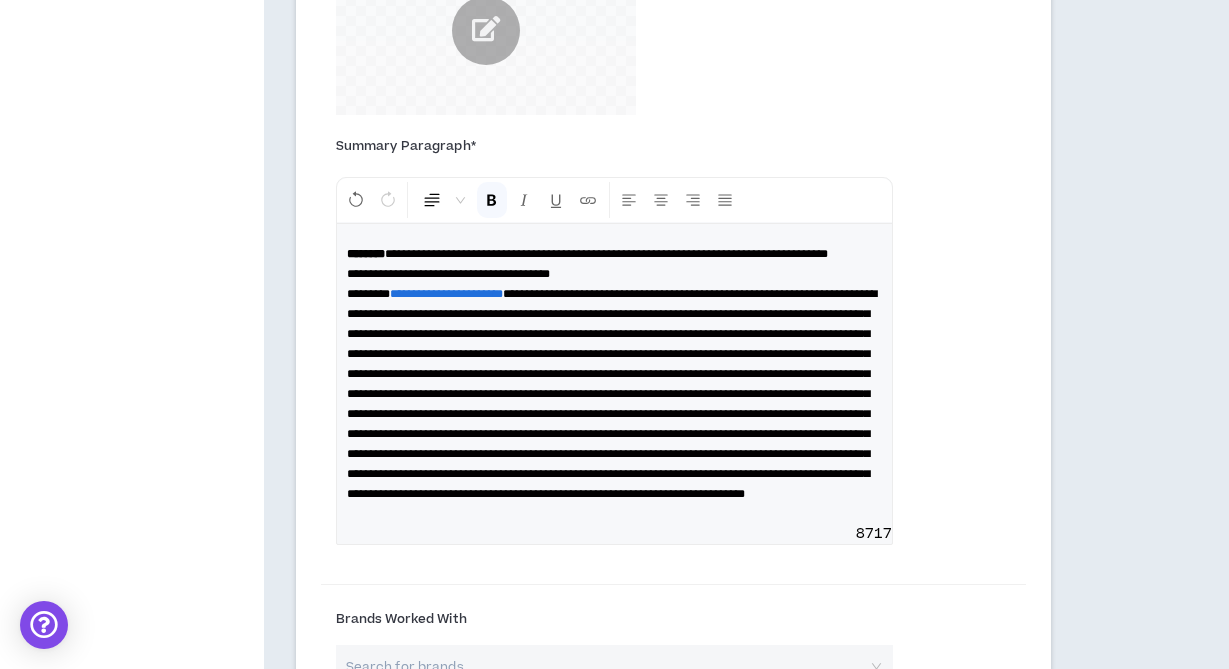 scroll, scrollTop: 980, scrollLeft: 0, axis: vertical 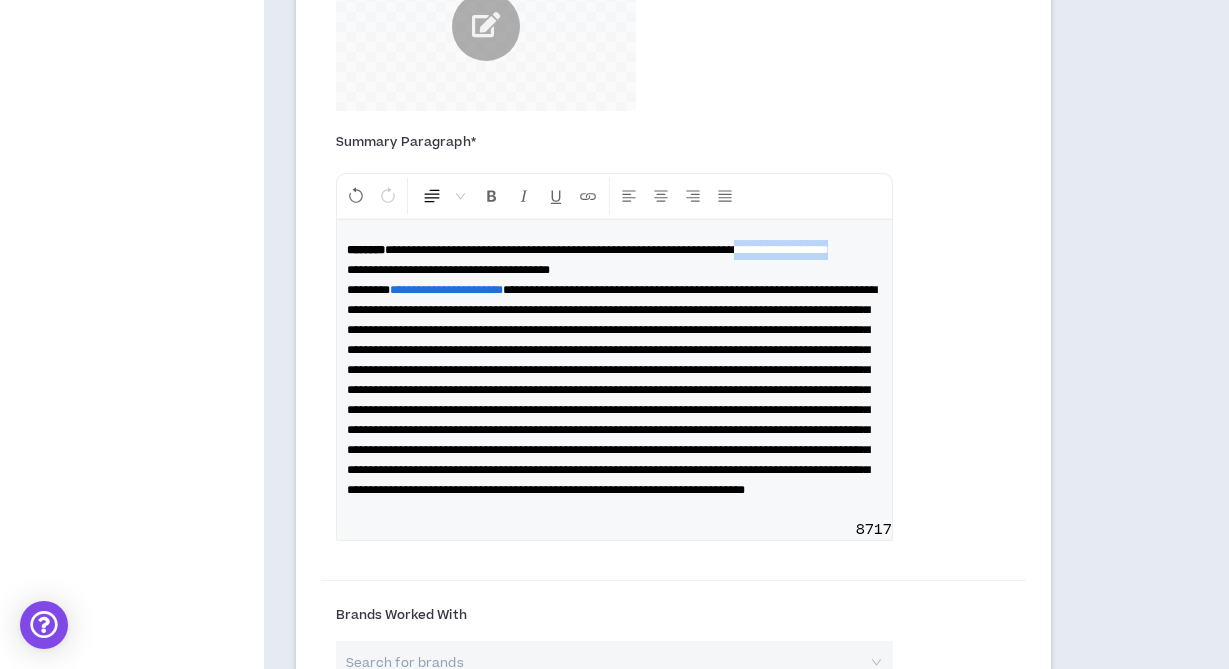 drag, startPoint x: 493, startPoint y: 272, endPoint x: 353, endPoint y: 268, distance: 140.05713 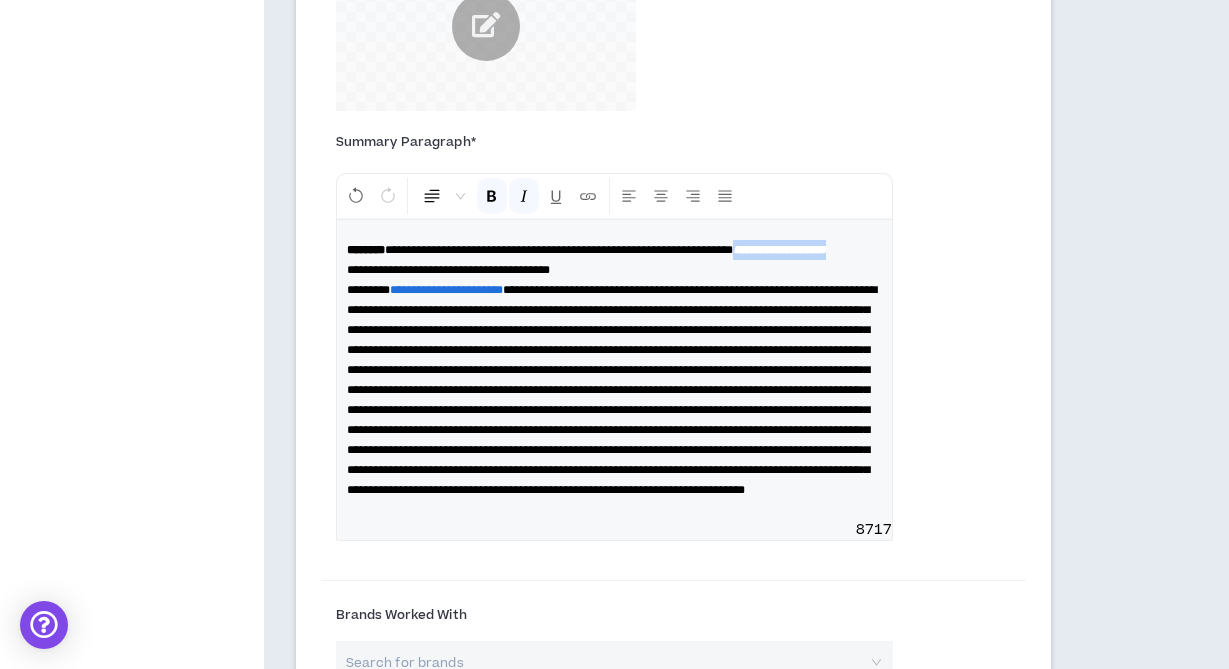click on "**********" at bounding box center [615, 370] 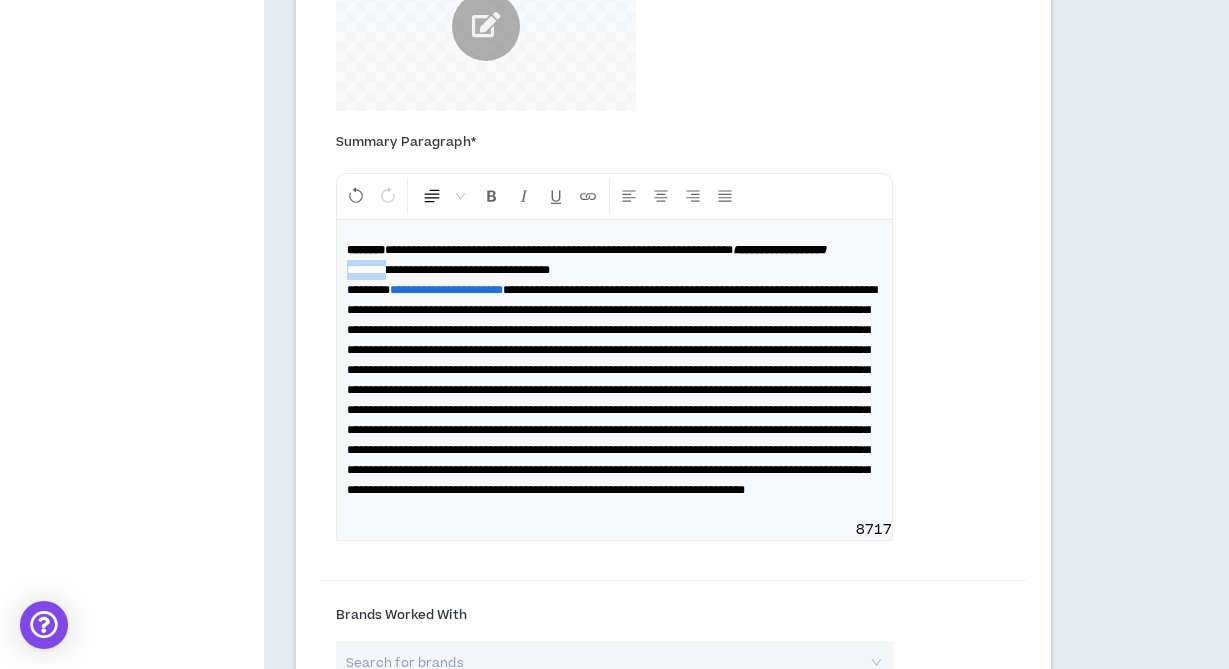 drag, startPoint x: 405, startPoint y: 291, endPoint x: 325, endPoint y: 287, distance: 80.09994 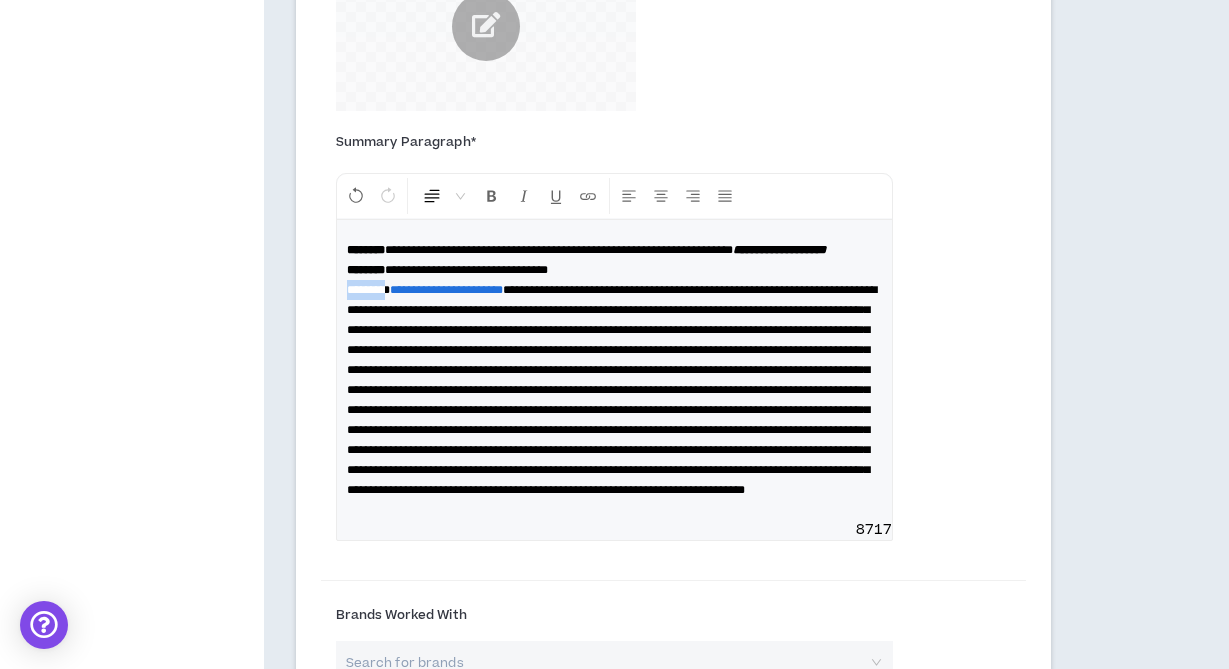 drag, startPoint x: 403, startPoint y: 308, endPoint x: 308, endPoint y: 306, distance: 95.02105 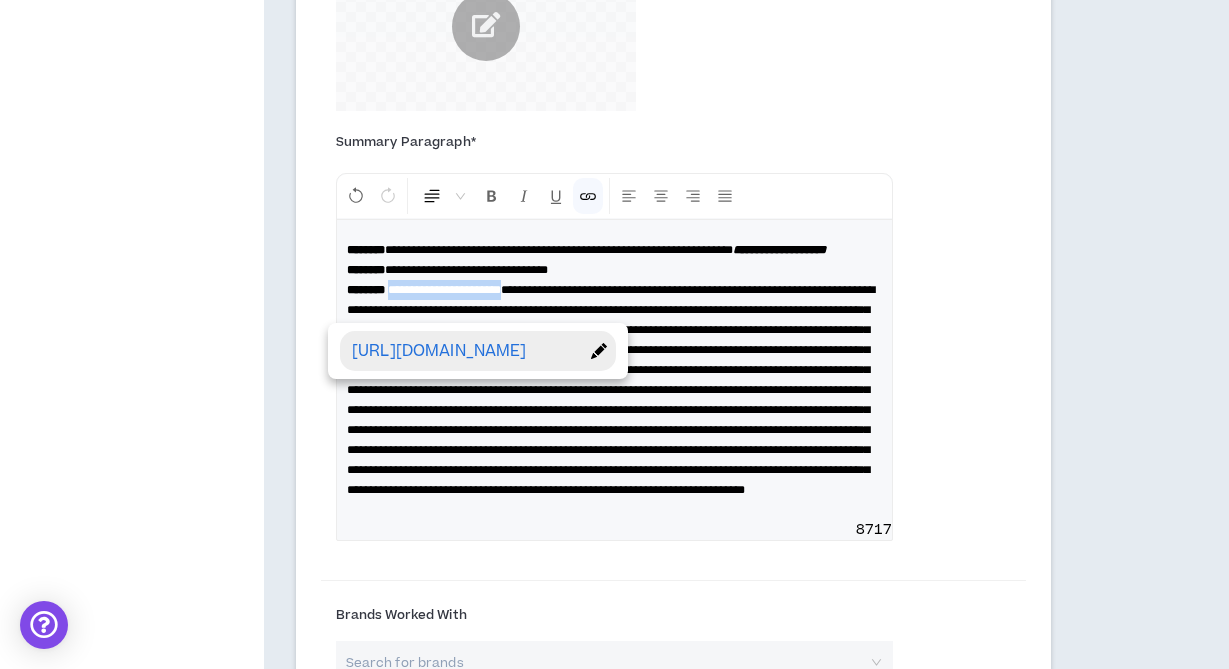 drag, startPoint x: 549, startPoint y: 310, endPoint x: 407, endPoint y: 308, distance: 142.01408 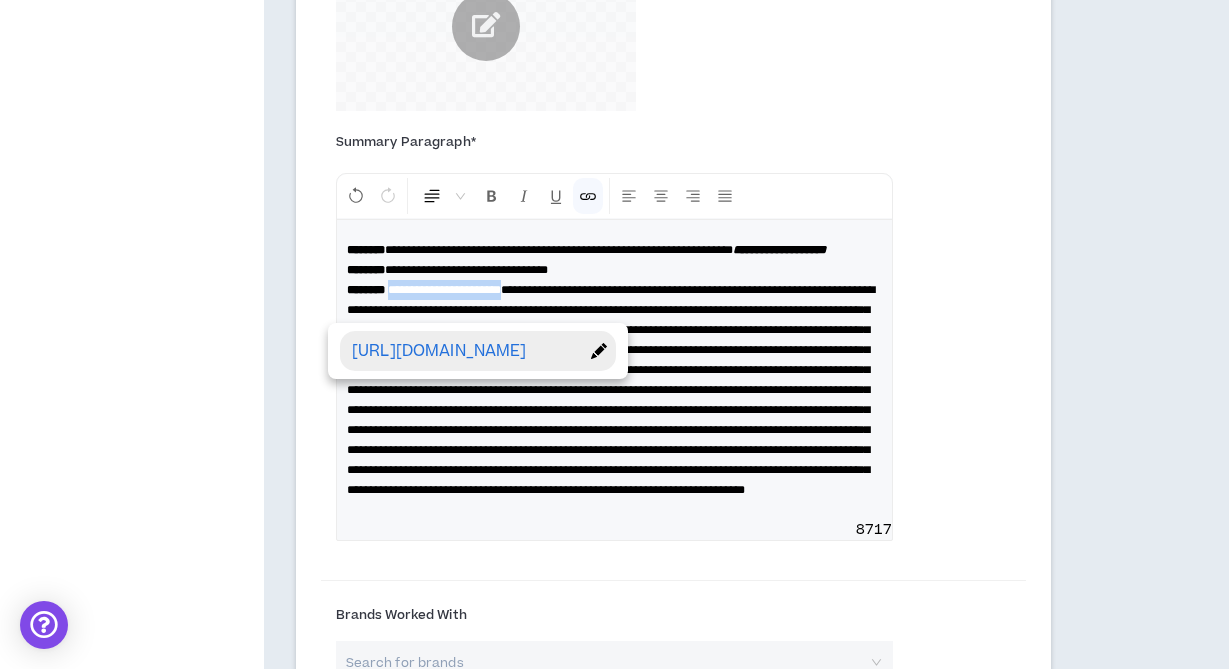 click on "**********" at bounding box center [615, 370] 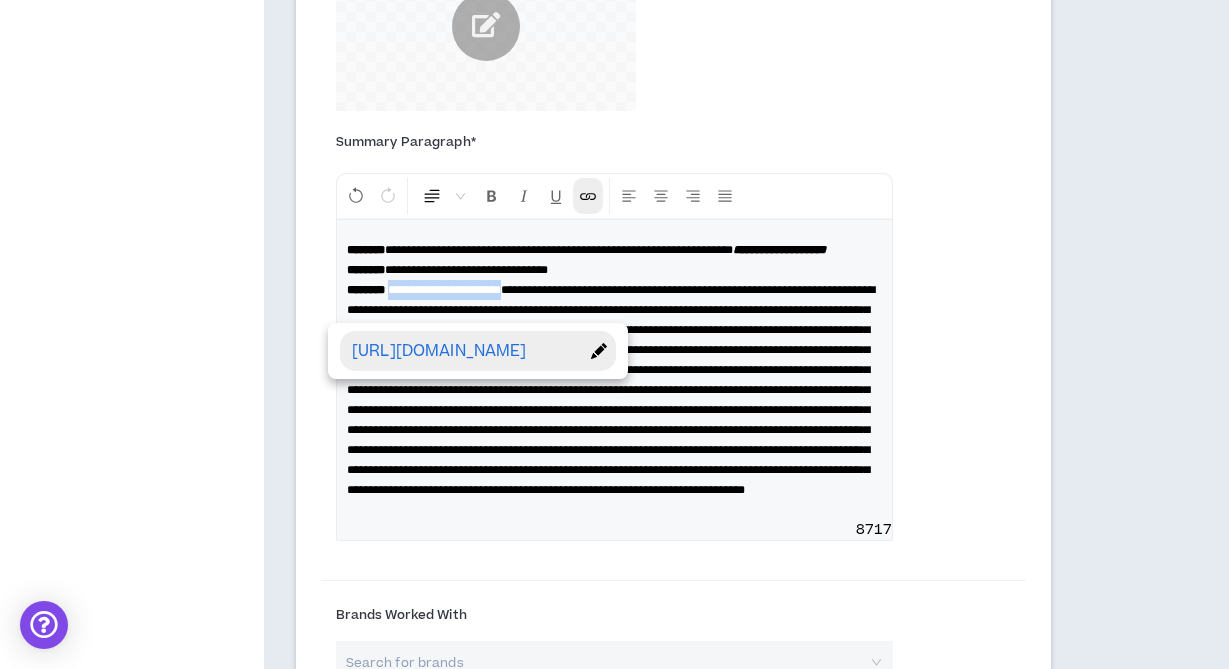 drag, startPoint x: 598, startPoint y: 200, endPoint x: 528, endPoint y: 194, distance: 70.256676 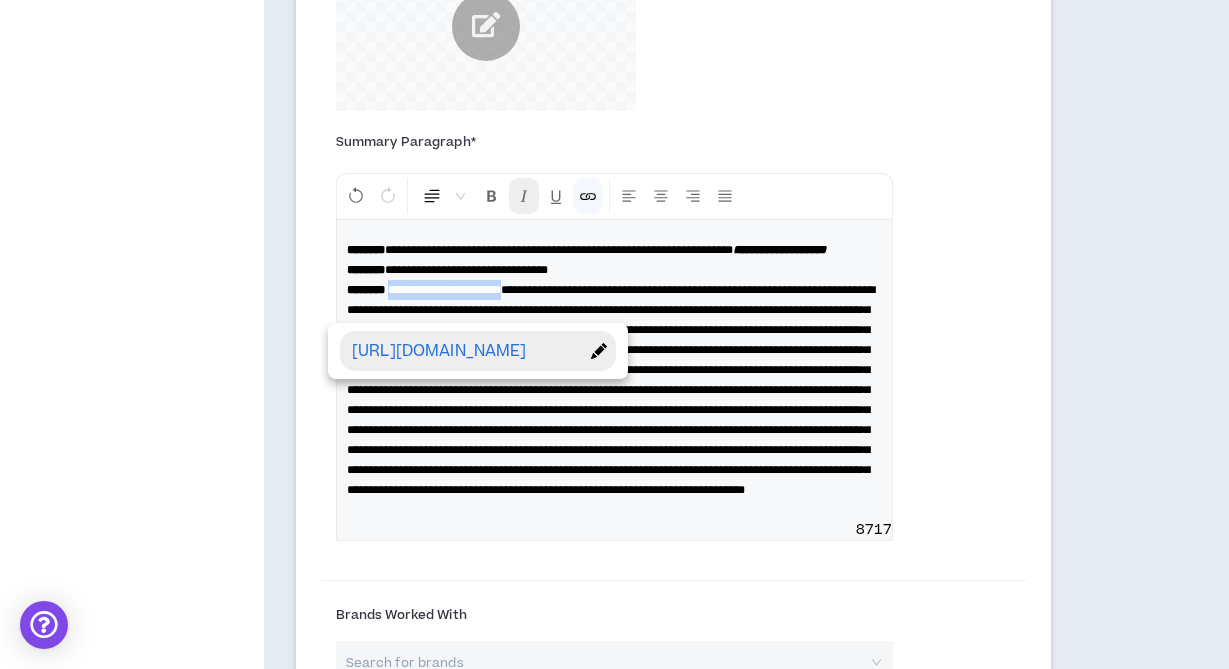 click at bounding box center (588, 196) 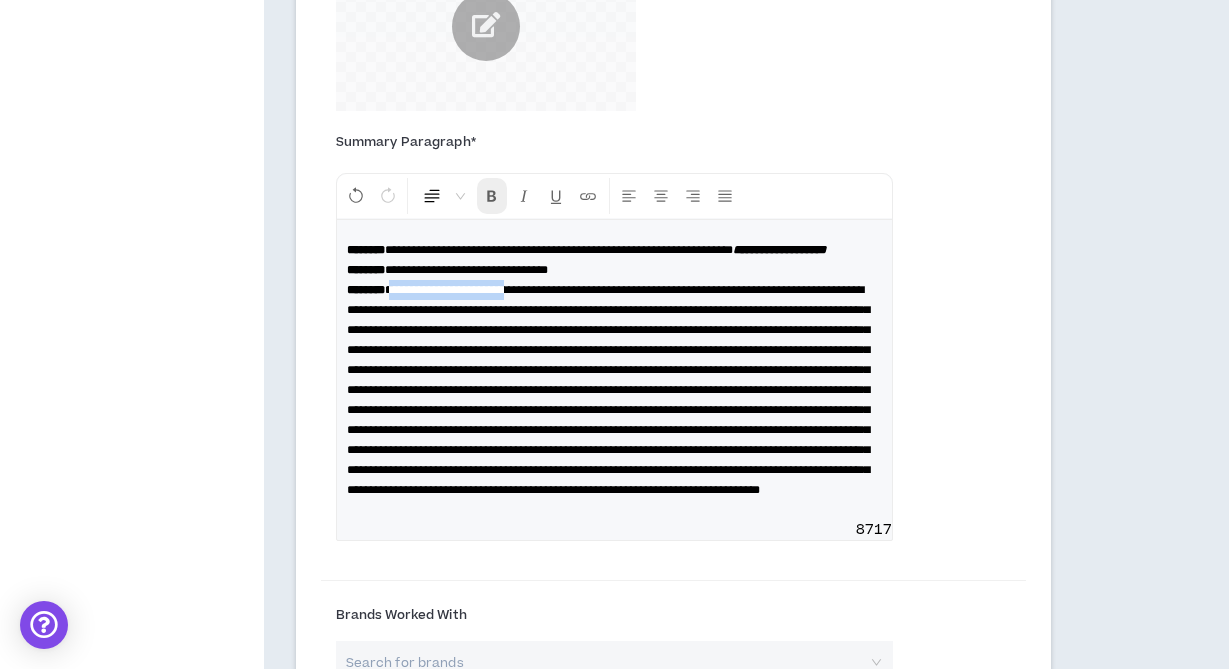 click at bounding box center [492, 196] 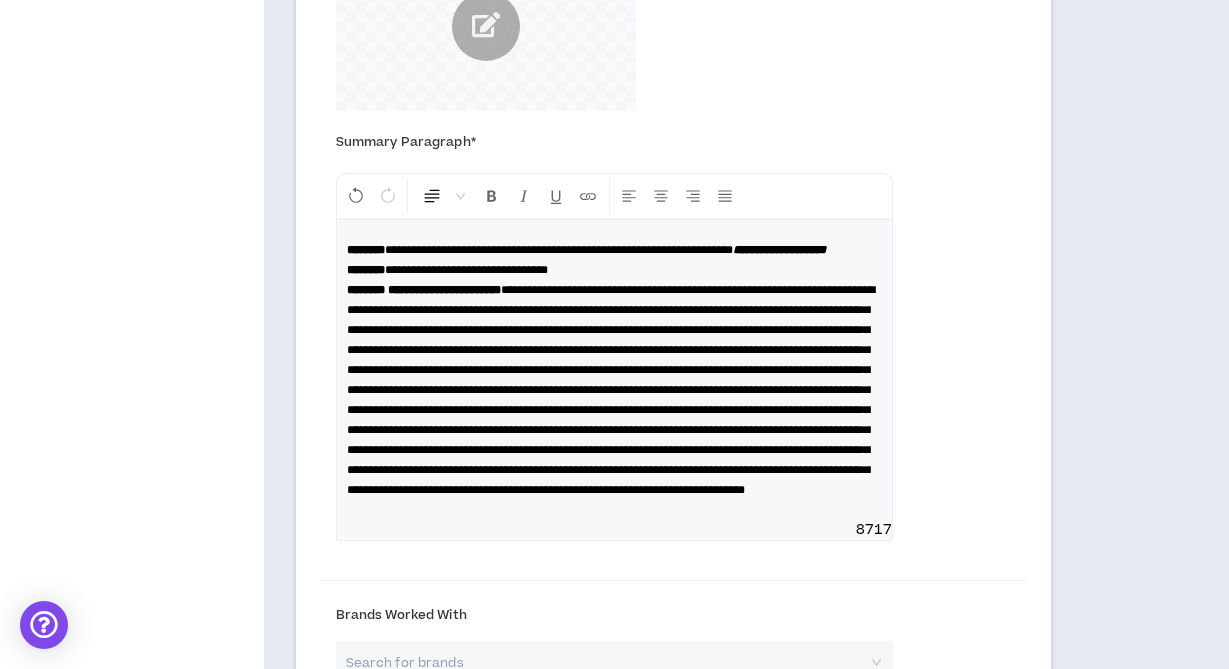 click at bounding box center (611, 390) 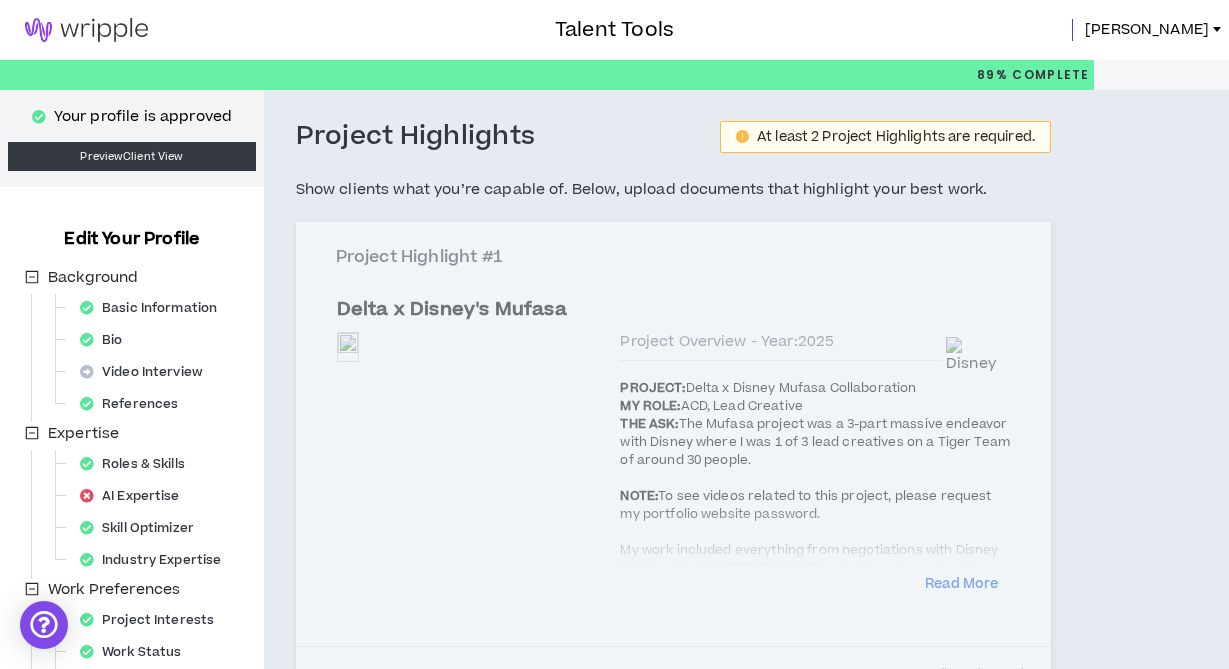 select on "****" 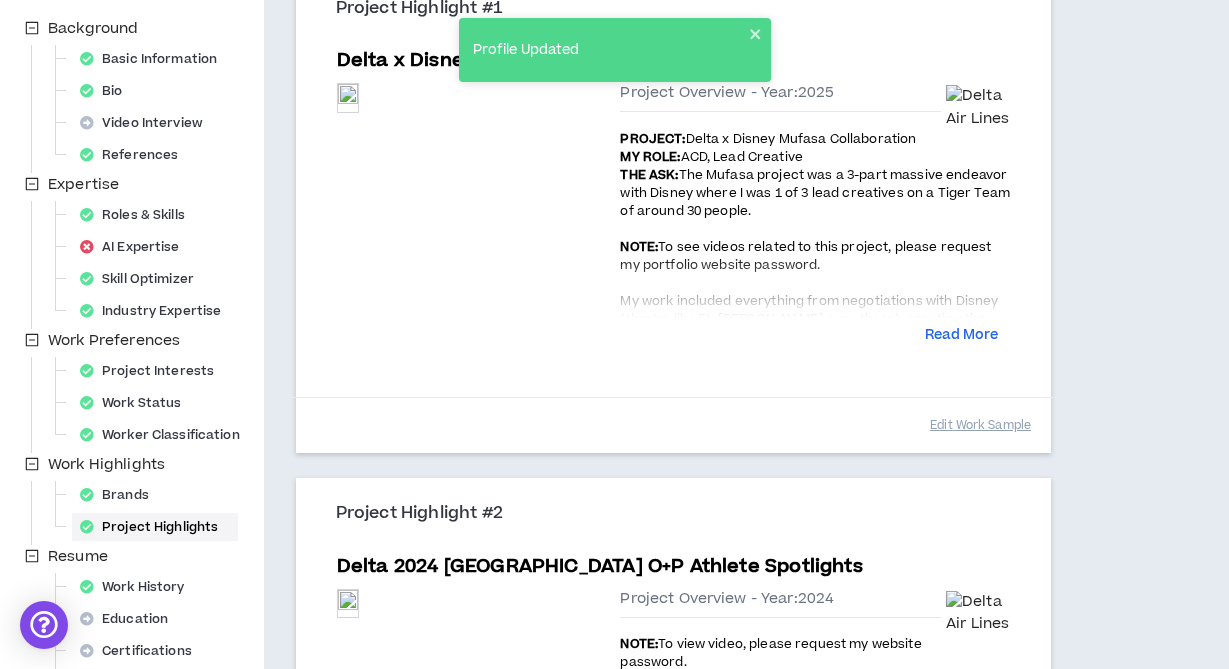 scroll, scrollTop: 167, scrollLeft: 0, axis: vertical 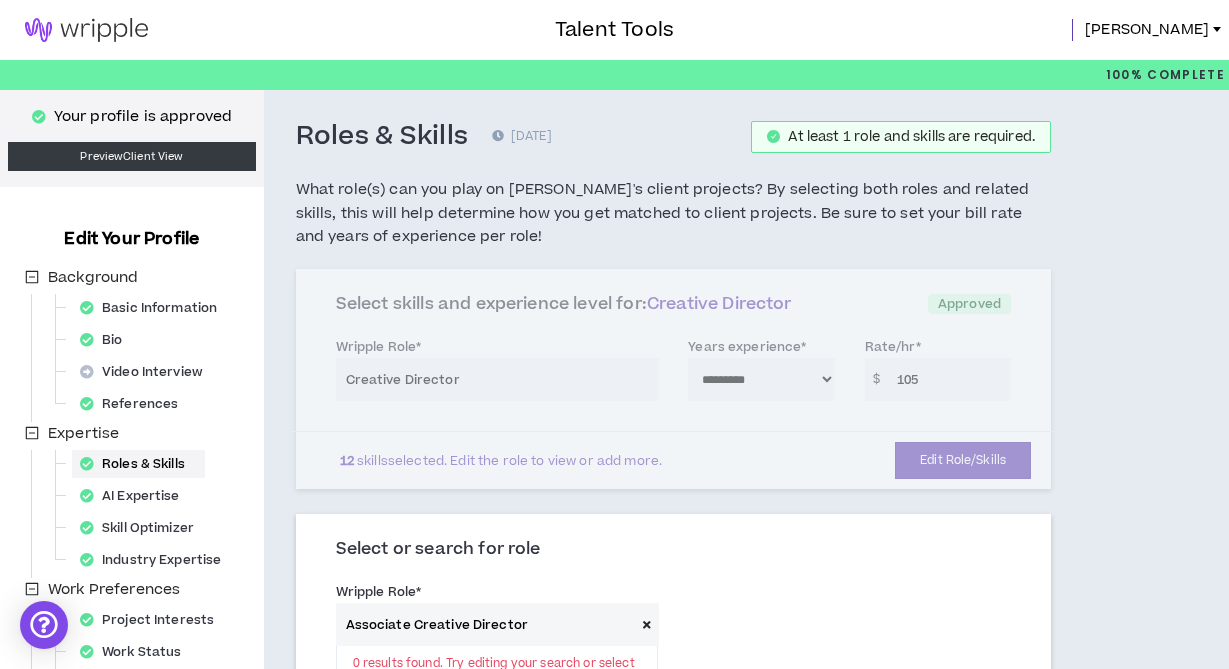 select on "**" 